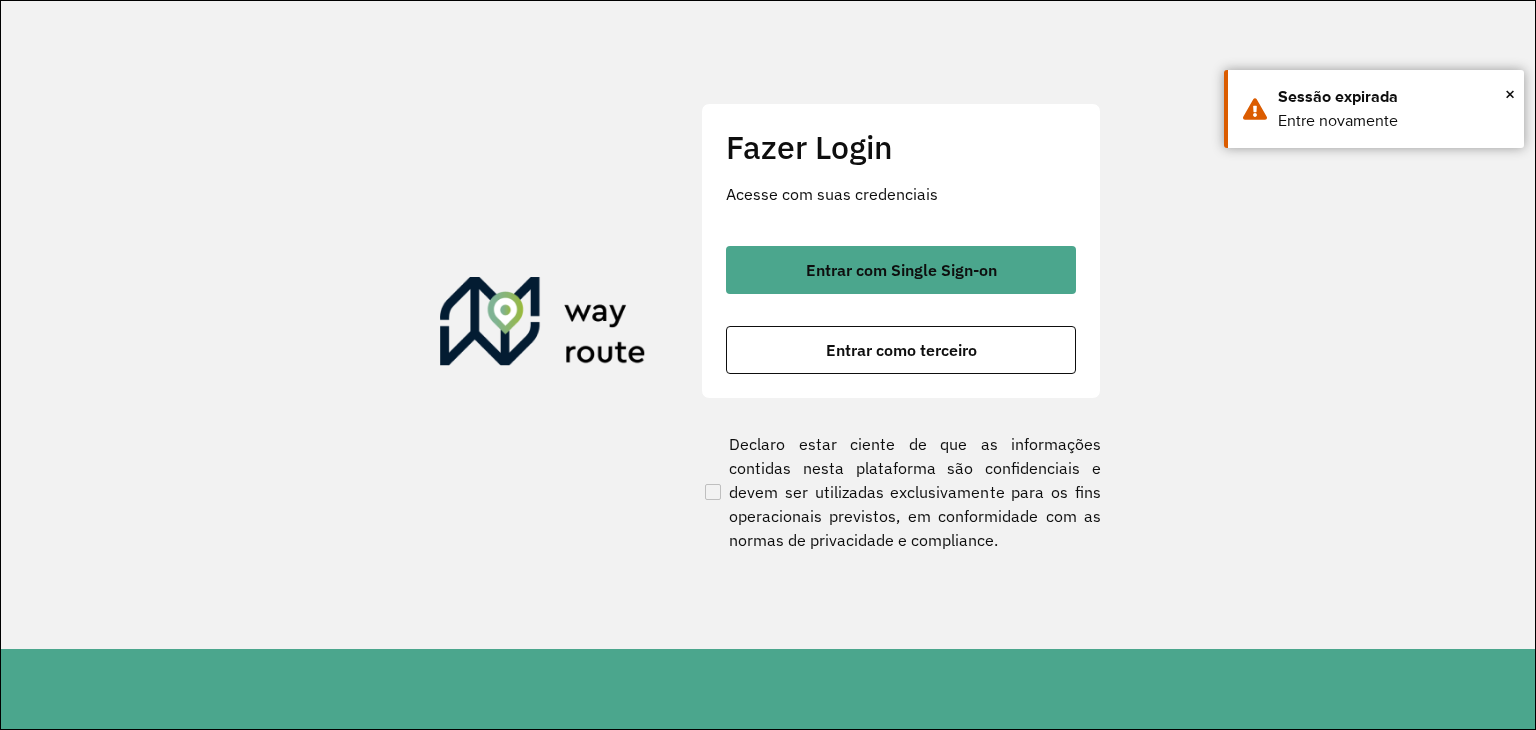 scroll, scrollTop: 0, scrollLeft: 0, axis: both 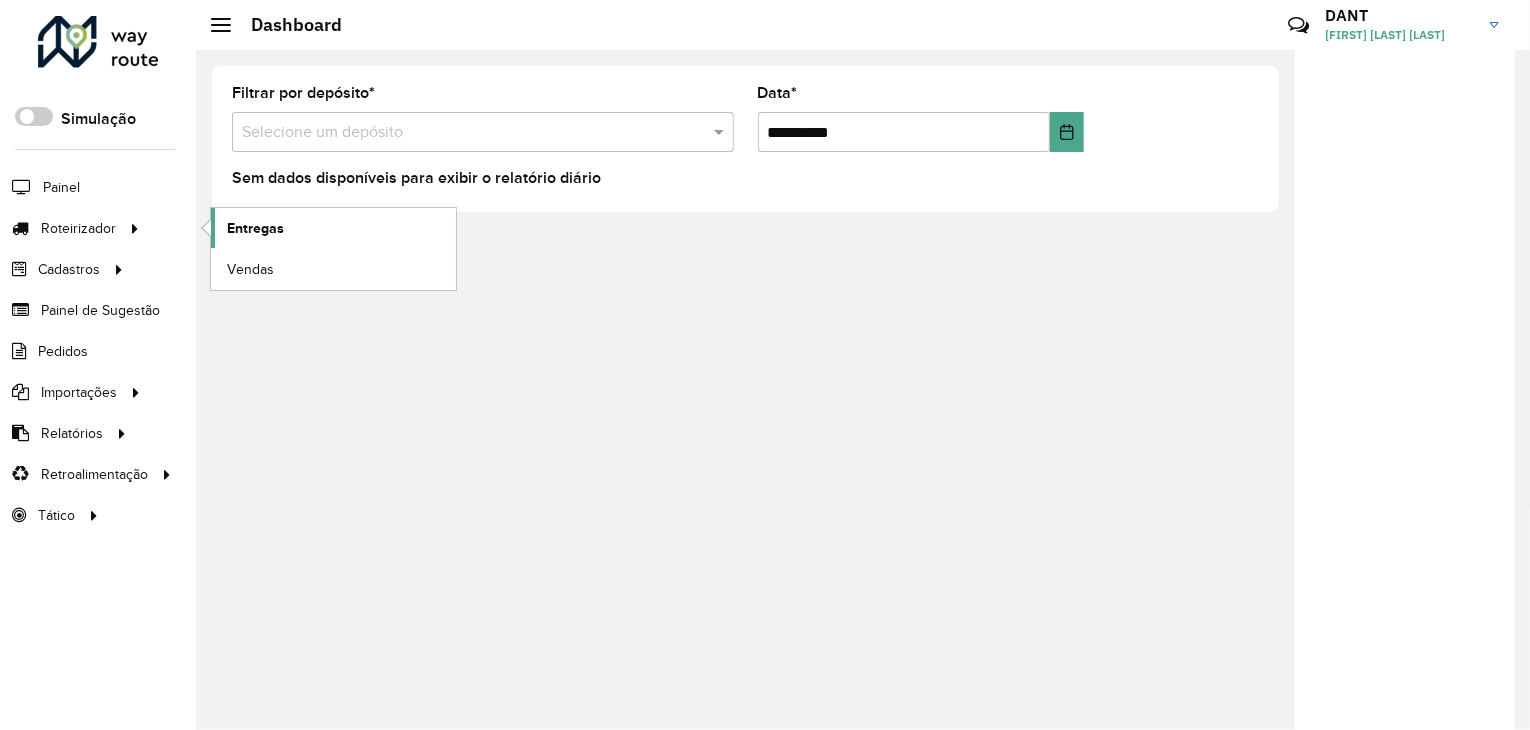 click on "Entregas" 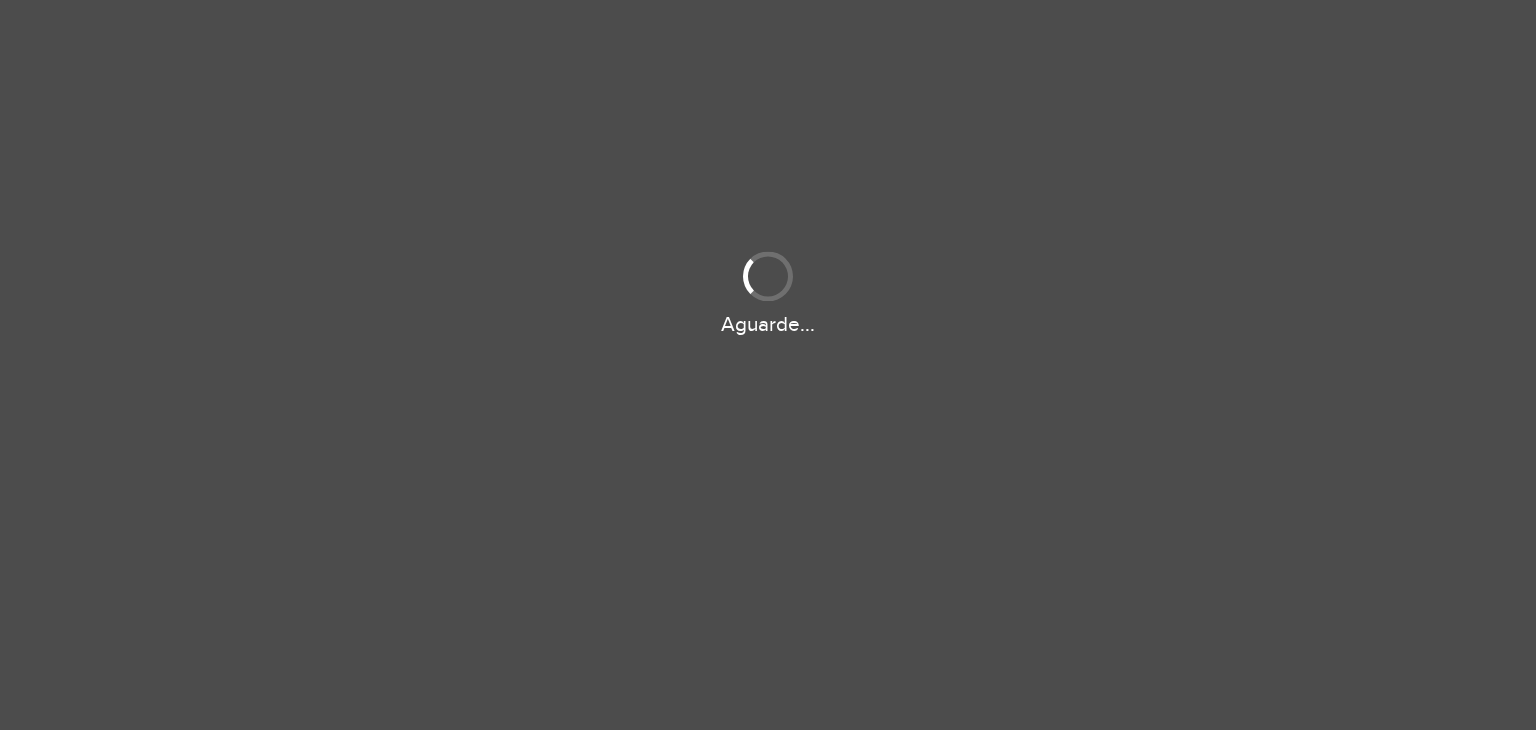 scroll, scrollTop: 0, scrollLeft: 0, axis: both 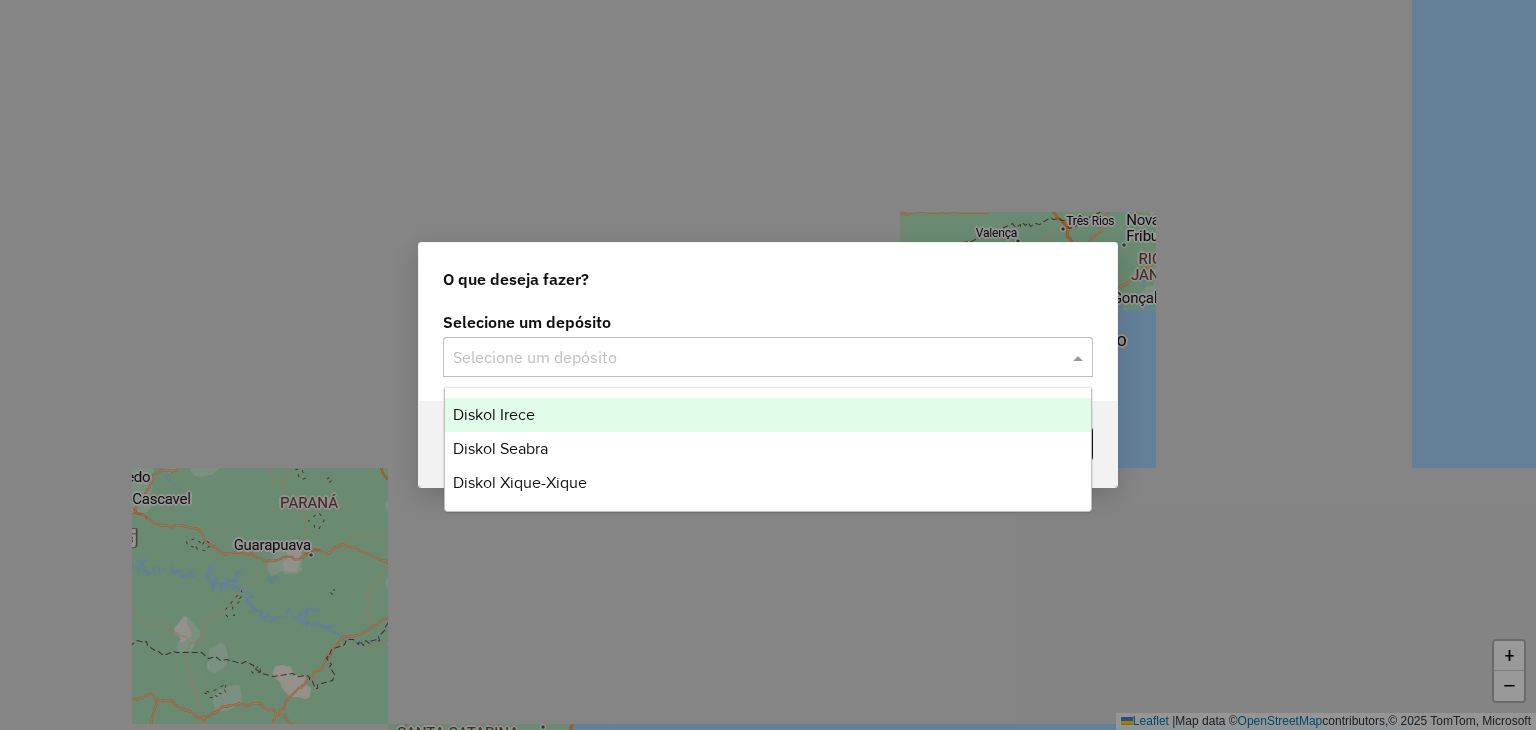 click 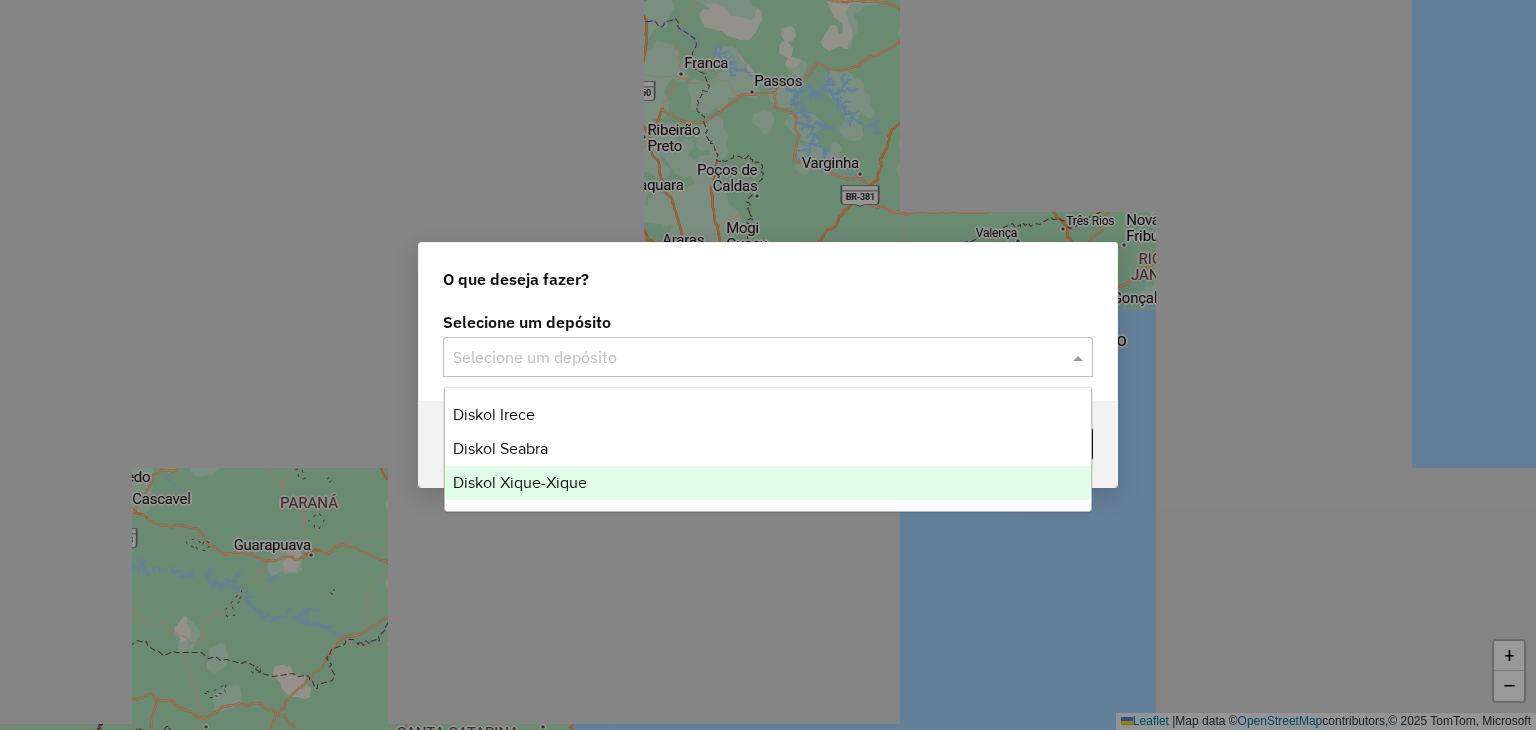 click on "Diskol Xique-Xique" at bounding box center [768, 483] 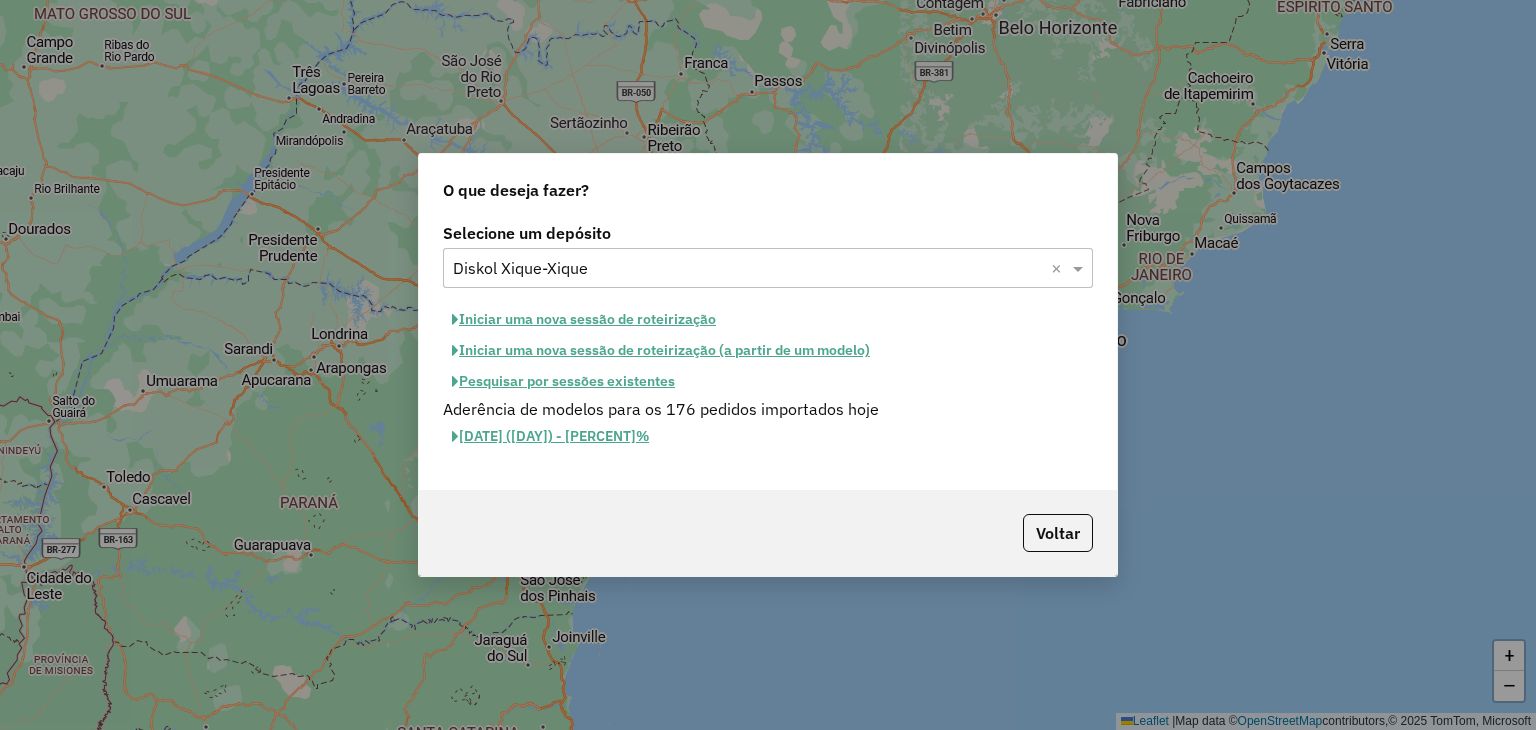 click on "Iniciar uma nova sessão de roteirização" 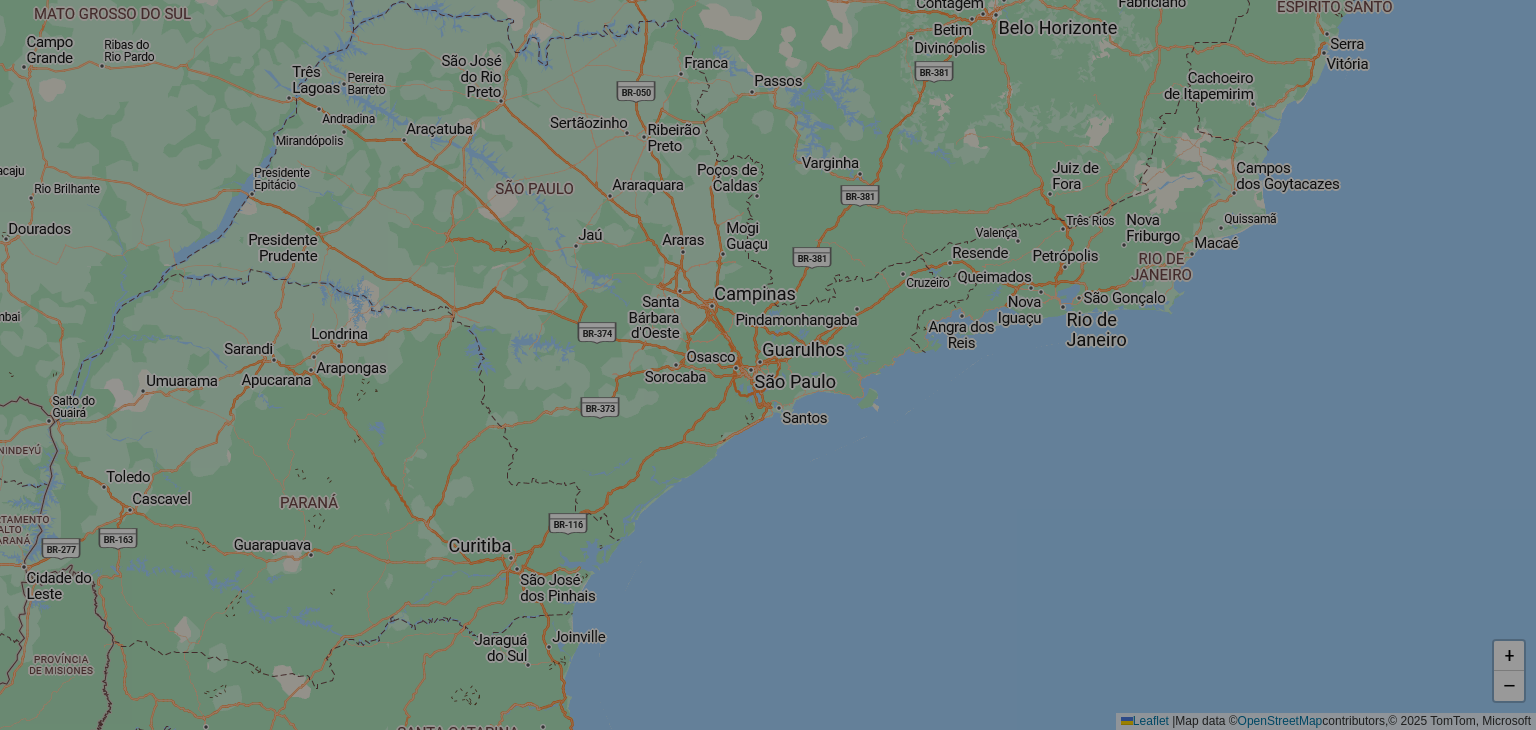 select on "*" 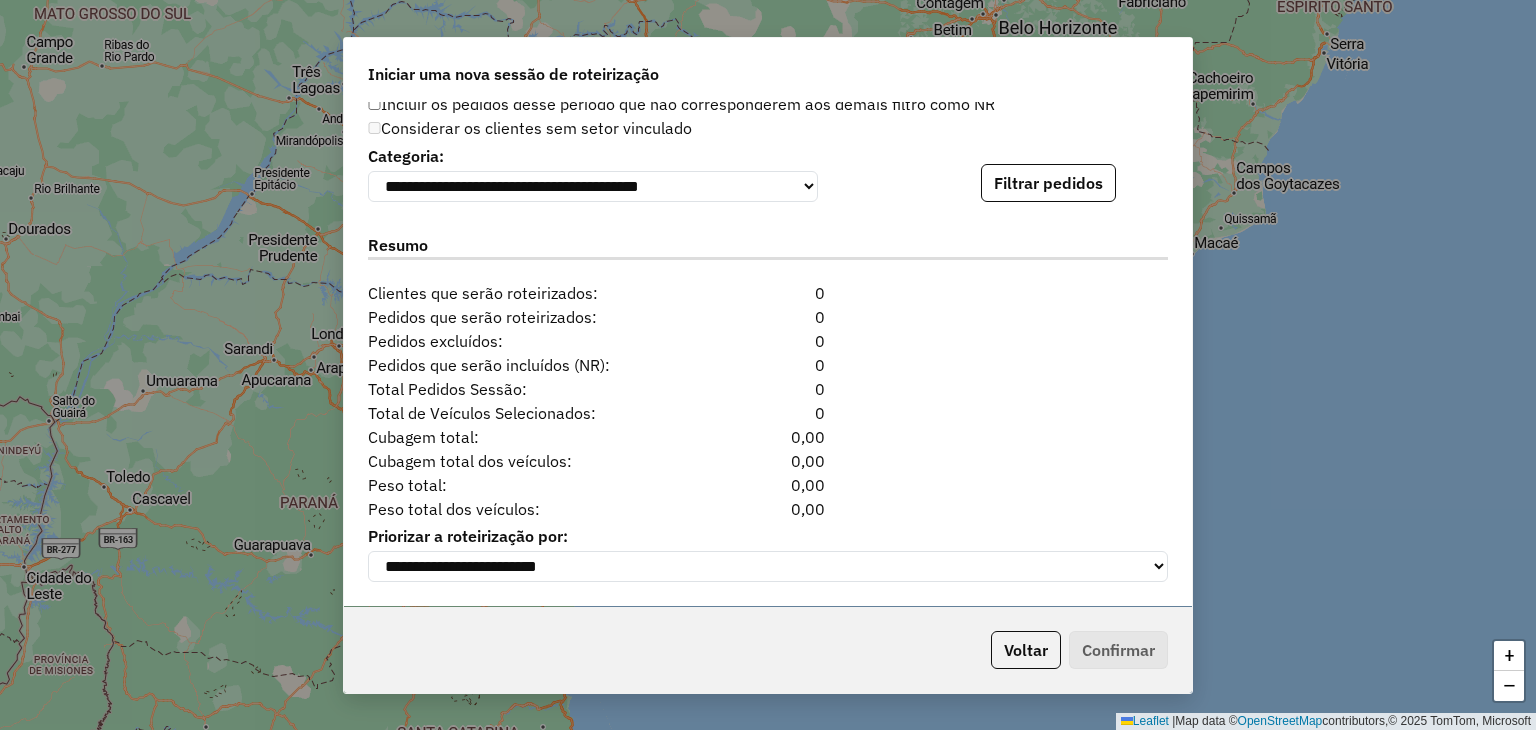 scroll, scrollTop: 2021, scrollLeft: 0, axis: vertical 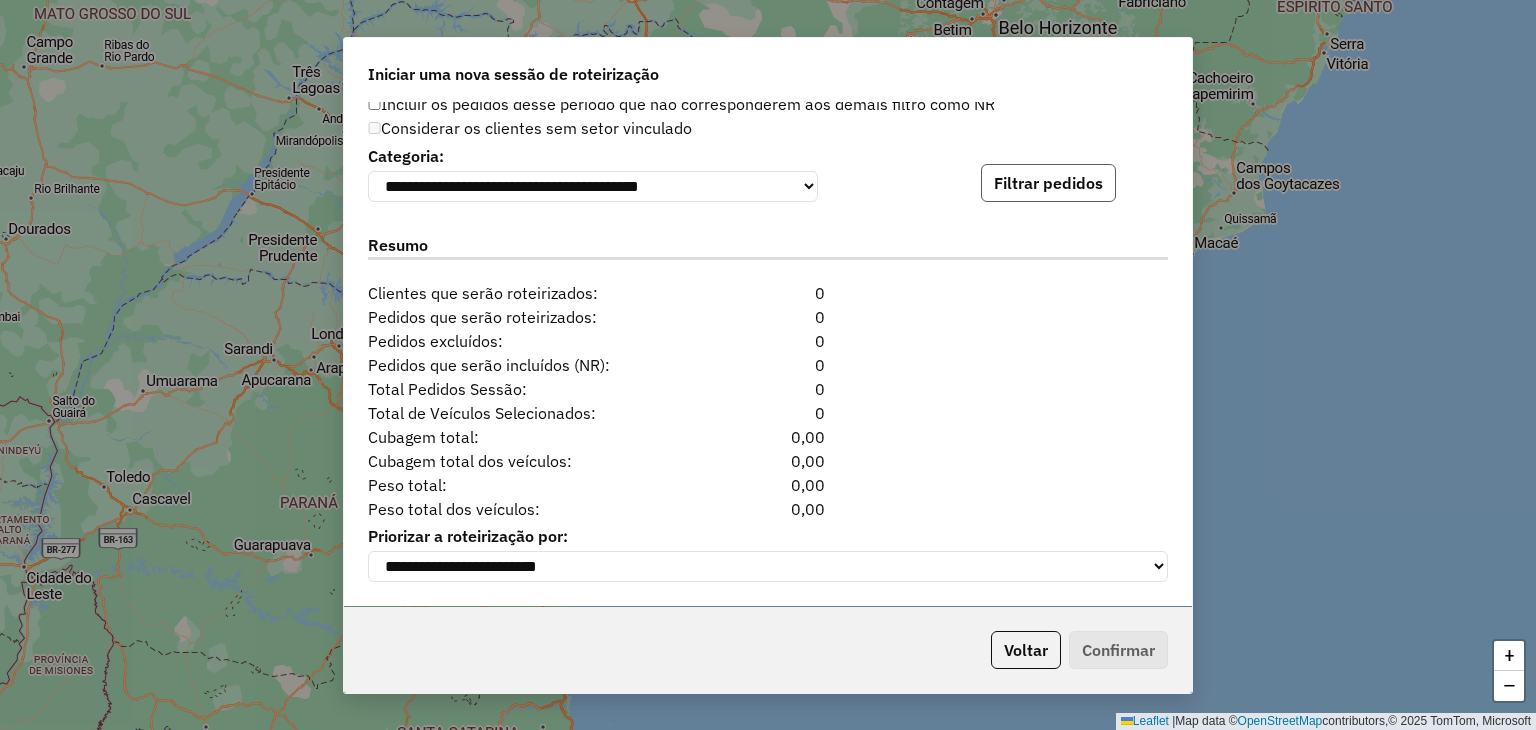 click on "Filtrar pedidos" 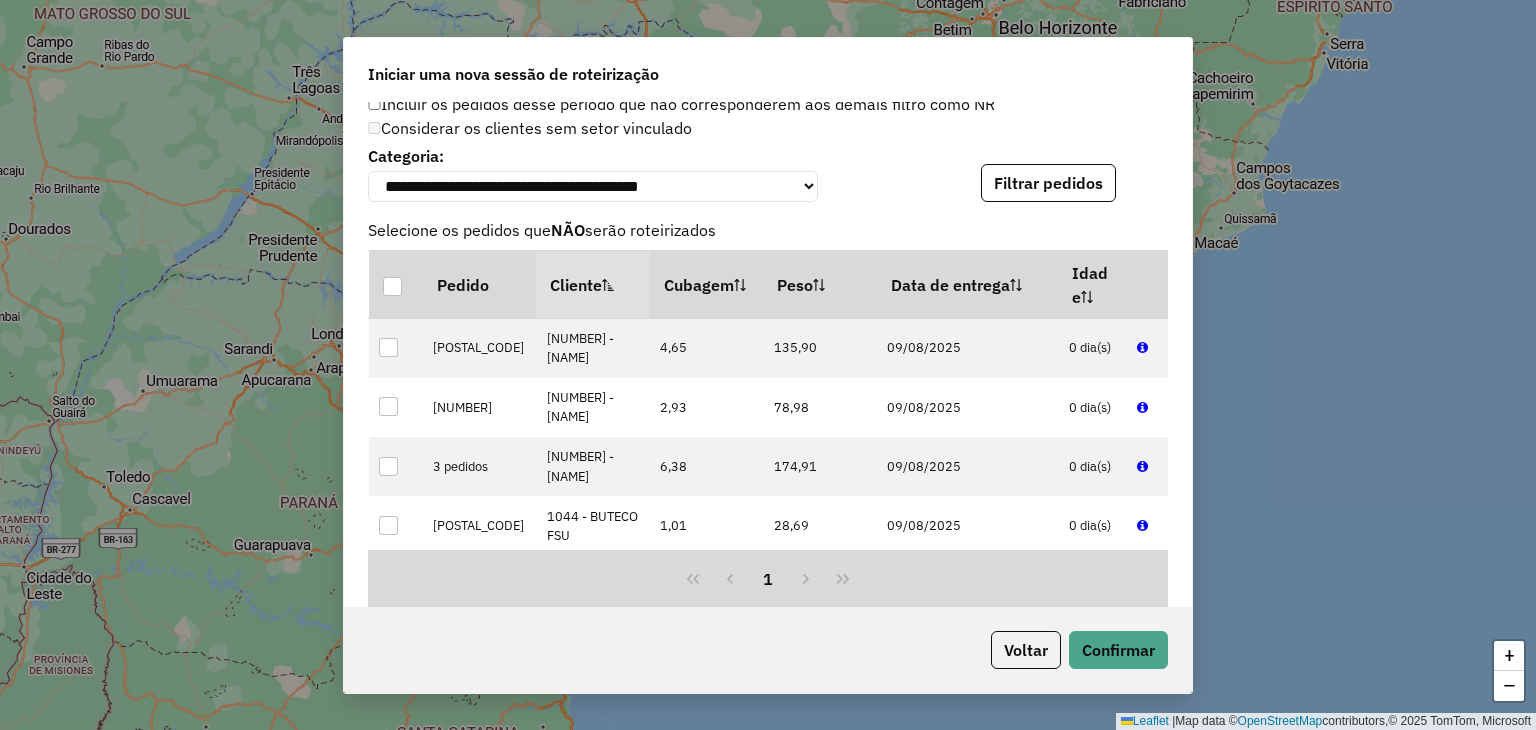 scroll, scrollTop: 2441, scrollLeft: 0, axis: vertical 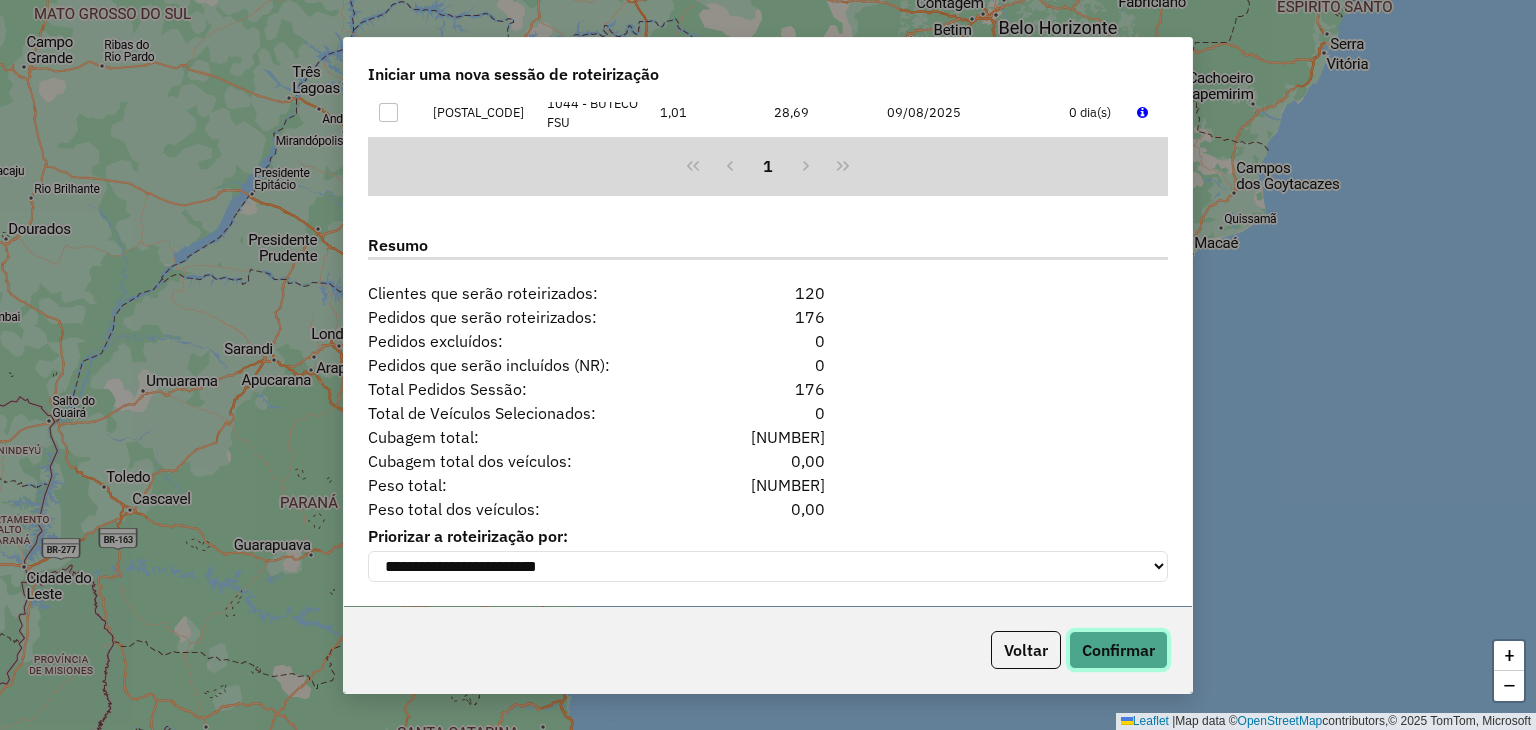 click on "Confirmar" 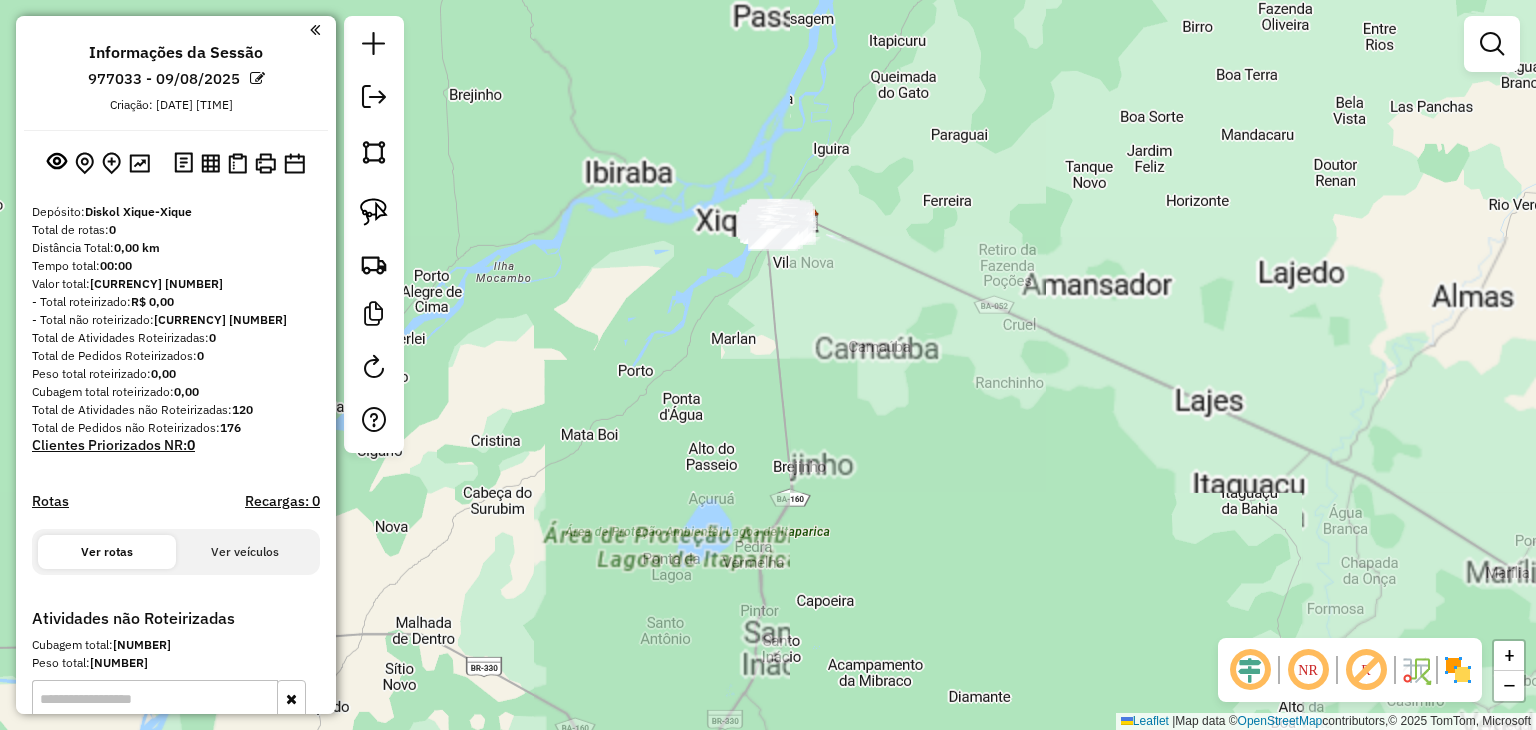 drag, startPoint x: 696, startPoint y: 477, endPoint x: 1170, endPoint y: 141, distance: 581.00946 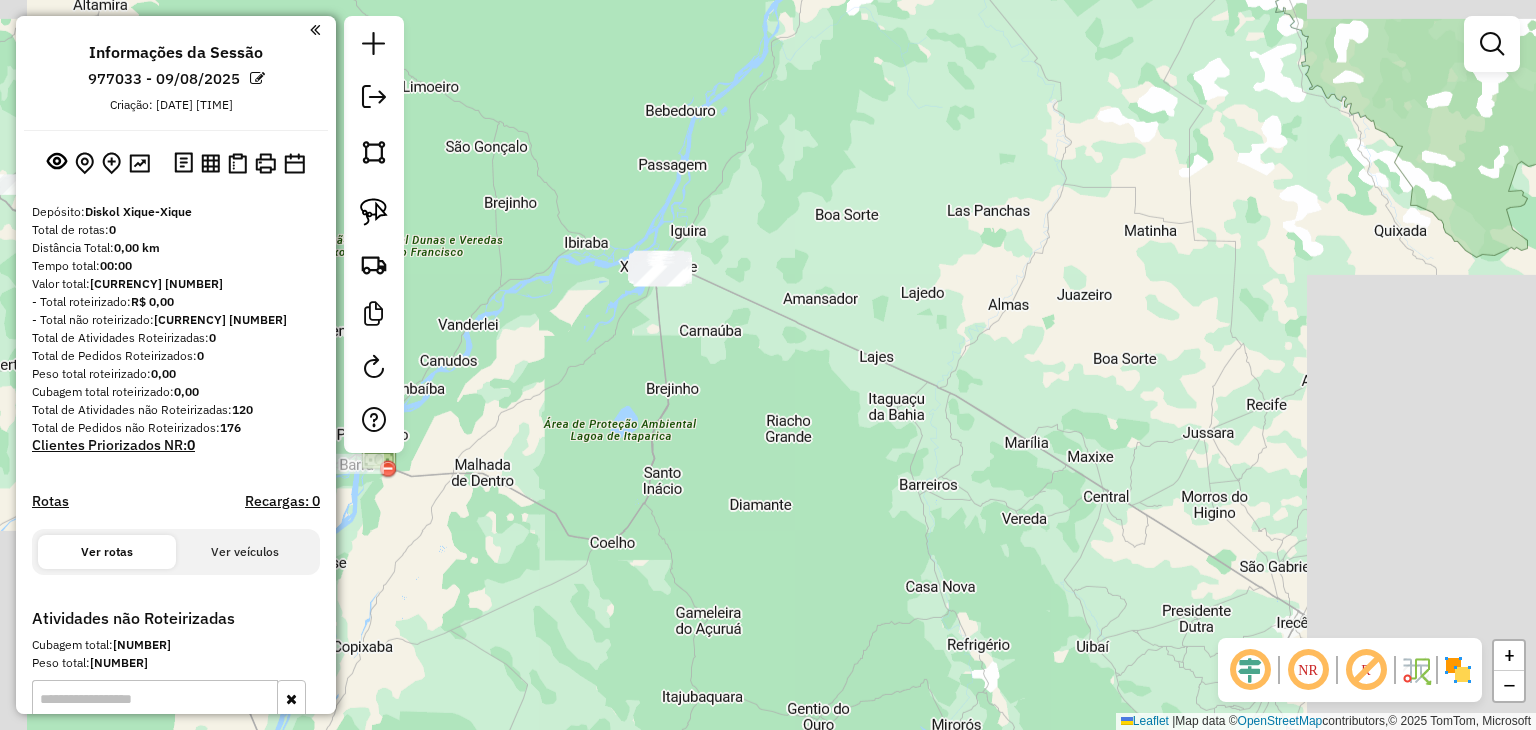 drag, startPoint x: 698, startPoint y: 371, endPoint x: 1112, endPoint y: 414, distance: 416.2271 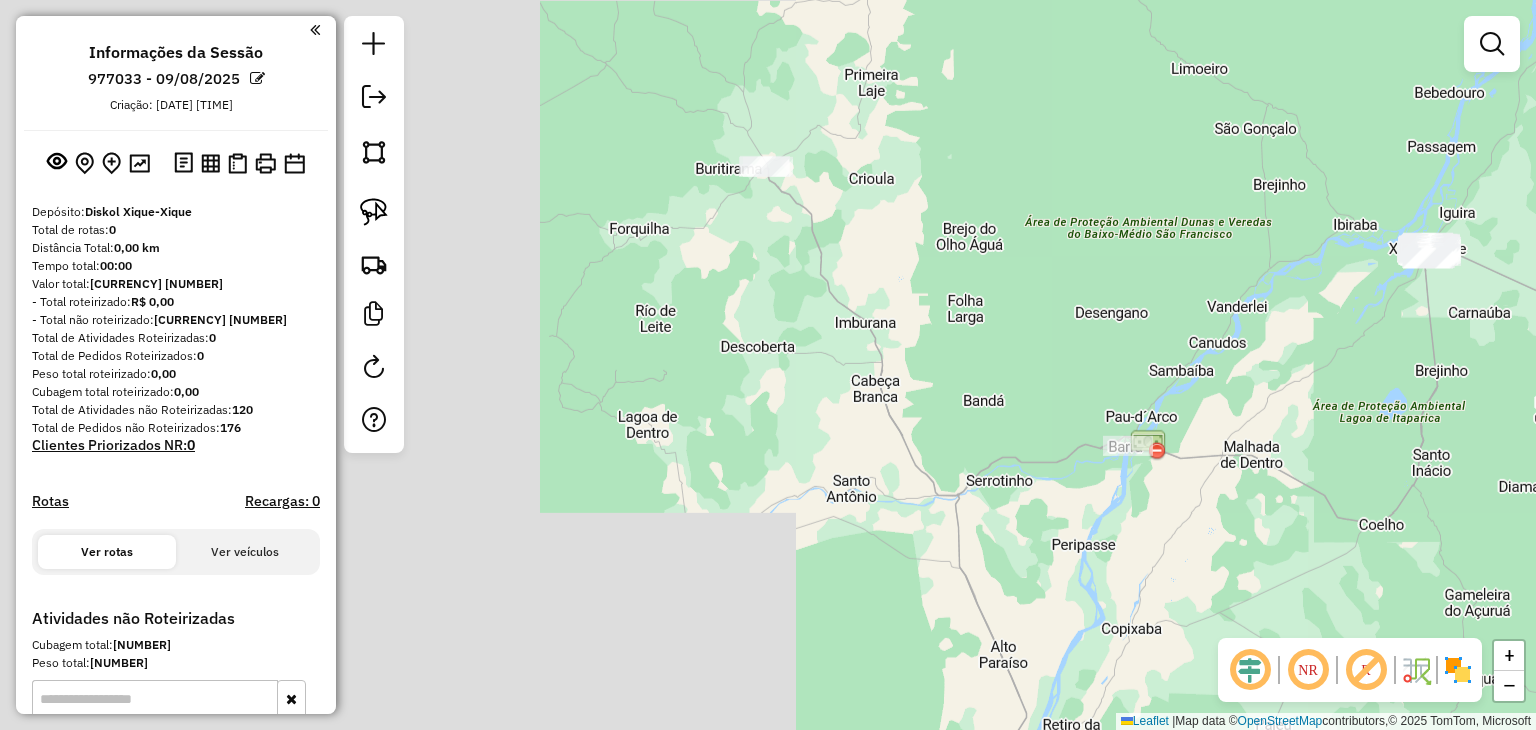 drag, startPoint x: 1112, startPoint y: 414, endPoint x: 1379, endPoint y: 368, distance: 270.93356 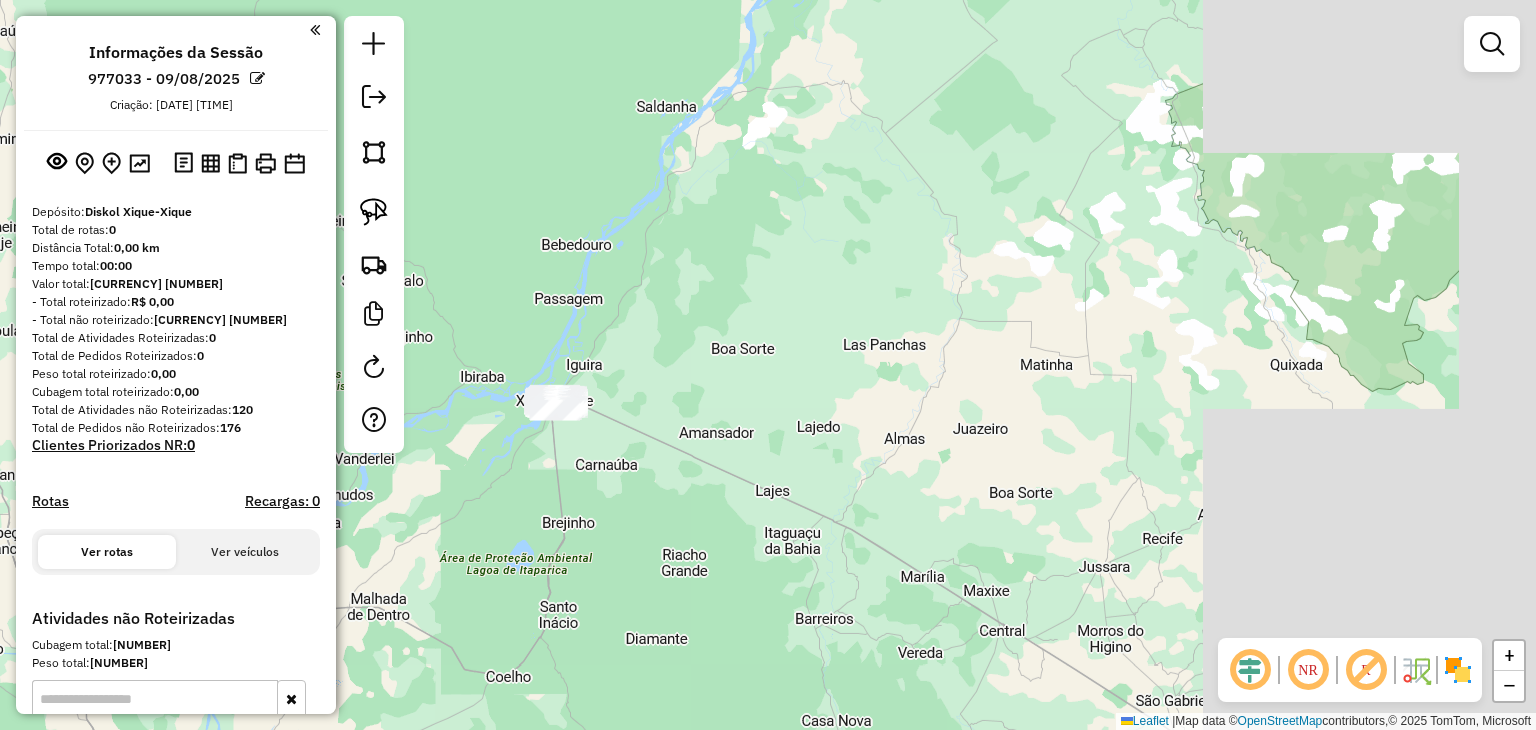 drag, startPoint x: 1379, startPoint y: 368, endPoint x: 602, endPoint y: 505, distance: 788.9854 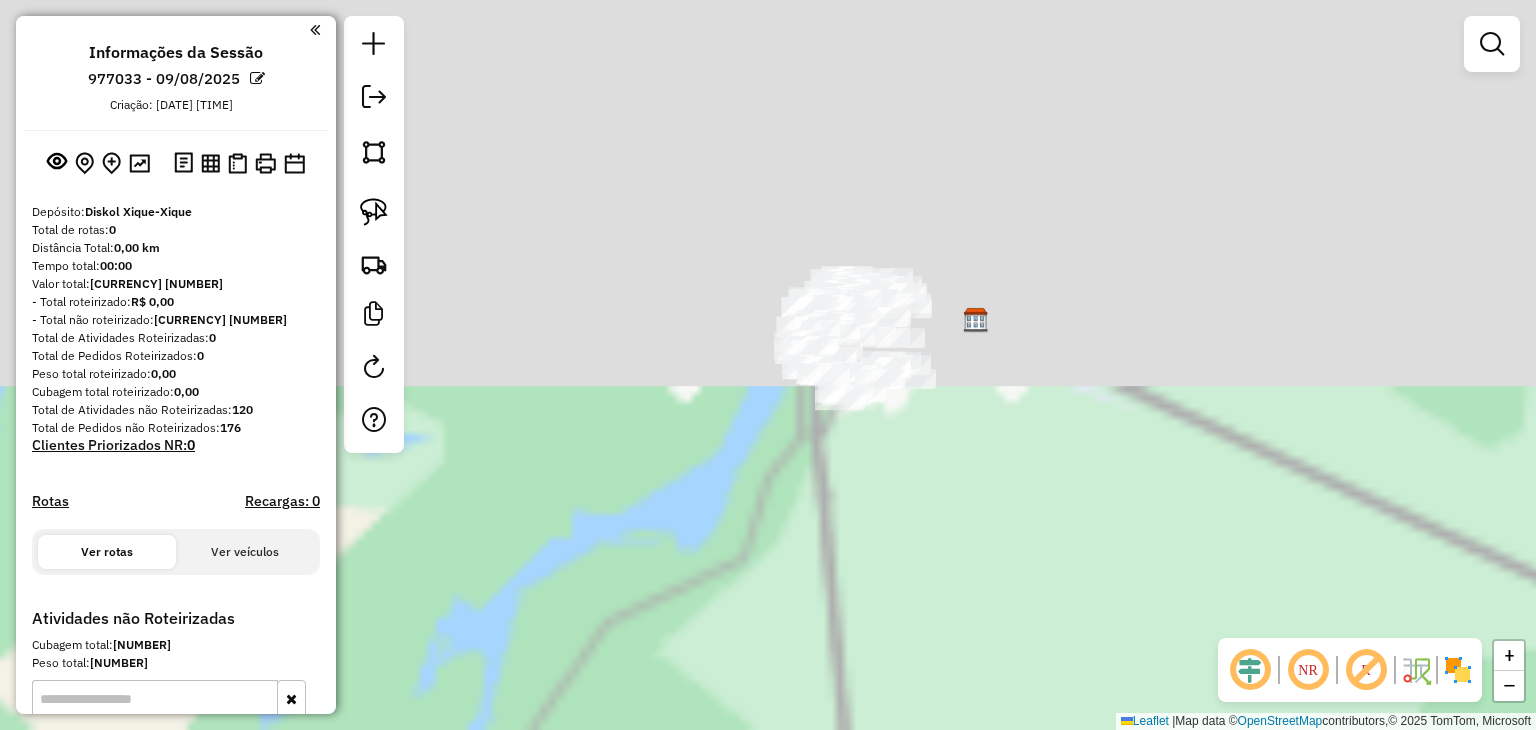 drag, startPoint x: 965, startPoint y: 271, endPoint x: 761, endPoint y: 724, distance: 496.81485 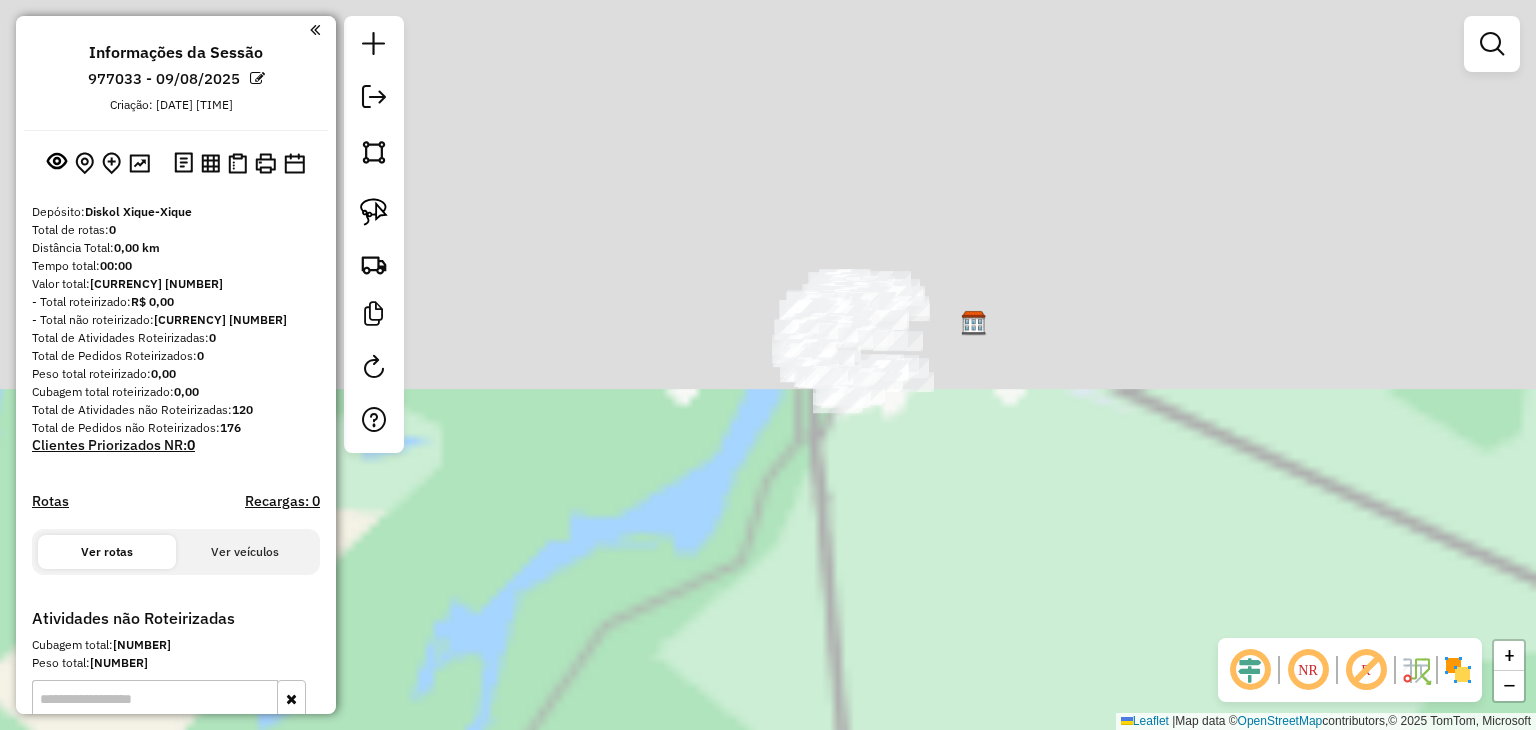 drag, startPoint x: 990, startPoint y: 422, endPoint x: 900, endPoint y: 541, distance: 149.2012 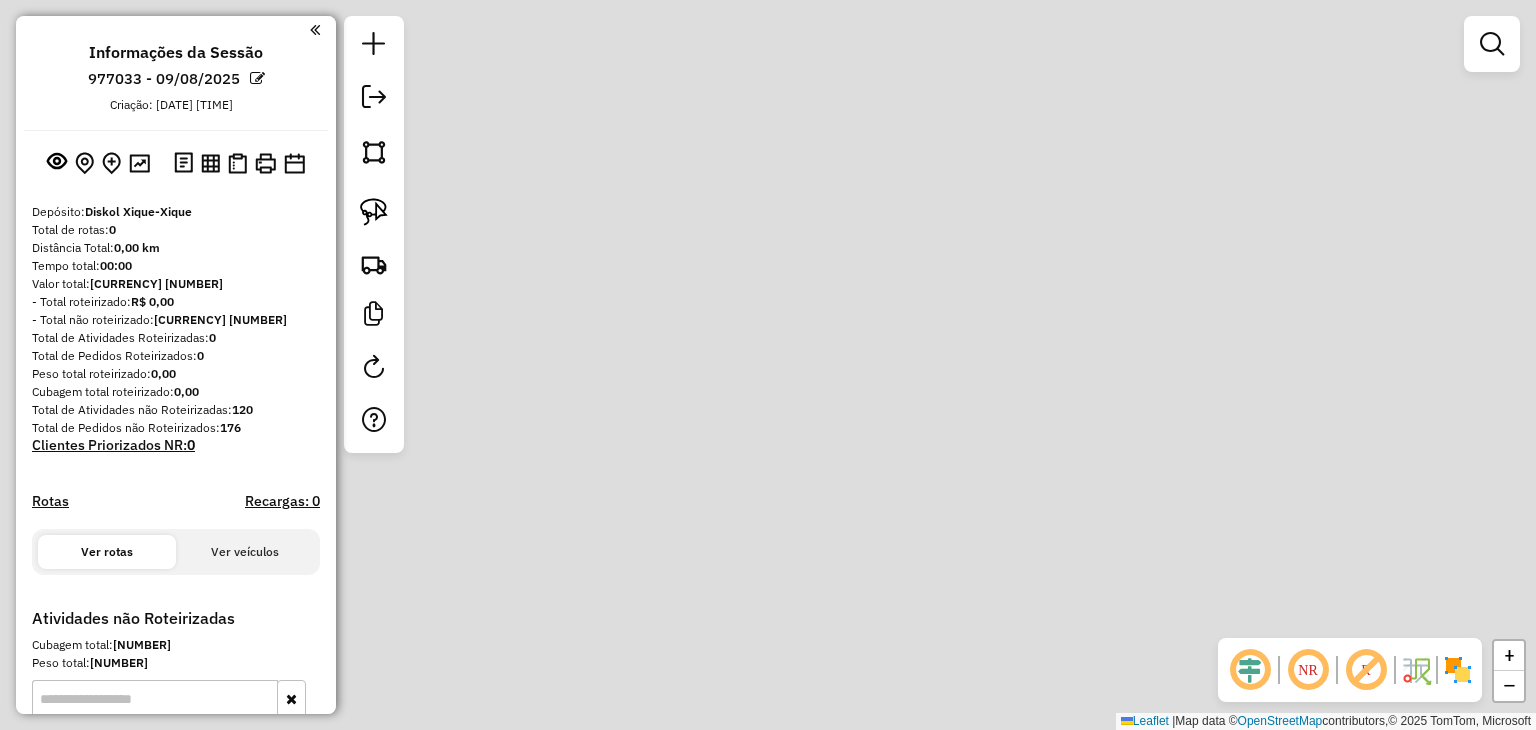 drag, startPoint x: 632, startPoint y: 597, endPoint x: 841, endPoint y: 537, distance: 217.44194 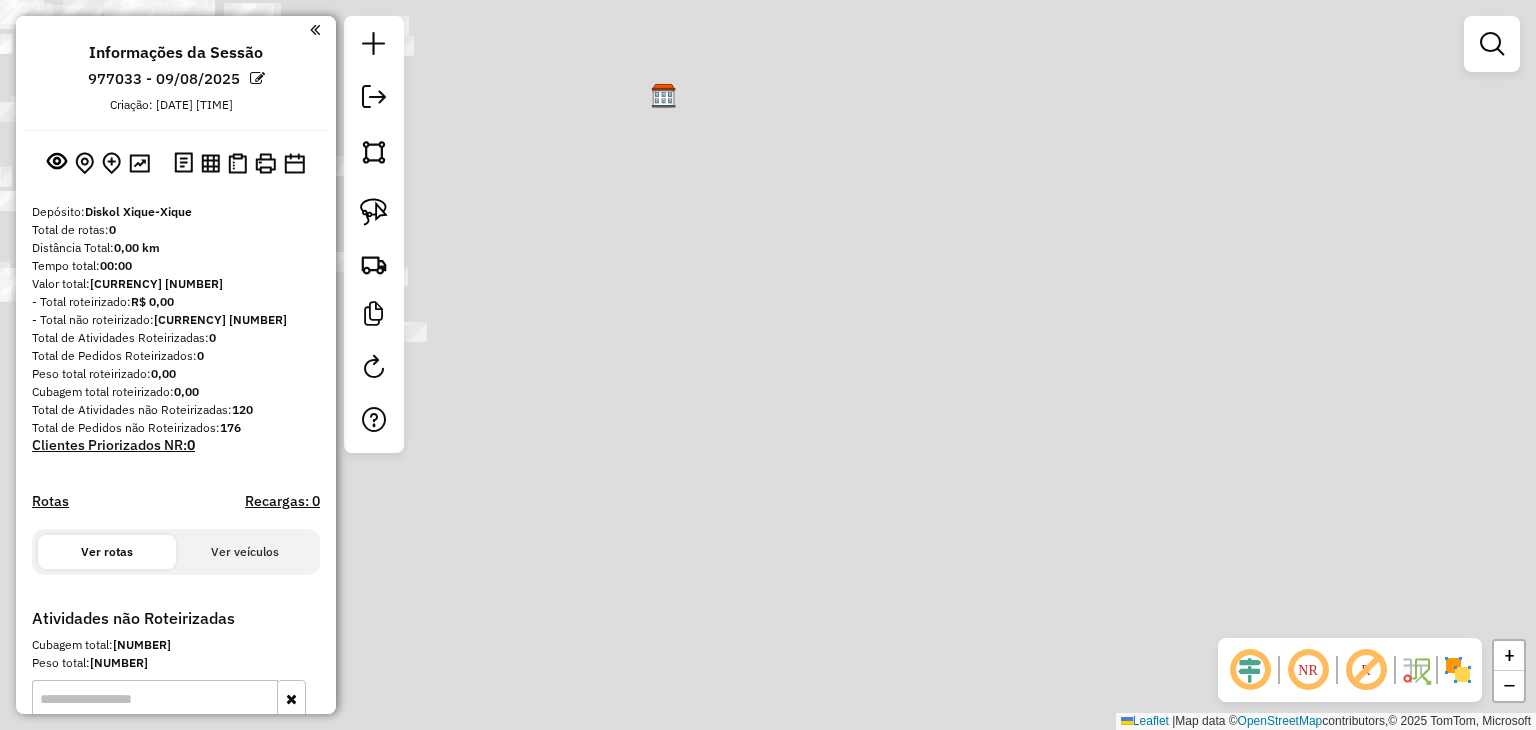 drag, startPoint x: 841, startPoint y: 537, endPoint x: 878, endPoint y: 533, distance: 37.215588 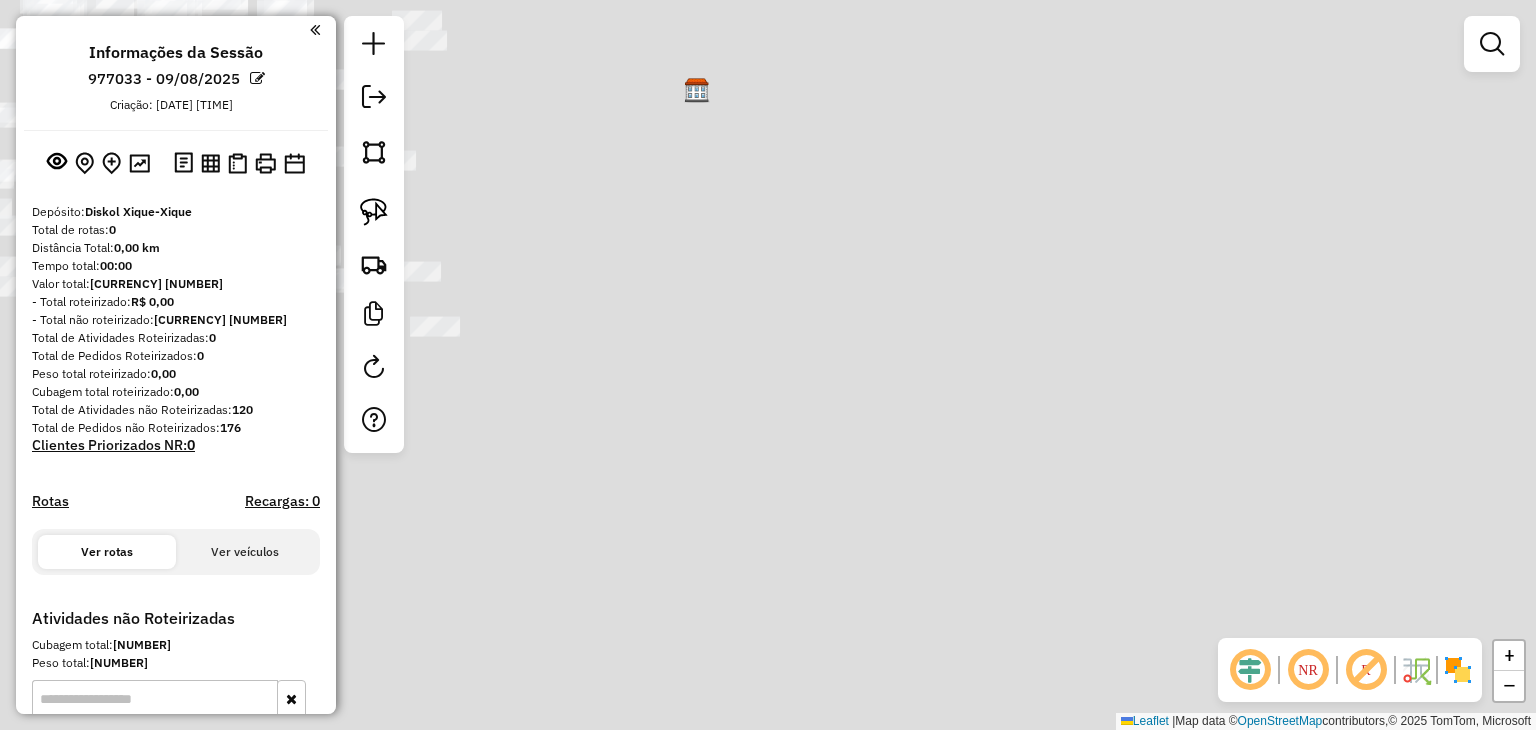 click on "Janela de atendimento Grade de atendimento Capacidade Transportadoras Veículos Cliente Pedidos  Rotas Selecione os dias de semana para filtrar as janelas de atendimento  Seg   Ter   Qua   Qui   Sex   Sáb   Dom  Informe o período da janela de atendimento: De: Até:  Filtrar exatamente a janela do cliente  Considerar janela de atendimento padrão  Selecione os dias de semana para filtrar as grades de atendimento  Seg   Ter   Qua   Qui   Sex   Sáb   Dom   Considerar clientes sem dia de atendimento cadastrado  Clientes fora do dia de atendimento selecionado Filtrar as atividades entre os valores definidos abaixo:  Peso mínimo:   Peso máximo:   Cubagem mínima:   Cubagem máxima:   De:   Até:  Filtrar as atividades entre o tempo de atendimento definido abaixo:  De:   Até:   Considerar capacidade total dos clientes não roteirizados Transportadora: Selecione um ou mais itens Tipo de veículo: Selecione um ou mais itens Veículo: Selecione um ou mais itens Motorista: Selecione um ou mais itens Nome: Rótulo:" 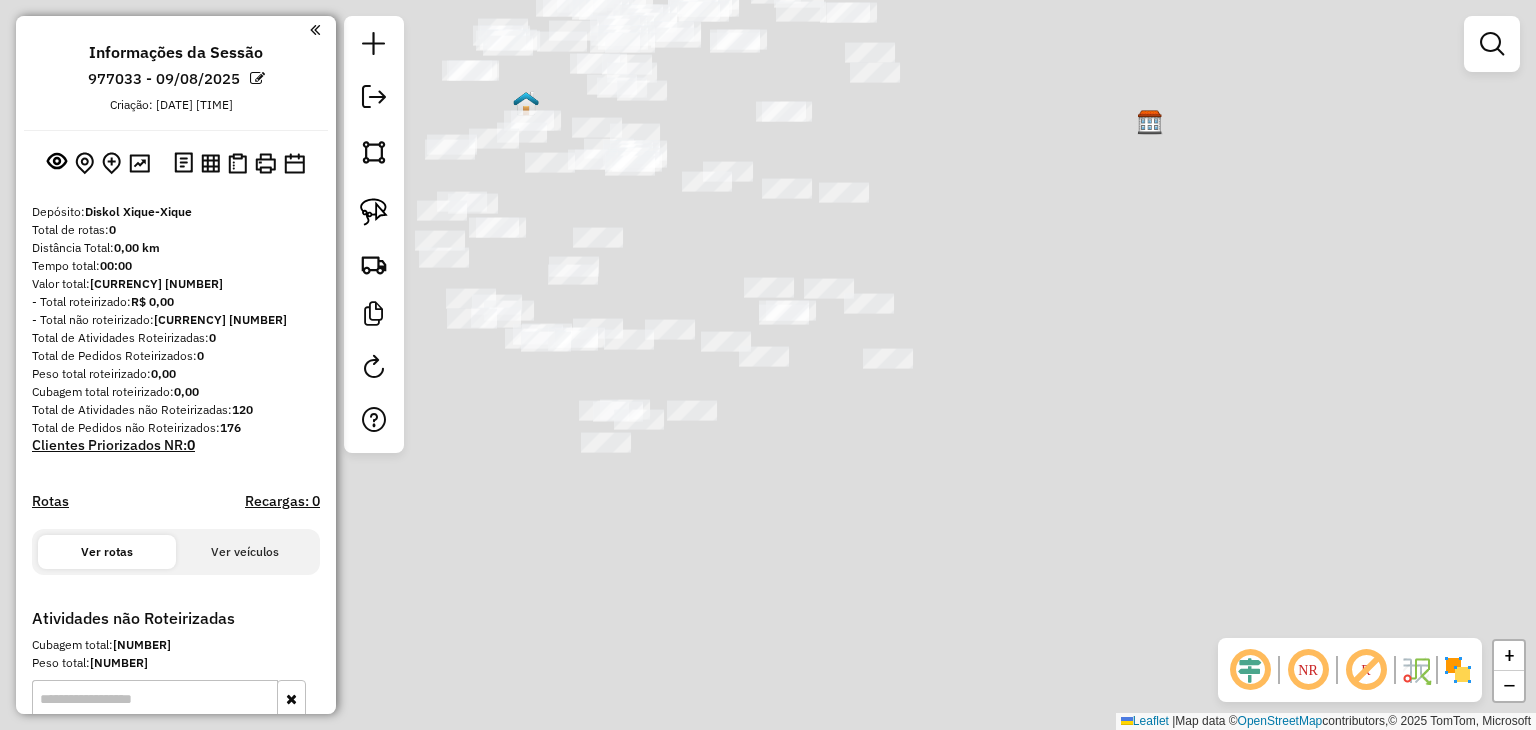 drag, startPoint x: 562, startPoint y: 429, endPoint x: 1021, endPoint y: 465, distance: 460.4096 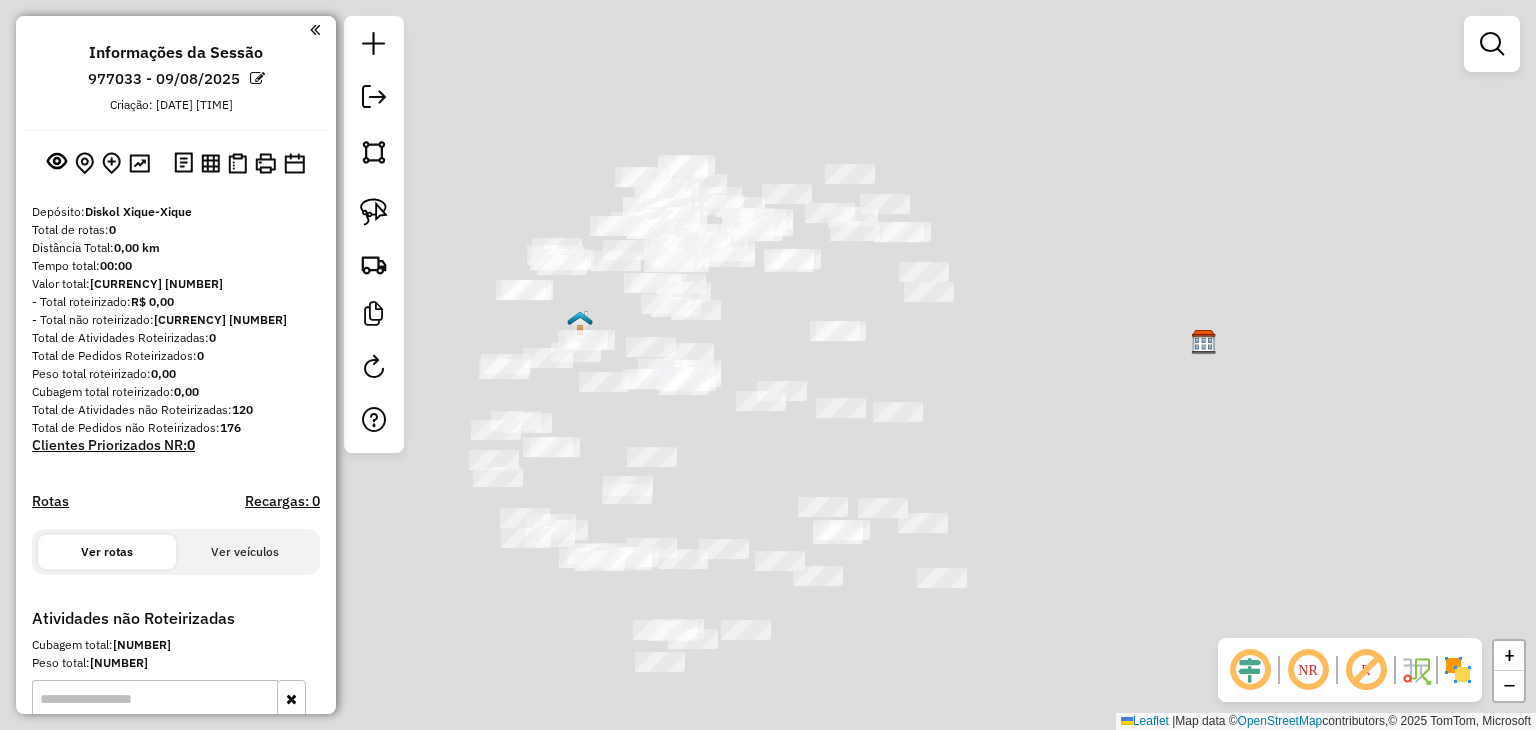 drag, startPoint x: 832, startPoint y: 549, endPoint x: 824, endPoint y: 678, distance: 129.24782 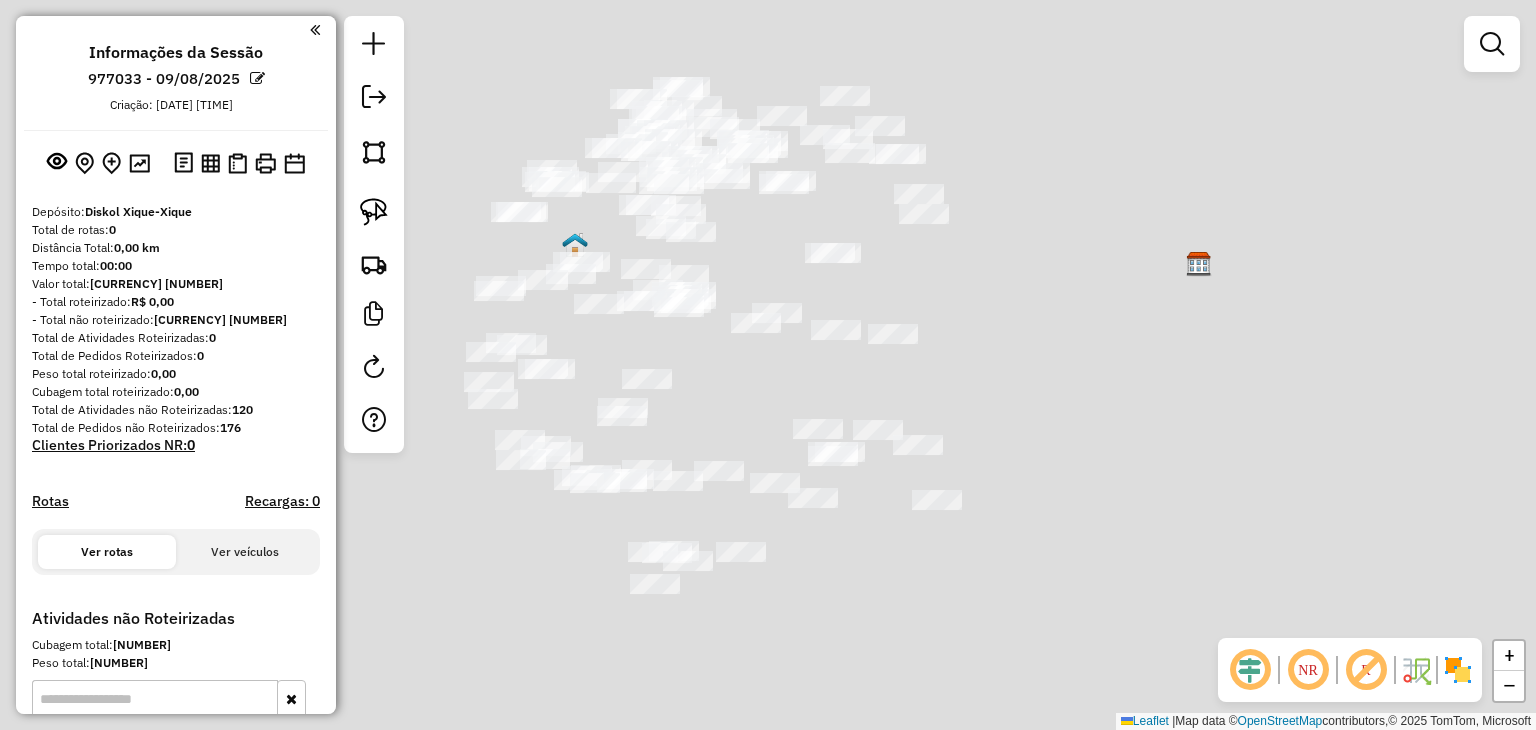 drag, startPoint x: 824, startPoint y: 678, endPoint x: 824, endPoint y: 618, distance: 60 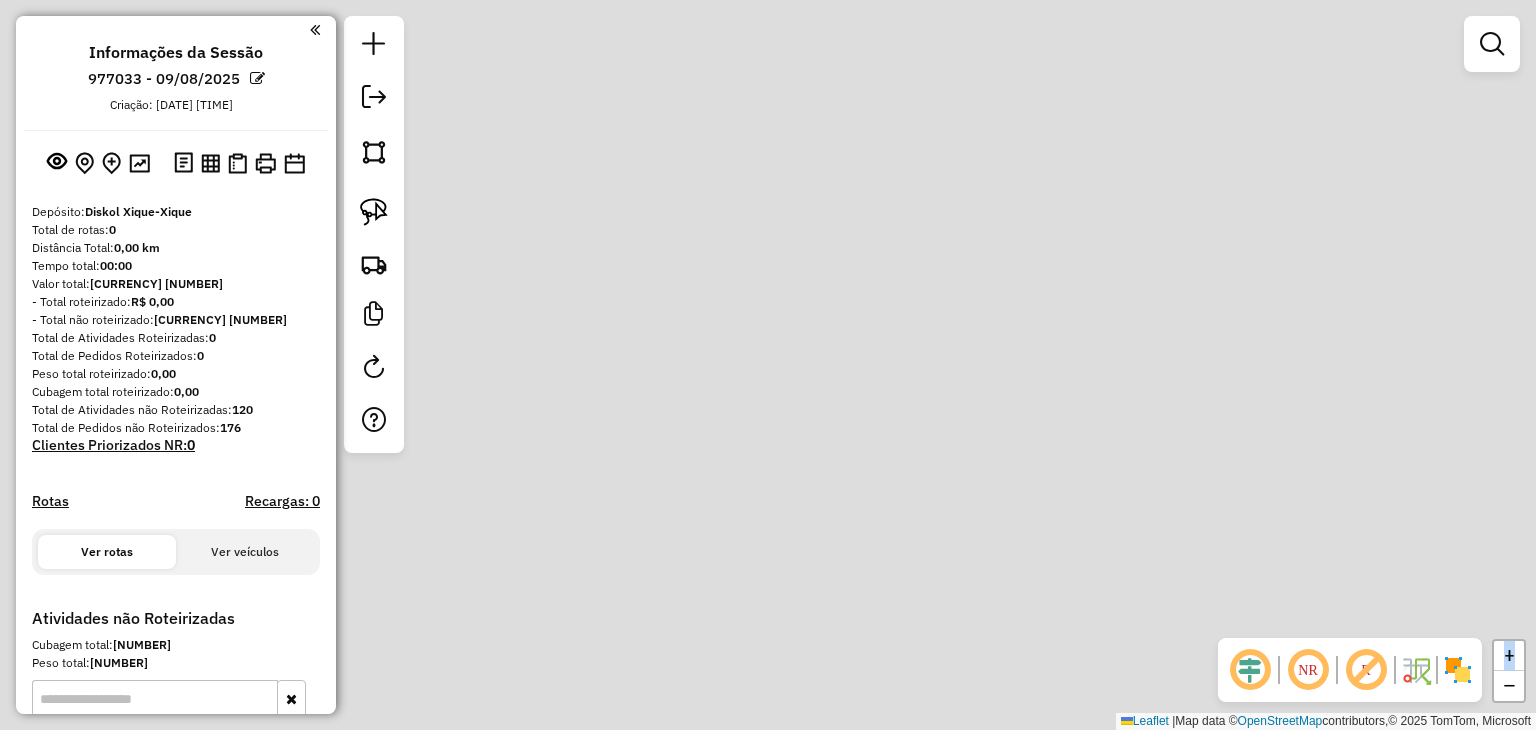 click on "Janela de atendimento Grade de atendimento Capacidade Transportadoras Veículos Cliente Pedidos  Rotas Selecione os dias de semana para filtrar as janelas de atendimento  Seg   Ter   Qua   Qui   Sex   Sáb   Dom  Informe o período da janela de atendimento: De: Até:  Filtrar exatamente a janela do cliente  Considerar janela de atendimento padrão  Selecione os dias de semana para filtrar as grades de atendimento  Seg   Ter   Qua   Qui   Sex   Sáb   Dom   Considerar clientes sem dia de atendimento cadastrado  Clientes fora do dia de atendimento selecionado Filtrar as atividades entre os valores definidos abaixo:  Peso mínimo:   Peso máximo:   Cubagem mínima:   Cubagem máxima:   De:   Até:  Filtrar as atividades entre o tempo de atendimento definido abaixo:  De:   Até:   Considerar capacidade total dos clientes não roteirizados Transportadora: Selecione um ou mais itens Tipo de veículo: Selecione um ou mais itens Veículo: Selecione um ou mais itens Motorista: Selecione um ou mais itens Nome: Rótulo:" 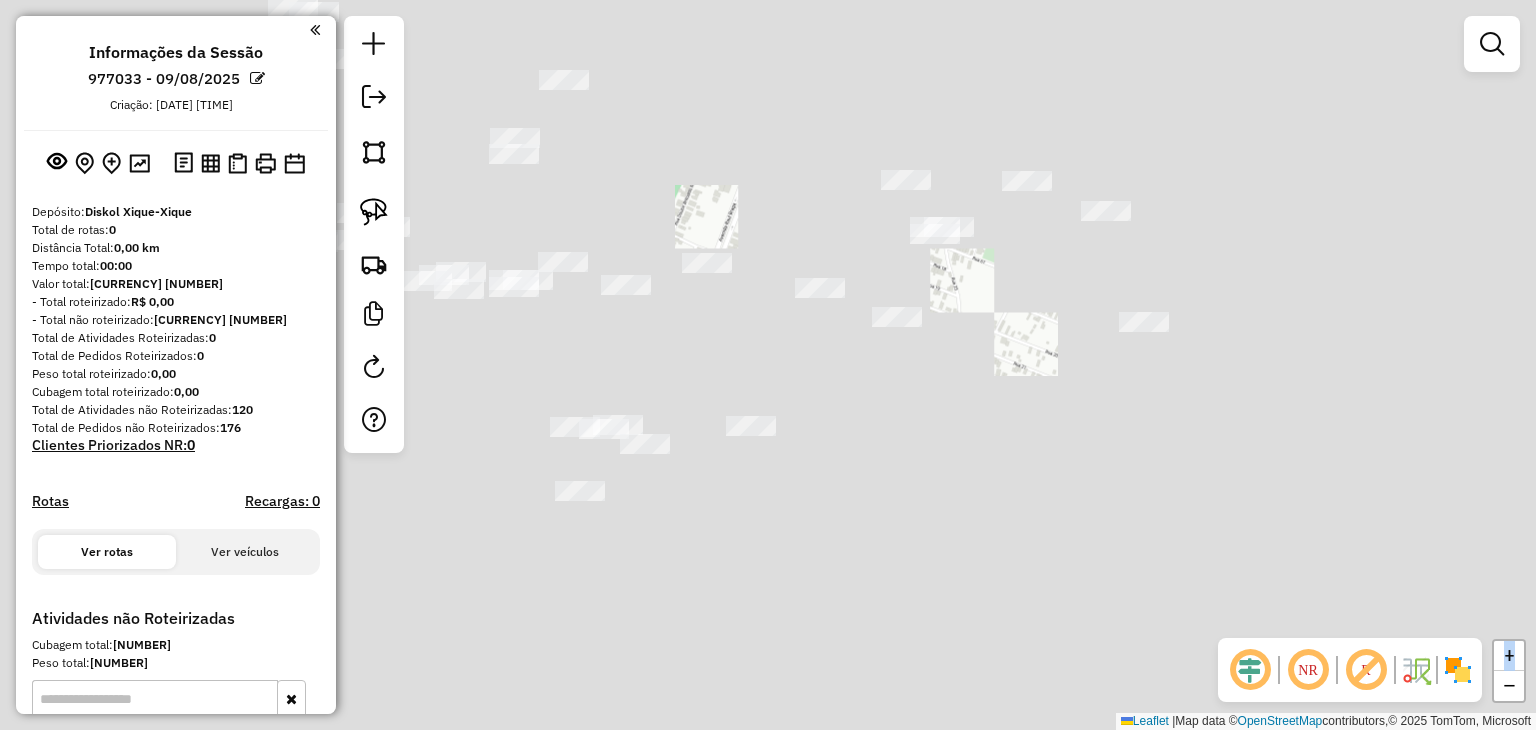 click on "Janela de atendimento Grade de atendimento Capacidade Transportadoras Veículos Cliente Pedidos  Rotas Selecione os dias de semana para filtrar as janelas de atendimento  Seg   Ter   Qua   Qui   Sex   Sáb   Dom  Informe o período da janela de atendimento: De: Até:  Filtrar exatamente a janela do cliente  Considerar janela de atendimento padrão  Selecione os dias de semana para filtrar as grades de atendimento  Seg   Ter   Qua   Qui   Sex   Sáb   Dom   Considerar clientes sem dia de atendimento cadastrado  Clientes fora do dia de atendimento selecionado Filtrar as atividades entre os valores definidos abaixo:  Peso mínimo:   Peso máximo:   Cubagem mínima:   Cubagem máxima:   De:   Até:  Filtrar as atividades entre o tempo de atendimento definido abaixo:  De:   Até:   Considerar capacidade total dos clientes não roteirizados Transportadora: Selecione um ou mais itens Tipo de veículo: Selecione um ou mais itens Veículo: Selecione um ou mais itens Motorista: Selecione um ou mais itens Nome: Rótulo:" 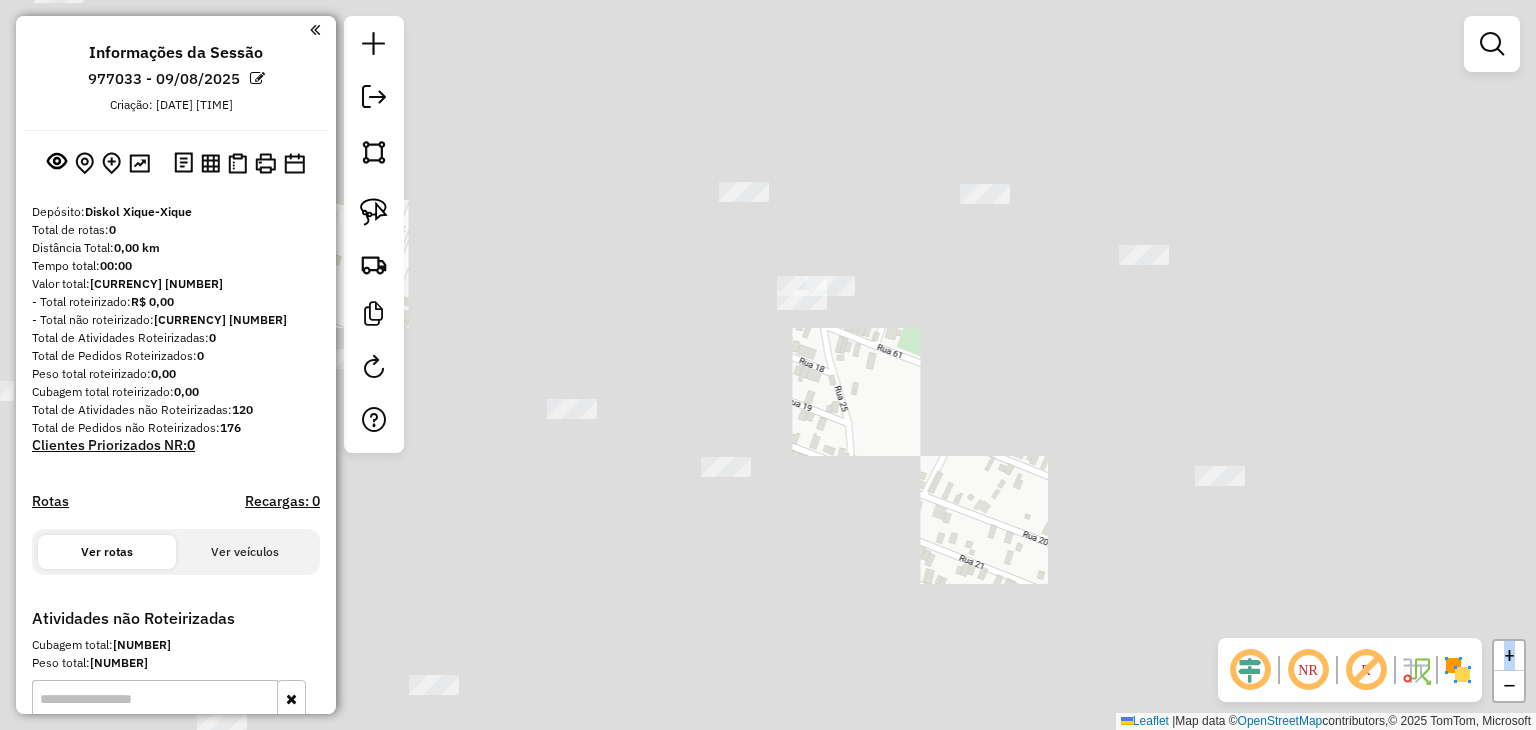 click on "Janela de atendimento Grade de atendimento Capacidade Transportadoras Veículos Cliente Pedidos  Rotas Selecione os dias de semana para filtrar as janelas de atendimento  Seg   Ter   Qua   Qui   Sex   Sáb   Dom  Informe o período da janela de atendimento: De: Até:  Filtrar exatamente a janela do cliente  Considerar janela de atendimento padrão  Selecione os dias de semana para filtrar as grades de atendimento  Seg   Ter   Qua   Qui   Sex   Sáb   Dom   Considerar clientes sem dia de atendimento cadastrado  Clientes fora do dia de atendimento selecionado Filtrar as atividades entre os valores definidos abaixo:  Peso mínimo:   Peso máximo:   Cubagem mínima:   Cubagem máxima:   De:   Até:  Filtrar as atividades entre o tempo de atendimento definido abaixo:  De:   Até:   Considerar capacidade total dos clientes não roteirizados Transportadora: Selecione um ou mais itens Tipo de veículo: Selecione um ou mais itens Veículo: Selecione um ou mais itens Motorista: Selecione um ou mais itens Nome: Rótulo:" 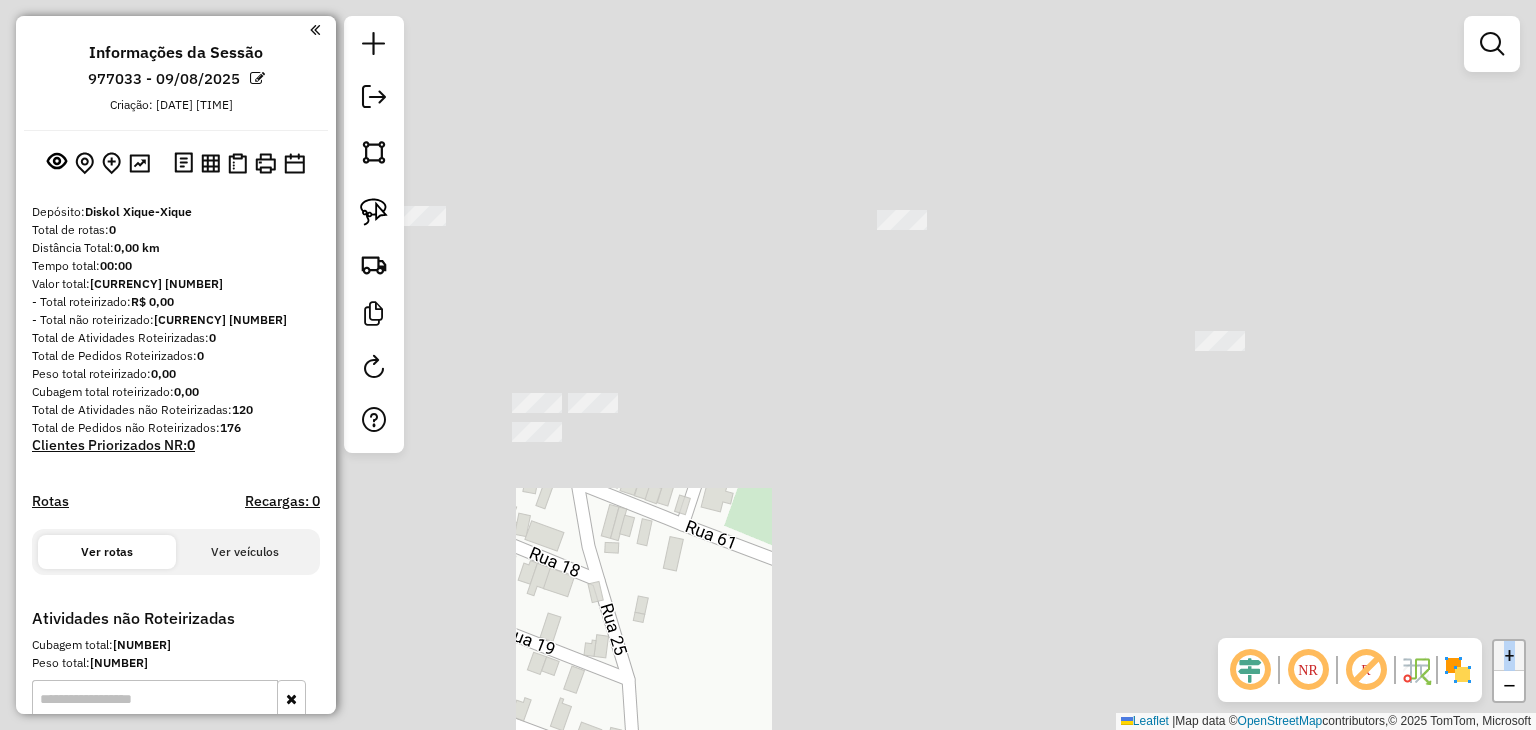 click on "Janela de atendimento Grade de atendimento Capacidade Transportadoras Veículos Cliente Pedidos  Rotas Selecione os dias de semana para filtrar as janelas de atendimento  Seg   Ter   Qua   Qui   Sex   Sáb   Dom  Informe o período da janela de atendimento: De: Até:  Filtrar exatamente a janela do cliente  Considerar janela de atendimento padrão  Selecione os dias de semana para filtrar as grades de atendimento  Seg   Ter   Qua   Qui   Sex   Sáb   Dom   Considerar clientes sem dia de atendimento cadastrado  Clientes fora do dia de atendimento selecionado Filtrar as atividades entre os valores definidos abaixo:  Peso mínimo:   Peso máximo:   Cubagem mínima:   Cubagem máxima:   De:   Até:  Filtrar as atividades entre o tempo de atendimento definido abaixo:  De:   Até:   Considerar capacidade total dos clientes não roteirizados Transportadora: Selecione um ou mais itens Tipo de veículo: Selecione um ou mais itens Veículo: Selecione um ou mais itens Motorista: Selecione um ou mais itens Nome: Rótulo:" 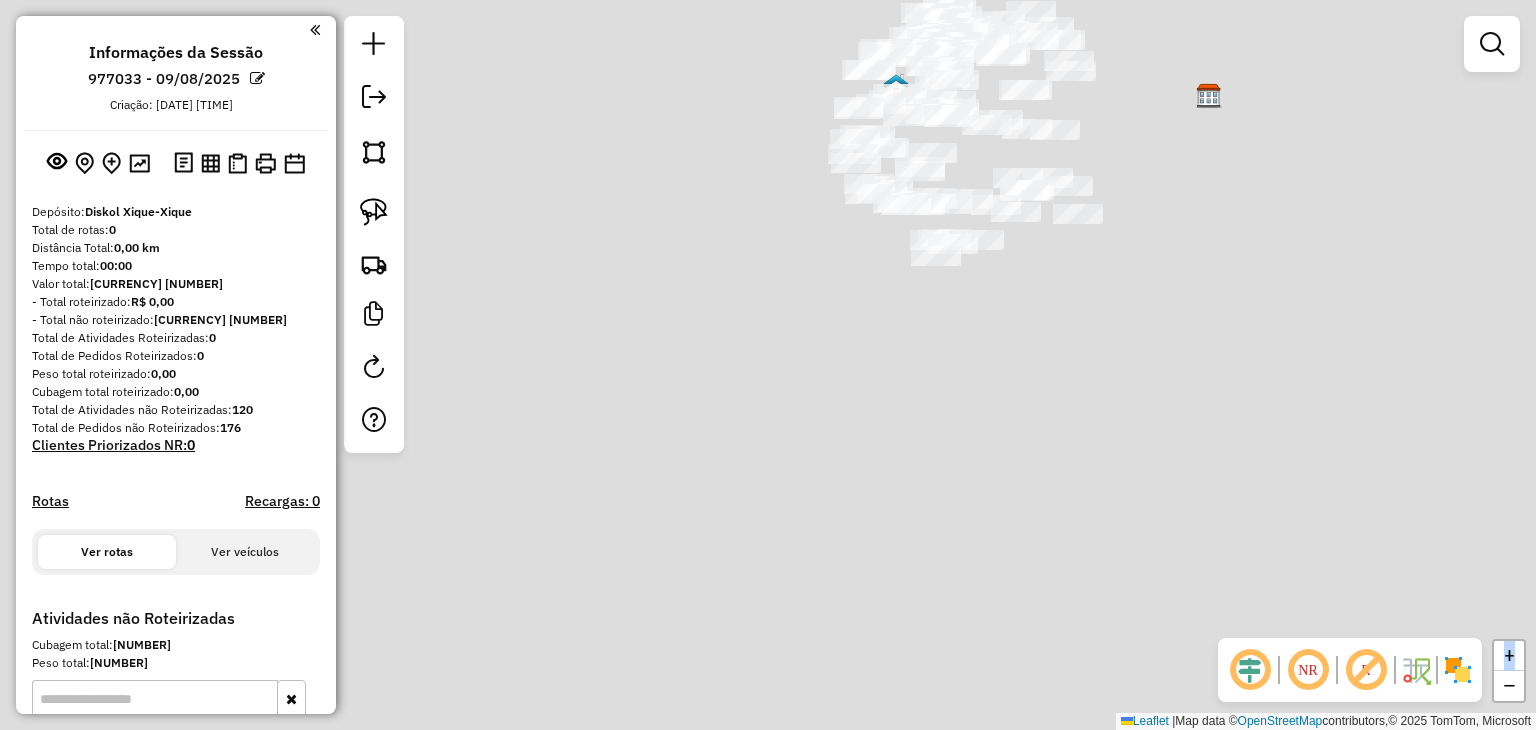 click on "Janela de atendimento Grade de atendimento Capacidade Transportadoras Veículos Cliente Pedidos  Rotas Selecione os dias de semana para filtrar as janelas de atendimento  Seg   Ter   Qua   Qui   Sex   Sáb   Dom  Informe o período da janela de atendimento: De: Até:  Filtrar exatamente a janela do cliente  Considerar janela de atendimento padrão  Selecione os dias de semana para filtrar as grades de atendimento  Seg   Ter   Qua   Qui   Sex   Sáb   Dom   Considerar clientes sem dia de atendimento cadastrado  Clientes fora do dia de atendimento selecionado Filtrar as atividades entre os valores definidos abaixo:  Peso mínimo:   Peso máximo:   Cubagem mínima:   Cubagem máxima:   De:   Até:  Filtrar as atividades entre o tempo de atendimento definido abaixo:  De:   Até:   Considerar capacidade total dos clientes não roteirizados Transportadora: Selecione um ou mais itens Tipo de veículo: Selecione um ou mais itens Veículo: Selecione um ou mais itens Motorista: Selecione um ou mais itens Nome: Rótulo:" 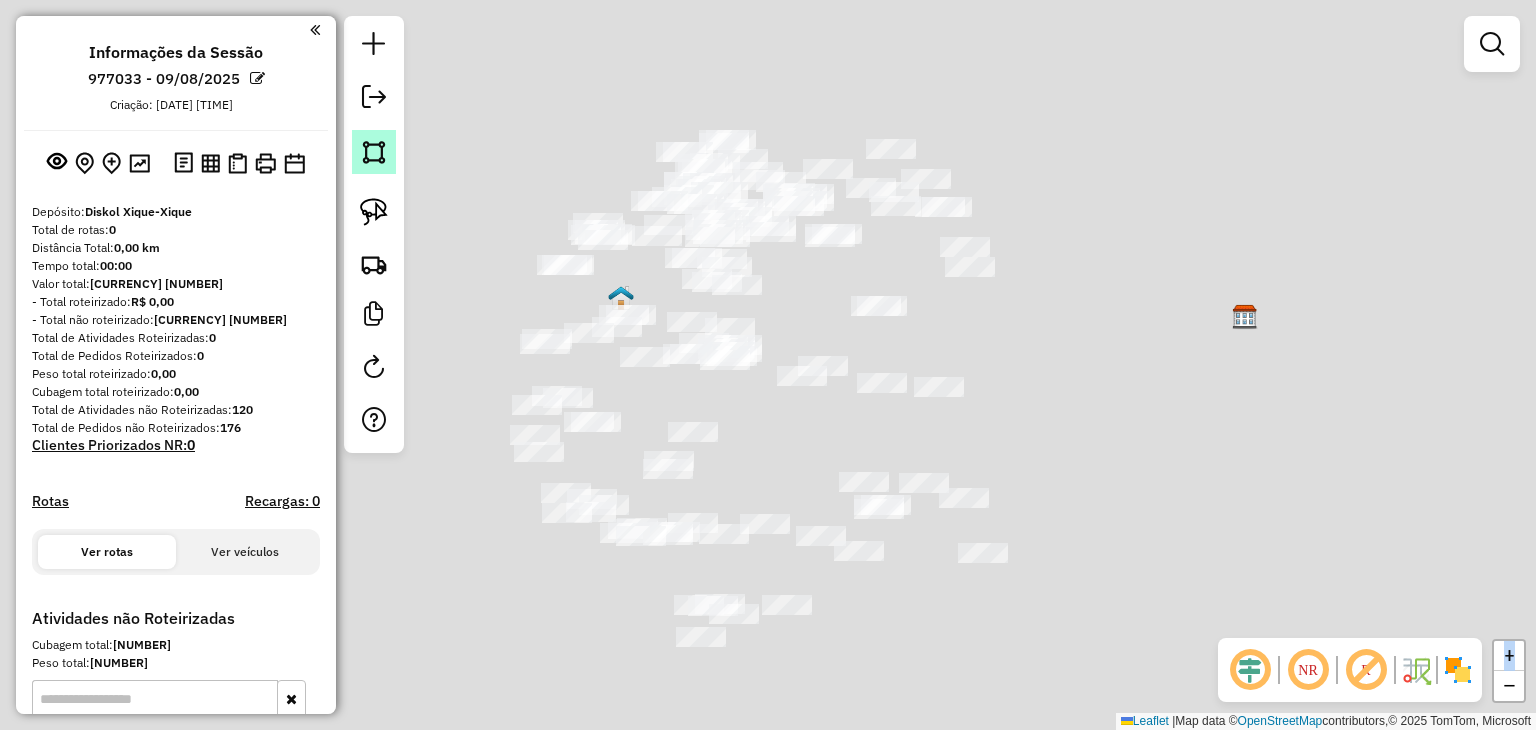 click 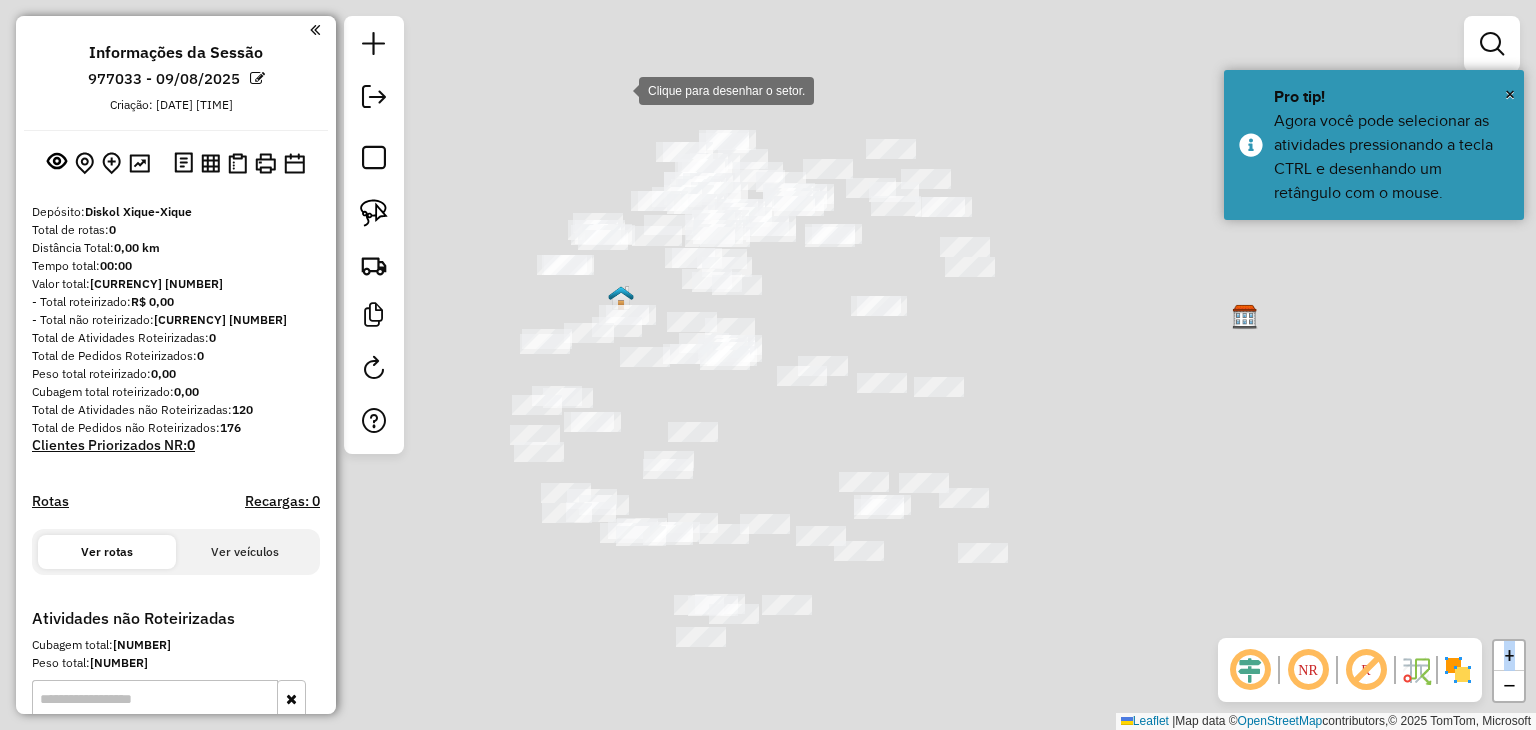 click 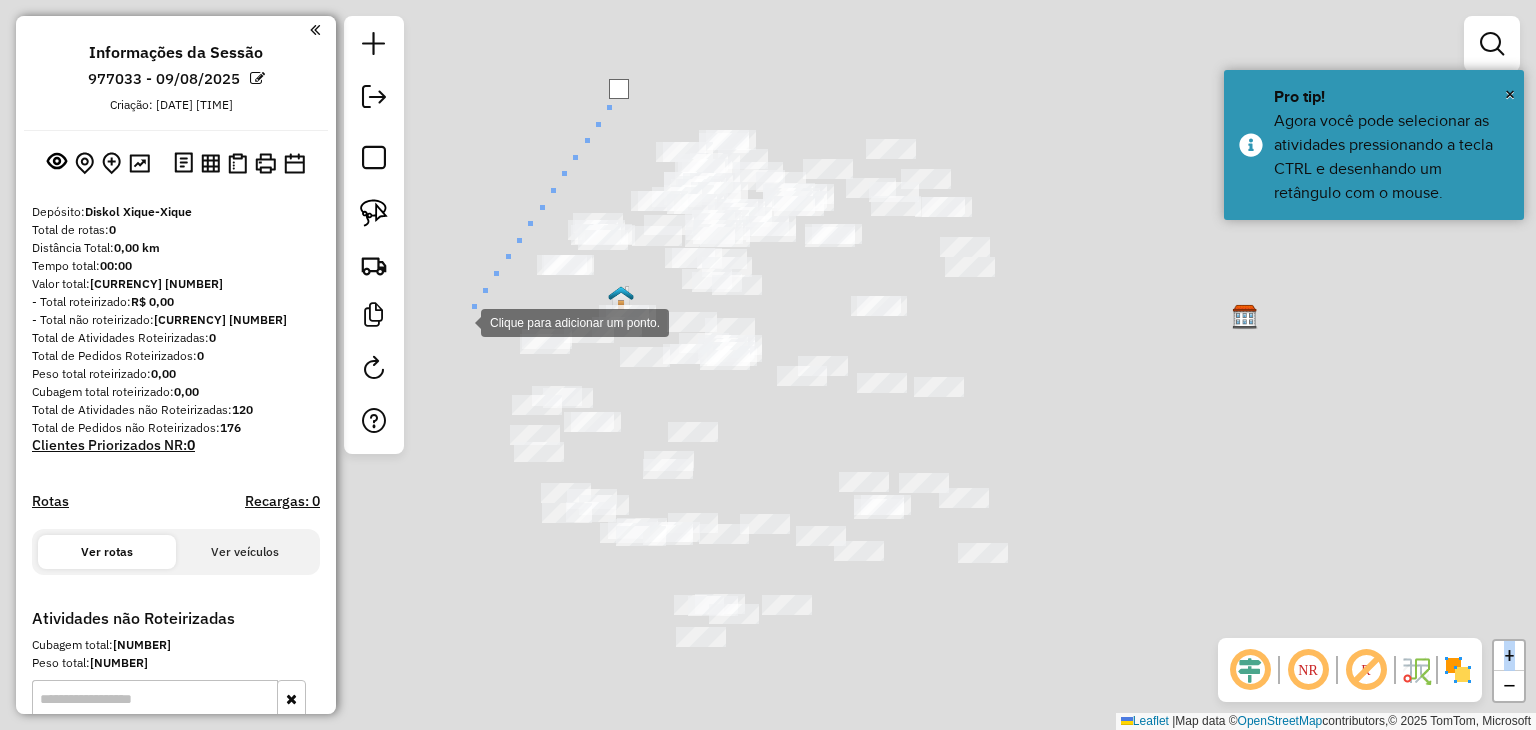 click 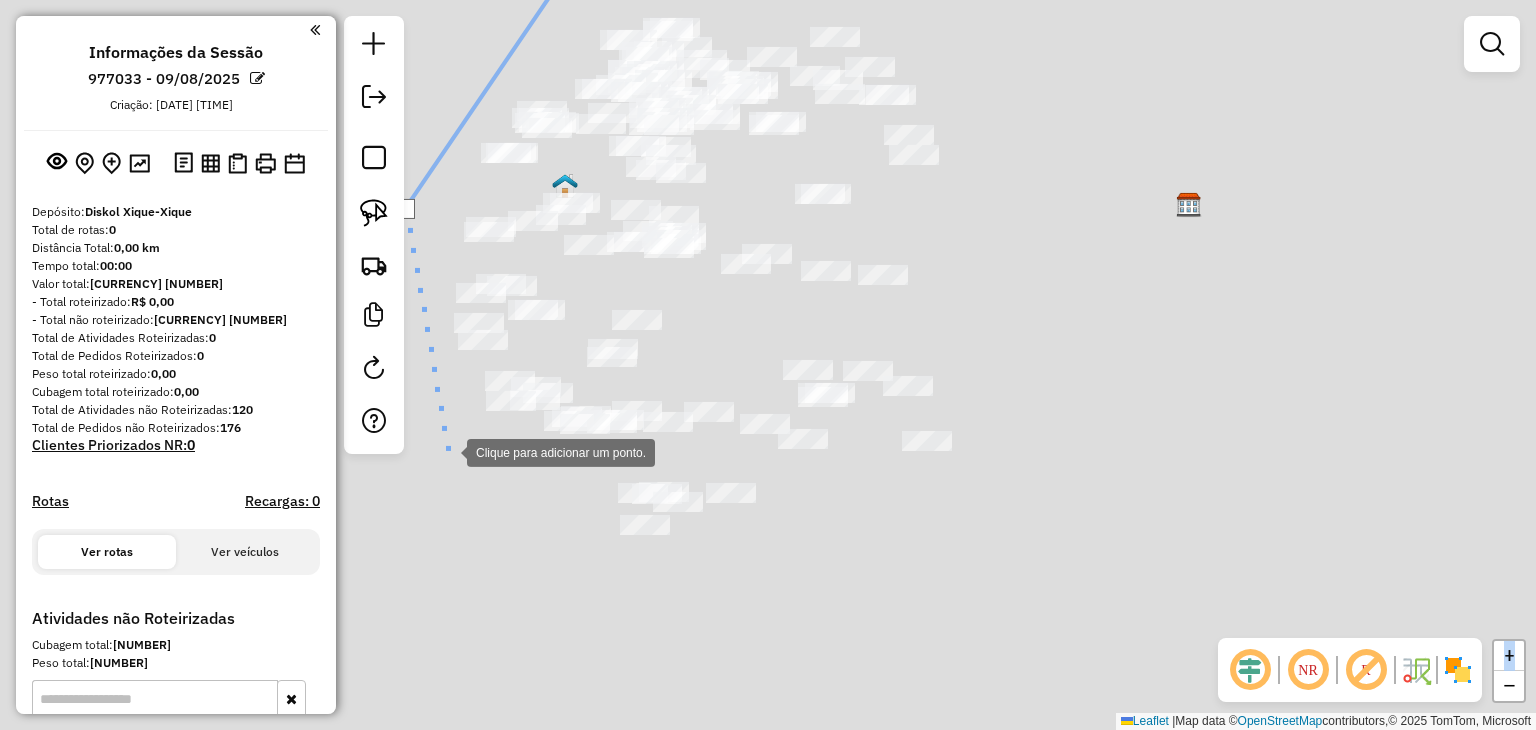 drag, startPoint x: 502, startPoint y: 561, endPoint x: 446, endPoint y: 450, distance: 124.32619 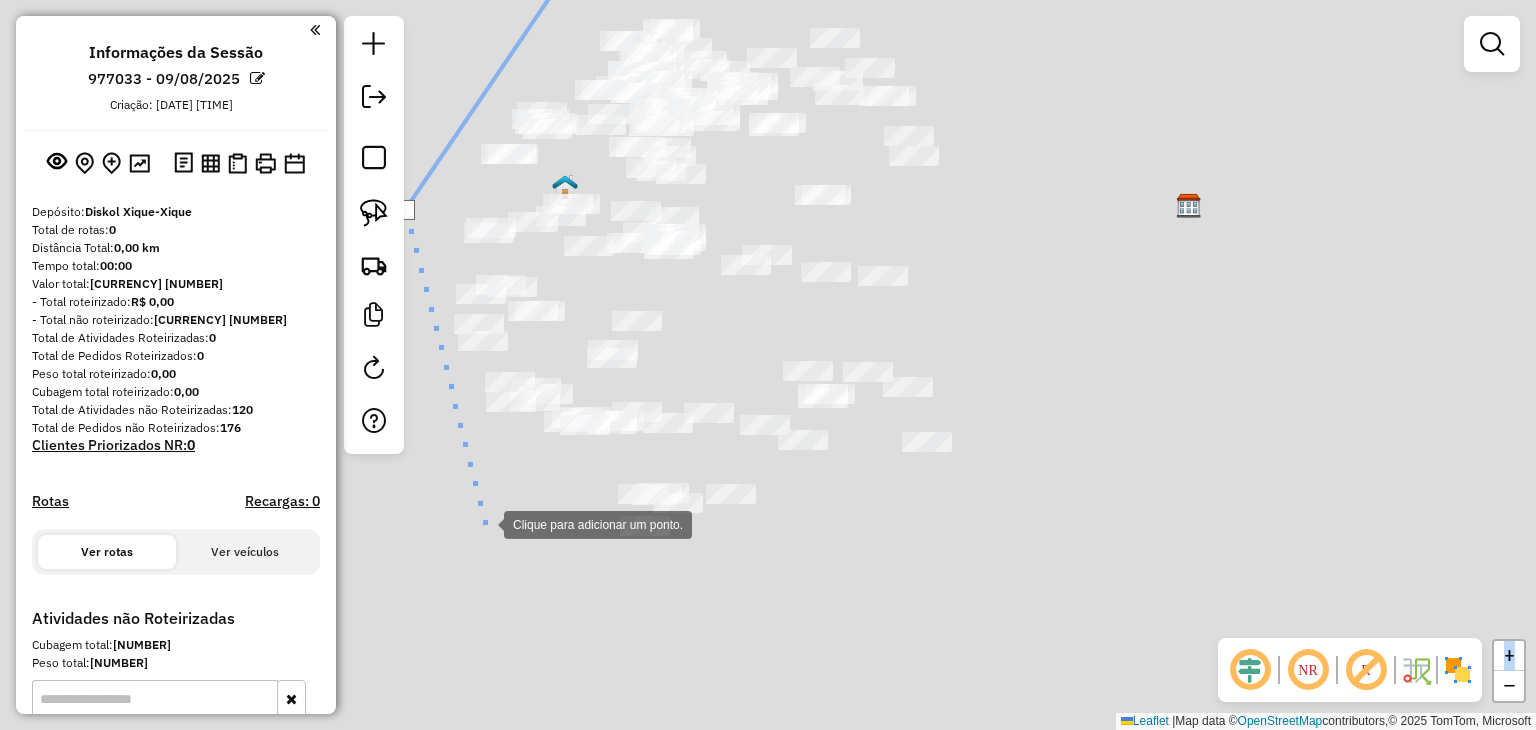 click 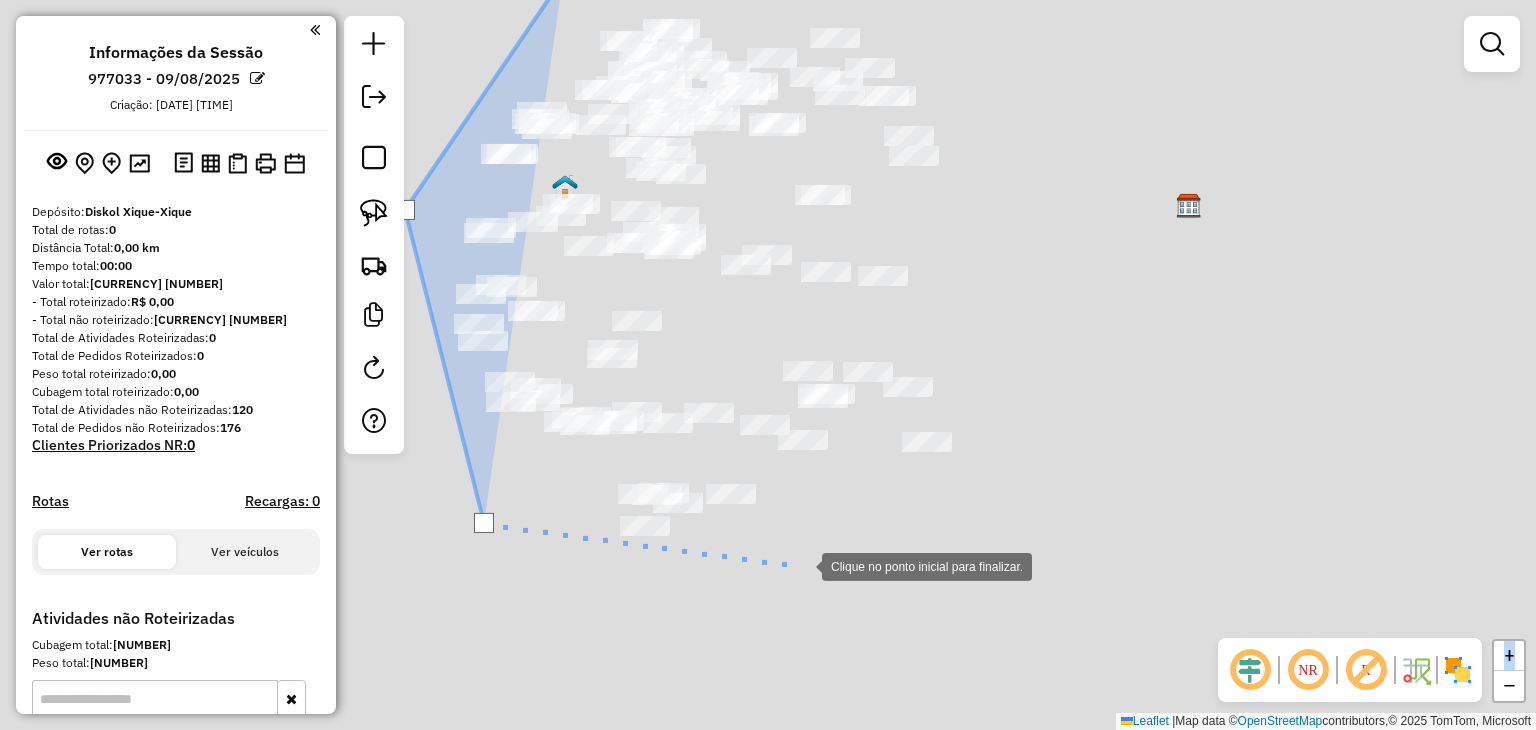 click 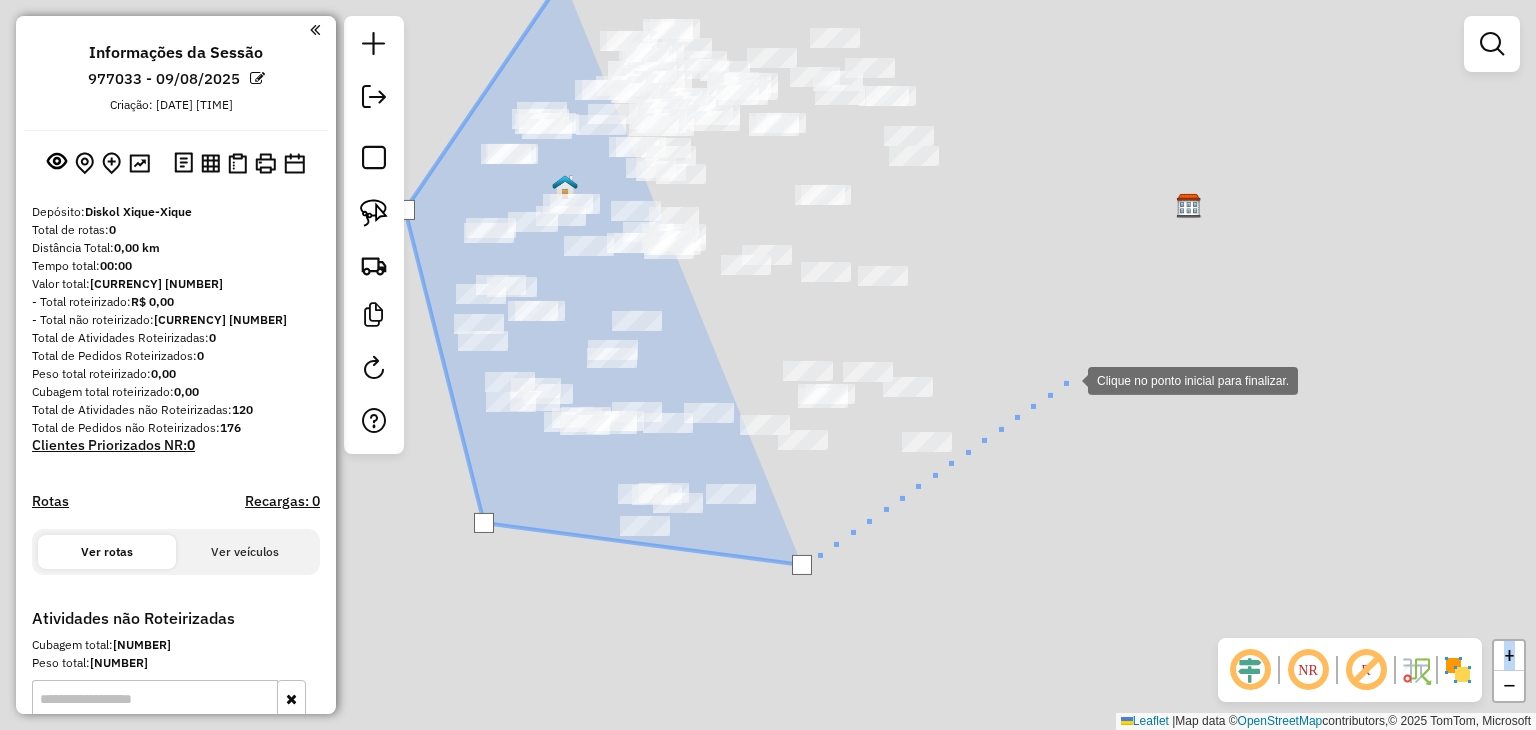 click 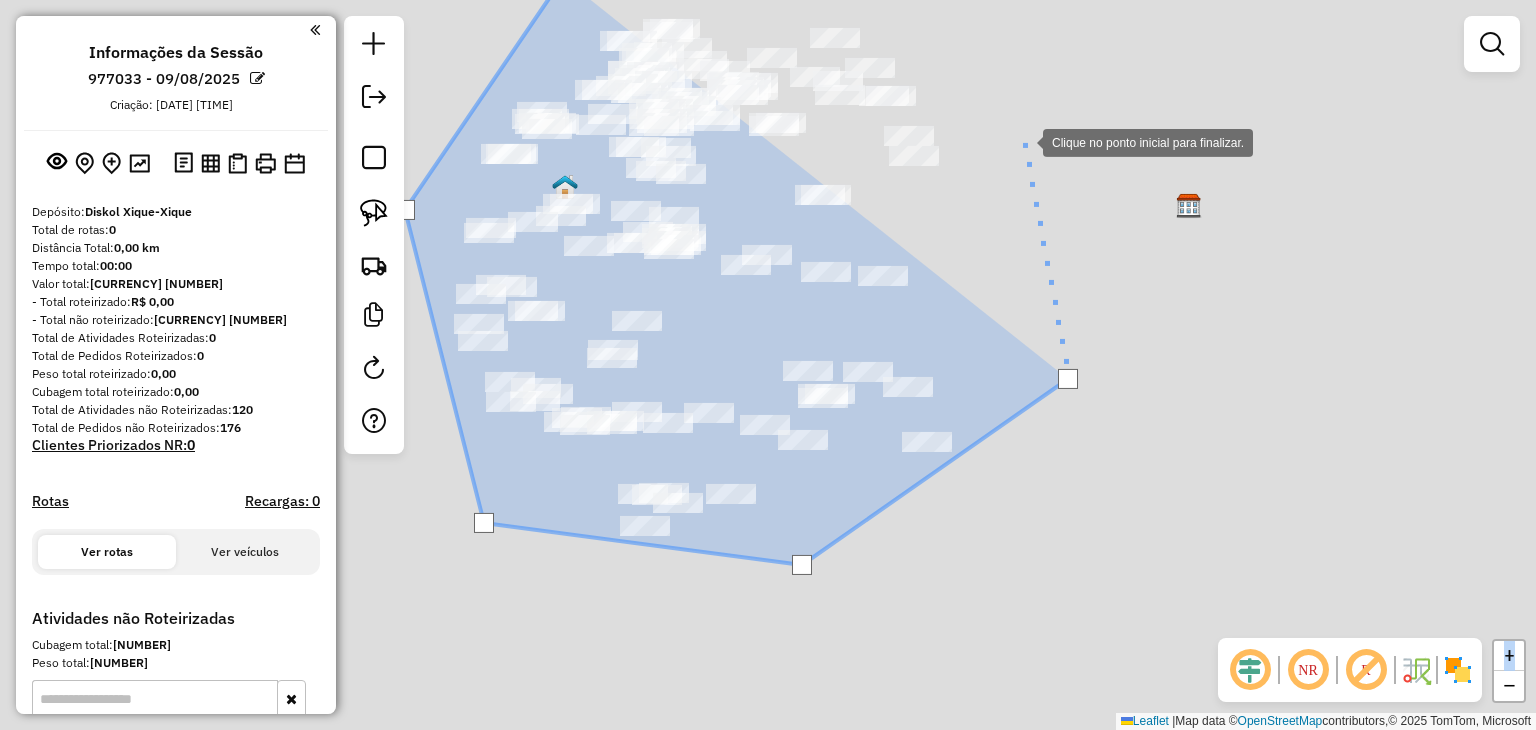 click 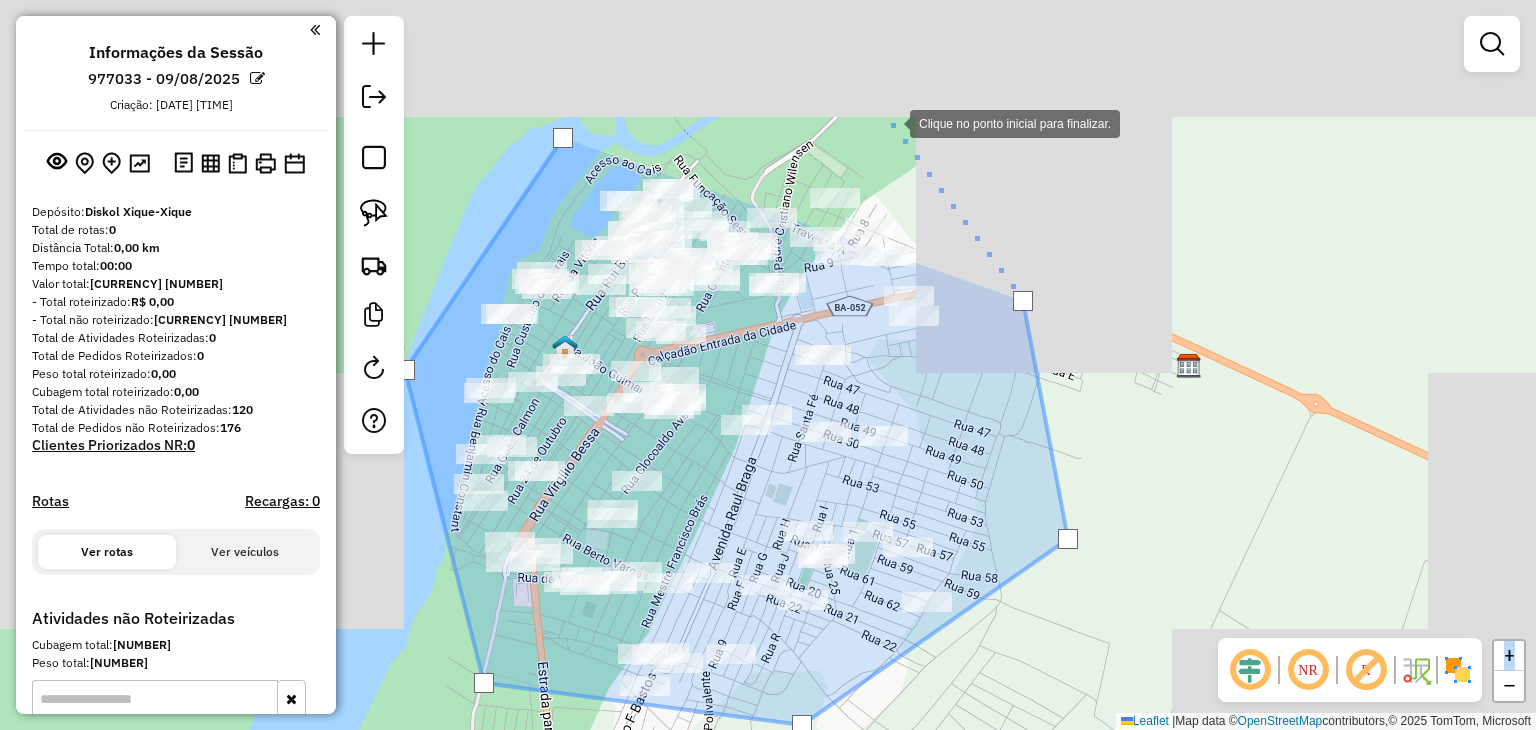 click 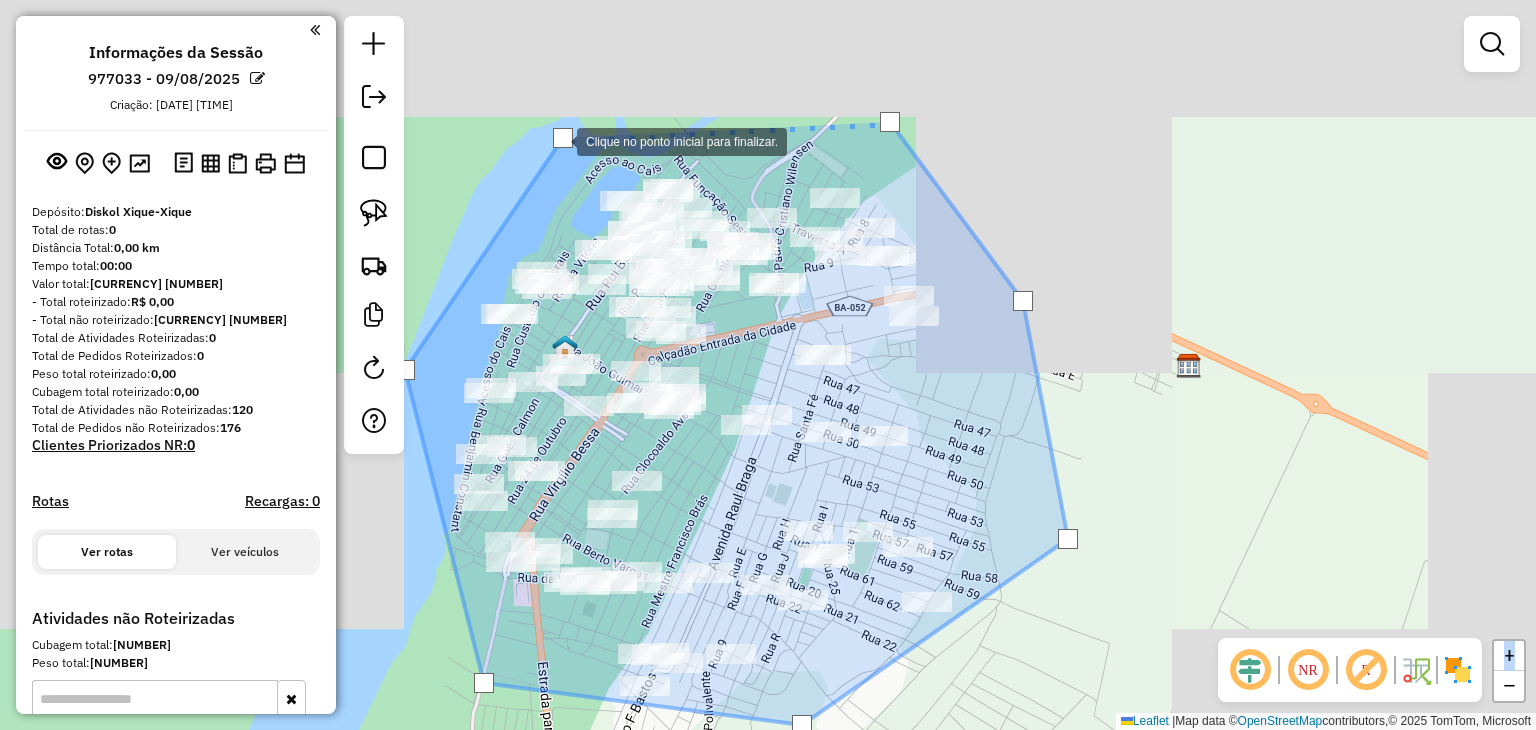 click 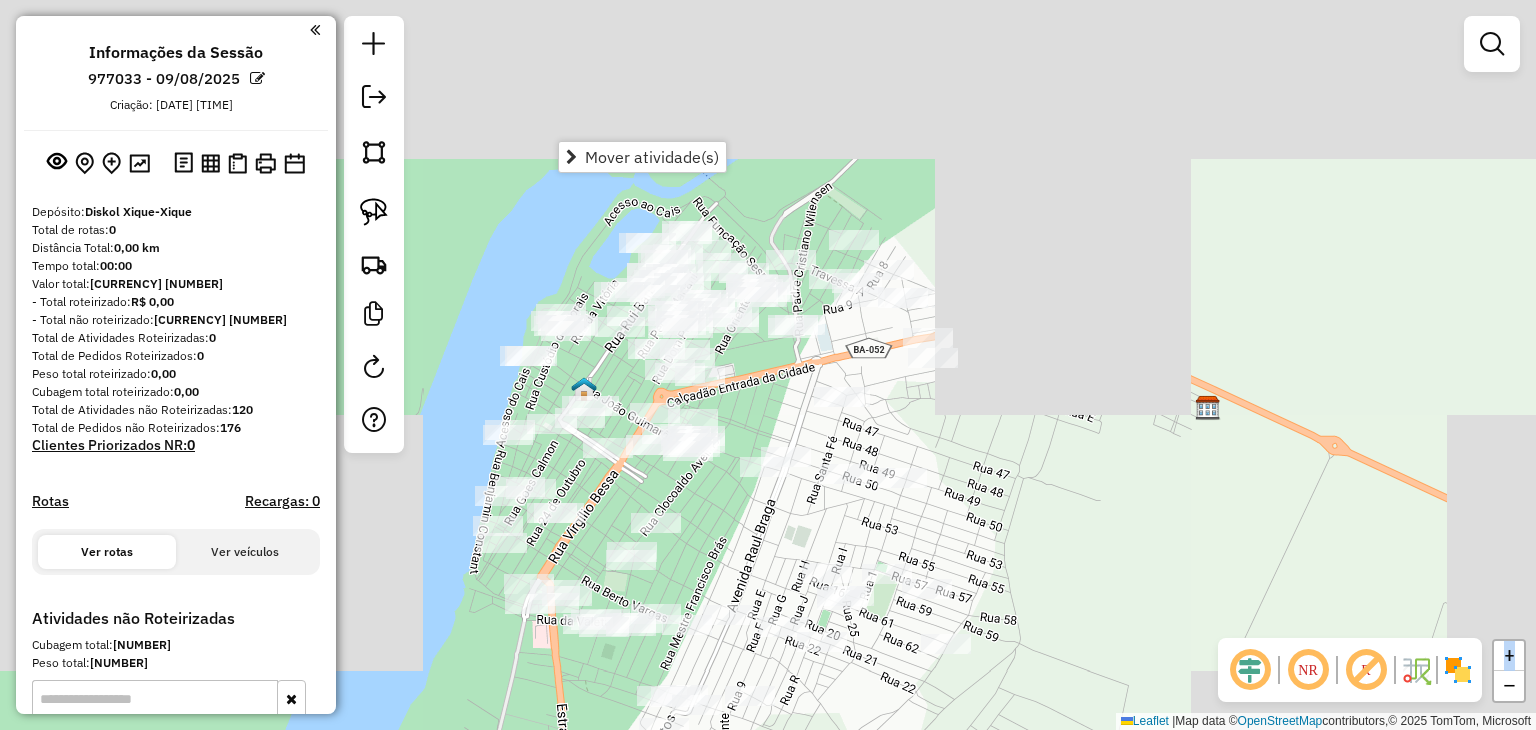 click on "Janela de atendimento Grade de atendimento Capacidade Transportadoras Veículos Cliente Pedidos  Rotas Selecione os dias de semana para filtrar as janelas de atendimento  Seg   Ter   Qua   Qui   Sex   Sáb   Dom  Informe o período da janela de atendimento: De: Até:  Filtrar exatamente a janela do cliente  Considerar janela de atendimento padrão  Selecione os dias de semana para filtrar as grades de atendimento  Seg   Ter   Qua   Qui   Sex   Sáb   Dom   Considerar clientes sem dia de atendimento cadastrado  Clientes fora do dia de atendimento selecionado Filtrar as atividades entre os valores definidos abaixo:  Peso mínimo:   Peso máximo:   Cubagem mínima:   Cubagem máxima:   De:   Até:  Filtrar as atividades entre o tempo de atendimento definido abaixo:  De:   Até:   Considerar capacidade total dos clientes não roteirizados Transportadora: Selecione um ou mais itens Tipo de veículo: Selecione um ou mais itens Veículo: Selecione um ou mais itens Motorista: Selecione um ou mais itens Nome: Rótulo:" 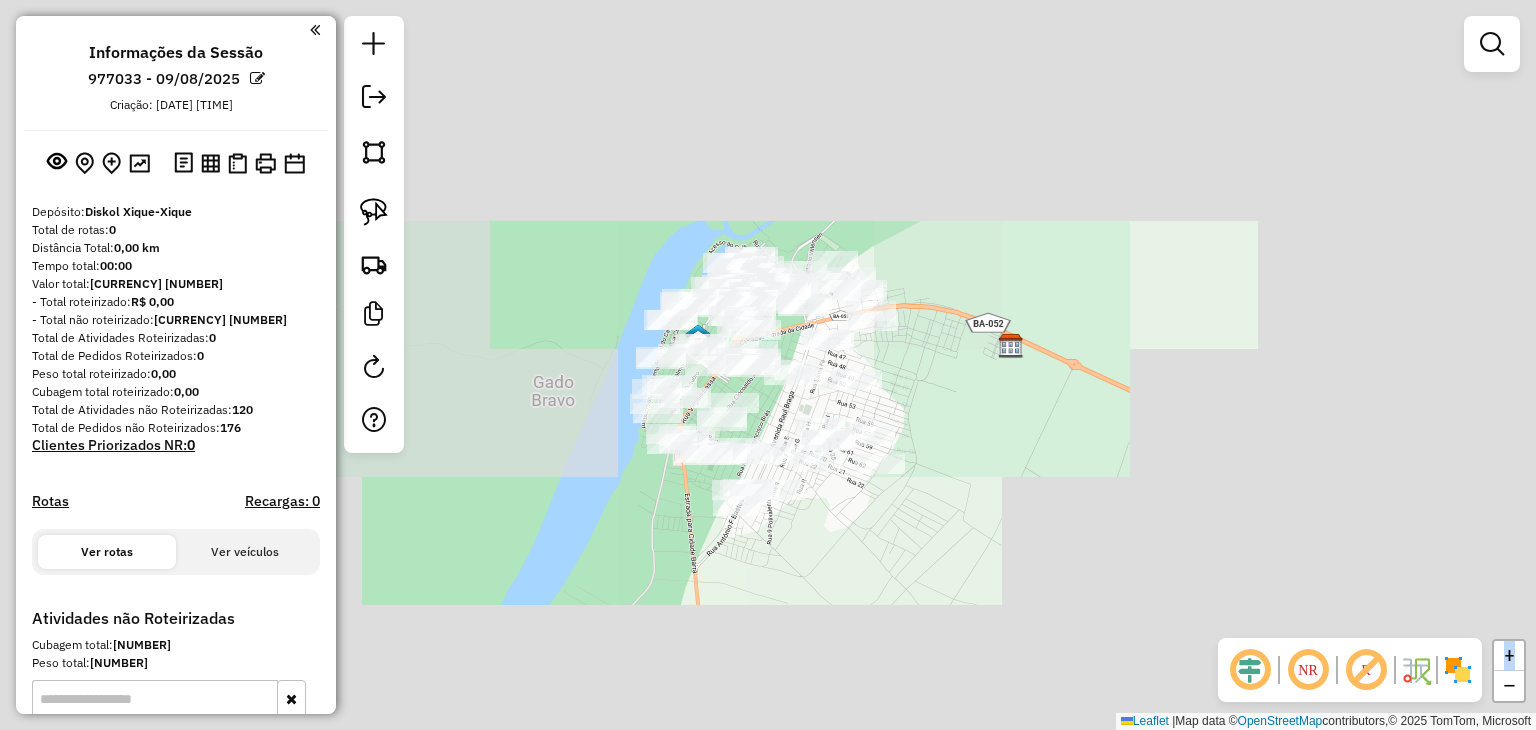 click on "Janela de atendimento Grade de atendimento Capacidade Transportadoras Veículos Cliente Pedidos  Rotas Selecione os dias de semana para filtrar as janelas de atendimento  Seg   Ter   Qua   Qui   Sex   Sáb   Dom  Informe o período da janela de atendimento: De: Até:  Filtrar exatamente a janela do cliente  Considerar janela de atendimento padrão  Selecione os dias de semana para filtrar as grades de atendimento  Seg   Ter   Qua   Qui   Sex   Sáb   Dom   Considerar clientes sem dia de atendimento cadastrado  Clientes fora do dia de atendimento selecionado Filtrar as atividades entre os valores definidos abaixo:  Peso mínimo:   Peso máximo:   Cubagem mínima:   Cubagem máxima:   De:   Até:  Filtrar as atividades entre o tempo de atendimento definido abaixo:  De:   Até:   Considerar capacidade total dos clientes não roteirizados Transportadora: Selecione um ou mais itens Tipo de veículo: Selecione um ou mais itens Veículo: Selecione um ou mais itens Motorista: Selecione um ou mais itens Nome: Rótulo:" 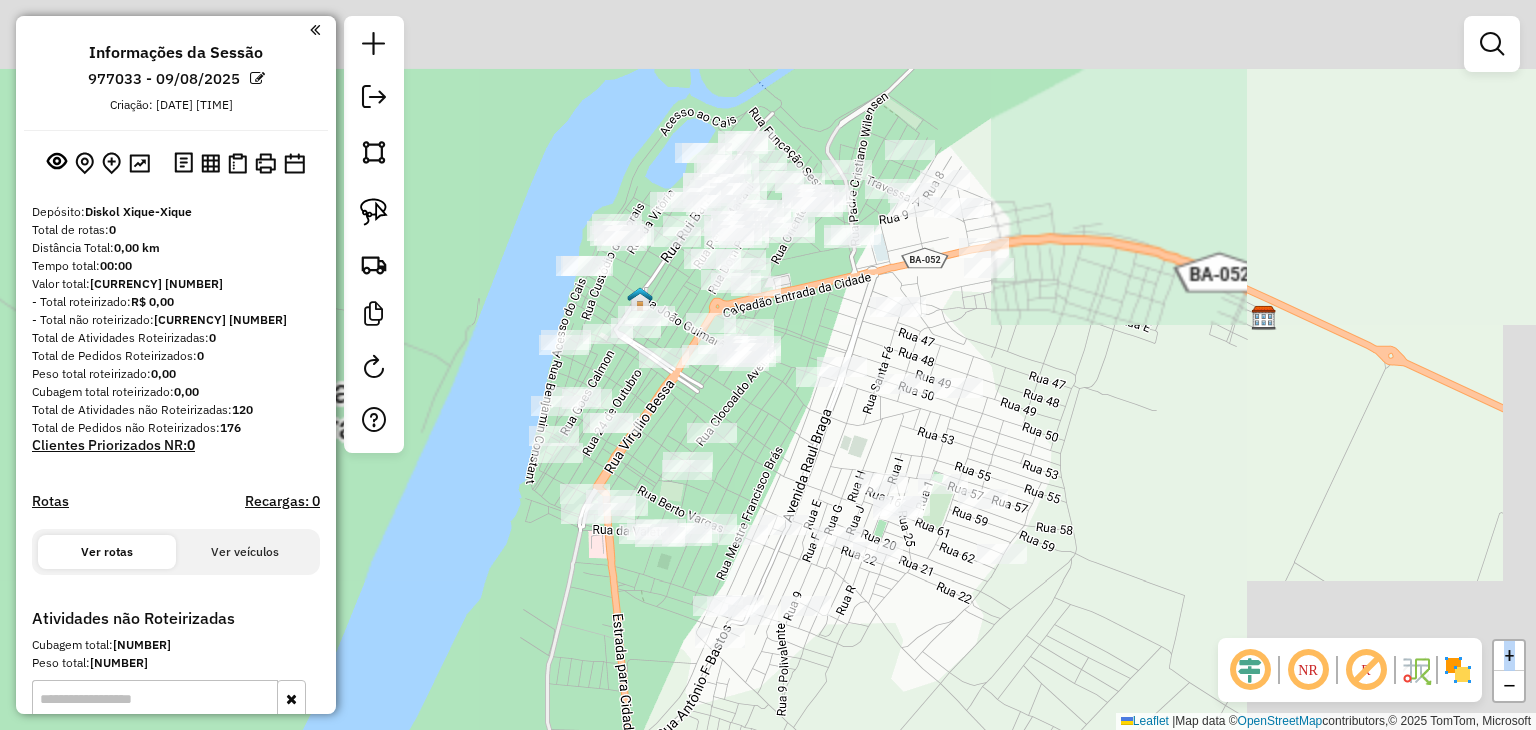 drag, startPoint x: 910, startPoint y: 371, endPoint x: 1086, endPoint y: 428, distance: 185 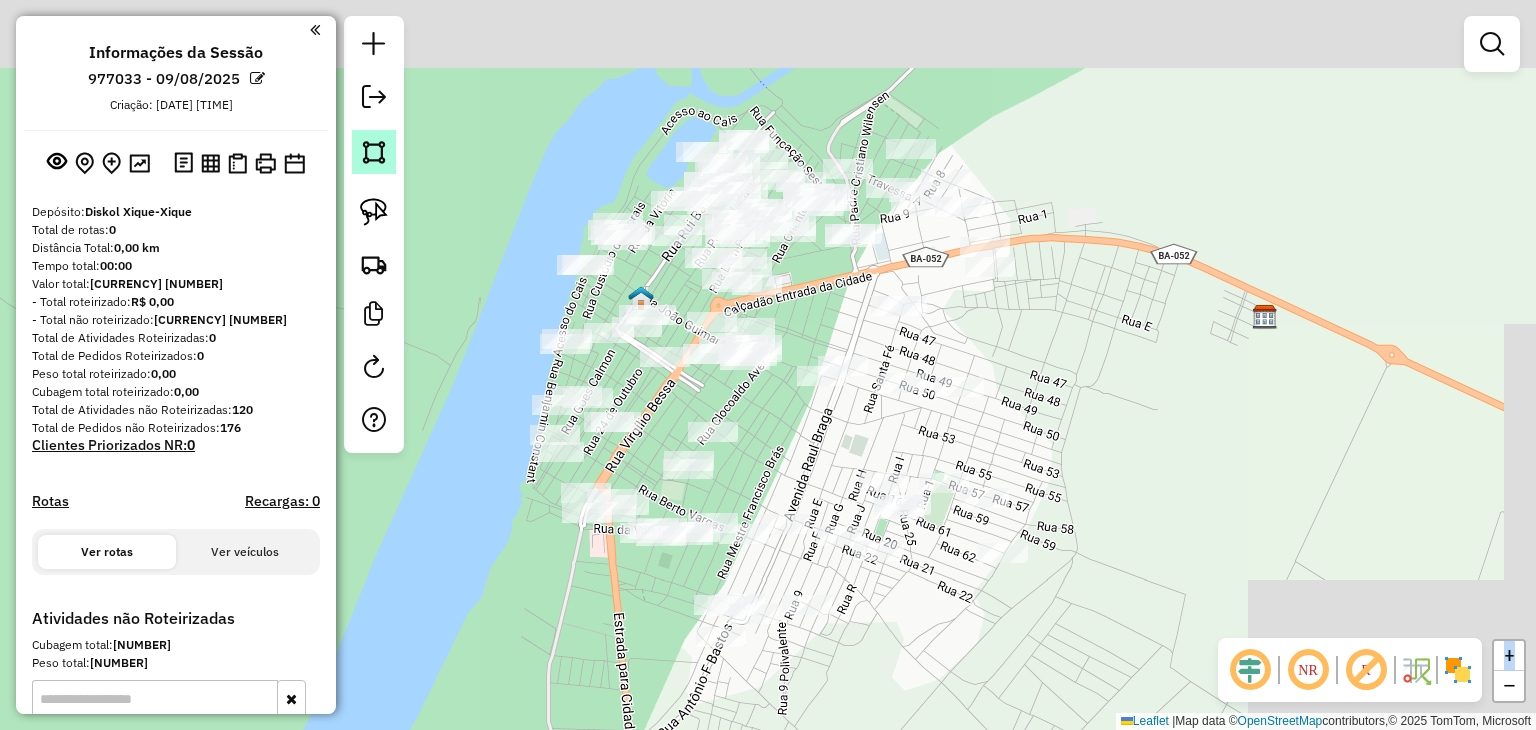 click 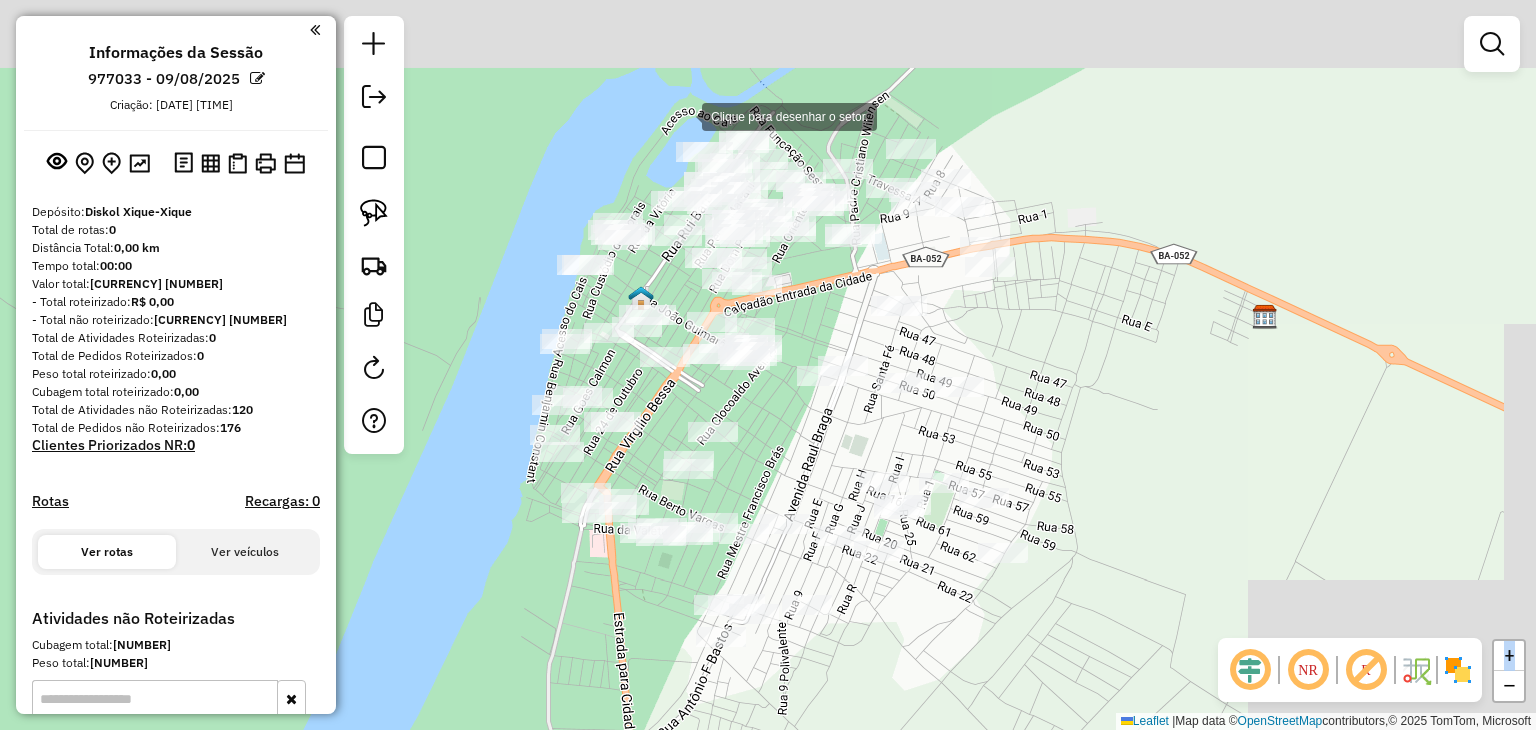 click 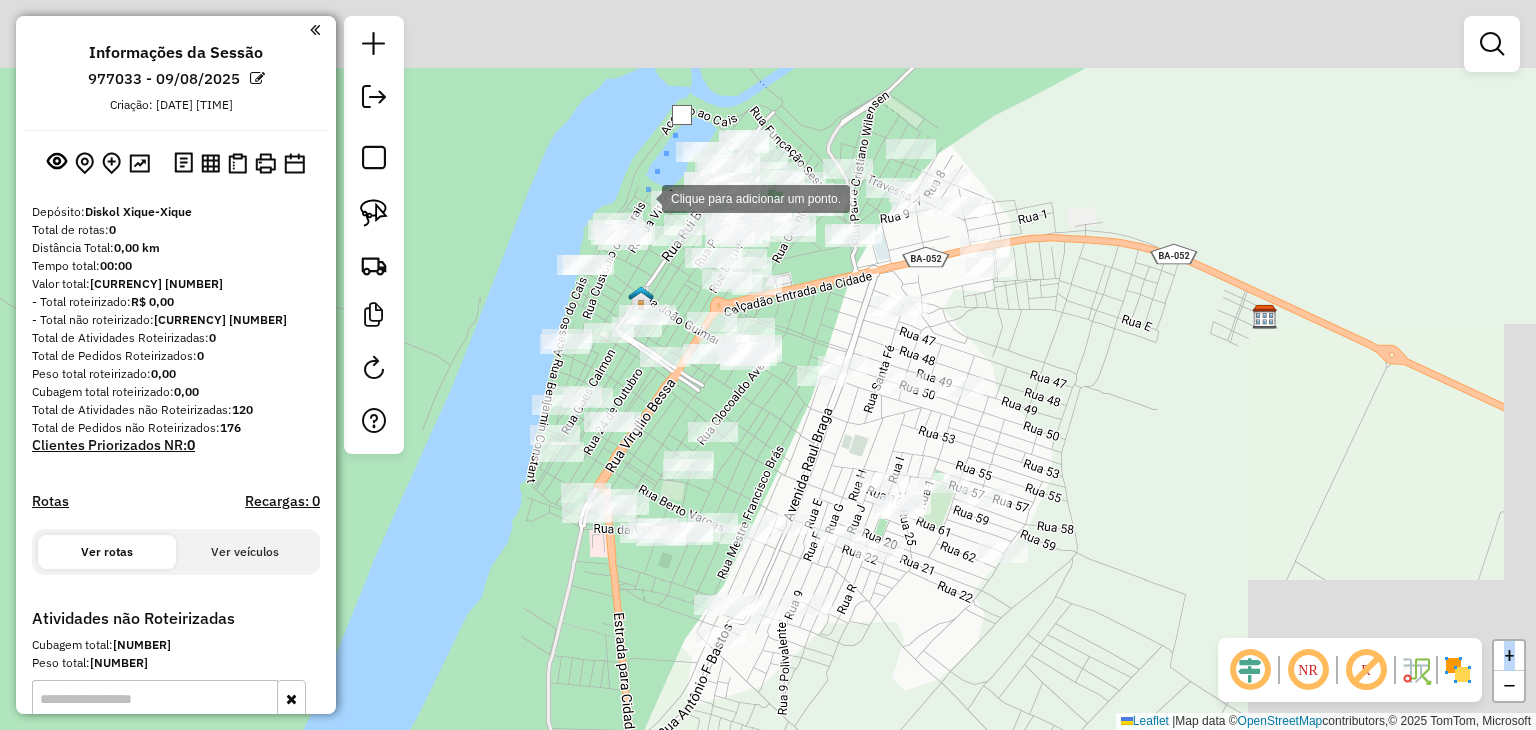 click 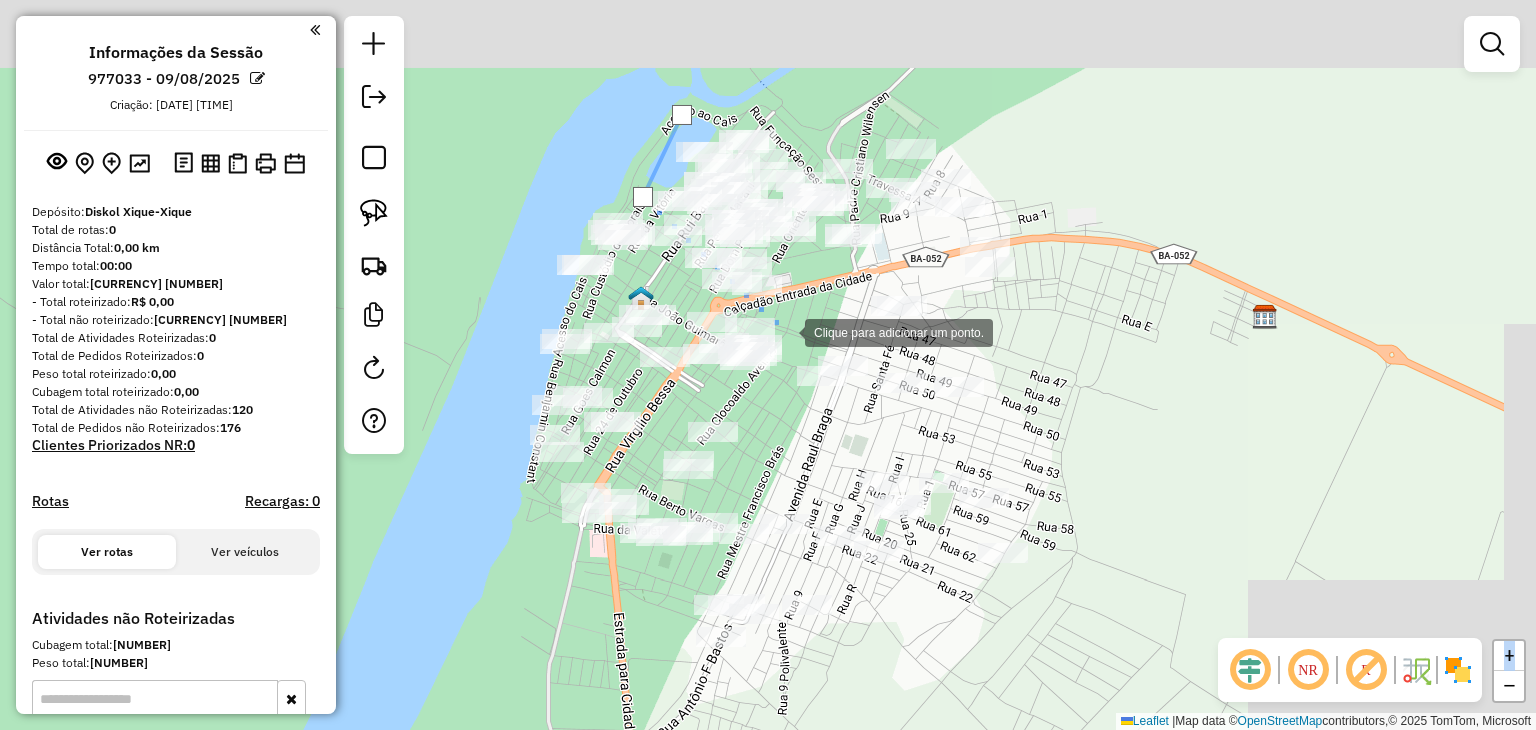 click 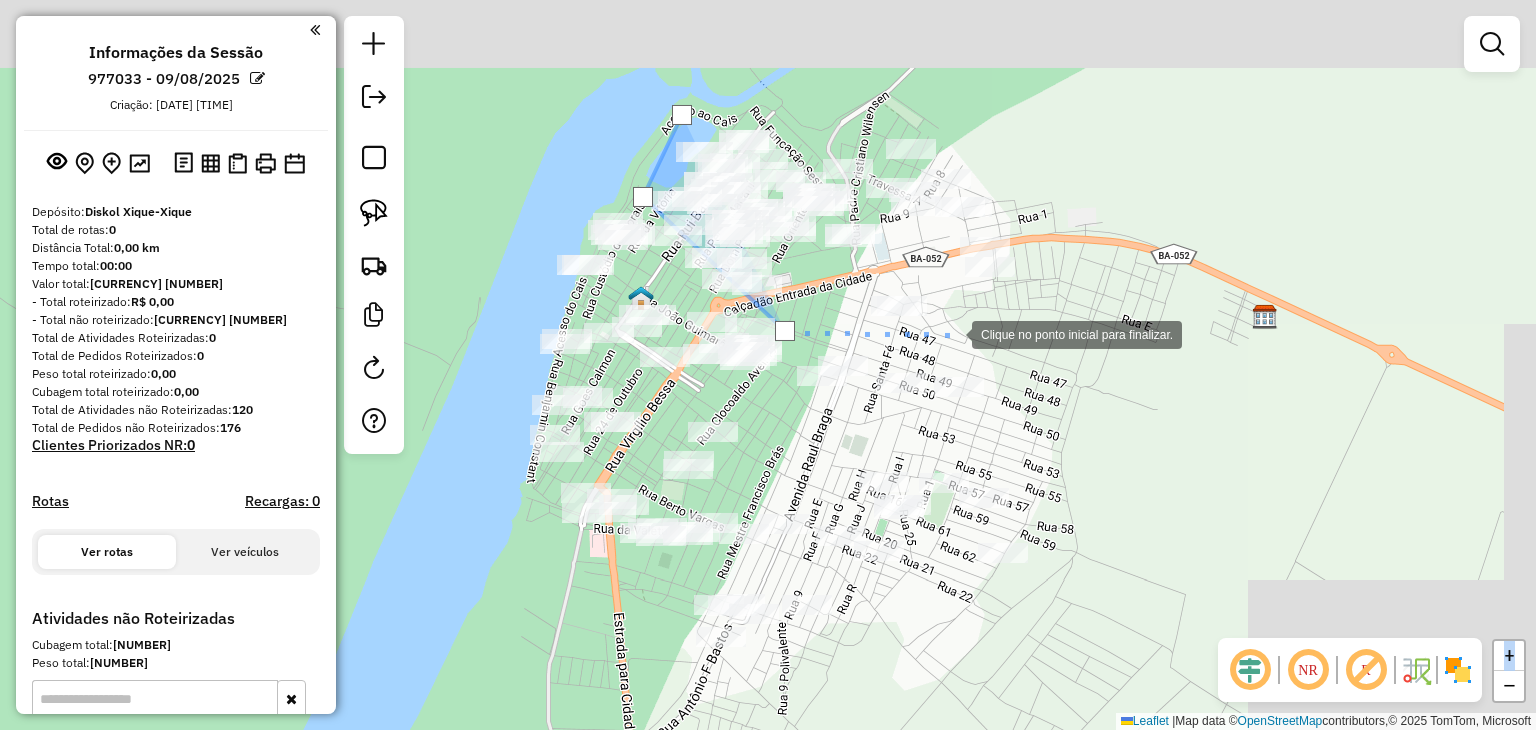 click 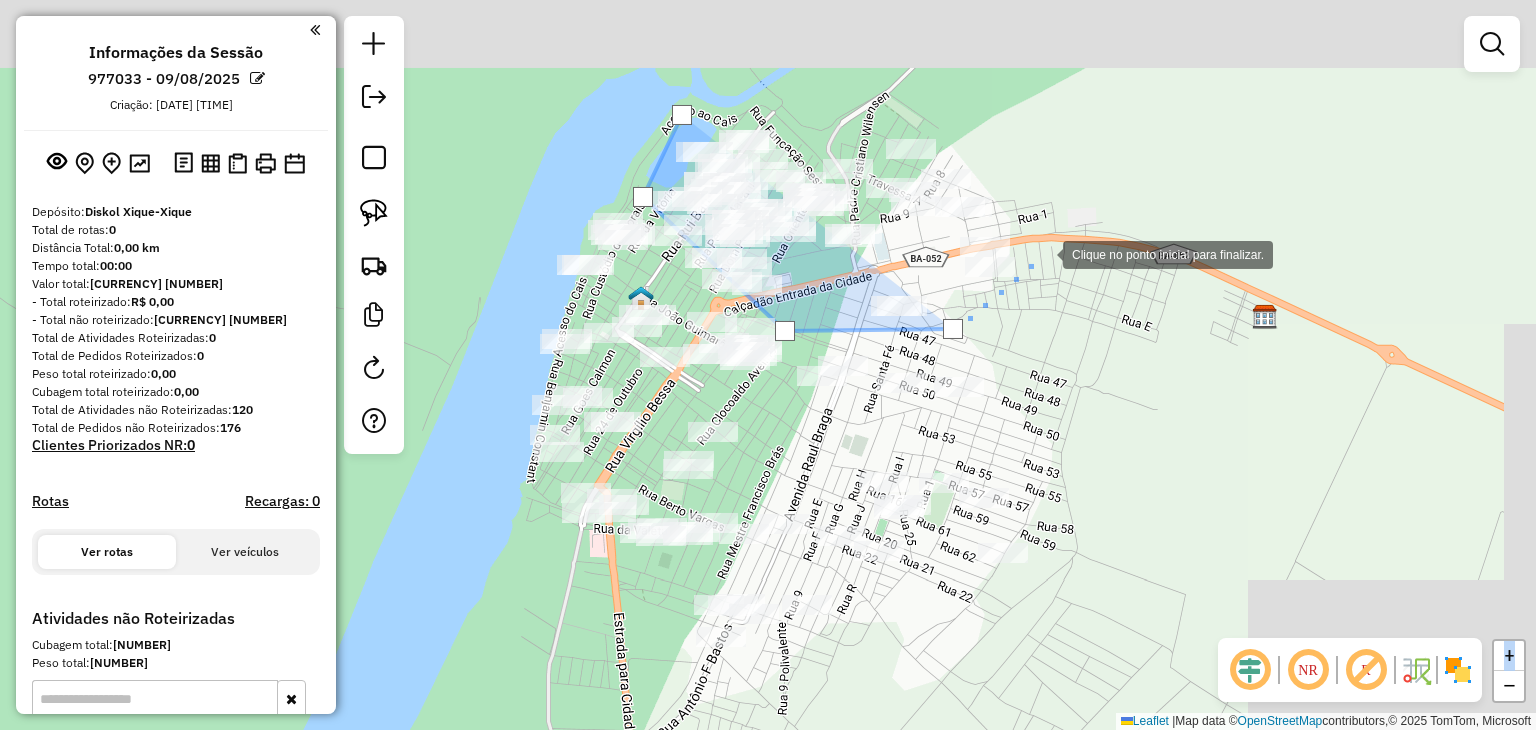 click 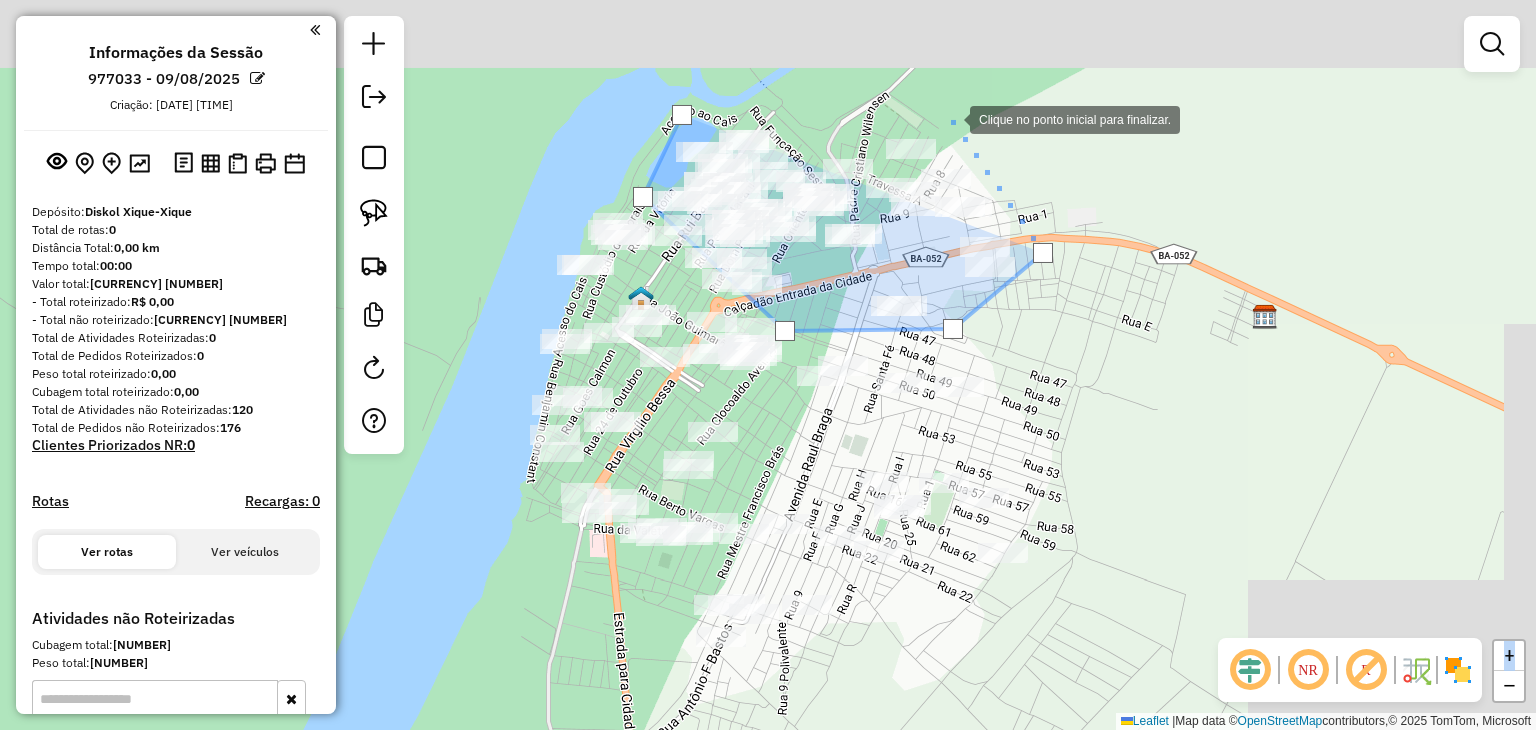 click 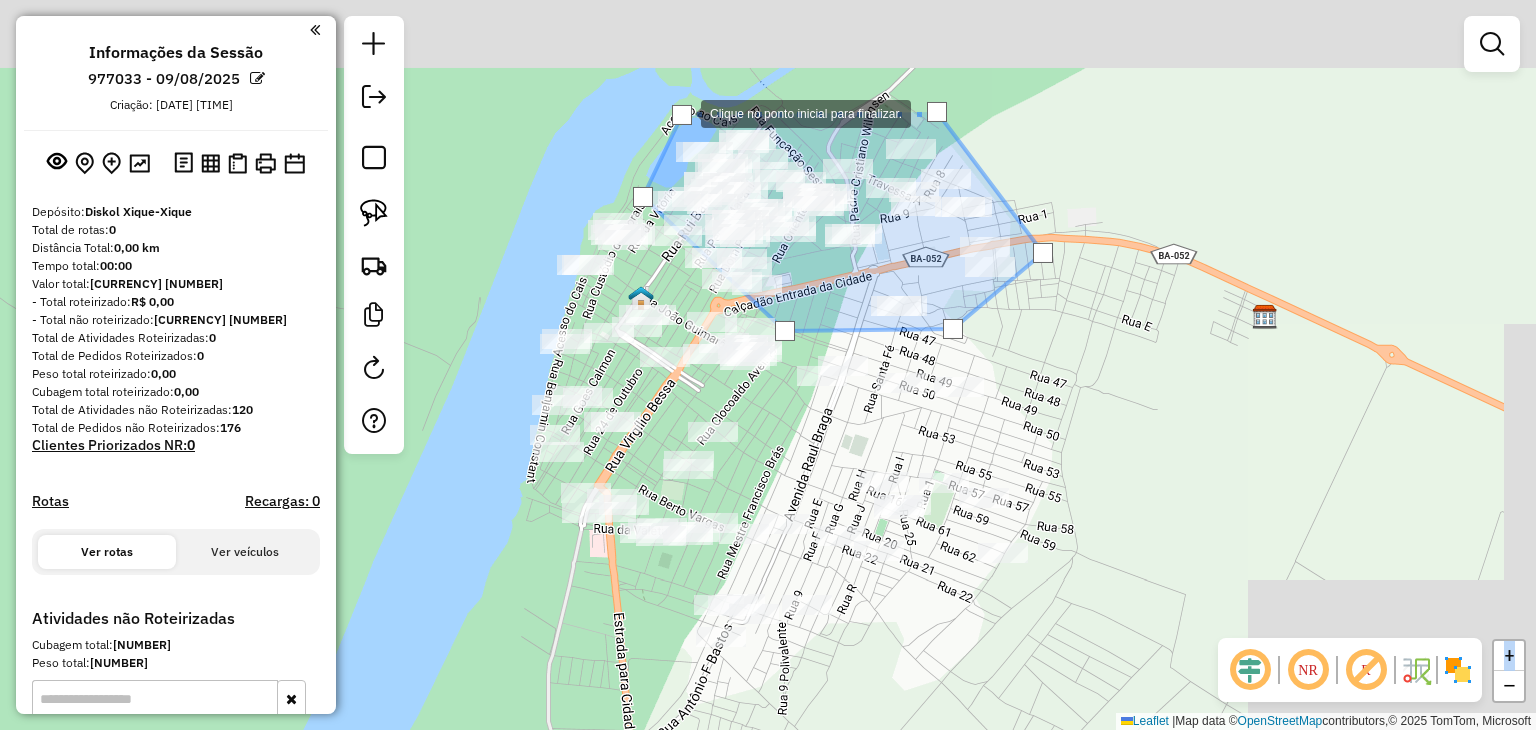 click 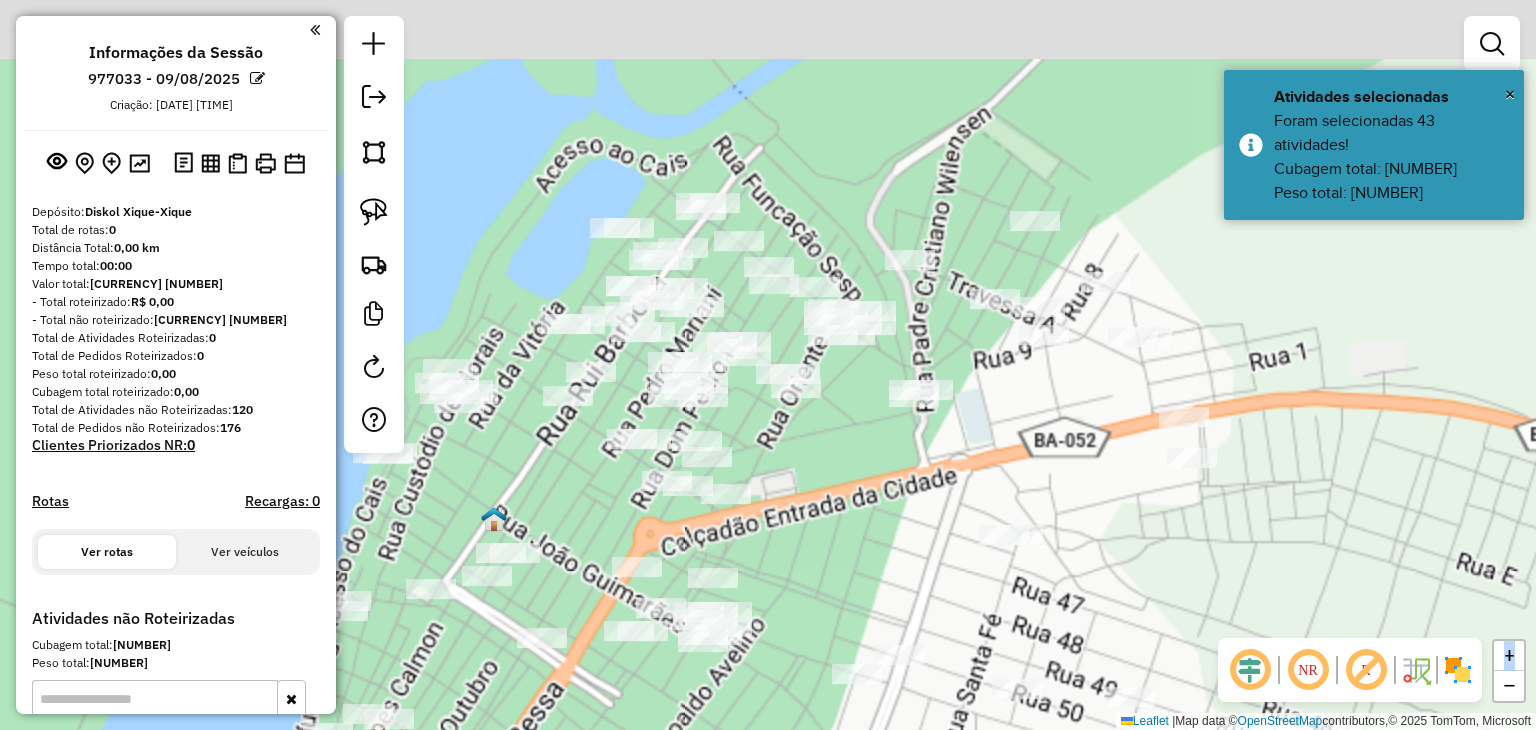 drag, startPoint x: 909, startPoint y: 364, endPoint x: 921, endPoint y: 489, distance: 125.57468 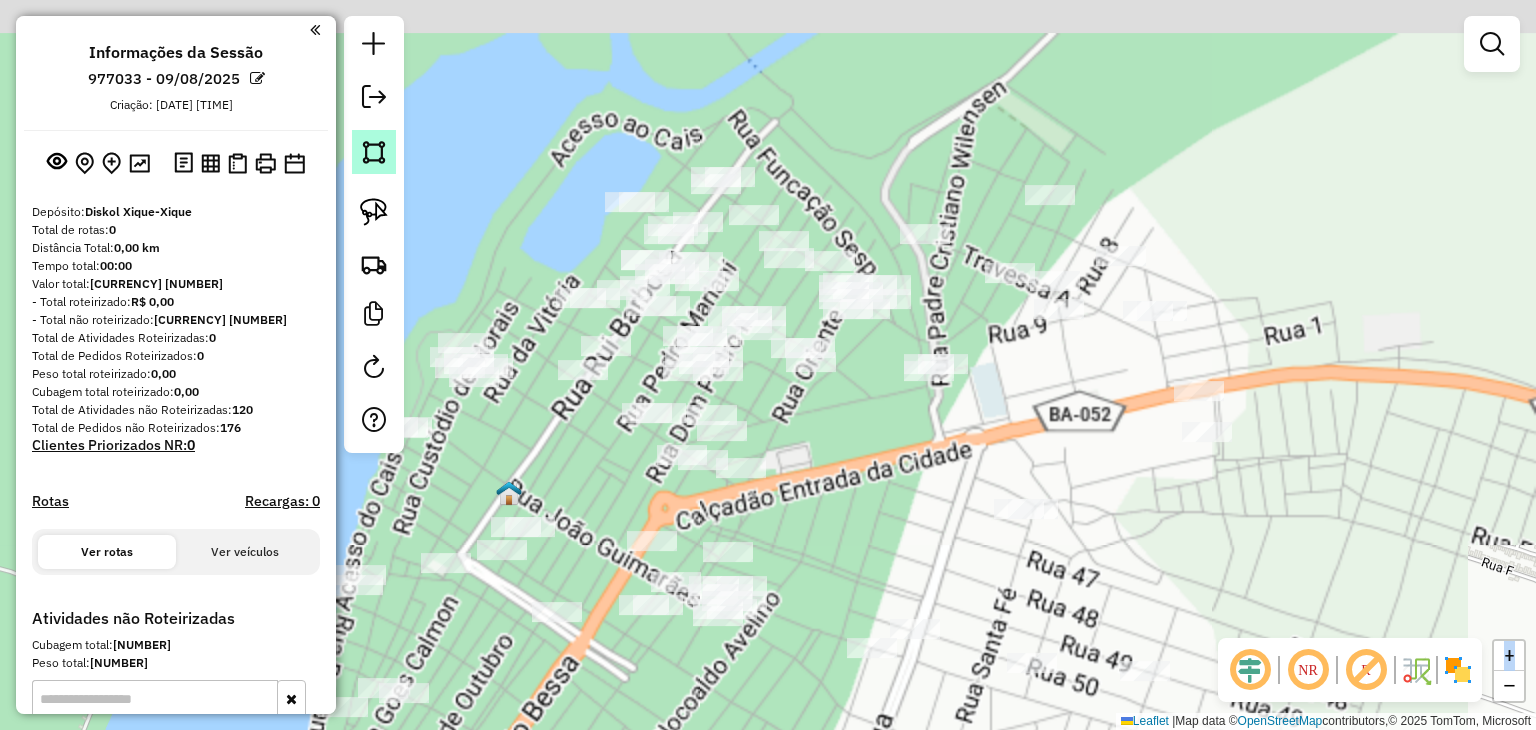 click 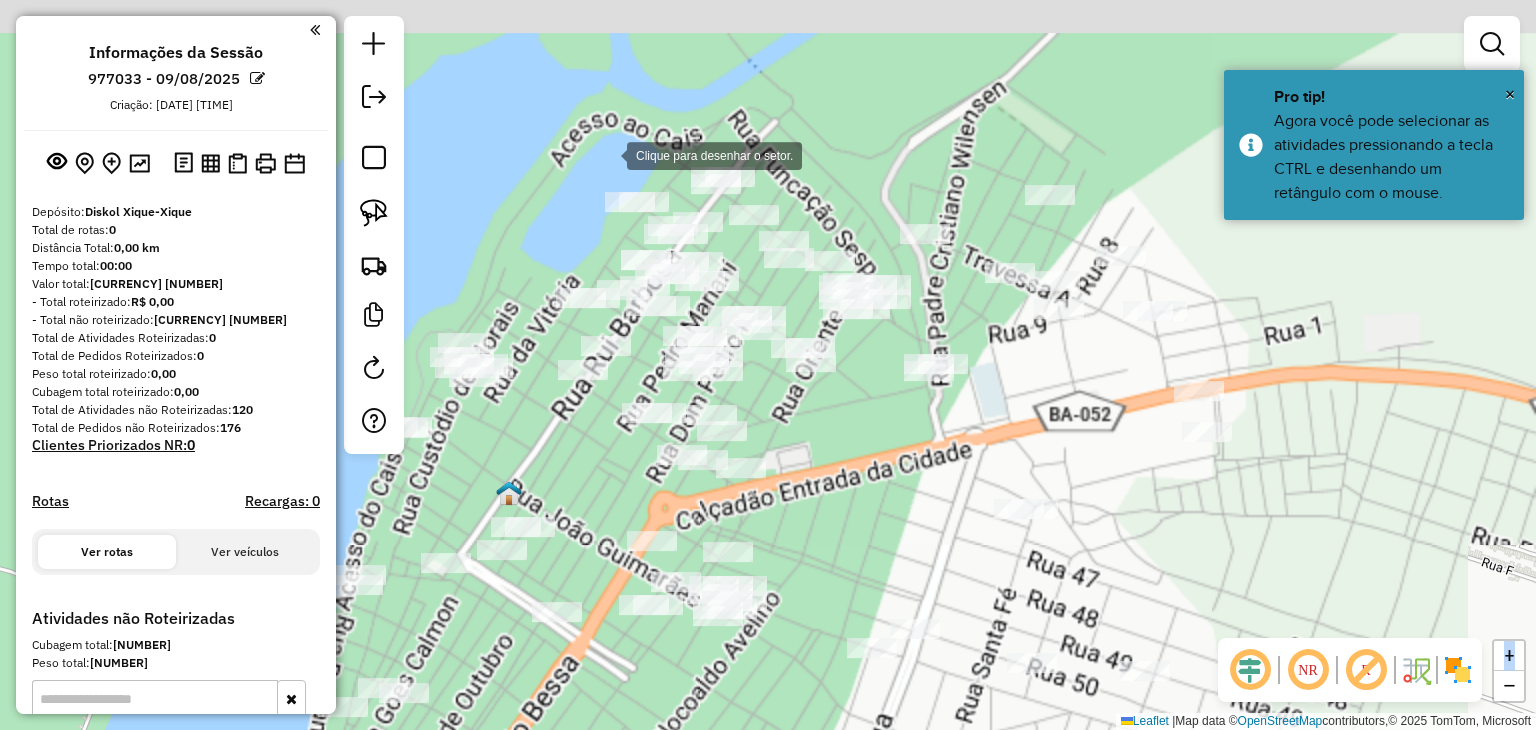 click 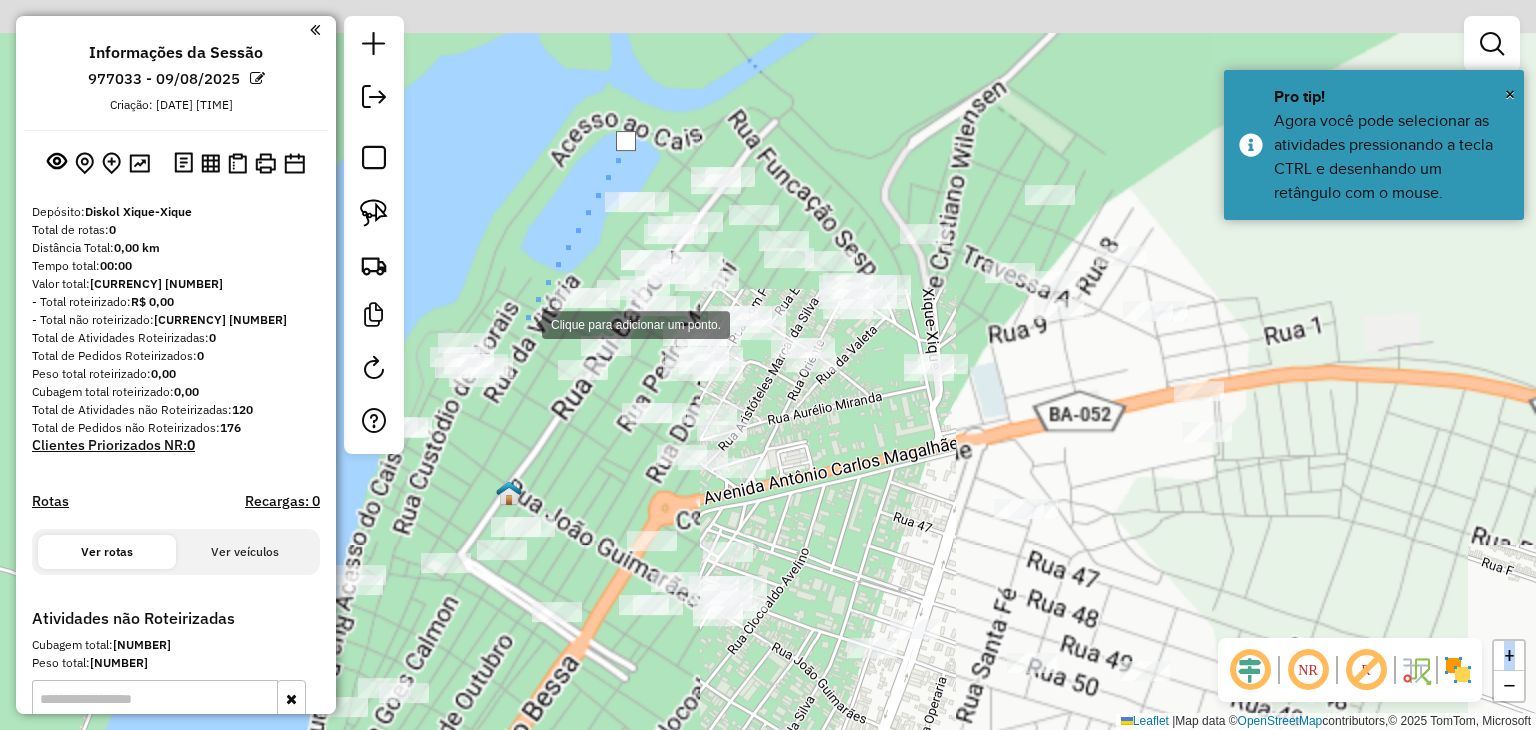 click 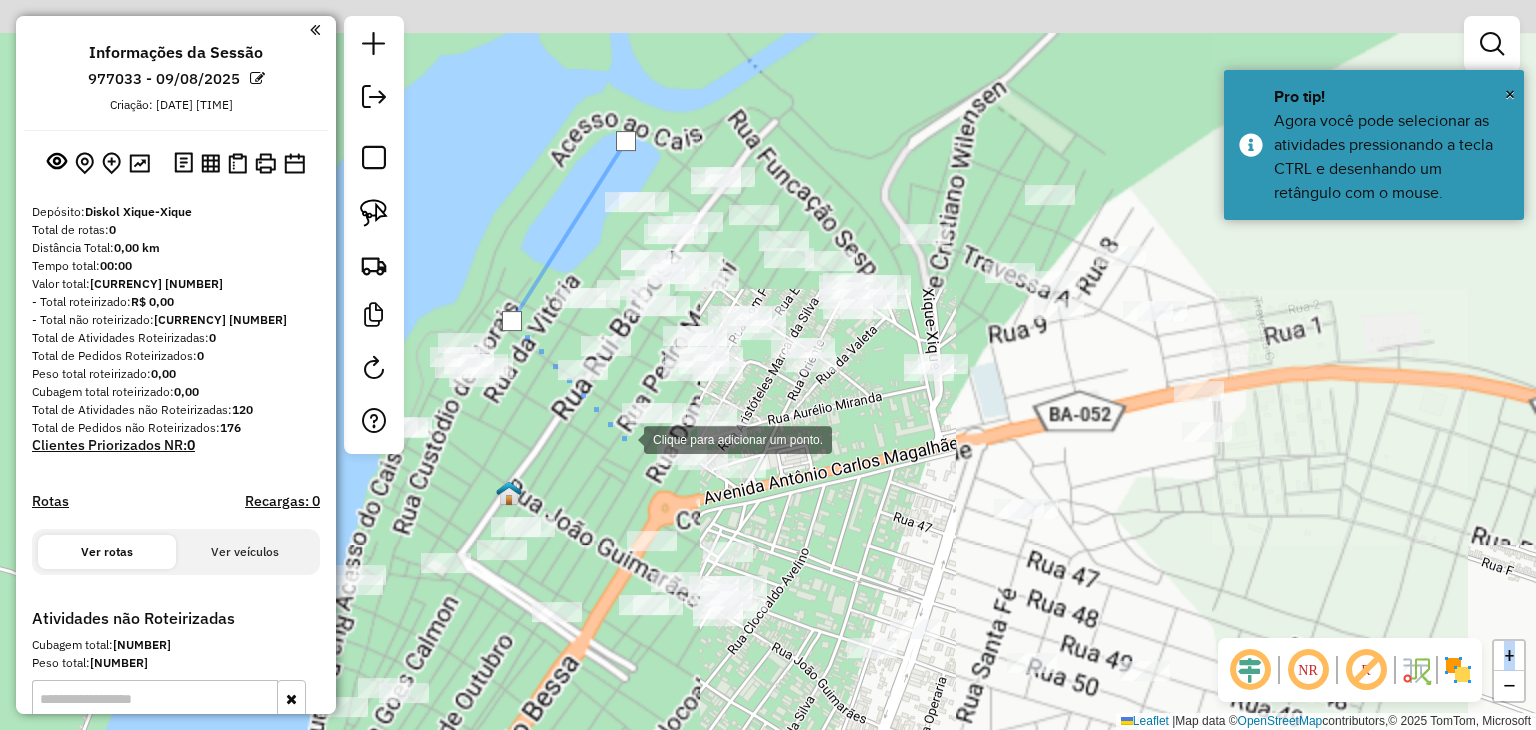 click 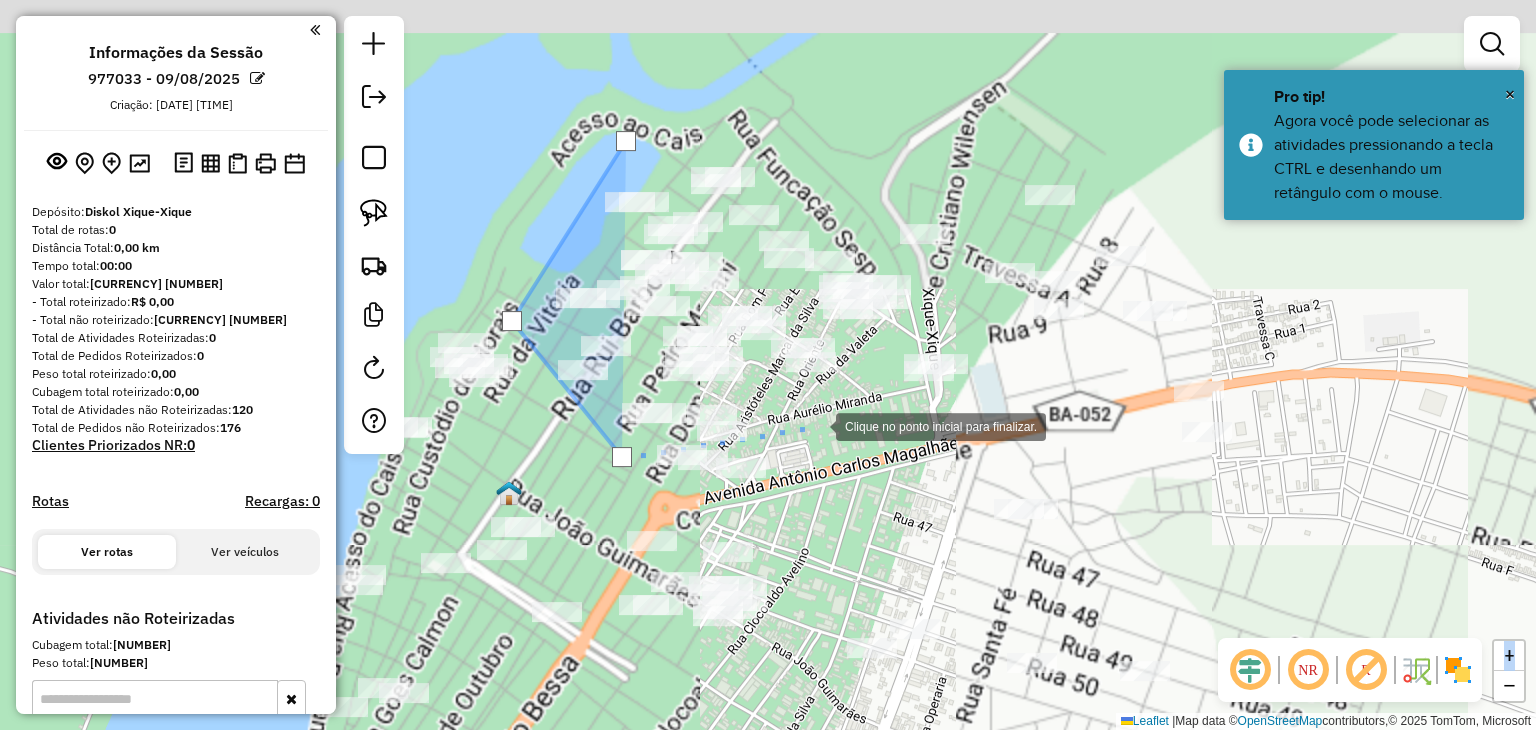 click 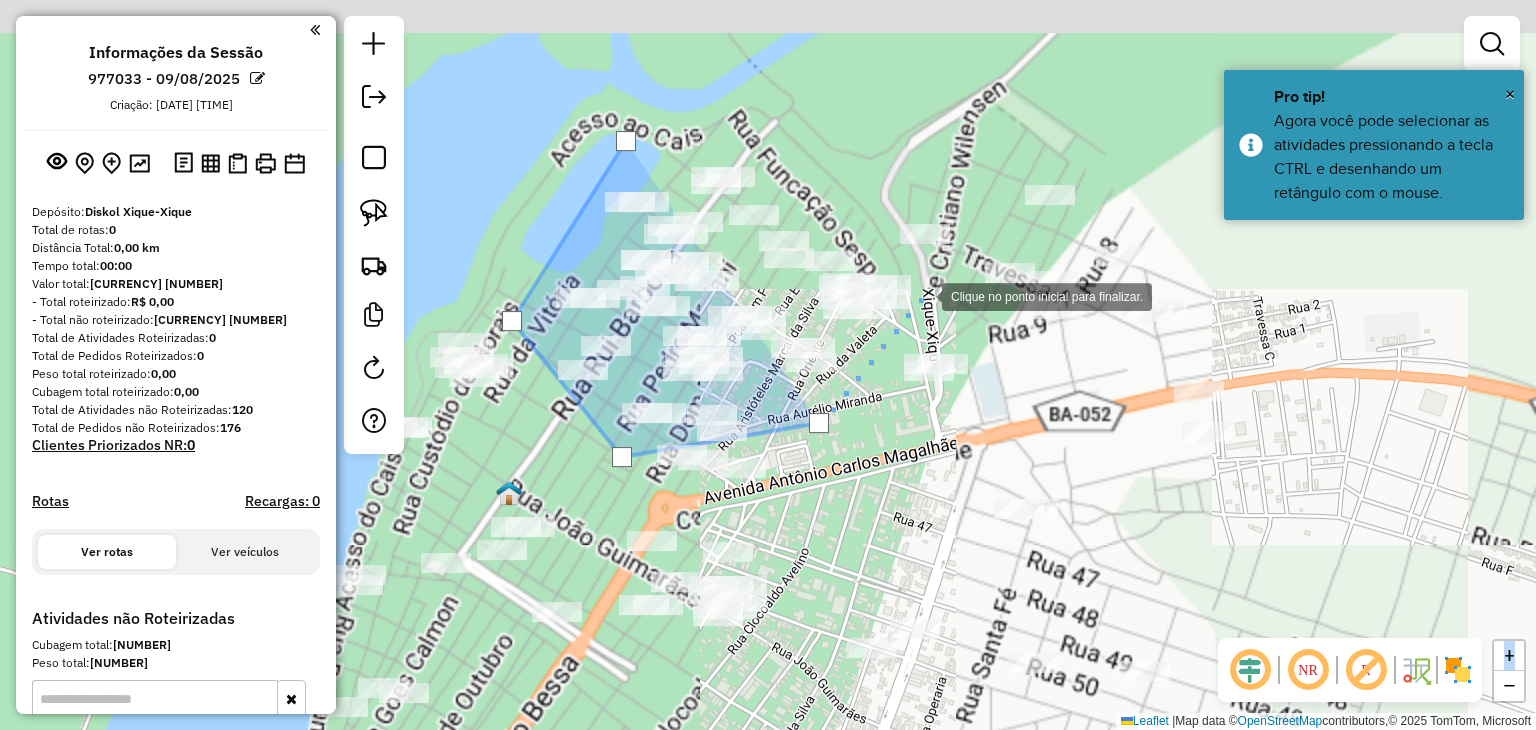 click 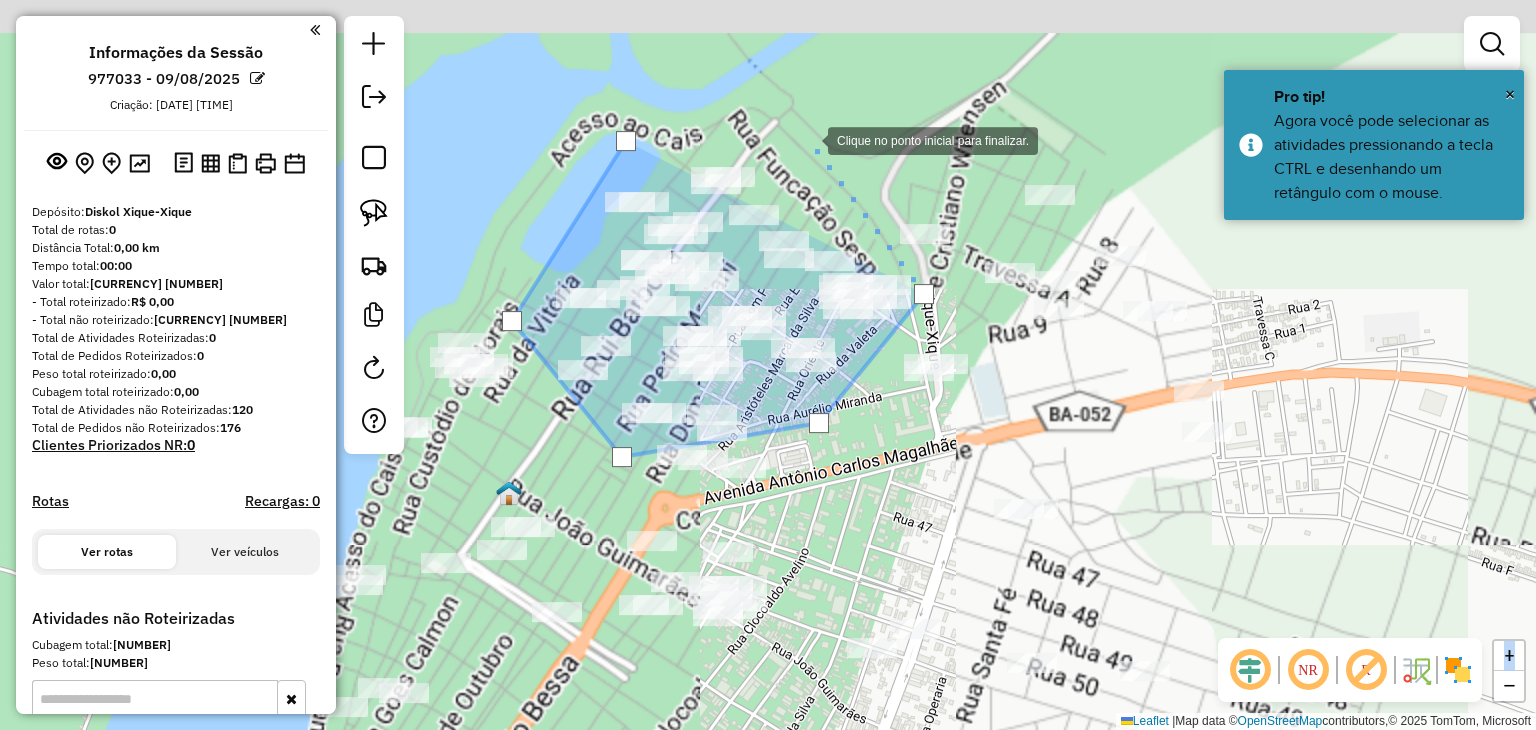 click 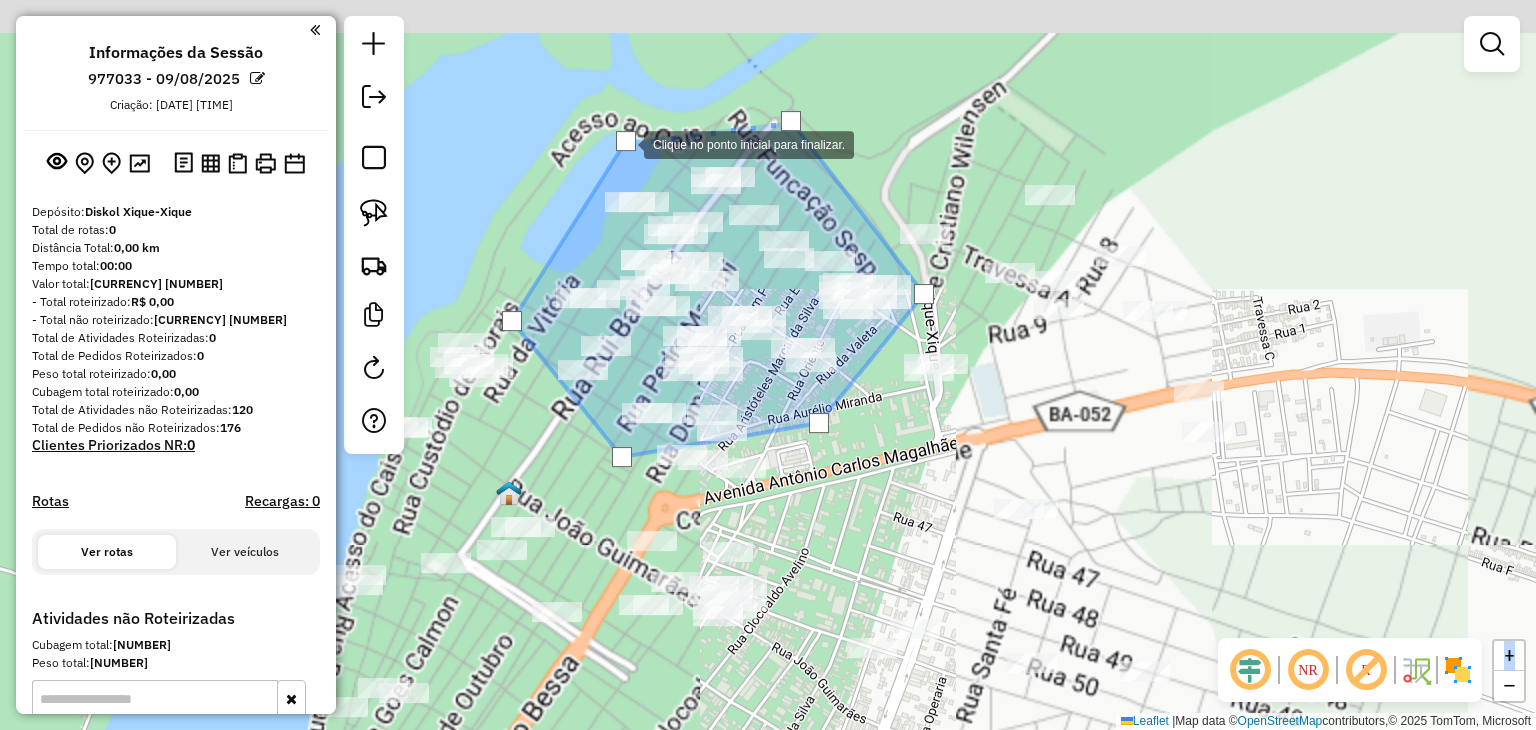 click 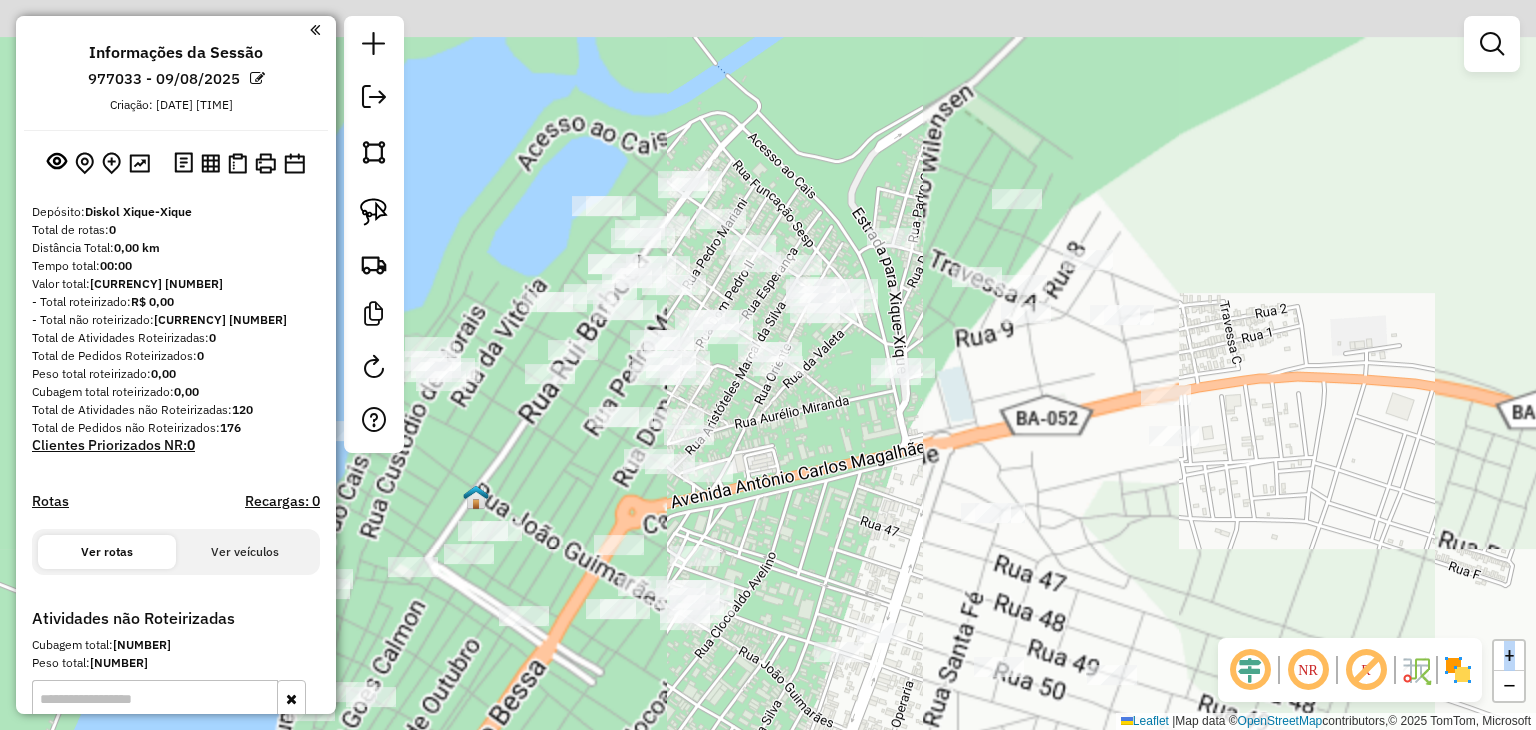 drag, startPoint x: 479, startPoint y: 265, endPoint x: 532, endPoint y: 257, distance: 53.600372 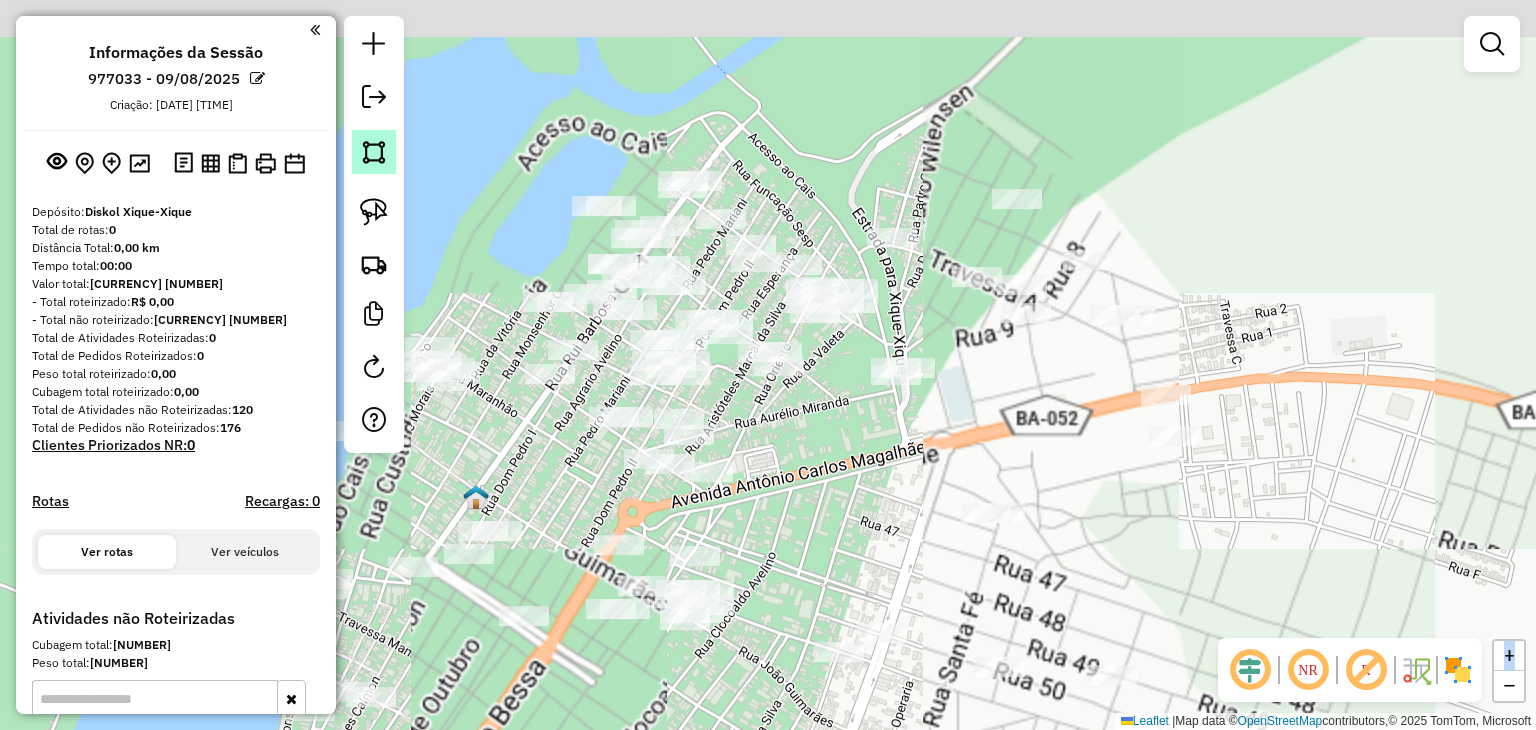 click 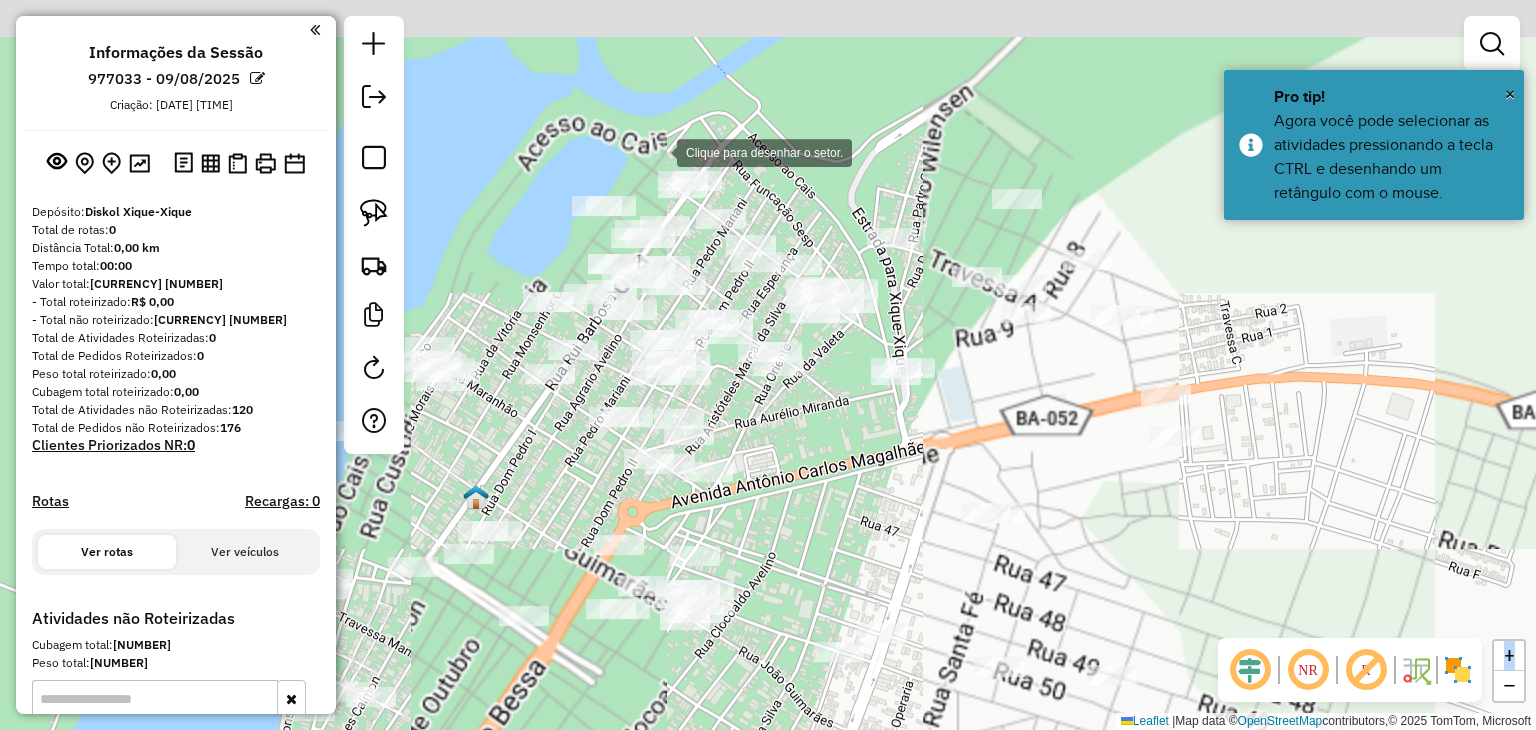 click 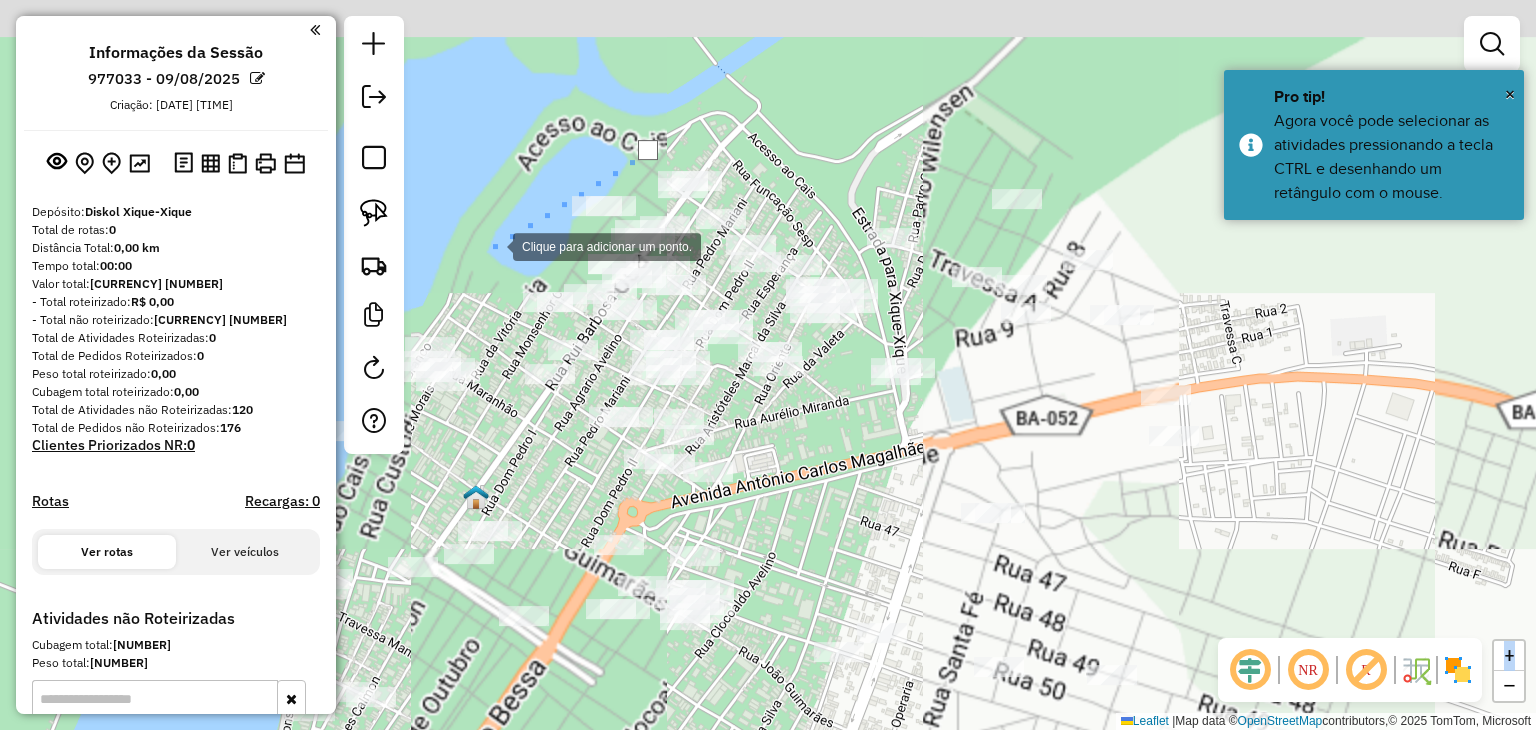 click 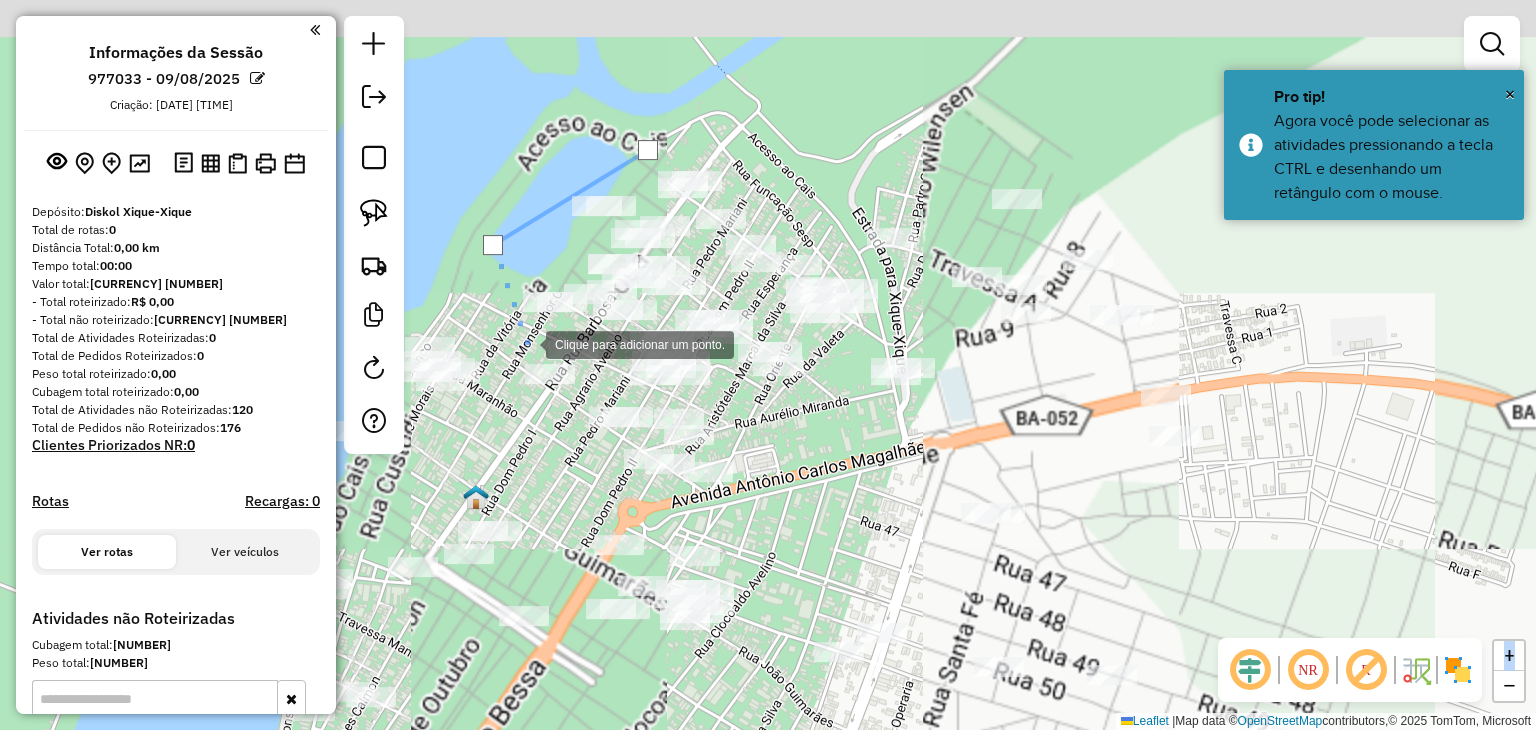 click 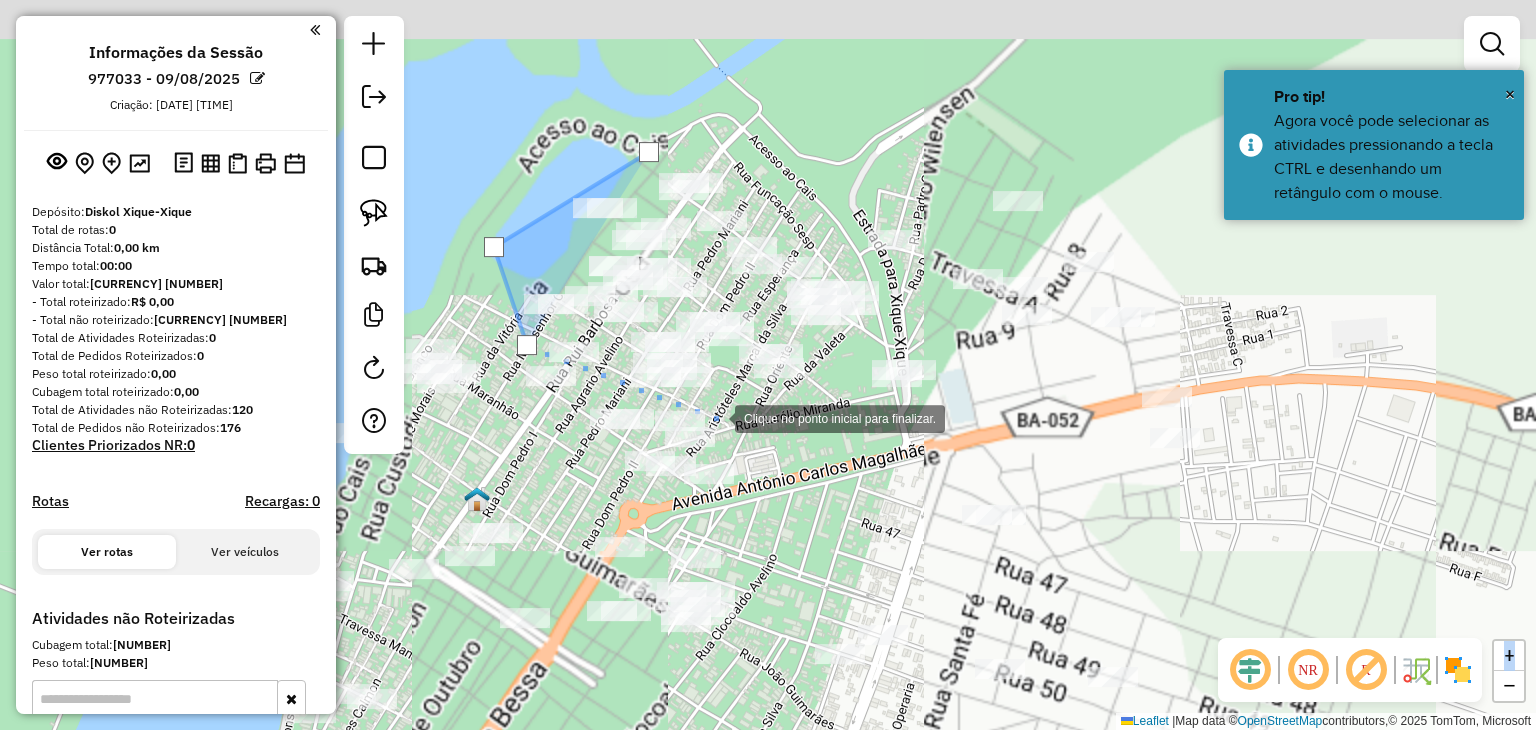 click 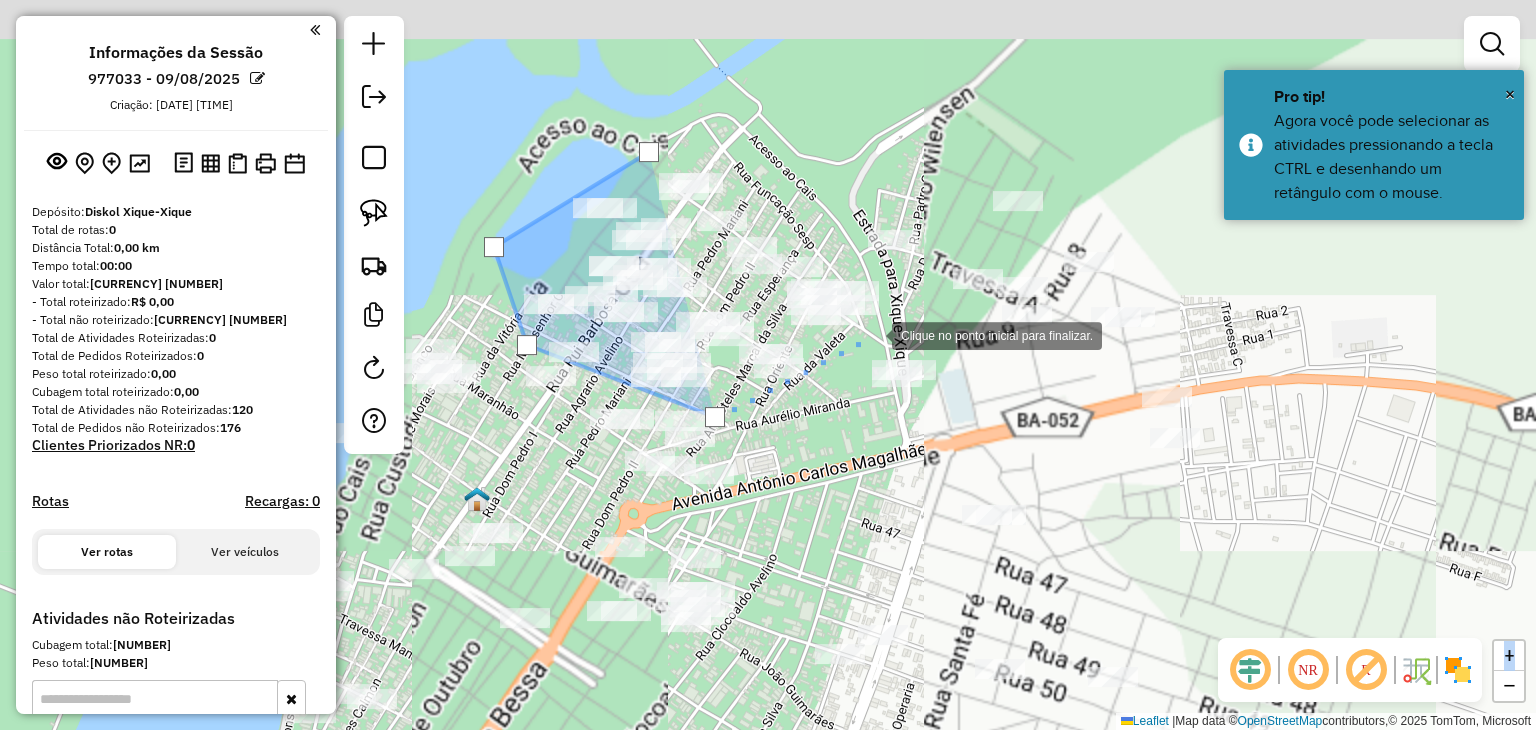 click 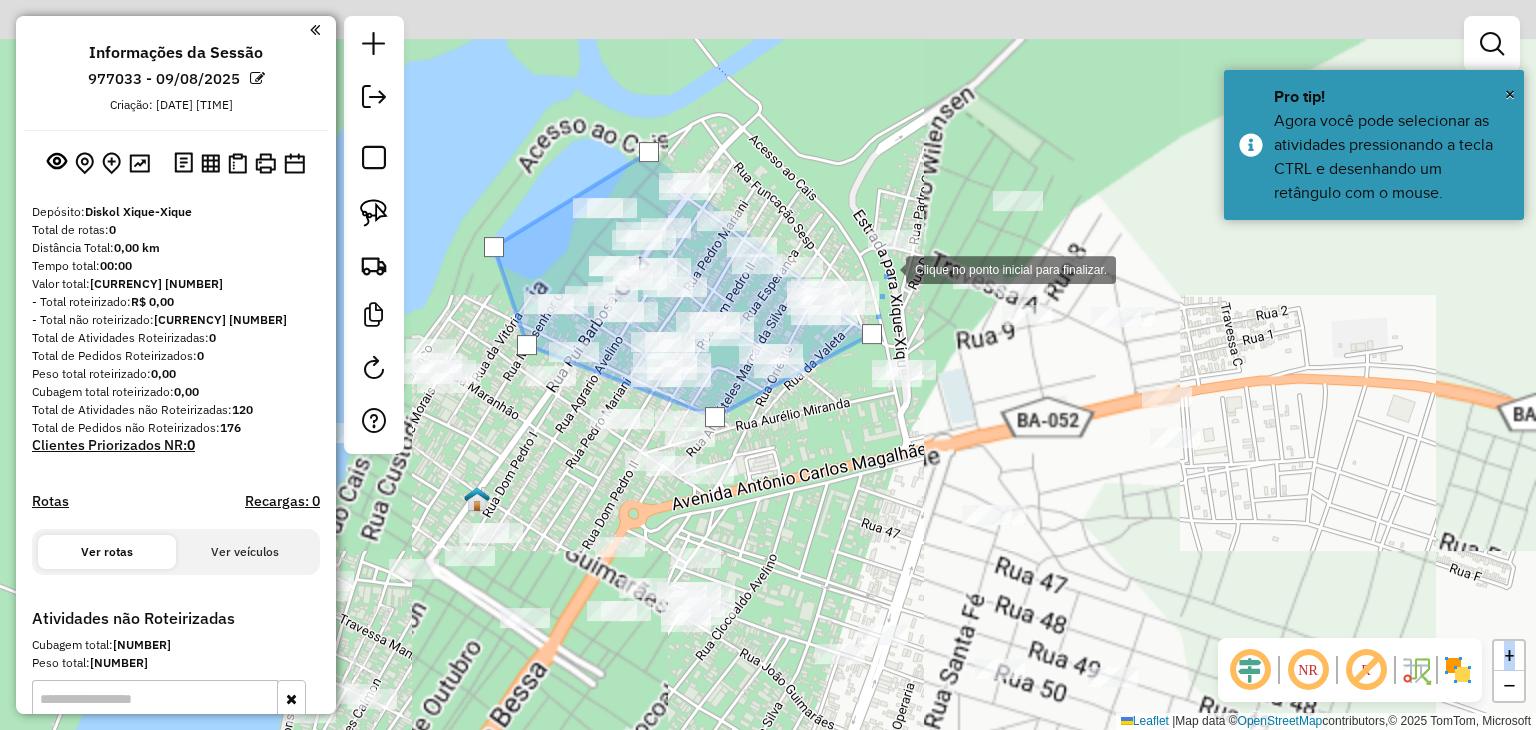 drag, startPoint x: 882, startPoint y: 268, endPoint x: 848, endPoint y: 247, distance: 39.962482 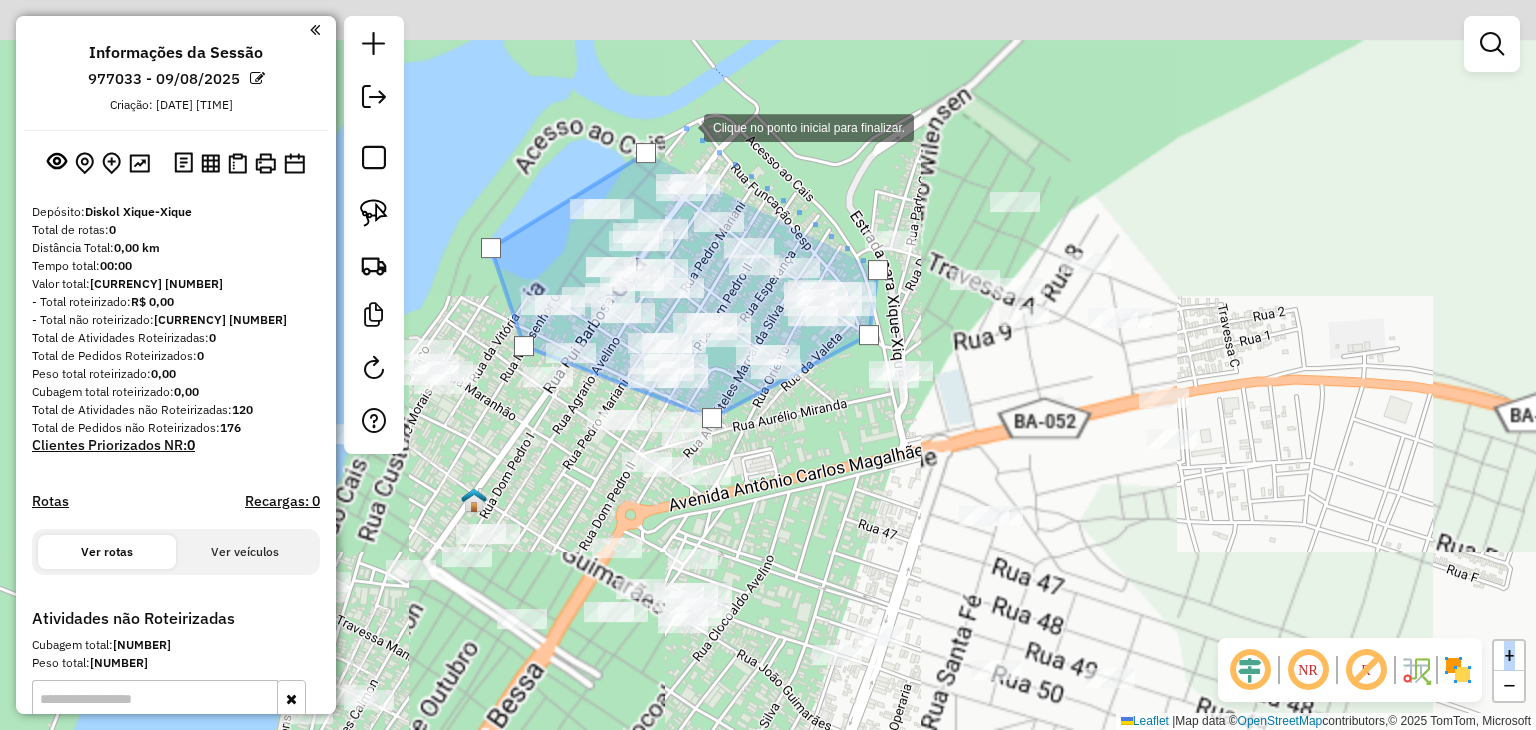 click 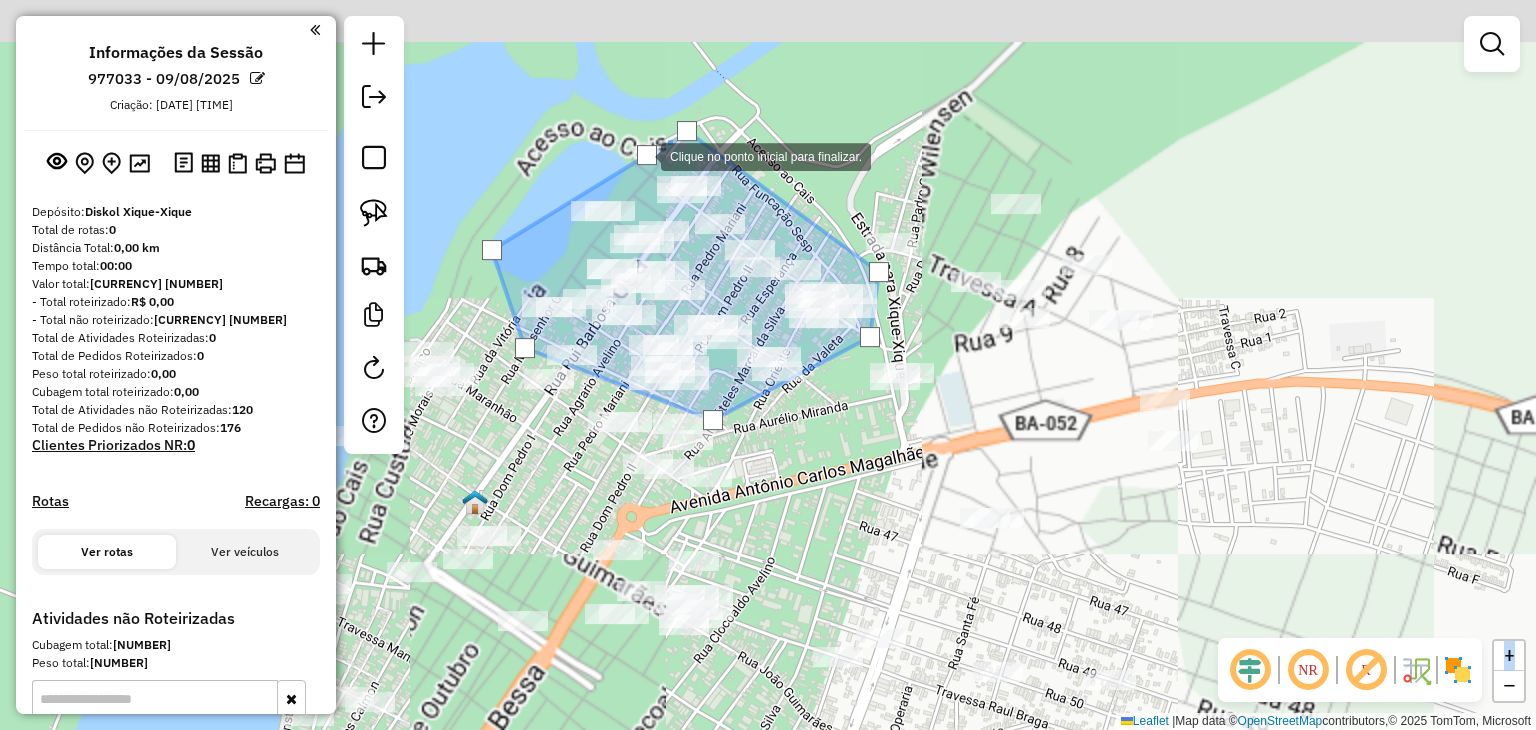 click 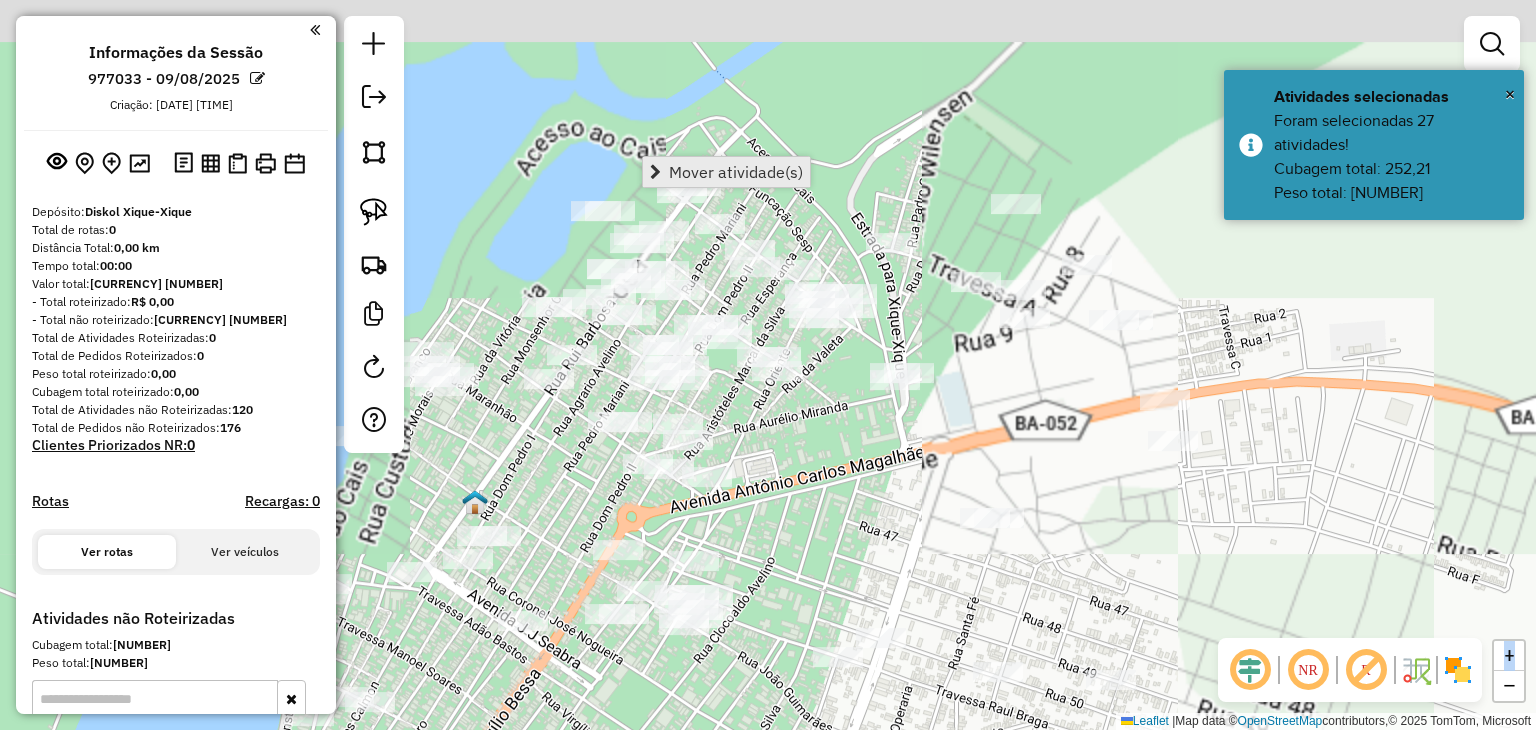 click on "Mover atividade(s)" at bounding box center [736, 172] 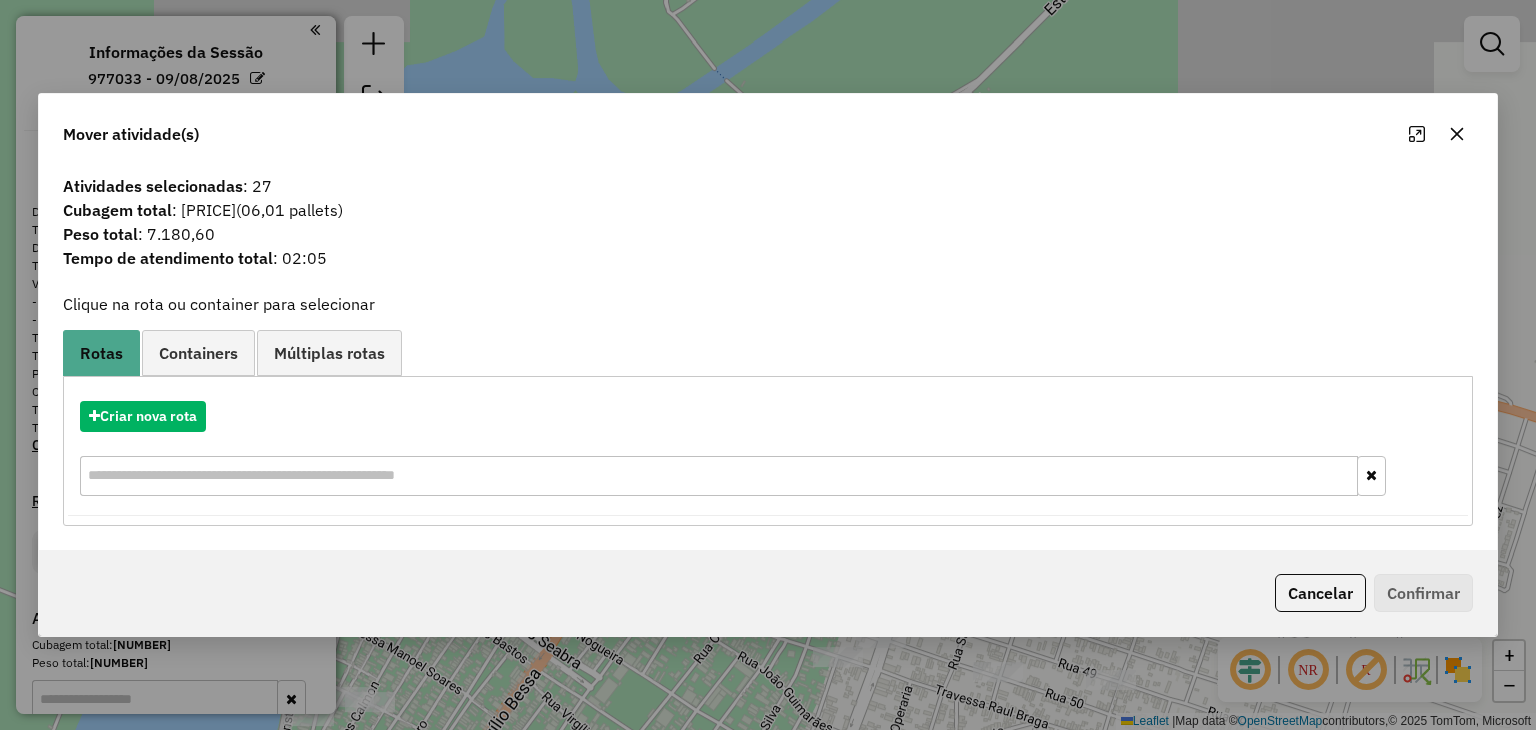 click on "Criar nova rota" at bounding box center [767, 451] 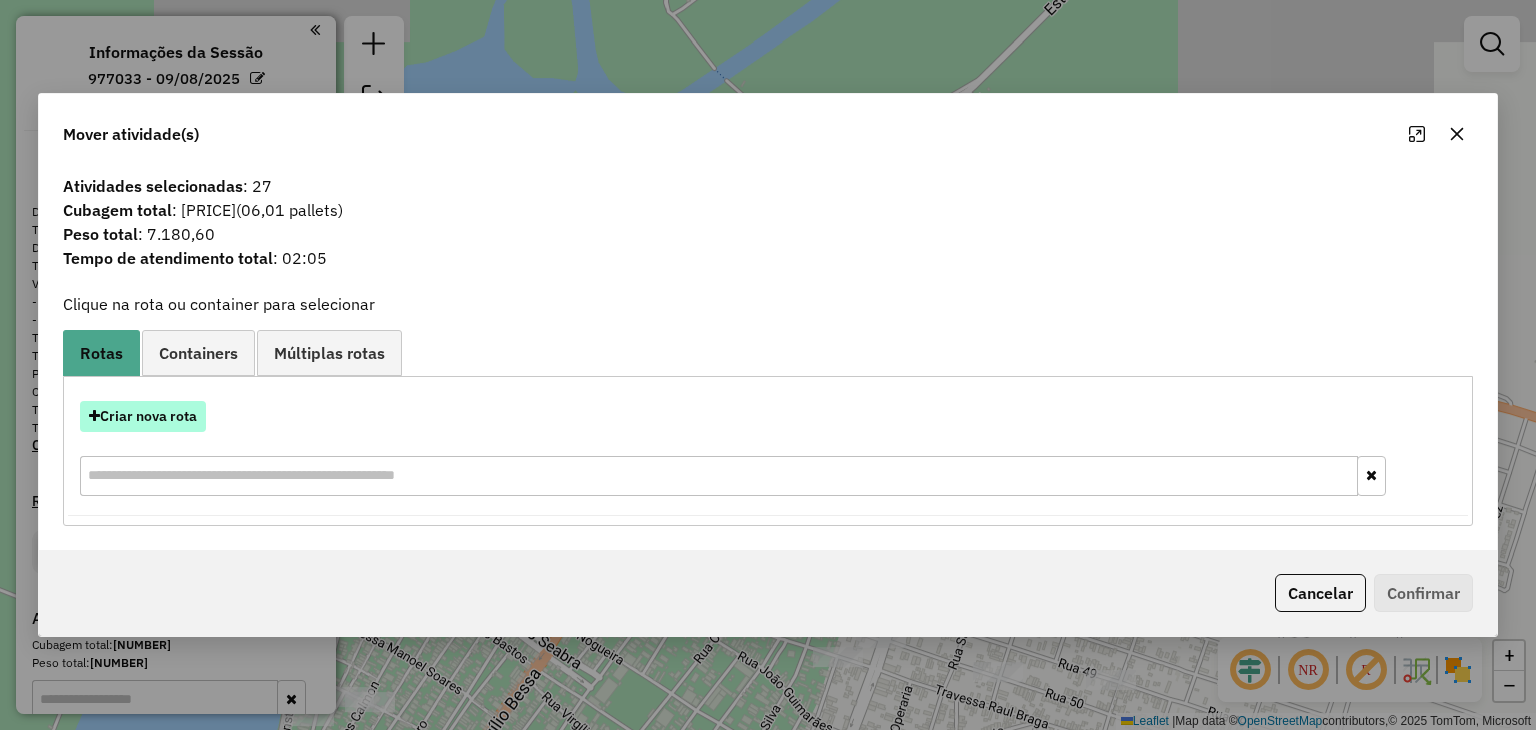 click on "Criar nova rota" at bounding box center [143, 416] 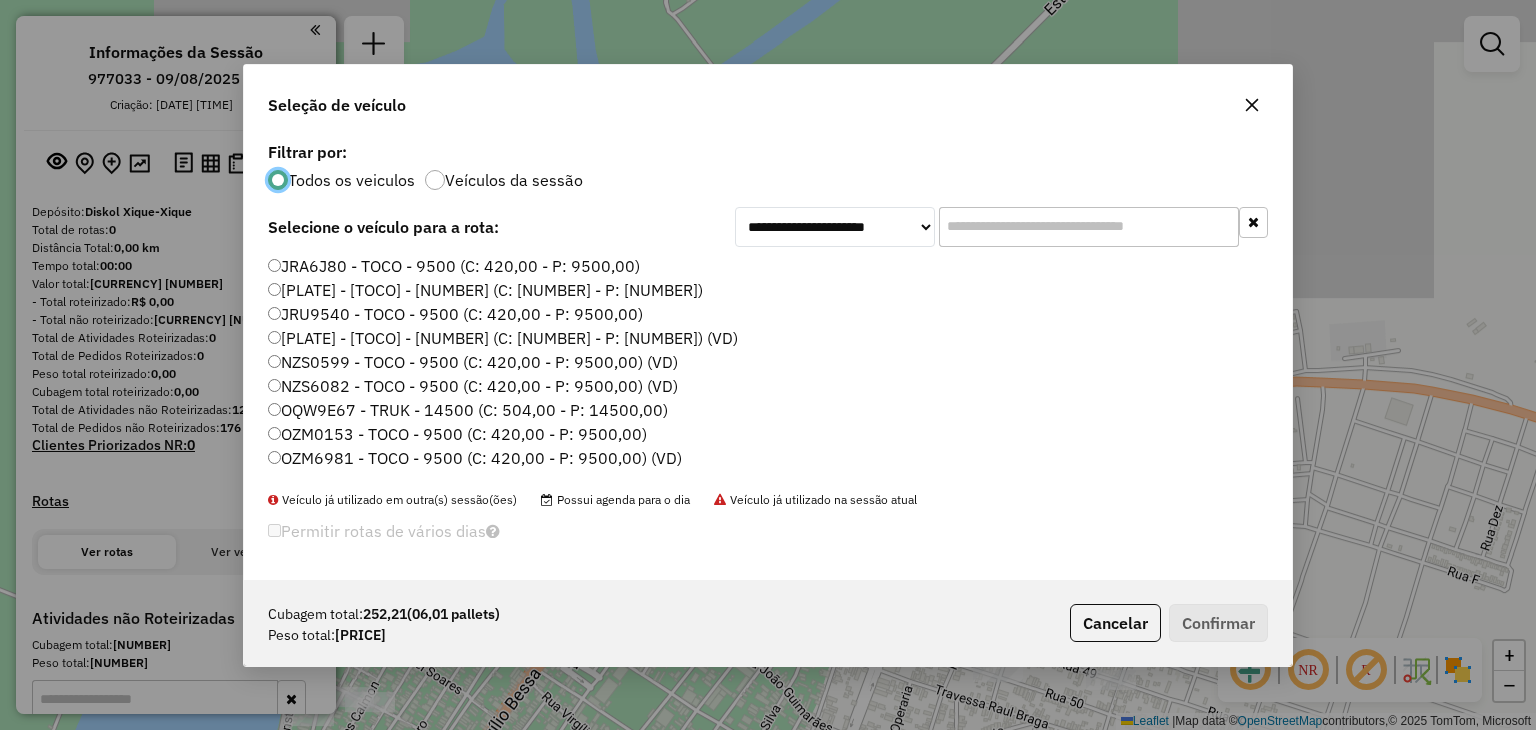 scroll, scrollTop: 10, scrollLeft: 6, axis: both 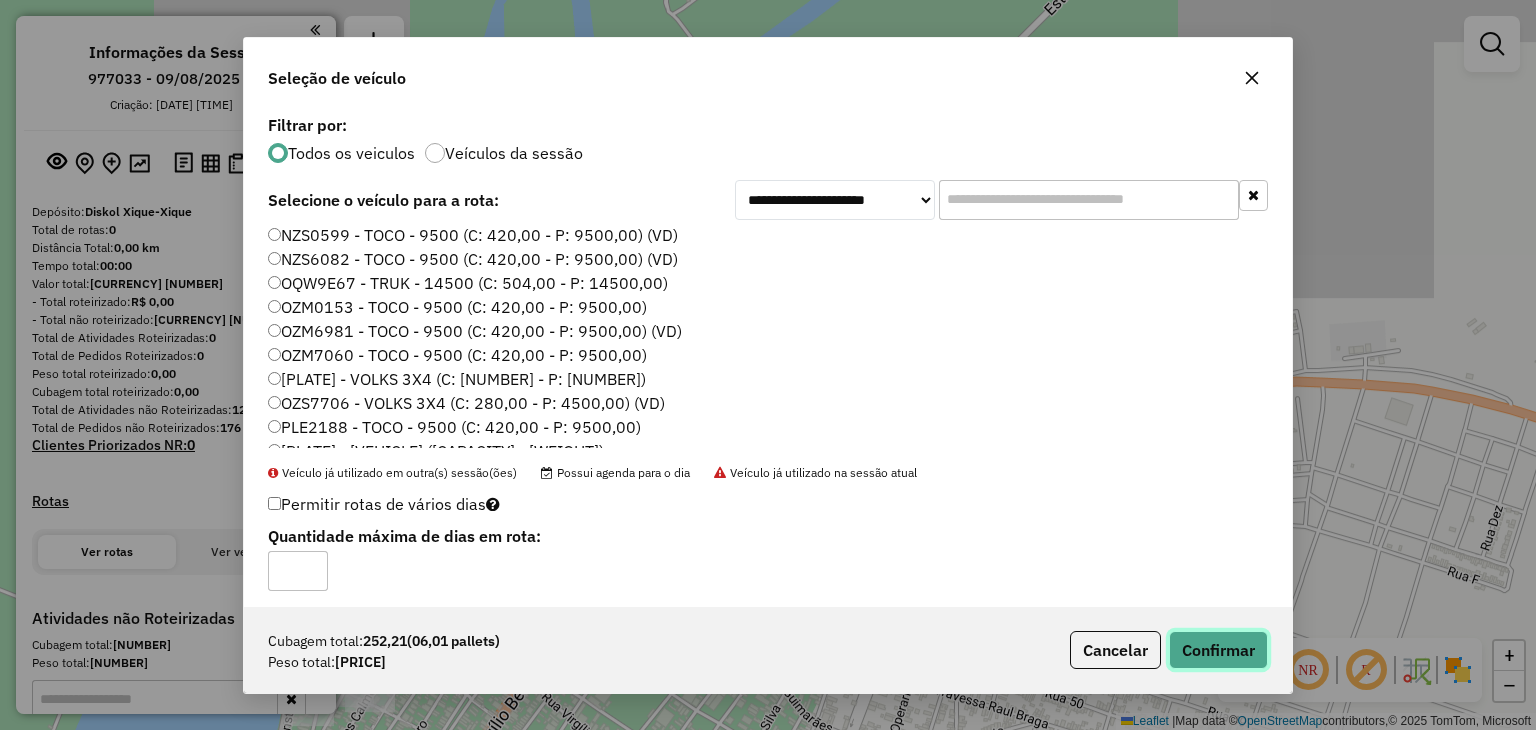 click on "Confirmar" 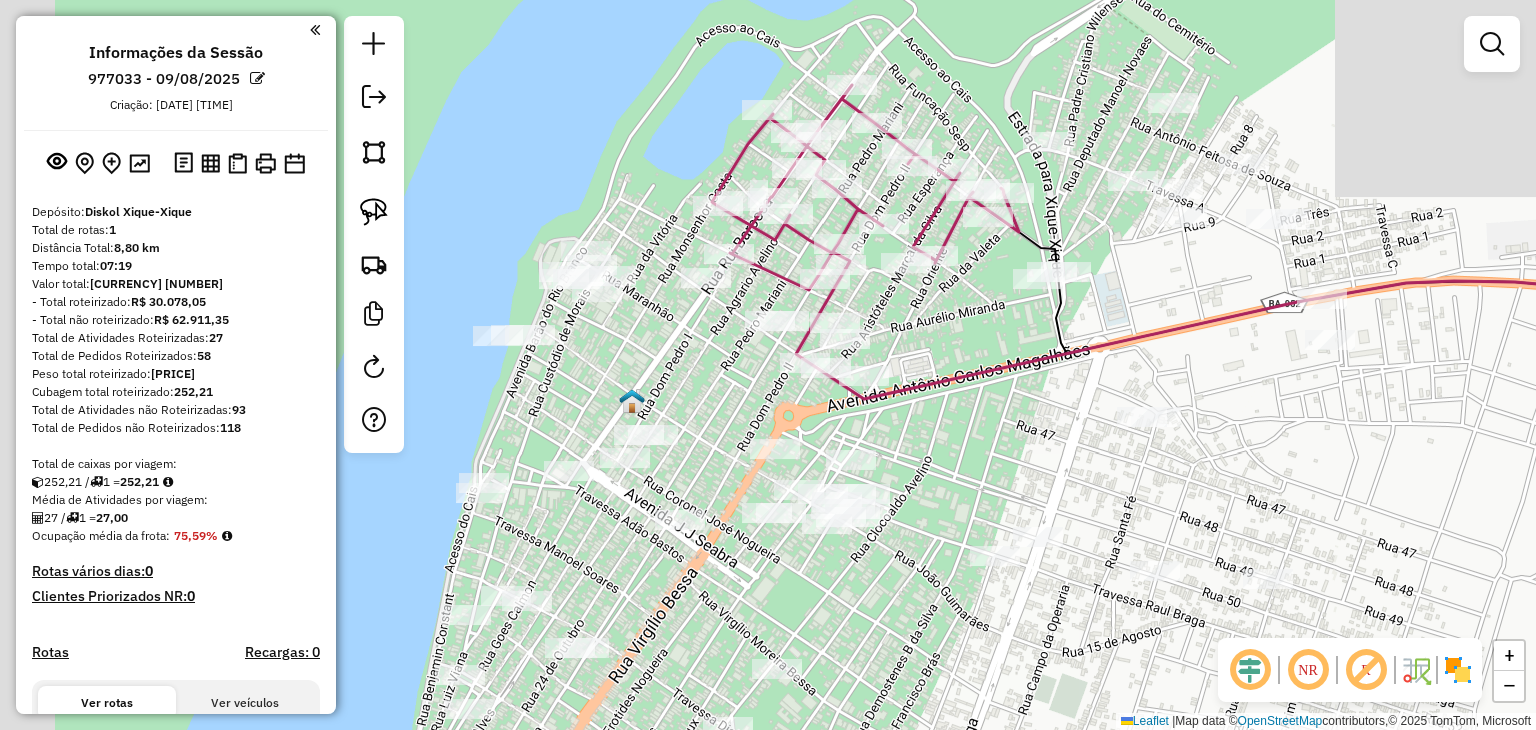 drag, startPoint x: 873, startPoint y: 504, endPoint x: 1030, endPoint y: 400, distance: 188.32153 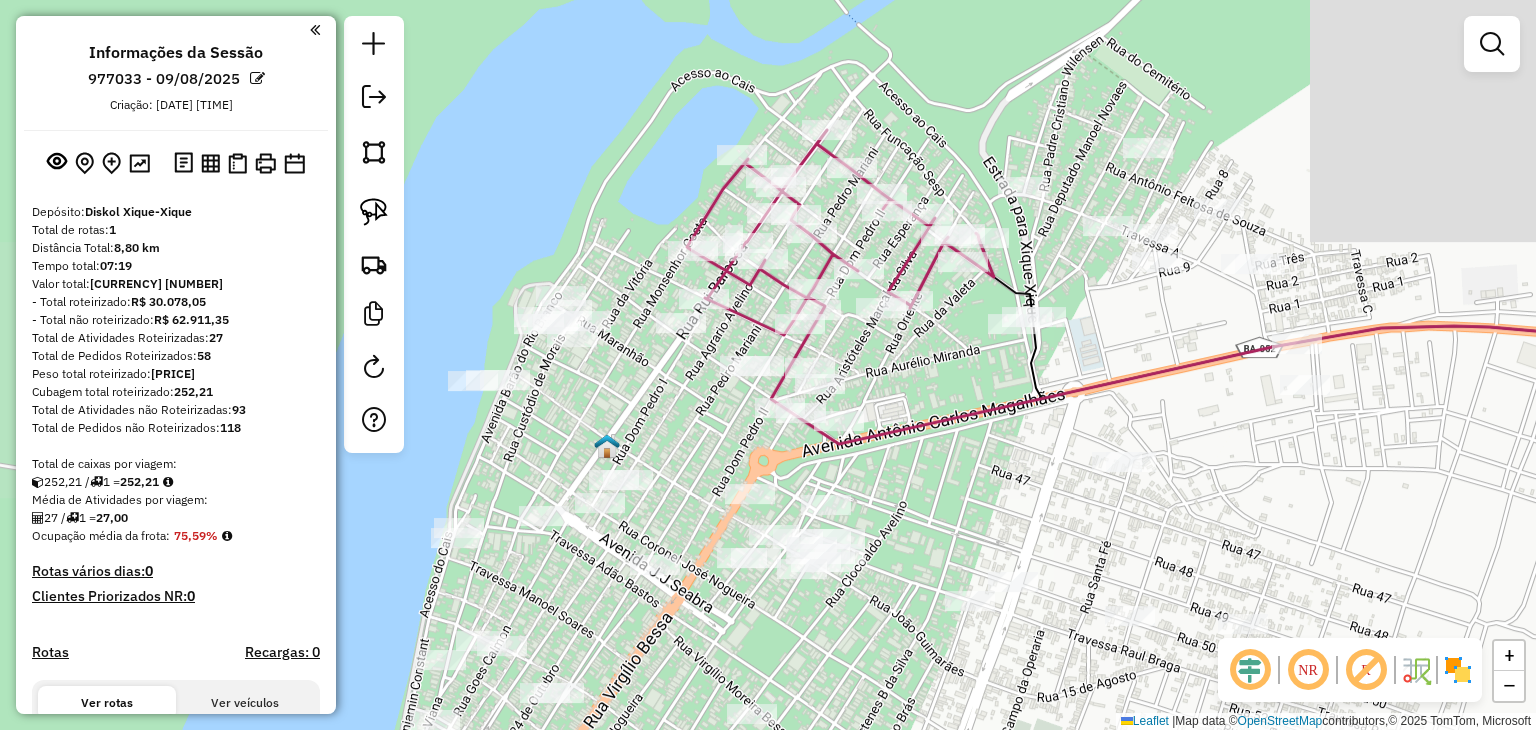 drag, startPoint x: 1013, startPoint y: 391, endPoint x: 932, endPoint y: 473, distance: 115.260574 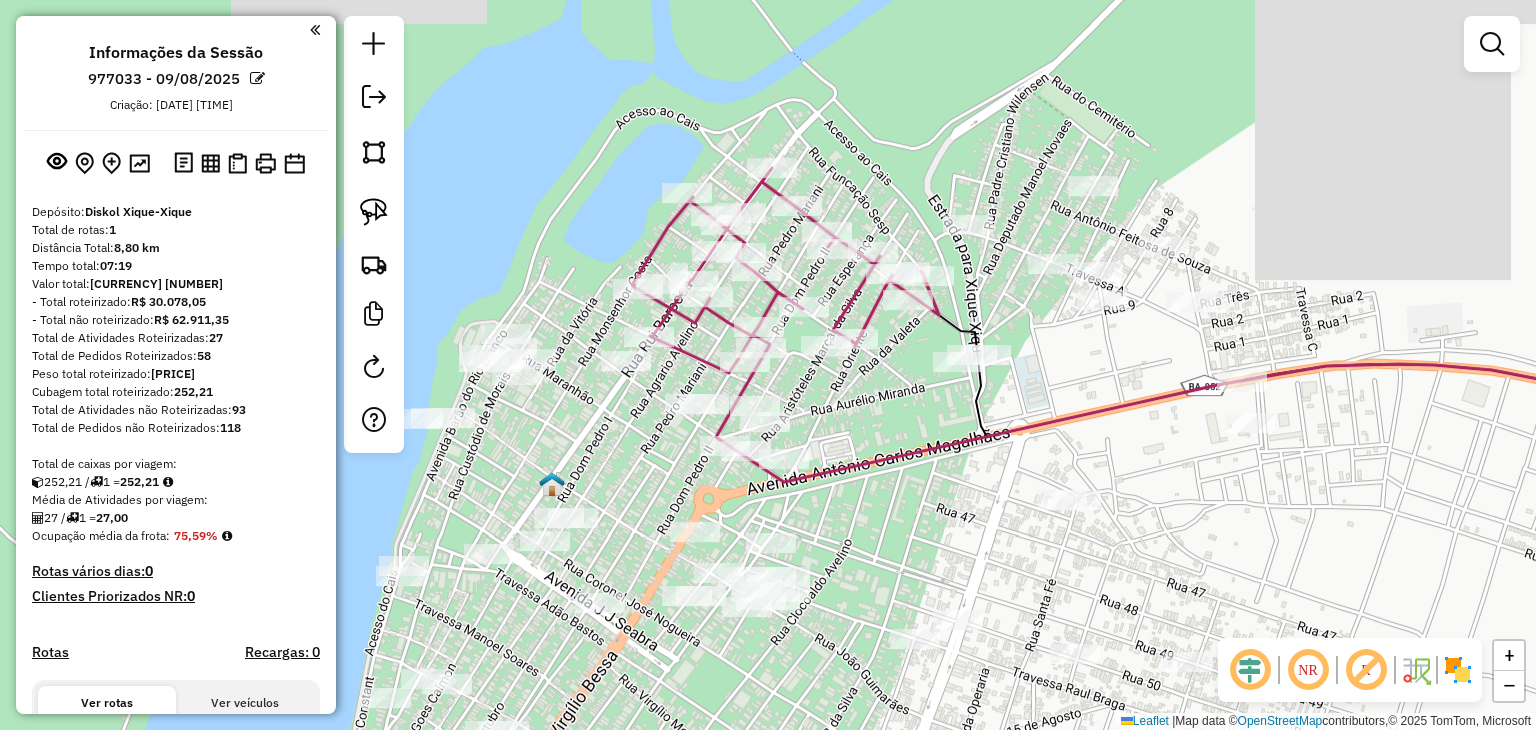 click 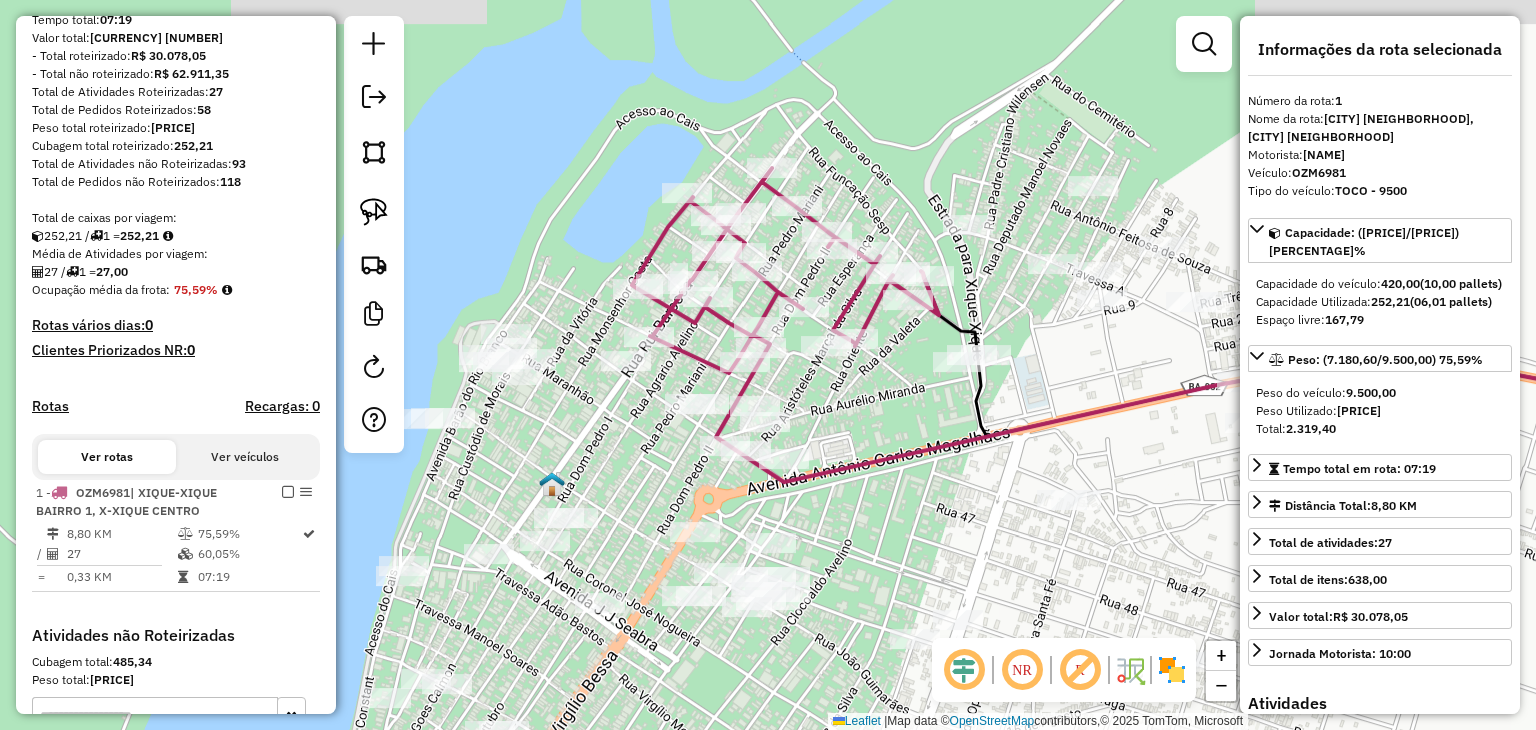 scroll, scrollTop: 516, scrollLeft: 0, axis: vertical 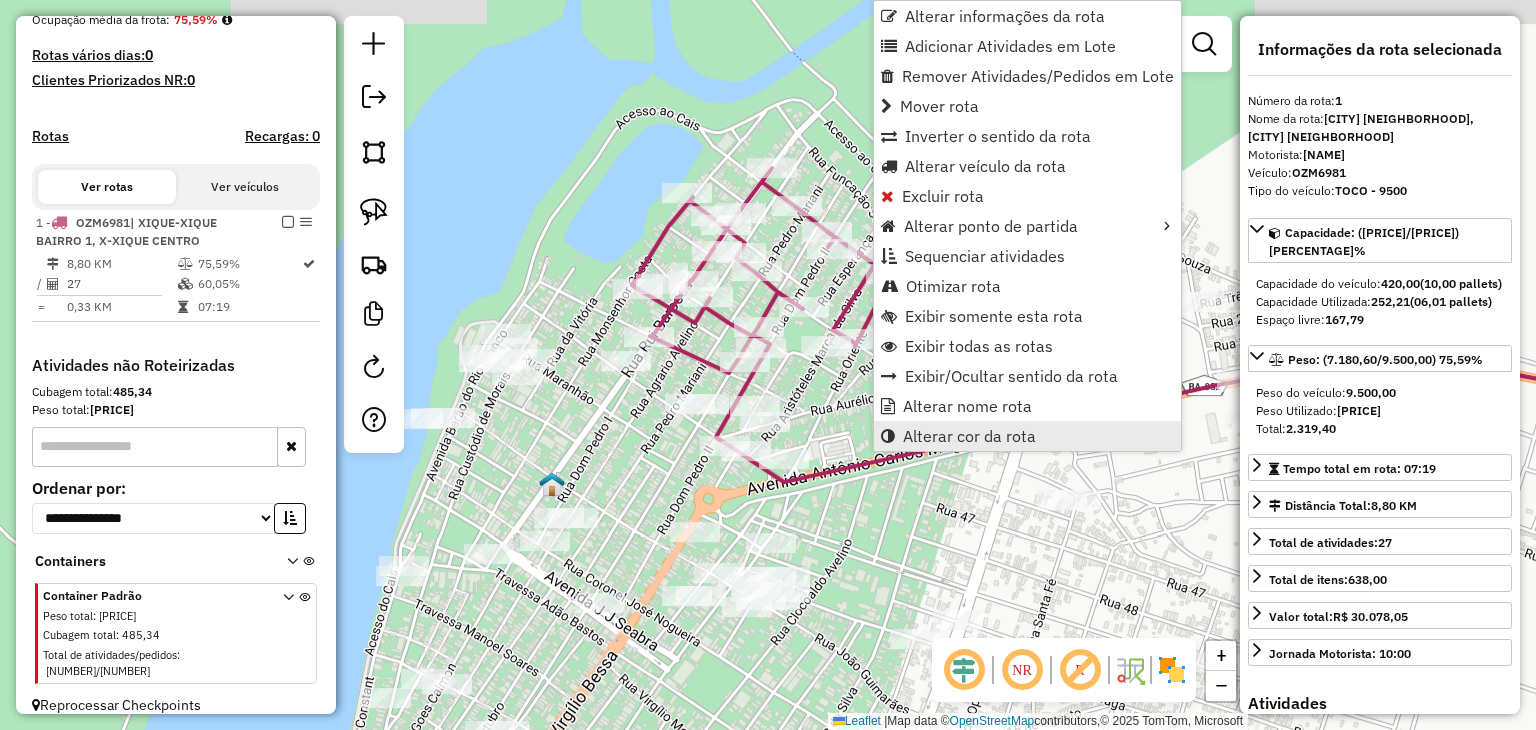 click on "Alterar cor da rota" at bounding box center (1027, 436) 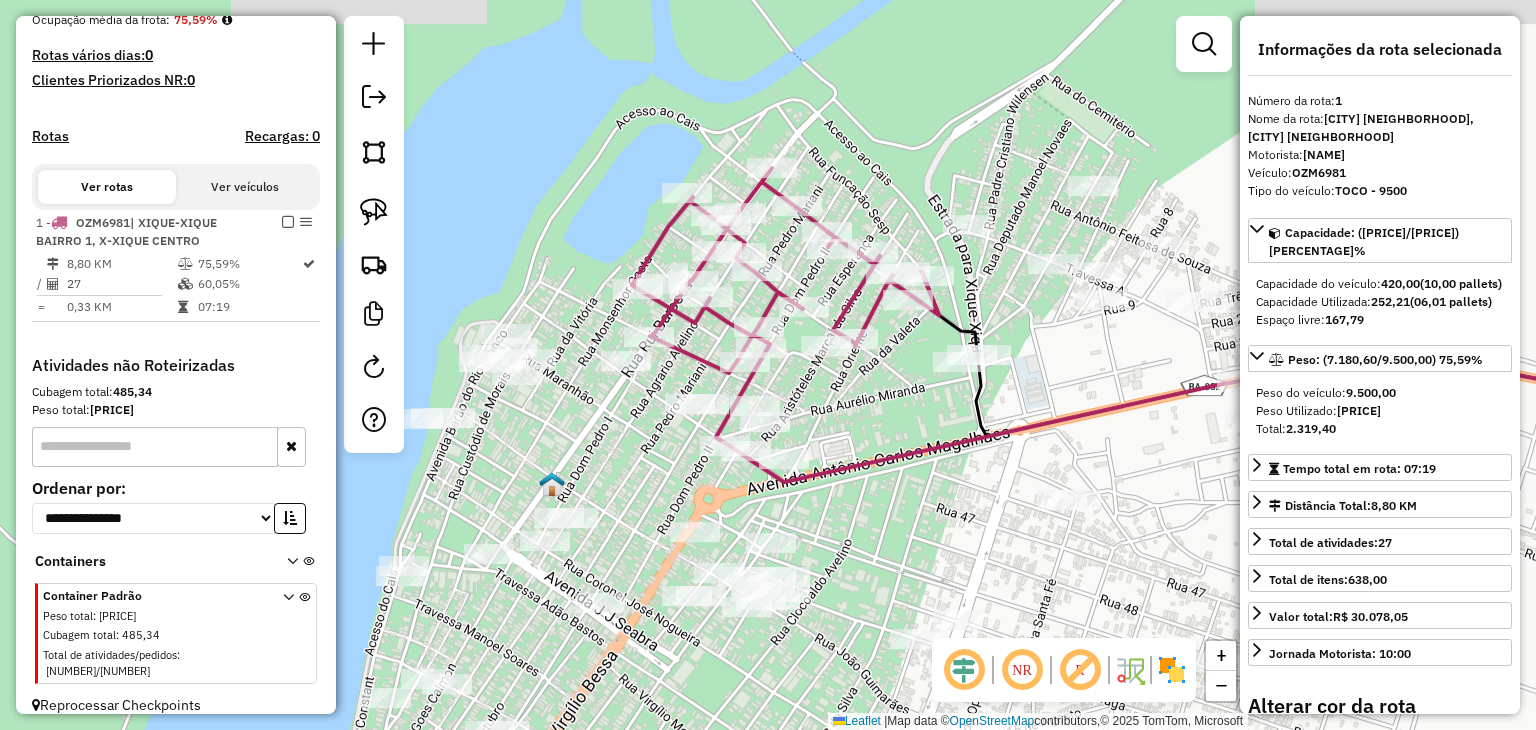 select on "**********" 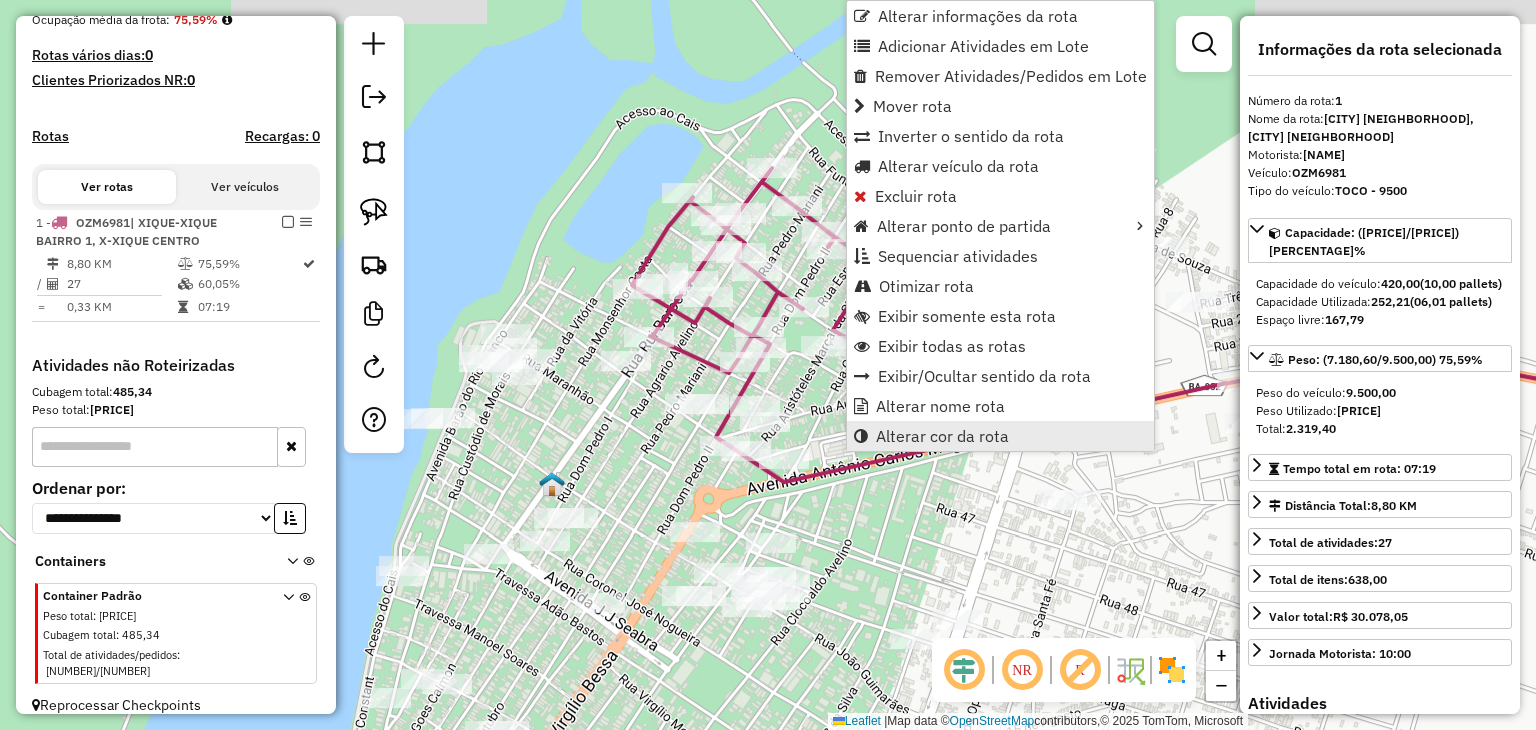 click on "Alterar cor da rota" at bounding box center [942, 436] 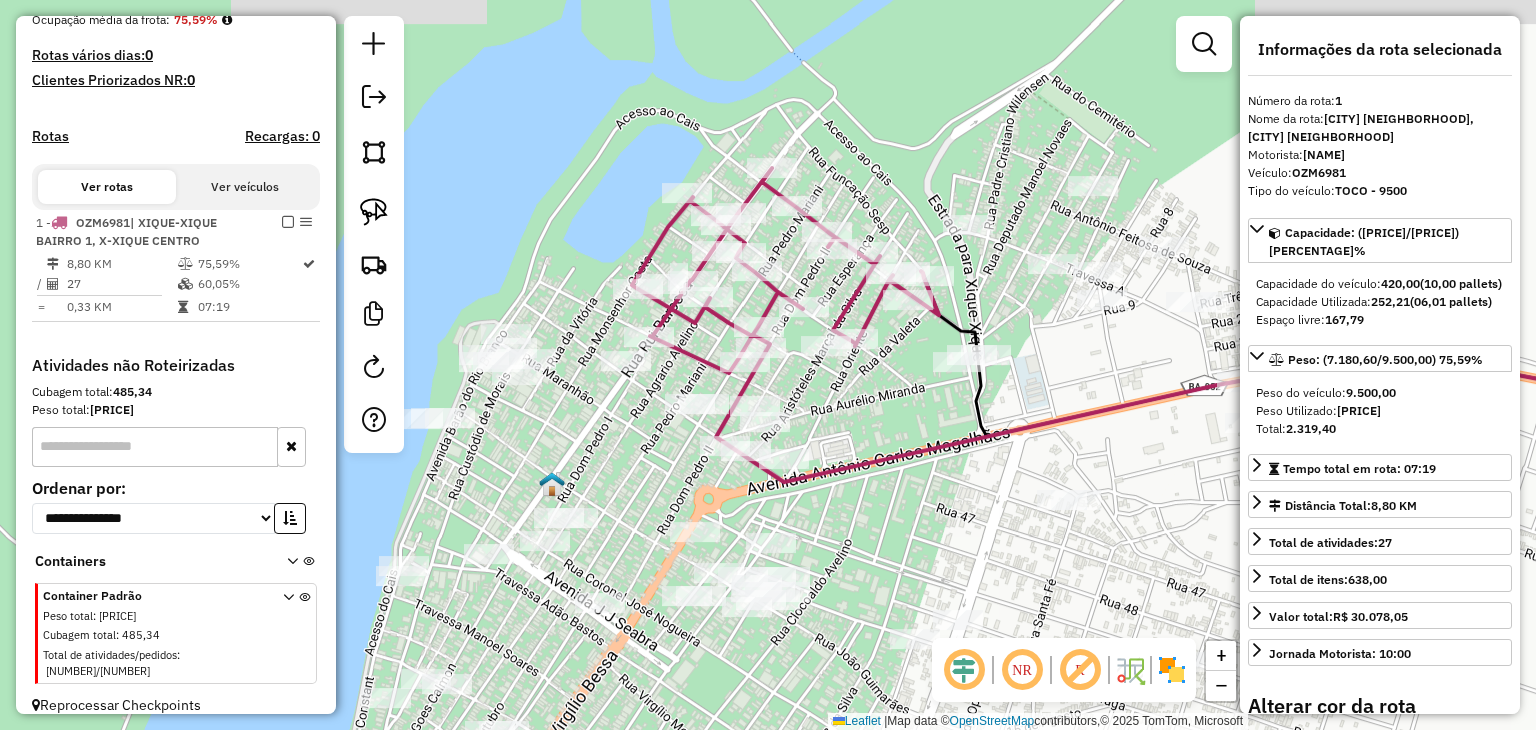 scroll, scrollTop: 404, scrollLeft: 0, axis: vertical 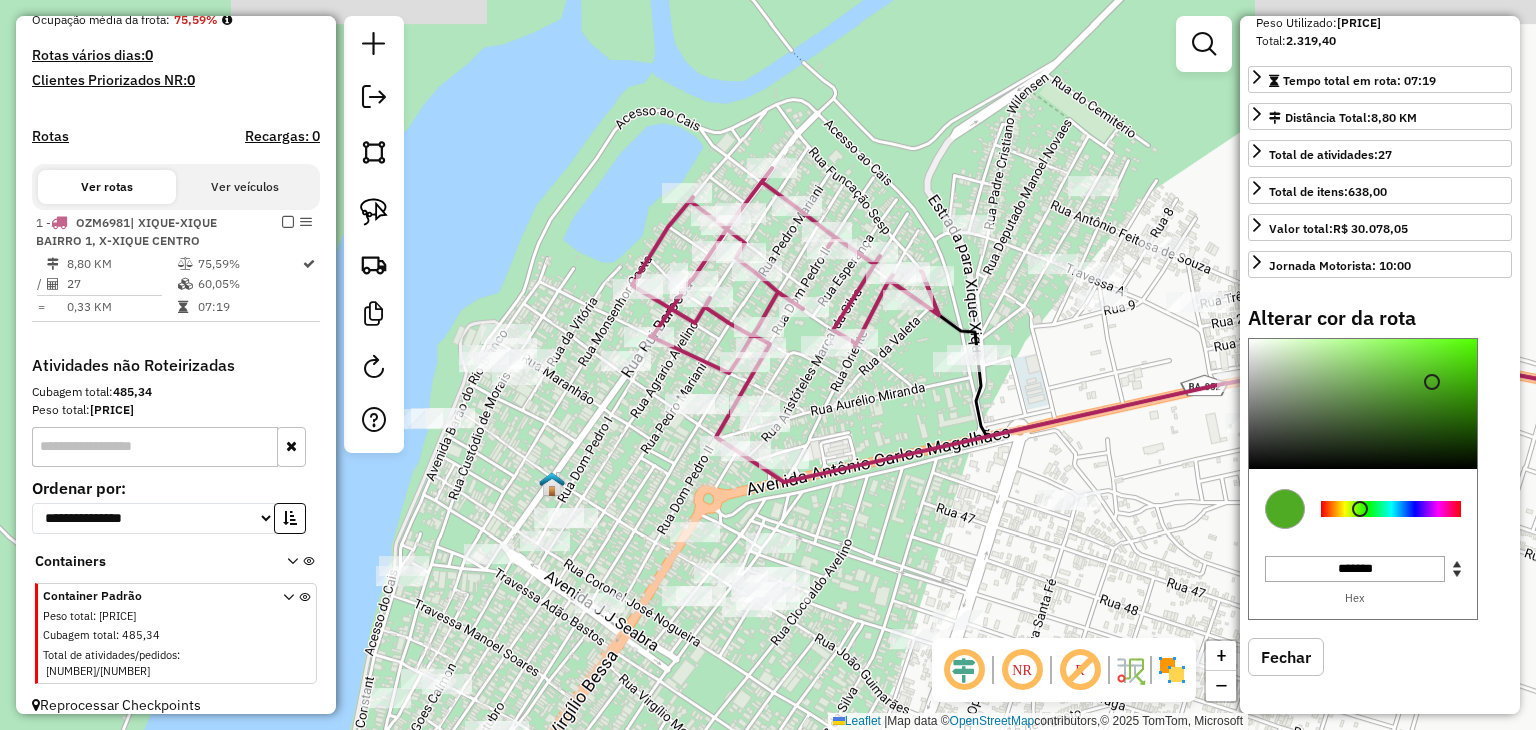type on "*******" 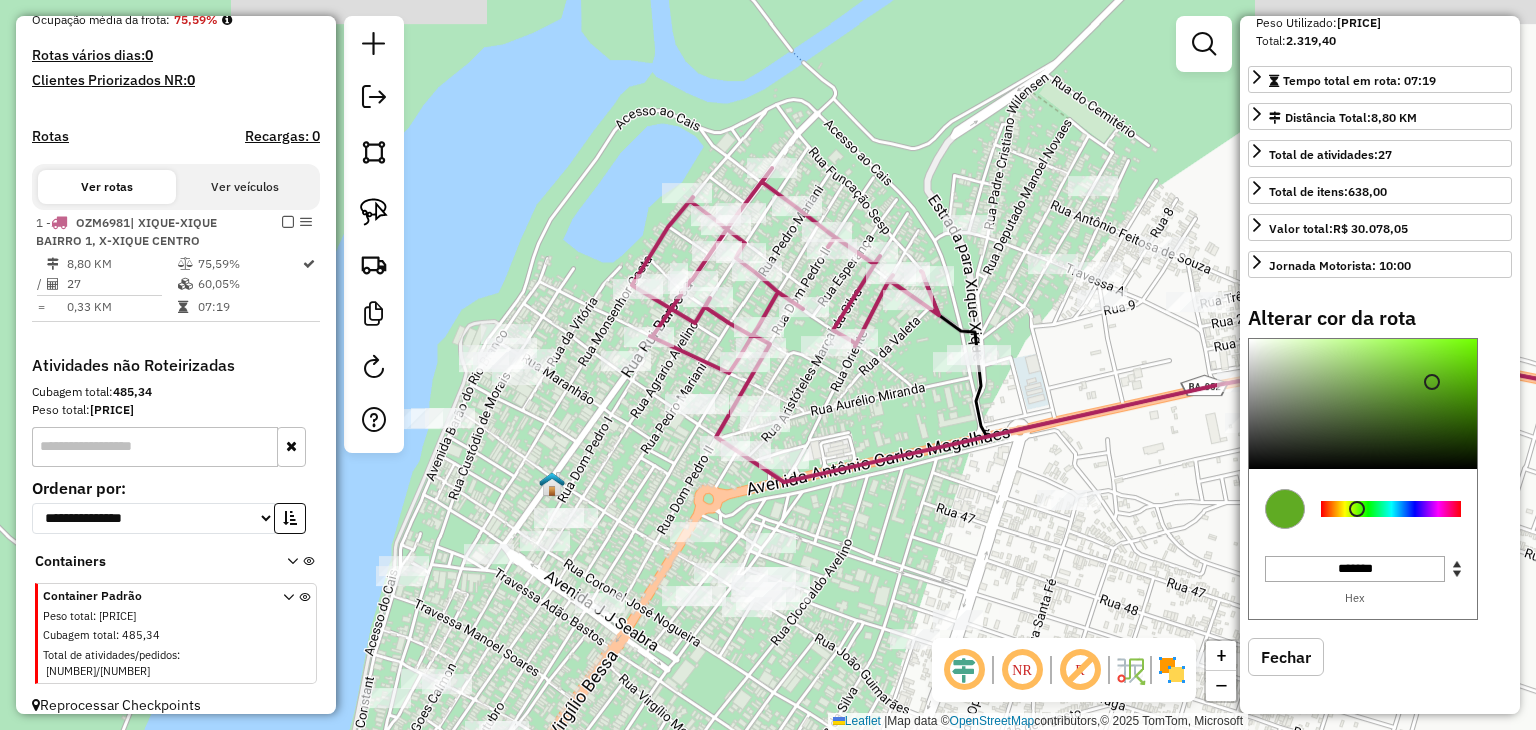 drag, startPoint x: 1448, startPoint y: 514, endPoint x: 1357, endPoint y: 519, distance: 91.13726 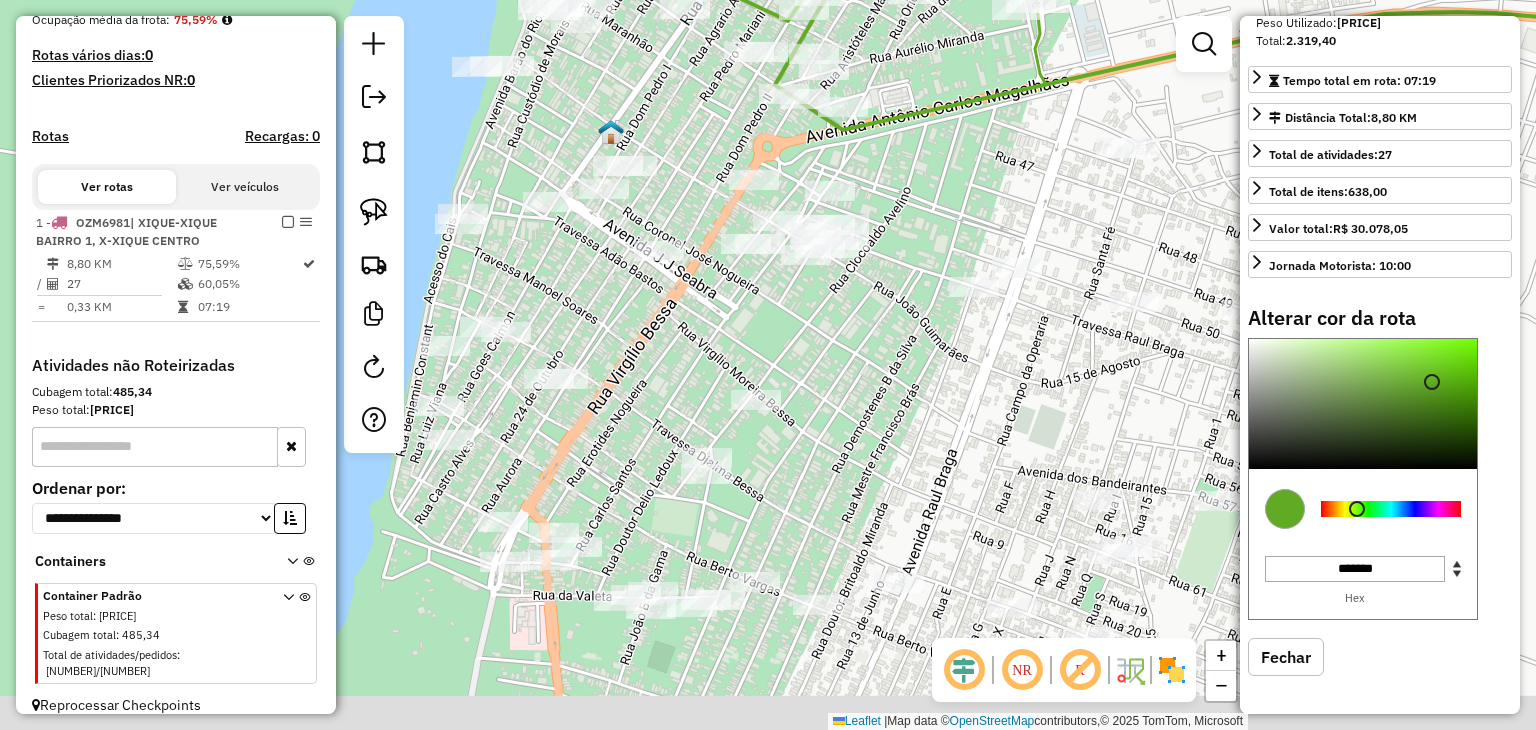 drag, startPoint x: 890, startPoint y: 519, endPoint x: 952, endPoint y: 166, distance: 358.4034 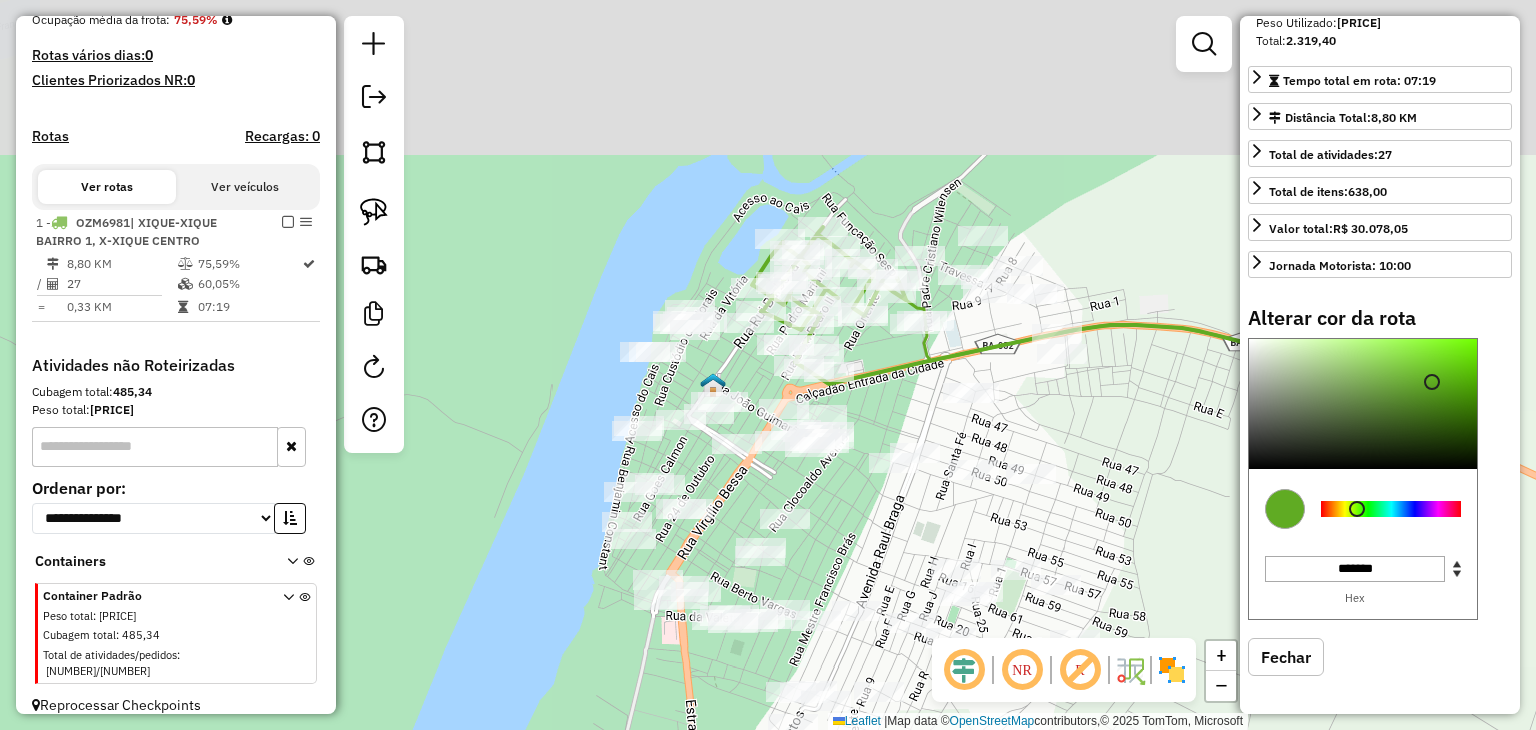 drag, startPoint x: 955, startPoint y: 182, endPoint x: 913, endPoint y: 350, distance: 173.17044 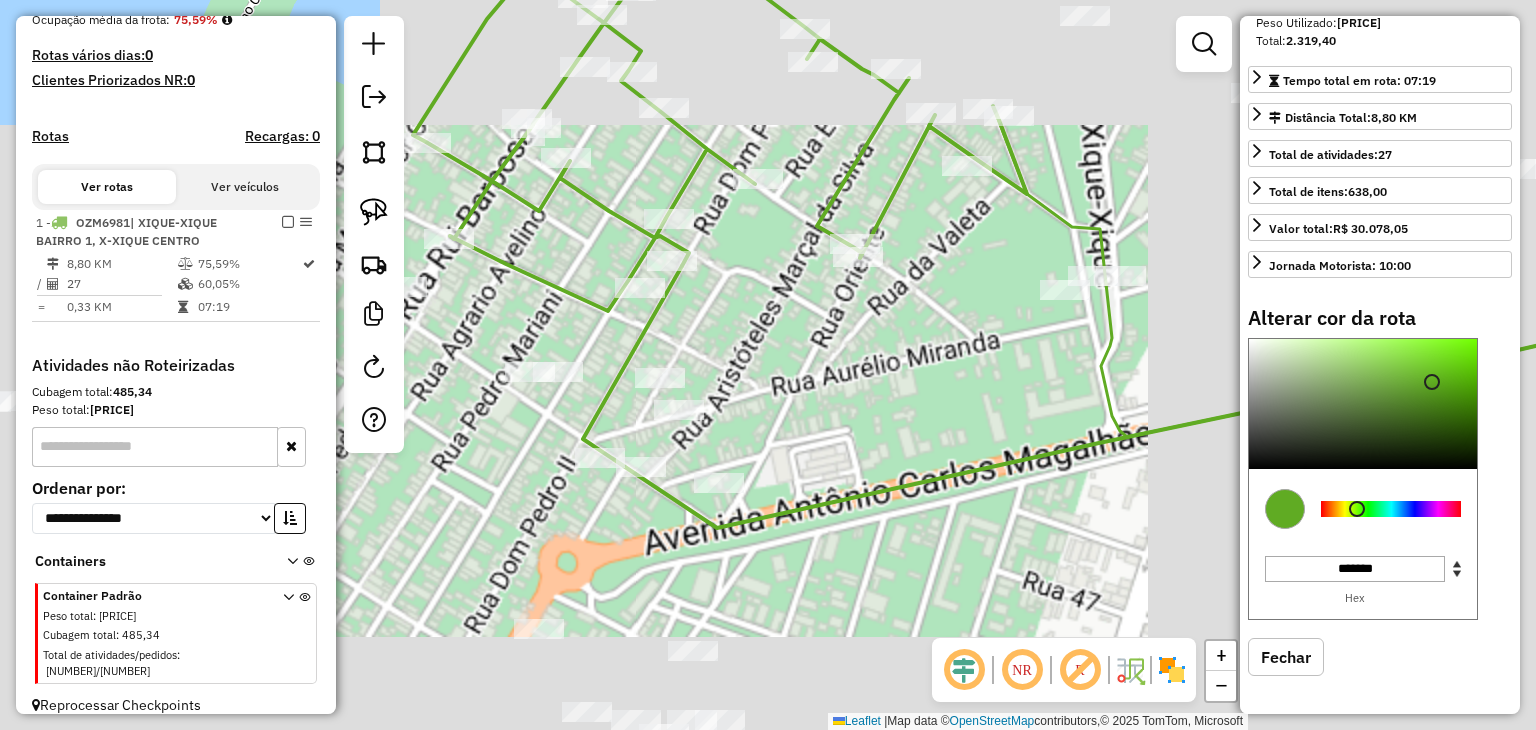 click 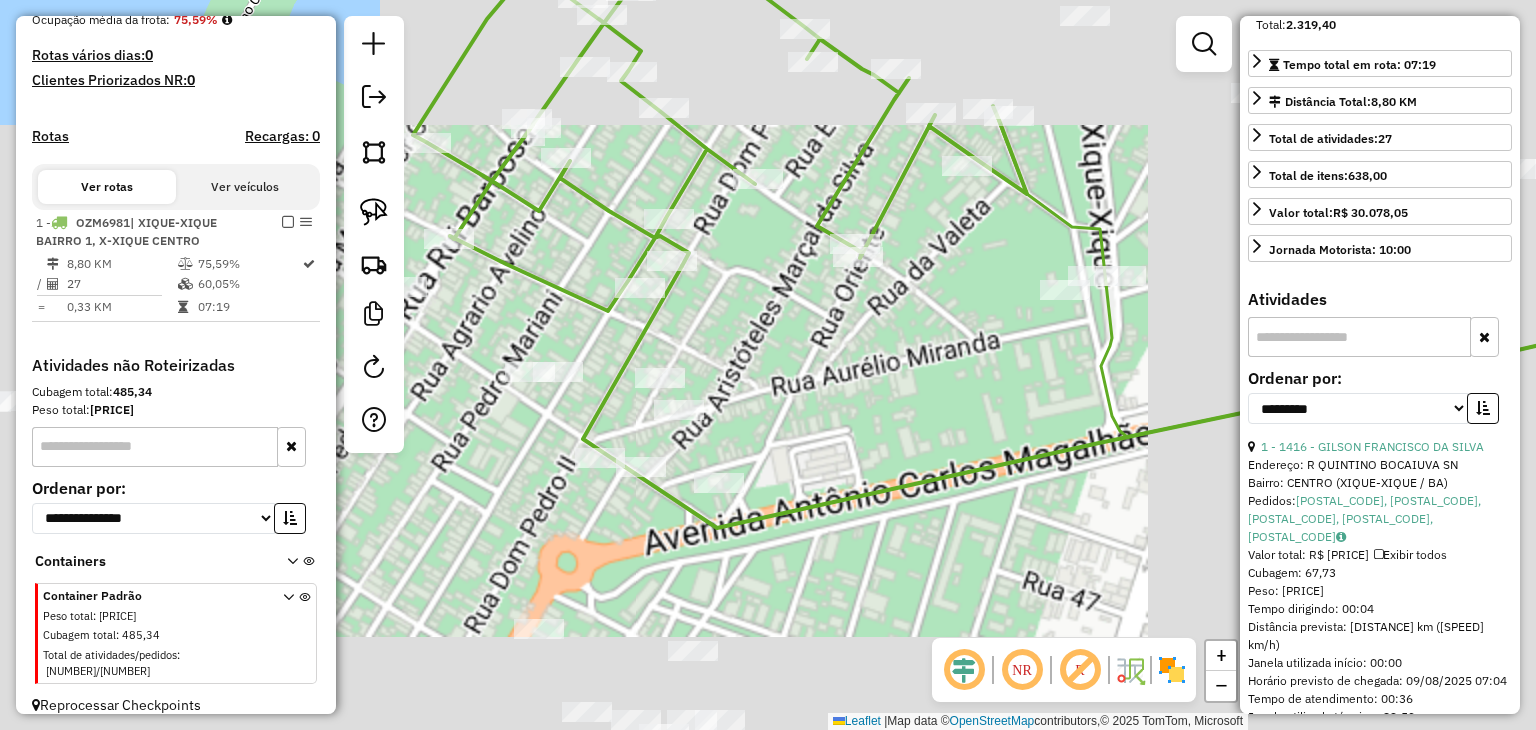 click 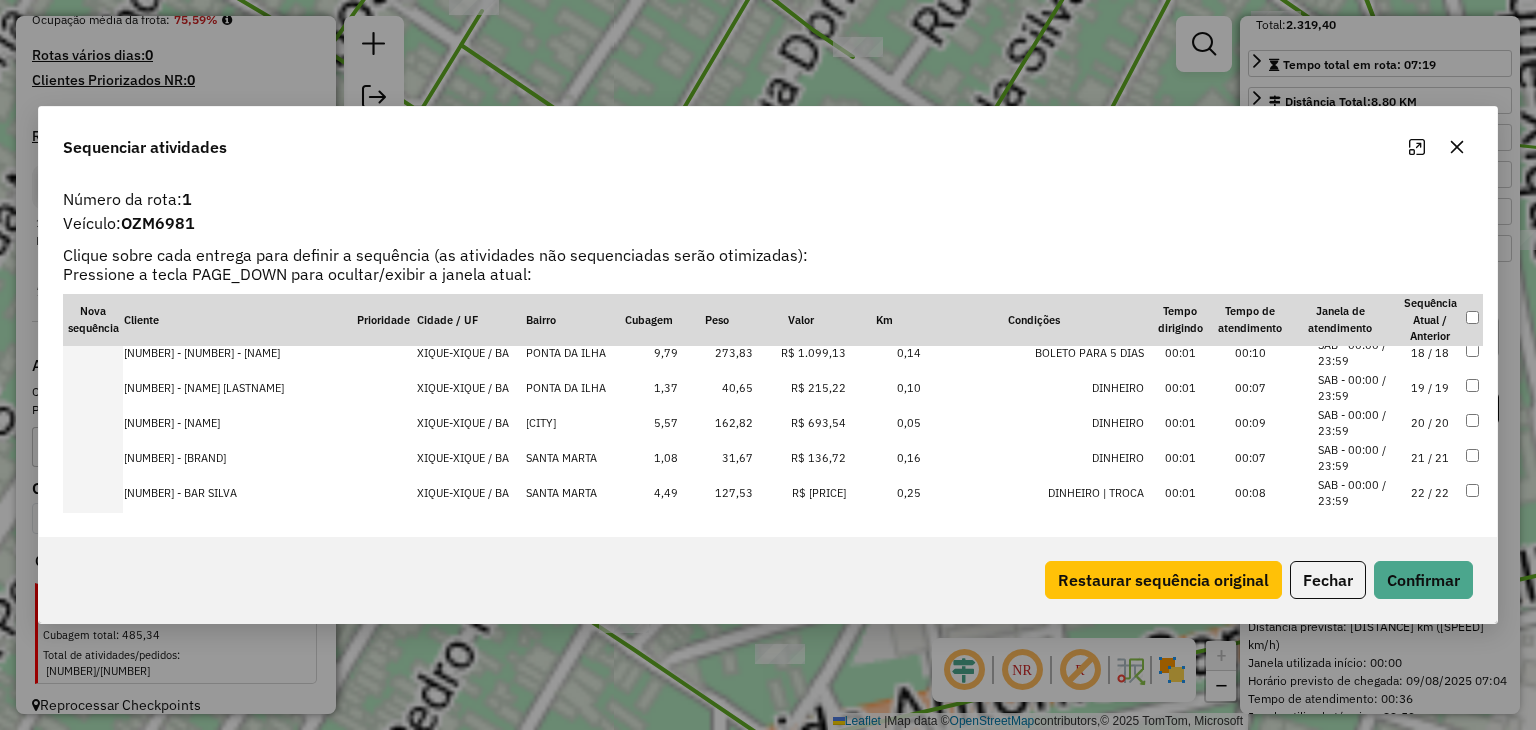 scroll, scrollTop: 796, scrollLeft: 0, axis: vertical 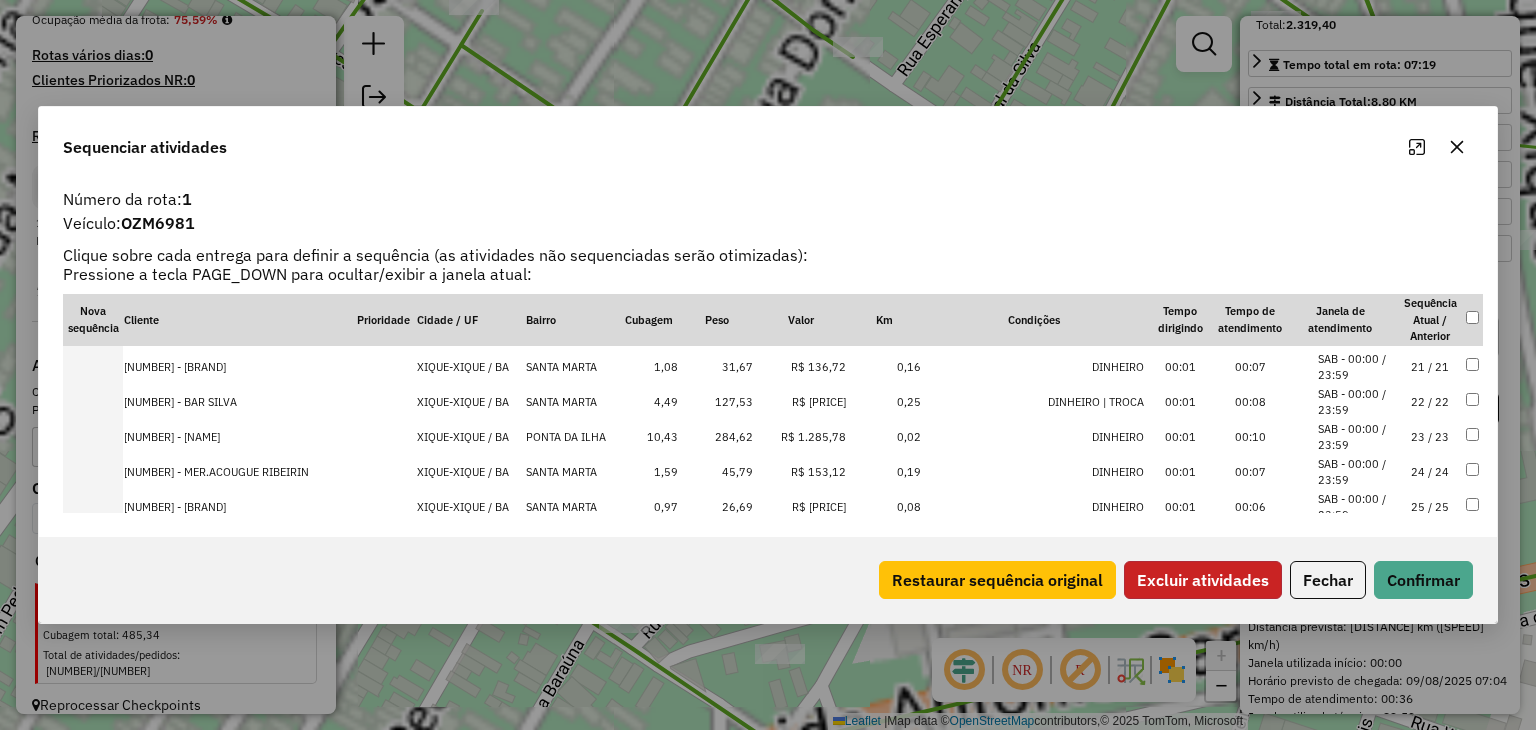 click on "Excluir atividades" 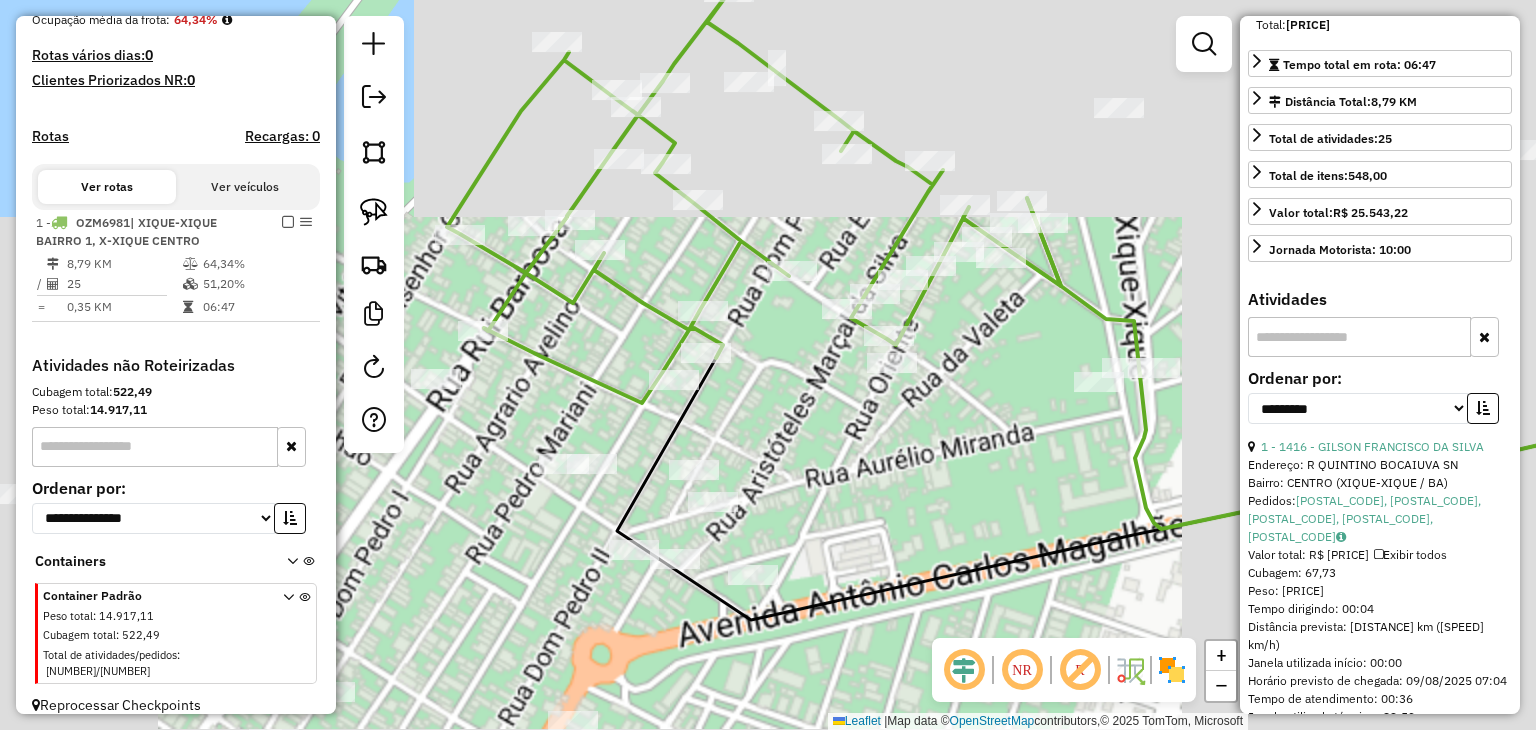 drag, startPoint x: 845, startPoint y: 417, endPoint x: 752, endPoint y: 458, distance: 101.636604 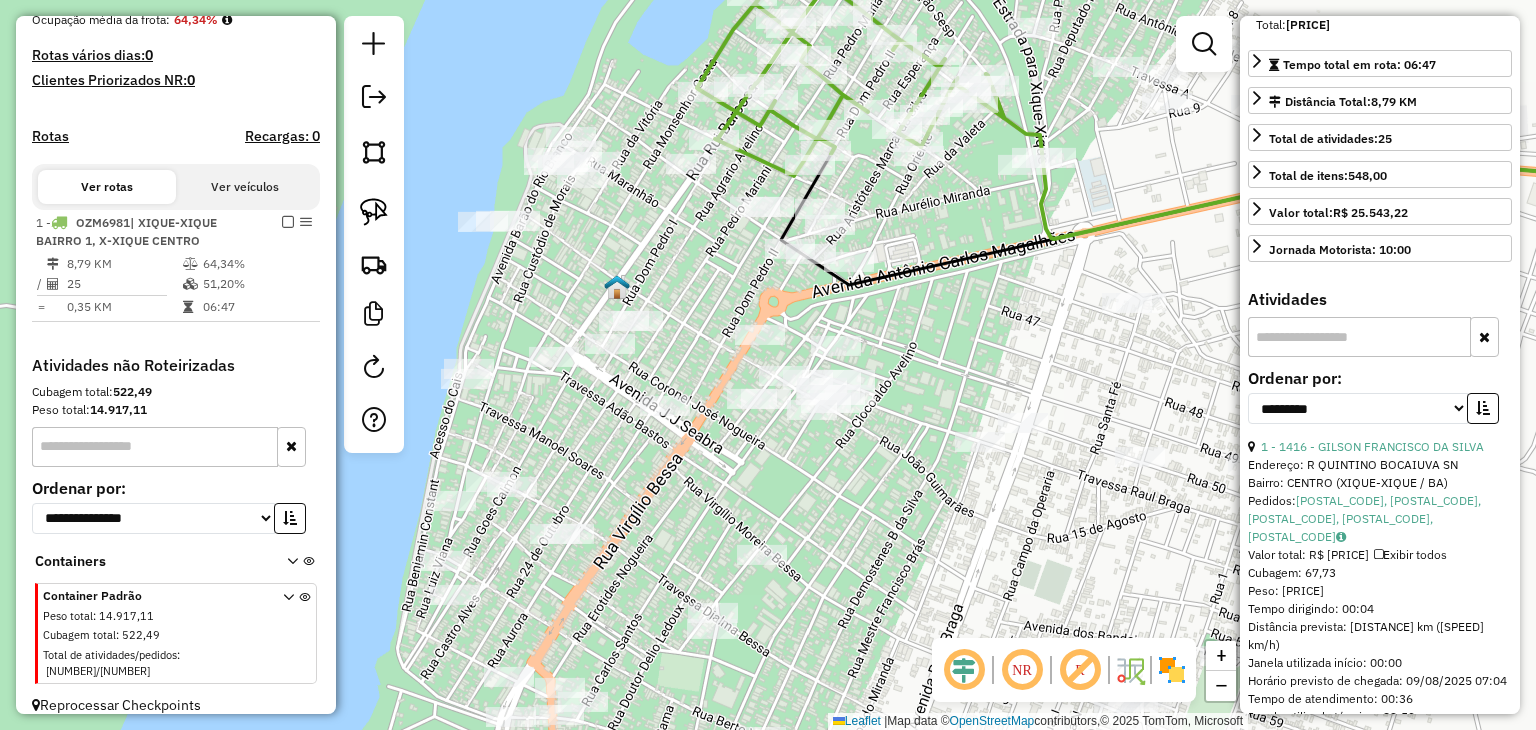 drag, startPoint x: 826, startPoint y: 433, endPoint x: 905, endPoint y: 317, distance: 140.34601 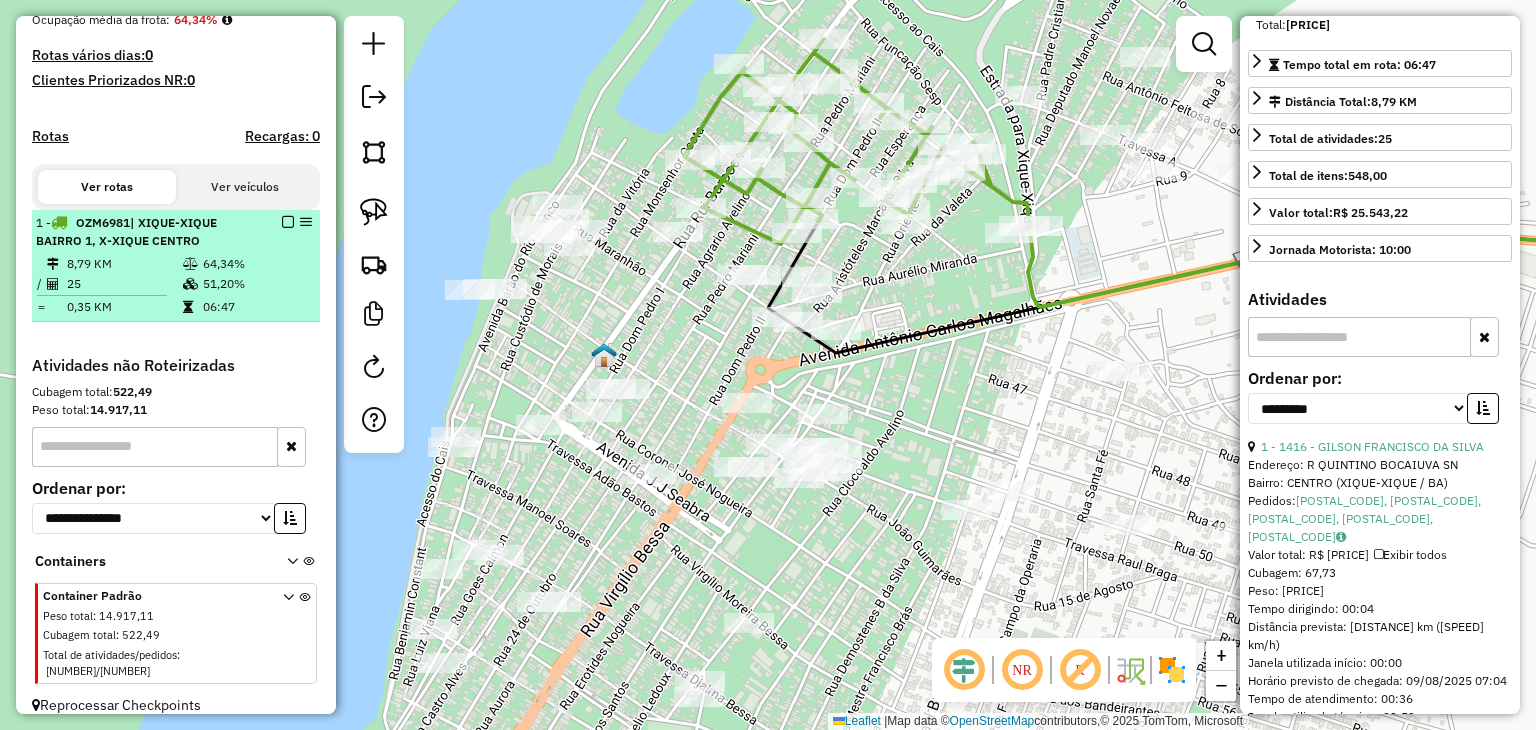 click on "8,79 KM" at bounding box center (124, 264) 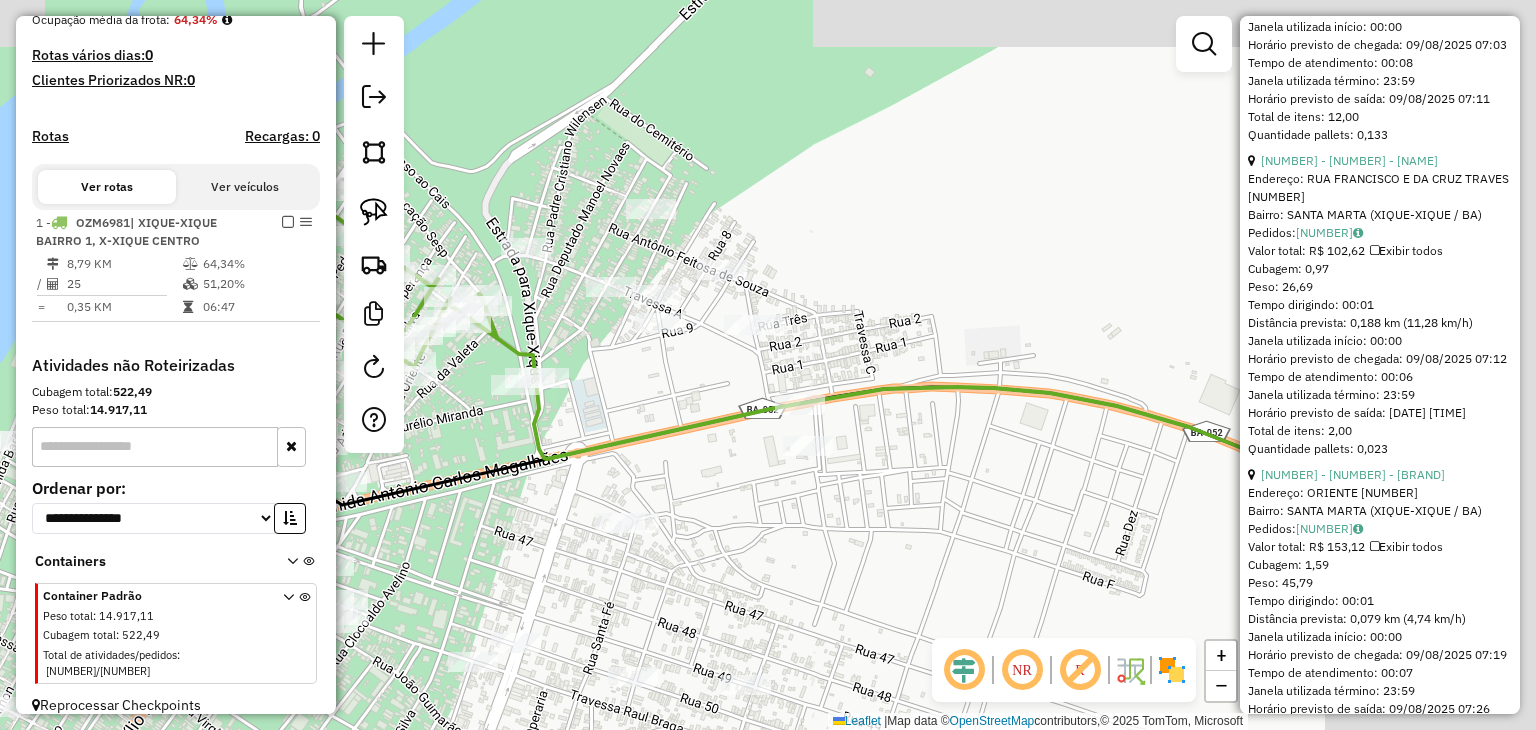 scroll, scrollTop: 504, scrollLeft: 0, axis: vertical 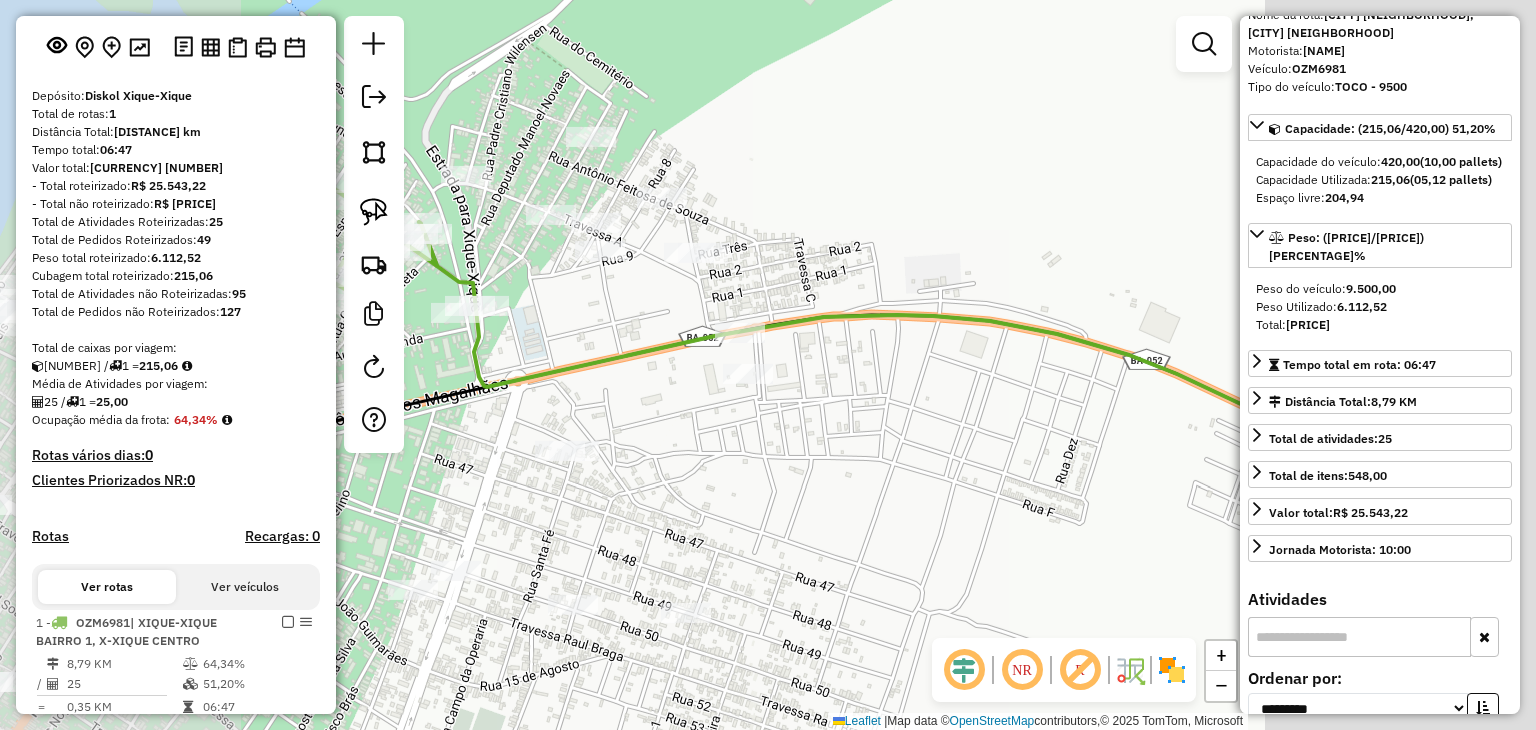 drag, startPoint x: 750, startPoint y: 340, endPoint x: 1068, endPoint y: 166, distance: 362.4914 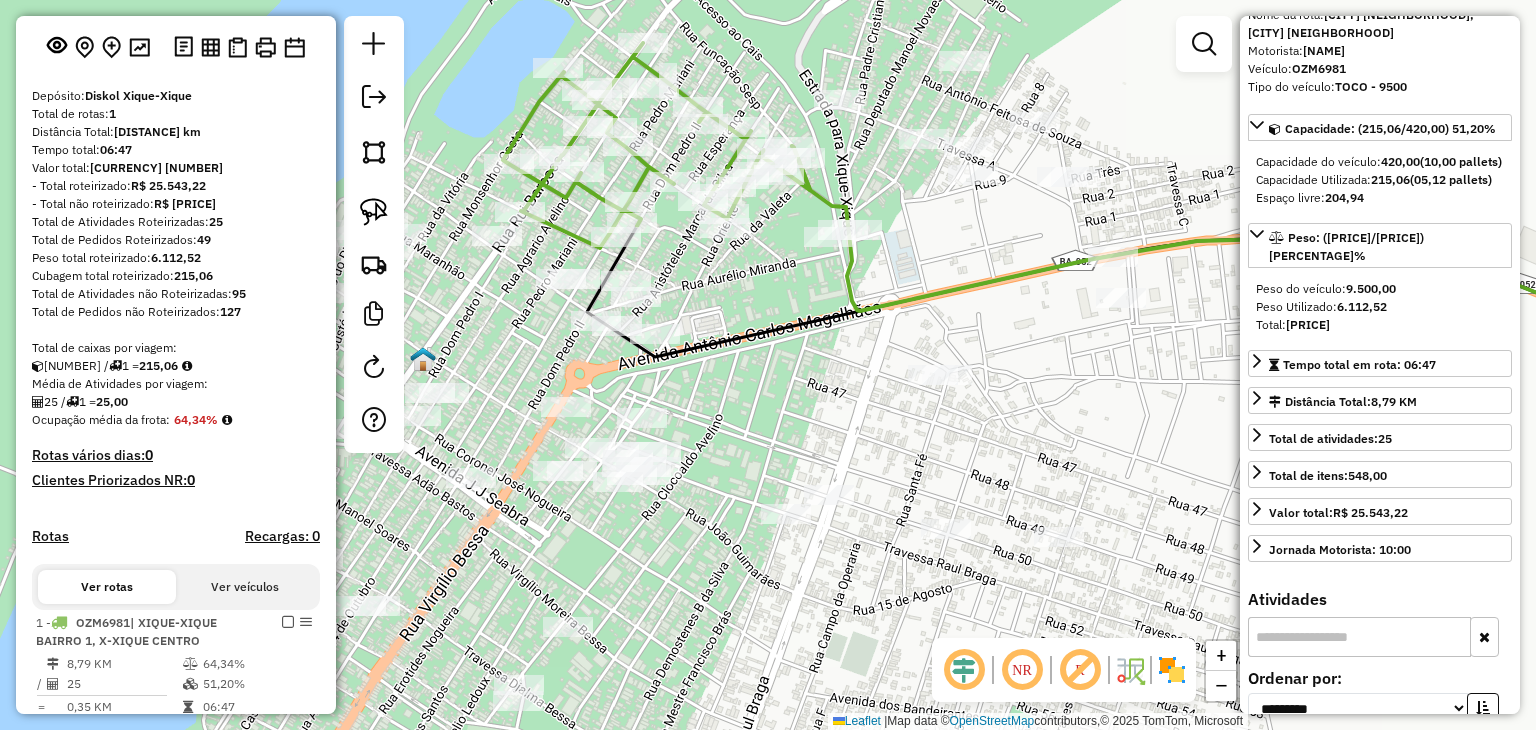 drag, startPoint x: 874, startPoint y: 398, endPoint x: 1051, endPoint y: 401, distance: 177.02542 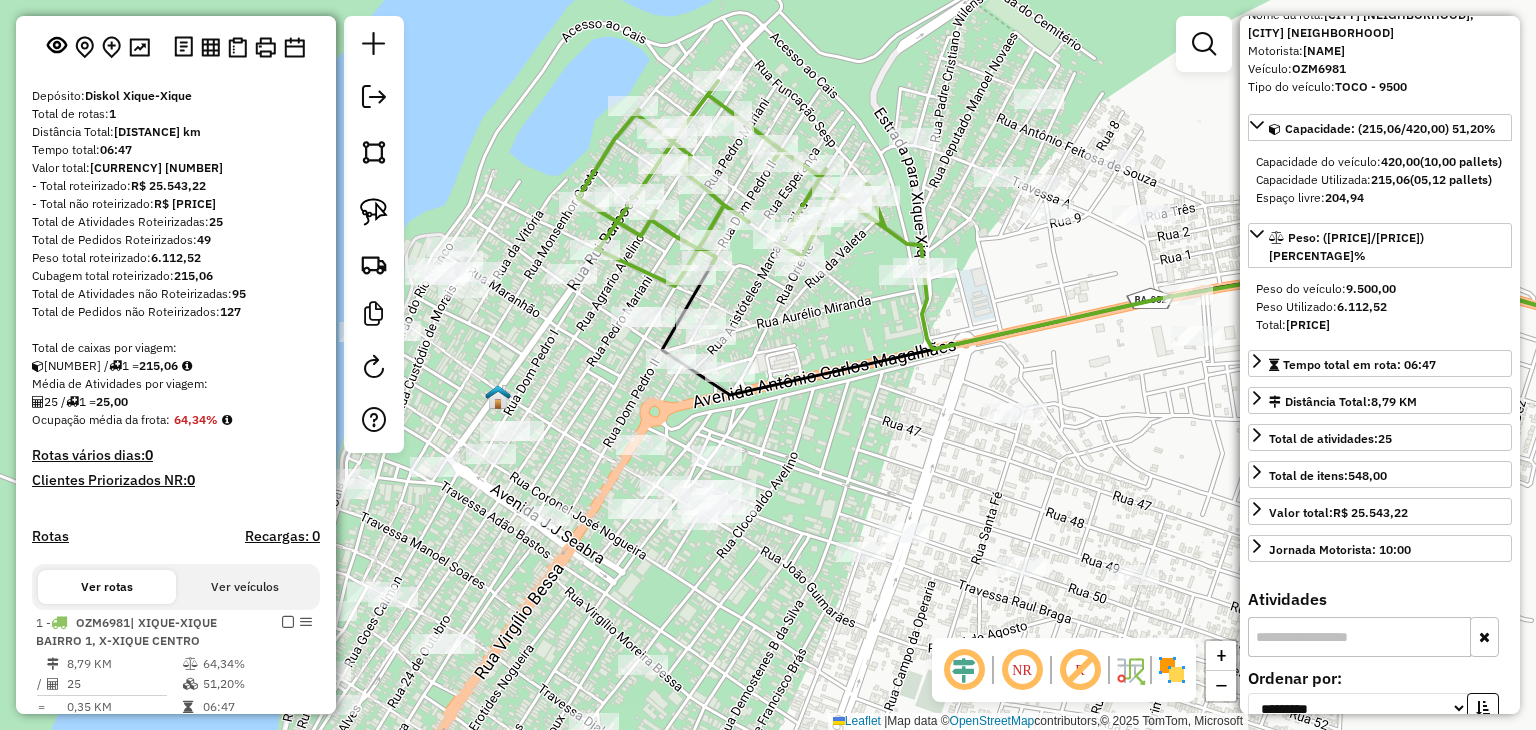 drag, startPoint x: 763, startPoint y: 377, endPoint x: 821, endPoint y: 403, distance: 63.560993 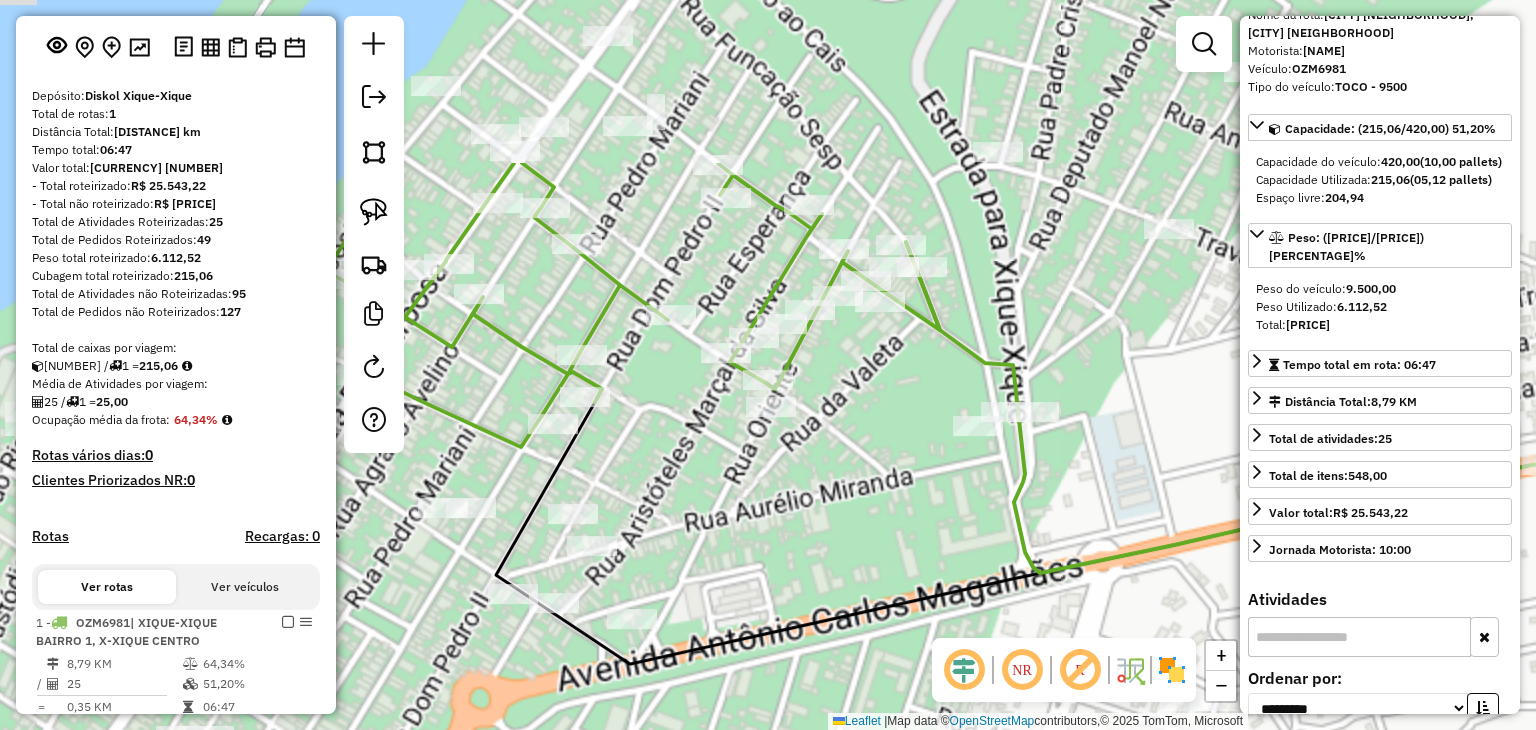 drag, startPoint x: 844, startPoint y: 310, endPoint x: 819, endPoint y: 473, distance: 164.90604 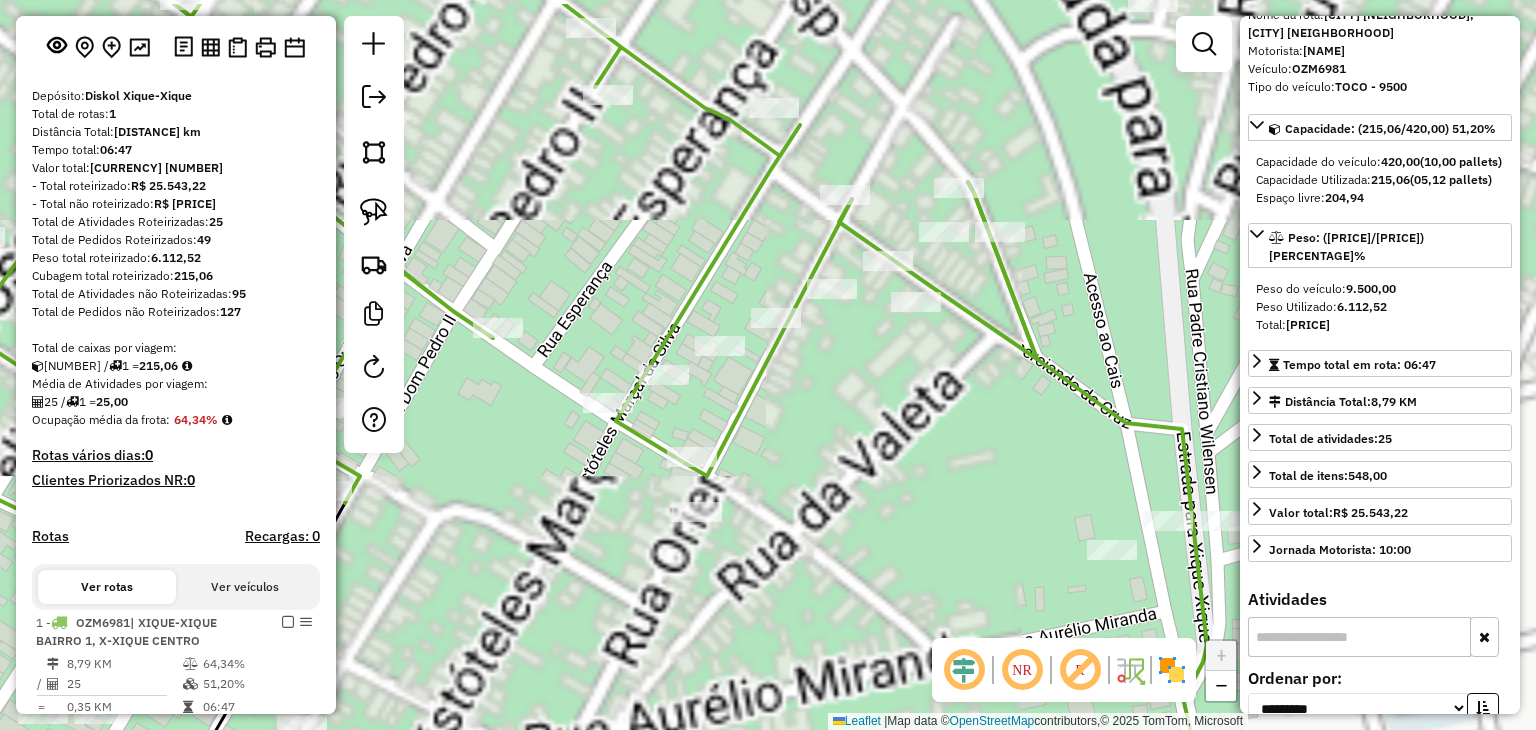 drag, startPoint x: 931, startPoint y: 396, endPoint x: 933, endPoint y: 408, distance: 12.165525 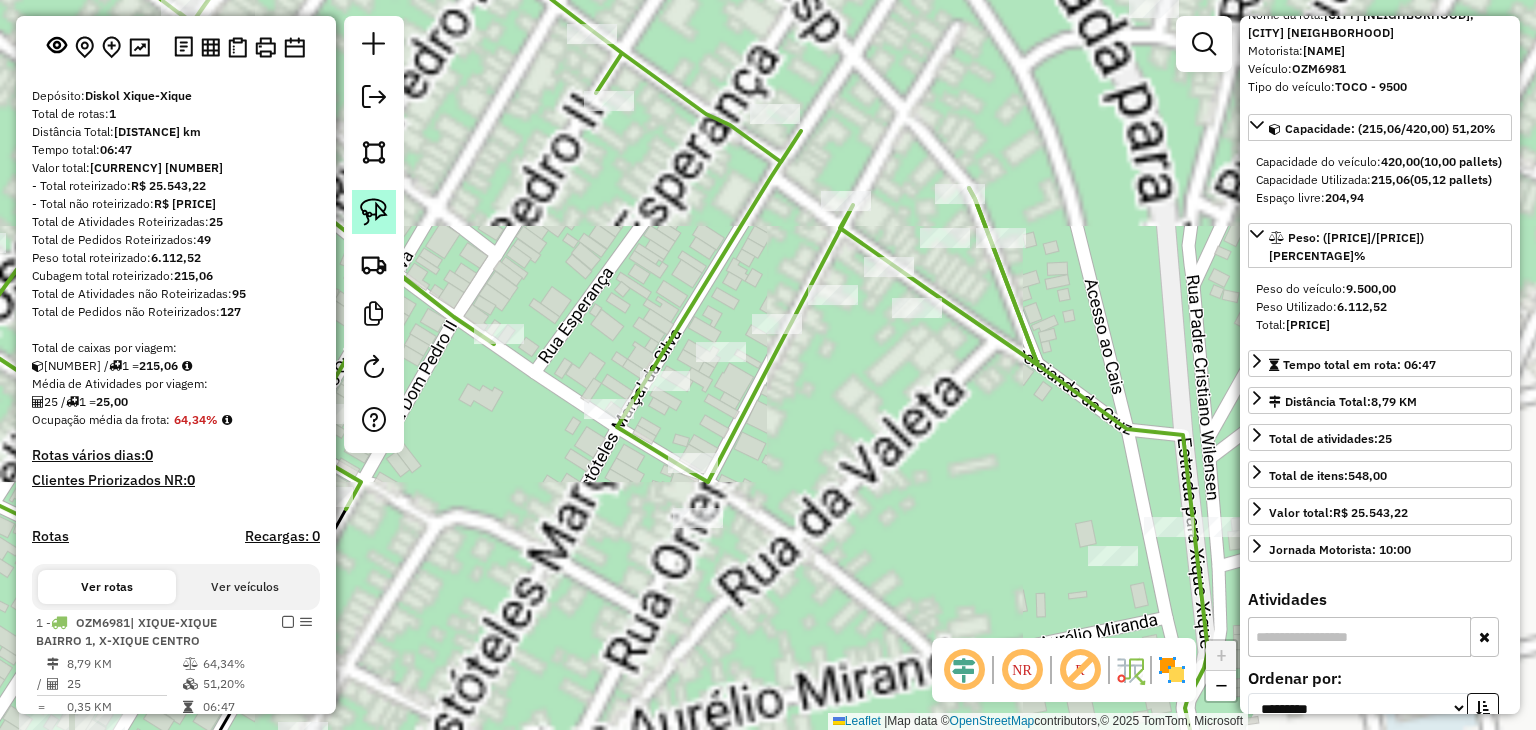 click 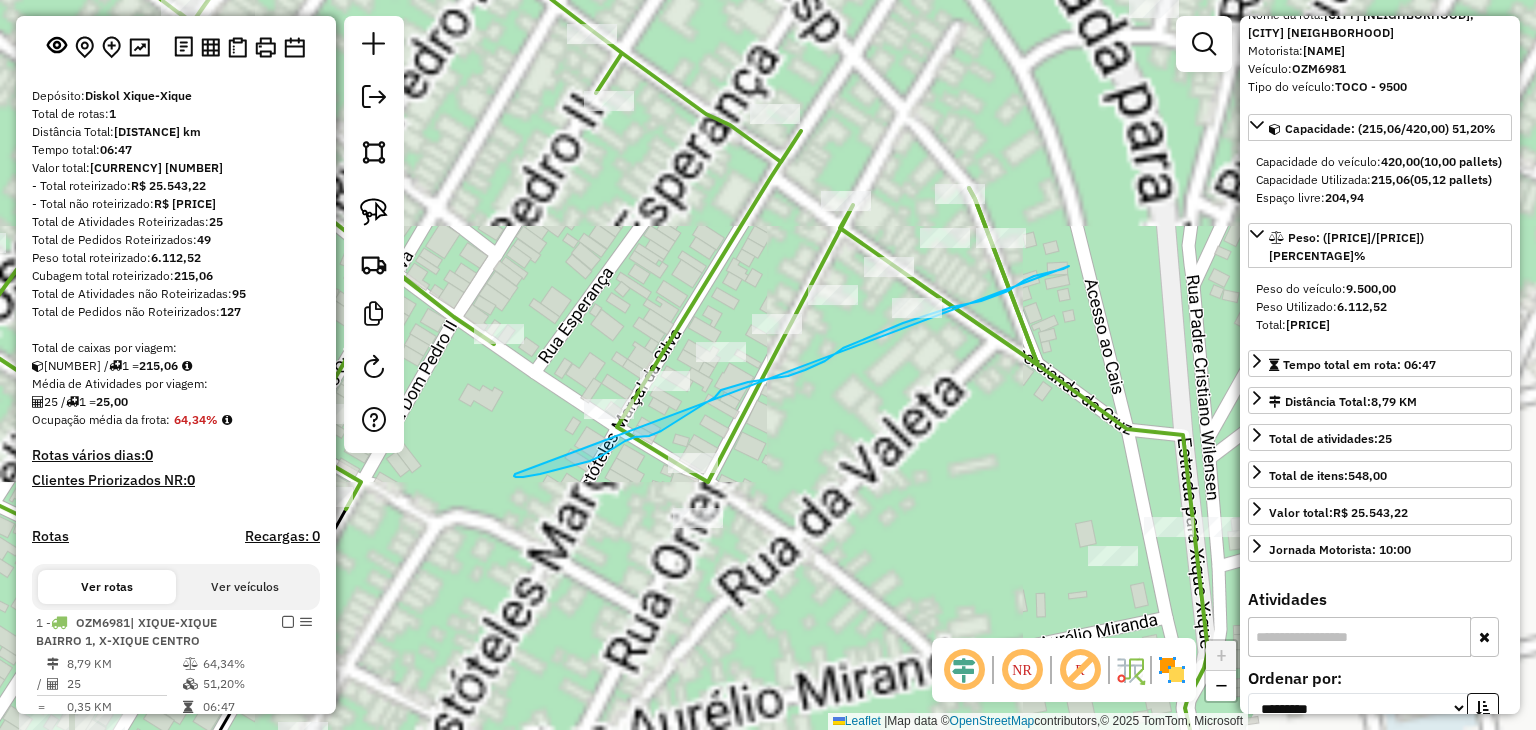 drag, startPoint x: 1063, startPoint y: 269, endPoint x: 515, endPoint y: 474, distance: 585.08887 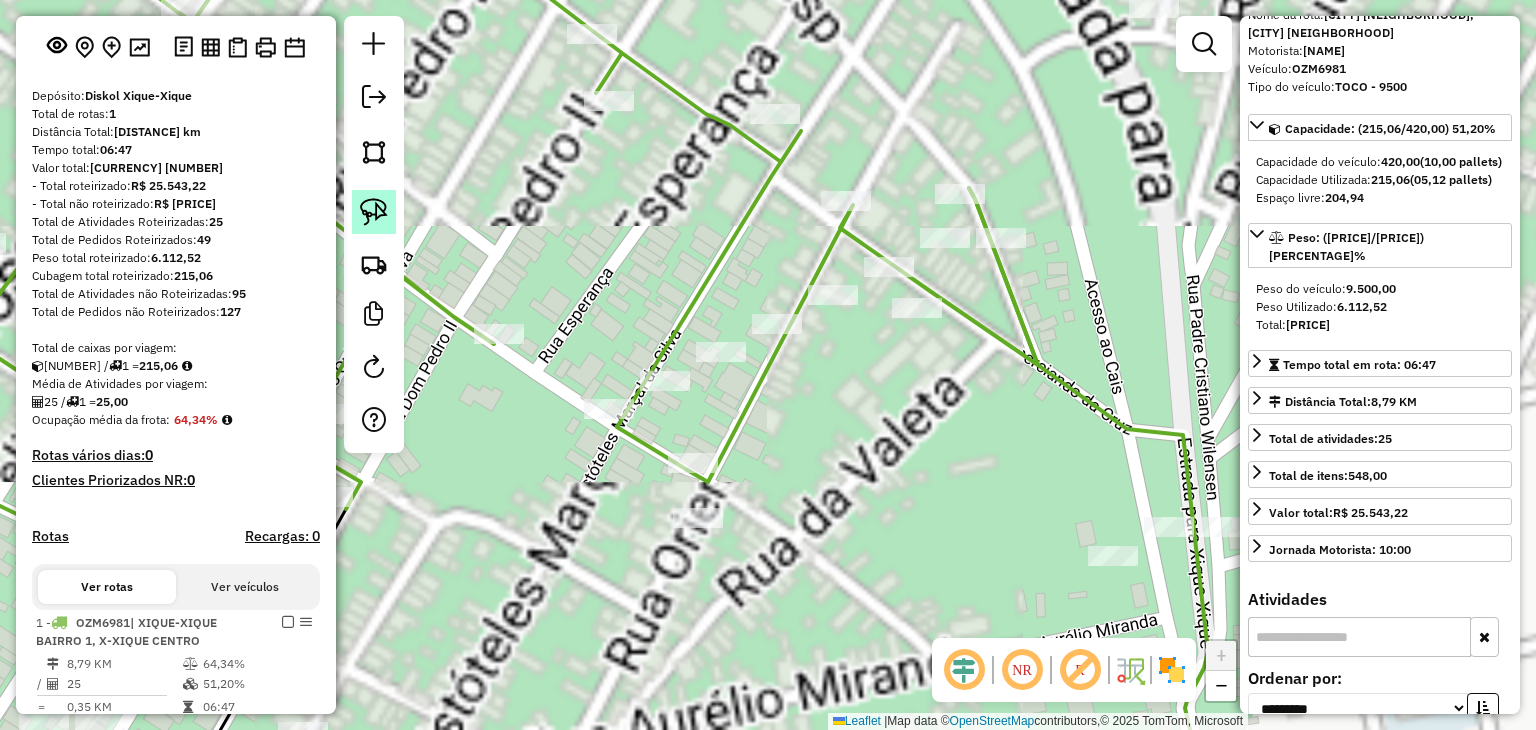 click 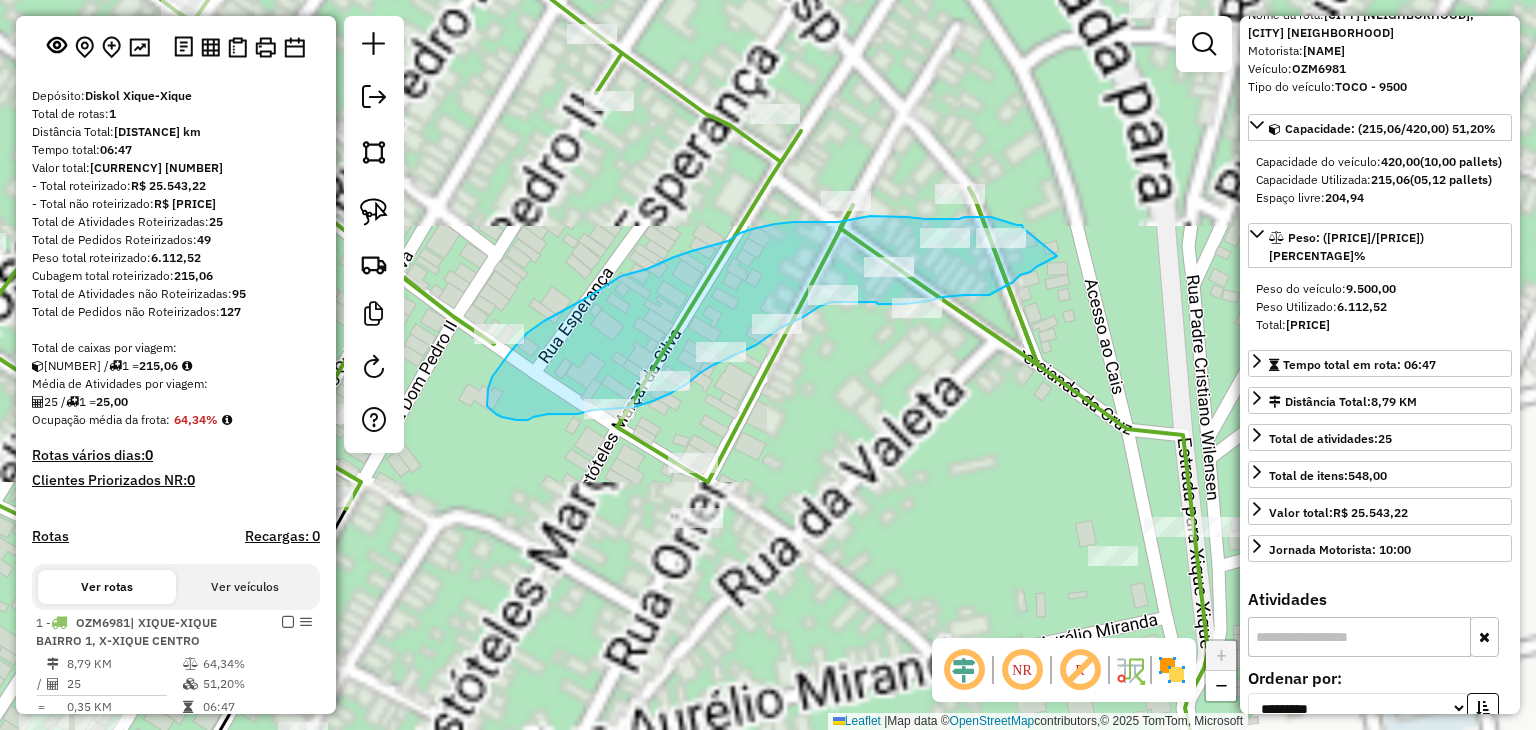 click on "Janela de atendimento Grade de atendimento Capacidade Transportadoras Veículos Cliente Pedidos  Rotas Selecione os dias de semana para filtrar as janelas de atendimento  Seg   Ter   Qua   Qui   Sex   Sáb   Dom  Informe o período da janela de atendimento: De: Até:  Filtrar exatamente a janela do cliente  Considerar janela de atendimento padrão  Selecione os dias de semana para filtrar as grades de atendimento  Seg   Ter   Qua   Qui   Sex   Sáb   Dom   Considerar clientes sem dia de atendimento cadastrado  Clientes fora do dia de atendimento selecionado Filtrar as atividades entre os valores definidos abaixo:  Peso mínimo:   Peso máximo:   Cubagem mínima:   Cubagem máxima:   De:   Até:  Filtrar as atividades entre o tempo de atendimento definido abaixo:  De:   Até:   Considerar capacidade total dos clientes não roteirizados Transportadora: Selecione um ou mais itens Tipo de veículo: Selecione um ou mais itens Veículo: Selecione um ou mais itens Motorista: Selecione um ou mais itens Nome: Rótulo:" 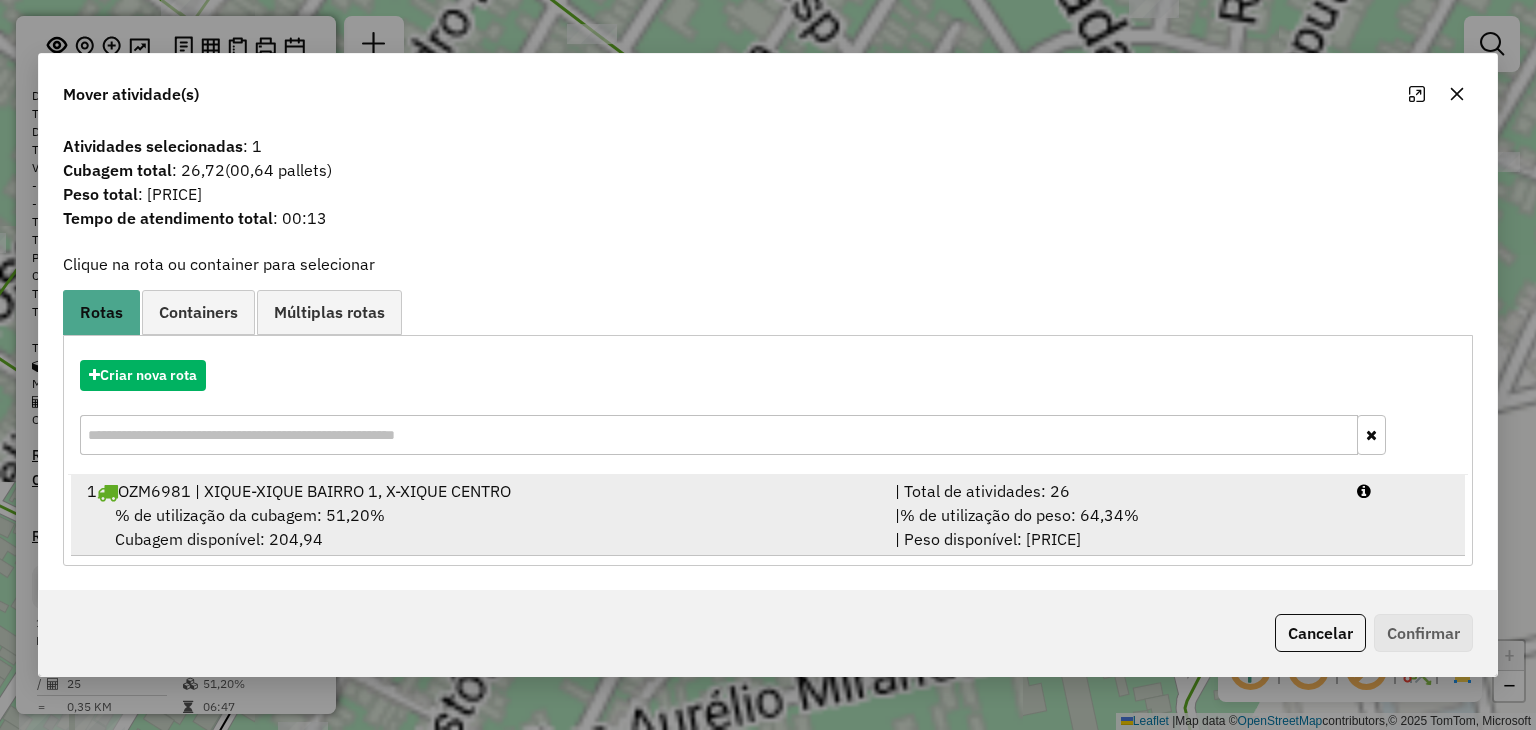 click on "% de utilização da cubagem: 51,20%" at bounding box center (250, 515) 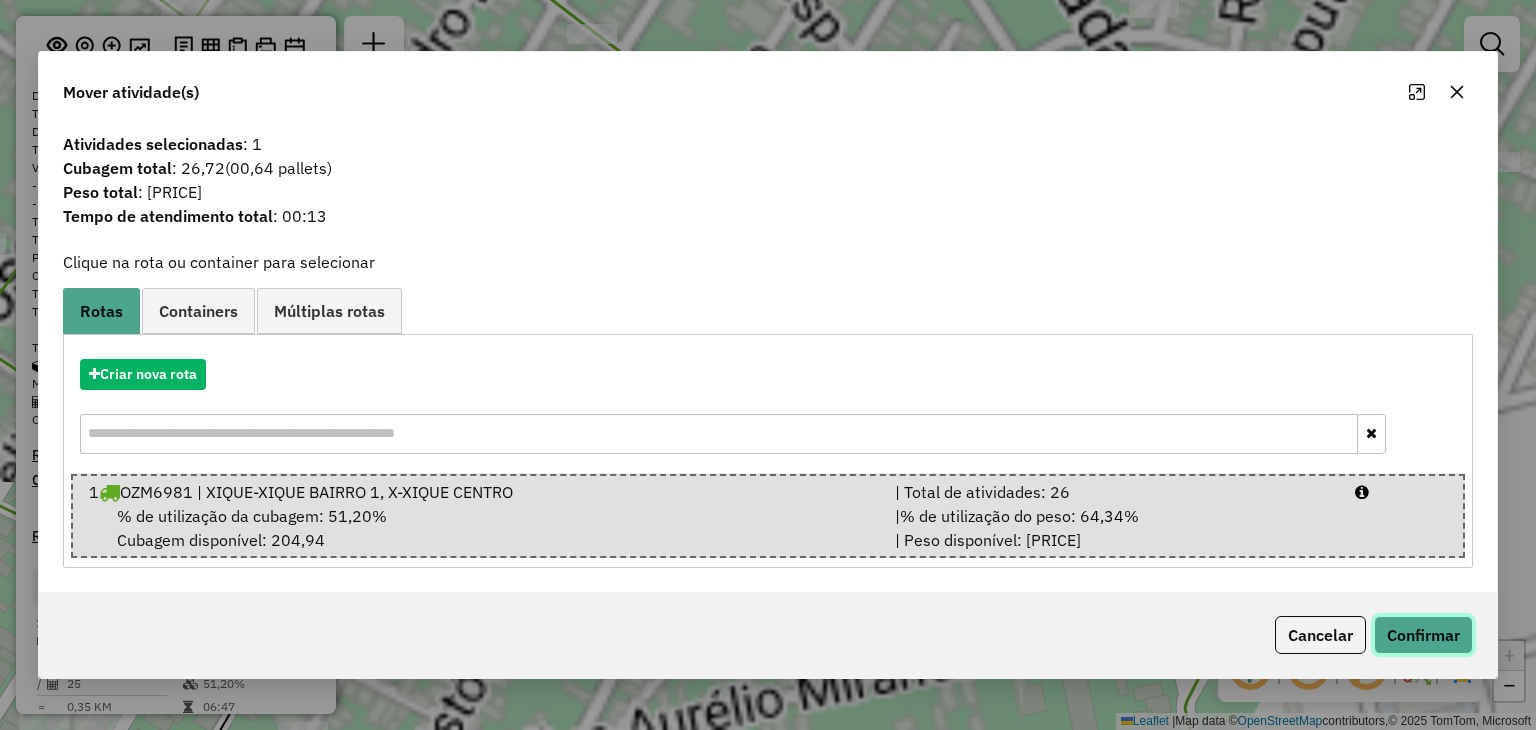 click on "Confirmar" 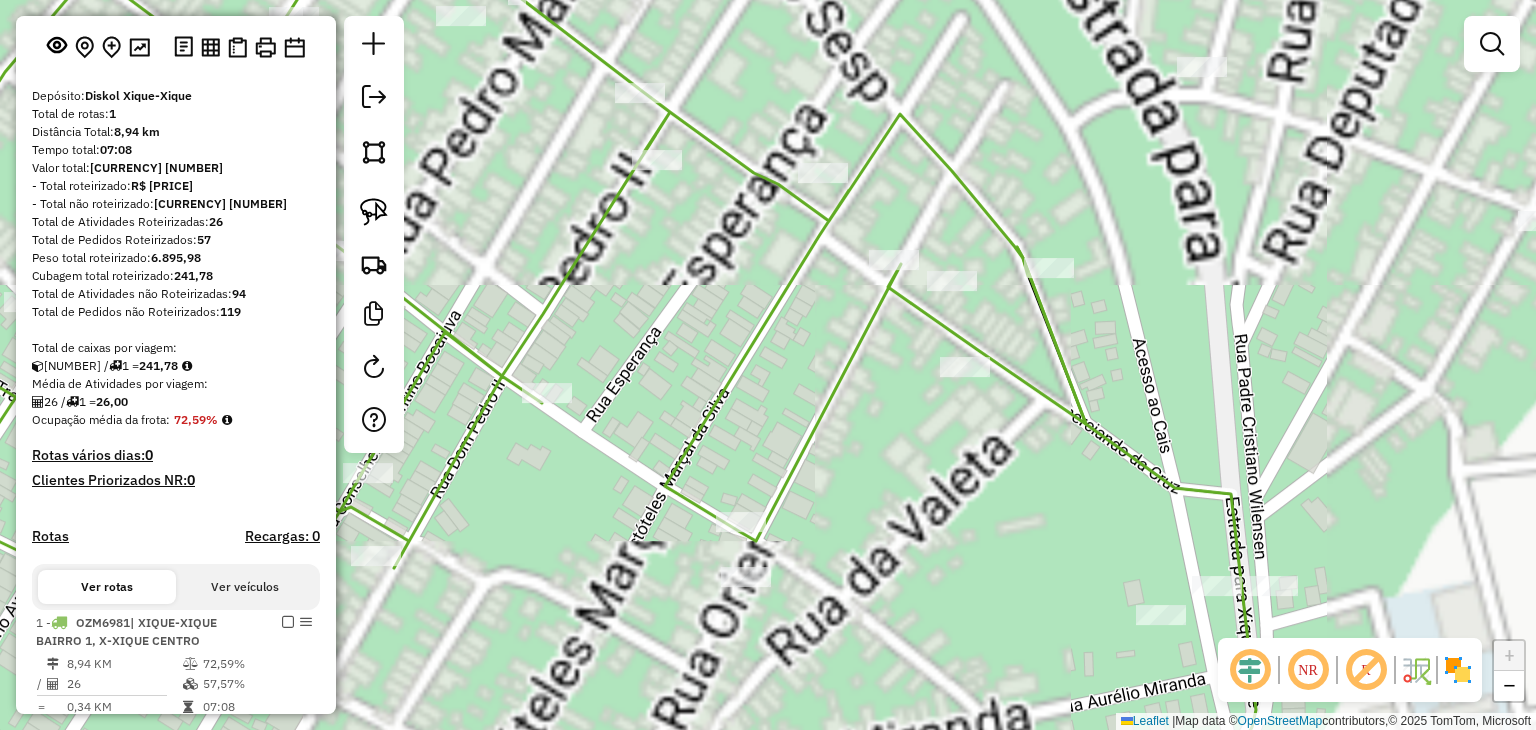 drag, startPoint x: 682, startPoint y: 321, endPoint x: 726, endPoint y: 372, distance: 67.357254 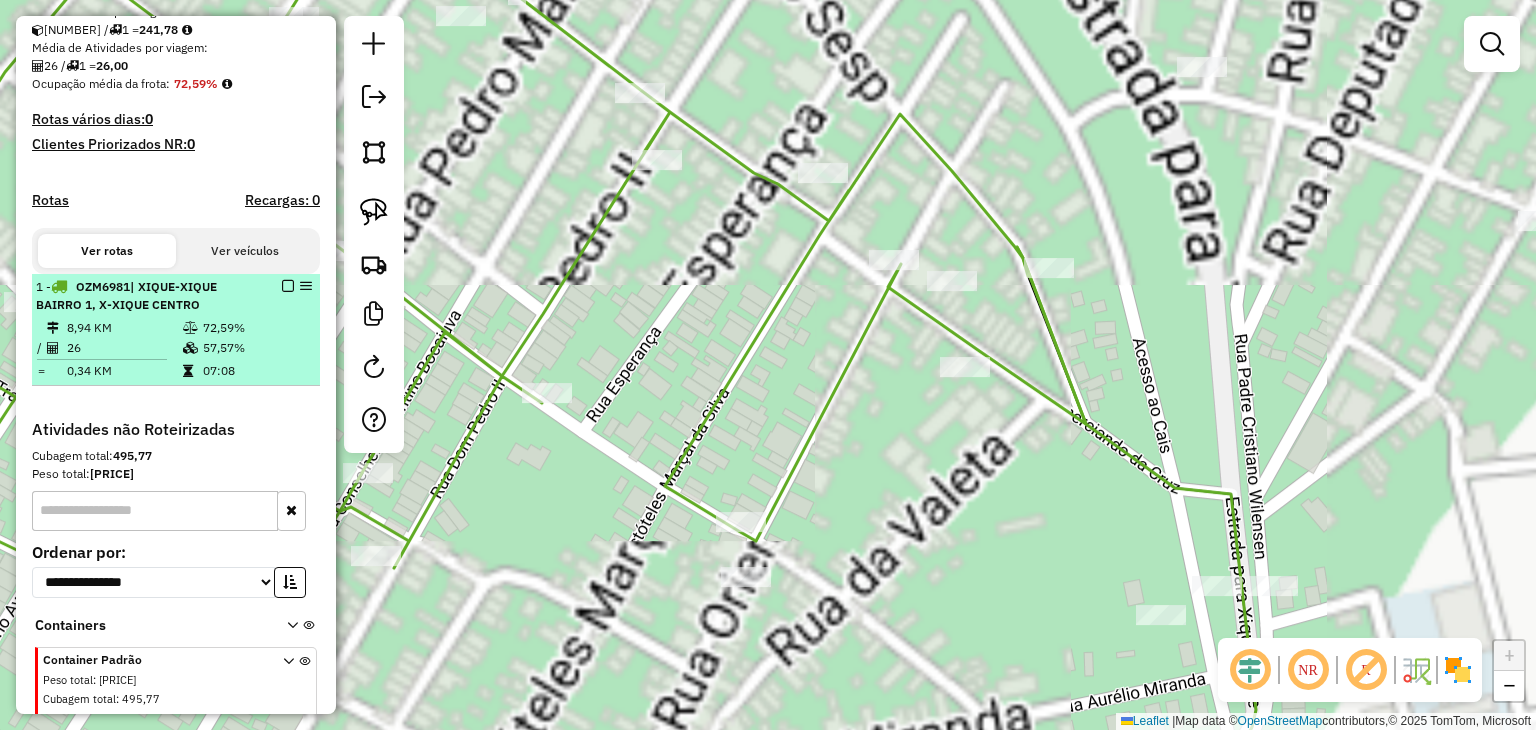 scroll, scrollTop: 500, scrollLeft: 0, axis: vertical 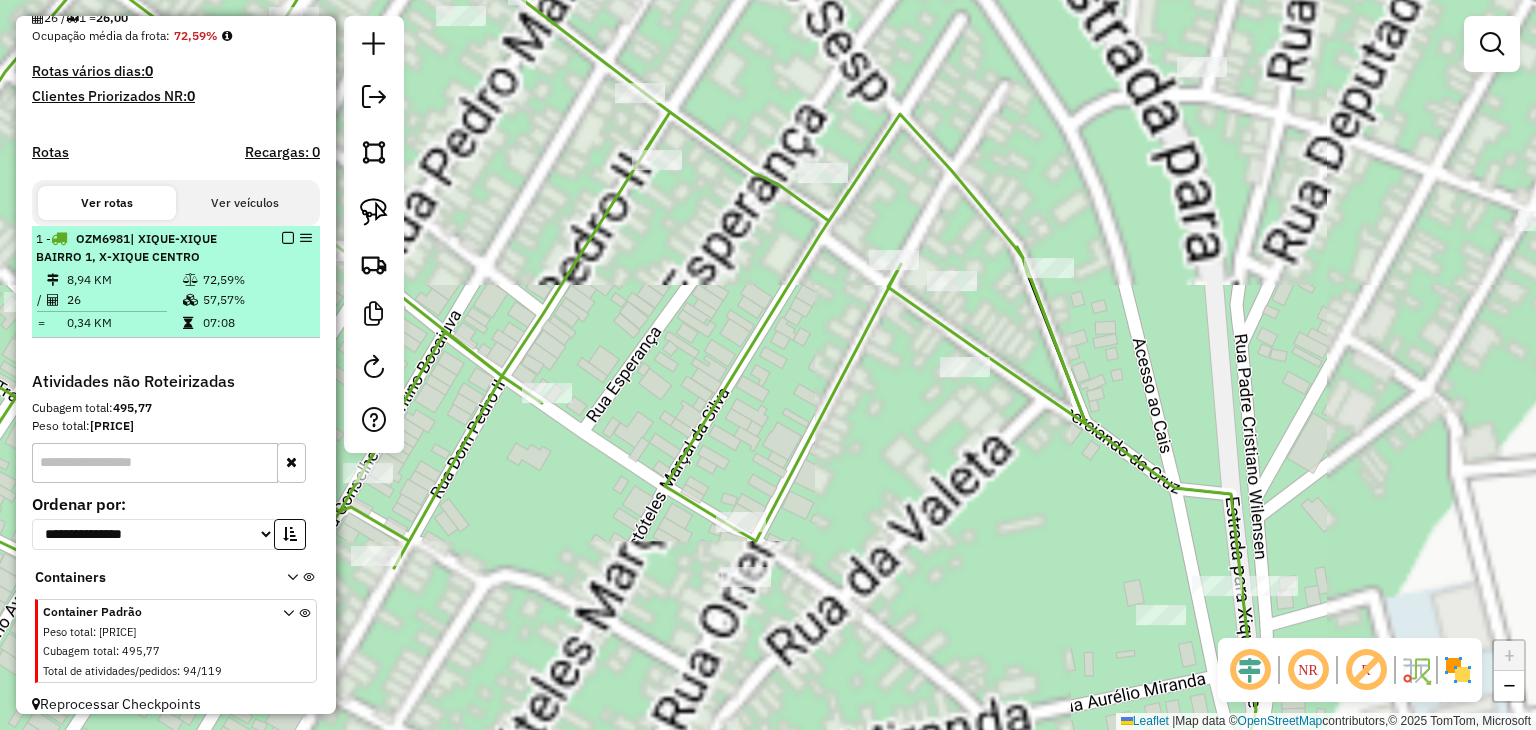 click on "8,94 KM" at bounding box center [124, 280] 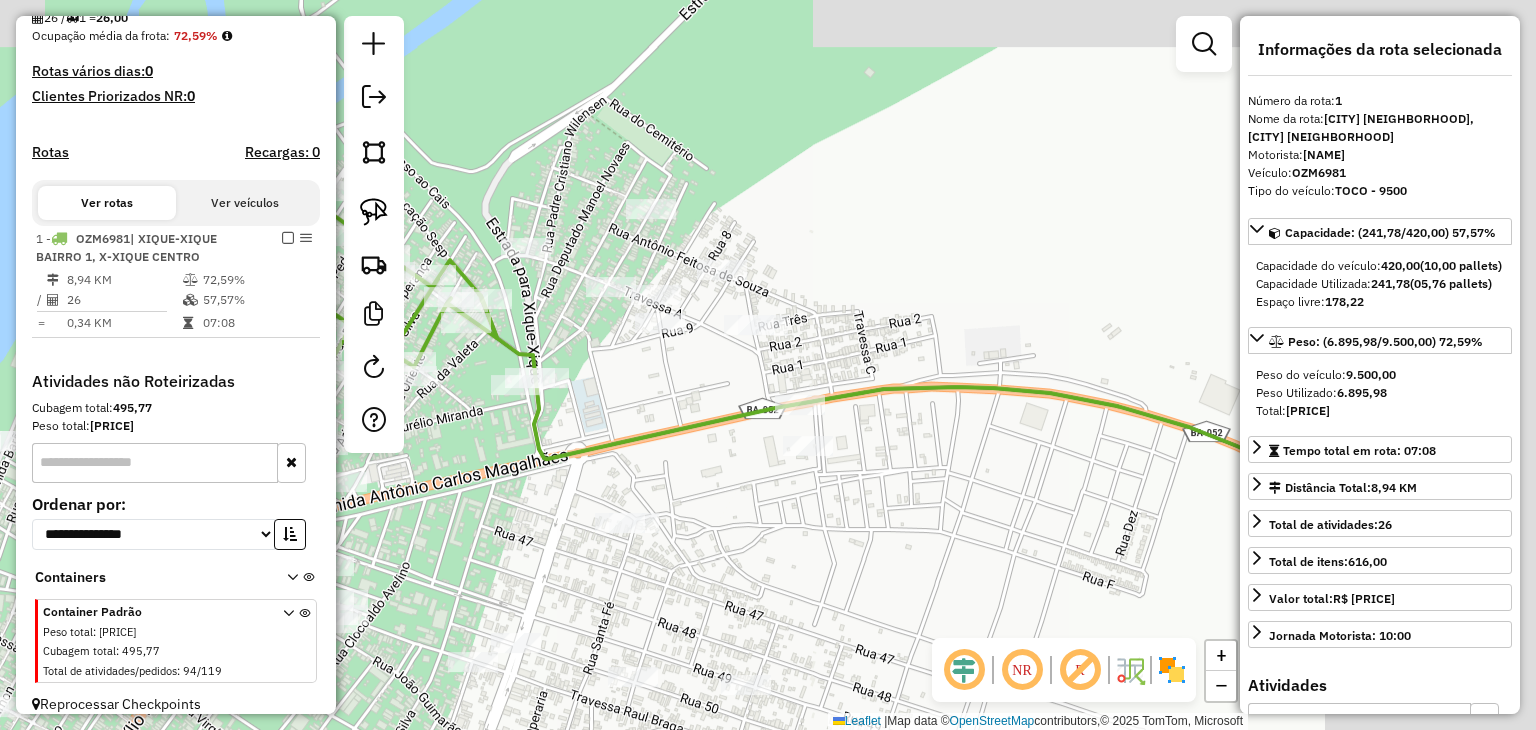 drag, startPoint x: 1346, startPoint y: 467, endPoint x: 1391, endPoint y: 455, distance: 46.572525 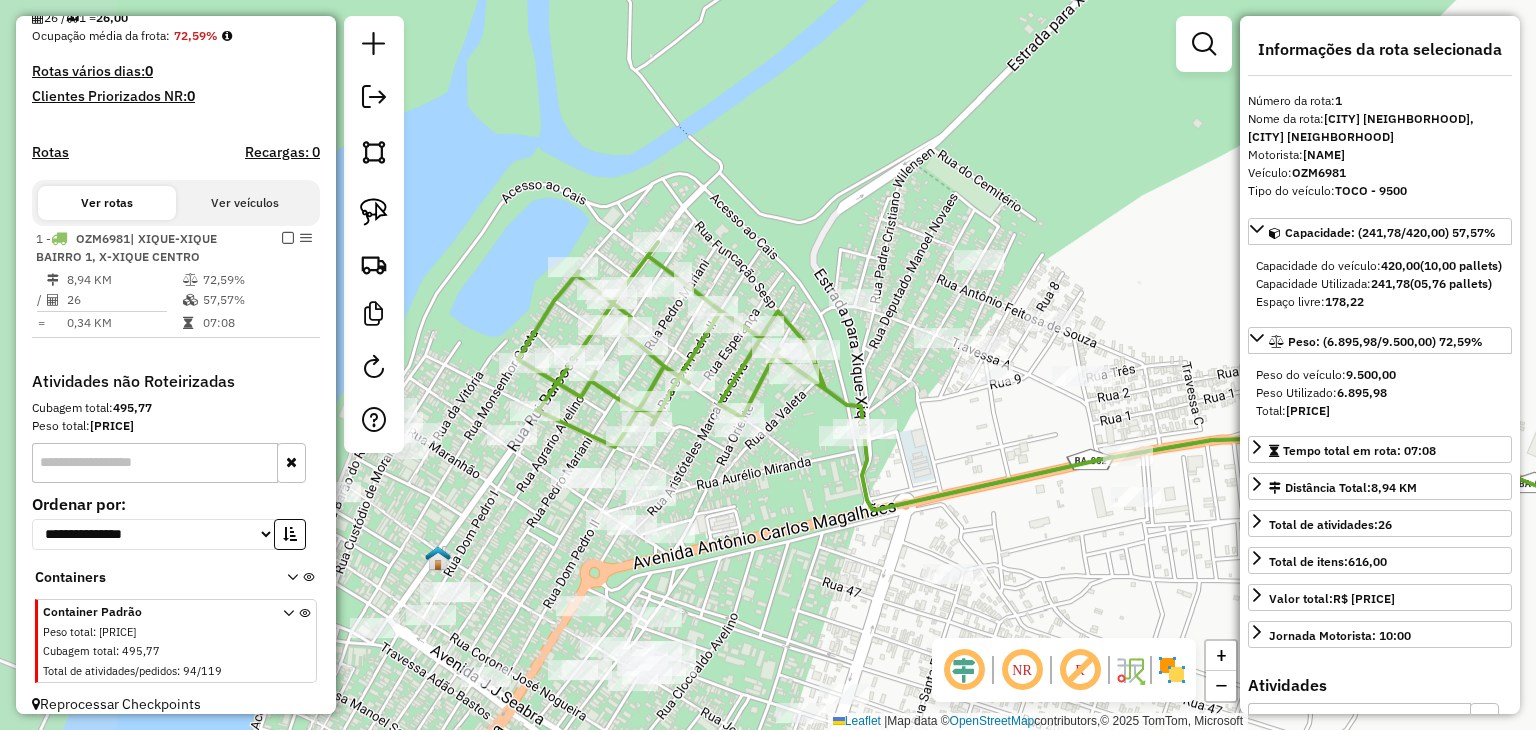 drag, startPoint x: 588, startPoint y: 353, endPoint x: 916, endPoint y: 404, distance: 331.94125 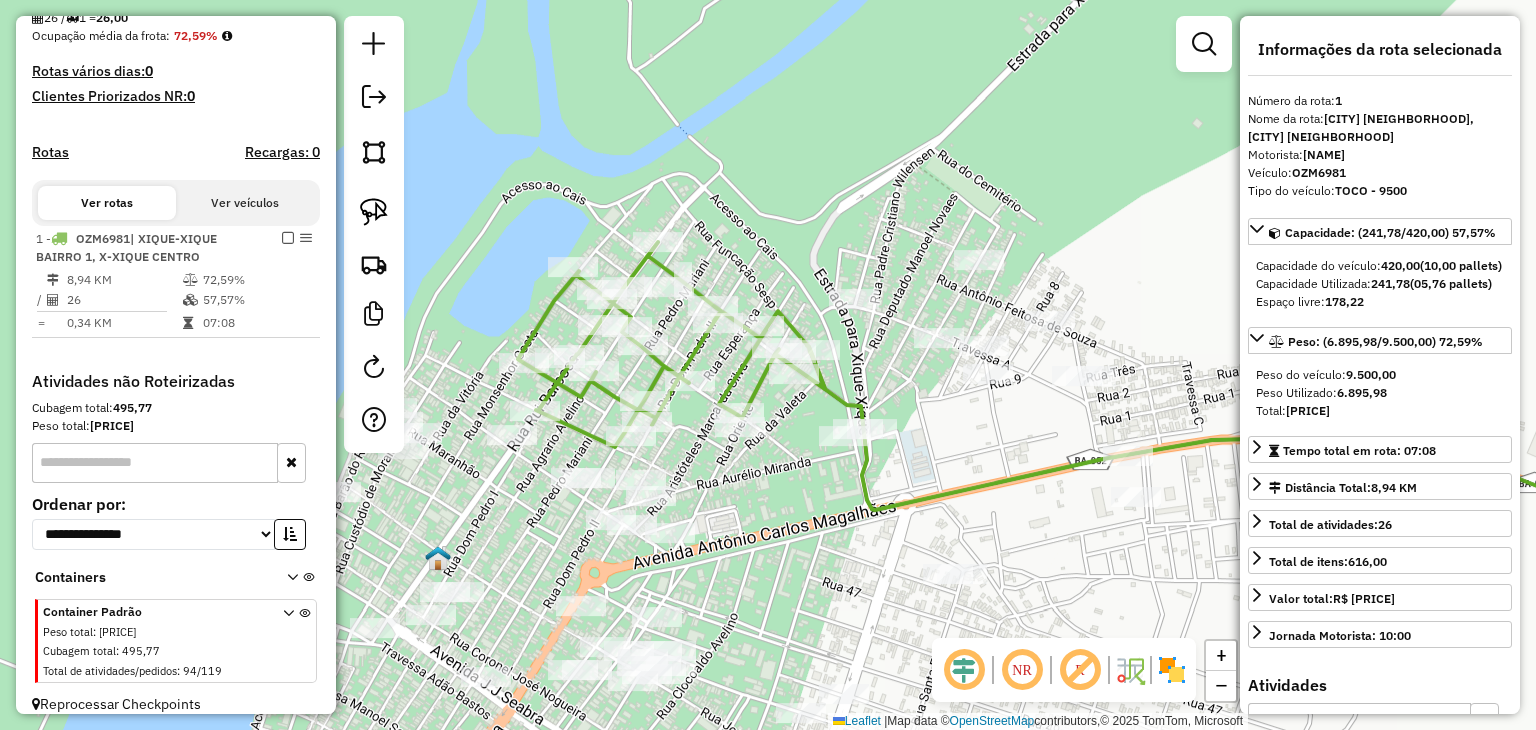click 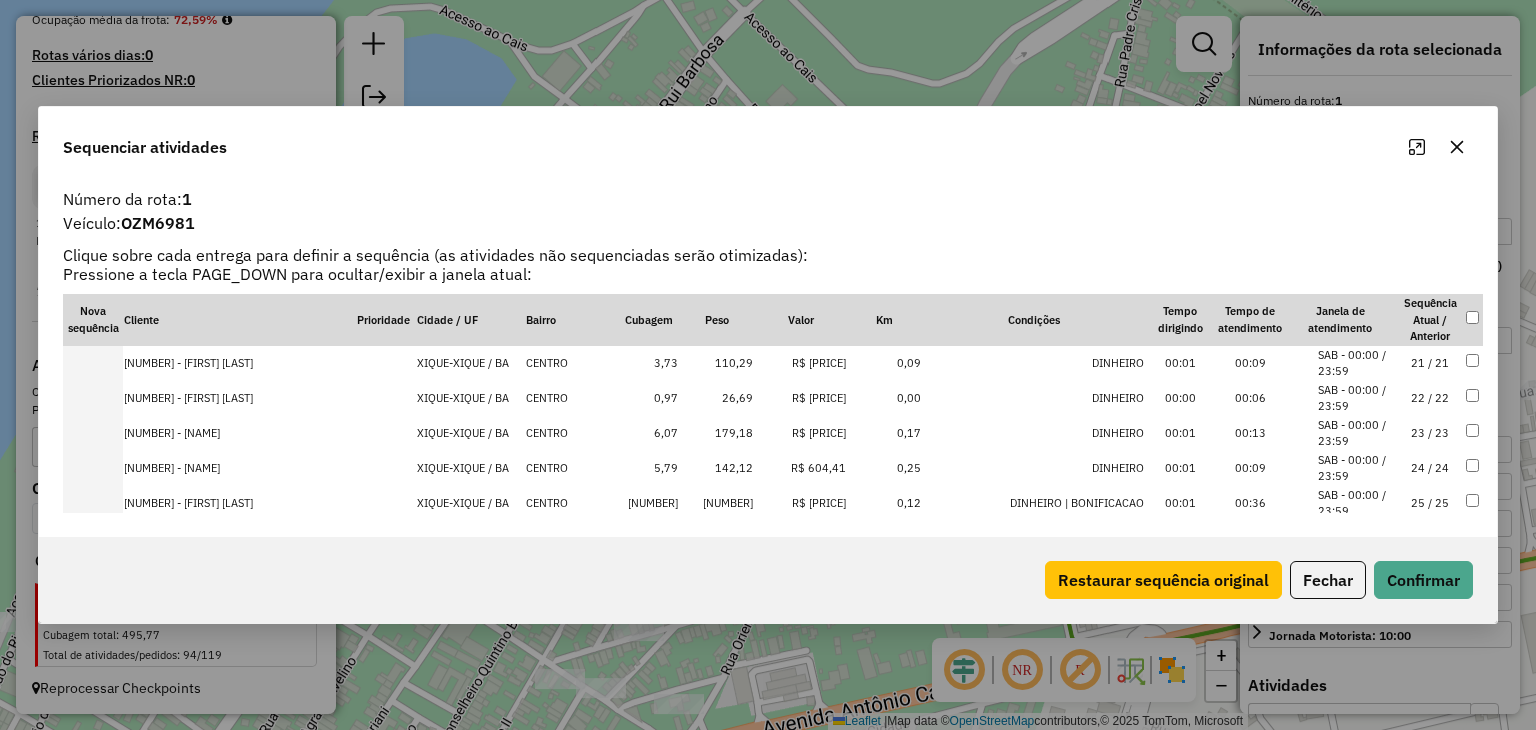 scroll, scrollTop: 760, scrollLeft: 0, axis: vertical 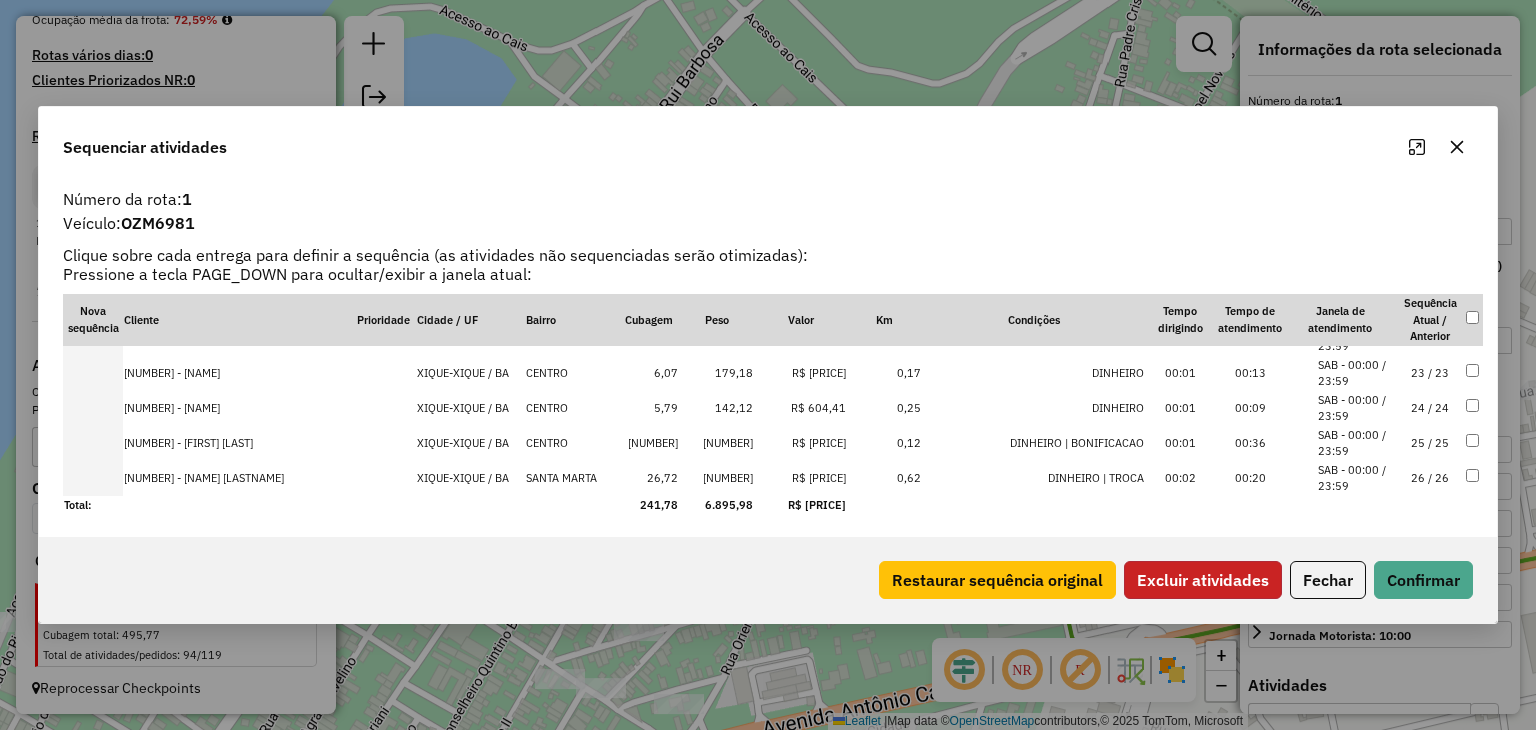 click on "Excluir atividades" 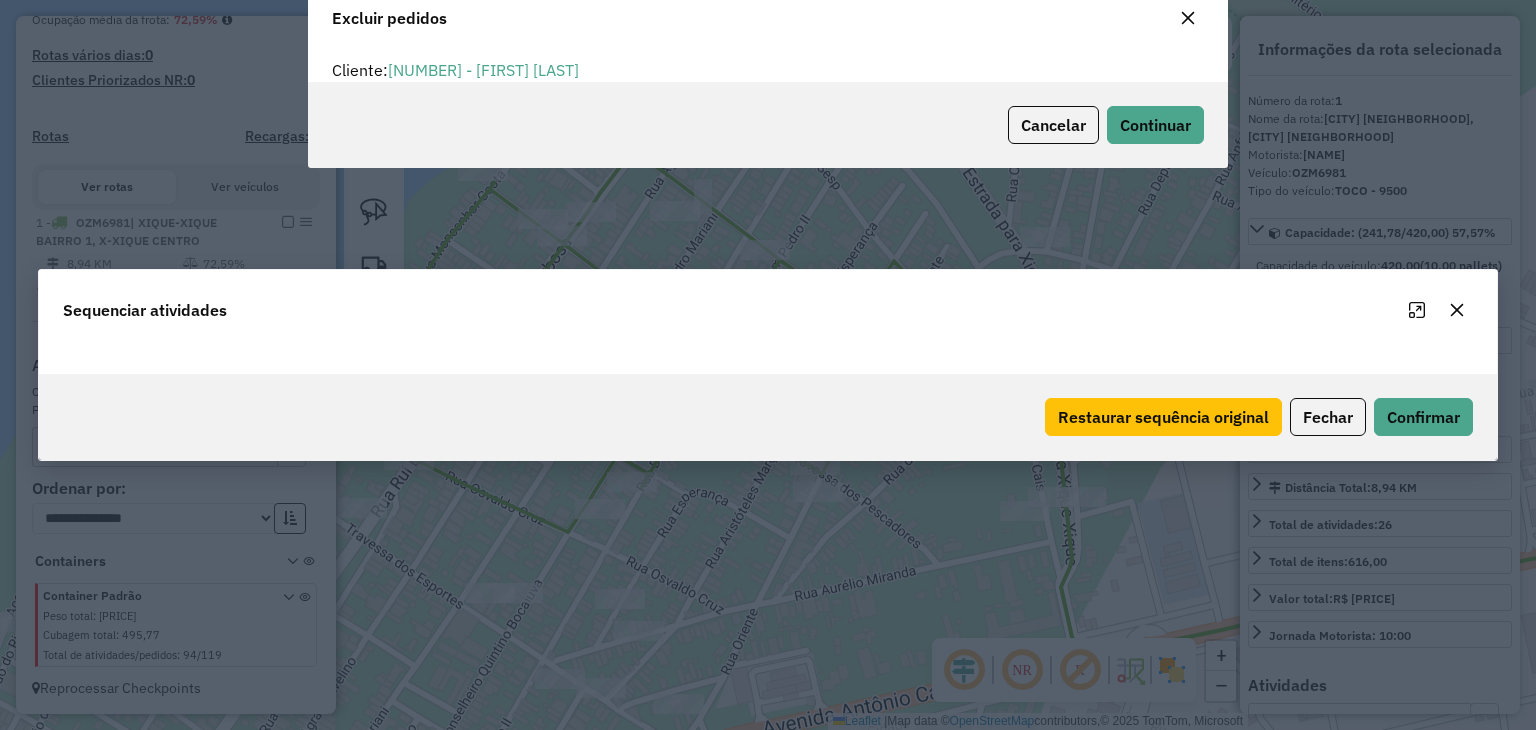 scroll, scrollTop: 69, scrollLeft: 0, axis: vertical 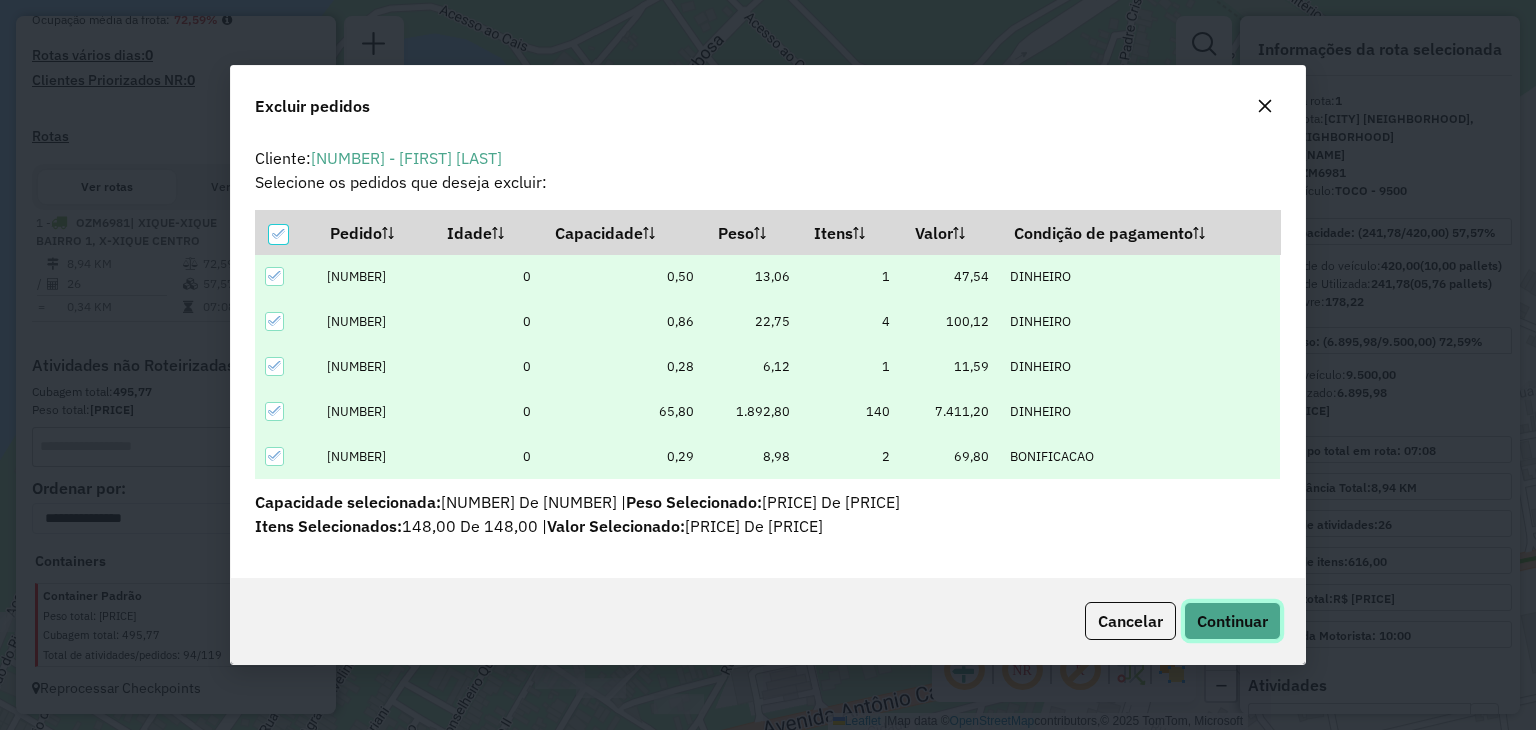 click on "Continuar" 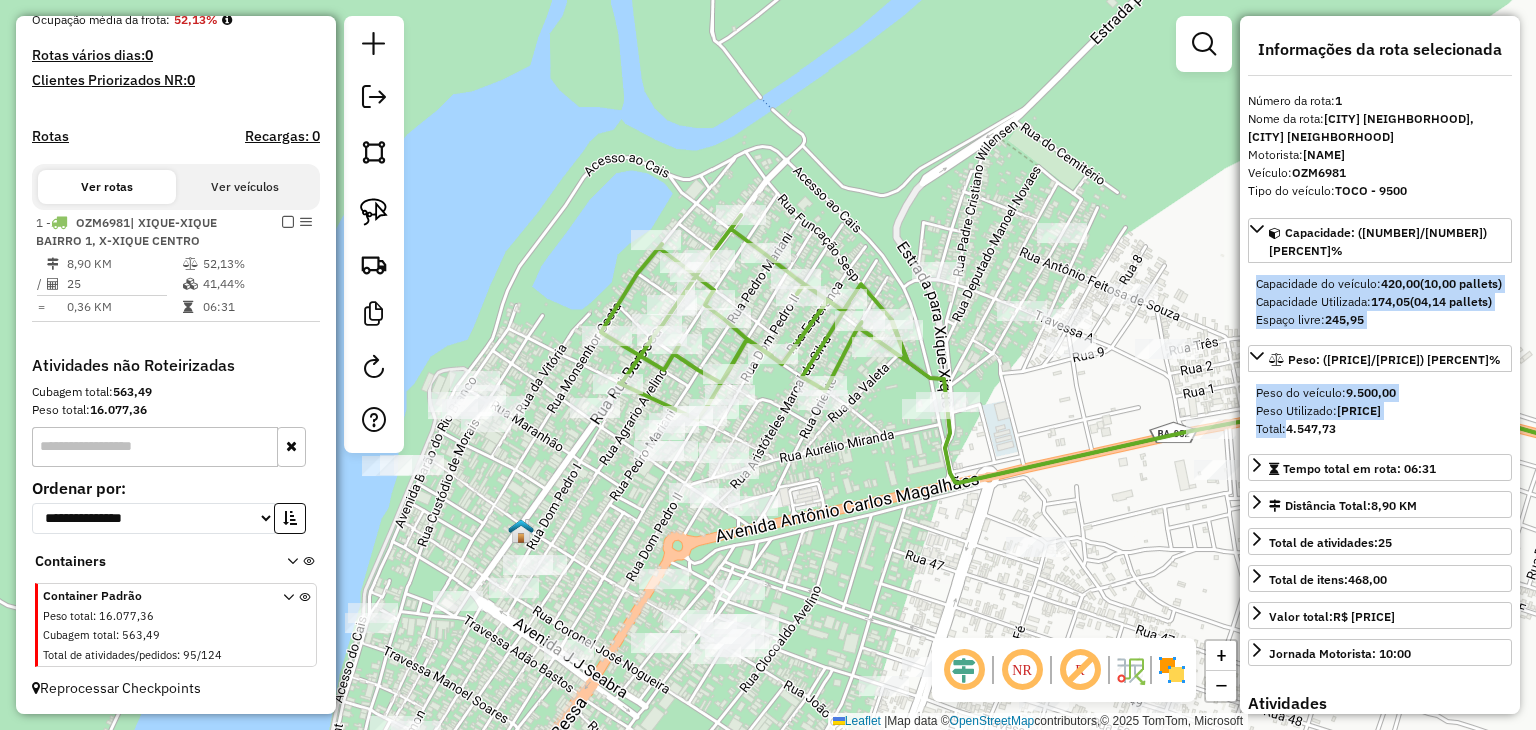 drag, startPoint x: 806, startPoint y: 586, endPoint x: 788, endPoint y: 460, distance: 127.27922 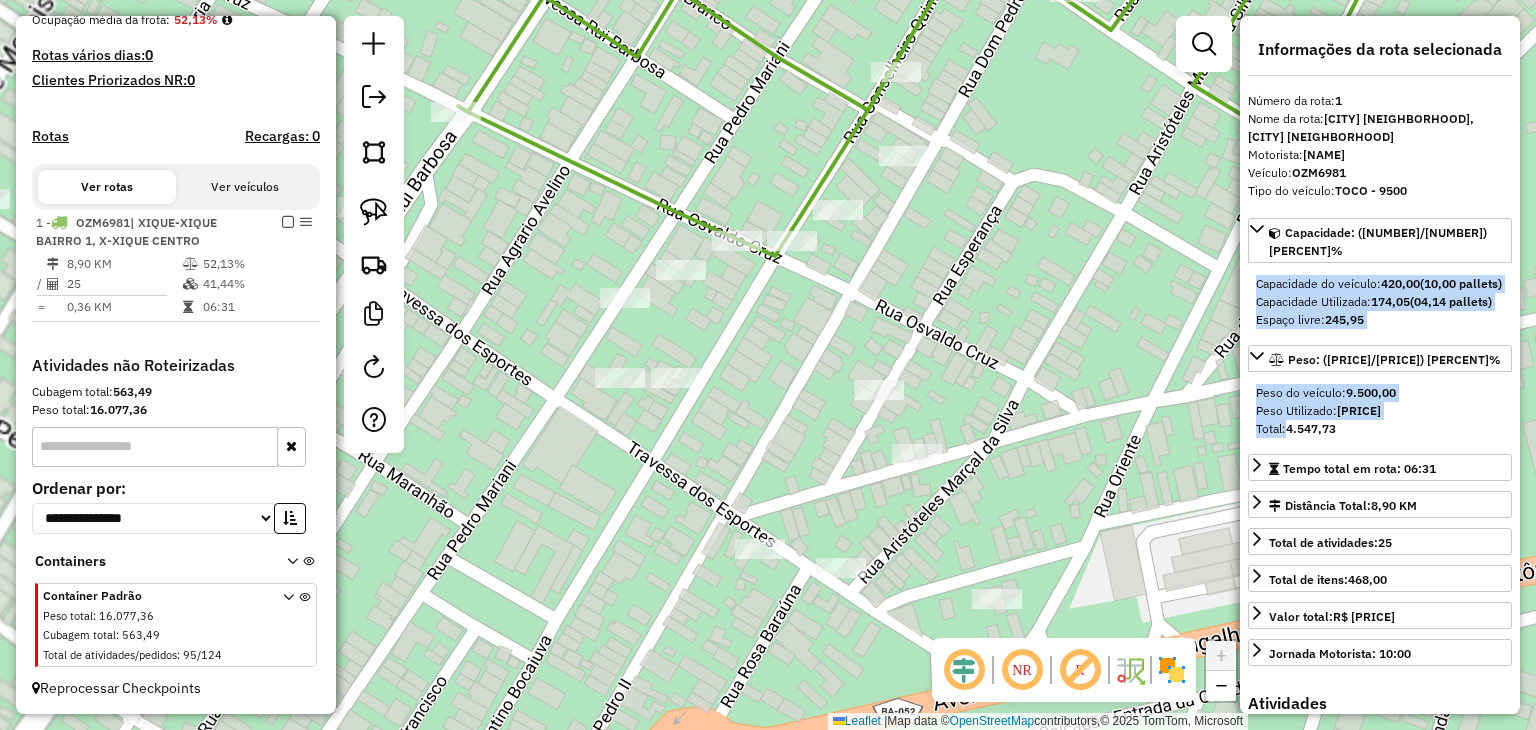 drag, startPoint x: 707, startPoint y: 345, endPoint x: 924, endPoint y: 366, distance: 218.01376 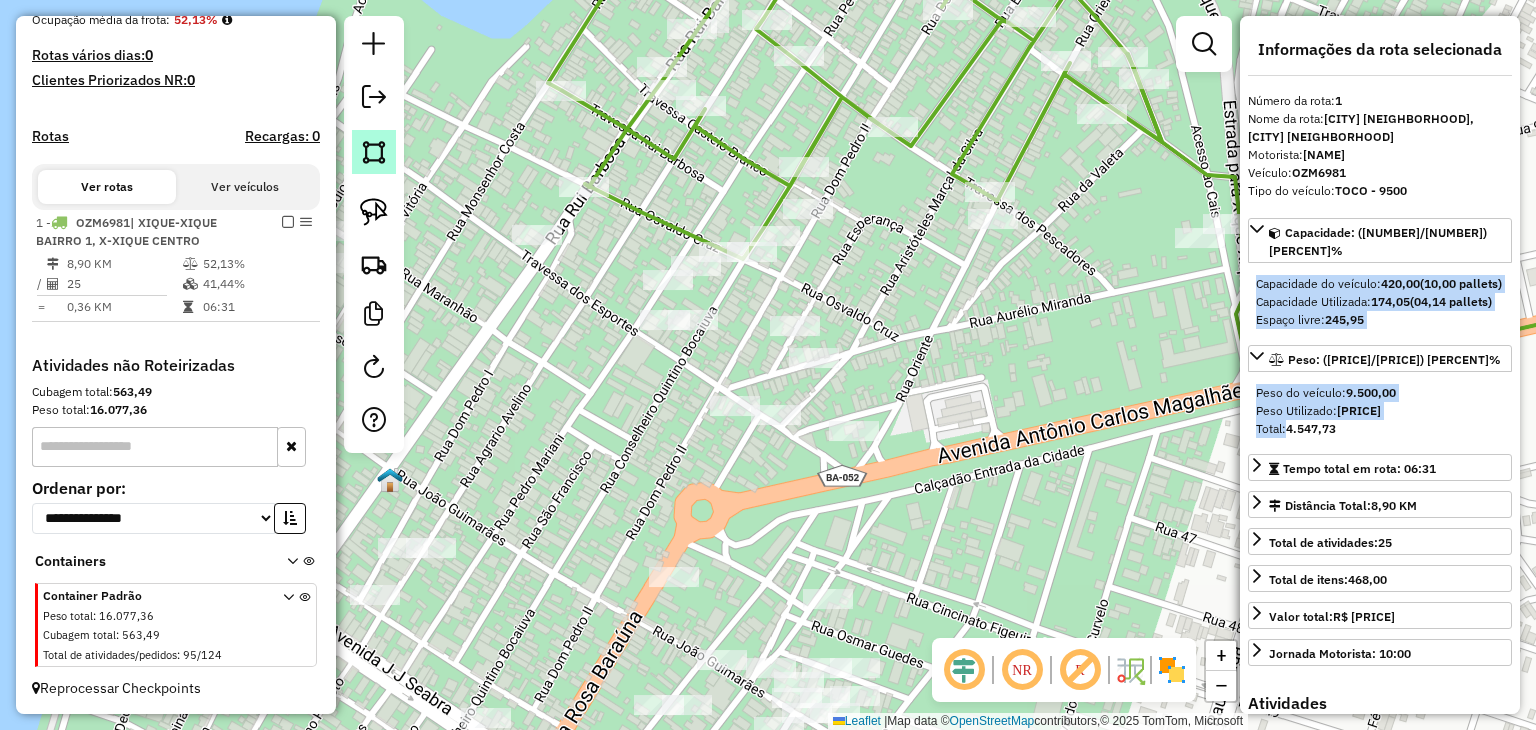 click 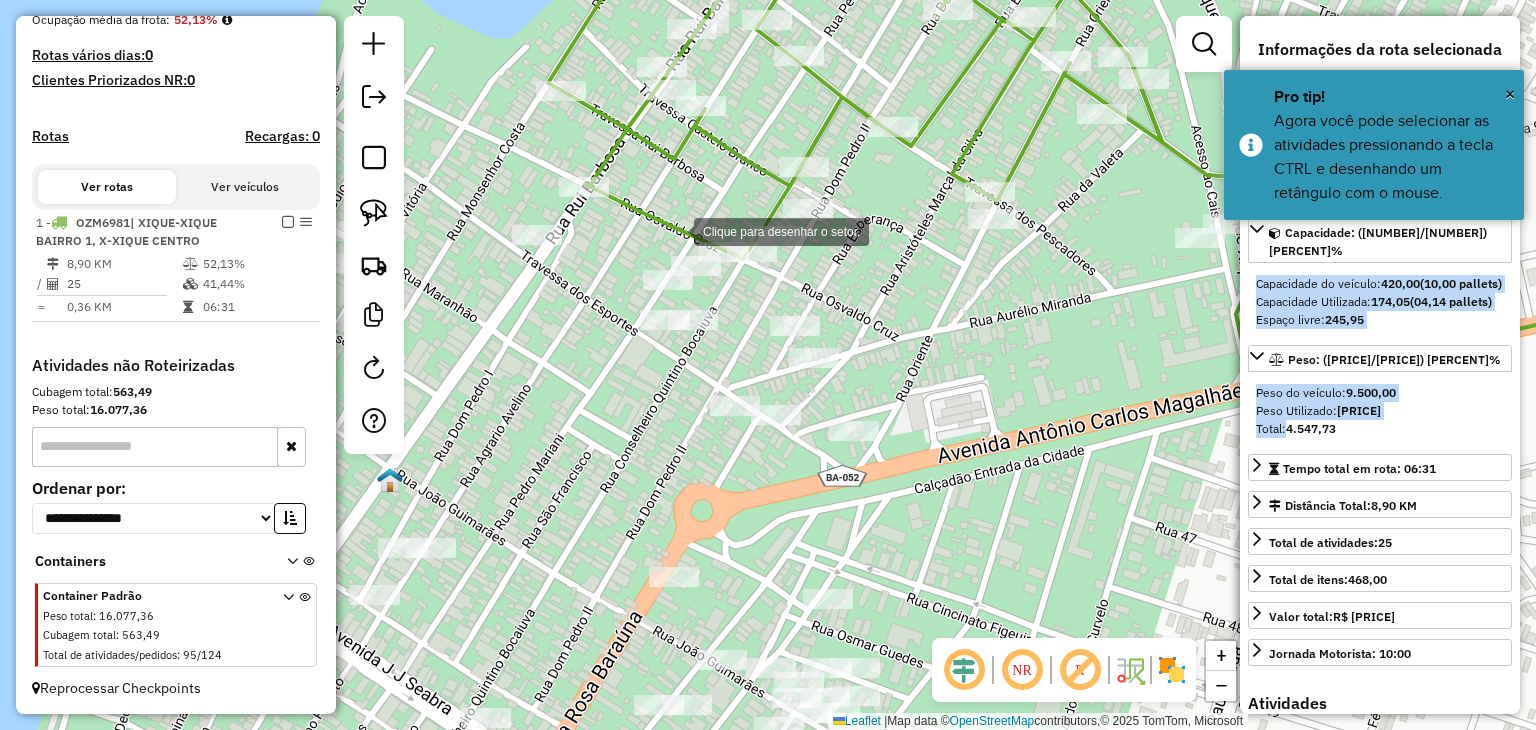 click 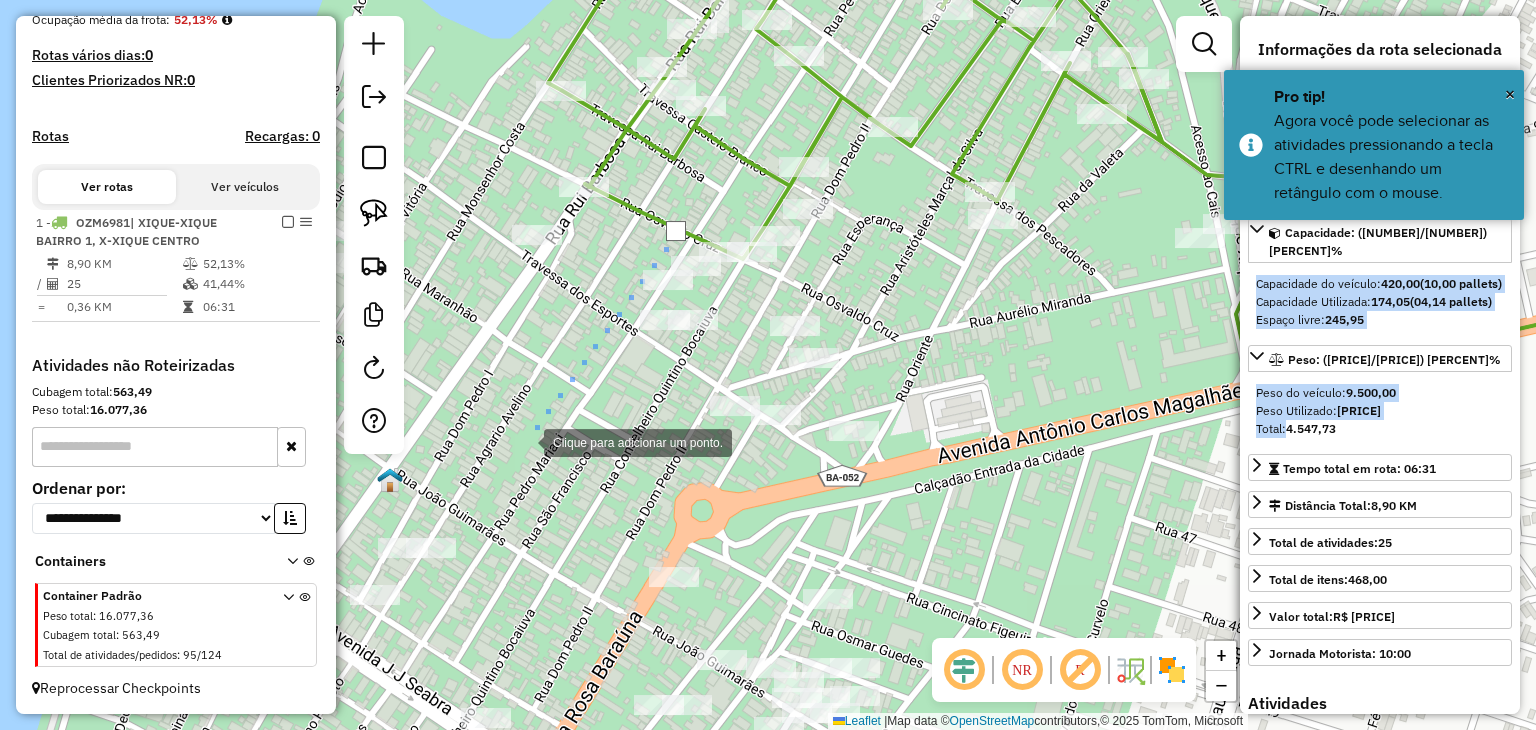 click 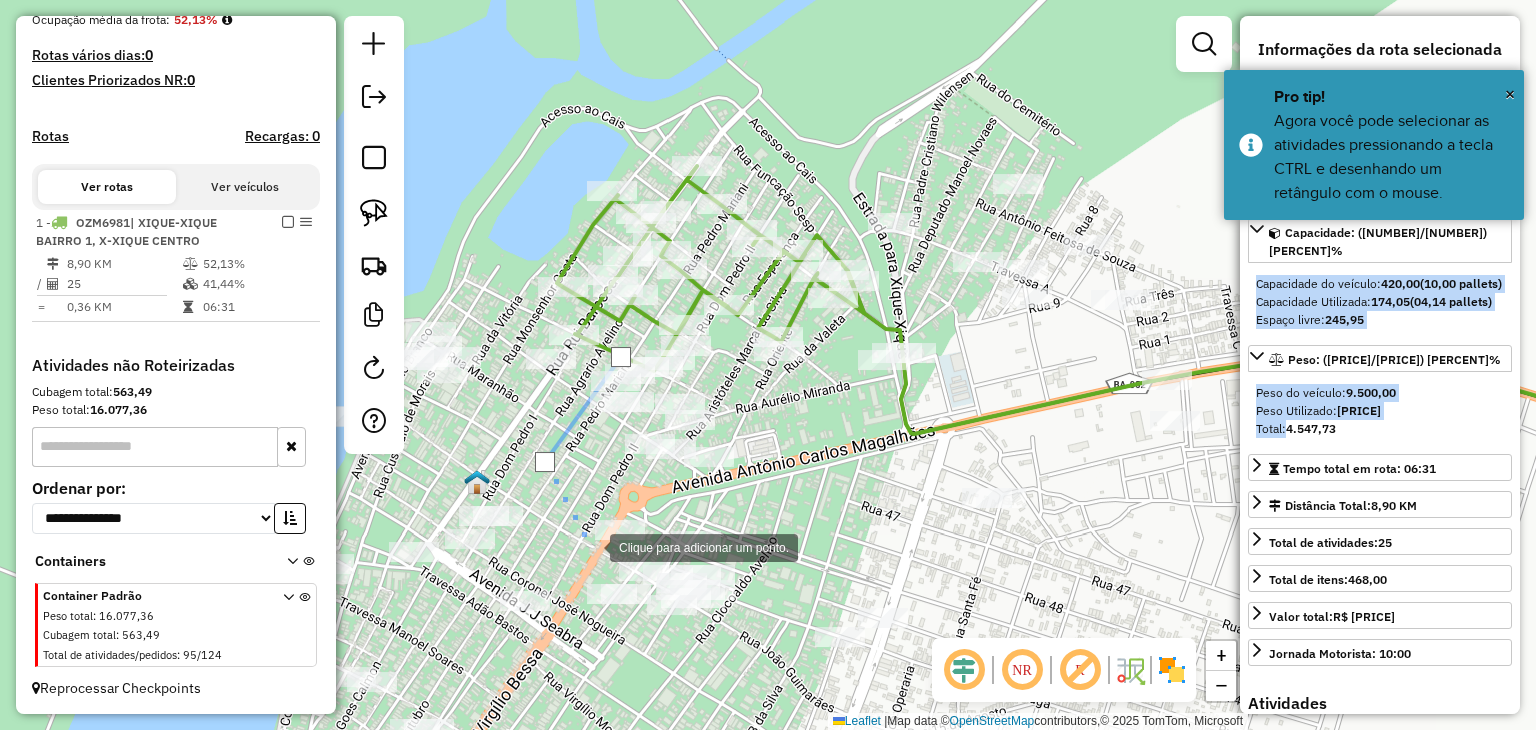 click 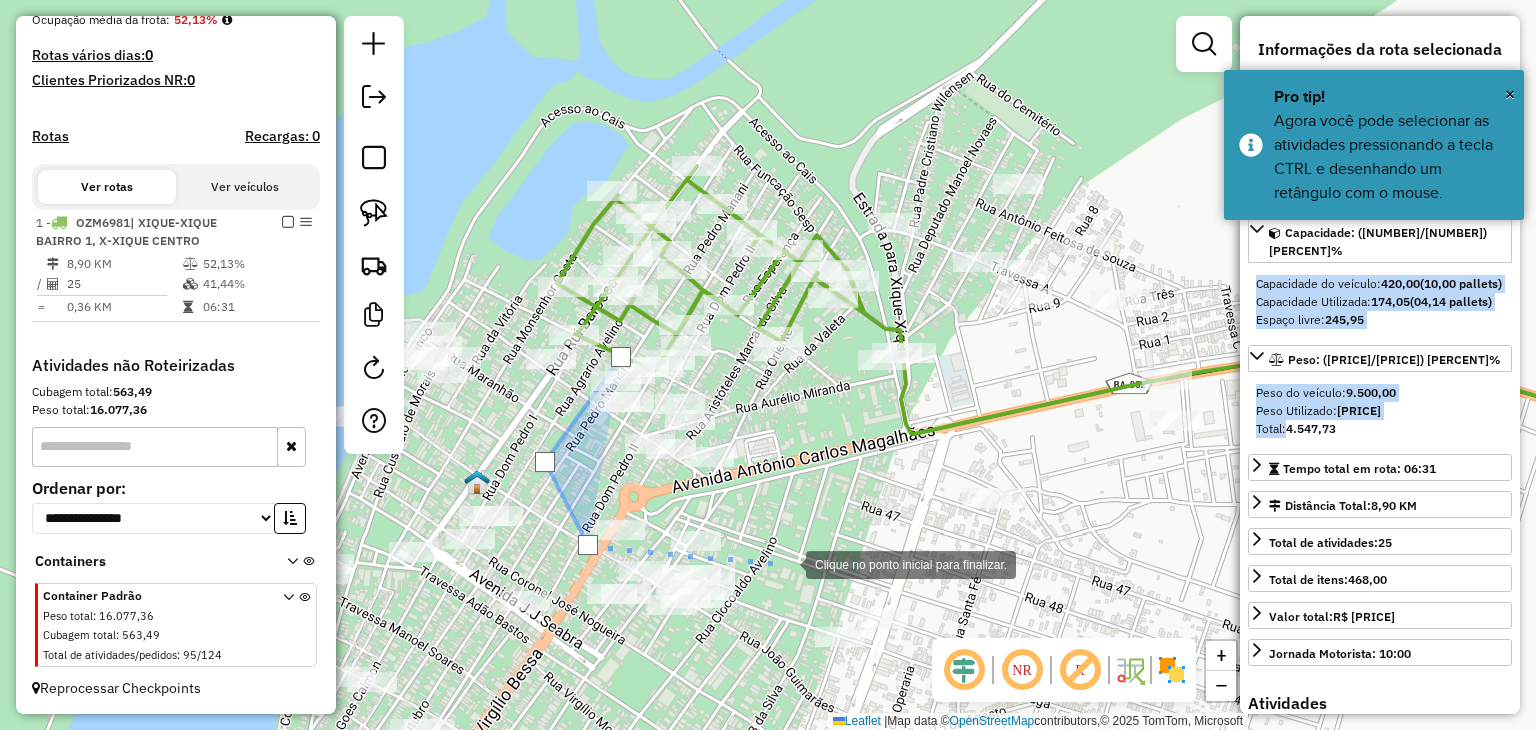 click 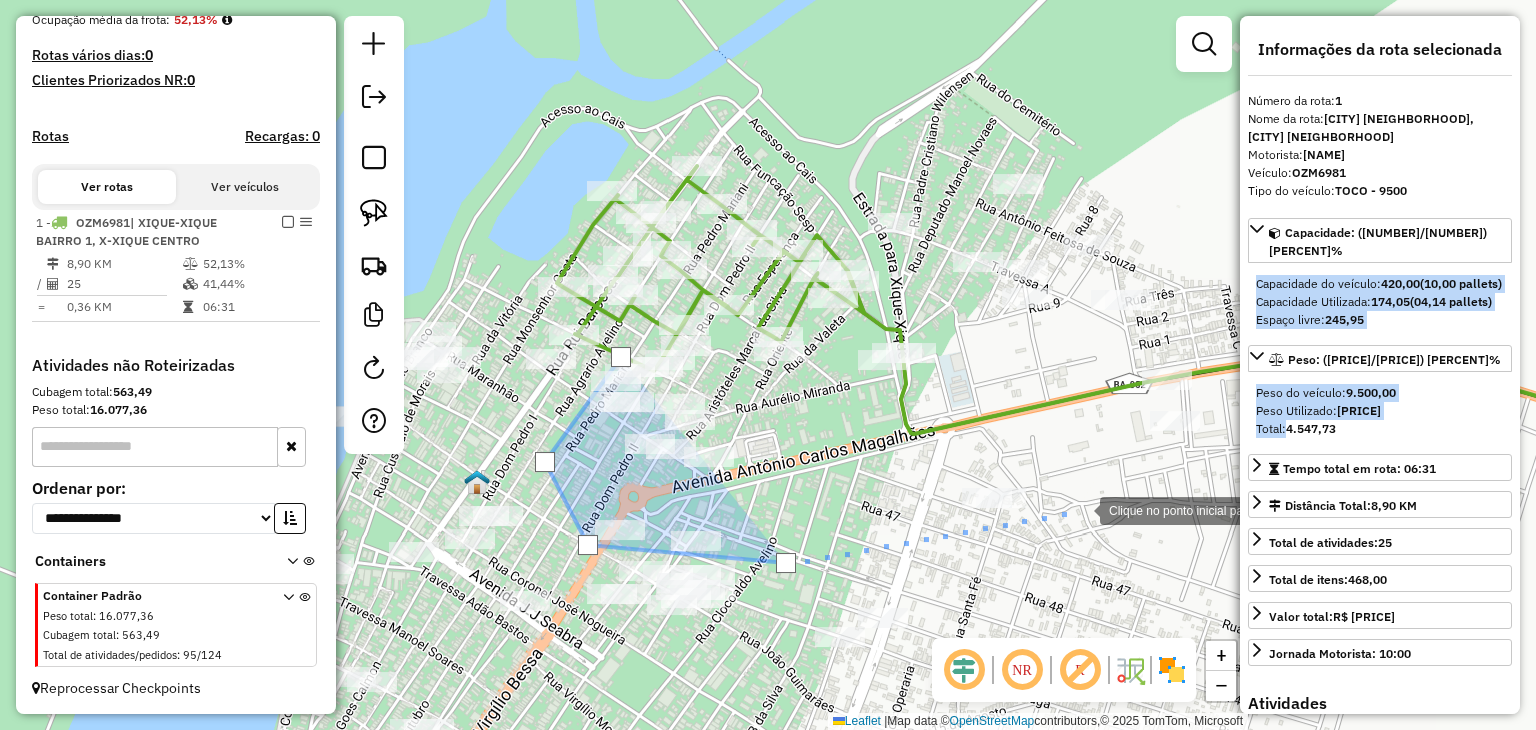 click 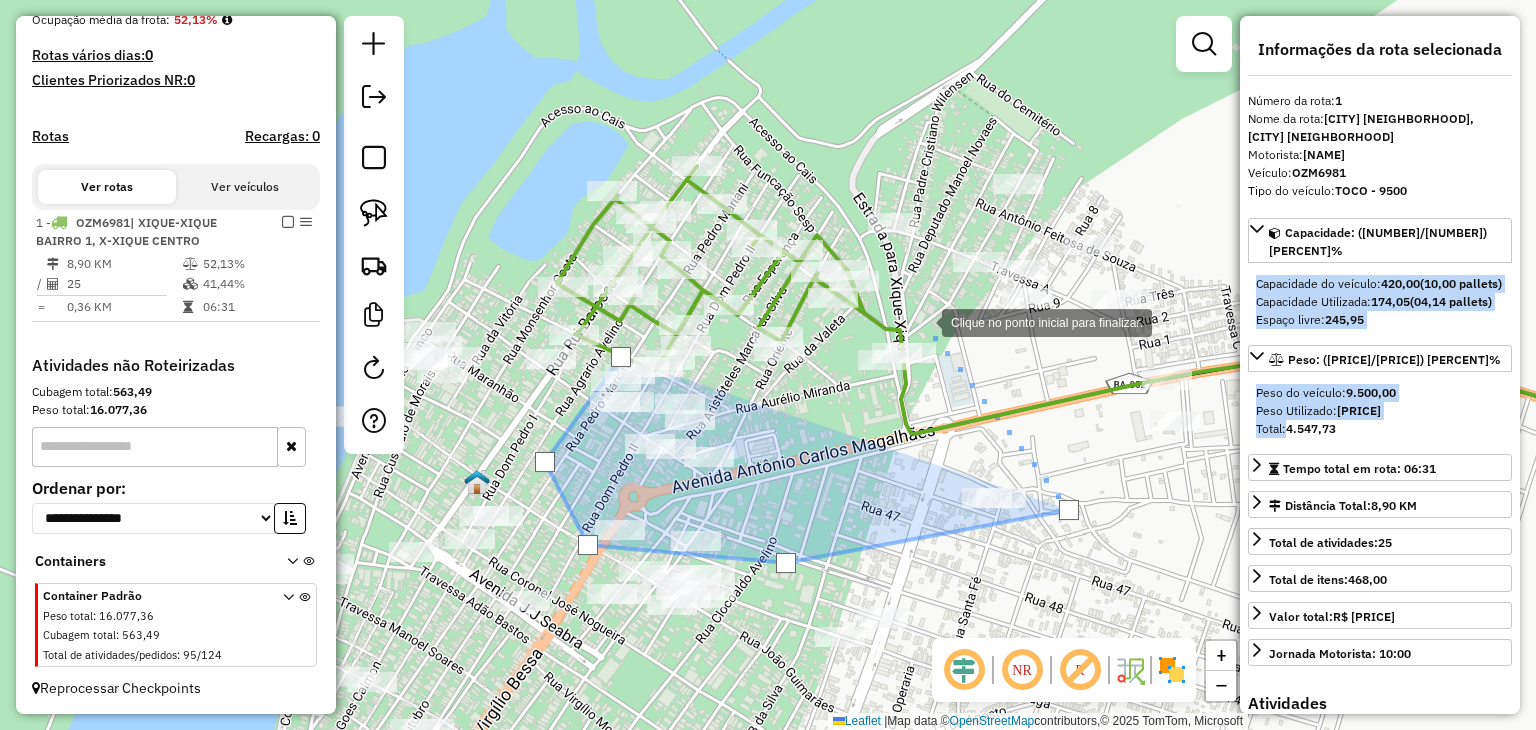 click 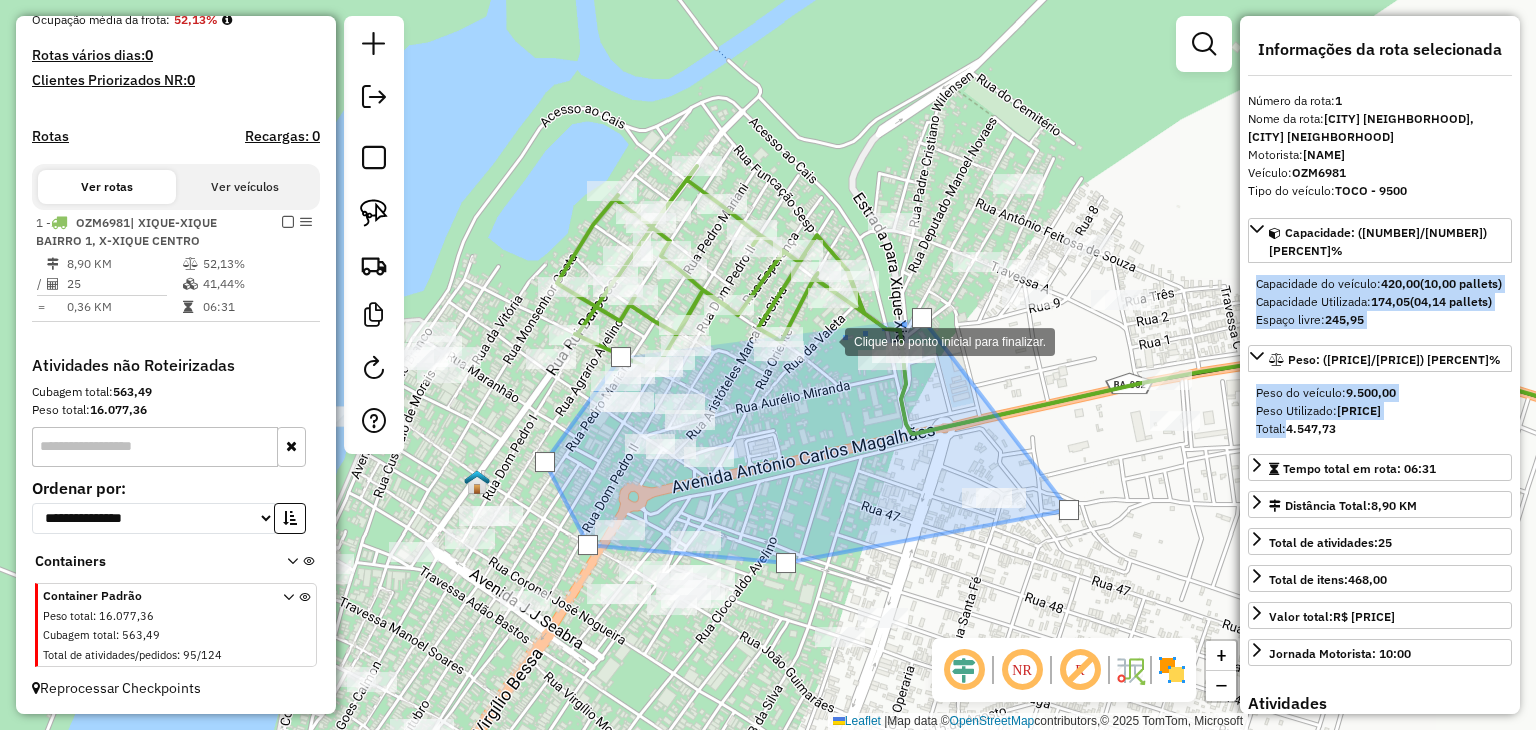 click 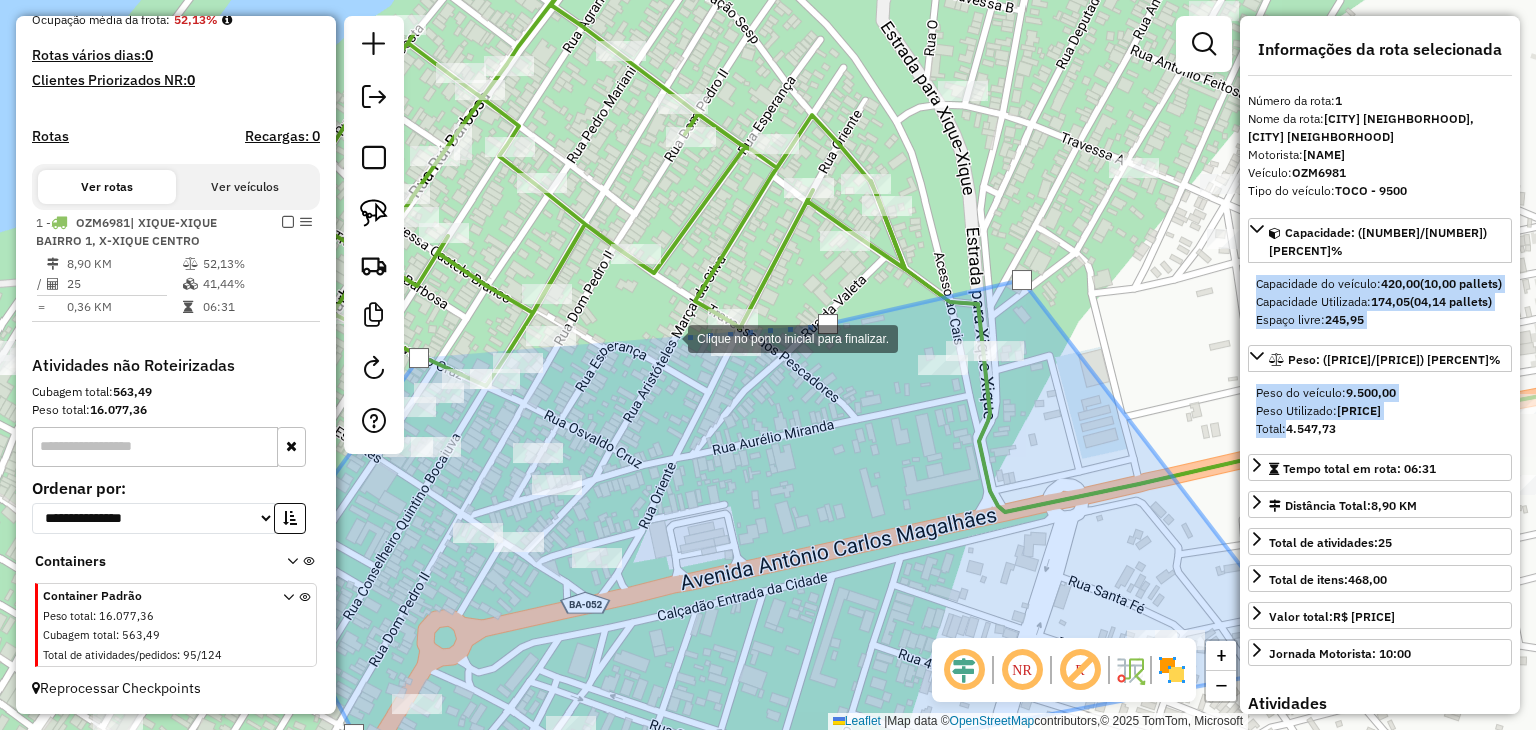 click 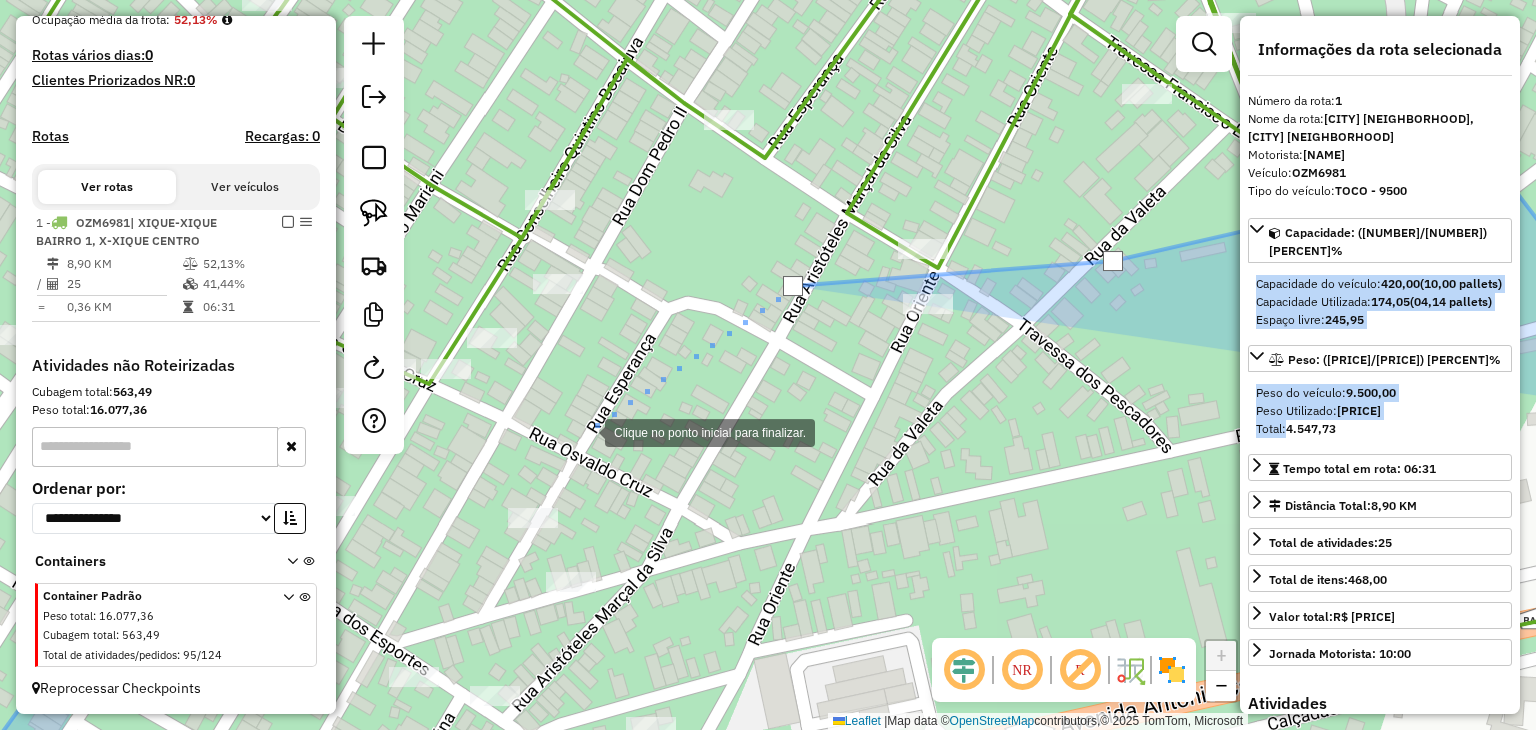click 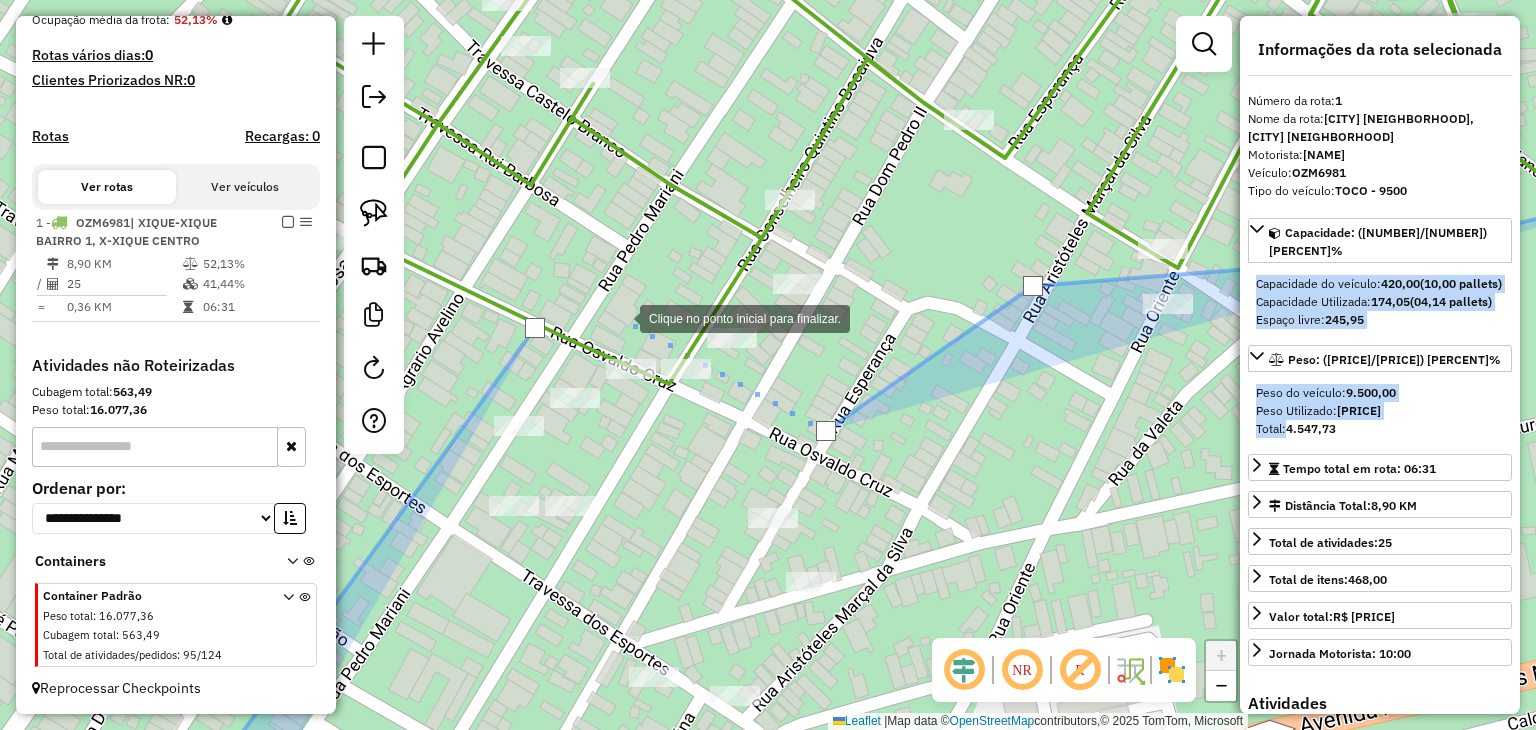 click 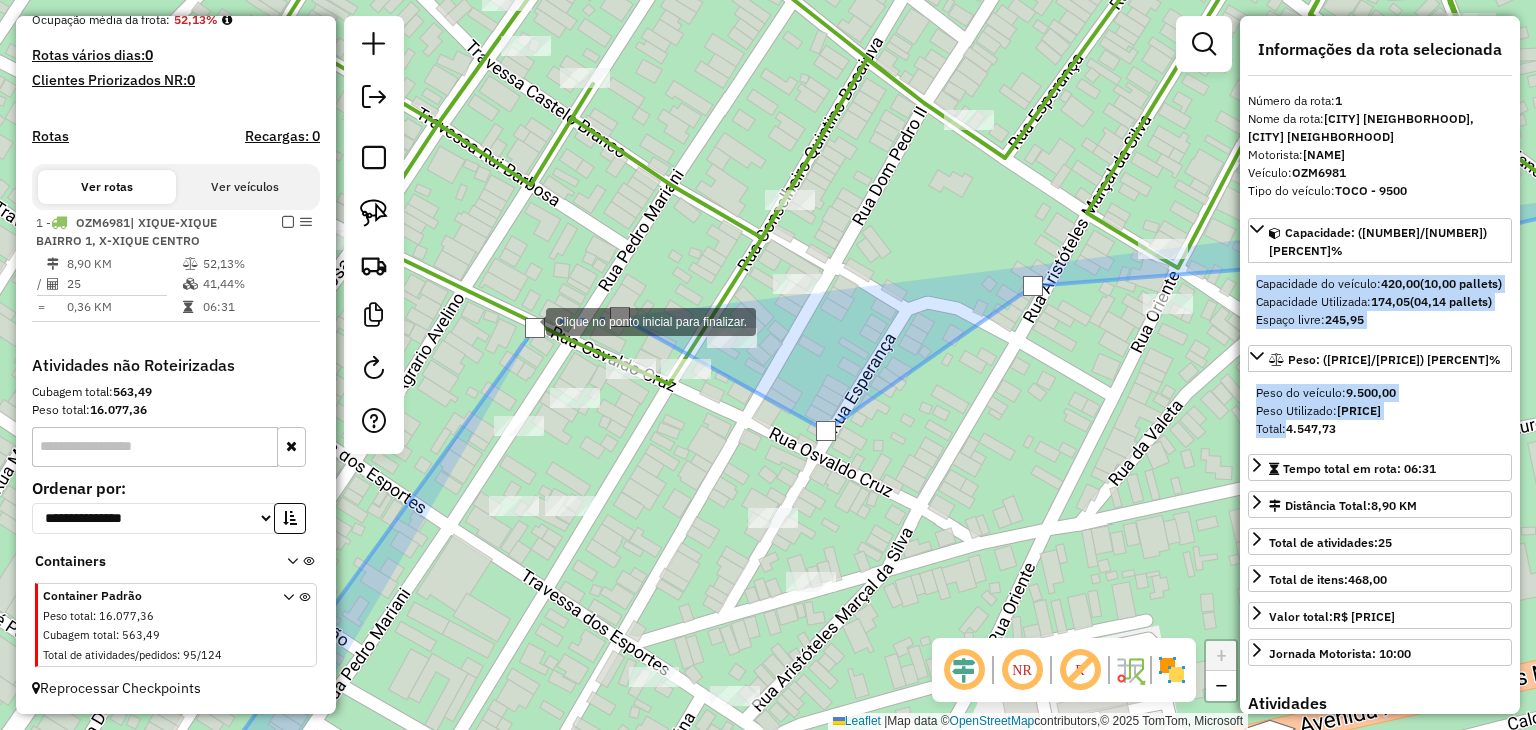 click 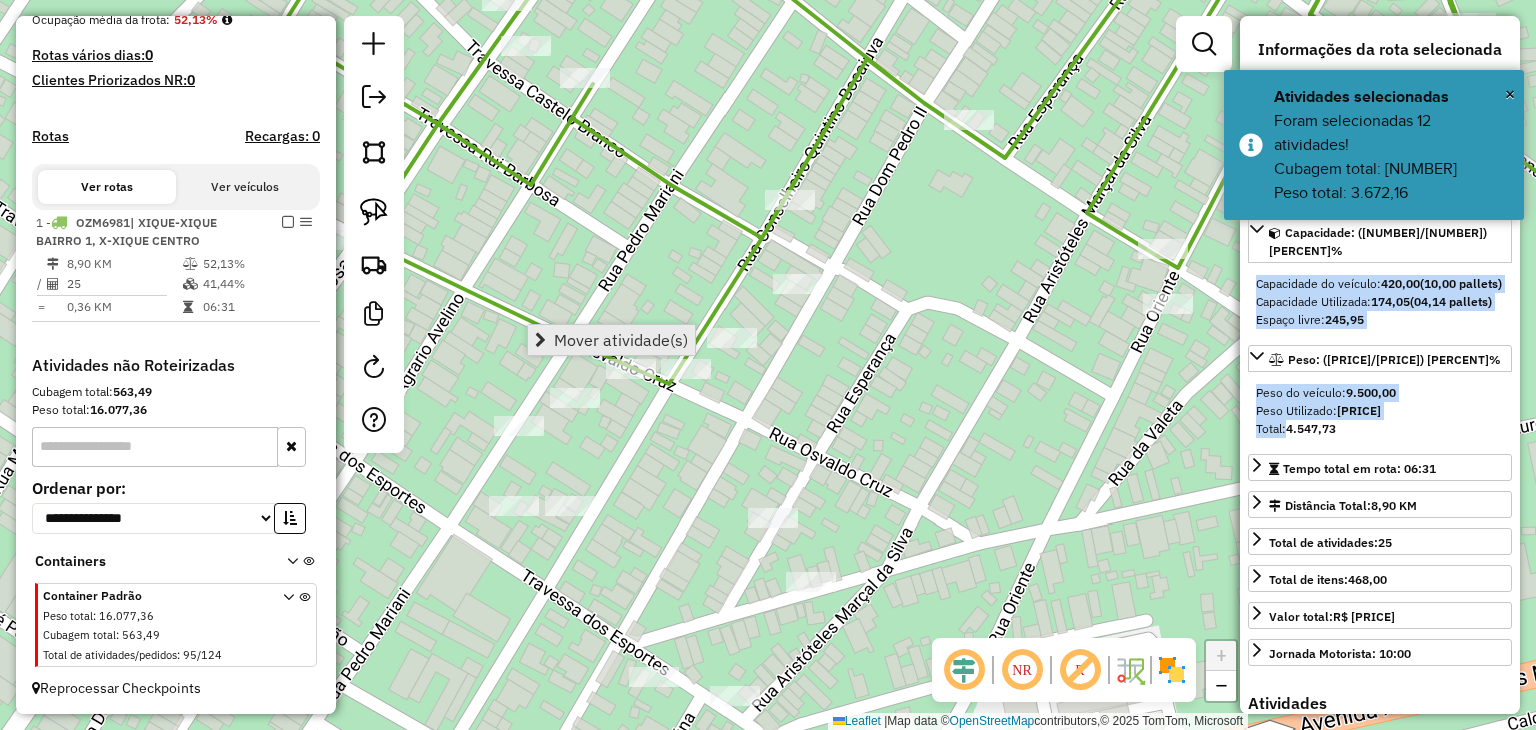 click on "Mover atividade(s)" at bounding box center (621, 340) 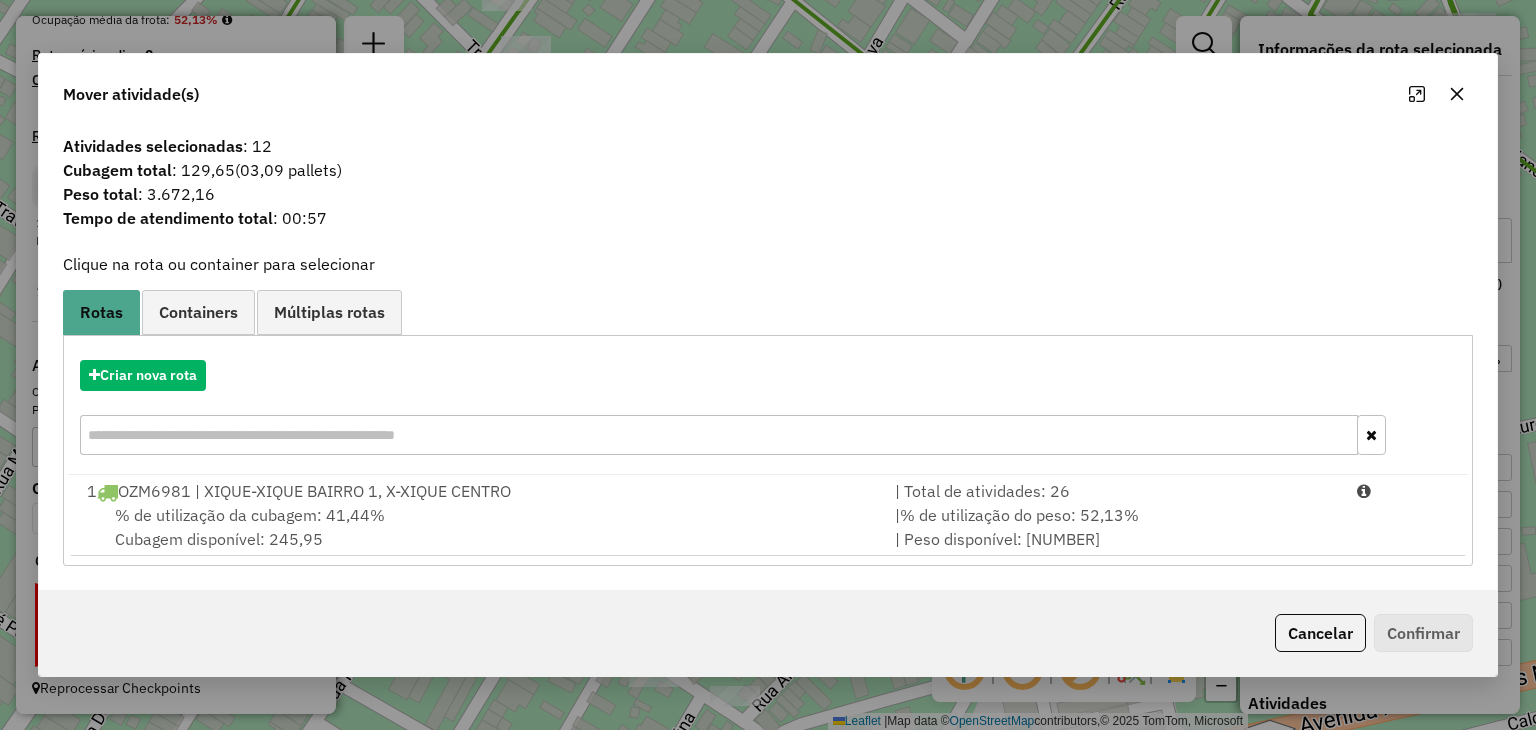 click on "Criar nova rota" at bounding box center (767, 410) 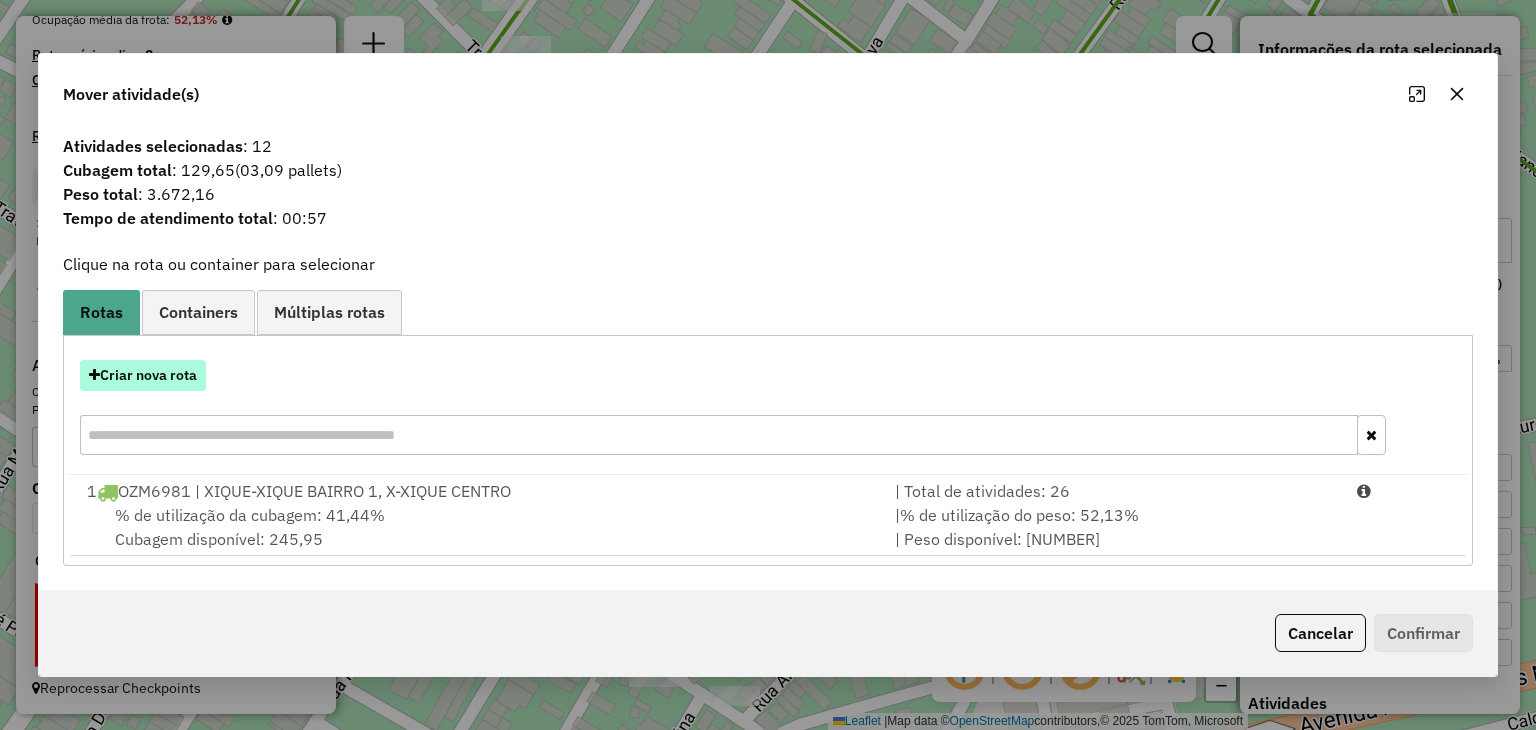 click on "Criar nova rota" at bounding box center (143, 375) 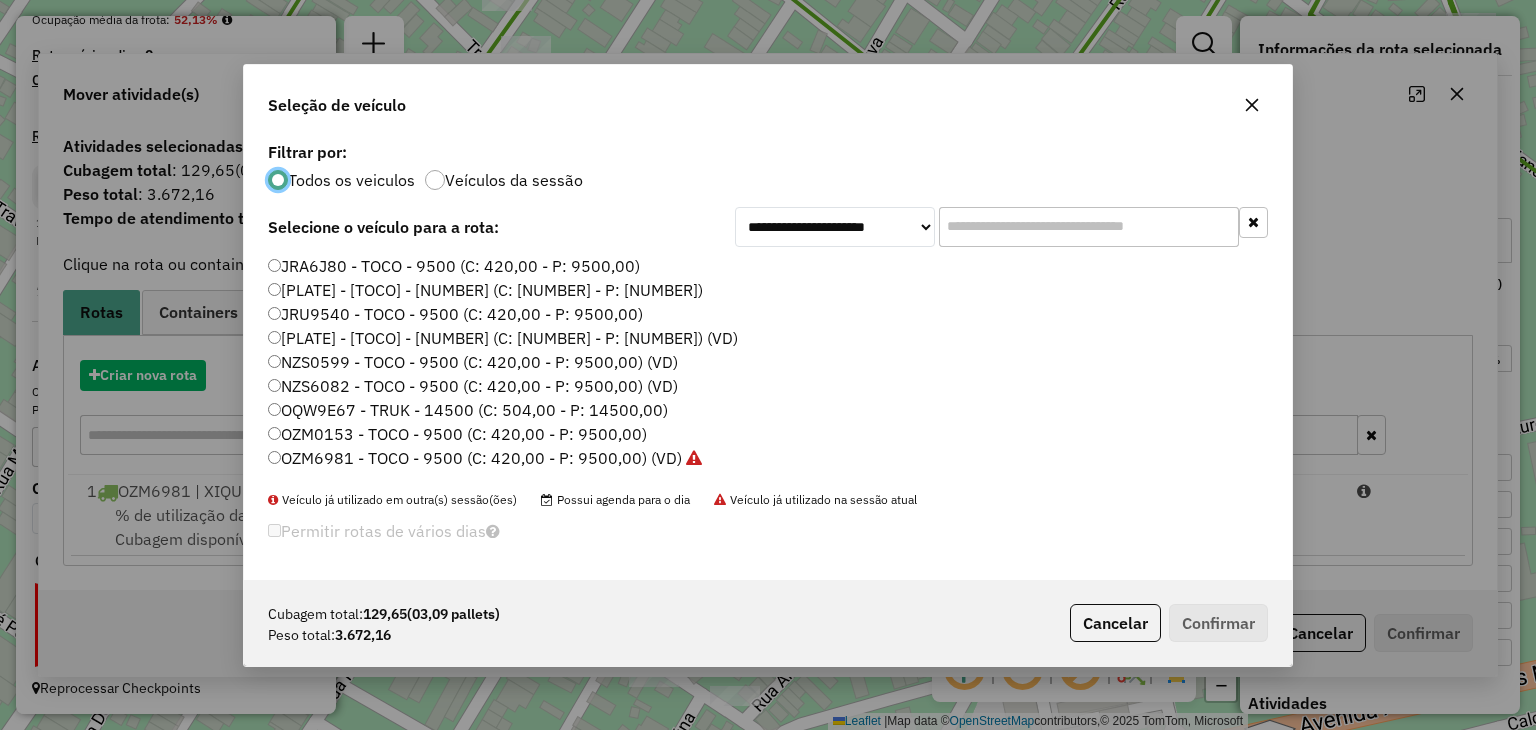 scroll, scrollTop: 10, scrollLeft: 6, axis: both 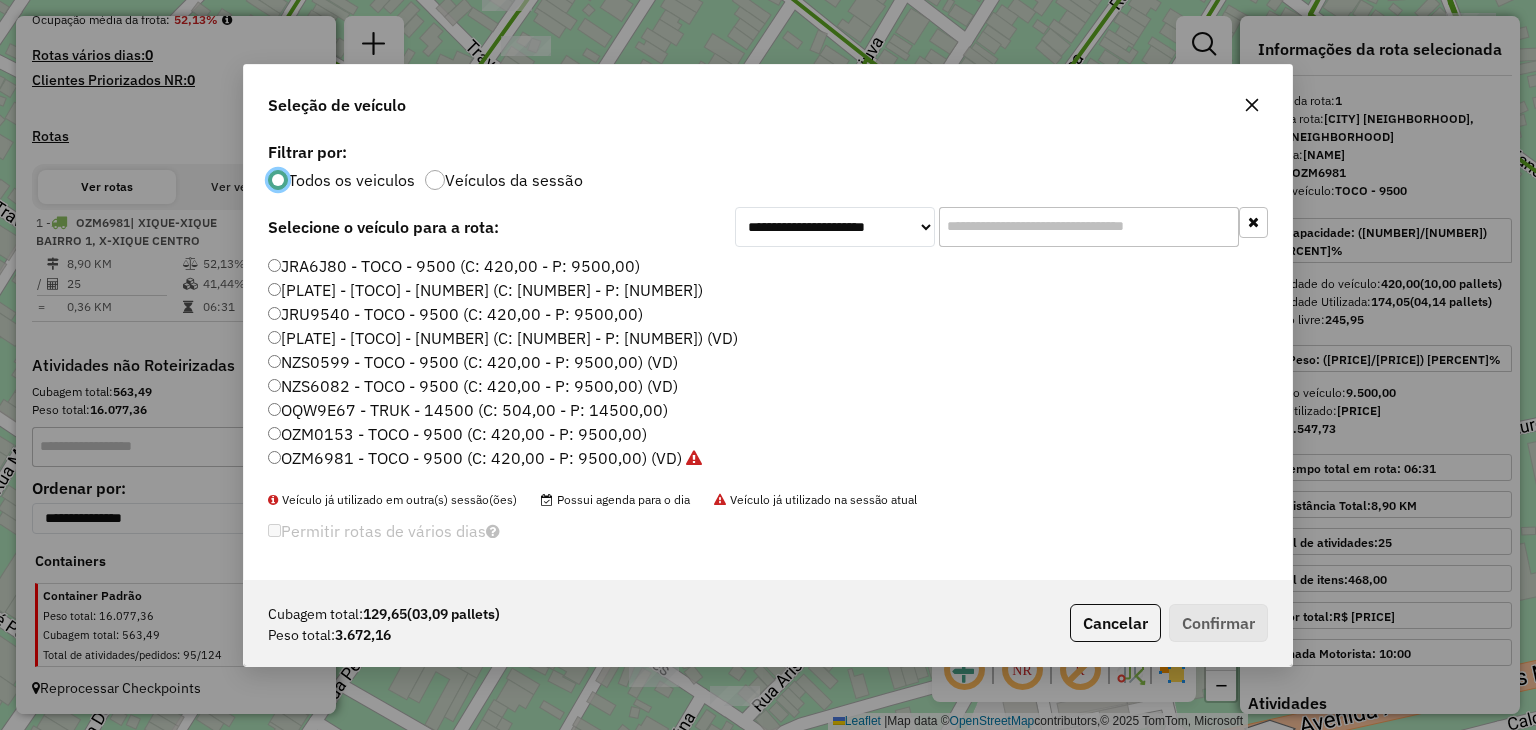 click on "OZM0153 - TOCO - 9500 (C: 420,00 - P: 9500,00)" 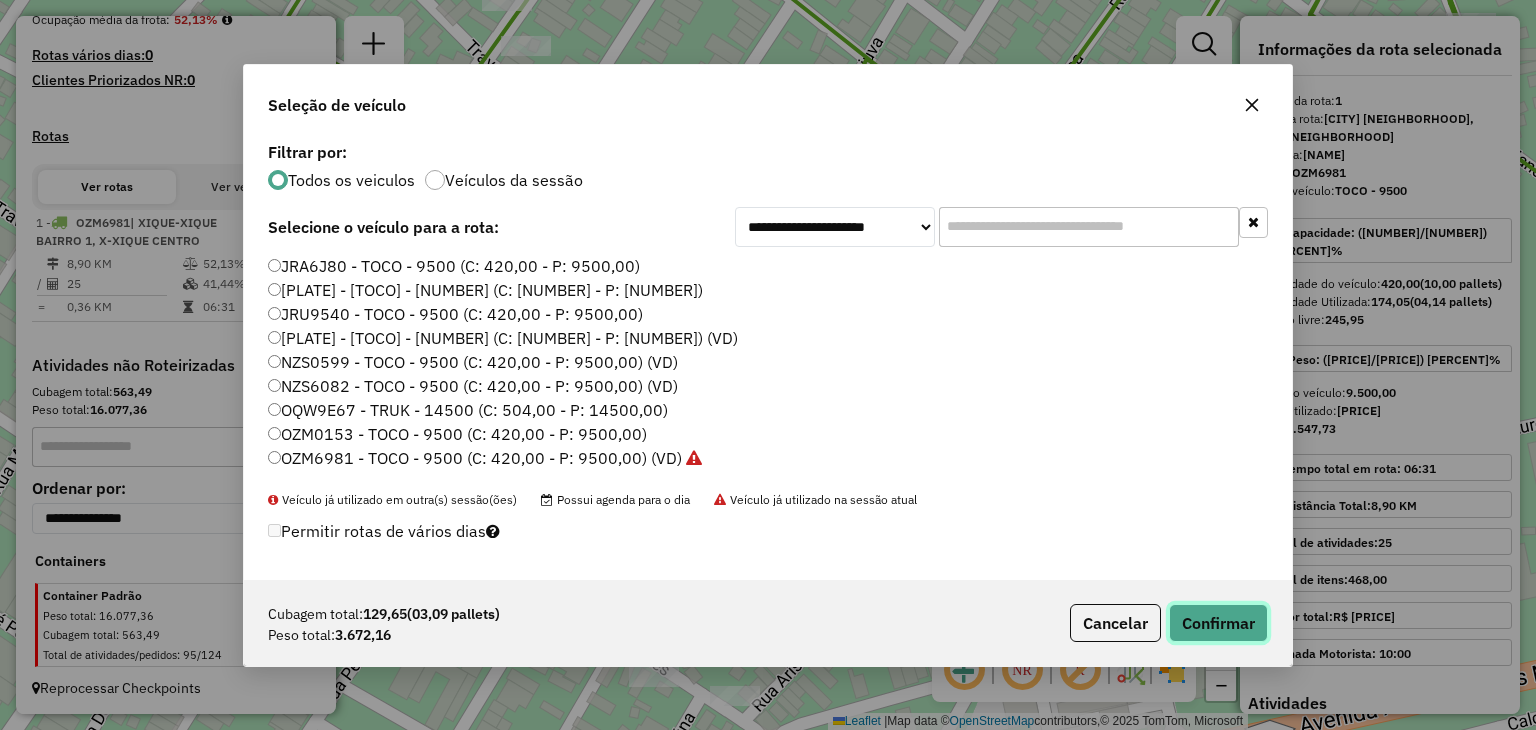 click on "Confirmar" 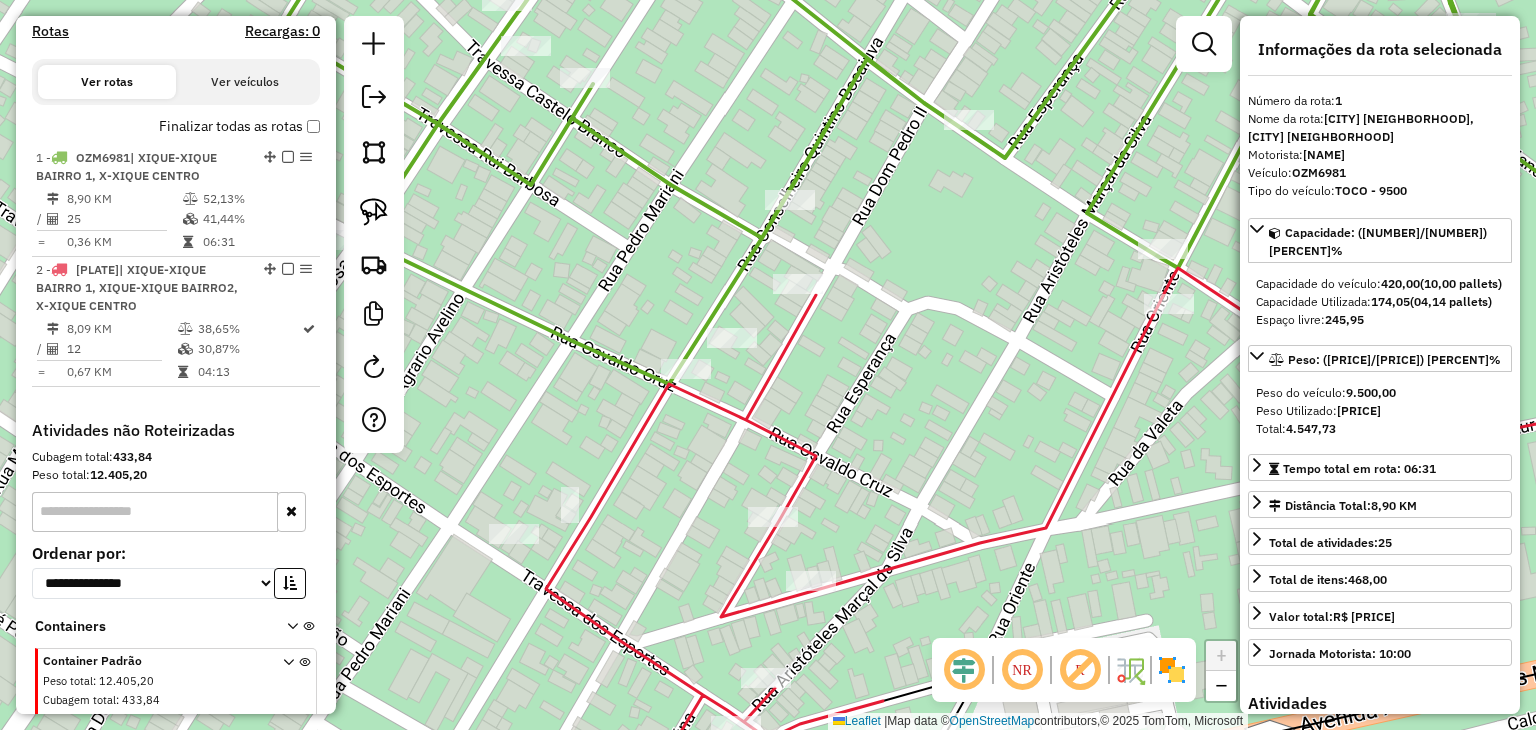 scroll, scrollTop: 686, scrollLeft: 0, axis: vertical 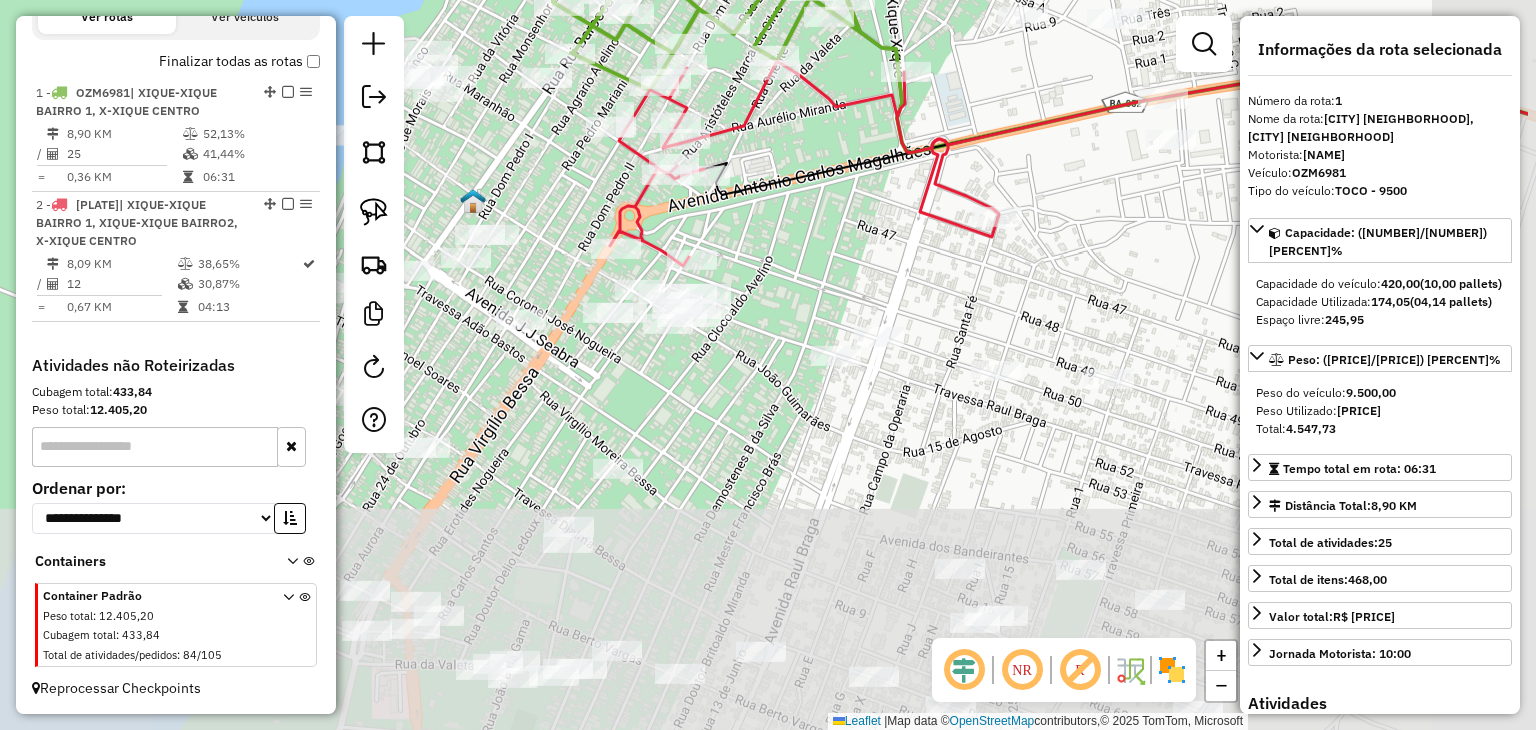 drag, startPoint x: 995, startPoint y: 540, endPoint x: 843, endPoint y: 259, distance: 319.47614 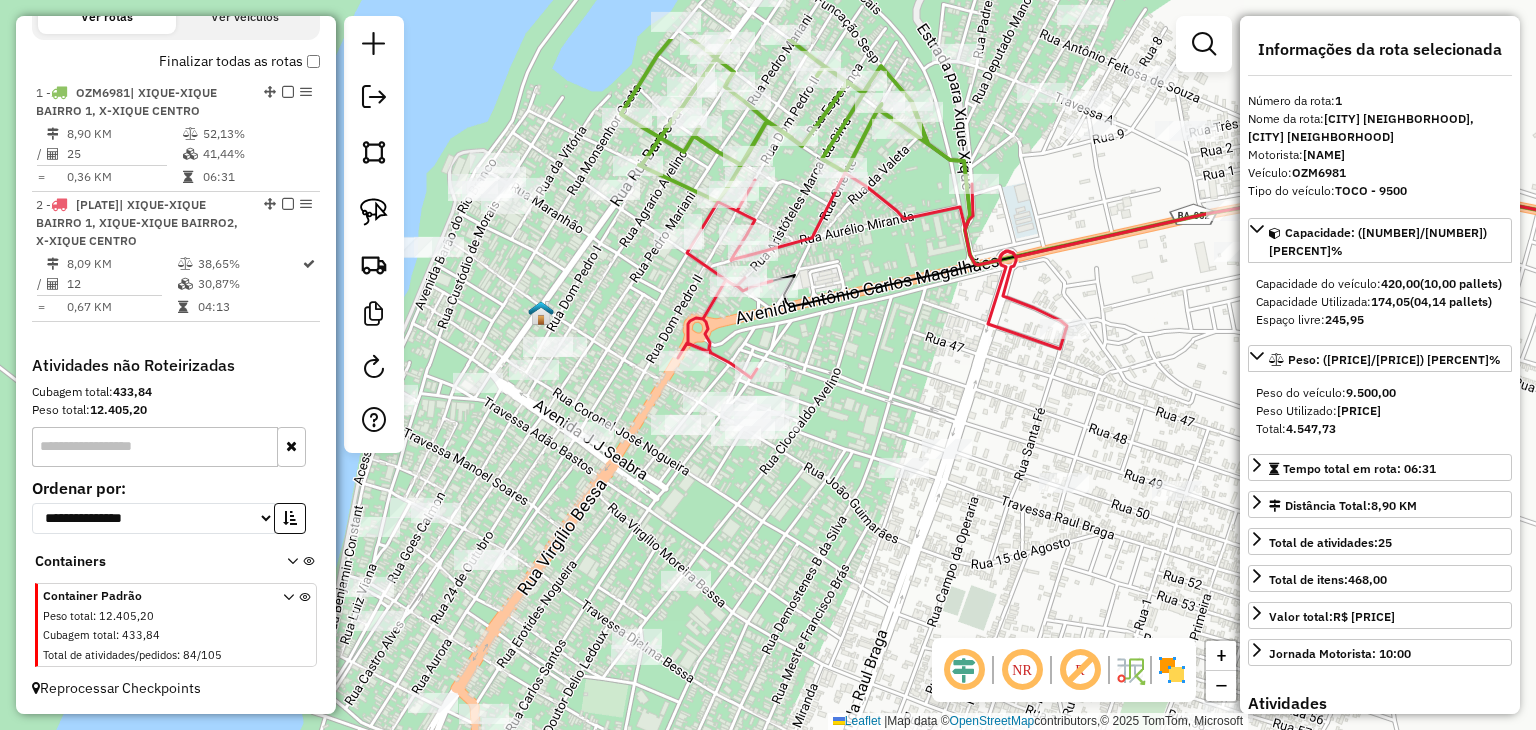 drag, startPoint x: 871, startPoint y: 298, endPoint x: 911, endPoint y: 371, distance: 83.240616 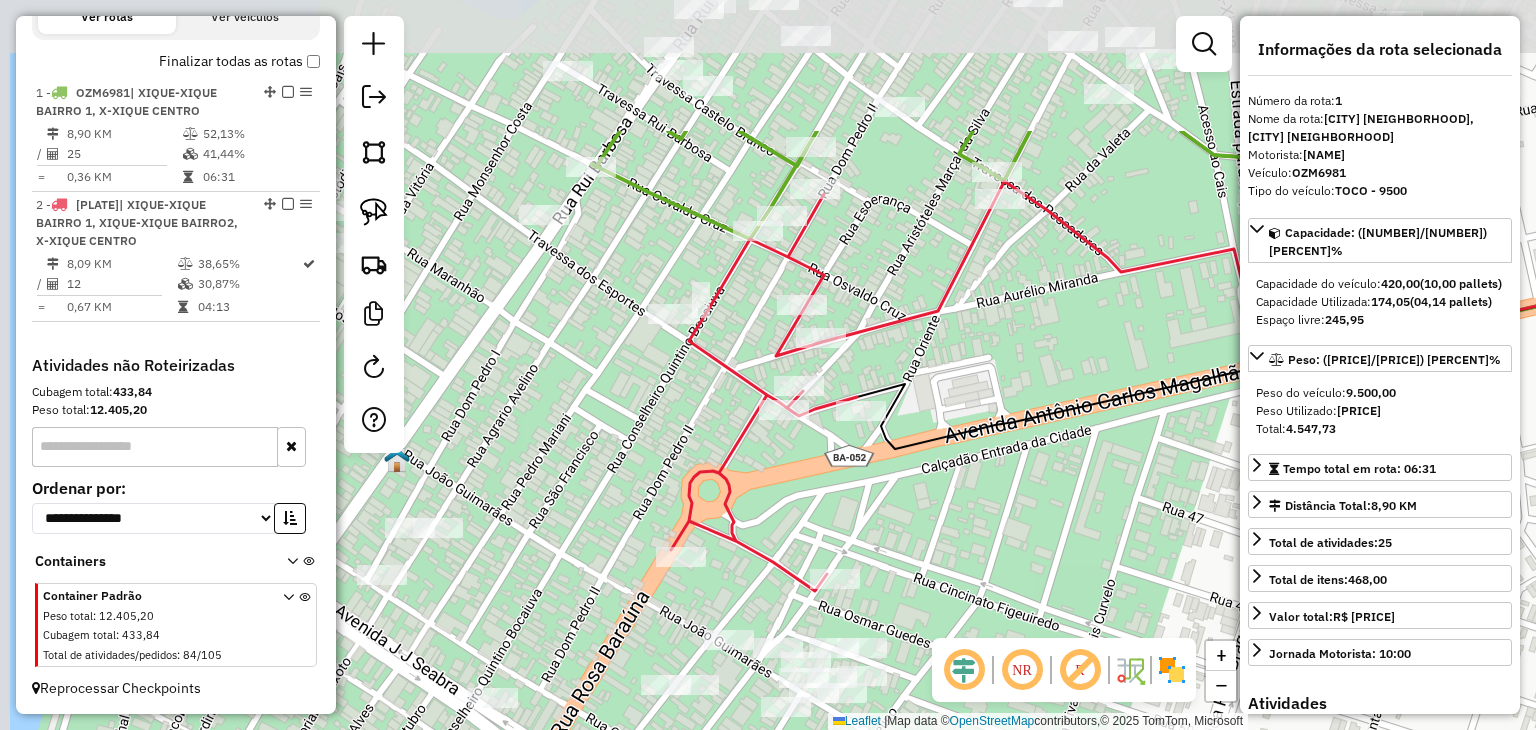 drag, startPoint x: 704, startPoint y: 349, endPoint x: 914, endPoint y: 525, distance: 274 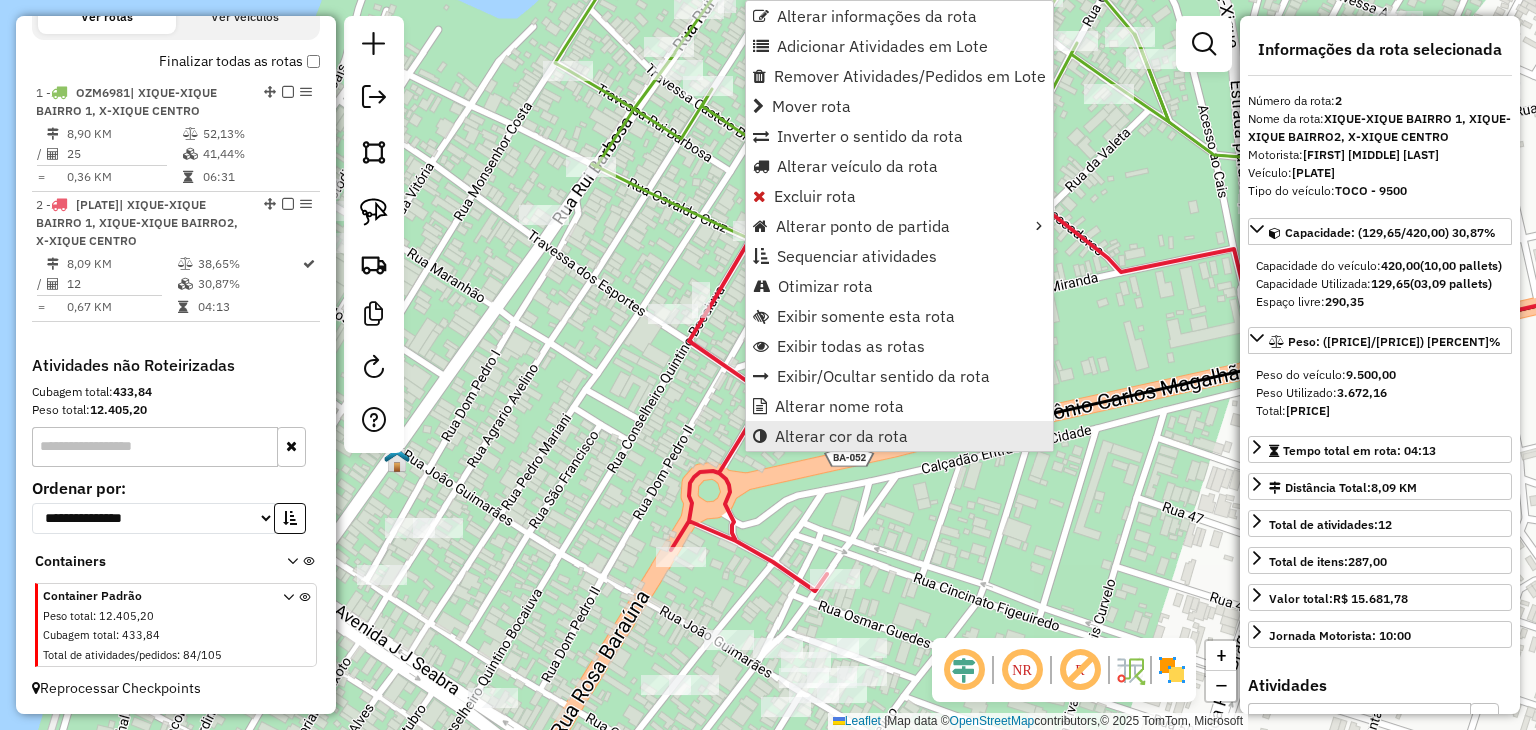 click on "Alterar cor da rota" at bounding box center (841, 436) 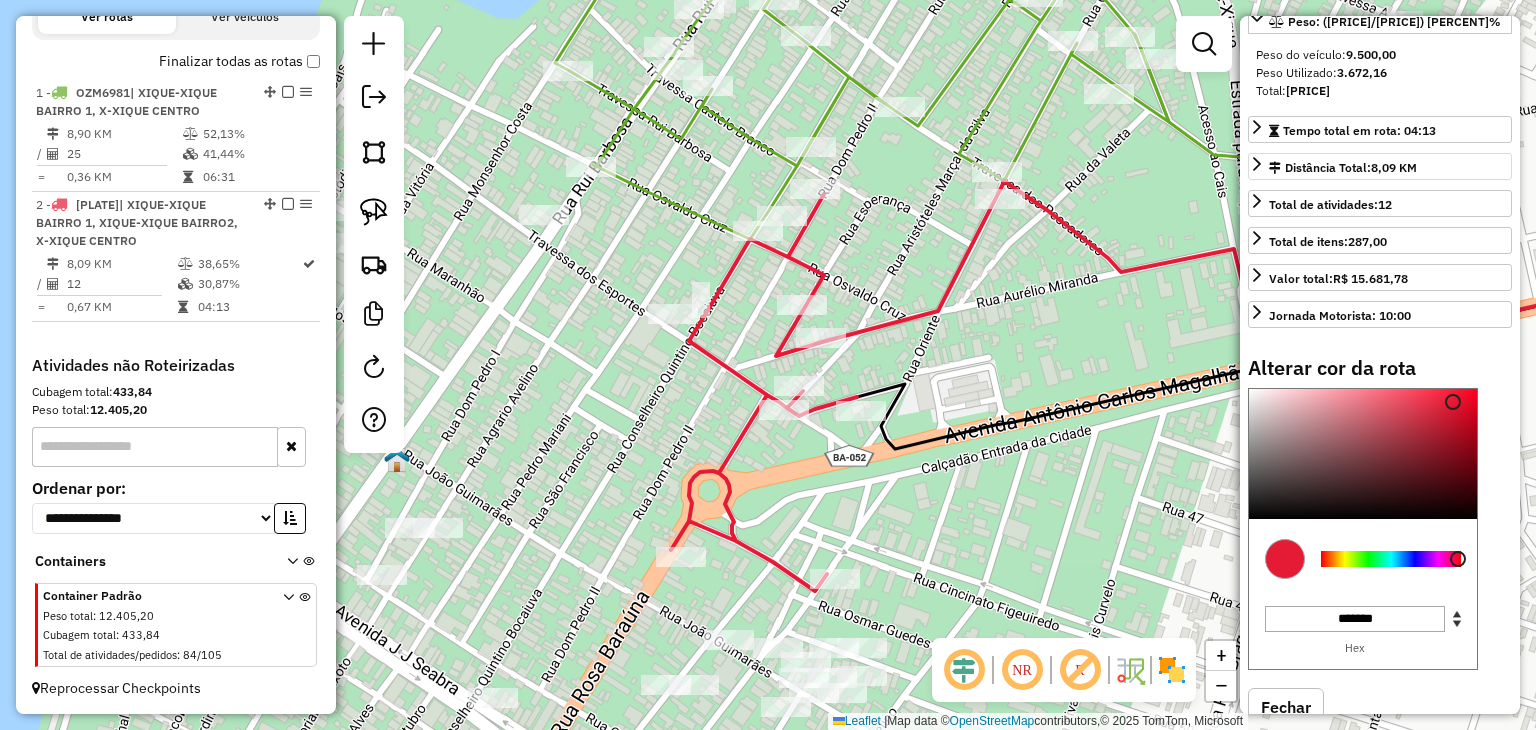 scroll, scrollTop: 400, scrollLeft: 0, axis: vertical 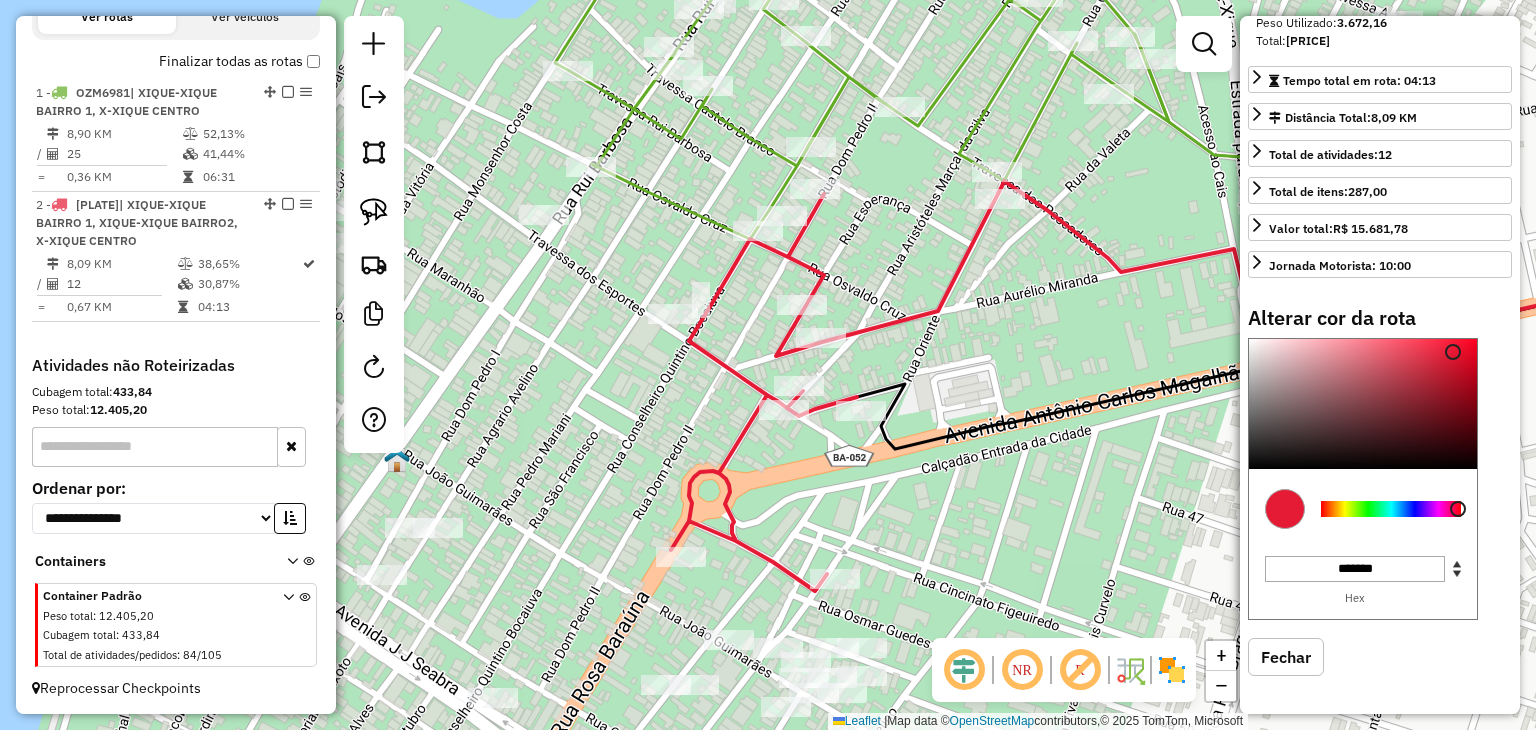 click at bounding box center (1391, 509) 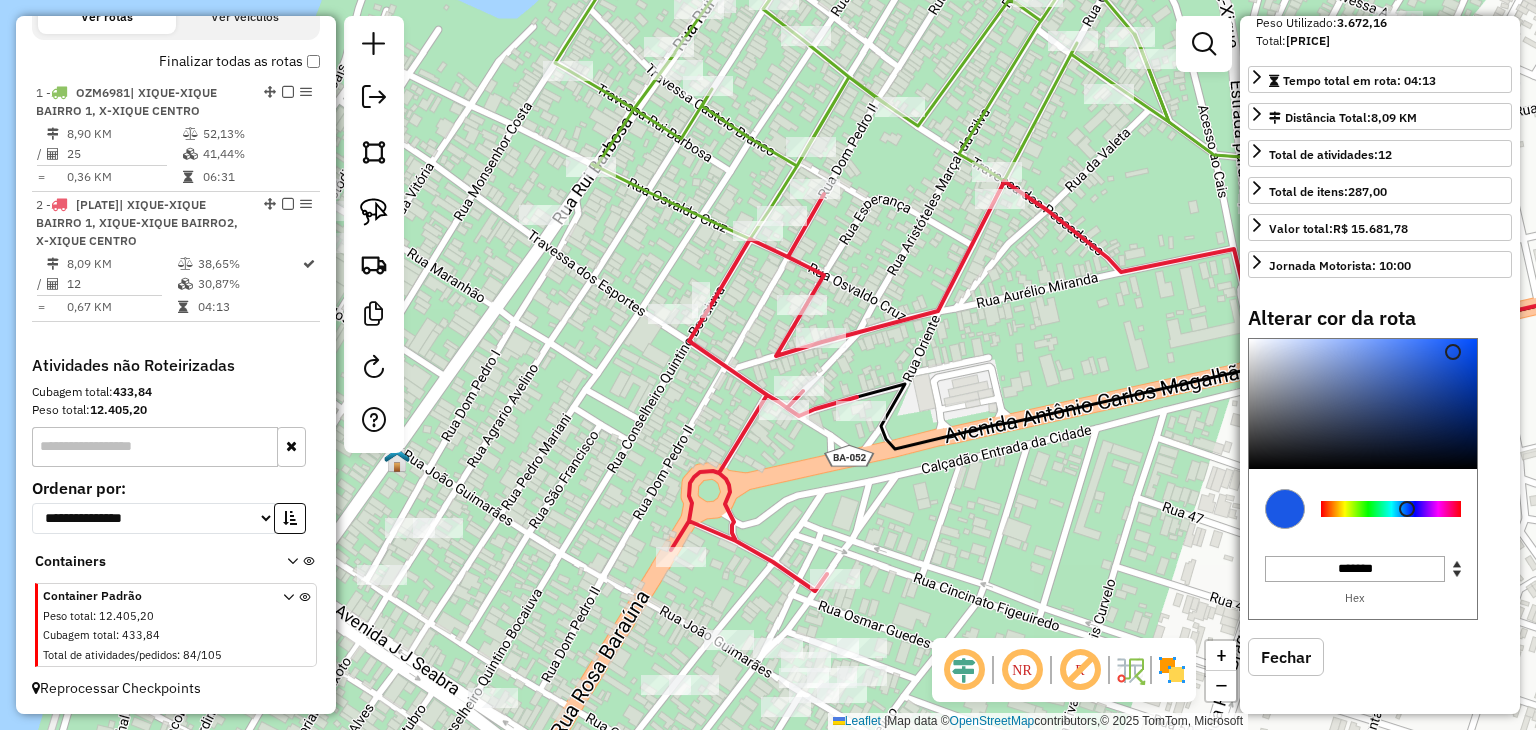type on "*******" 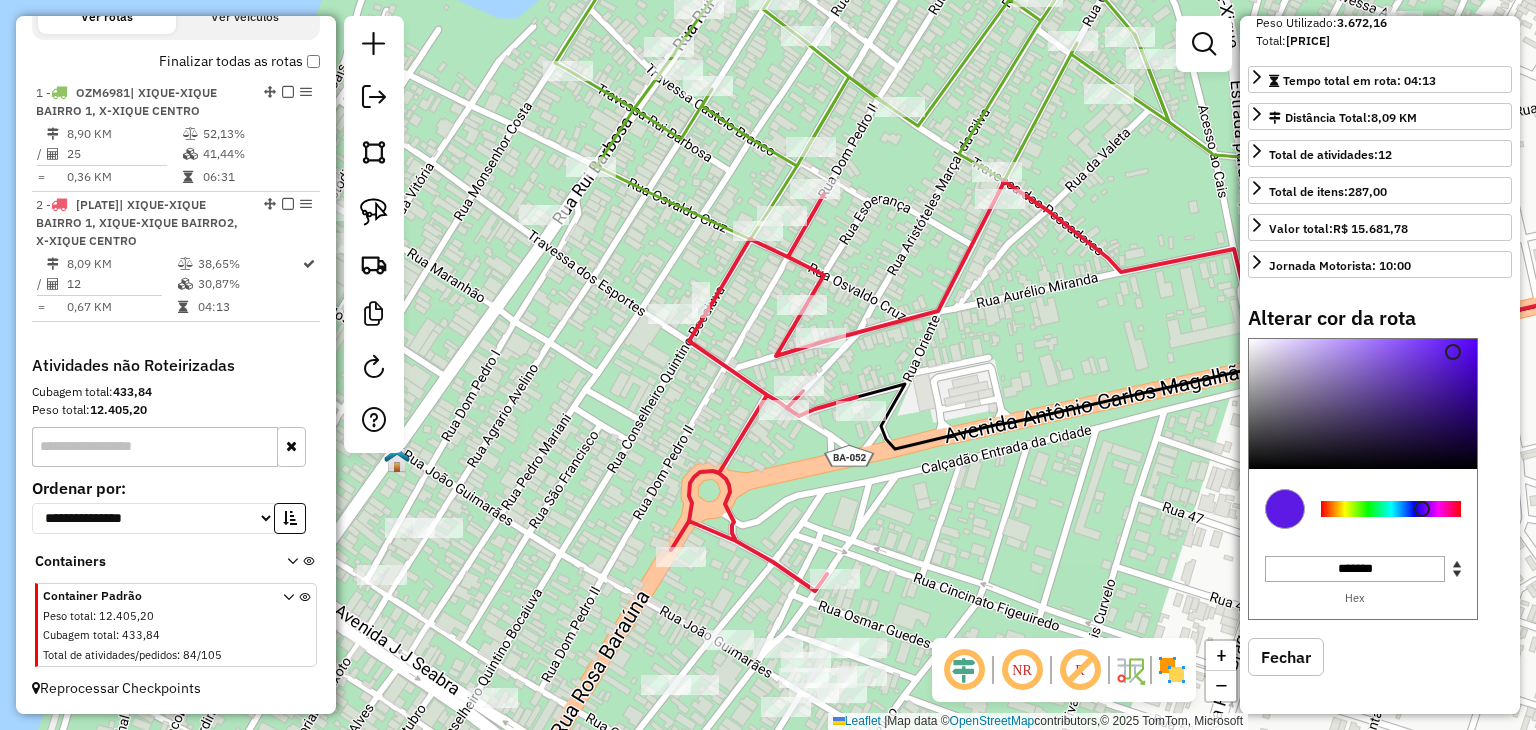 drag, startPoint x: 1364, startPoint y: 505, endPoint x: 1422, endPoint y: 517, distance: 59.22837 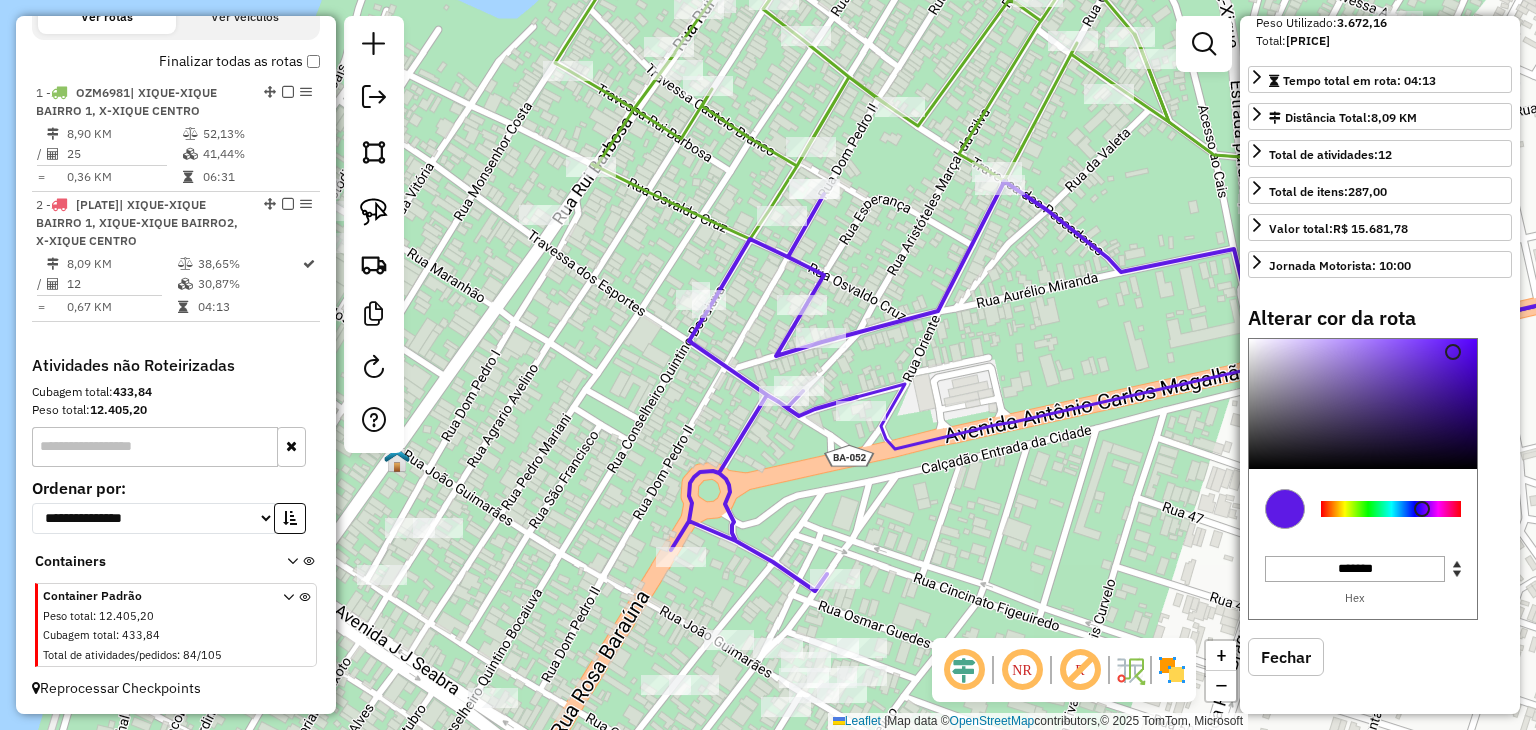 click on "Janela de atendimento Grade de atendimento Capacidade Transportadoras Veículos Cliente Pedidos  Rotas Selecione os dias de semana para filtrar as janelas de atendimento  Seg   Ter   Qua   Qui   Sex   Sáb   Dom  Informe o período da janela de atendimento: De: Até:  Filtrar exatamente a janela do cliente  Considerar janela de atendimento padrão  Selecione os dias de semana para filtrar as grades de atendimento  Seg   Ter   Qua   Qui   Sex   Sáb   Dom   Considerar clientes sem dia de atendimento cadastrado  Clientes fora do dia de atendimento selecionado Filtrar as atividades entre os valores definidos abaixo:  Peso mínimo:   Peso máximo:   Cubagem mínima:   Cubagem máxima:   De:   Até:  Filtrar as atividades entre o tempo de atendimento definido abaixo:  De:   Até:   Considerar capacidade total dos clientes não roteirizados Transportadora: Selecione um ou mais itens Tipo de veículo: Selecione um ou mais itens Veículo: Selecione um ou mais itens Motorista: Selecione um ou mais itens Nome: Rótulo:" 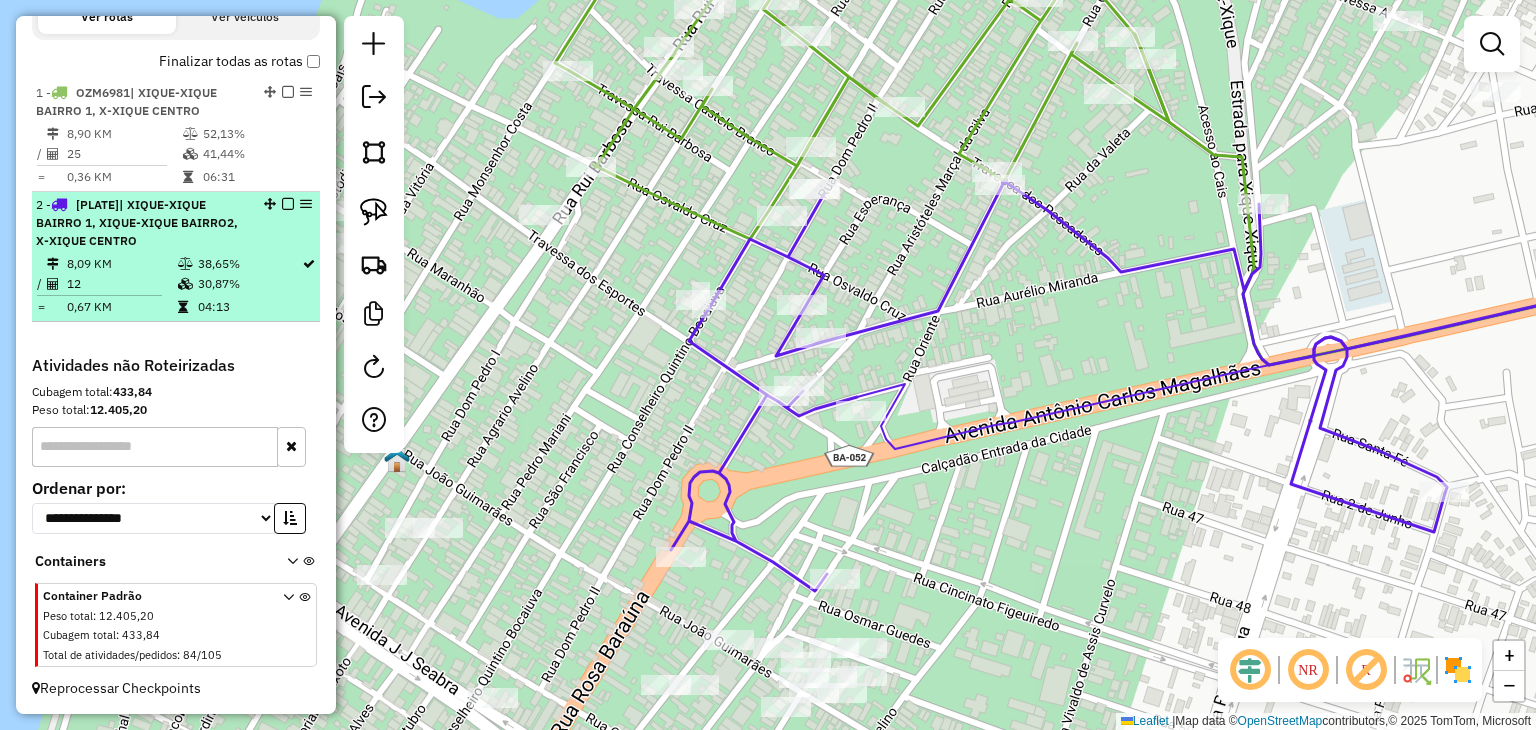 click on "[NUMBER] - [PLATE] | [NAME], [NAME], [NAME]" at bounding box center (142, 223) 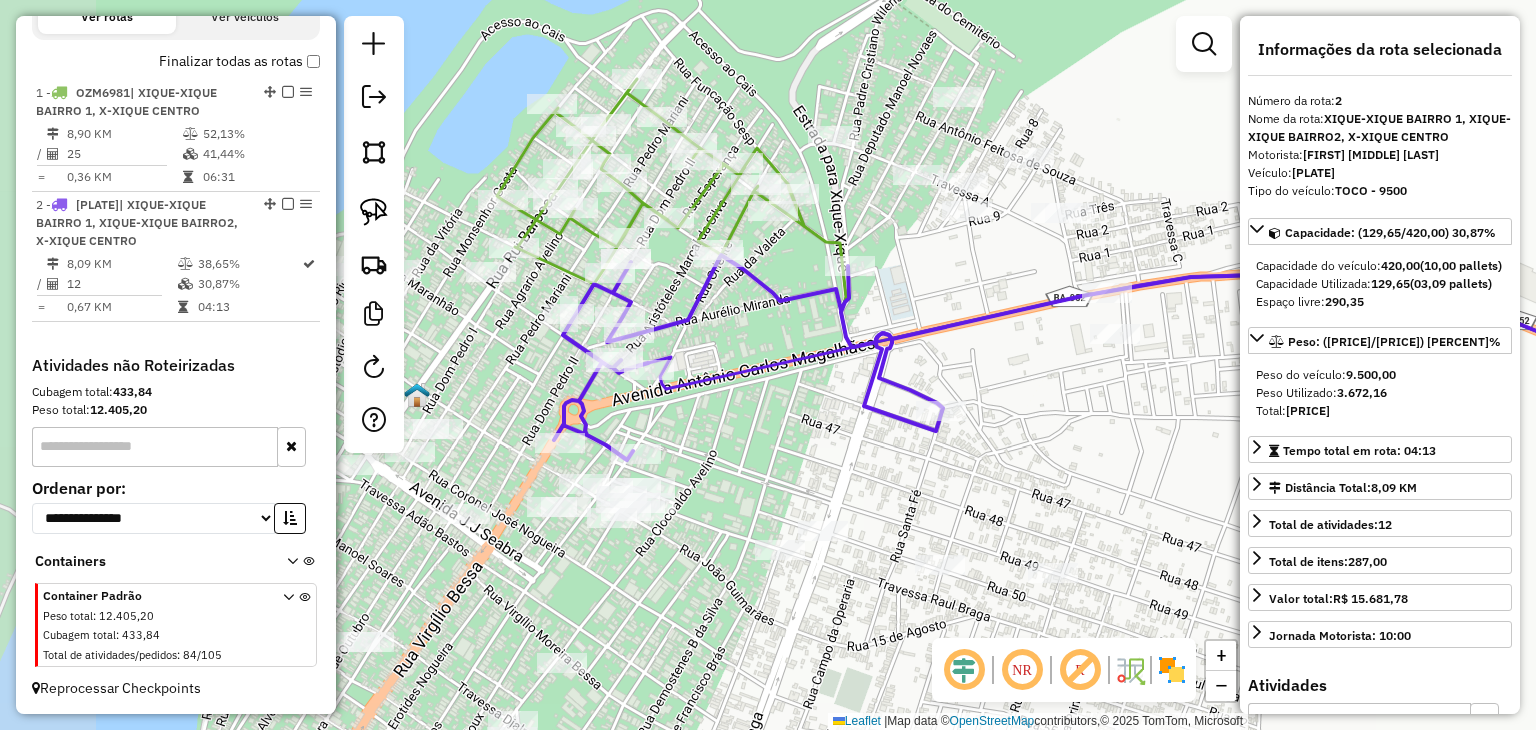 drag, startPoint x: 719, startPoint y: 509, endPoint x: 988, endPoint y: 501, distance: 269.11893 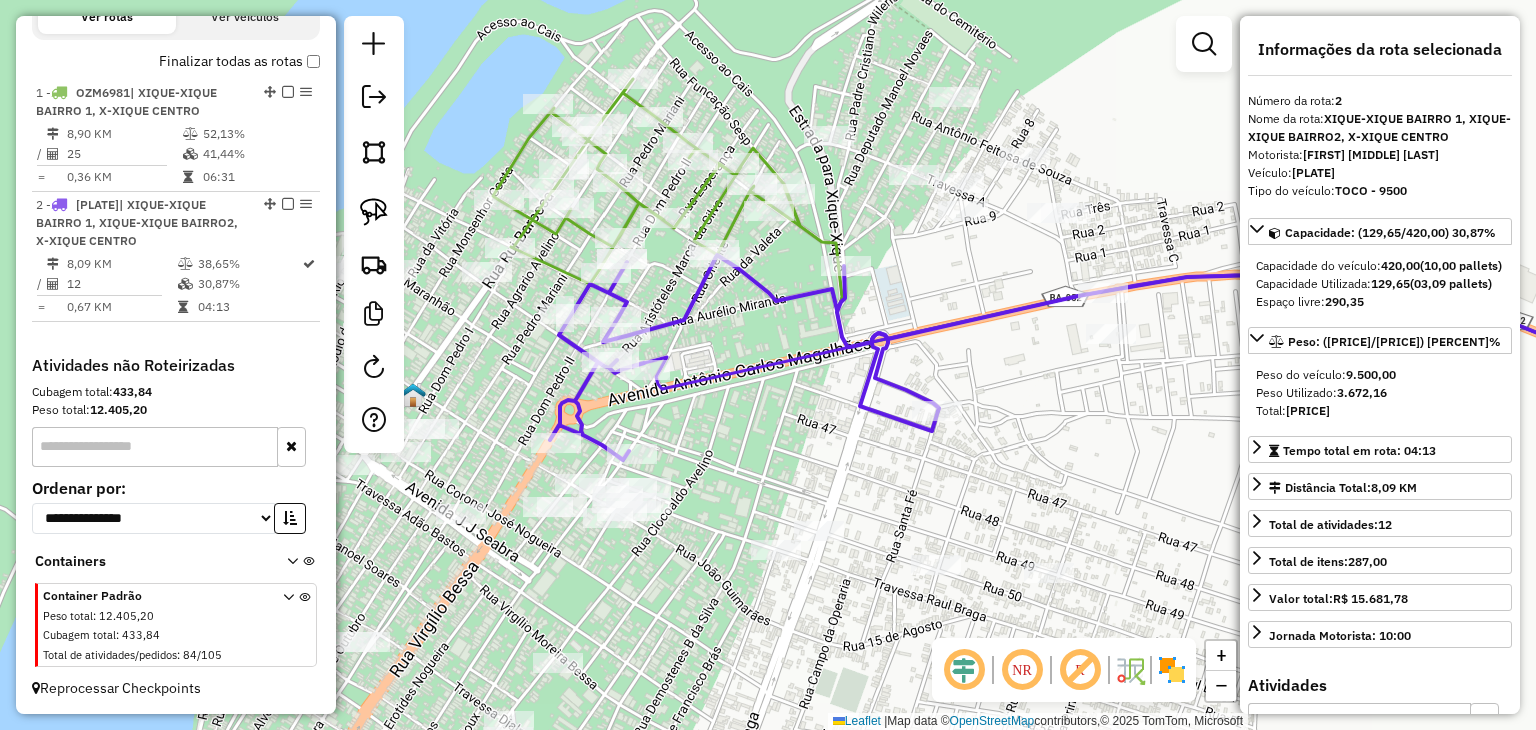 drag, startPoint x: 799, startPoint y: 434, endPoint x: 858, endPoint y: 422, distance: 60.207973 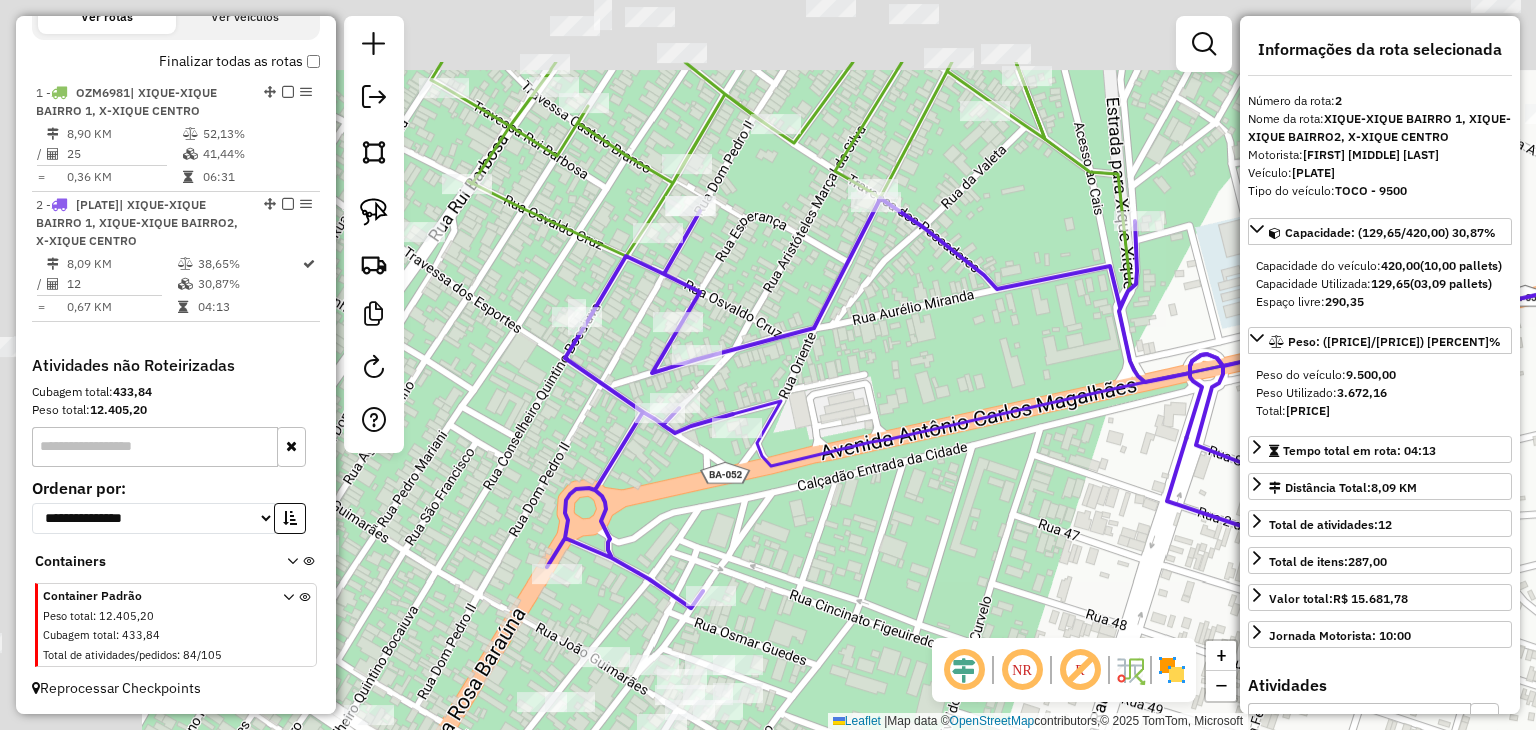 drag, startPoint x: 706, startPoint y: 271, endPoint x: 899, endPoint y: 392, distance: 227.79376 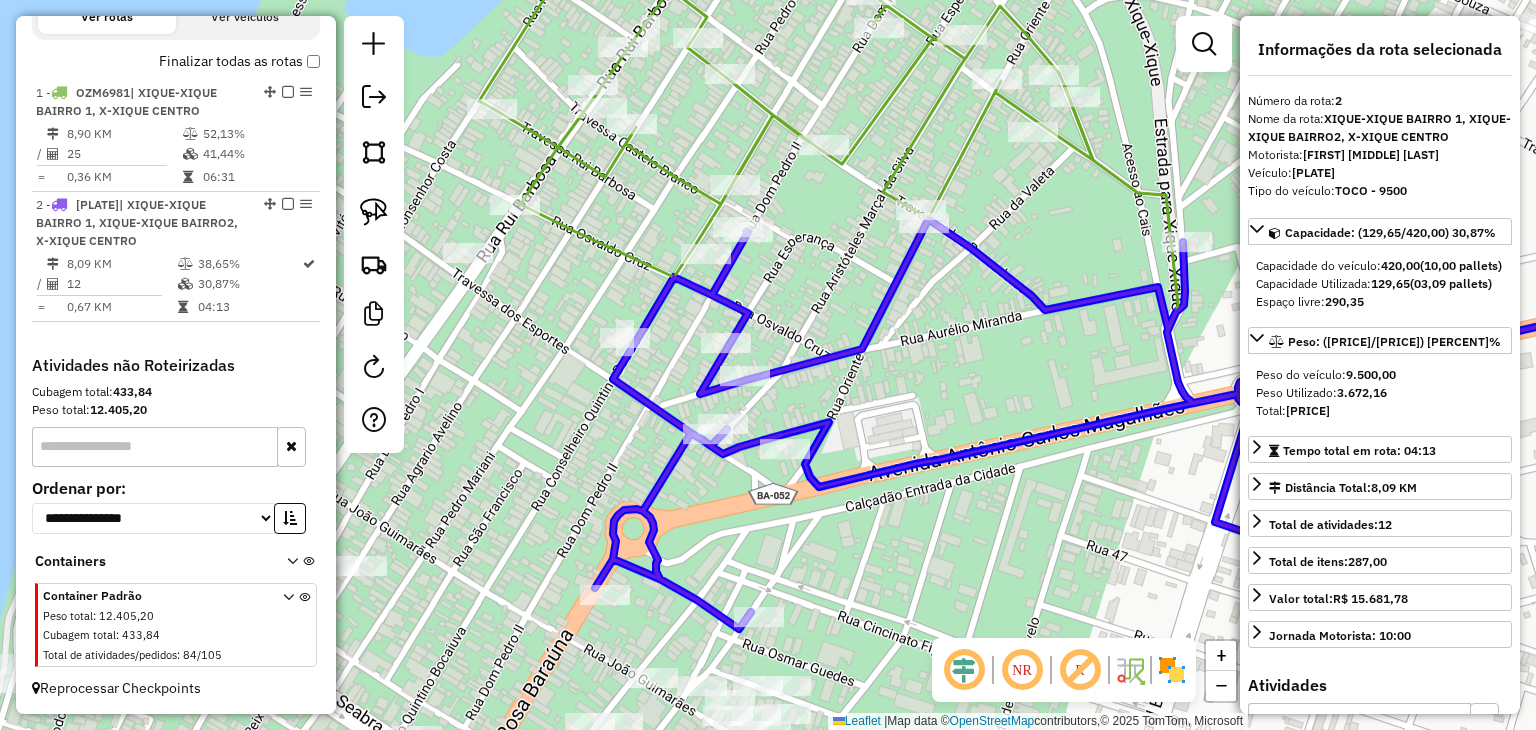 click 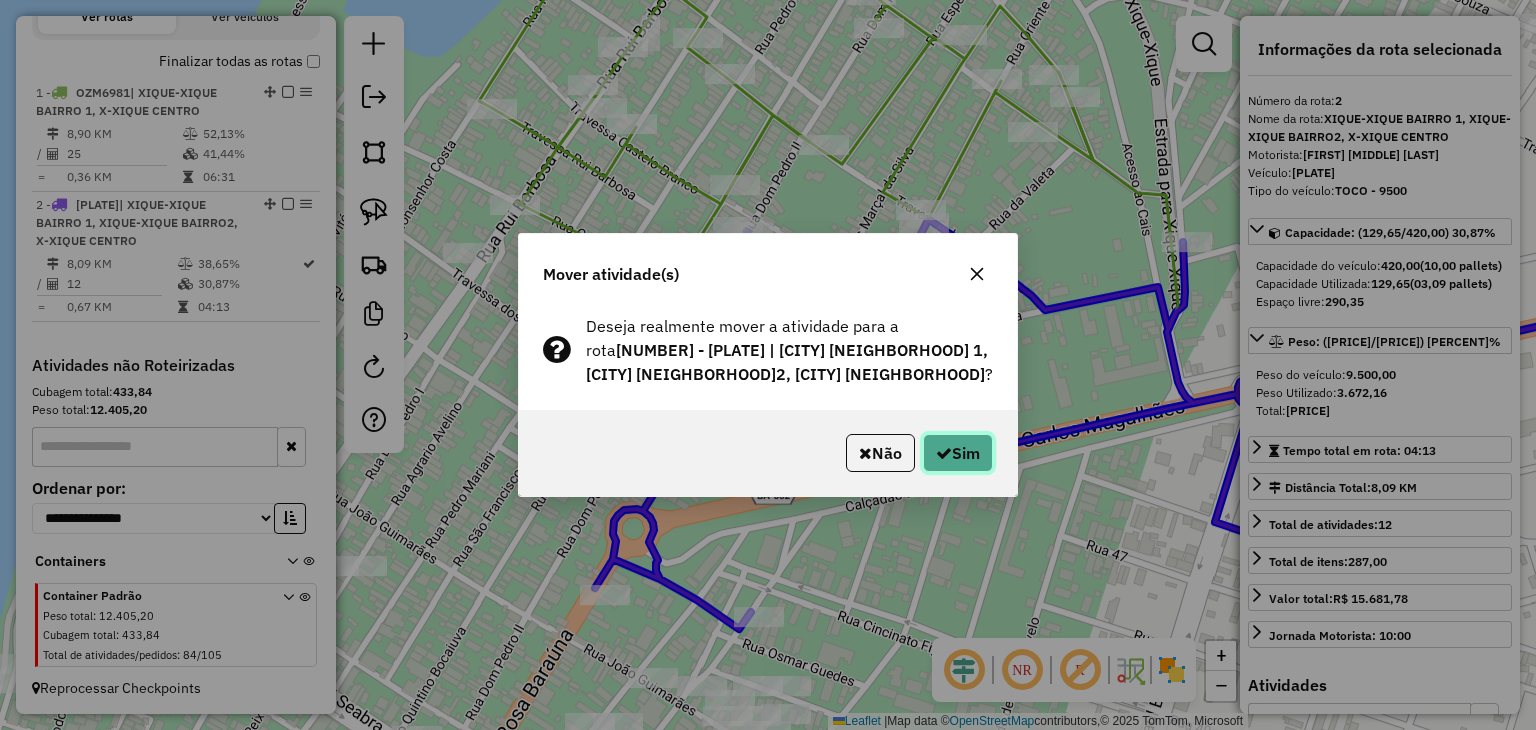 click on "Sim" 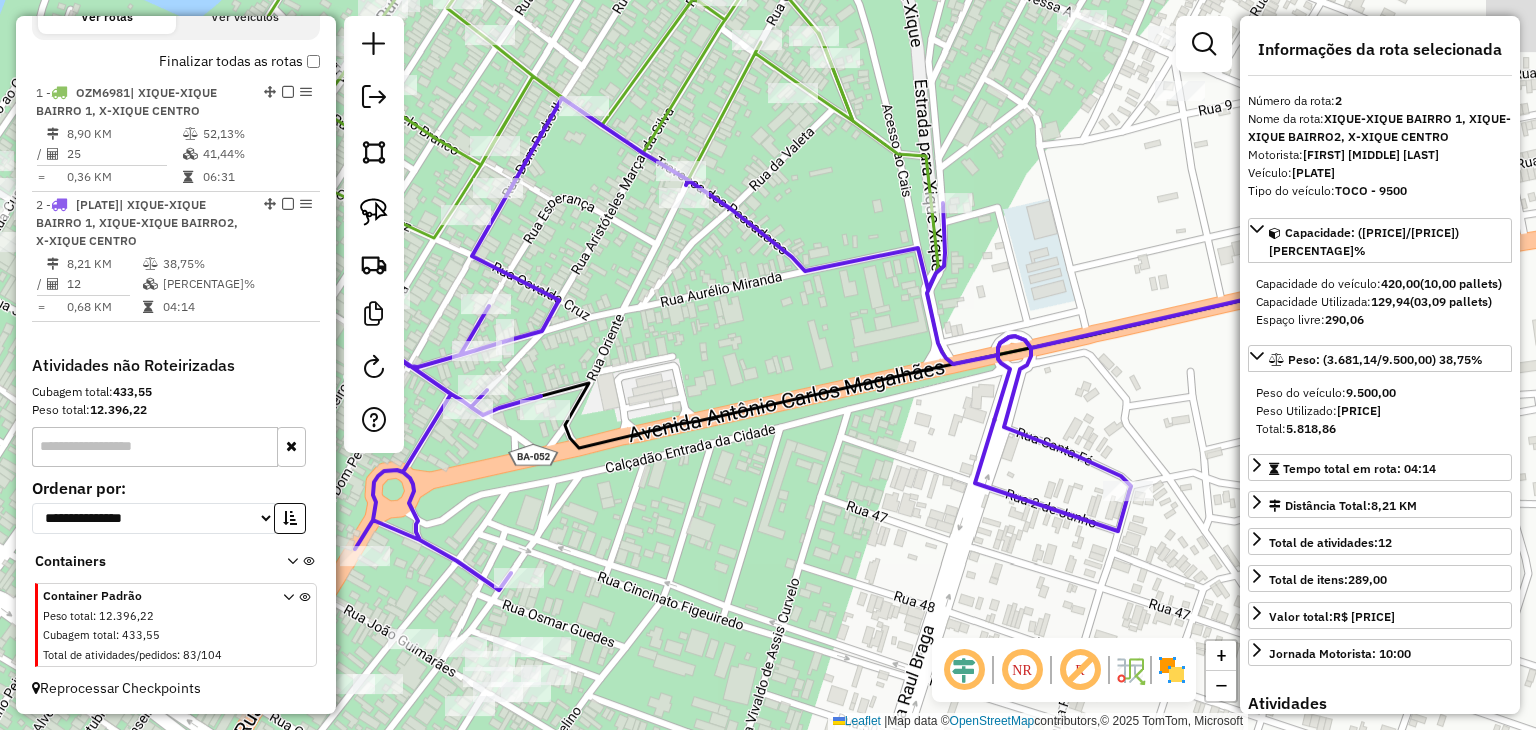 drag, startPoint x: 953, startPoint y: 572, endPoint x: 656, endPoint y: 542, distance: 298.5113 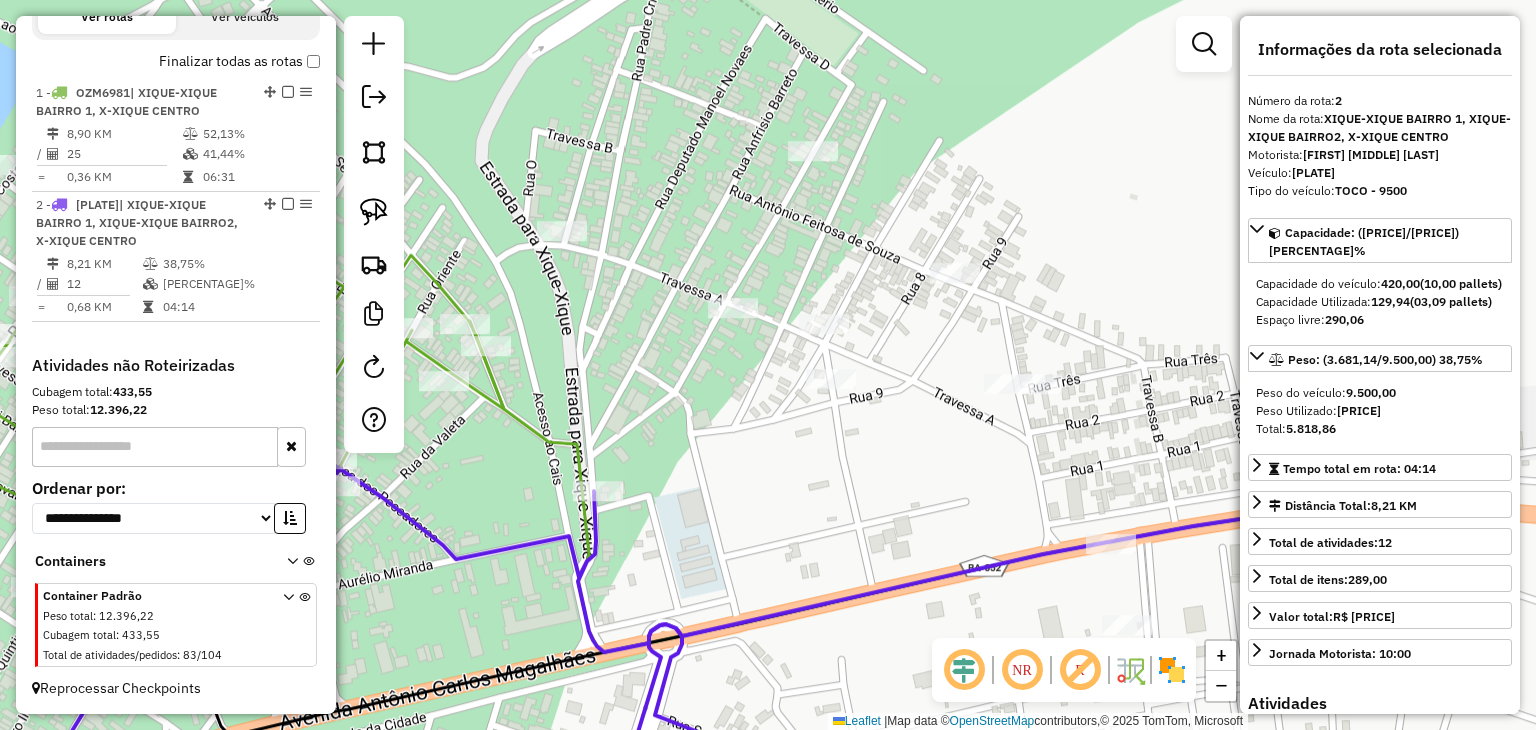 drag, startPoint x: 1008, startPoint y: 249, endPoint x: 728, endPoint y: 390, distance: 313.49802 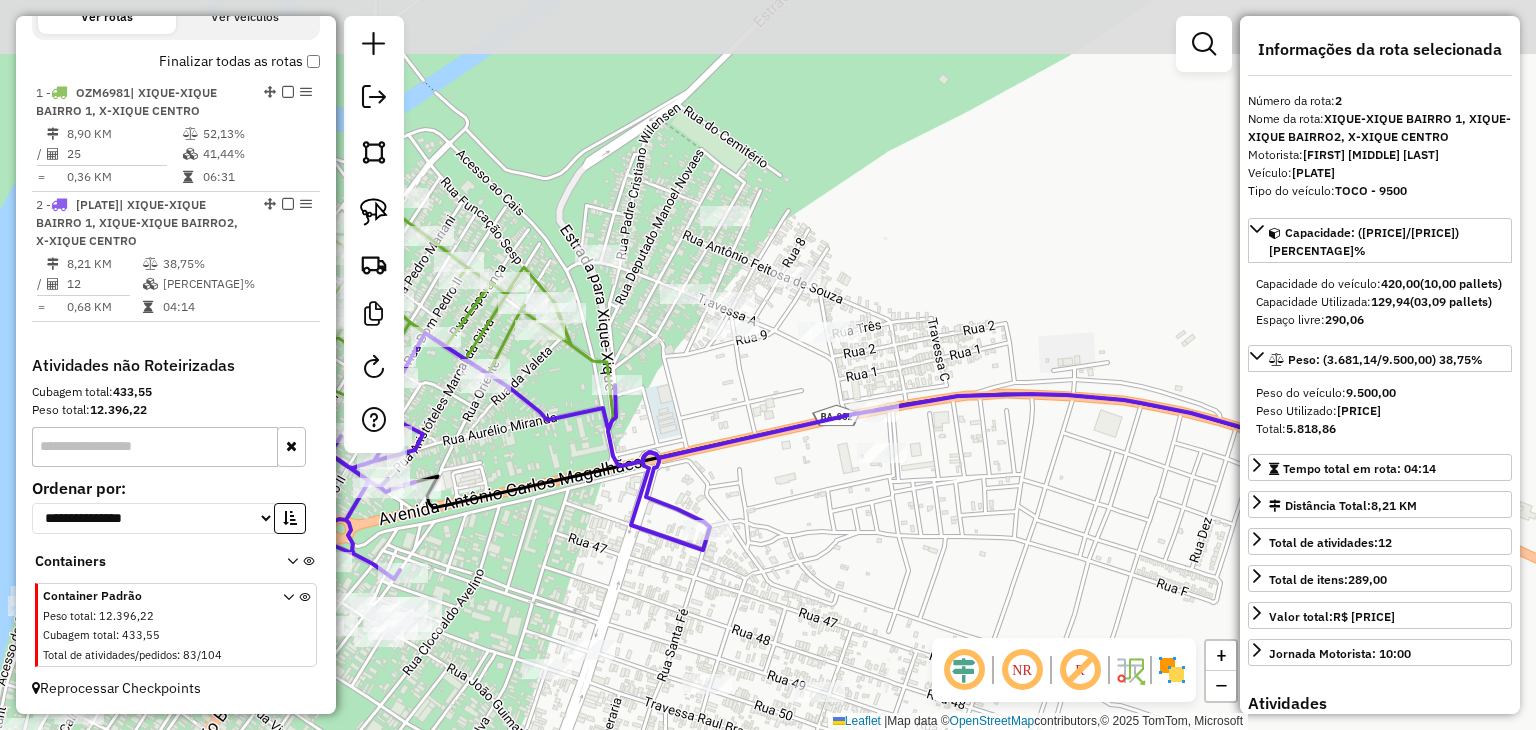 drag, startPoint x: 829, startPoint y: 441, endPoint x: 840, endPoint y: 518, distance: 77.781746 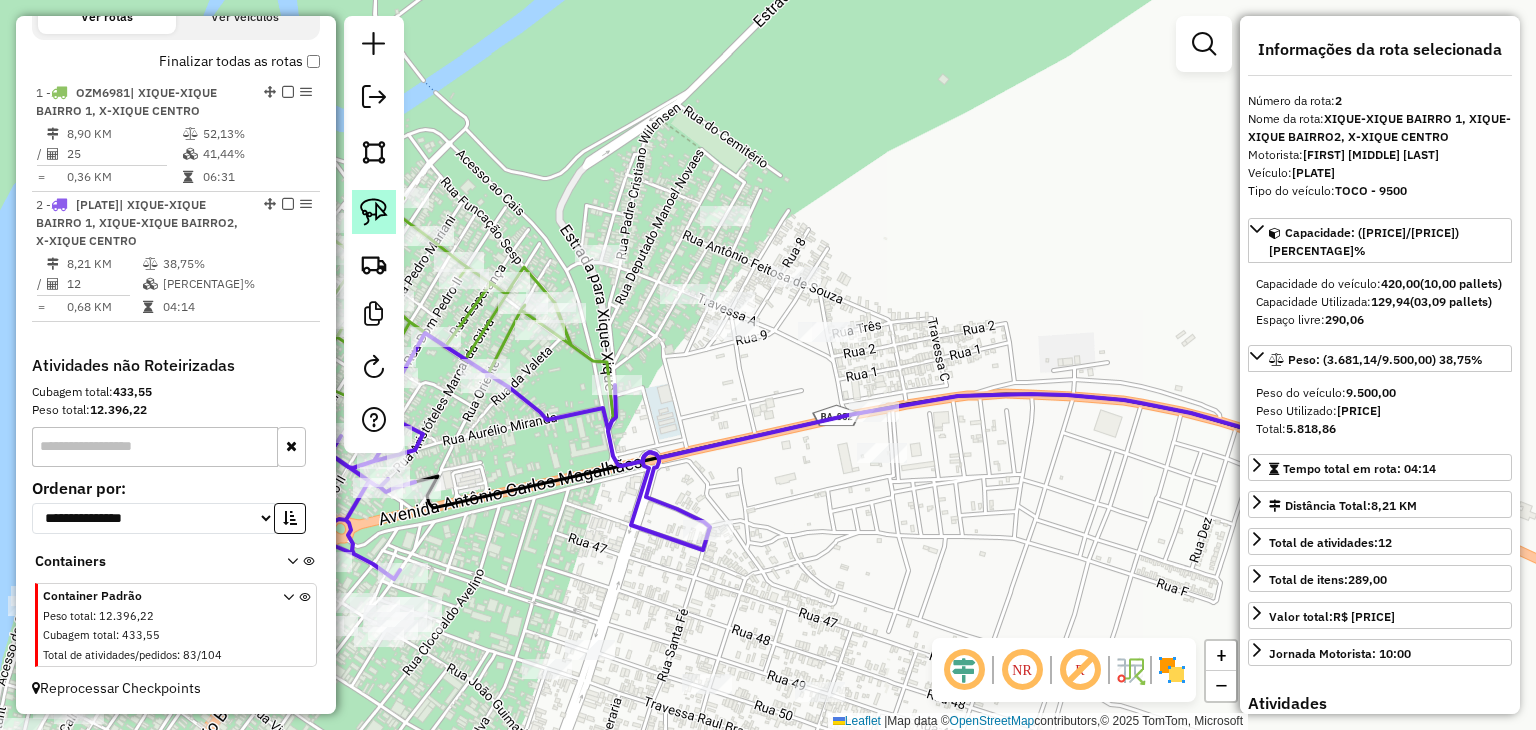 click 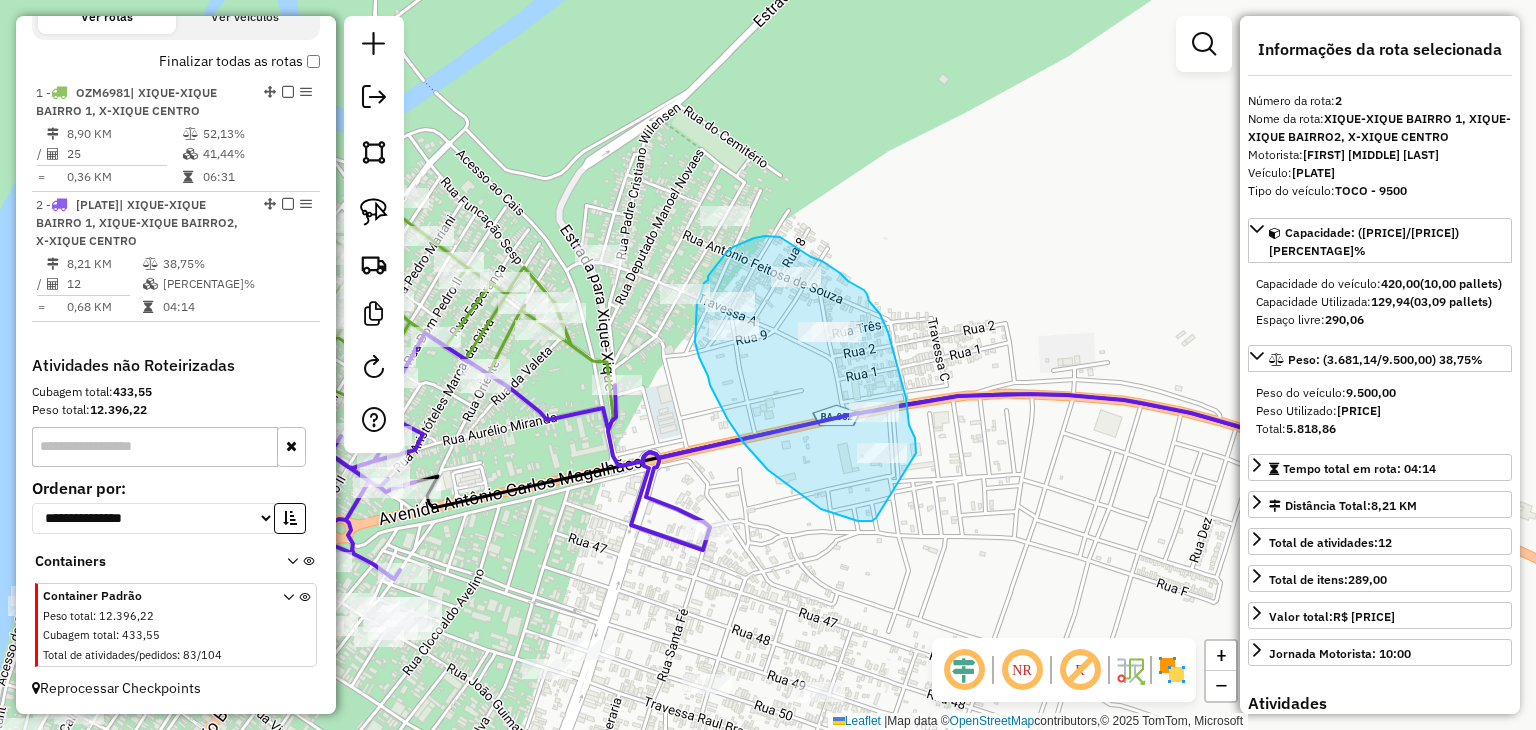 drag, startPoint x: 768, startPoint y: 470, endPoint x: 919, endPoint y: 473, distance: 151.0298 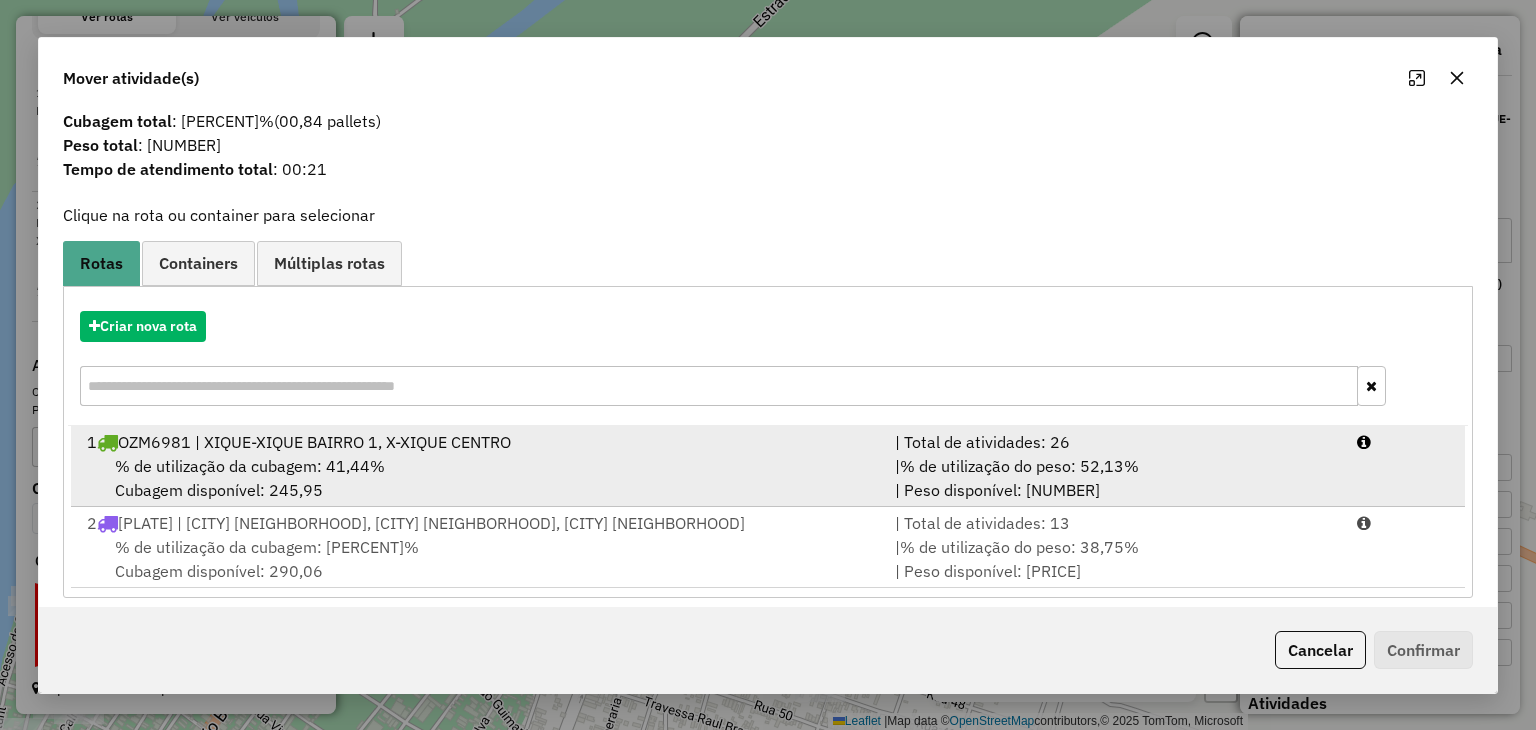scroll, scrollTop: 48, scrollLeft: 0, axis: vertical 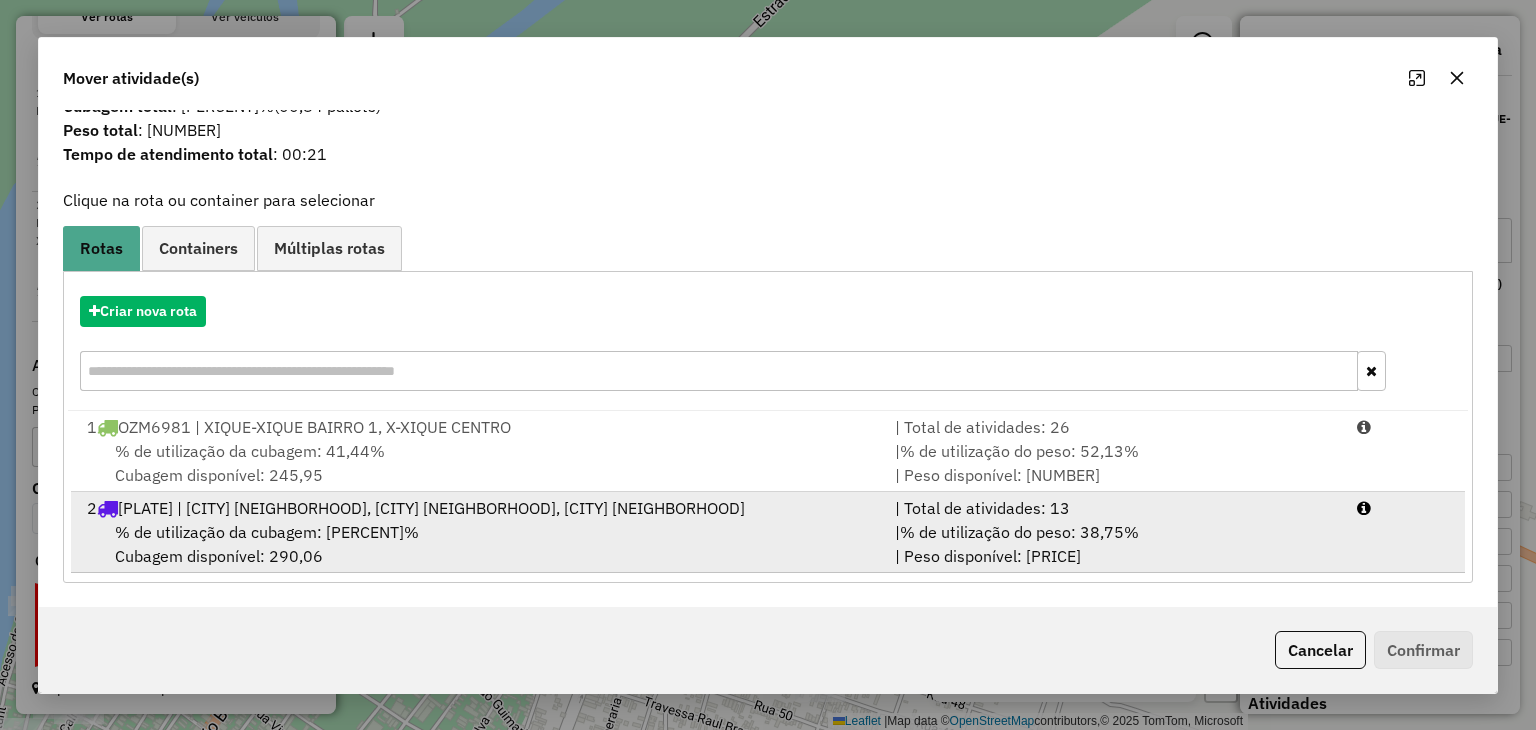 click on "[NUMBER] - [PLATE] | [CITY] [NEIGHBORHOOD] 1, [CITY] [NEIGHBORHOOD]2, [CITY] [NEIGHBORHOOD]" at bounding box center (479, 508) 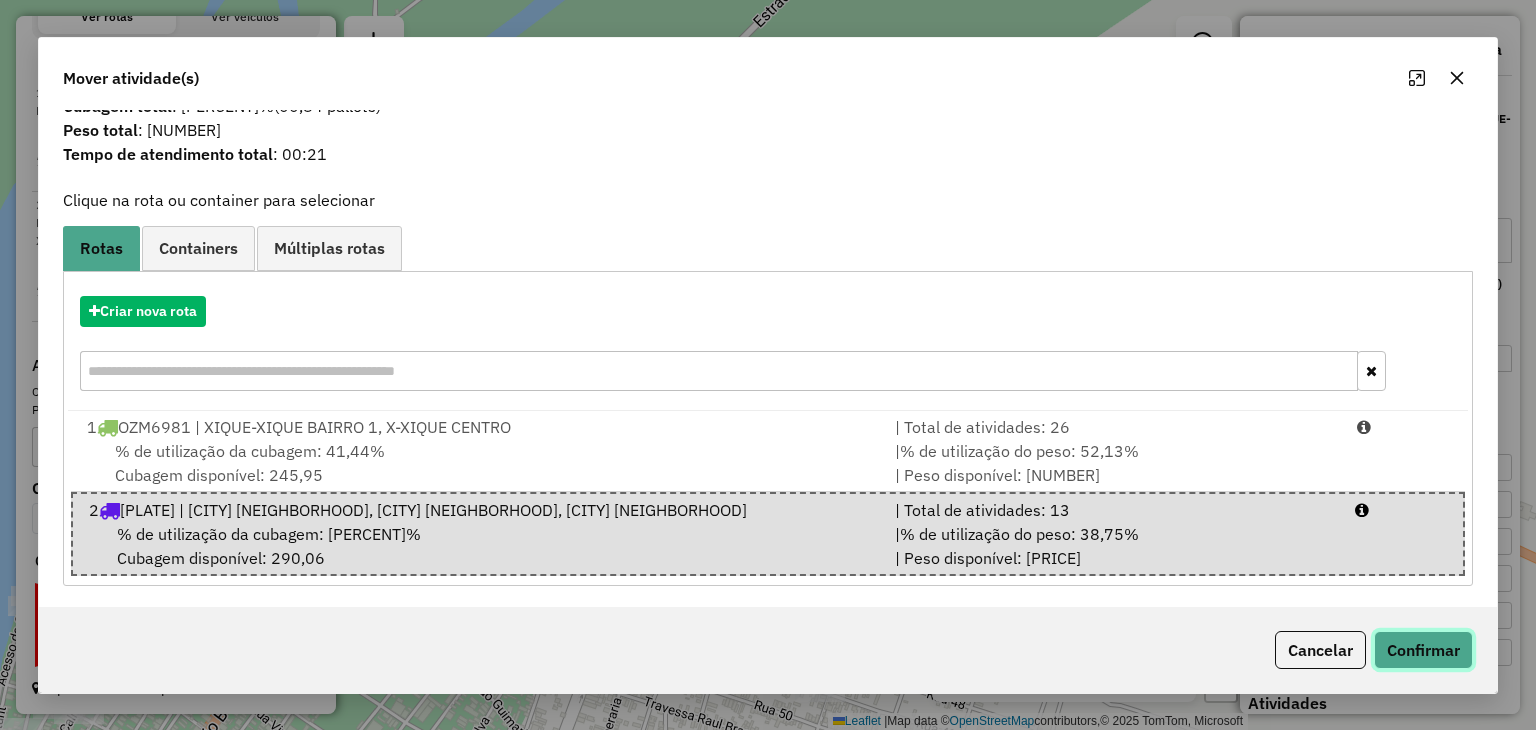 click on "Confirmar" 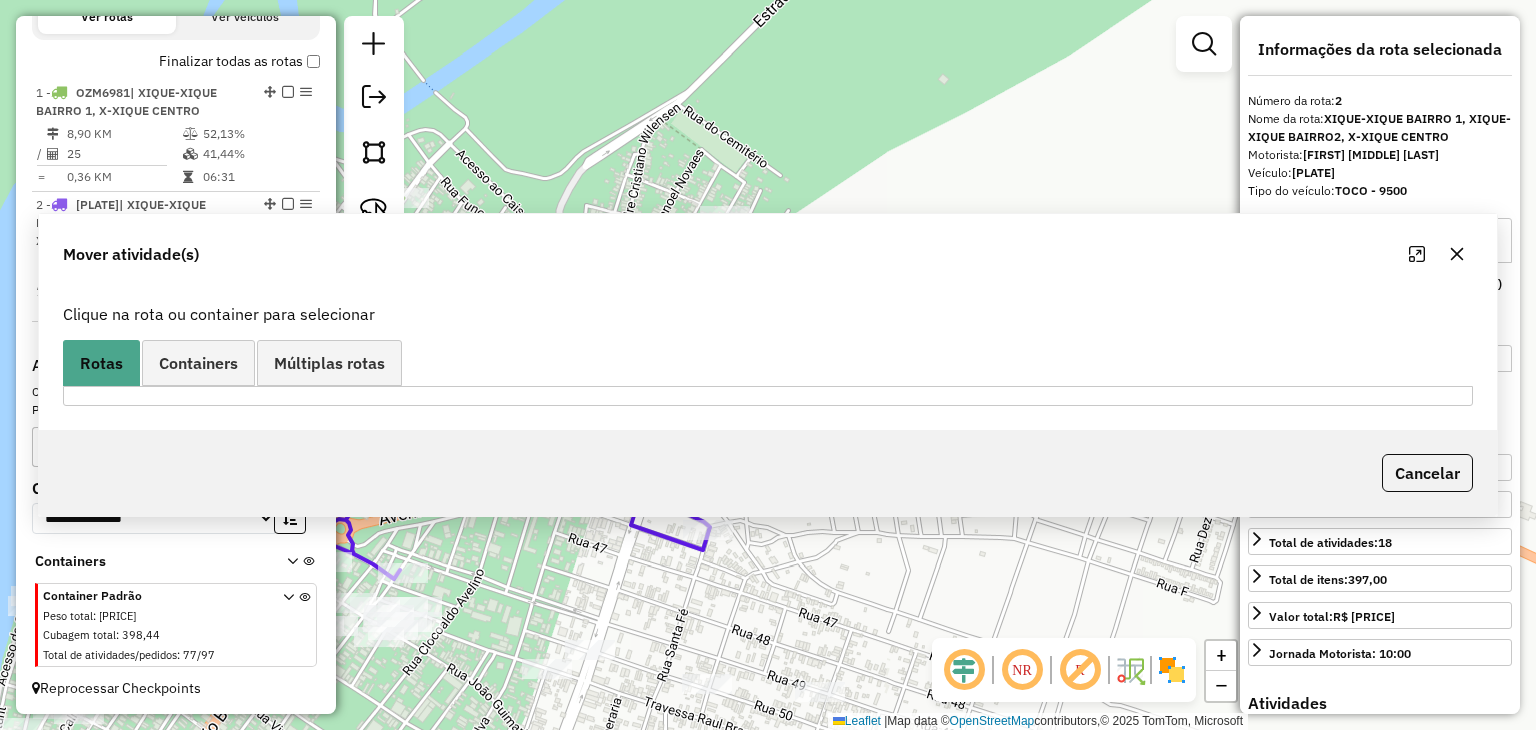 scroll, scrollTop: 0, scrollLeft: 0, axis: both 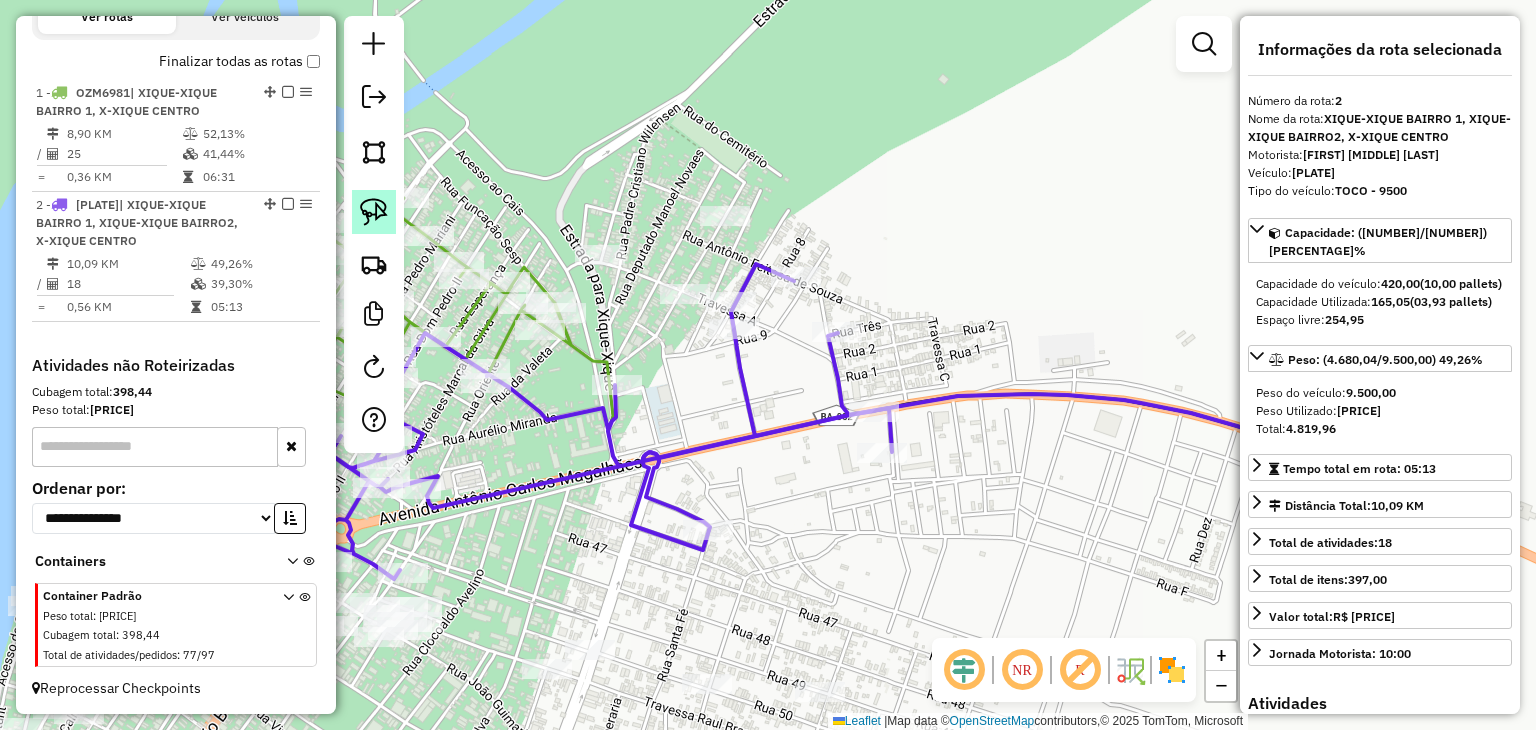 click 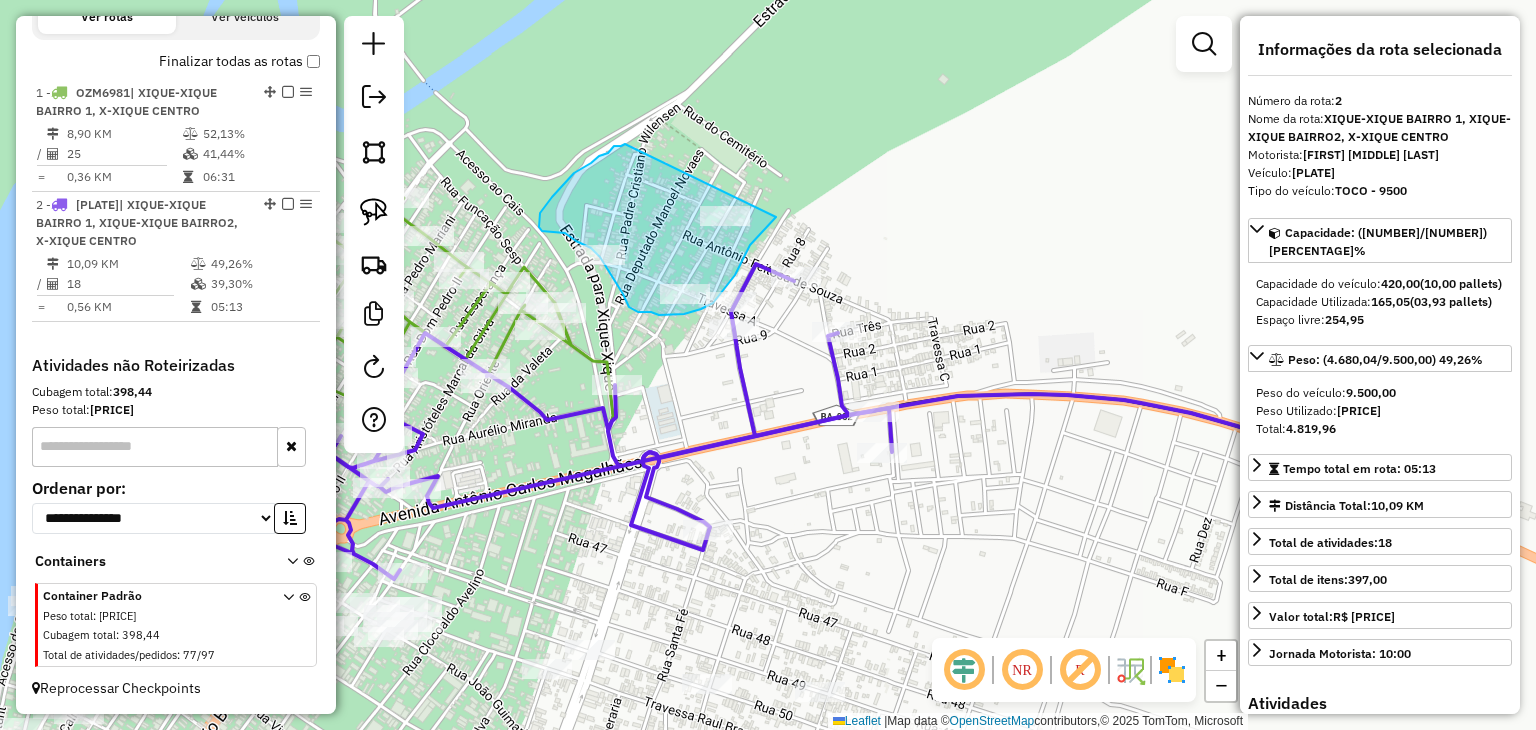 drag, startPoint x: 776, startPoint y: 217, endPoint x: 667, endPoint y: 141, distance: 132.87964 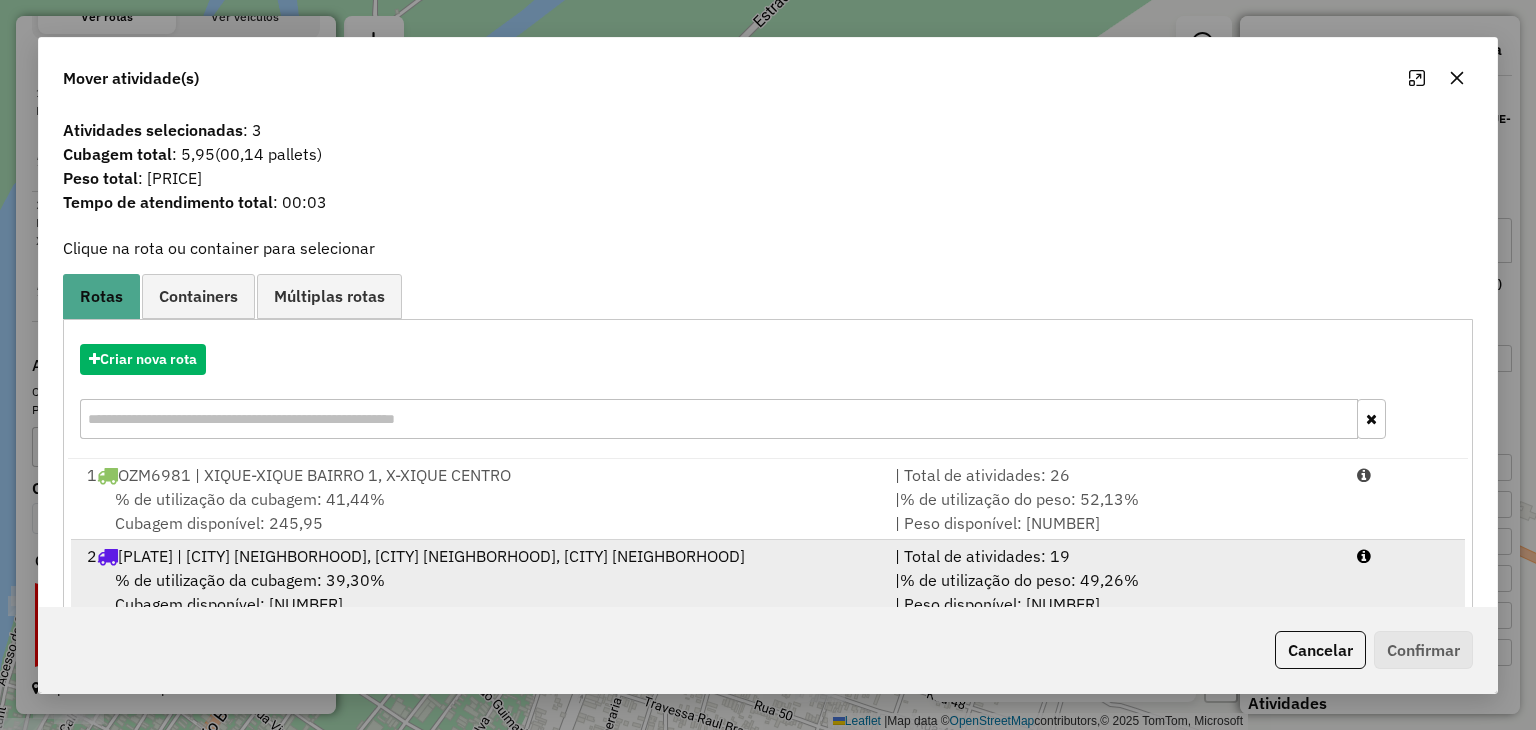 click on "% de utilização da cubagem: [PERCENT]%  Cubagem disponível: [NUMBER]" at bounding box center [479, 592] 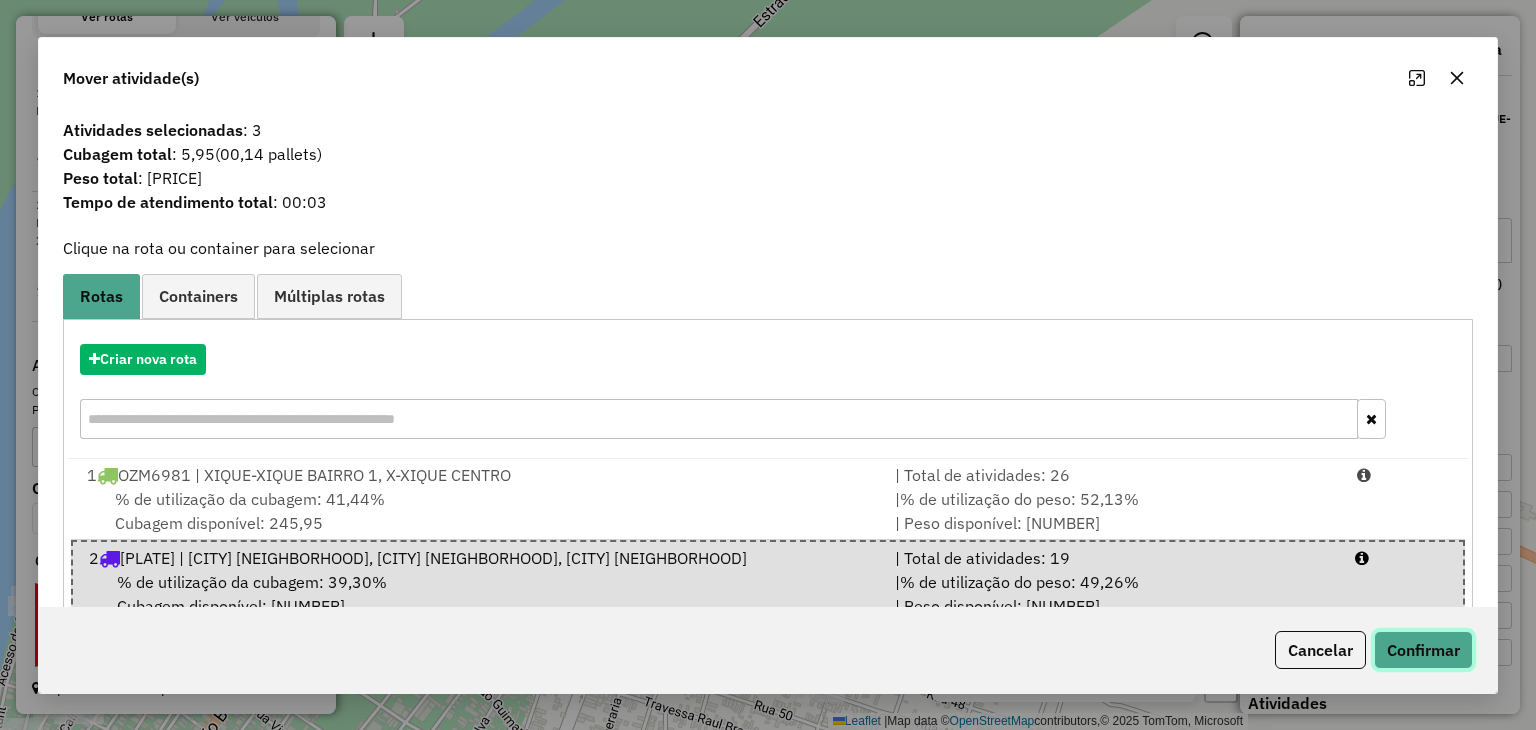 click on "Confirmar" 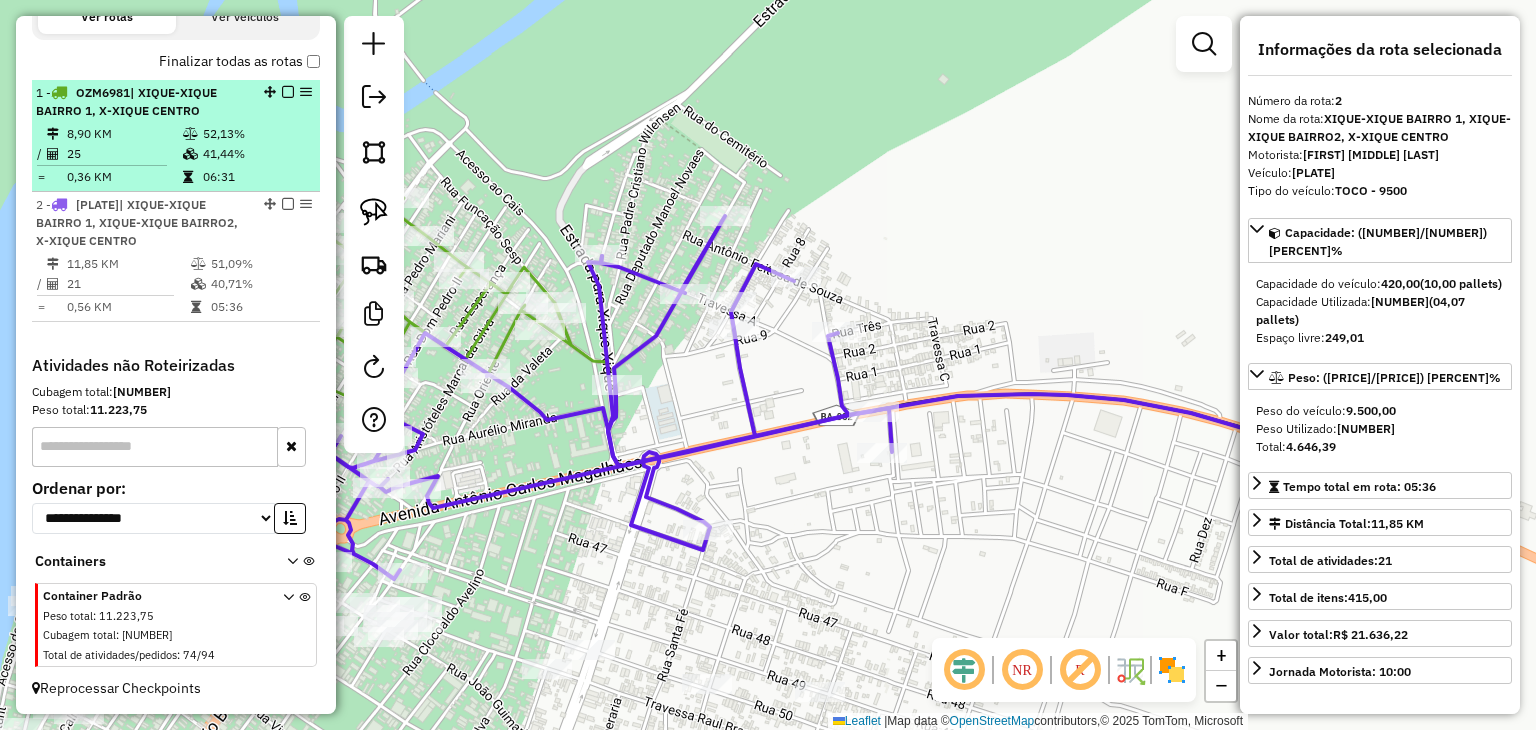 click on "25" at bounding box center [124, 154] 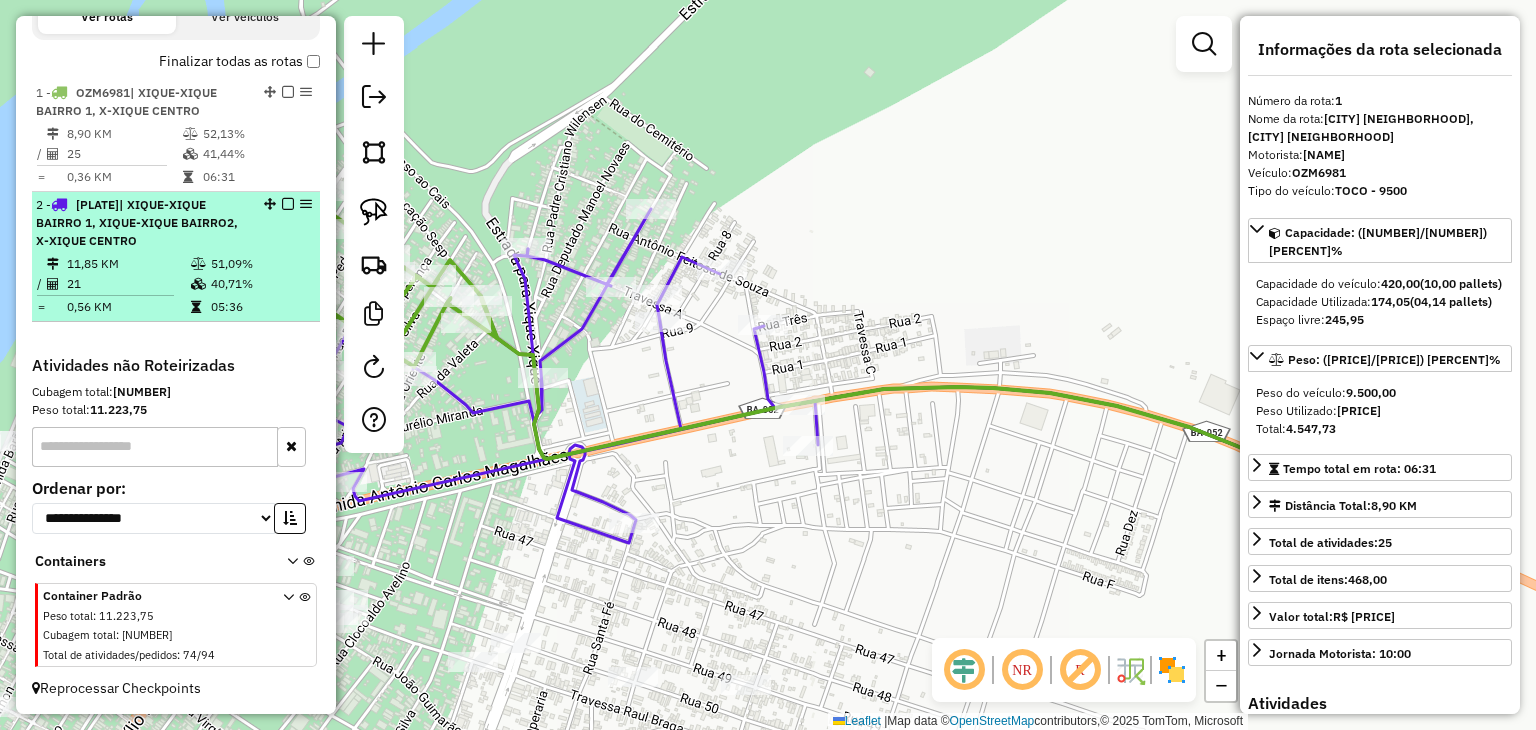 click on "11,85 KM" at bounding box center (128, 264) 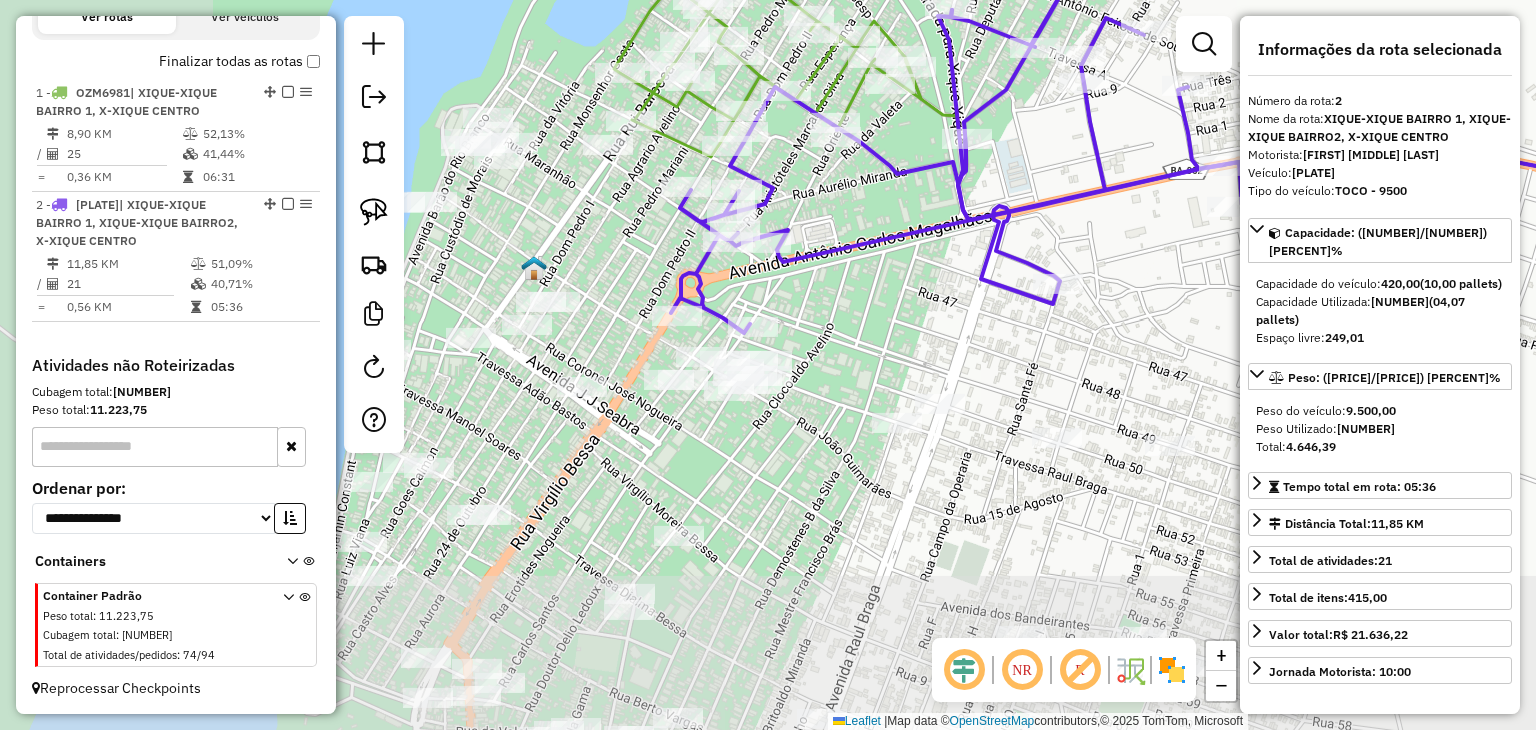 drag, startPoint x: 508, startPoint y: 515, endPoint x: 985, endPoint y: 284, distance: 529.99054 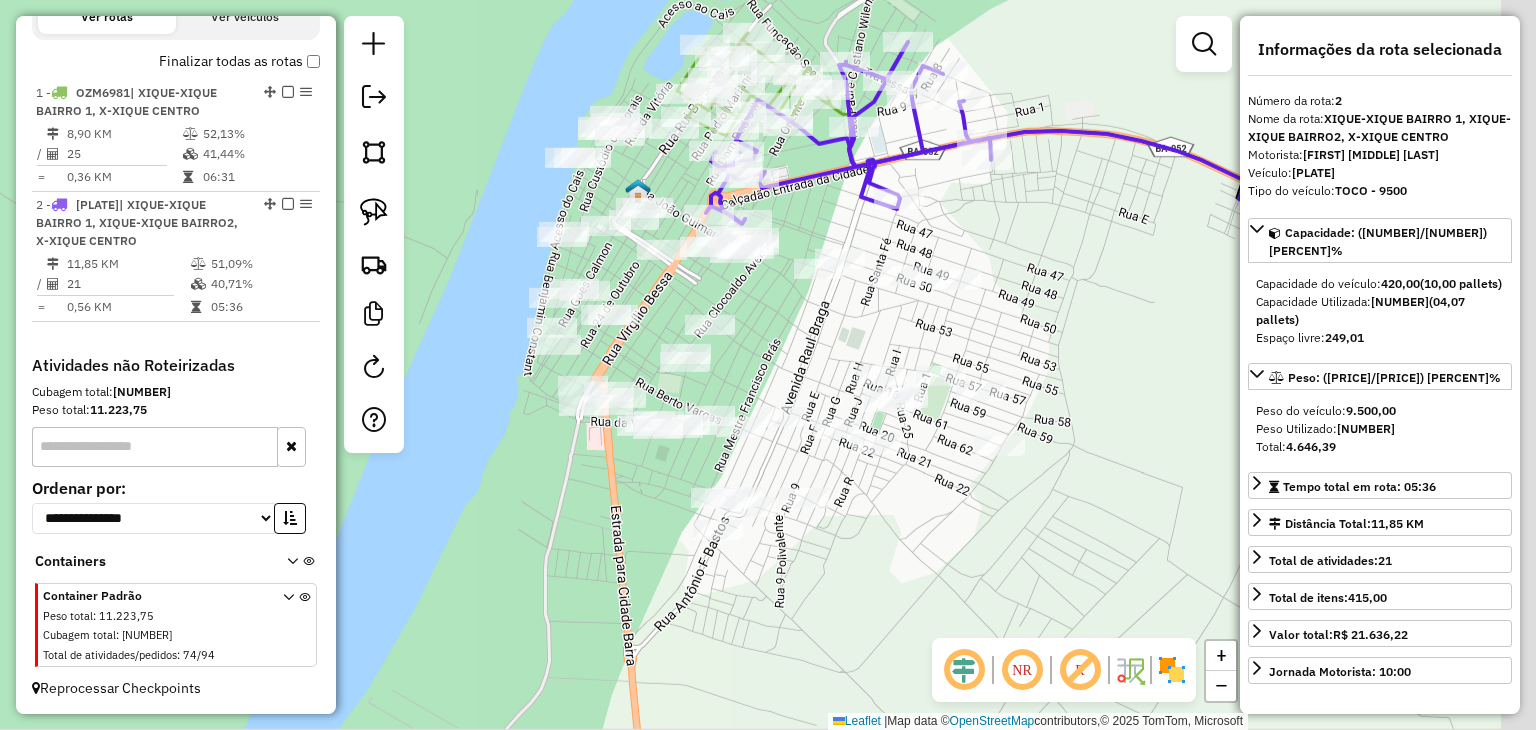 drag, startPoint x: 899, startPoint y: 409, endPoint x: 800, endPoint y: 353, distance: 113.74094 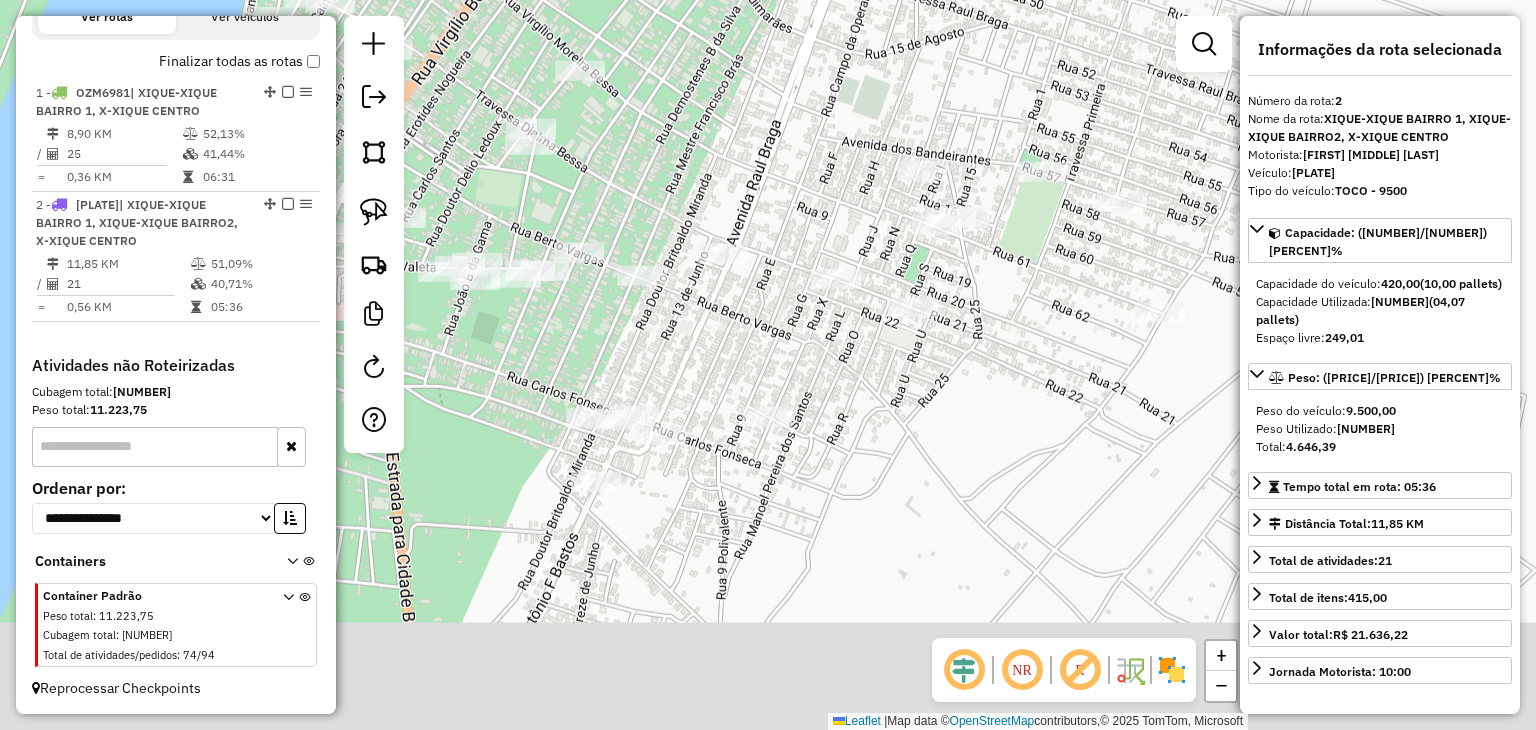 drag, startPoint x: 804, startPoint y: 355, endPoint x: 798, endPoint y: 129, distance: 226.07964 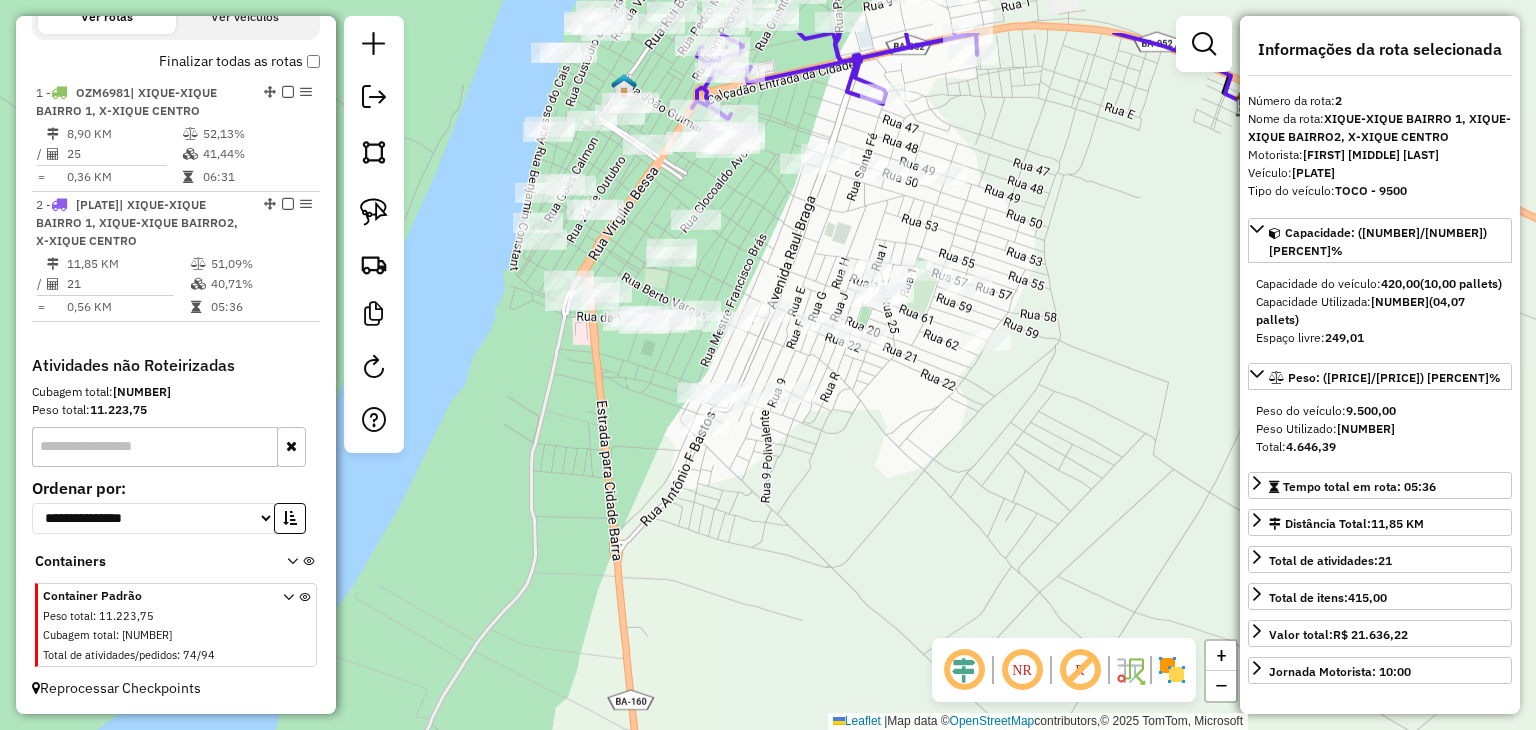 drag, startPoint x: 772, startPoint y: 147, endPoint x: 788, endPoint y: 253, distance: 107.200745 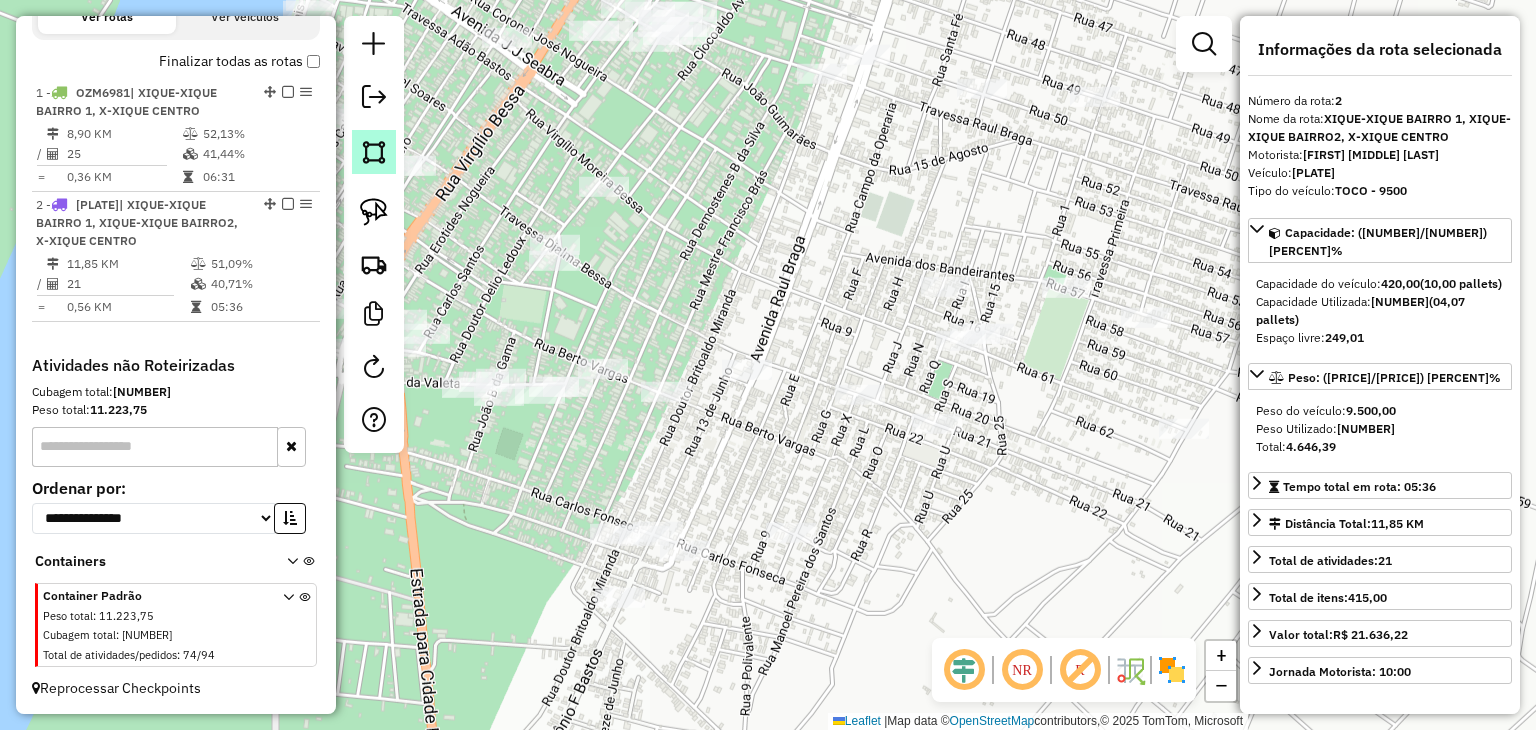 click 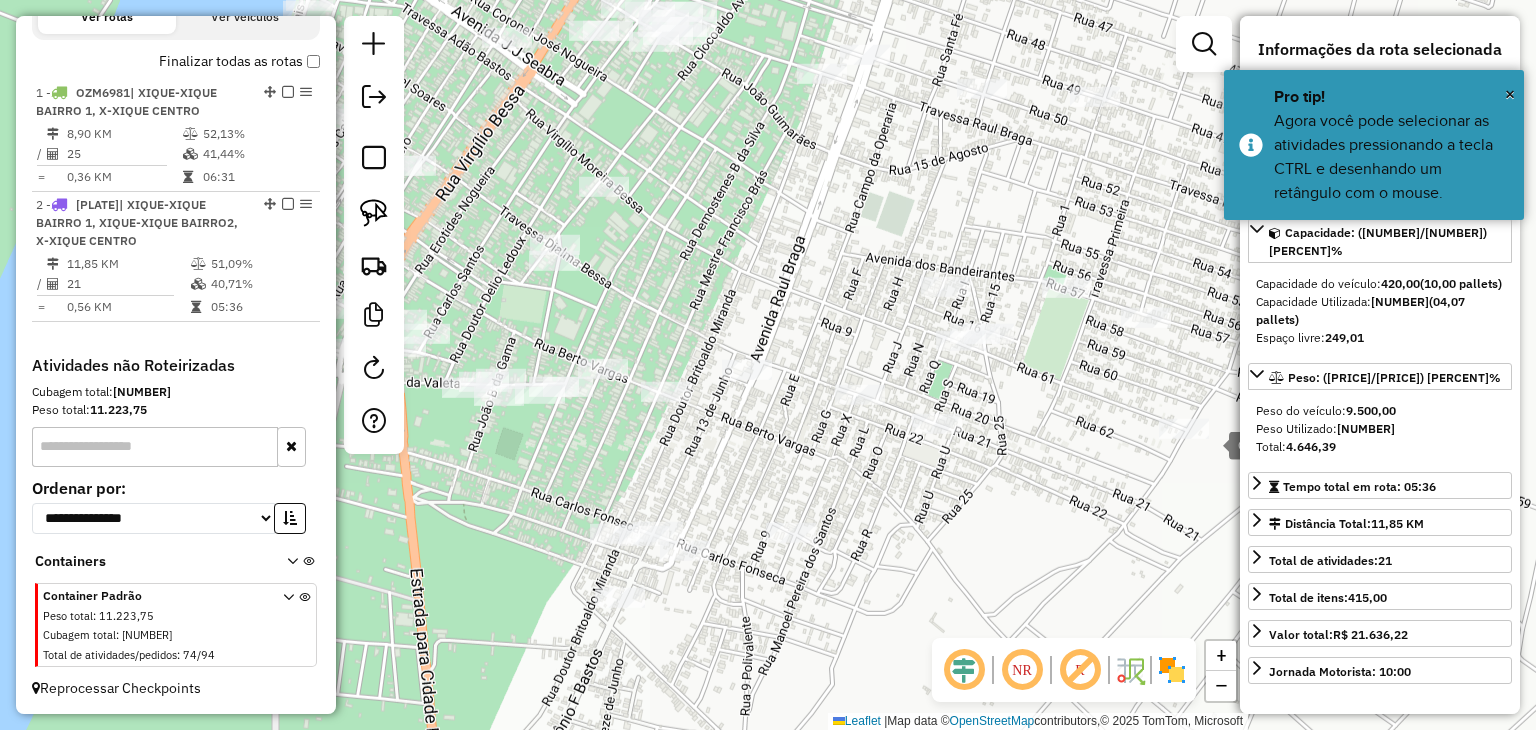 click 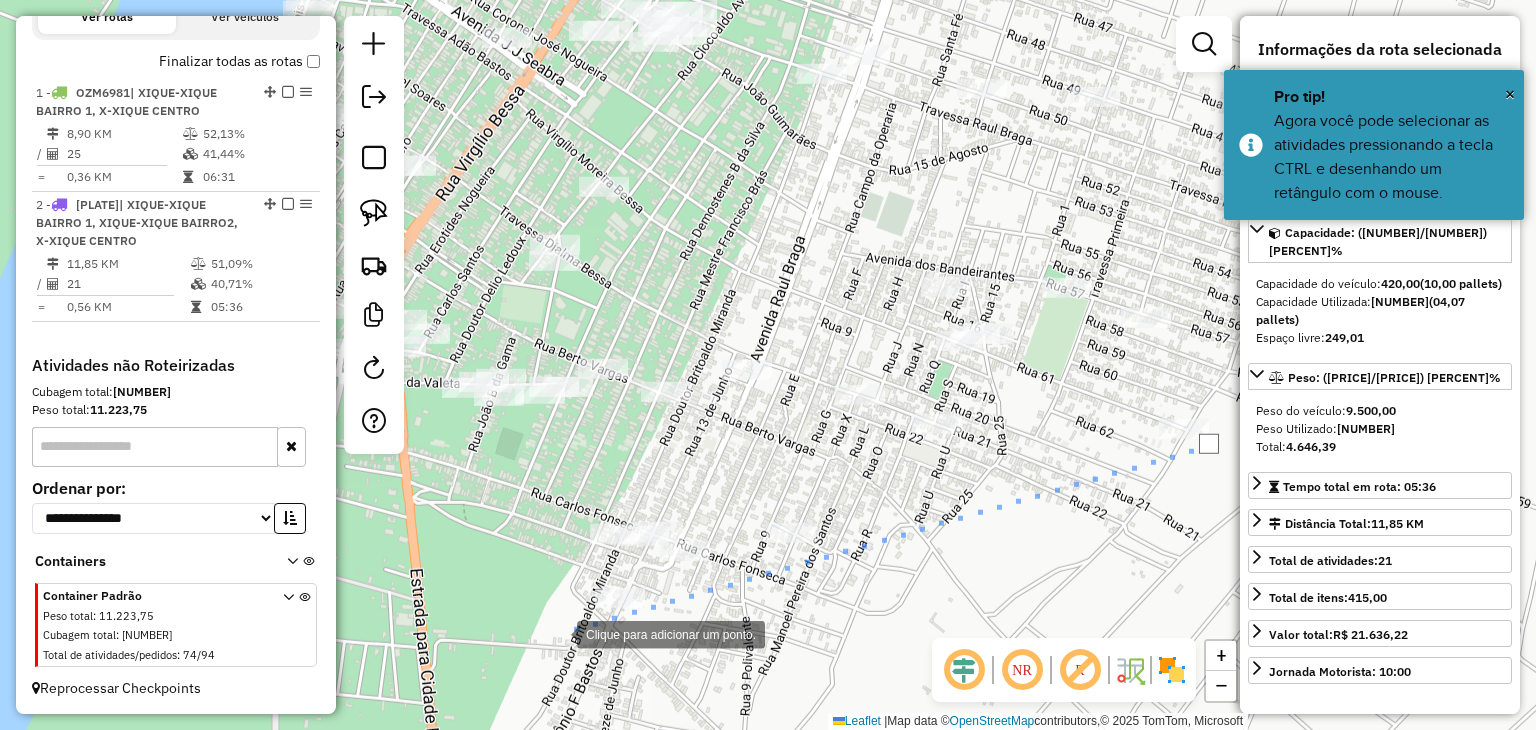 click 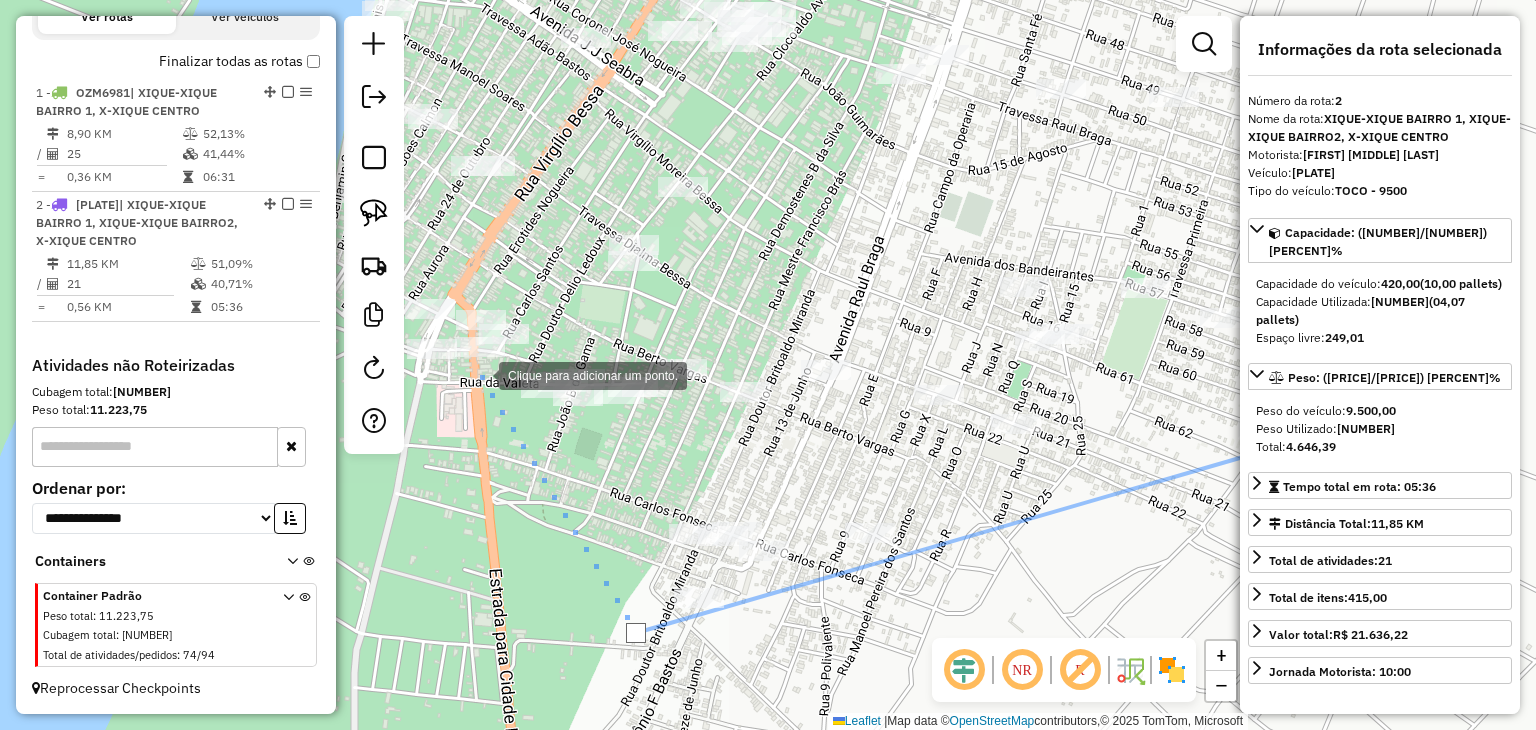 click 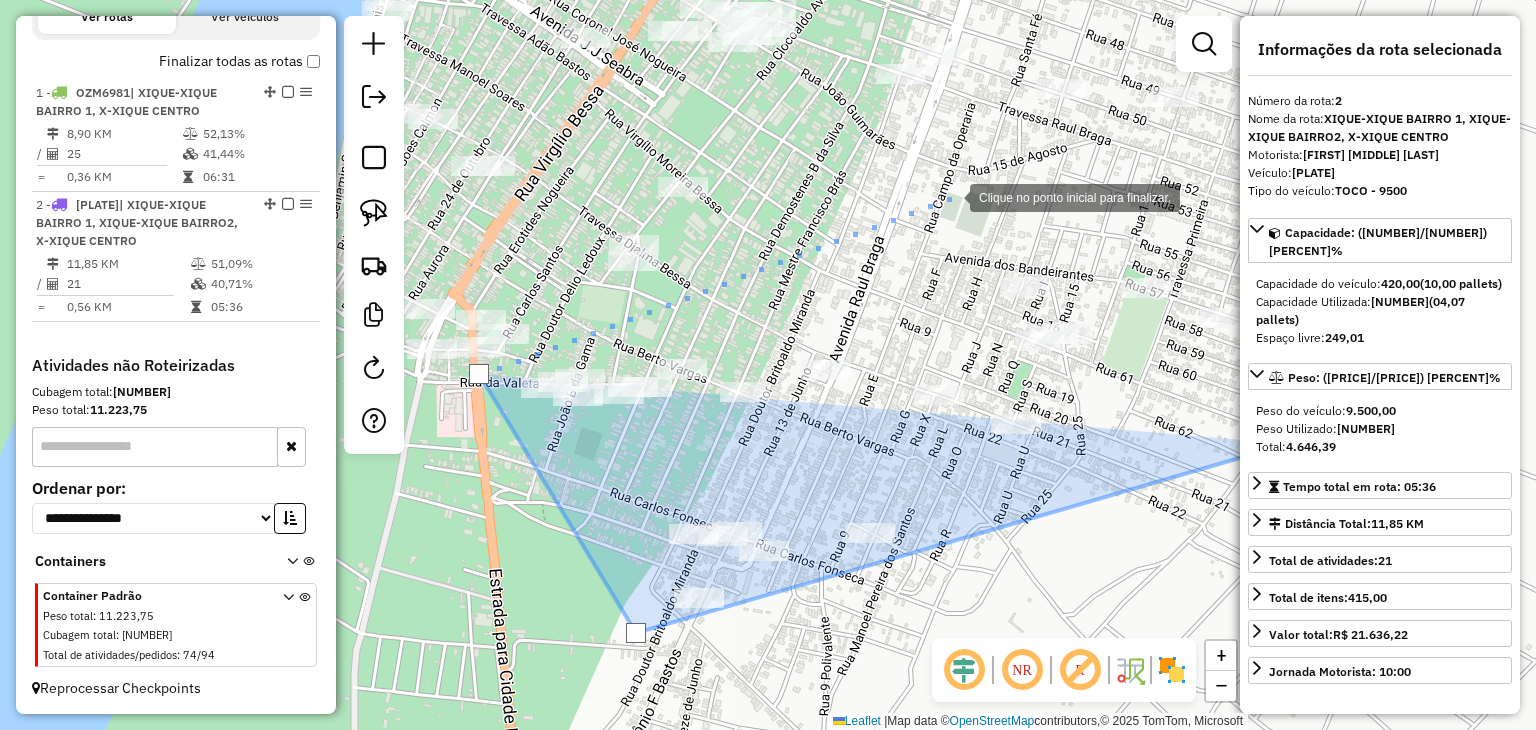click 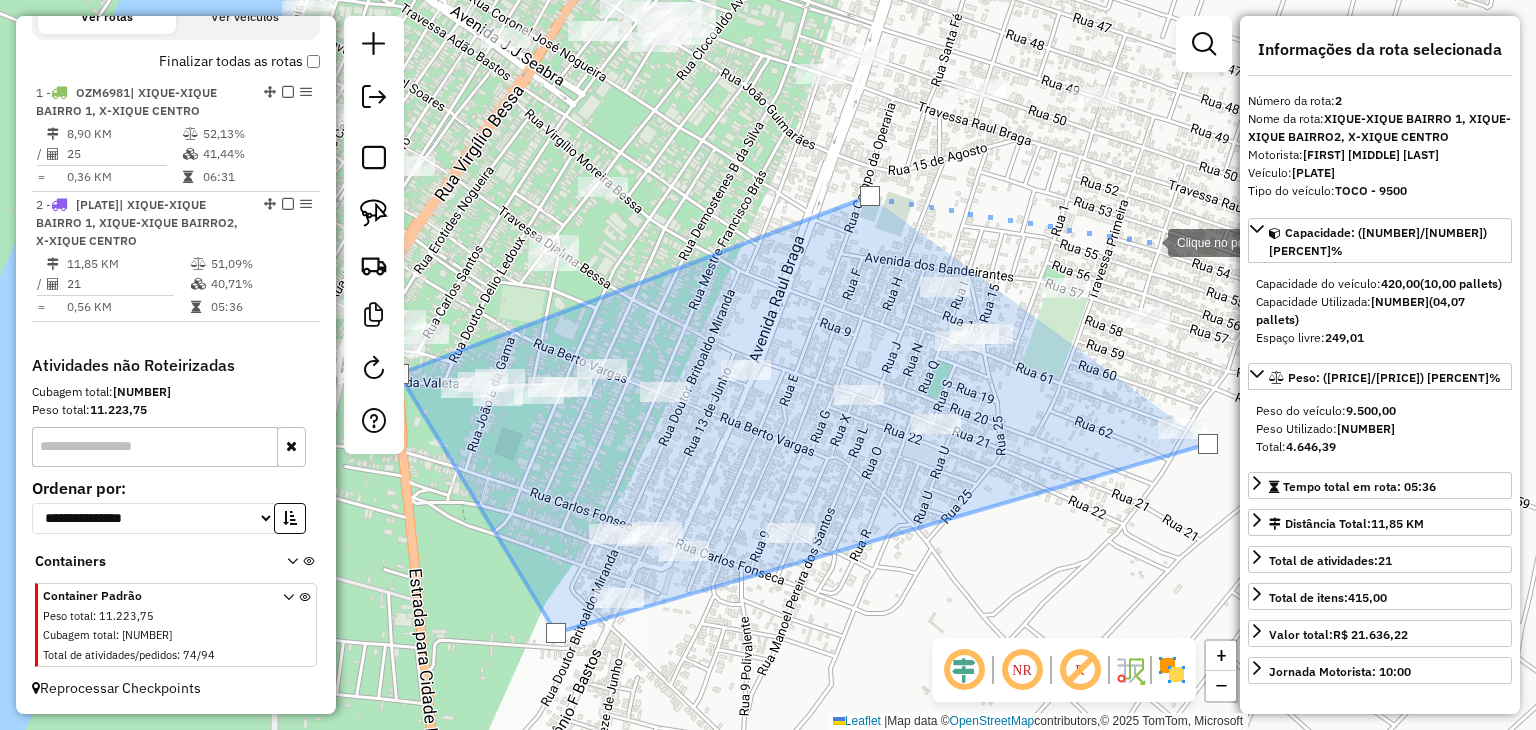 click 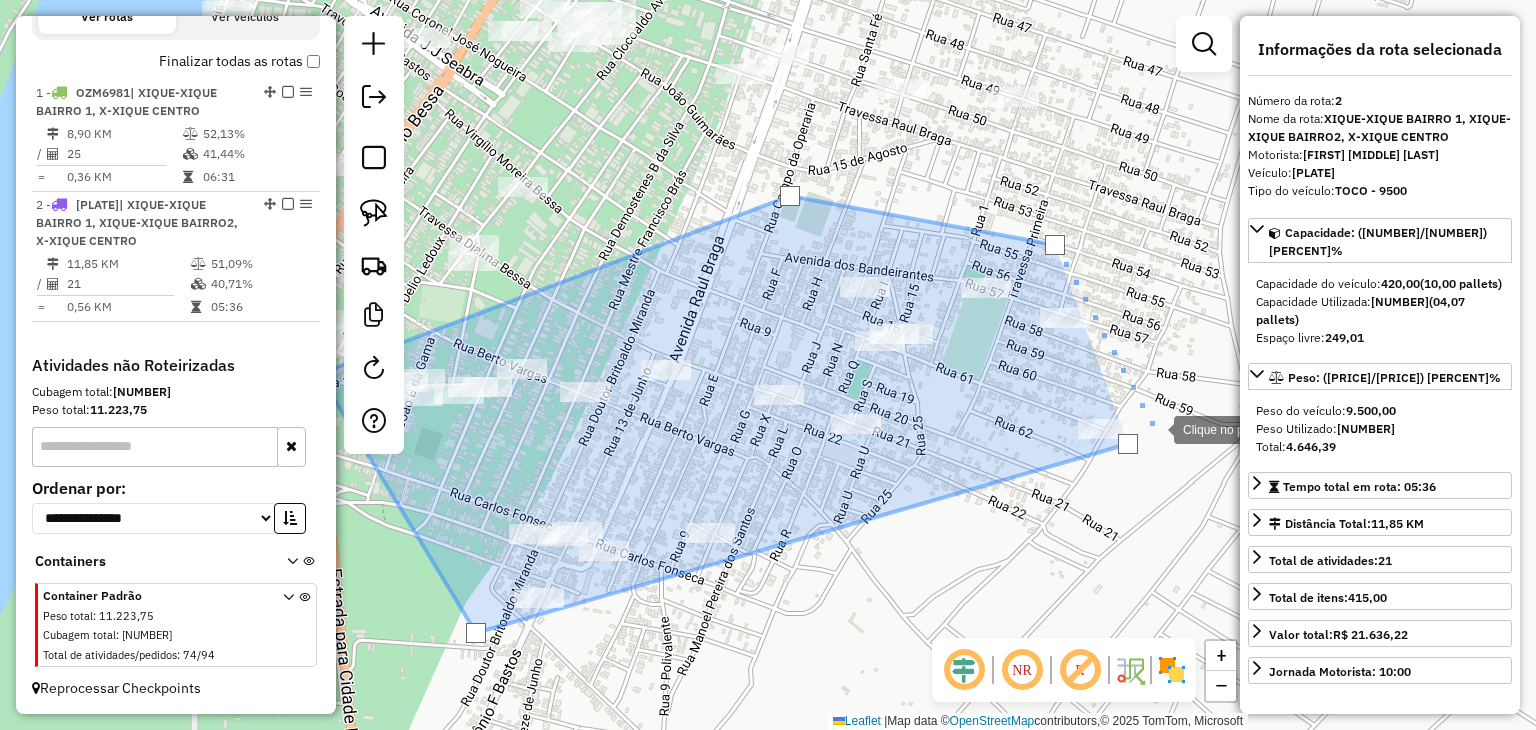 click 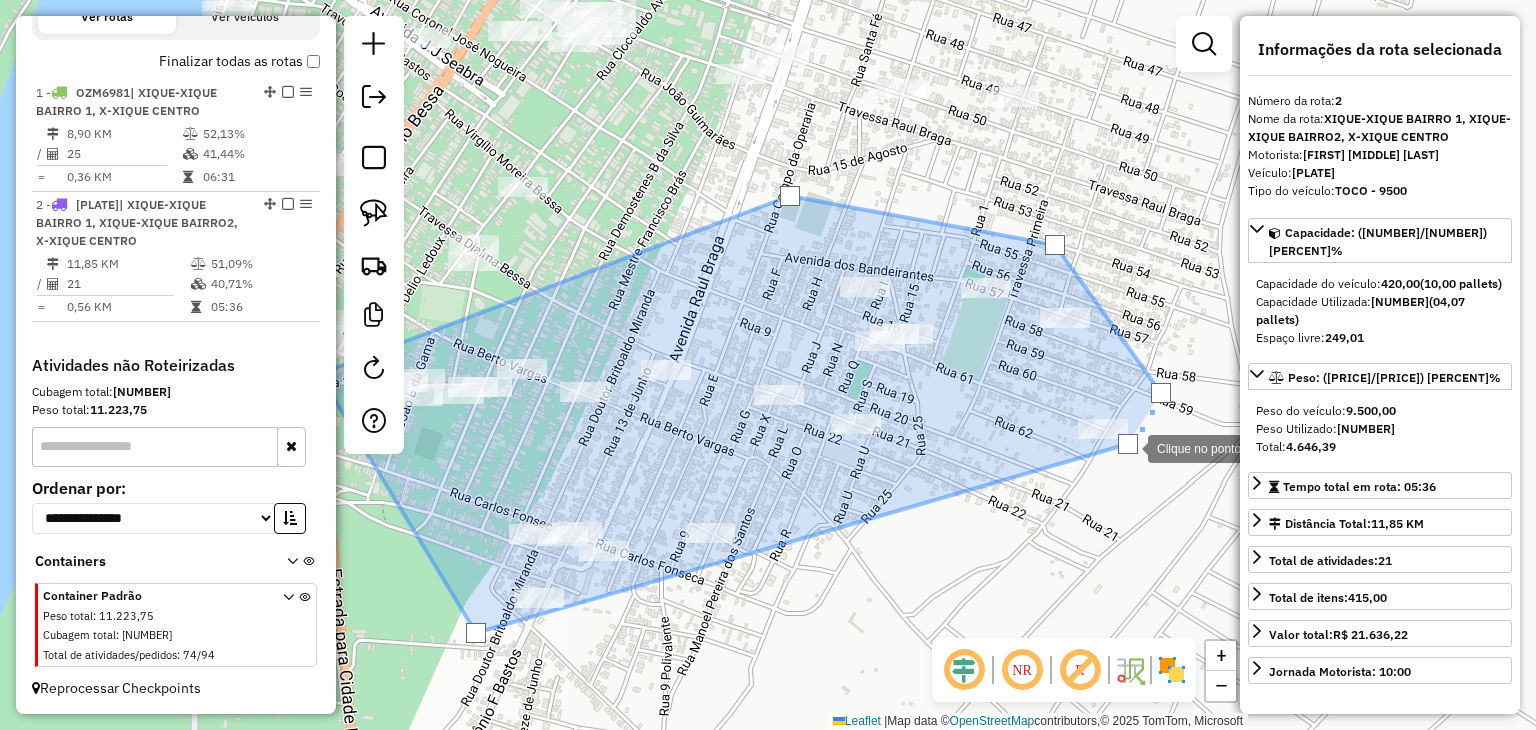 click 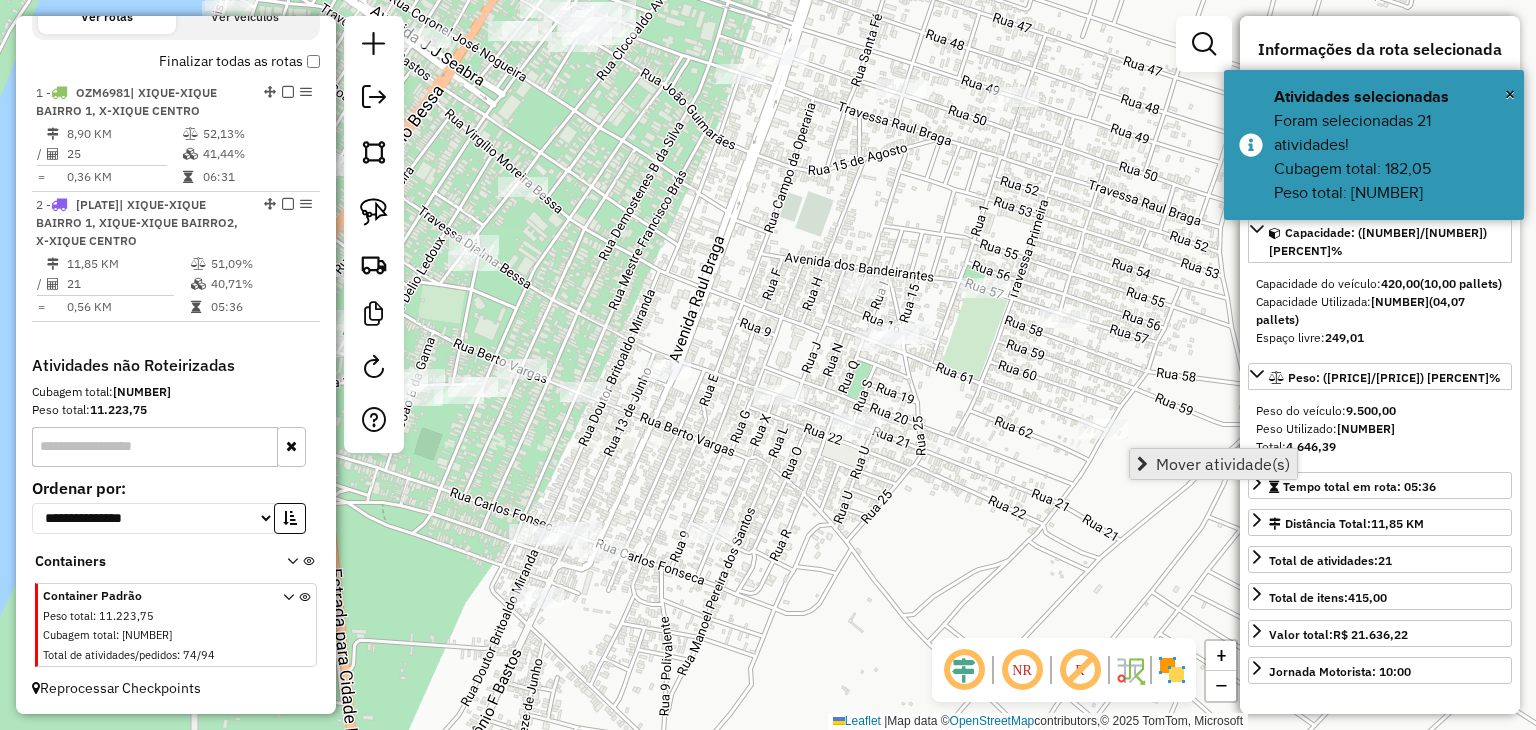 click on "Mover atividade(s)" at bounding box center (1223, 464) 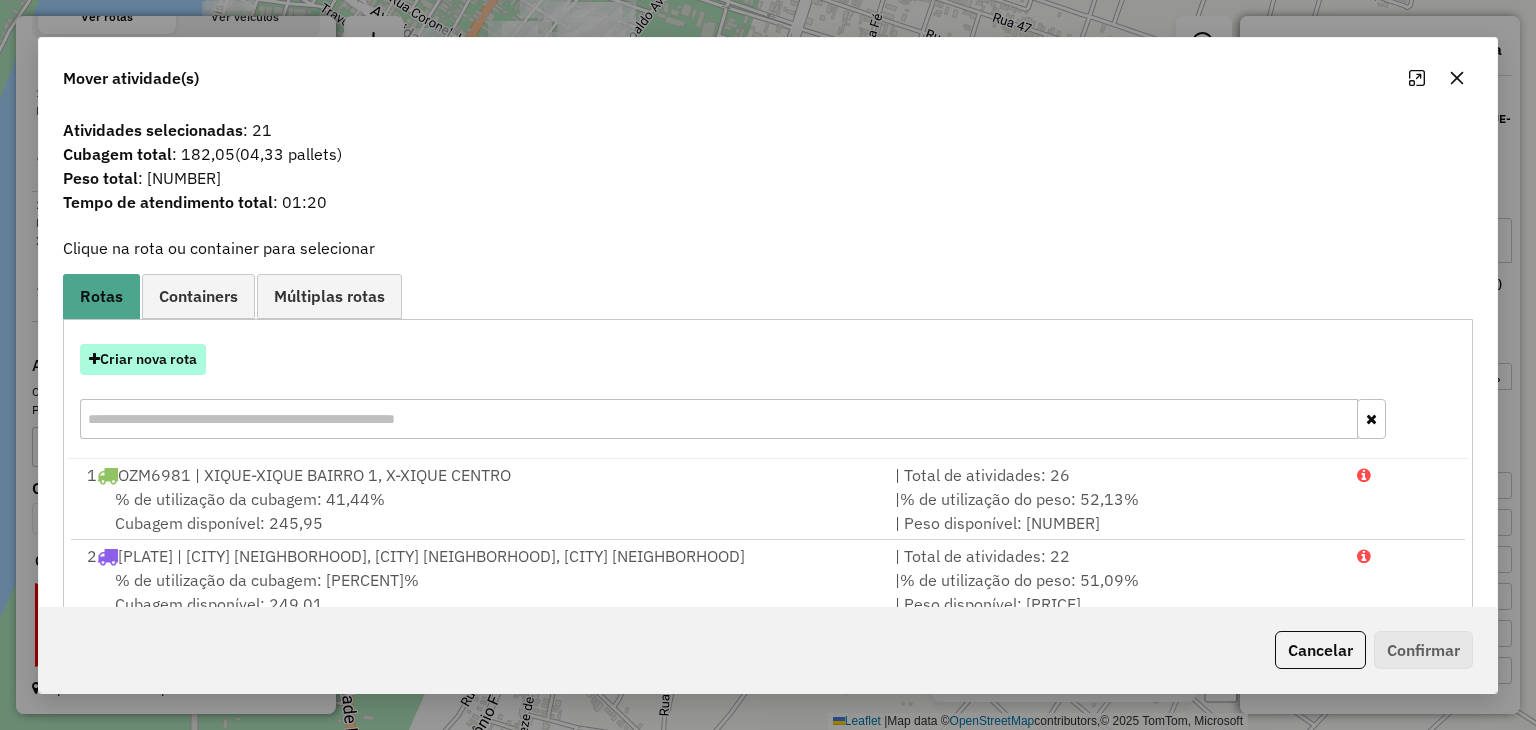 click on "Criar nova rota" at bounding box center (143, 359) 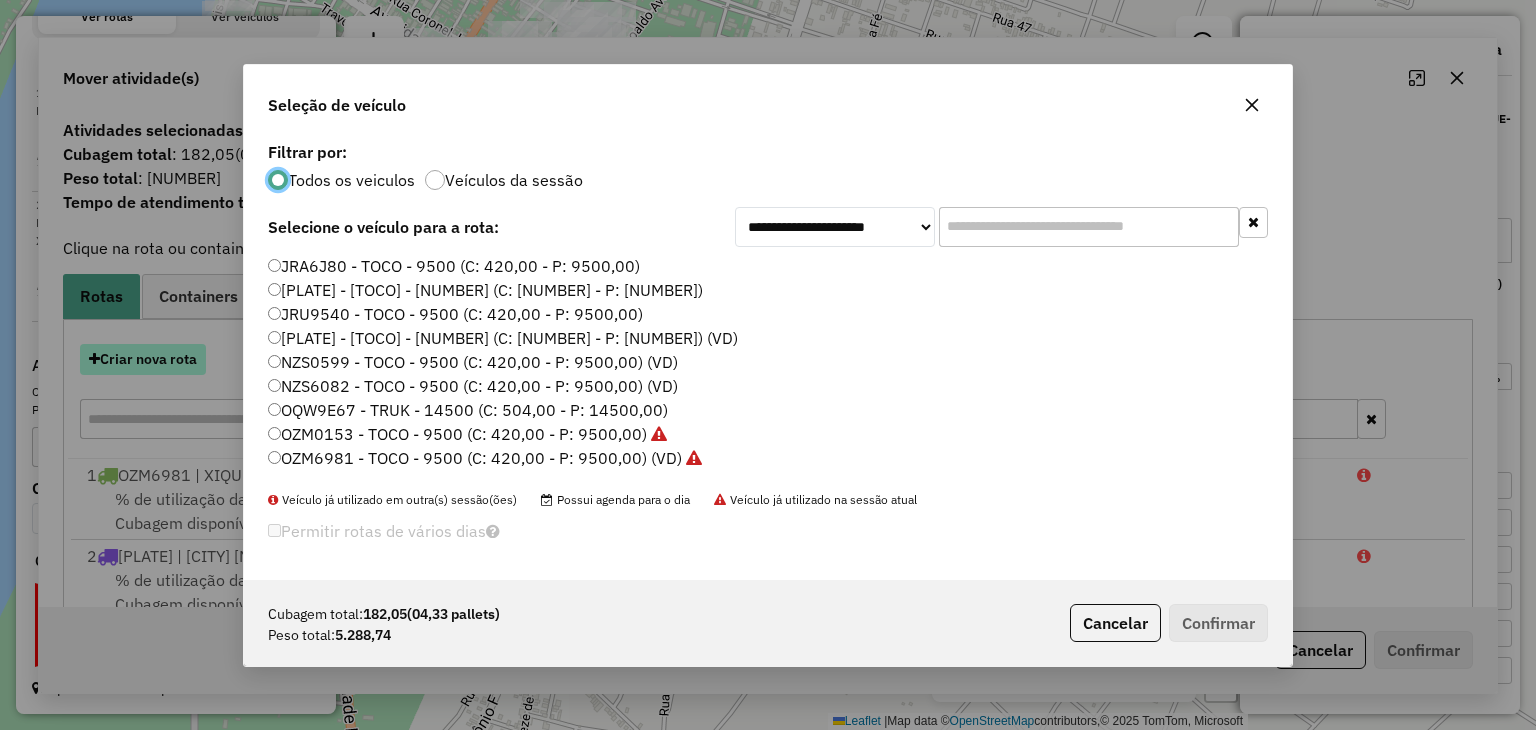 scroll, scrollTop: 10, scrollLeft: 6, axis: both 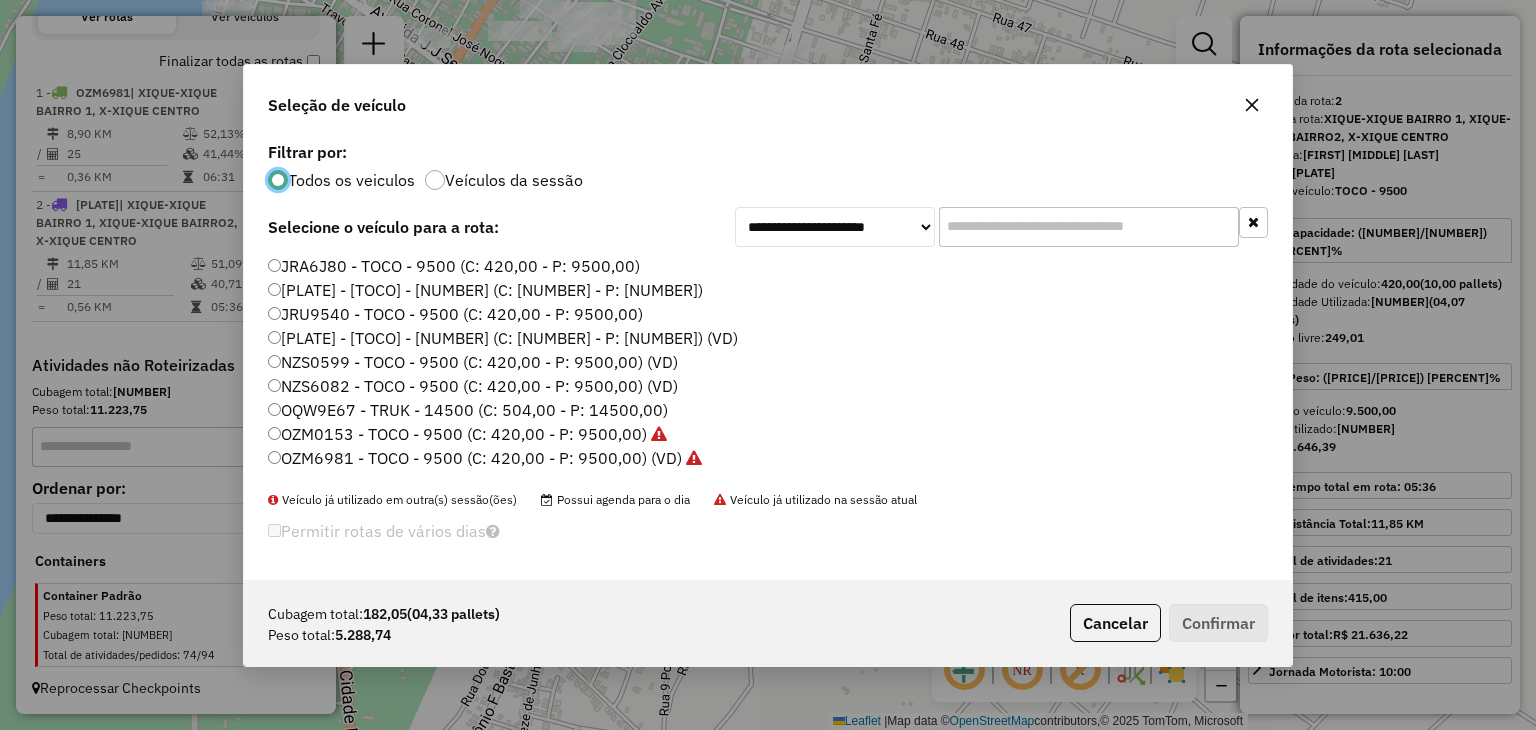 click on "NZS6082 - TOCO - 9500 (C: 420,00 - P: 9500,00) (VD)" 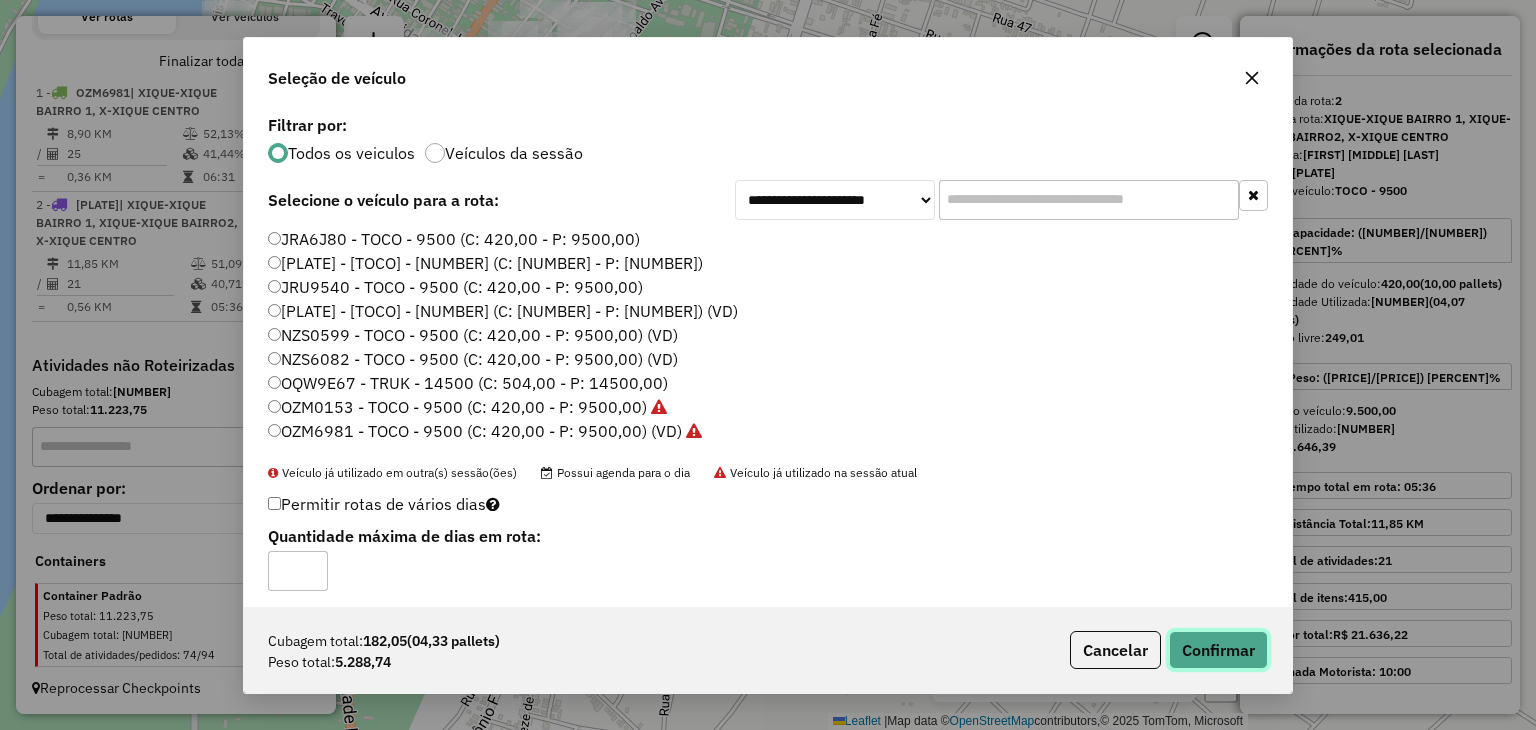 click on "Confirmar" 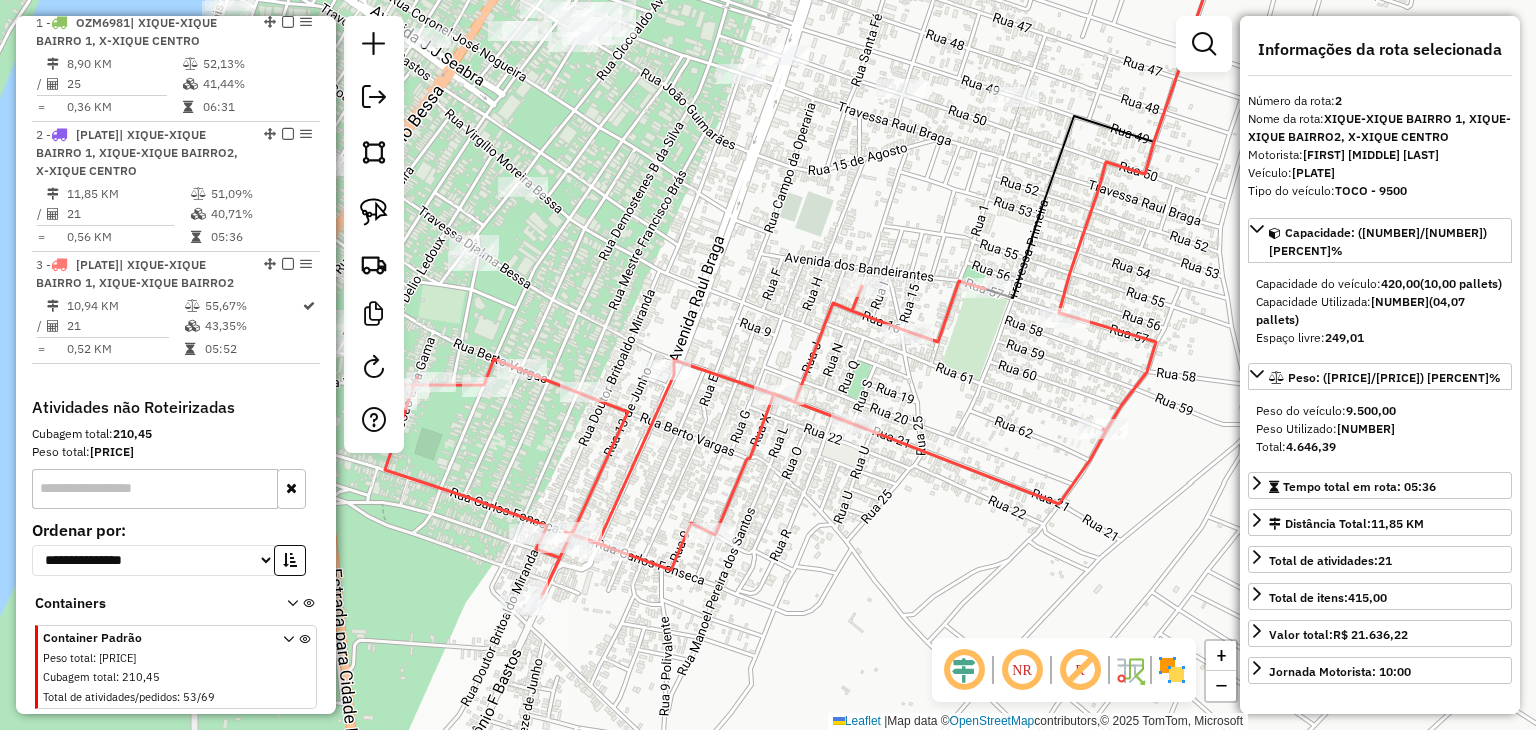 scroll, scrollTop: 797, scrollLeft: 0, axis: vertical 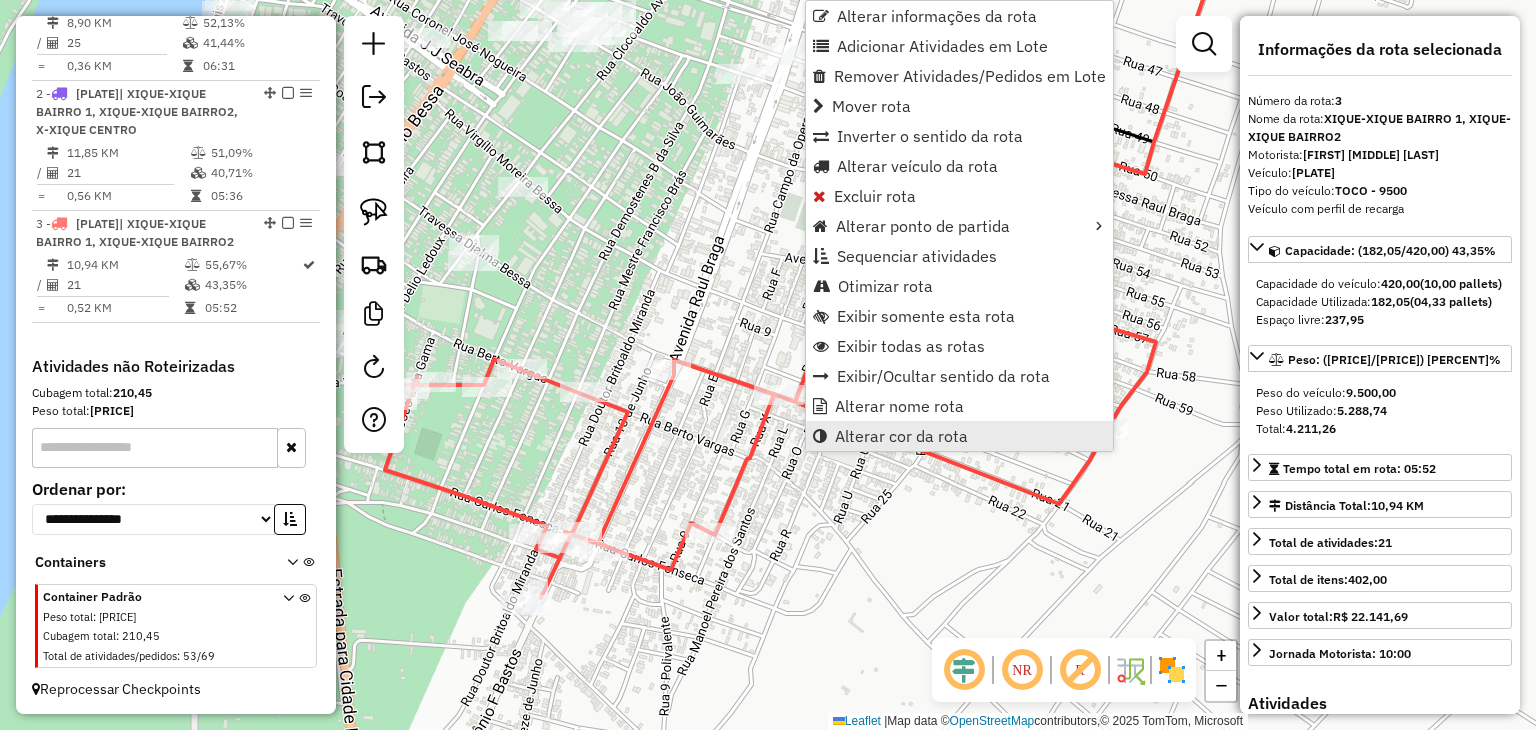 click on "Alterar cor da rota" at bounding box center [901, 436] 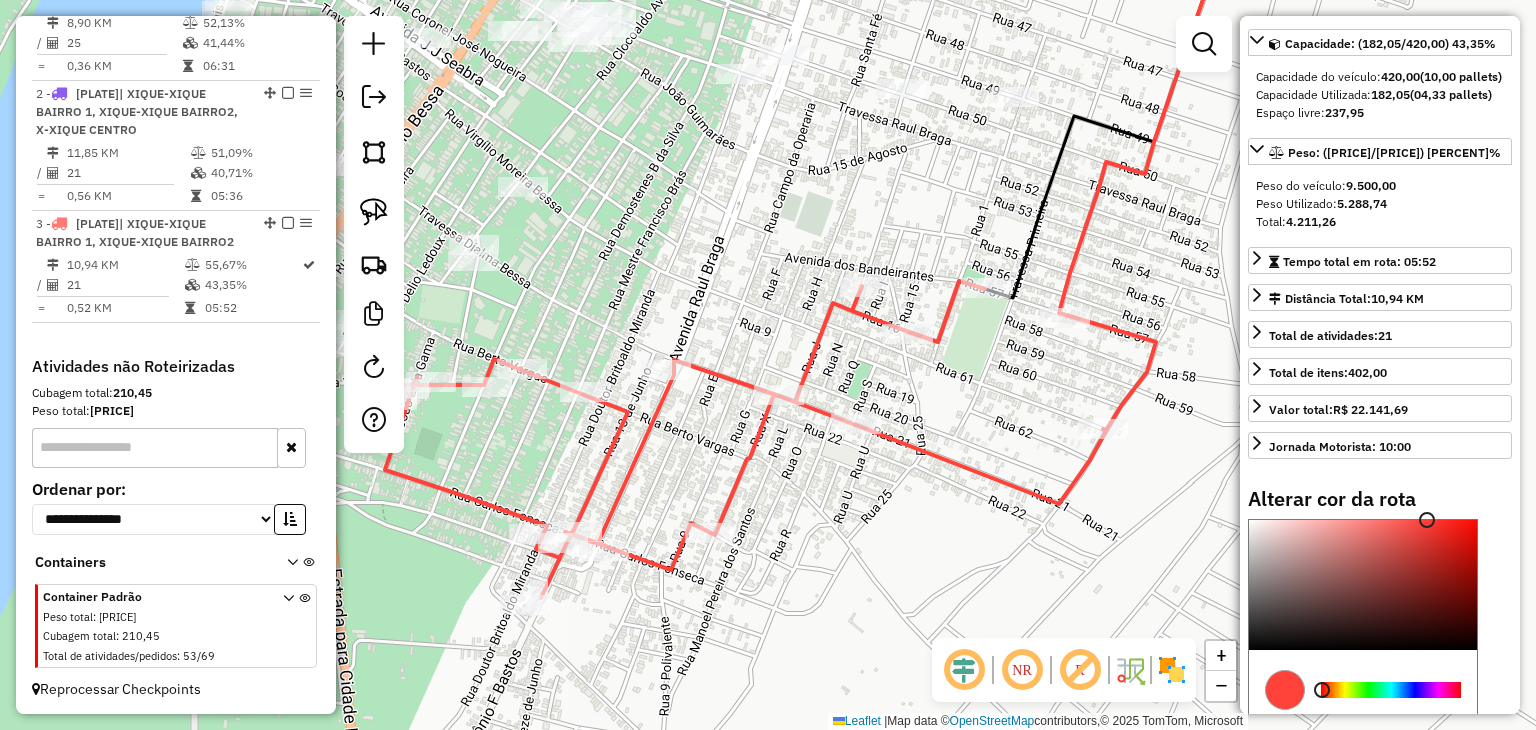 scroll, scrollTop: 423, scrollLeft: 0, axis: vertical 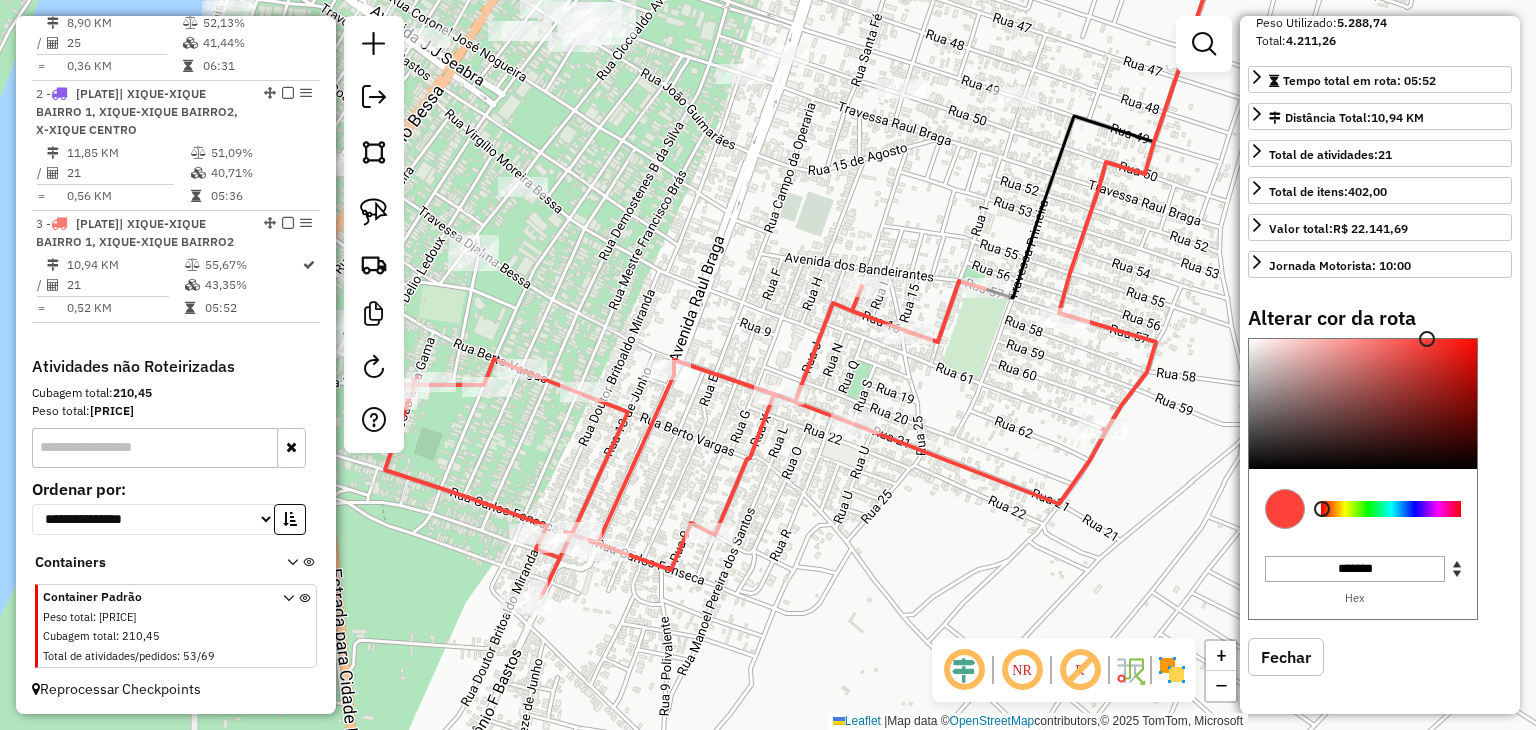drag, startPoint x: 1321, startPoint y: 497, endPoint x: 1344, endPoint y: 511, distance: 26.925823 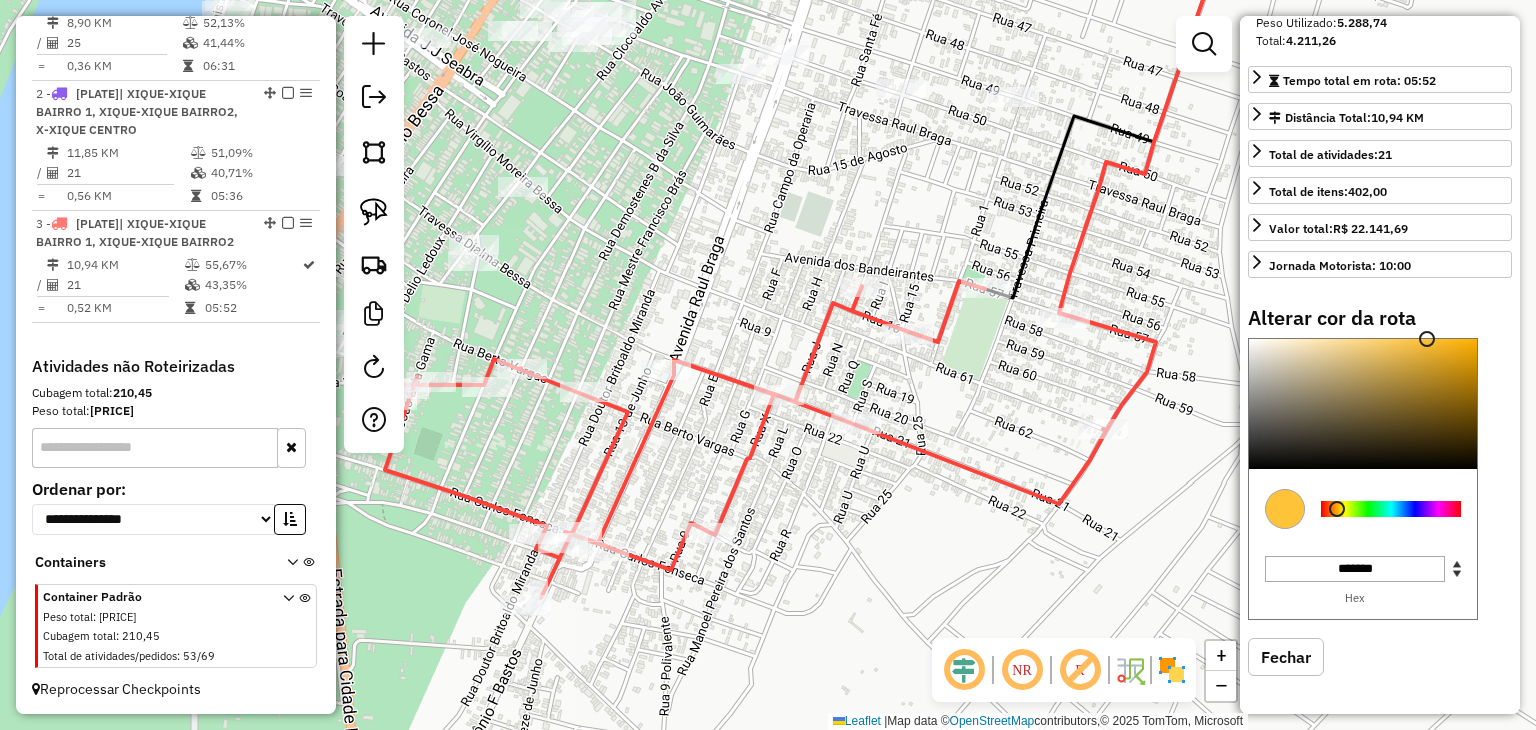 type on "*******" 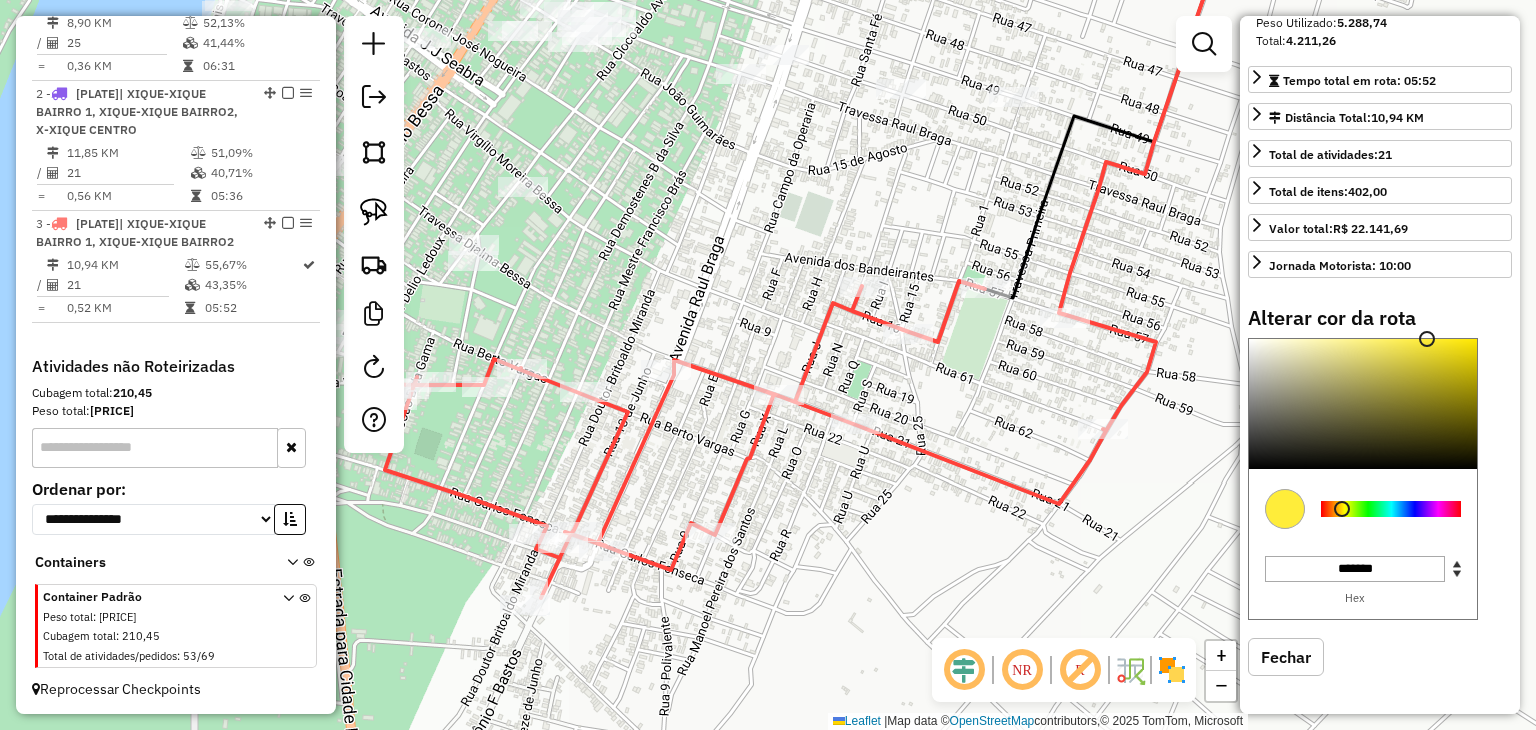 drag, startPoint x: 1320, startPoint y: 508, endPoint x: 1342, endPoint y: 513, distance: 22.561028 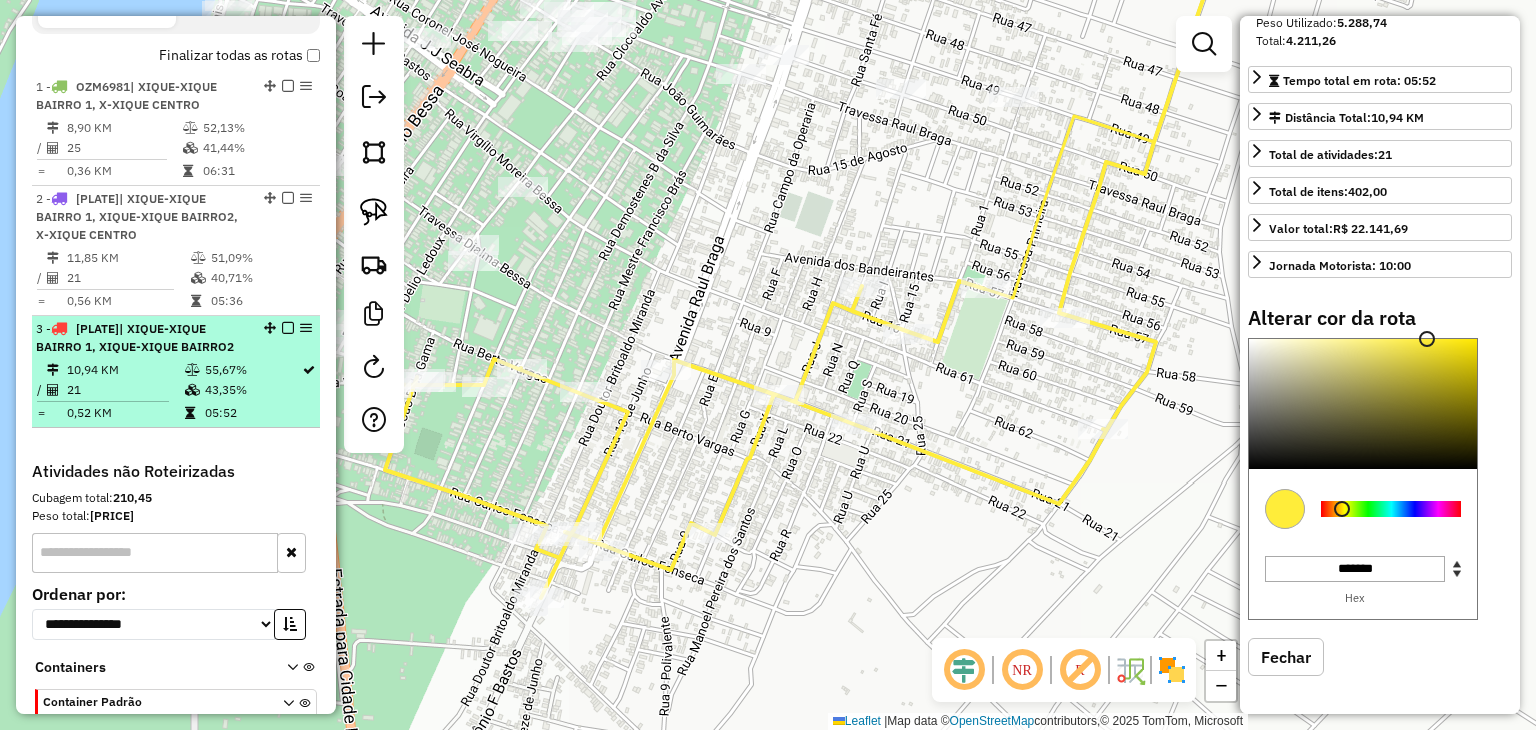 scroll, scrollTop: 597, scrollLeft: 0, axis: vertical 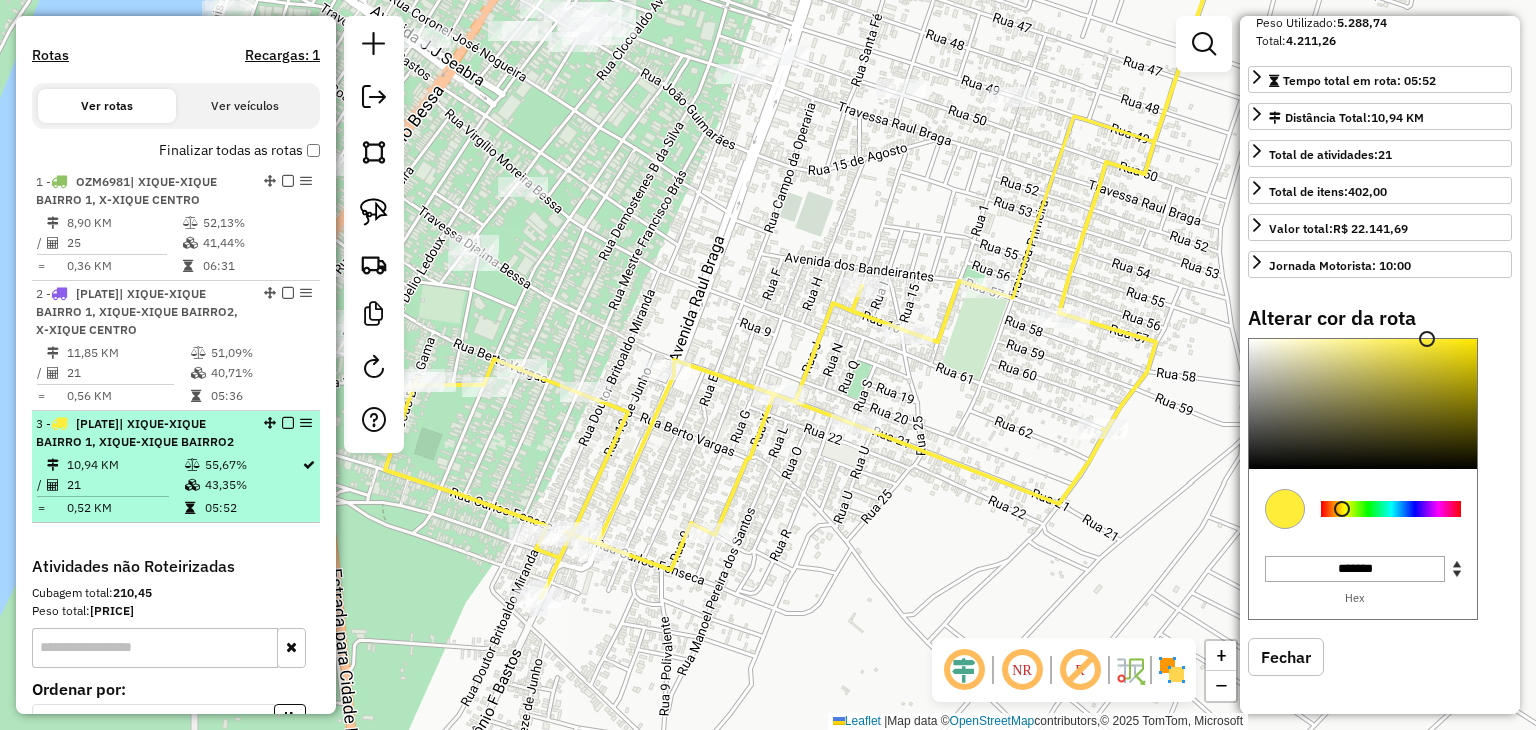 click on "21" at bounding box center (125, 485) 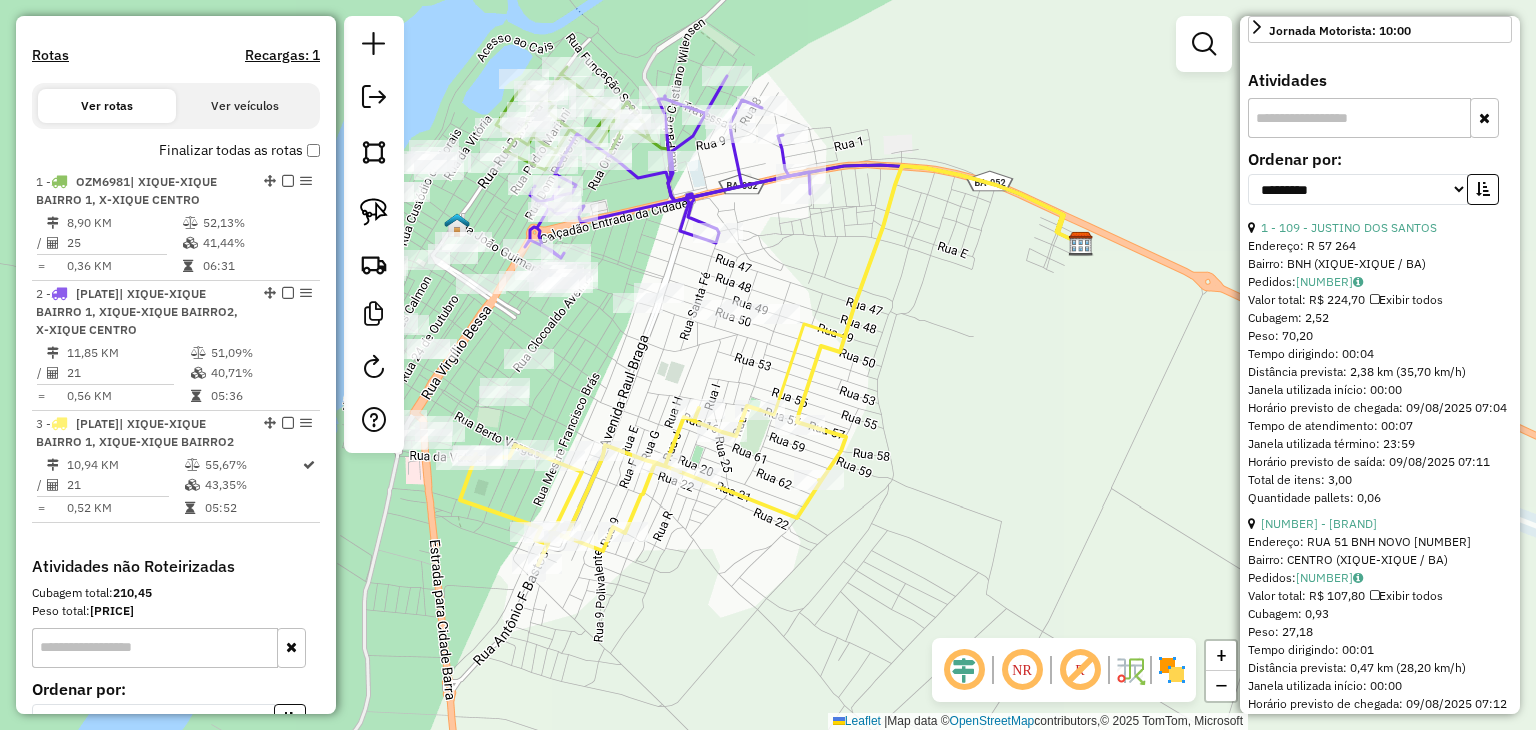 scroll, scrollTop: 223, scrollLeft: 0, axis: vertical 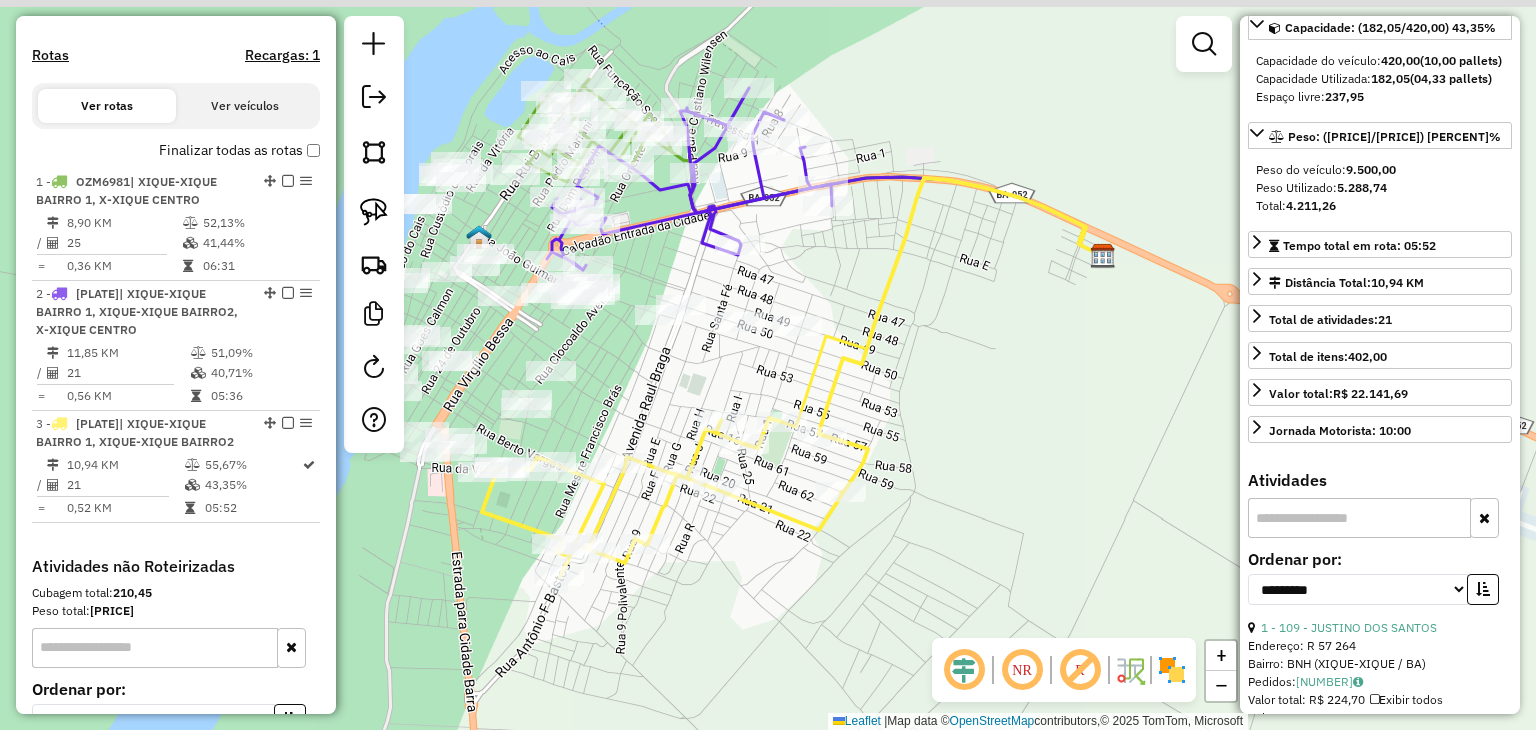 drag, startPoint x: 1053, startPoint y: 481, endPoint x: 1149, endPoint y: 489, distance: 96.332756 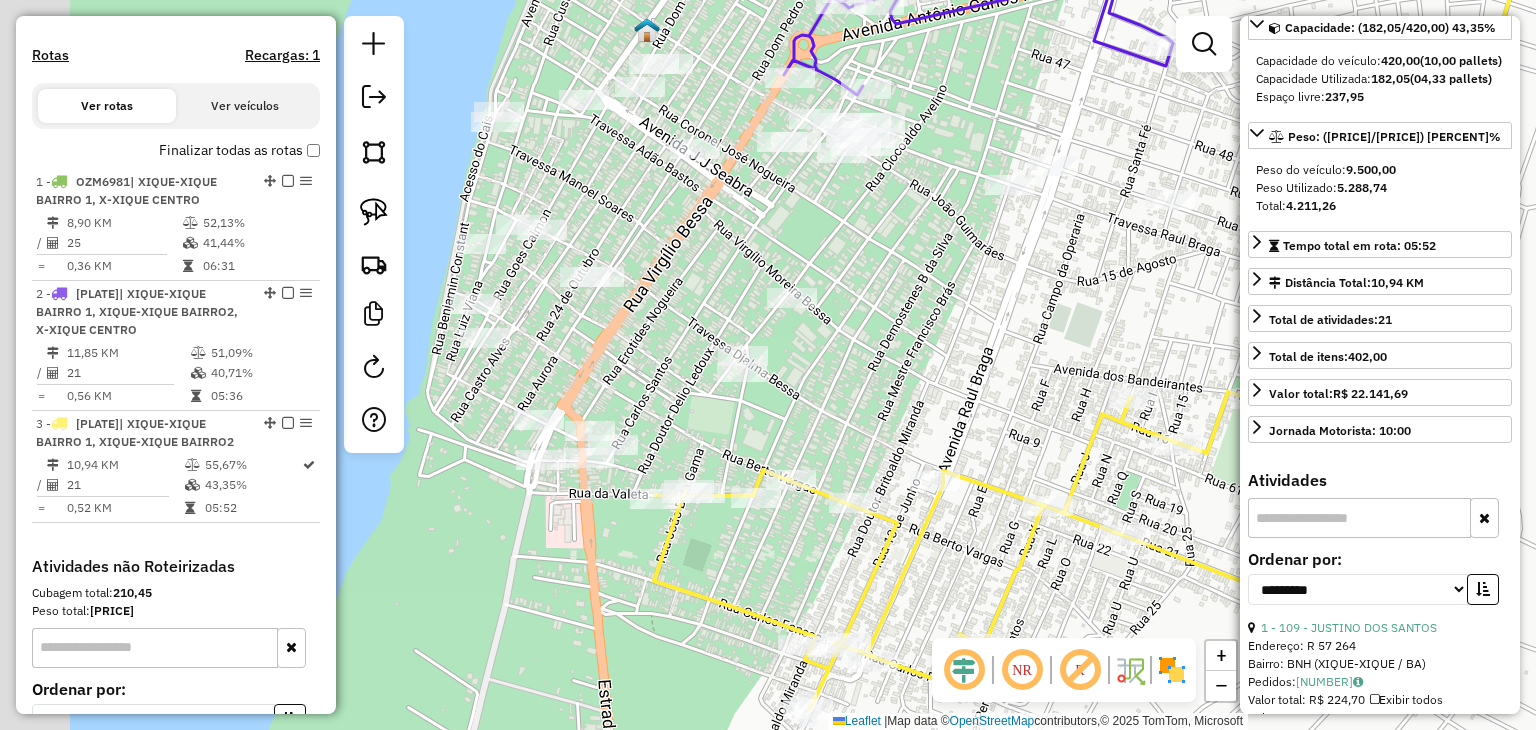 drag, startPoint x: 747, startPoint y: 429, endPoint x: 1009, endPoint y: 338, distance: 277.35358 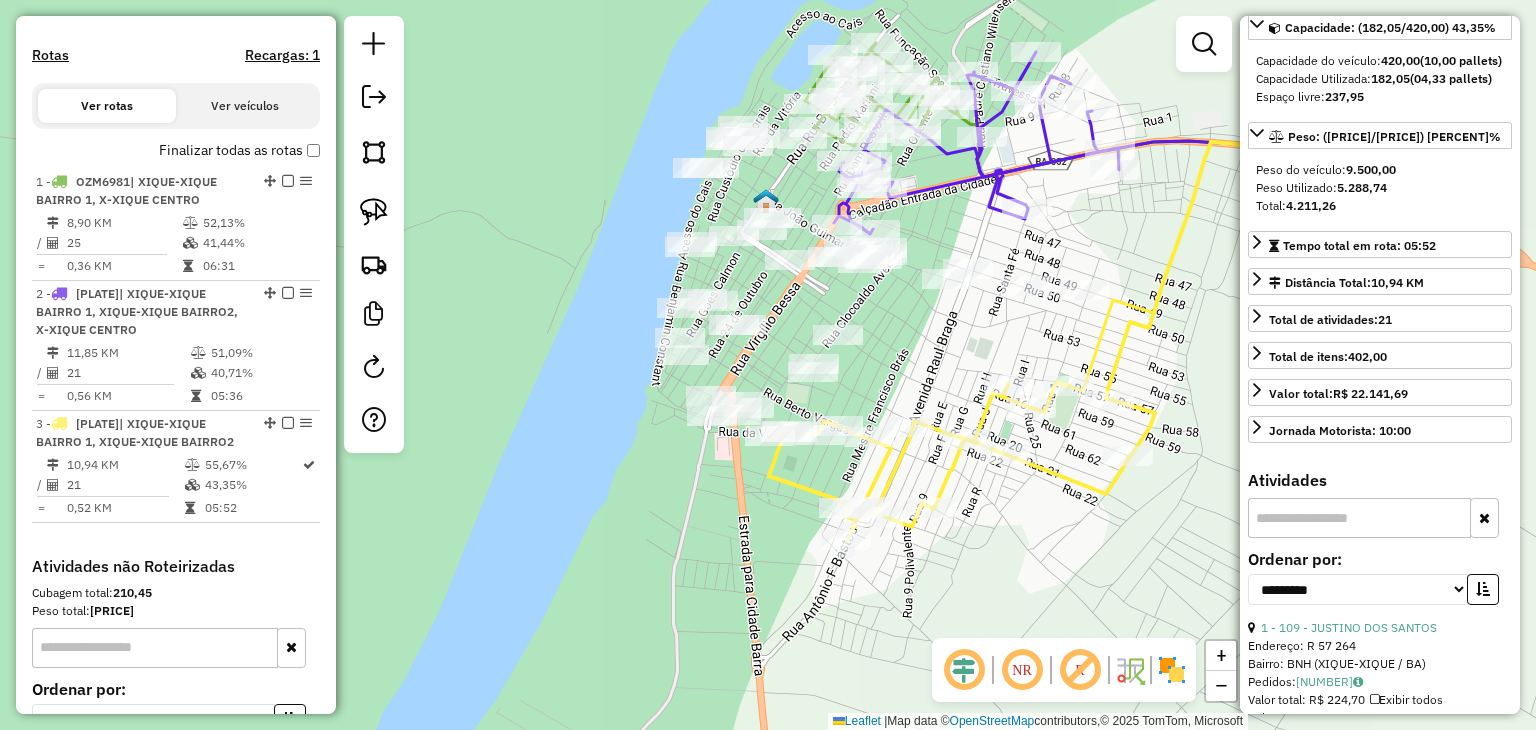 drag, startPoint x: 906, startPoint y: 340, endPoint x: 798, endPoint y: 457, distance: 159.22626 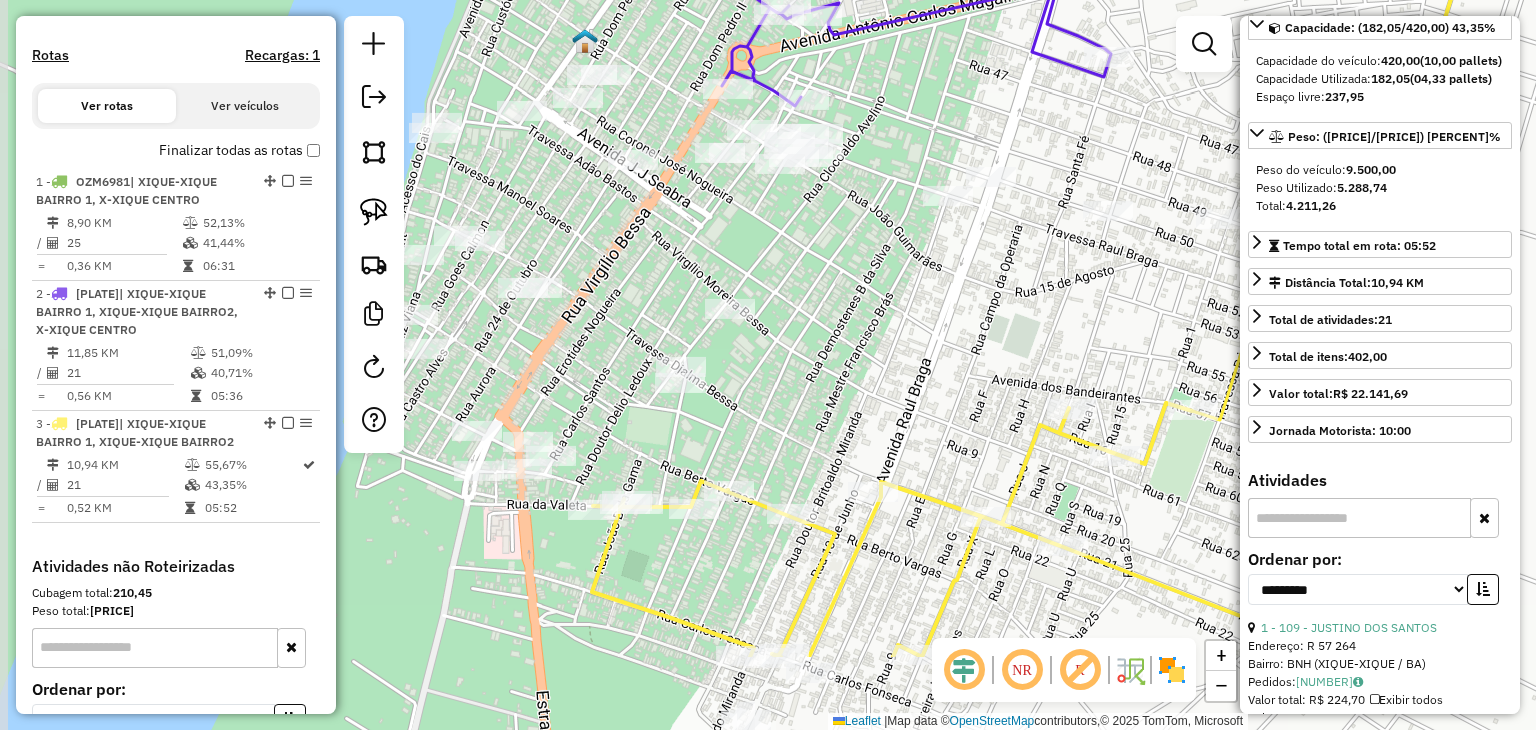 drag, startPoint x: 808, startPoint y: 445, endPoint x: 875, endPoint y: 300, distance: 159.73102 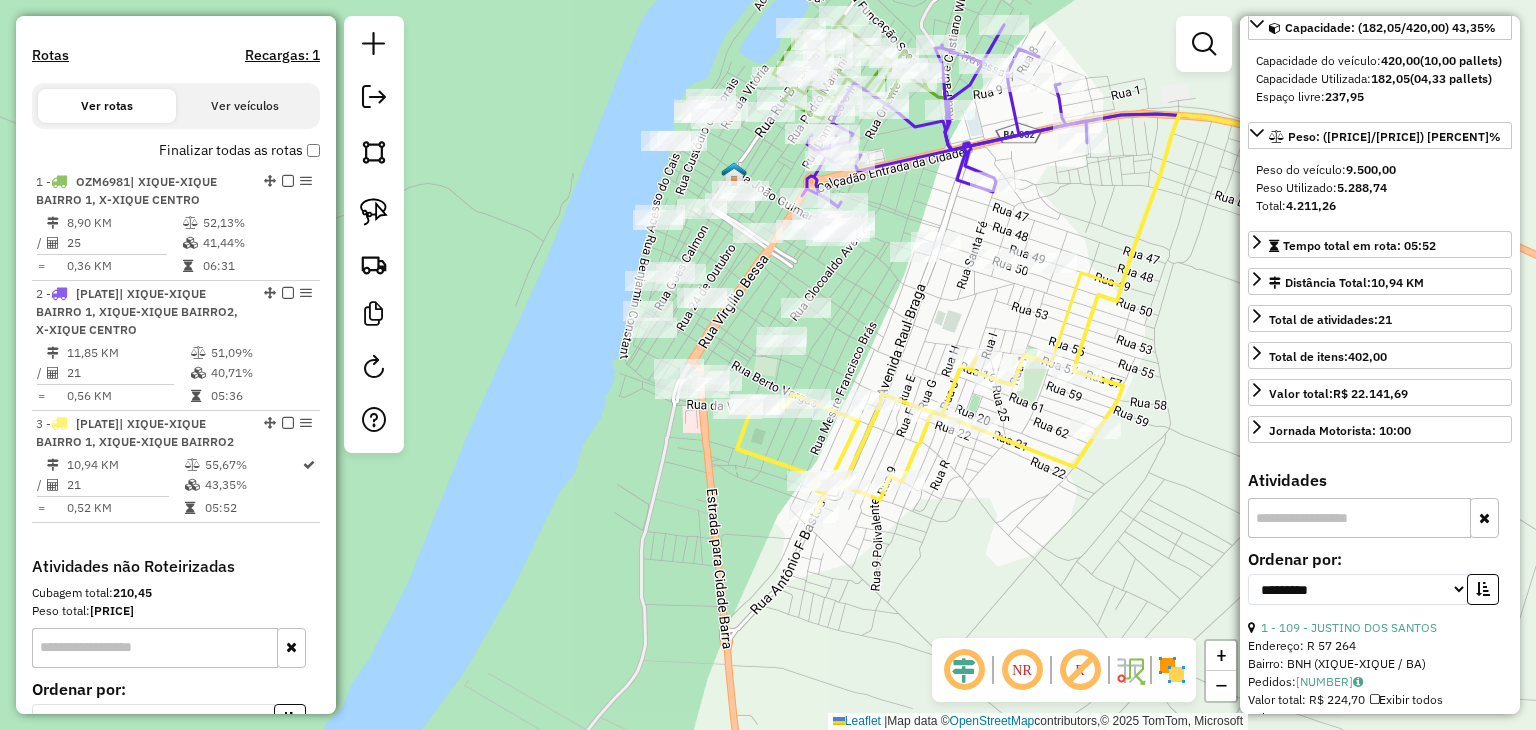 click on "Janela de atendimento Grade de atendimento Capacidade Transportadoras Veículos Cliente Pedidos  Rotas Selecione os dias de semana para filtrar as janelas de atendimento  Seg   Ter   Qua   Qui   Sex   Sáb   Dom  Informe o período da janela de atendimento: De: Até:  Filtrar exatamente a janela do cliente  Considerar janela de atendimento padrão  Selecione os dias de semana para filtrar as grades de atendimento  Seg   Ter   Qua   Qui   Sex   Sáb   Dom   Considerar clientes sem dia de atendimento cadastrado  Clientes fora do dia de atendimento selecionado Filtrar as atividades entre os valores definidos abaixo:  Peso mínimo:   Peso máximo:   Cubagem mínima:   Cubagem máxima:   De:   Até:  Filtrar as atividades entre o tempo de atendimento definido abaixo:  De:   Até:   Considerar capacidade total dos clientes não roteirizados Transportadora: Selecione um ou mais itens Tipo de veículo: Selecione um ou mais itens Veículo: Selecione um ou mais itens Motorista: Selecione um ou mais itens Nome: Rótulo:" 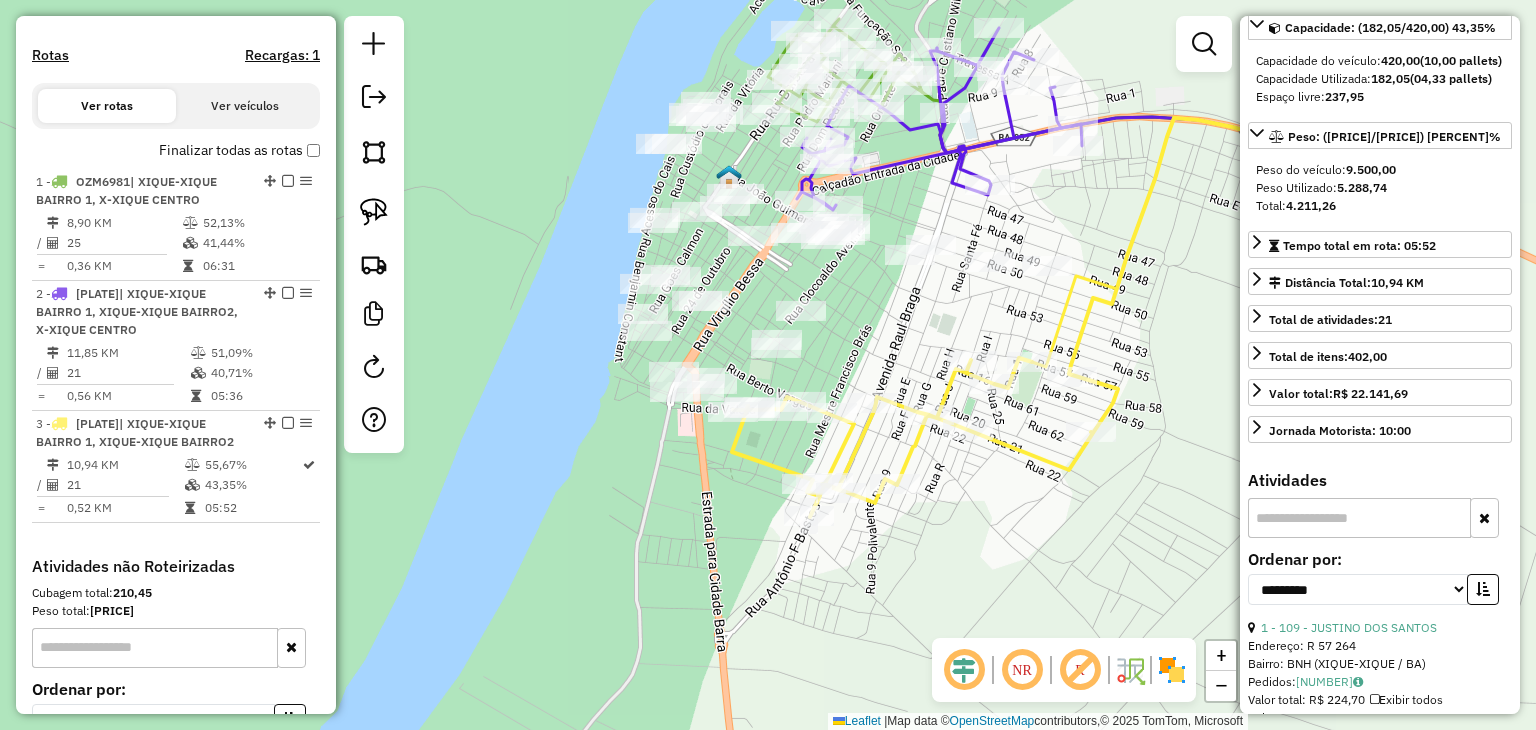 click on "Janela de atendimento Grade de atendimento Capacidade Transportadoras Veículos Cliente Pedidos  Rotas Selecione os dias de semana para filtrar as janelas de atendimento  Seg   Ter   Qua   Qui   Sex   Sáb   Dom  Informe o período da janela de atendimento: De: Até:  Filtrar exatamente a janela do cliente  Considerar janela de atendimento padrão  Selecione os dias de semana para filtrar as grades de atendimento  Seg   Ter   Qua   Qui   Sex   Sáb   Dom   Considerar clientes sem dia de atendimento cadastrado  Clientes fora do dia de atendimento selecionado Filtrar as atividades entre os valores definidos abaixo:  Peso mínimo:   Peso máximo:   Cubagem mínima:   Cubagem máxima:   De:   Até:  Filtrar as atividades entre o tempo de atendimento definido abaixo:  De:   Até:   Considerar capacidade total dos clientes não roteirizados Transportadora: Selecione um ou mais itens Tipo de veículo: Selecione um ou mais itens Veículo: Selecione um ou mais itens Motorista: Selecione um ou mais itens Nome: Rótulo:" 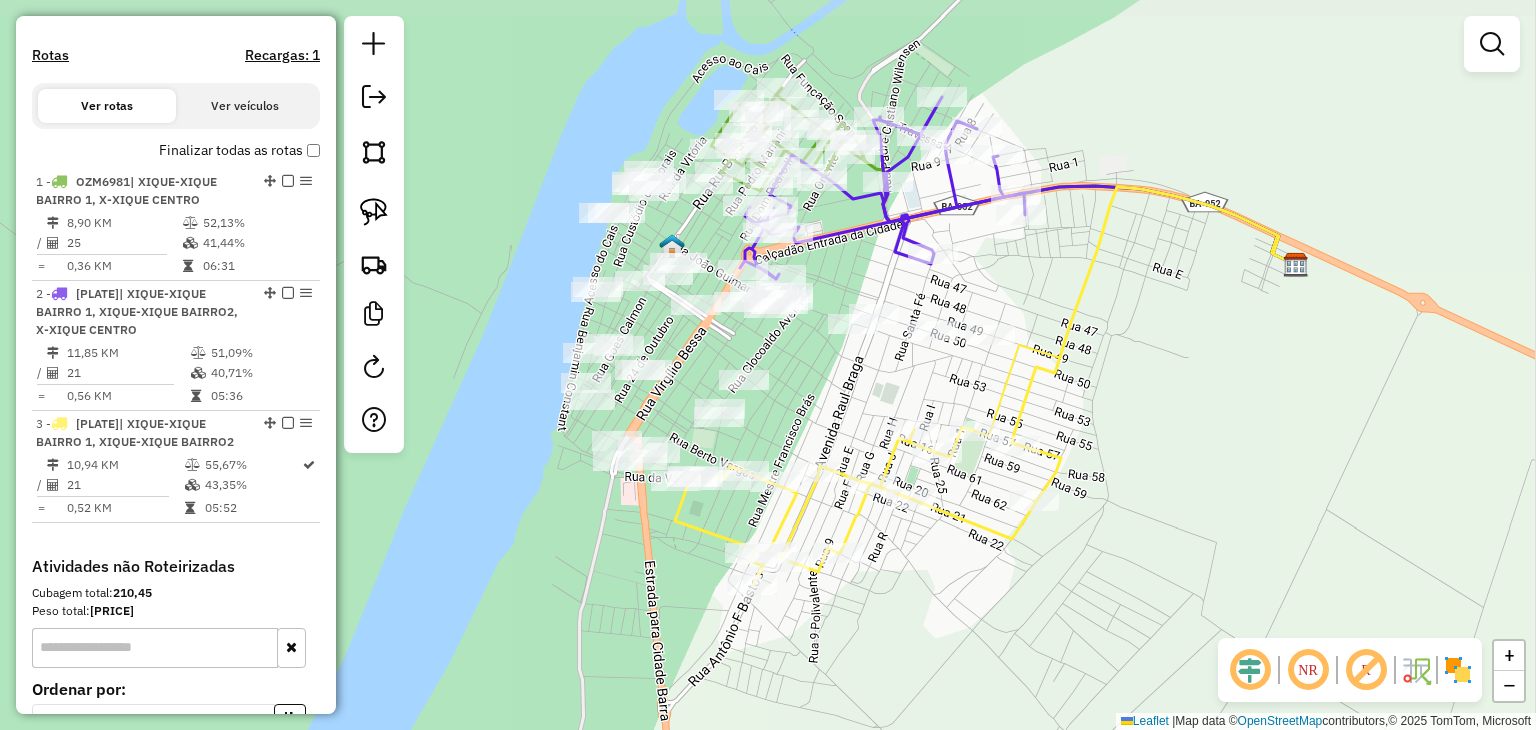drag, startPoint x: 871, startPoint y: 361, endPoint x: 814, endPoint y: 430, distance: 89.498604 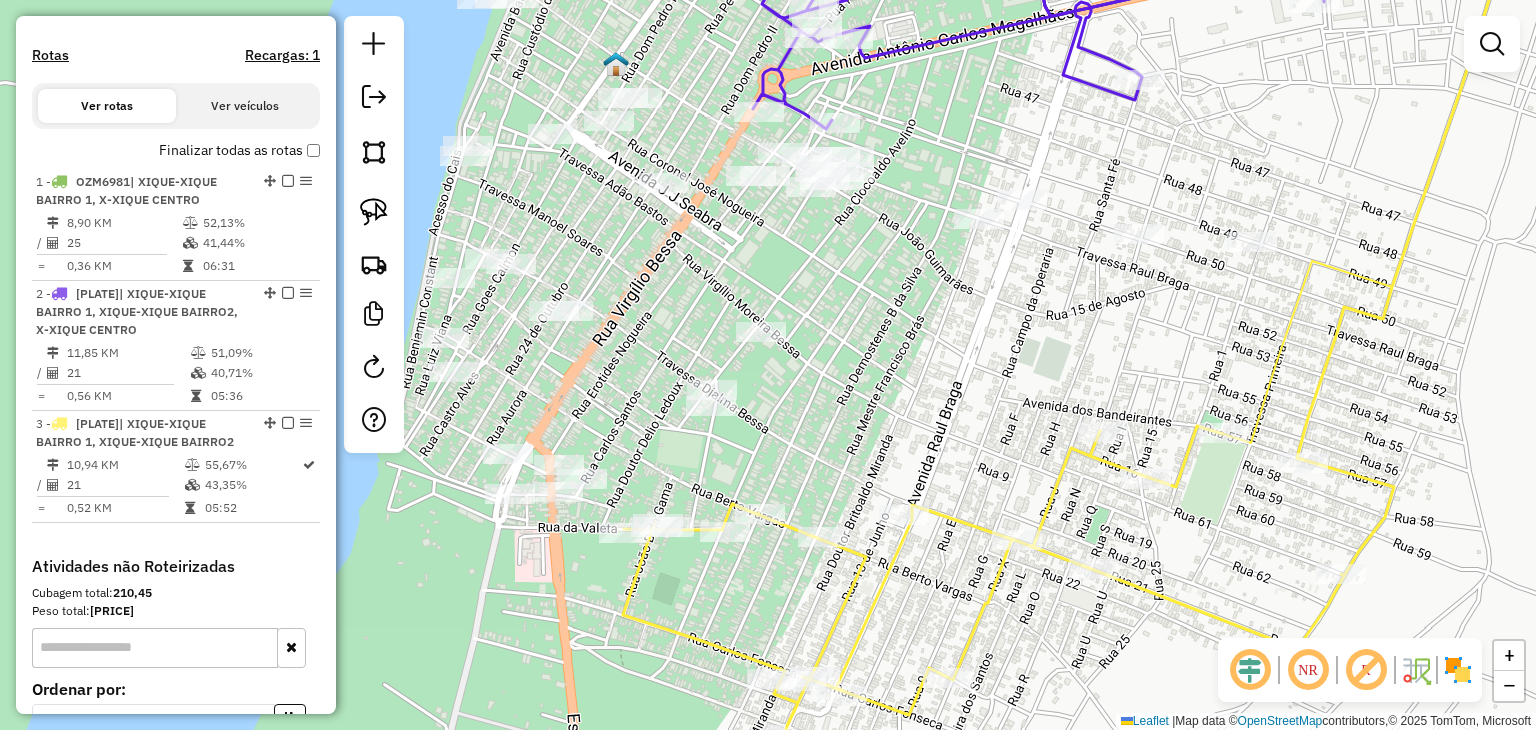 drag, startPoint x: 601, startPoint y: 460, endPoint x: 688, endPoint y: 462, distance: 87.02299 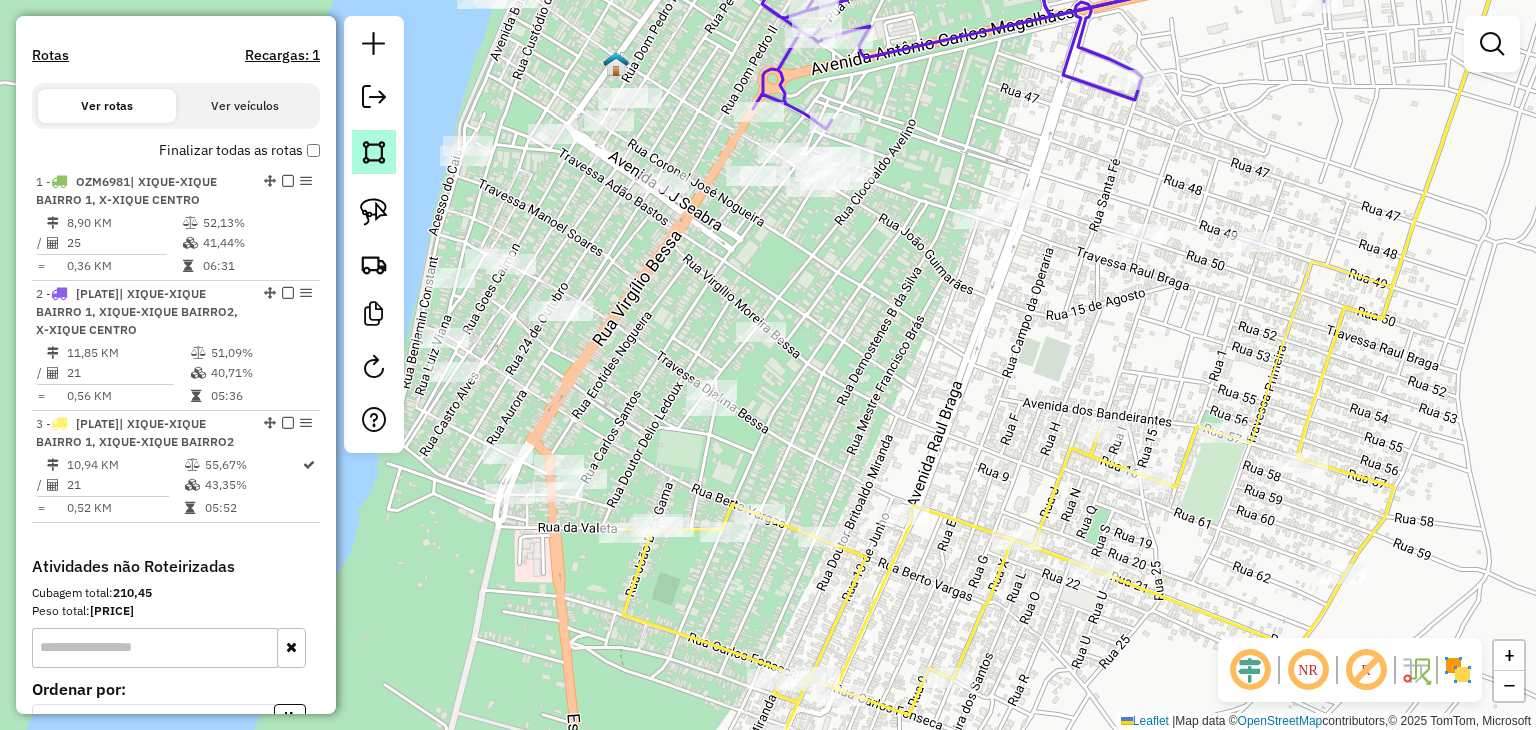 click 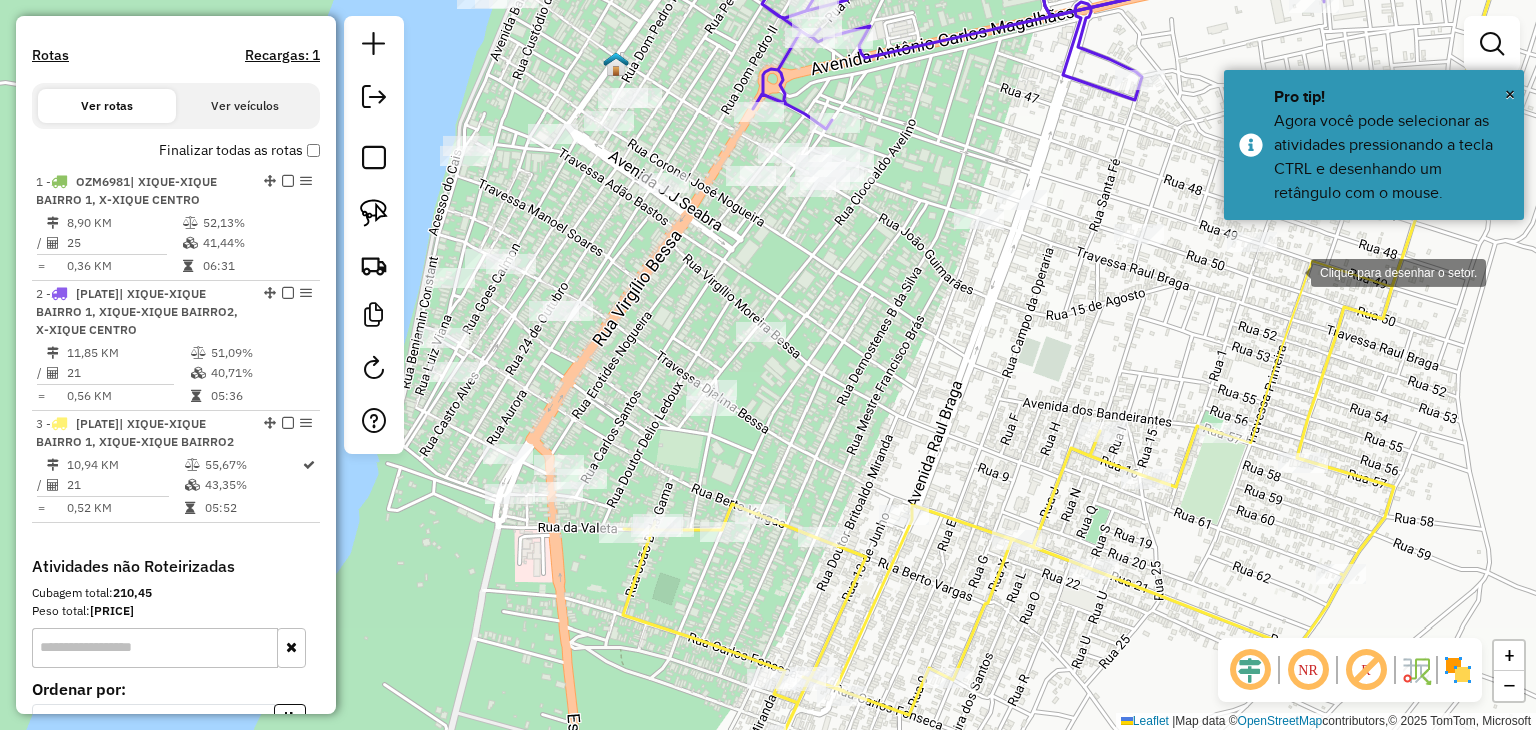 click 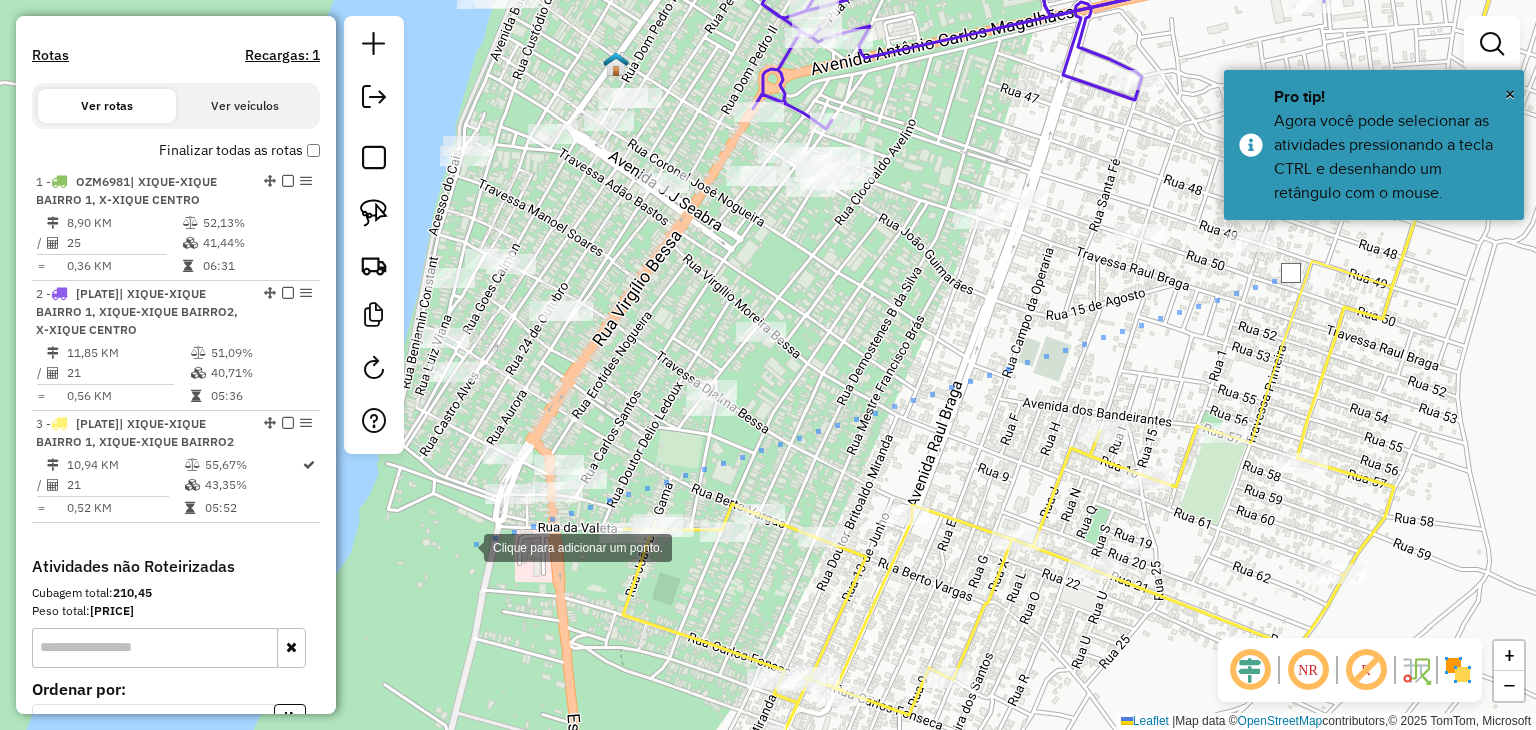 click 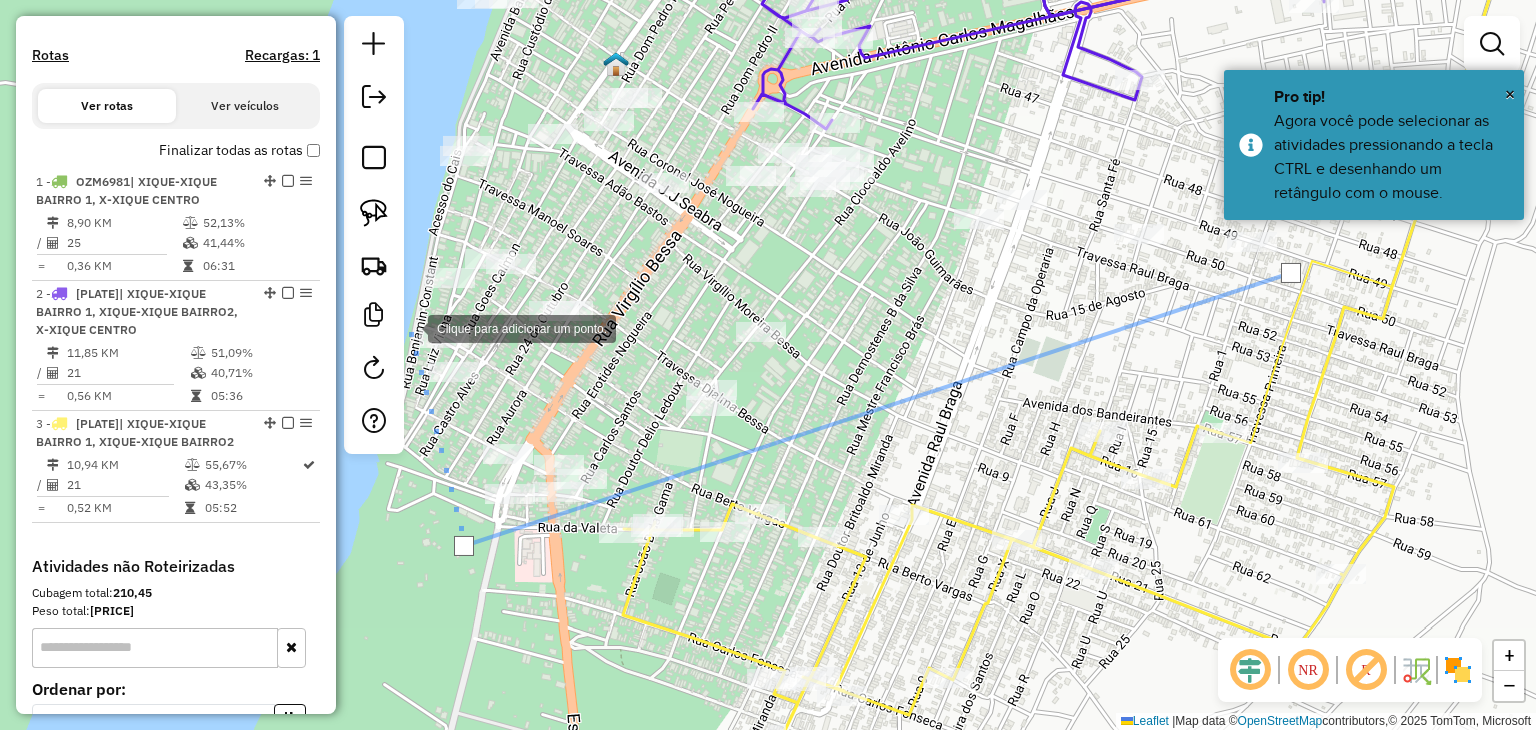 click 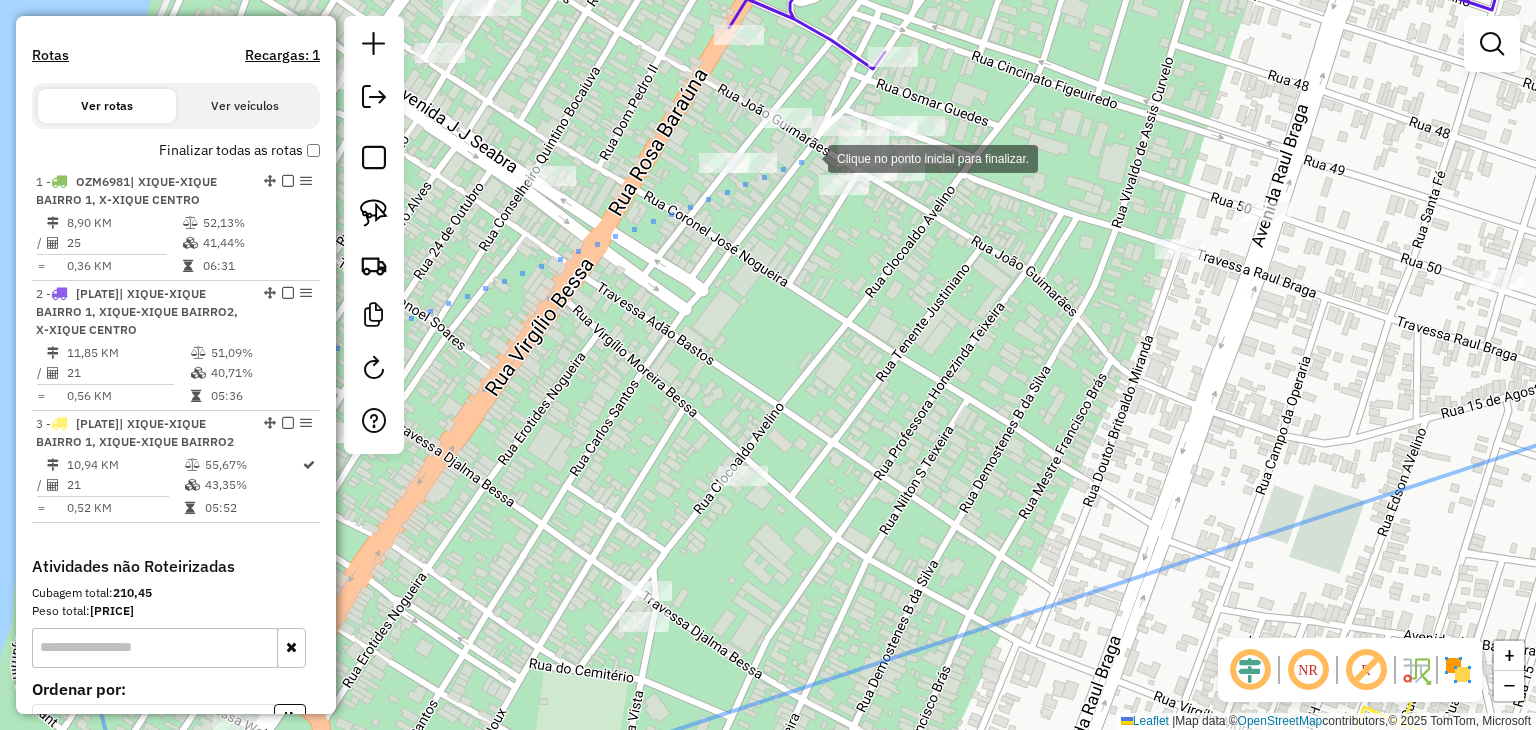 click 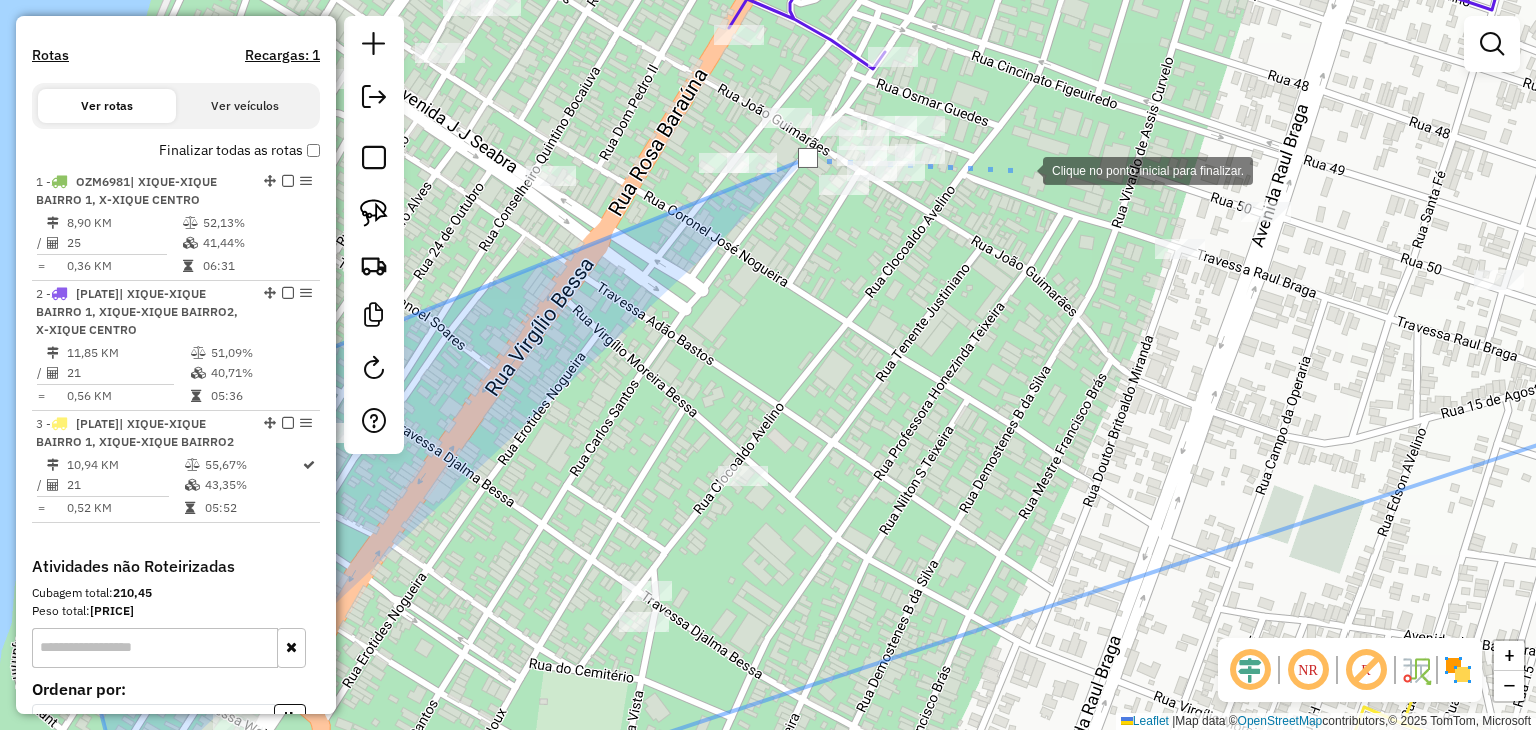 click 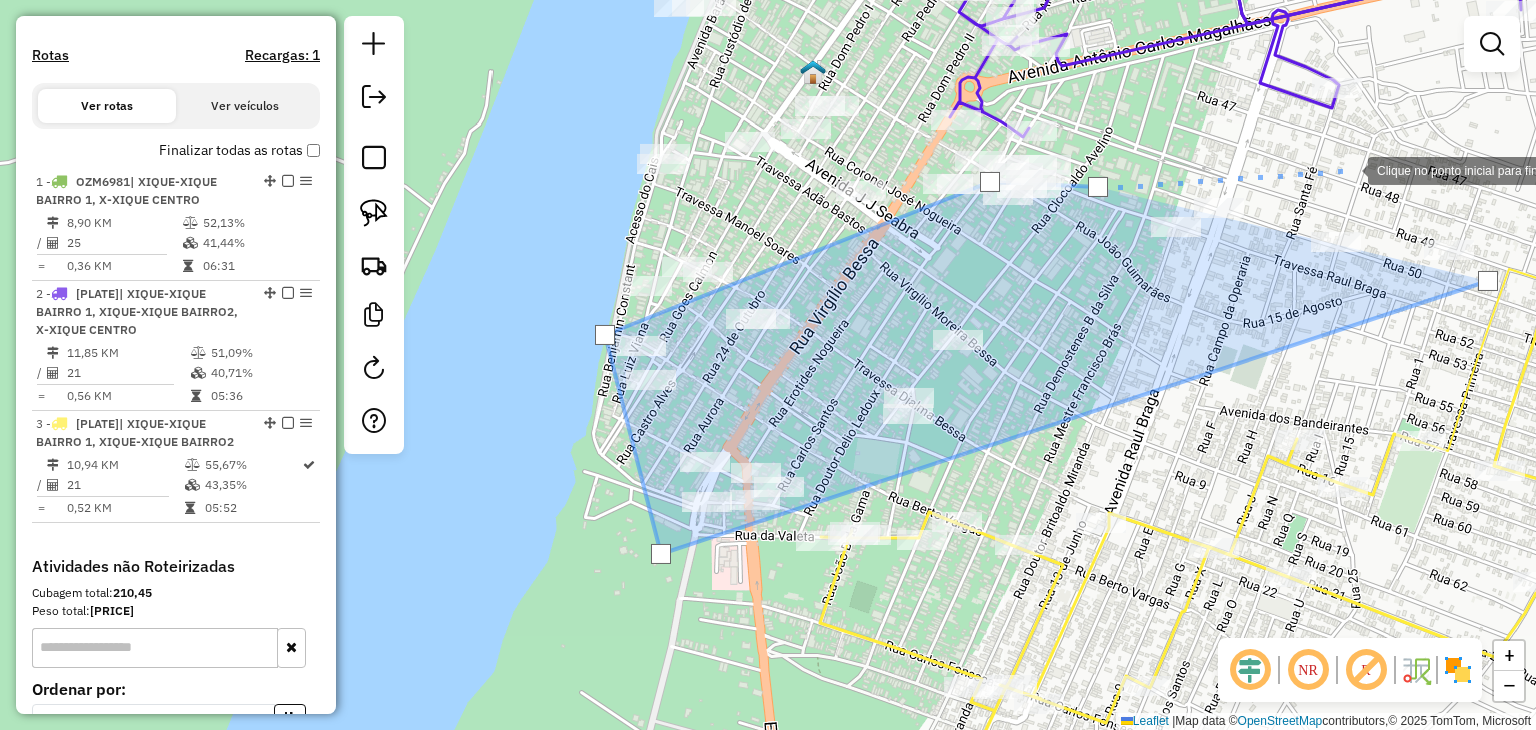 click 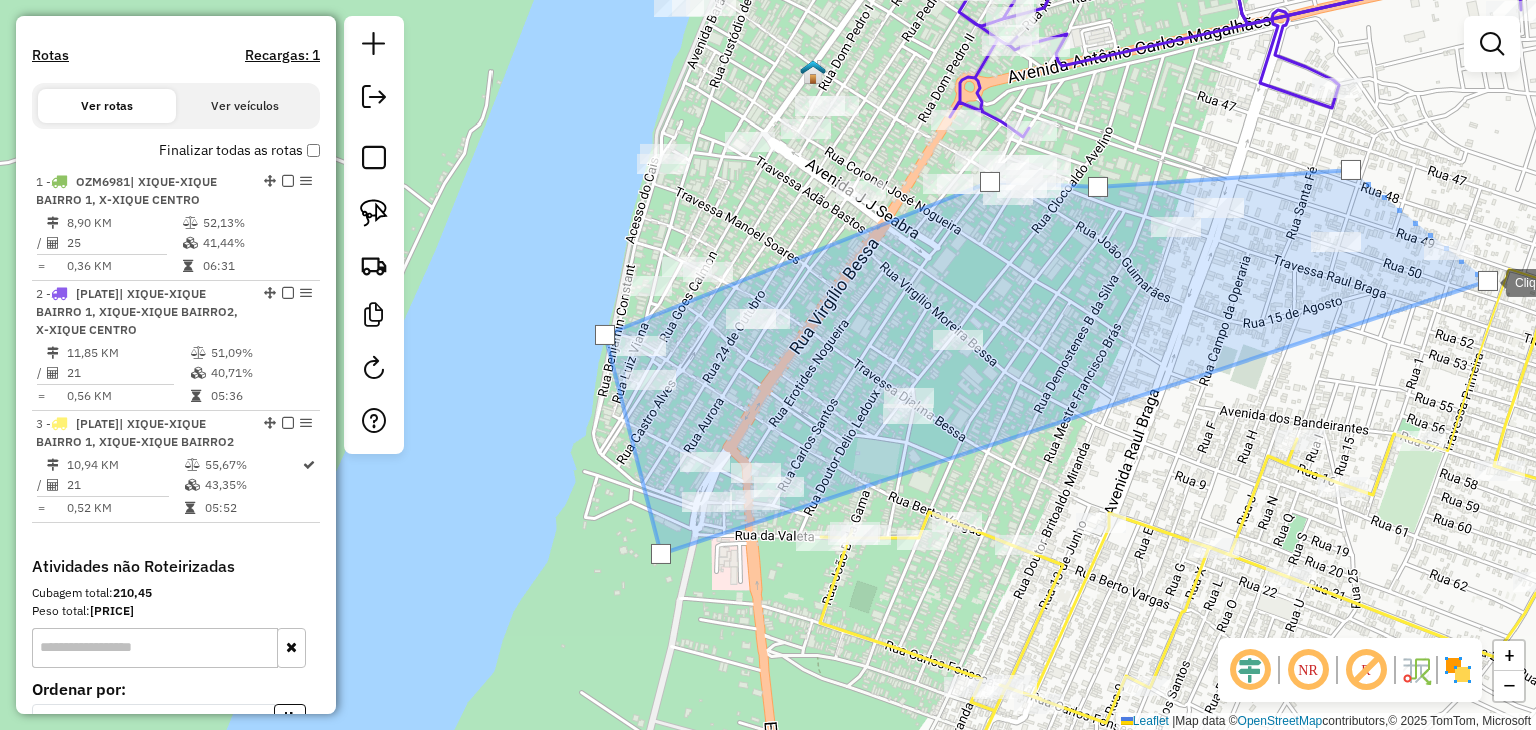 click 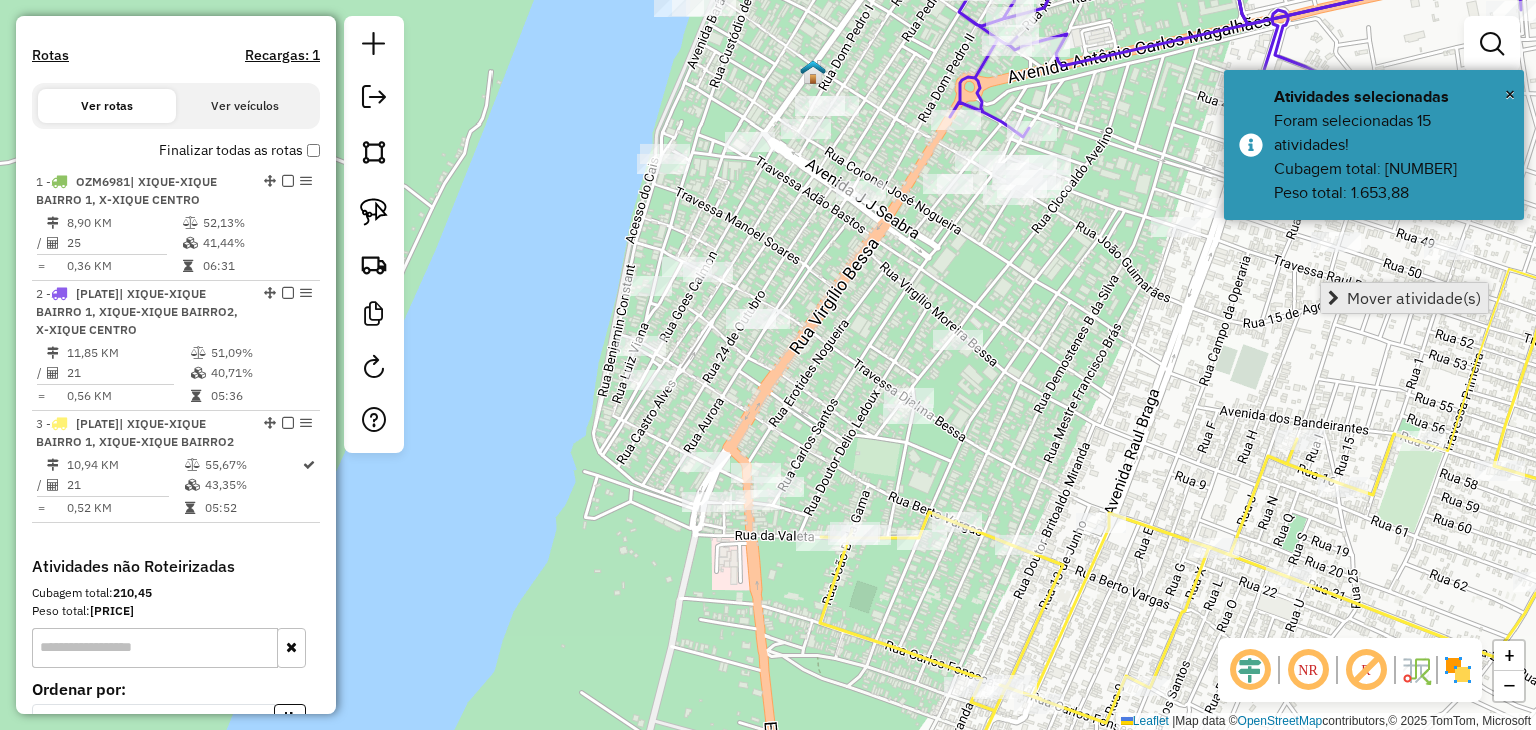 click on "Mover atividade(s)" at bounding box center (1414, 298) 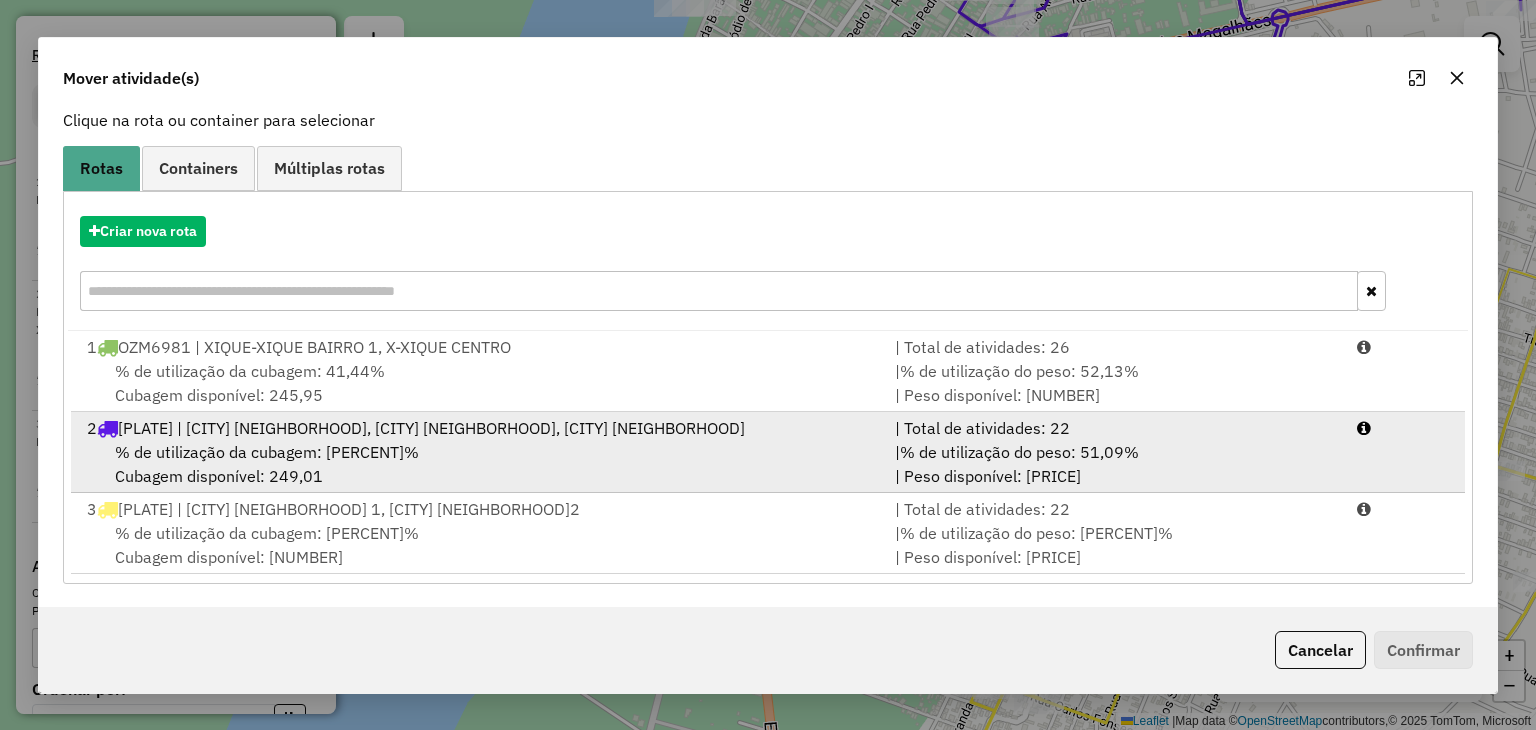scroll, scrollTop: 0, scrollLeft: 0, axis: both 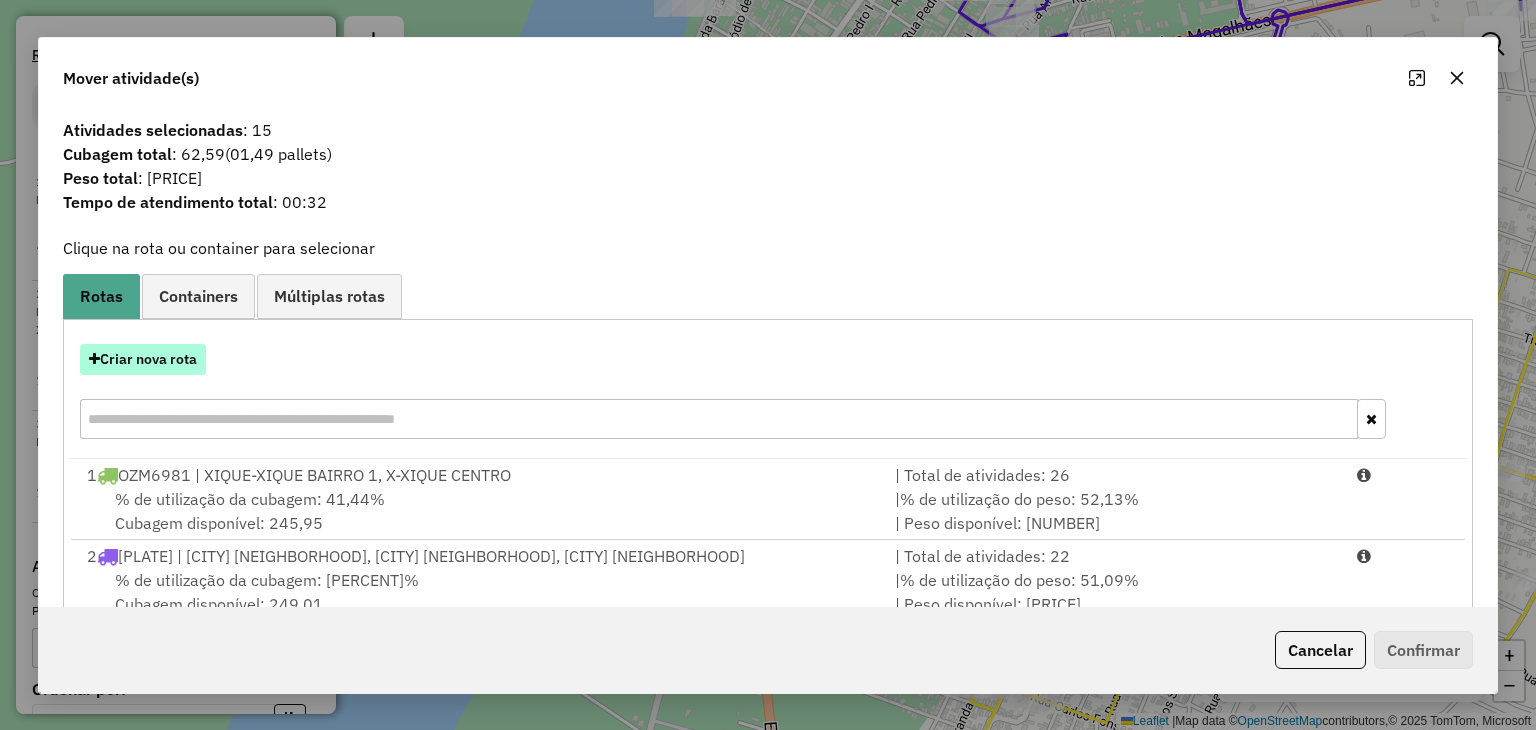 click on "Criar nova rota" at bounding box center (143, 359) 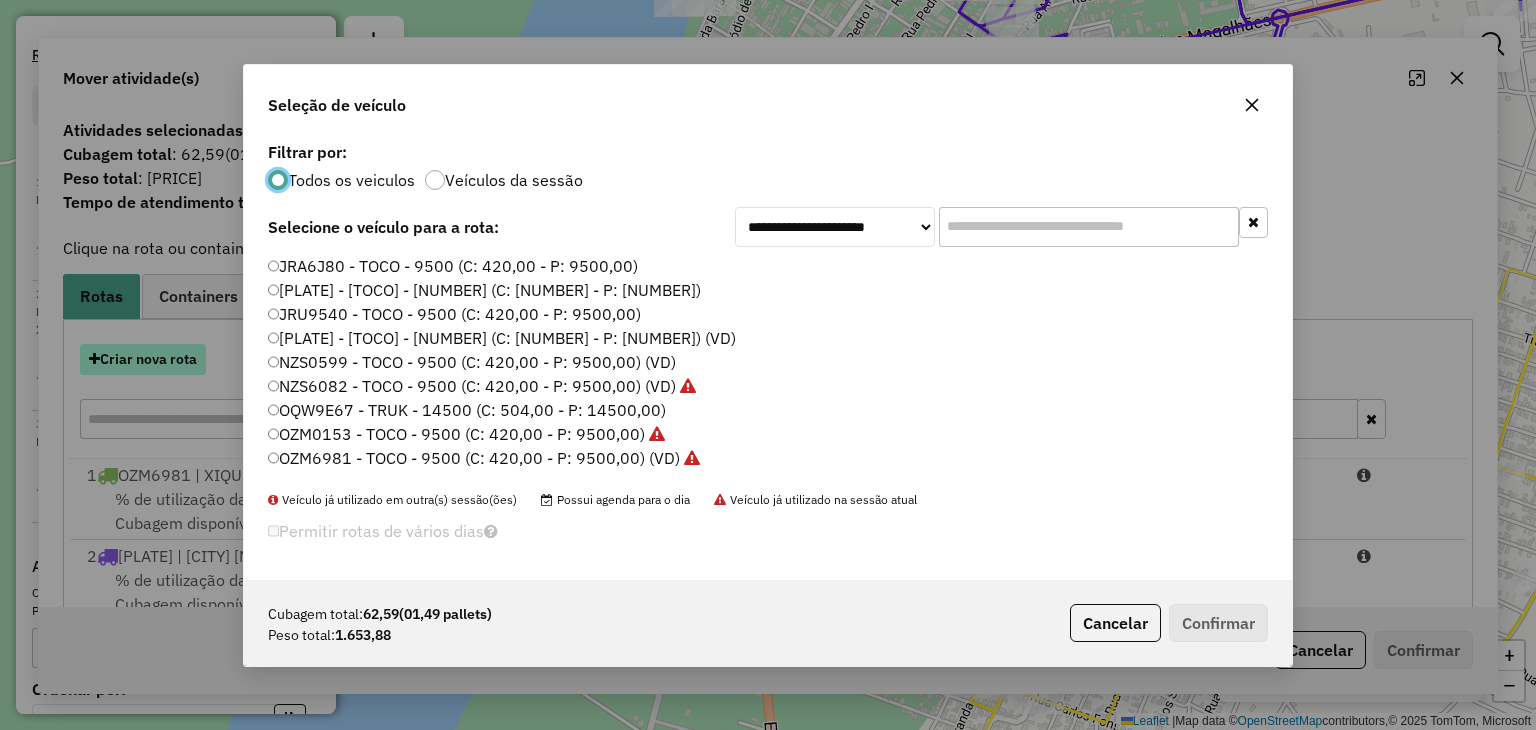 scroll, scrollTop: 10, scrollLeft: 6, axis: both 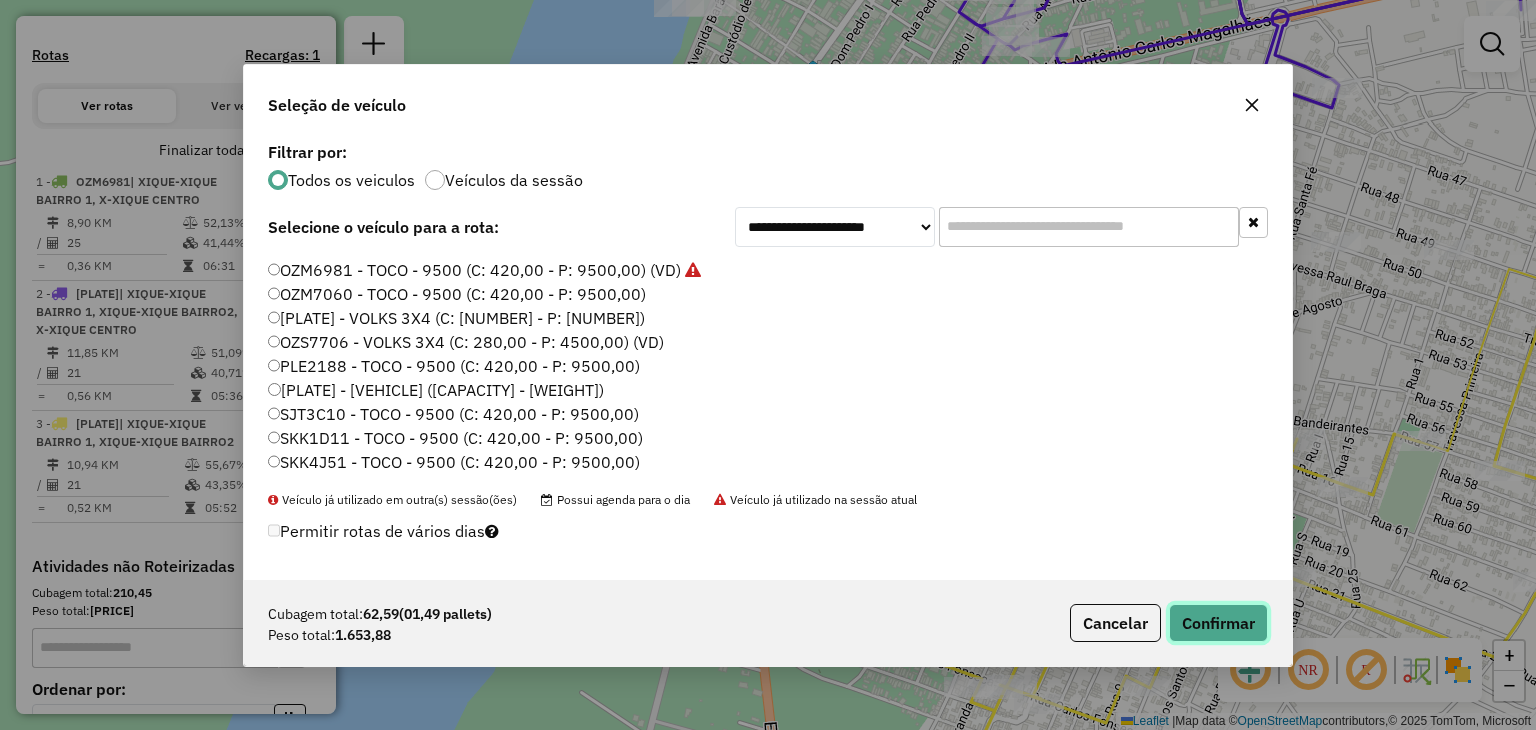 click on "Confirmar" 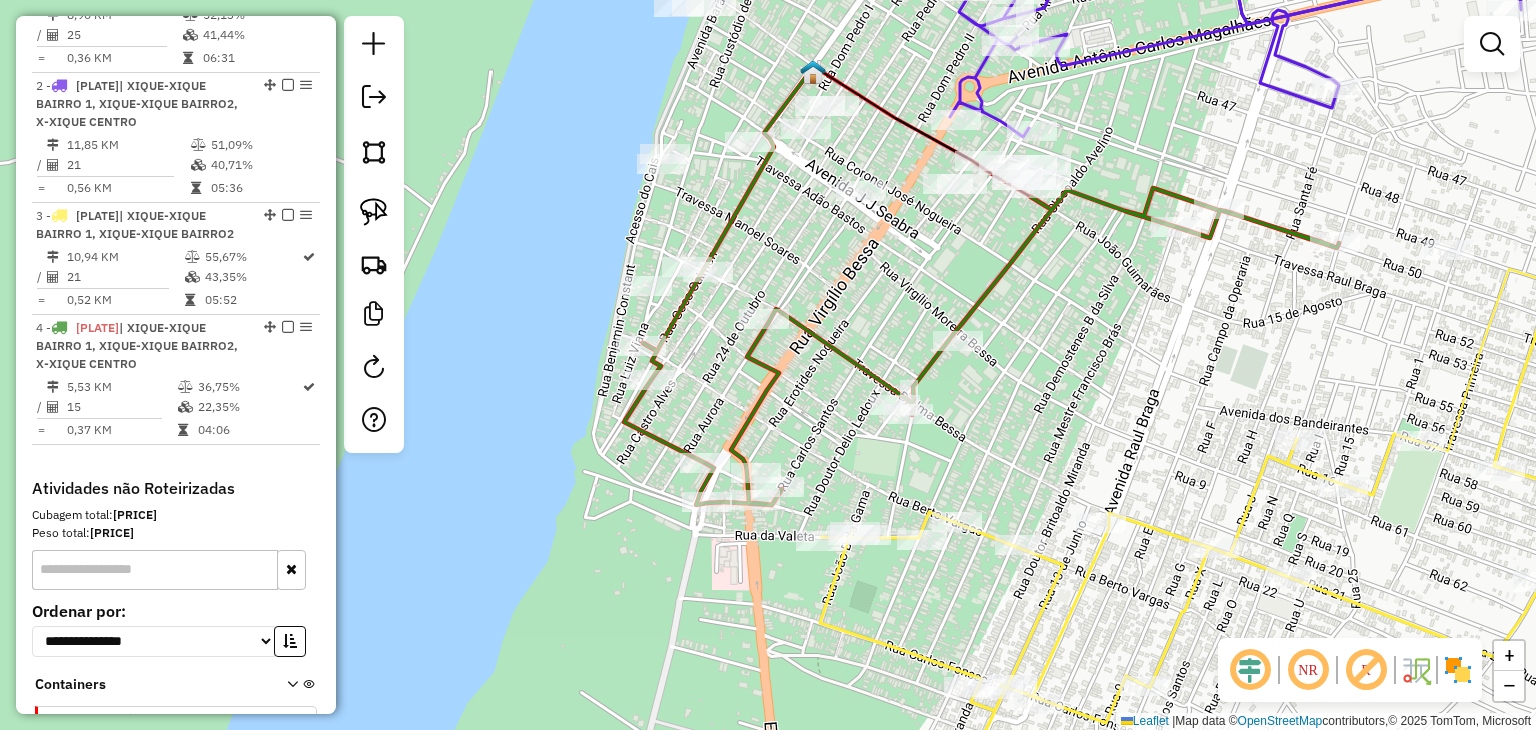 scroll, scrollTop: 928, scrollLeft: 0, axis: vertical 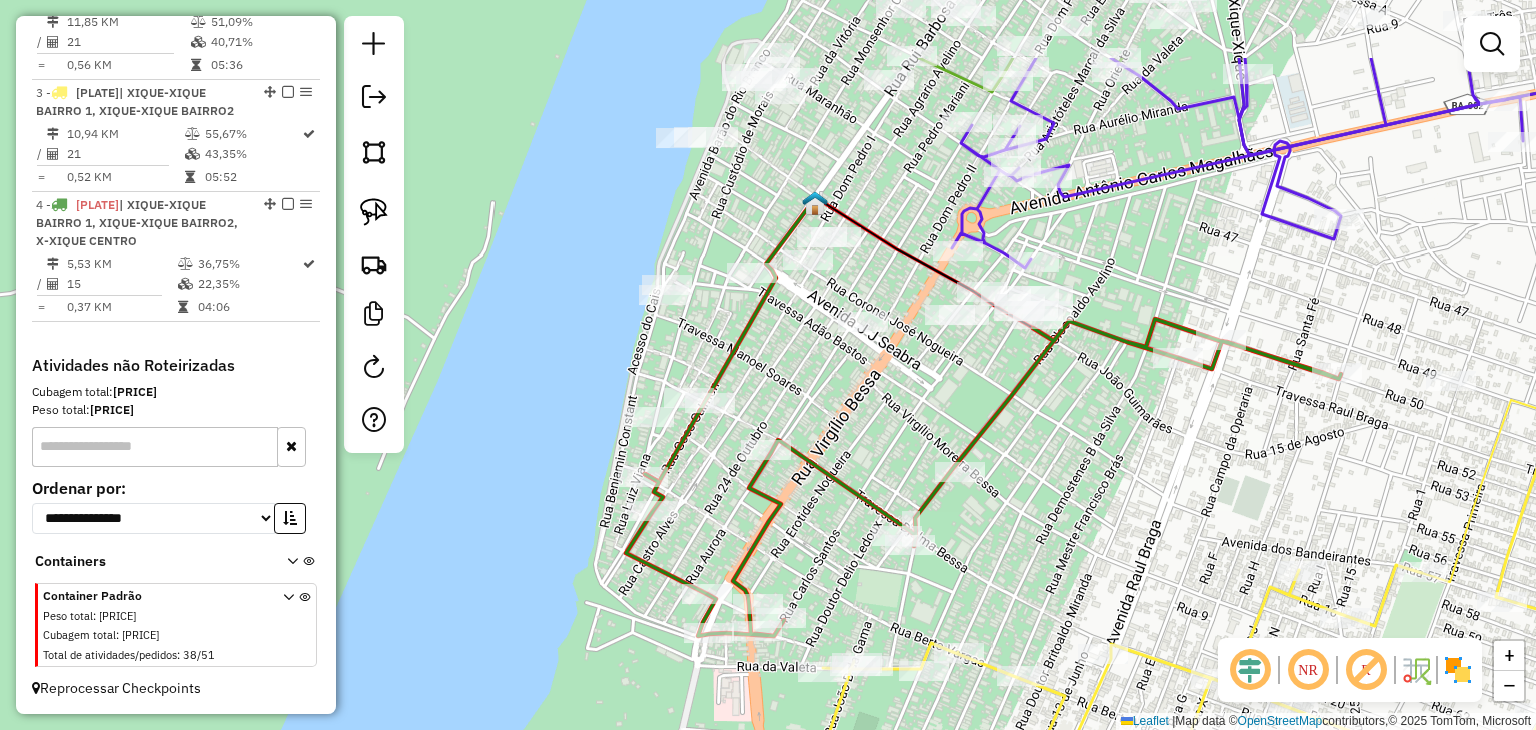 drag, startPoint x: 417, startPoint y: 534, endPoint x: 380, endPoint y: 665, distance: 136.12494 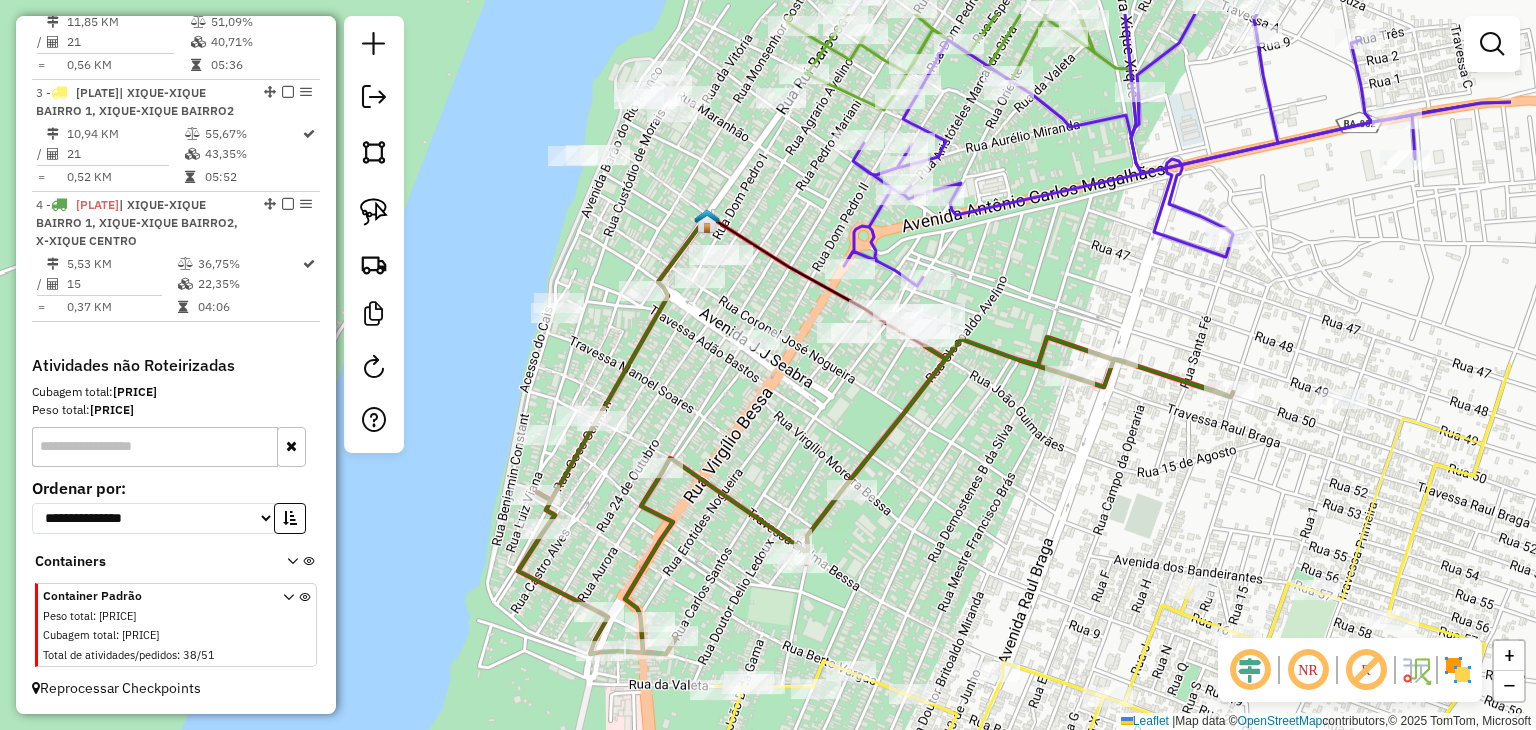 drag, startPoint x: 940, startPoint y: 348, endPoint x: 789, endPoint y: 410, distance: 163.23296 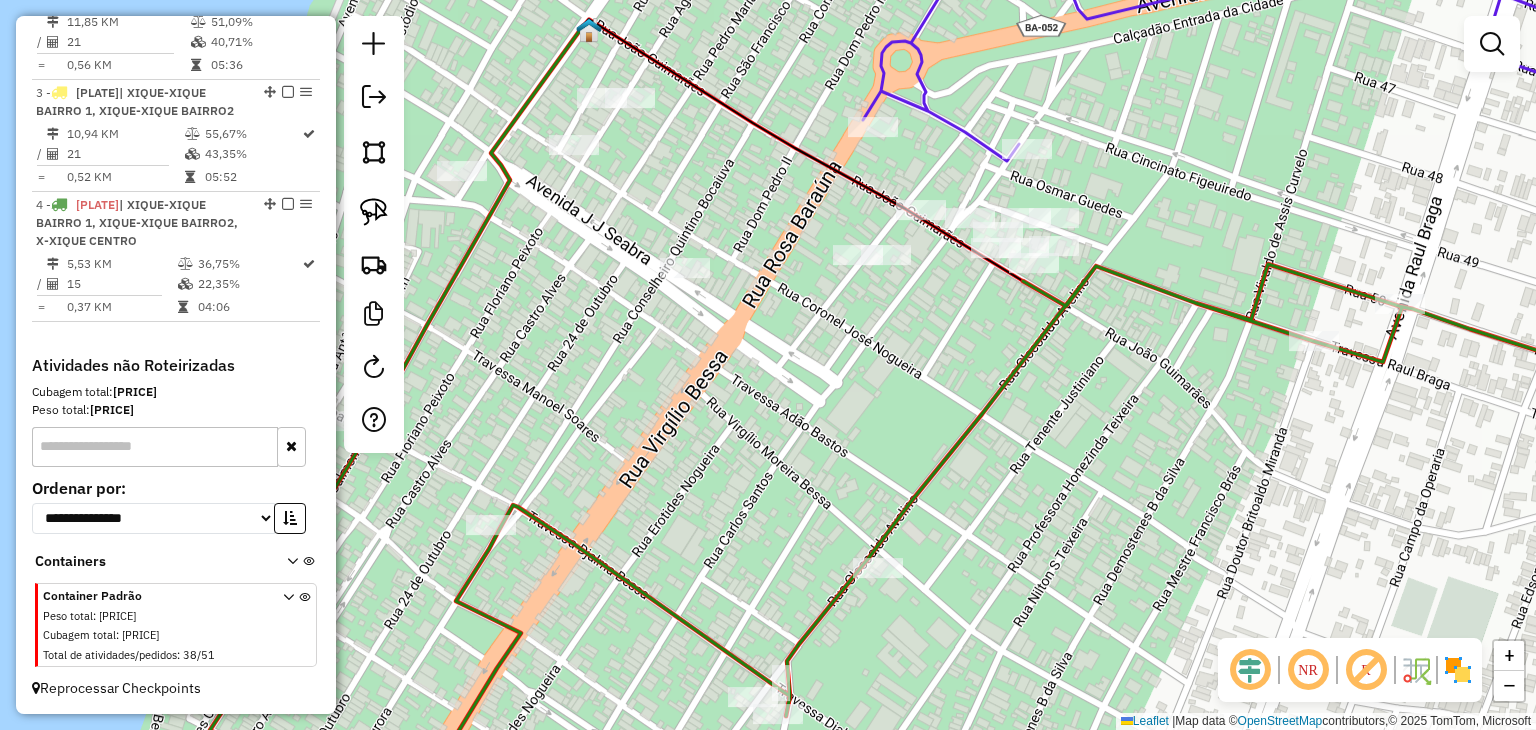drag, startPoint x: 740, startPoint y: 454, endPoint x: 1044, endPoint y: 428, distance: 305.1098 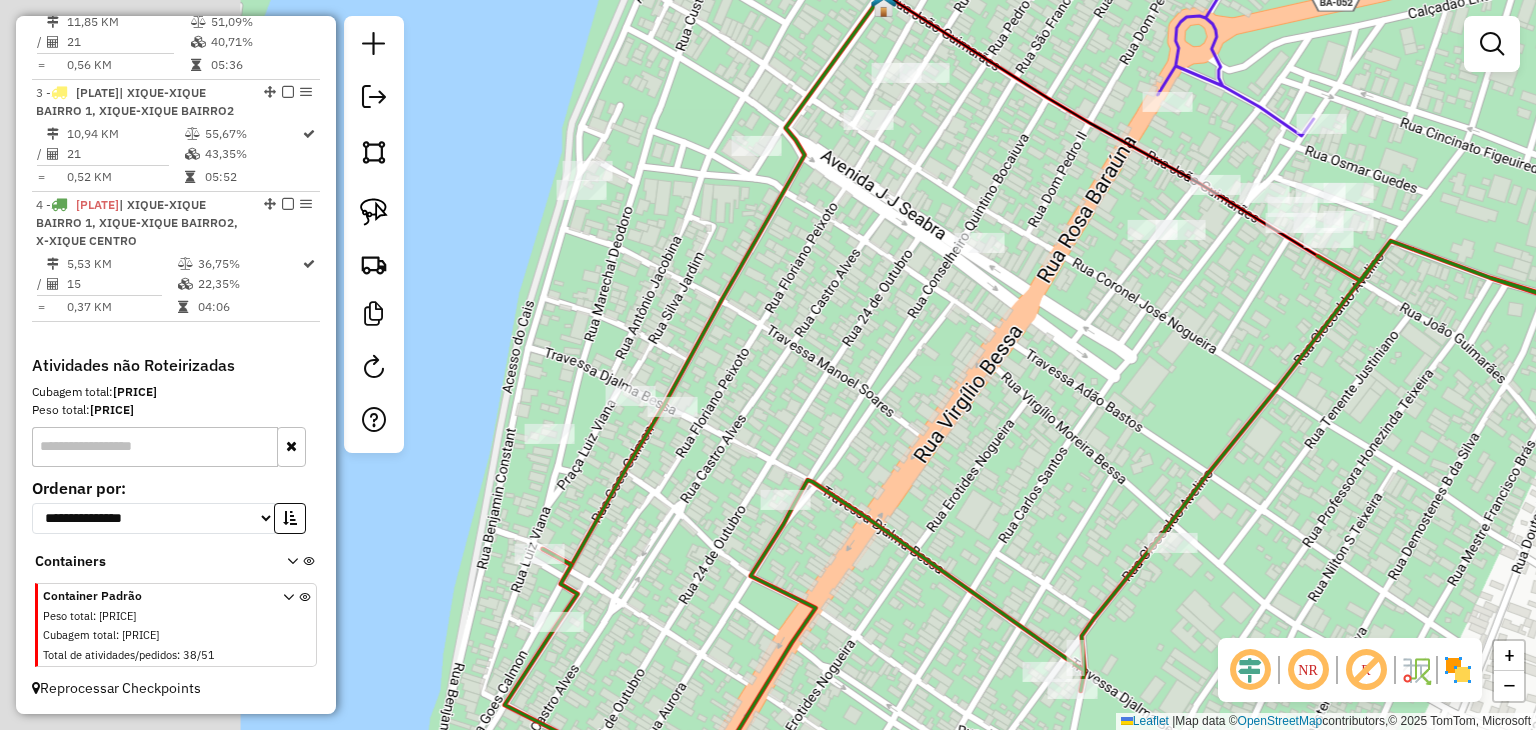 click on "Janela de atendimento Grade de atendimento Capacidade Transportadoras Veículos Cliente Pedidos  Rotas Selecione os dias de semana para filtrar as janelas de atendimento  Seg   Ter   Qua   Qui   Sex   Sáb   Dom  Informe o período da janela de atendimento: De: Até:  Filtrar exatamente a janela do cliente  Considerar janela de atendimento padrão  Selecione os dias de semana para filtrar as grades de atendimento  Seg   Ter   Qua   Qui   Sex   Sáb   Dom   Considerar clientes sem dia de atendimento cadastrado  Clientes fora do dia de atendimento selecionado Filtrar as atividades entre os valores definidos abaixo:  Peso mínimo:   Peso máximo:   Cubagem mínima:   Cubagem máxima:   De:   Até:  Filtrar as atividades entre o tempo de atendimento definido abaixo:  De:   Até:   Considerar capacidade total dos clientes não roteirizados Transportadora: Selecione um ou mais itens Tipo de veículo: Selecione um ou mais itens Veículo: Selecione um ou mais itens Motorista: Selecione um ou mais itens Nome: Rótulo:" 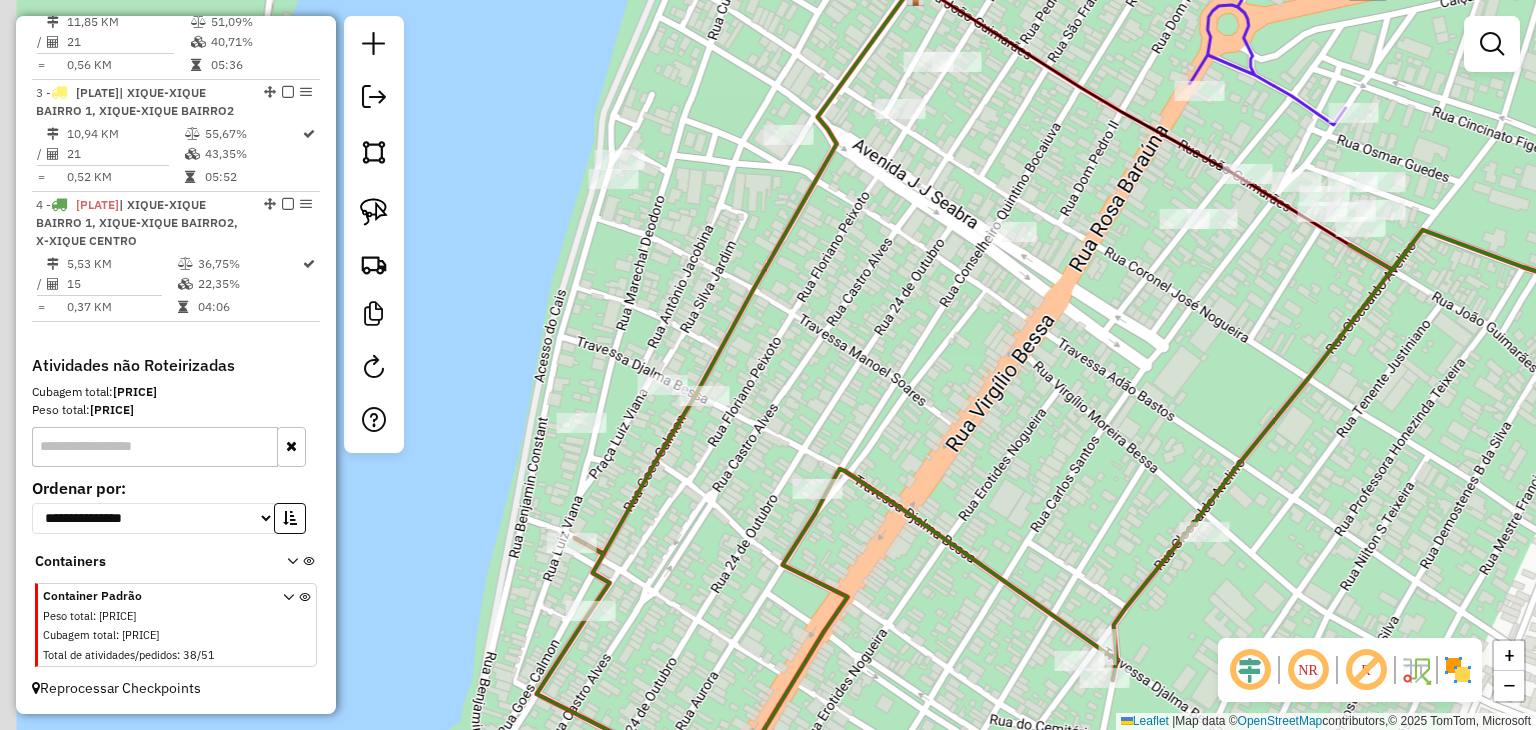 drag, startPoint x: 1095, startPoint y: 404, endPoint x: 1087, endPoint y: 417, distance: 15.264338 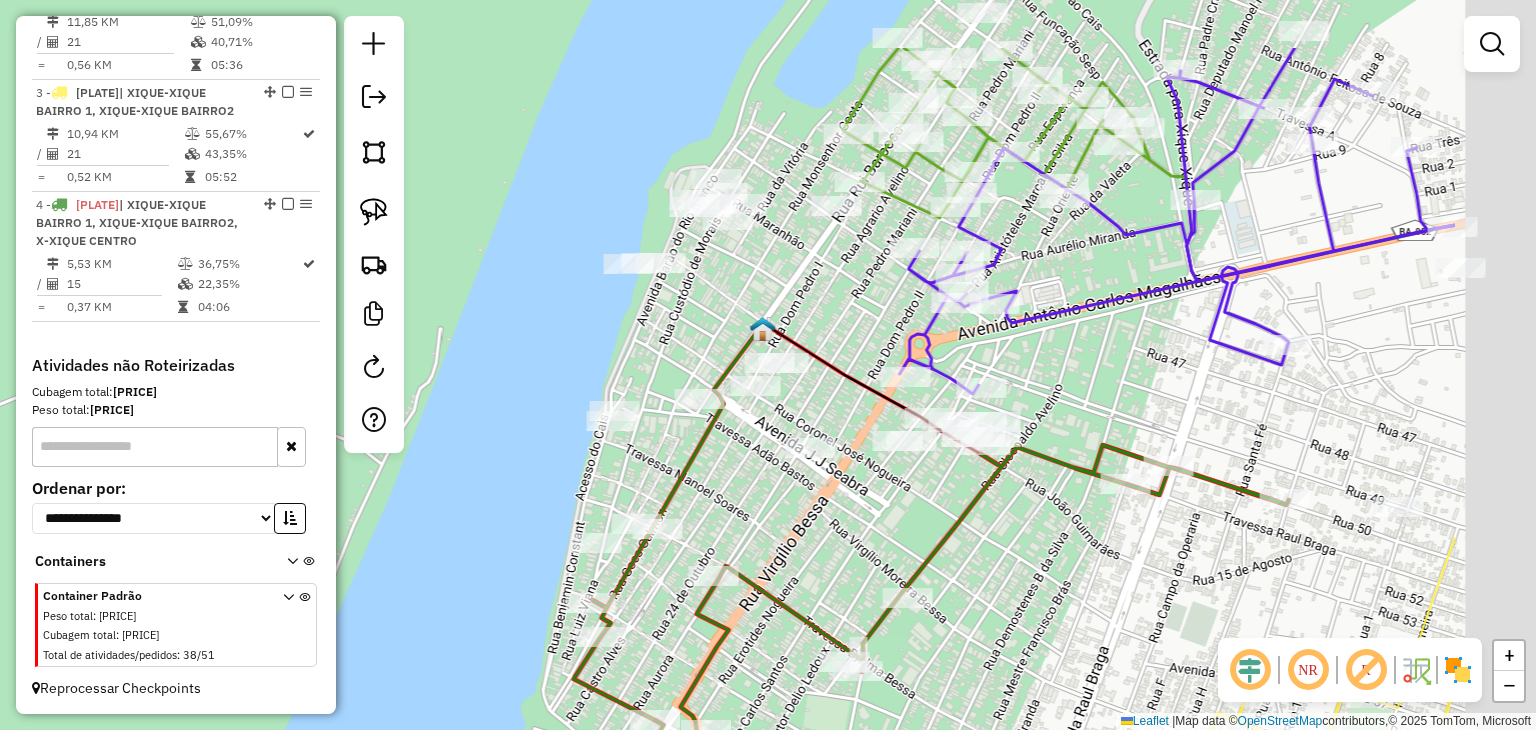 drag, startPoint x: 984, startPoint y: 425, endPoint x: 810, endPoint y: 485, distance: 184.05434 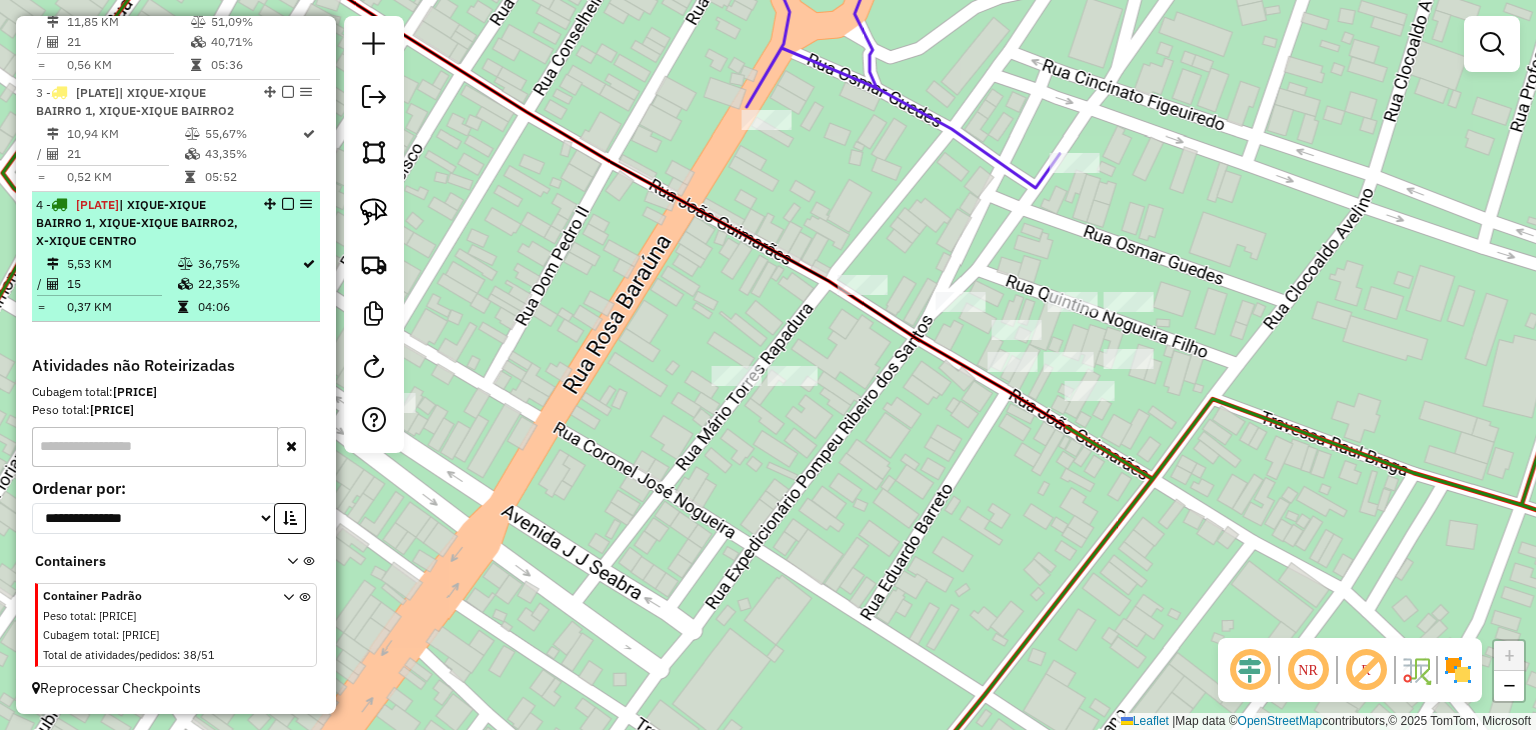 click at bounding box center (187, 264) 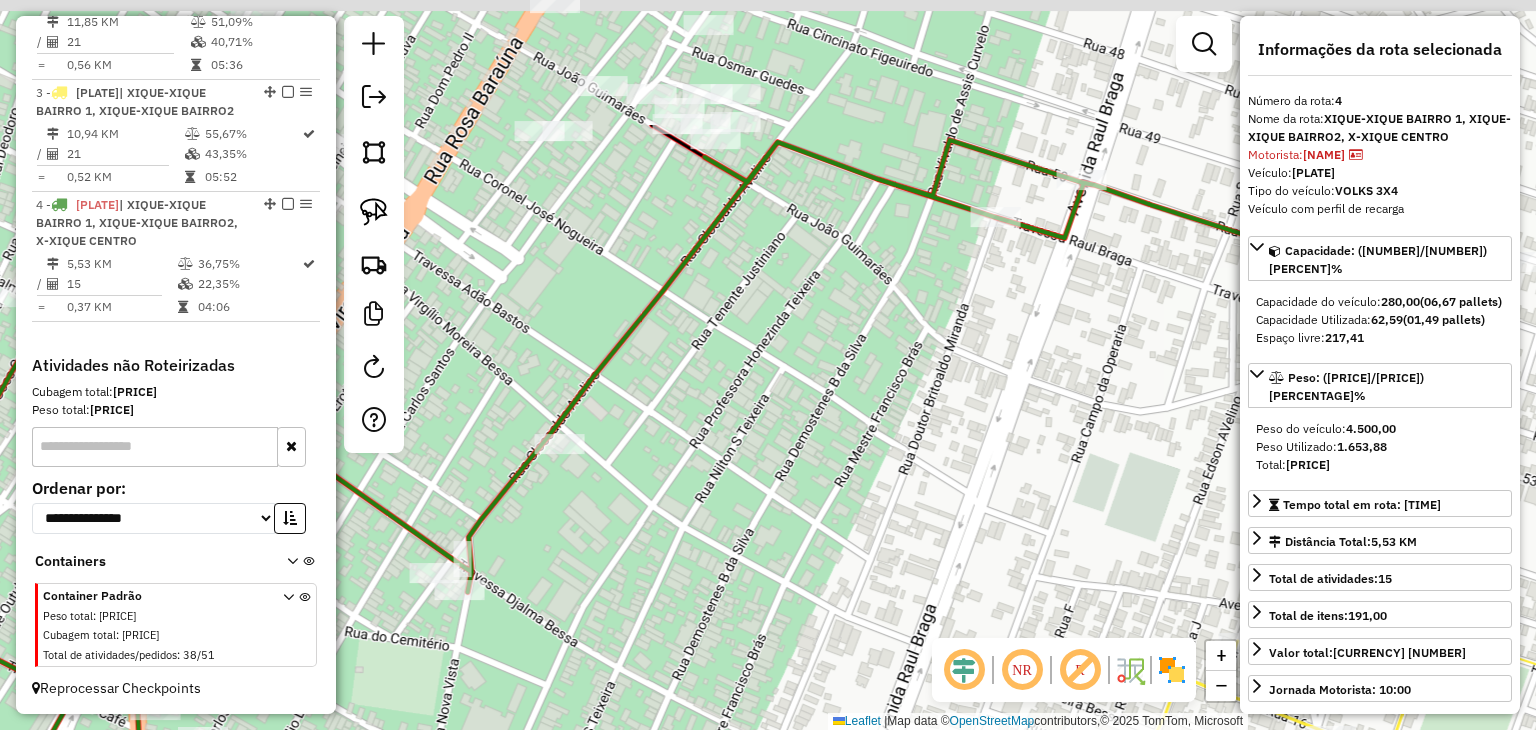 drag, startPoint x: 746, startPoint y: 372, endPoint x: 787, endPoint y: 604, distance: 235.59499 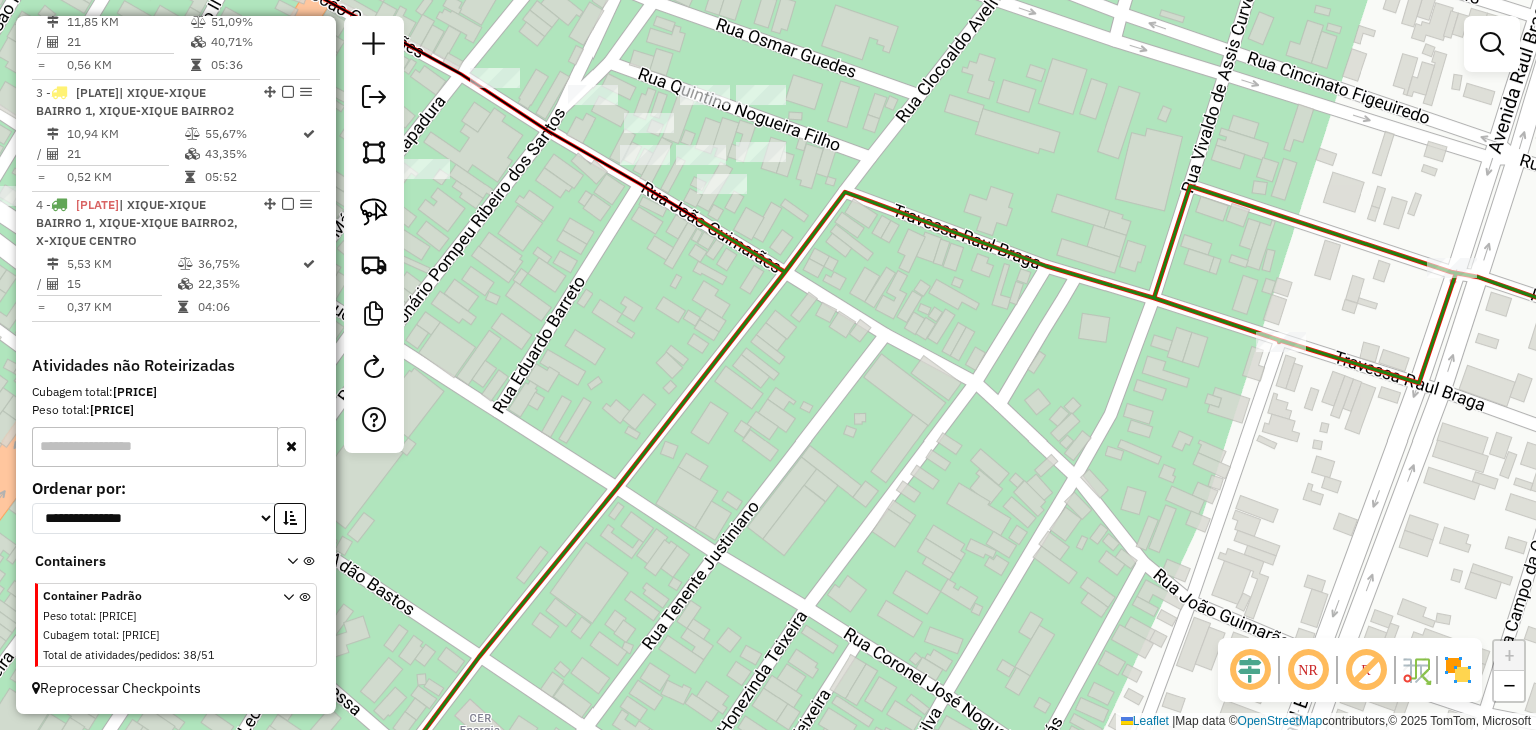 drag, startPoint x: 629, startPoint y: 305, endPoint x: 647, endPoint y: 493, distance: 188.85974 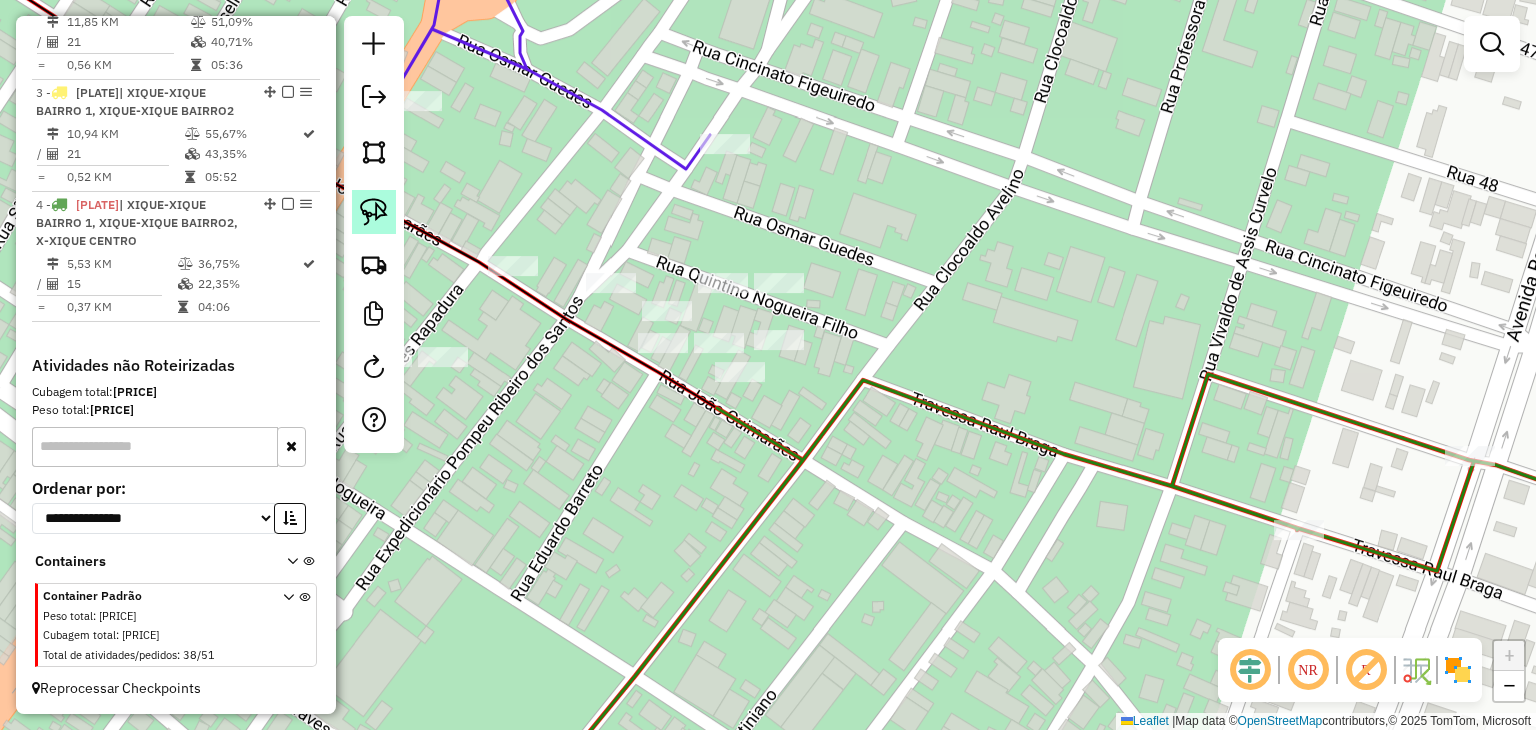 click 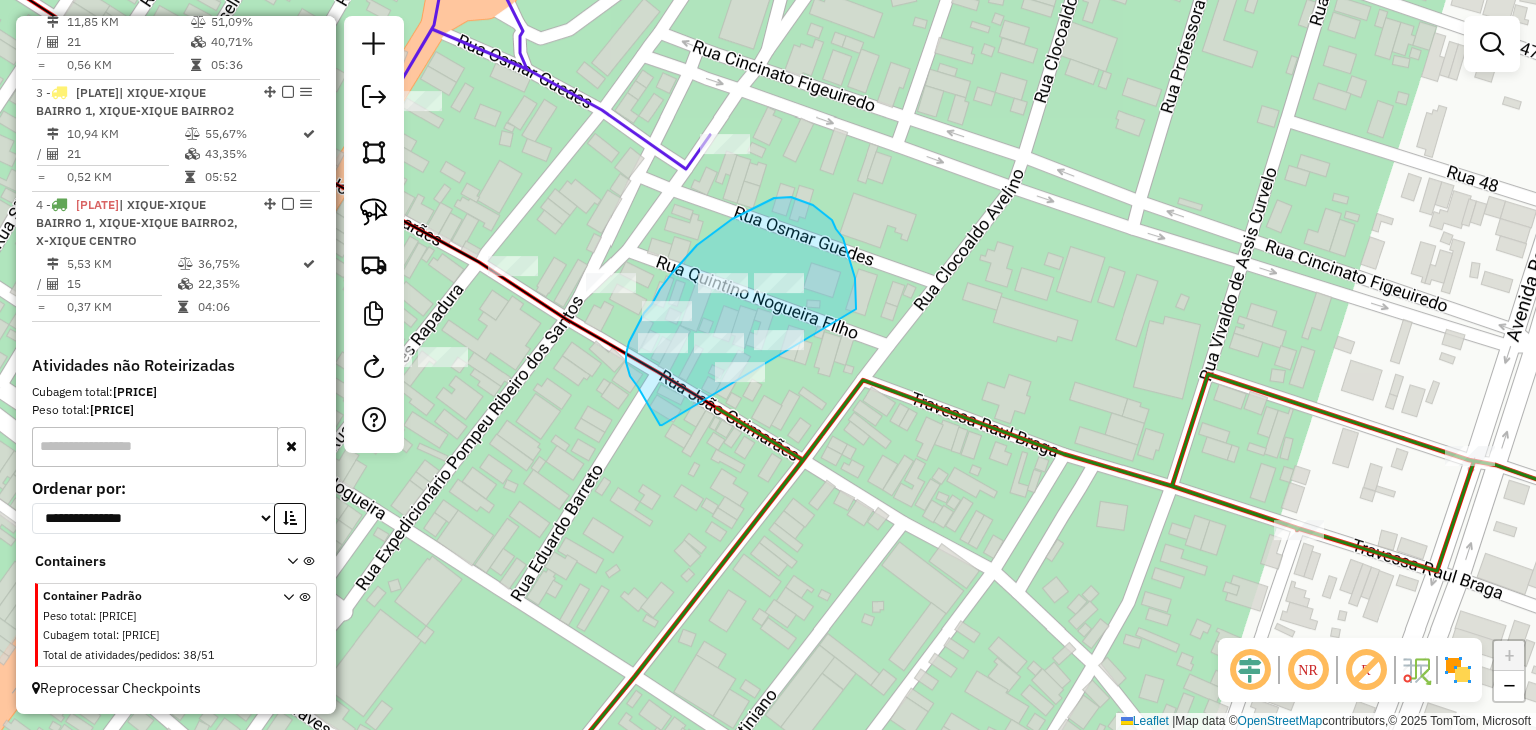drag, startPoint x: 662, startPoint y: 425, endPoint x: 812, endPoint y: 424, distance: 150.00333 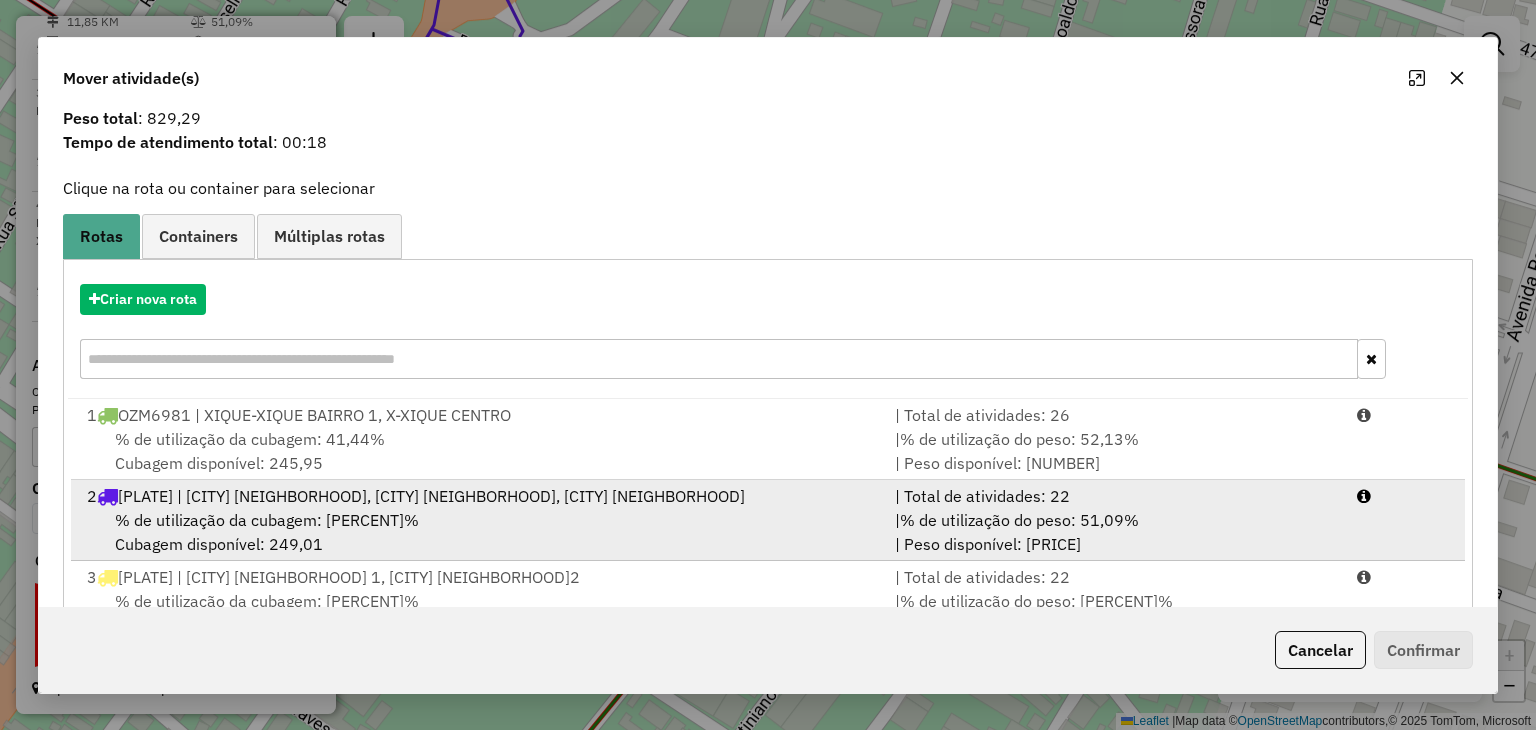 scroll, scrollTop: 128, scrollLeft: 0, axis: vertical 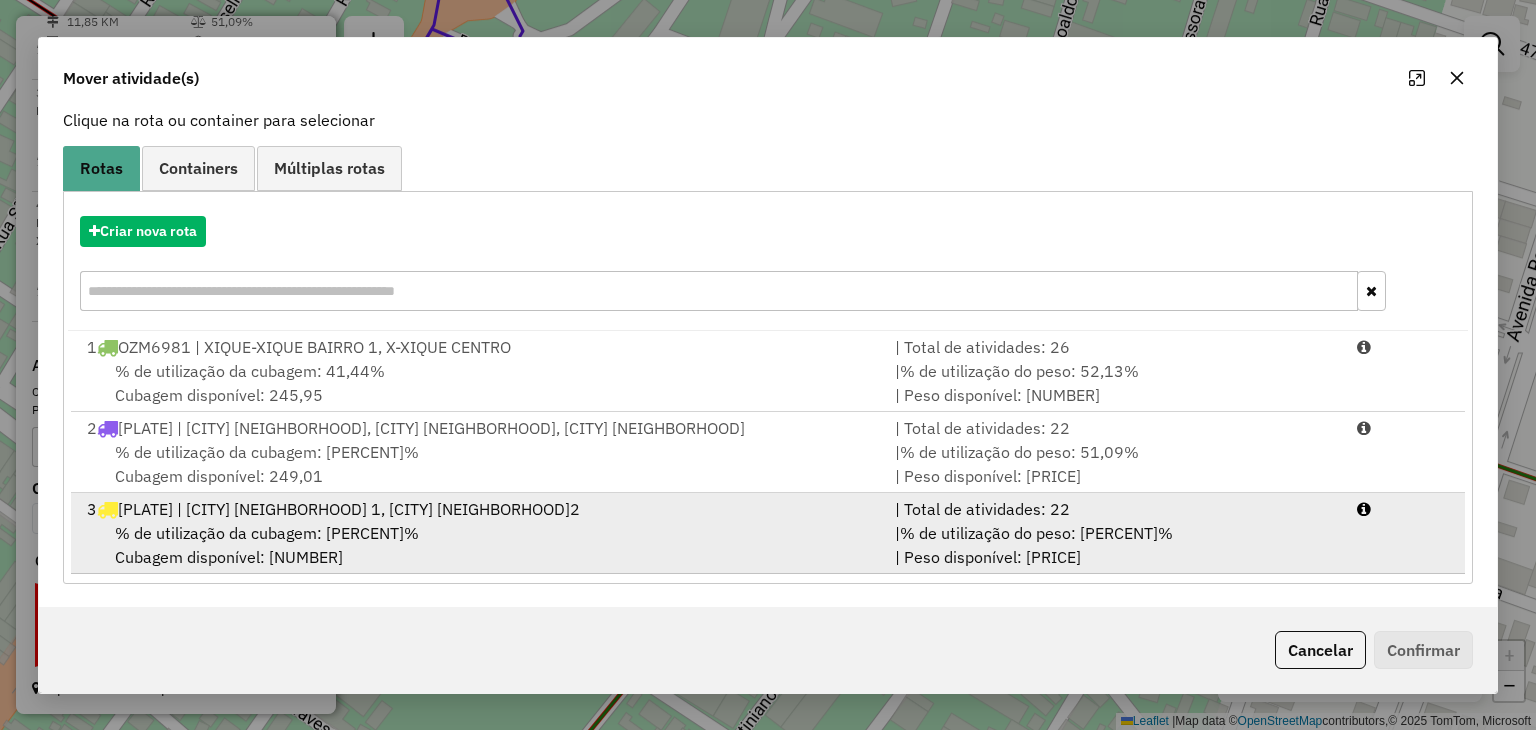 click on "% de utilização da cubagem: 43,35%  Cubagem disponível: 237,95" at bounding box center [479, 545] 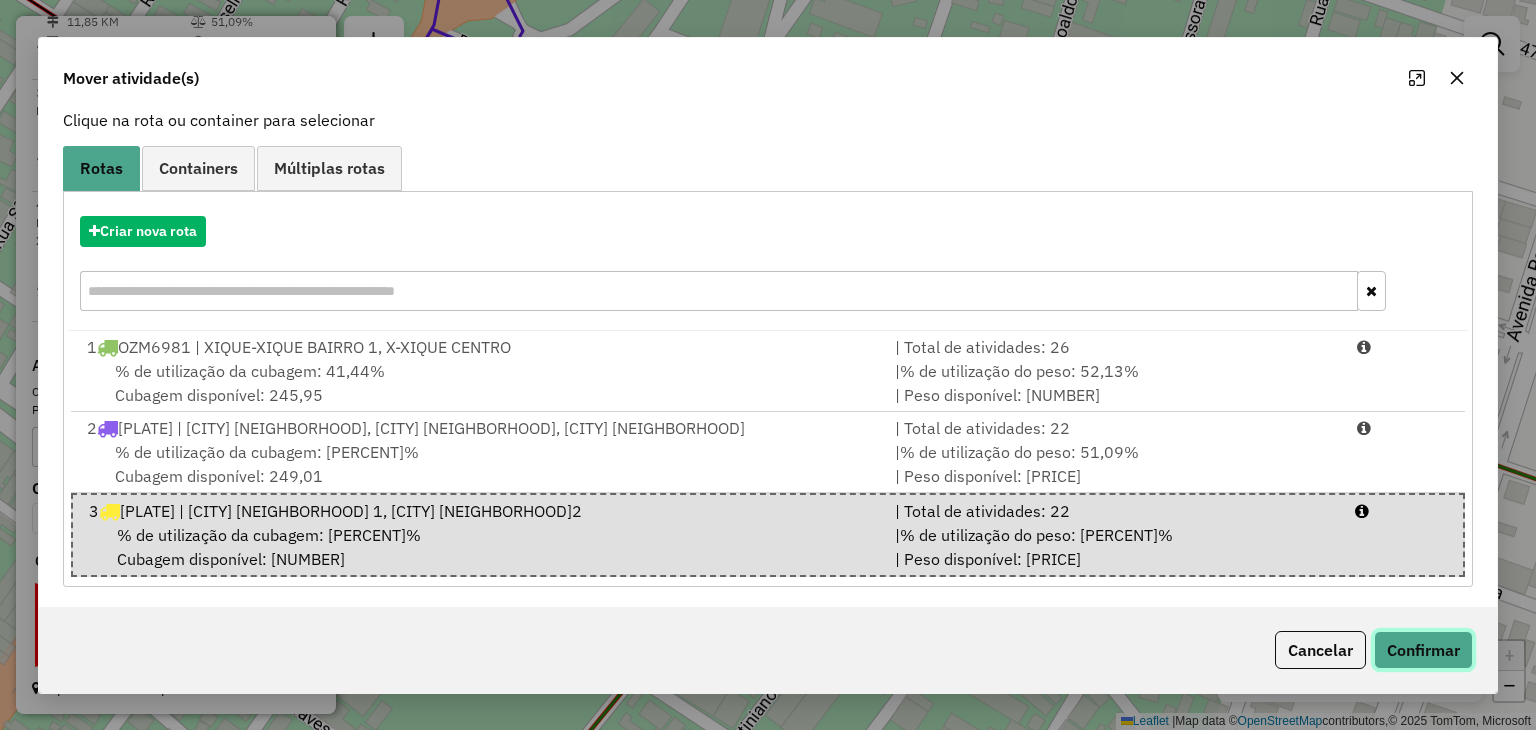 click on "Confirmar" 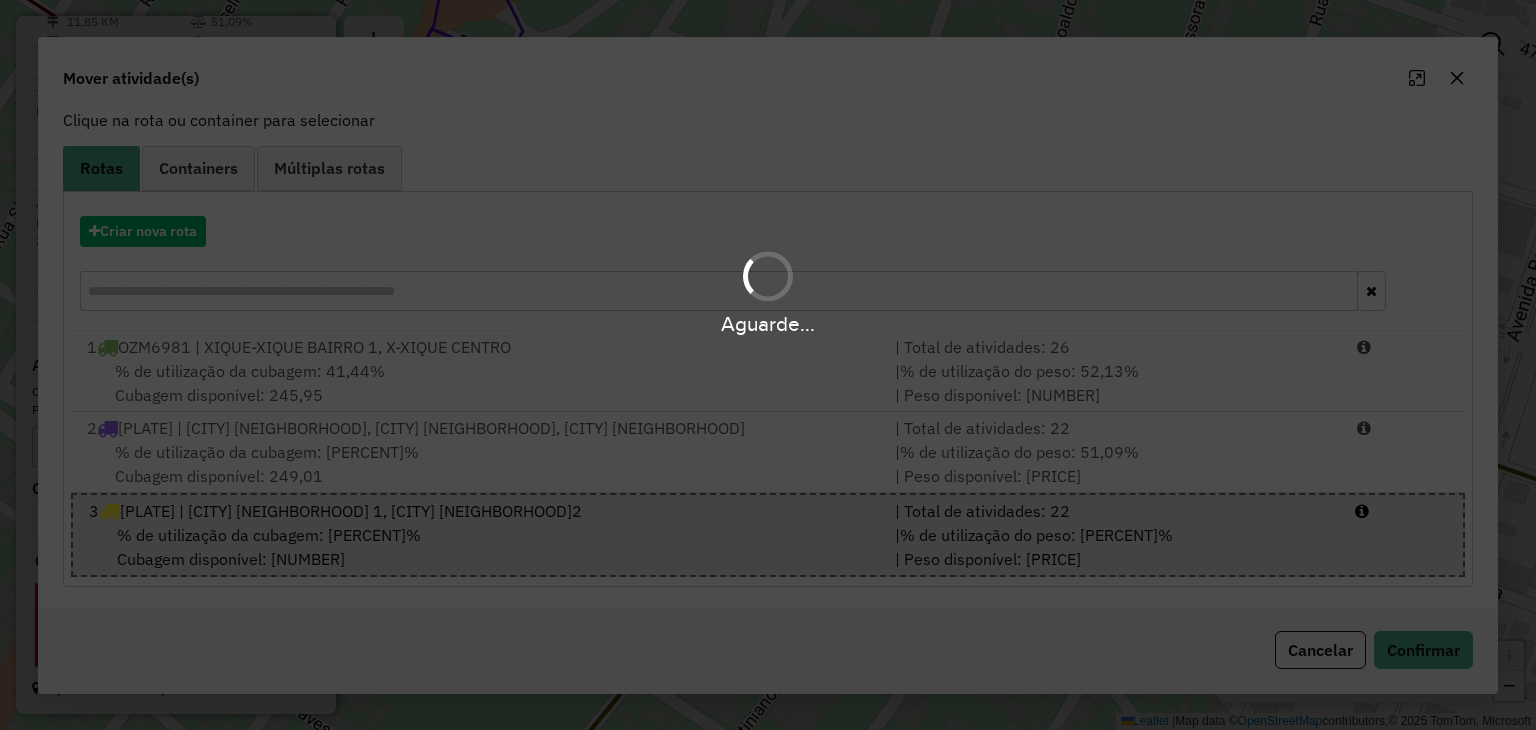 scroll, scrollTop: 952, scrollLeft: 0, axis: vertical 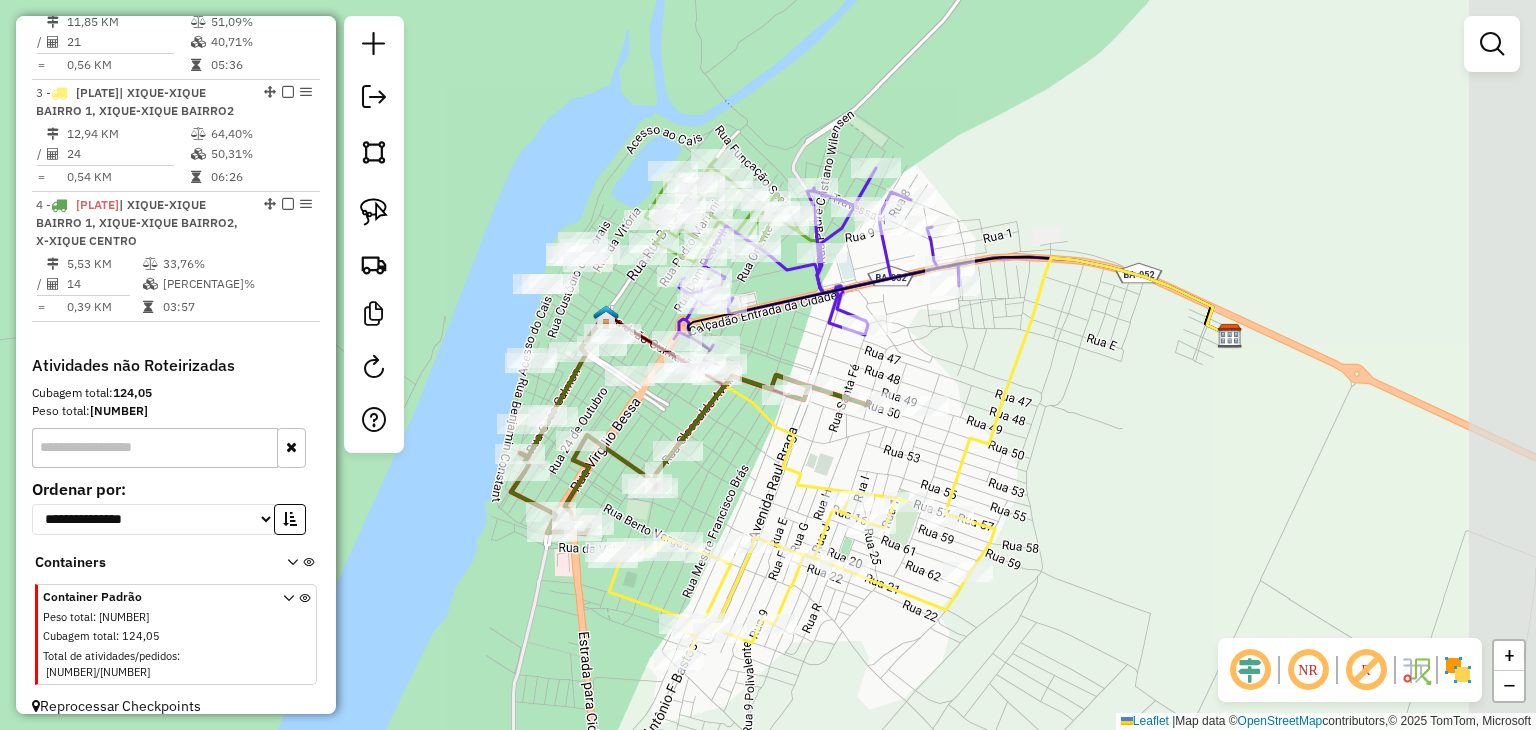 drag, startPoint x: 862, startPoint y: 550, endPoint x: 783, endPoint y: 447, distance: 129.80756 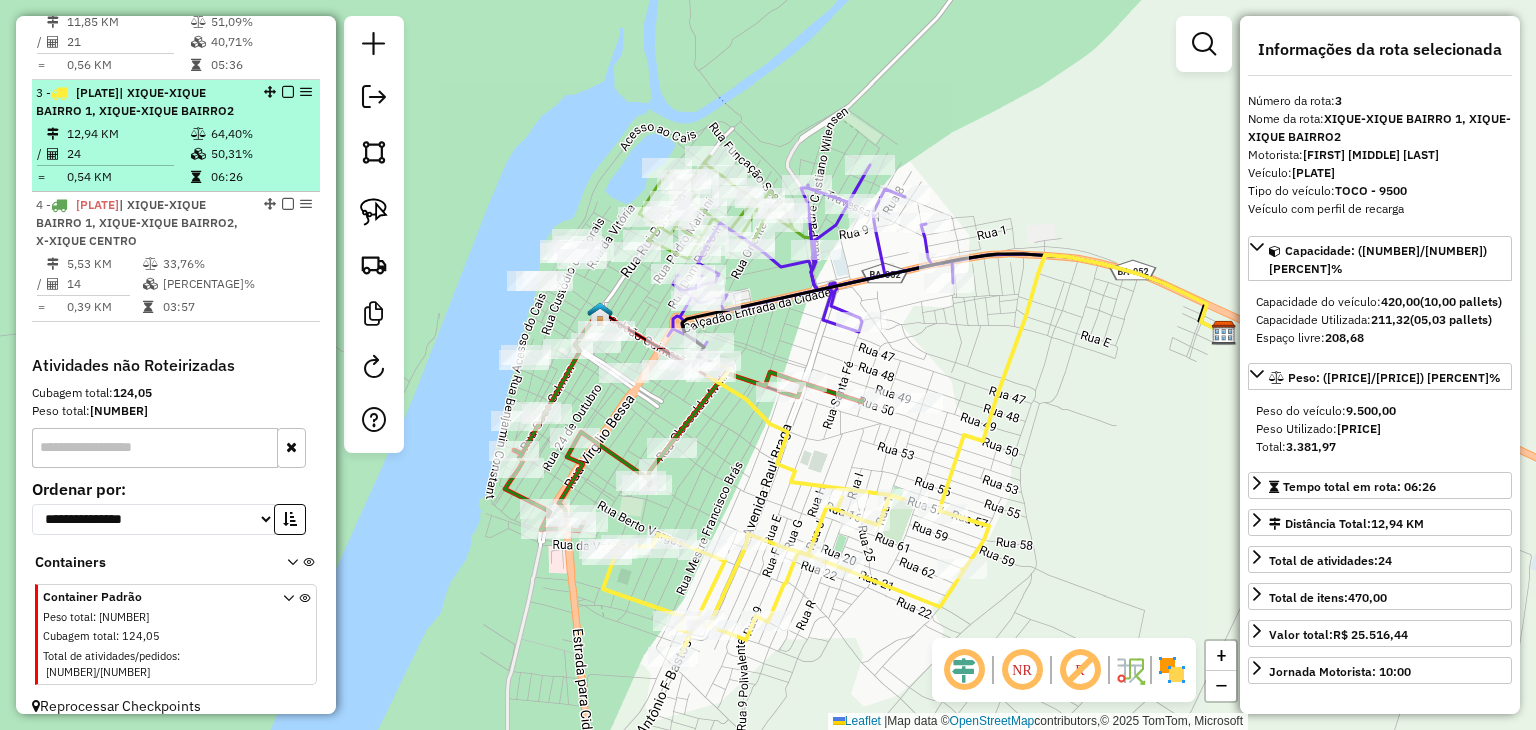 click on "[NUMBER] -     [PLATE]   | XIQUE-XIQUE BAIRRO 1, XIQUE-XIQUE BAIRRO2  [DISTANCE] KM   [PERCENTAGE]%  /  [NUMBER]   [PERCENTAGE]%     =  [DISTANCE] KM   [TIME]" at bounding box center [176, 136] 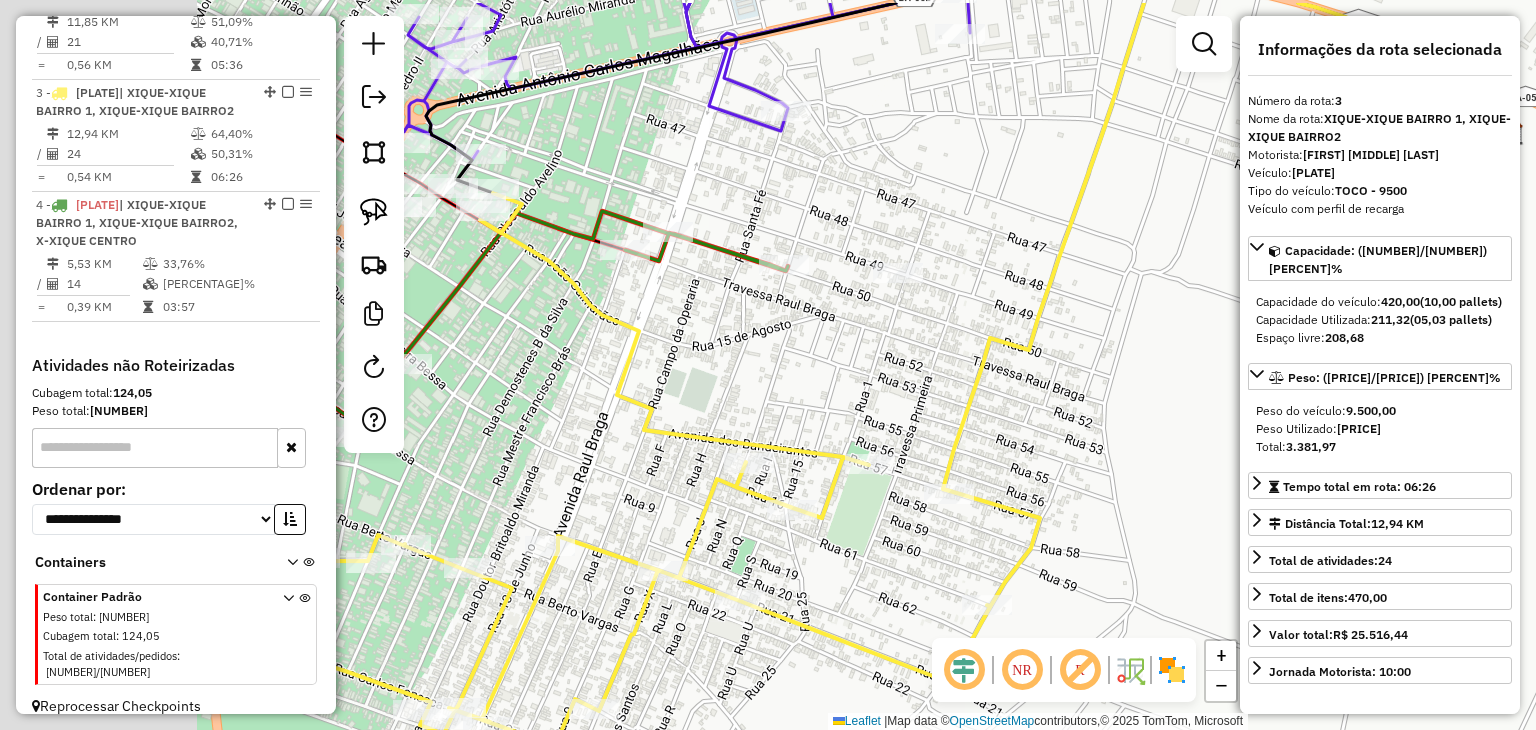 drag, startPoint x: 560, startPoint y: 329, endPoint x: 856, endPoint y: 461, distance: 324.09875 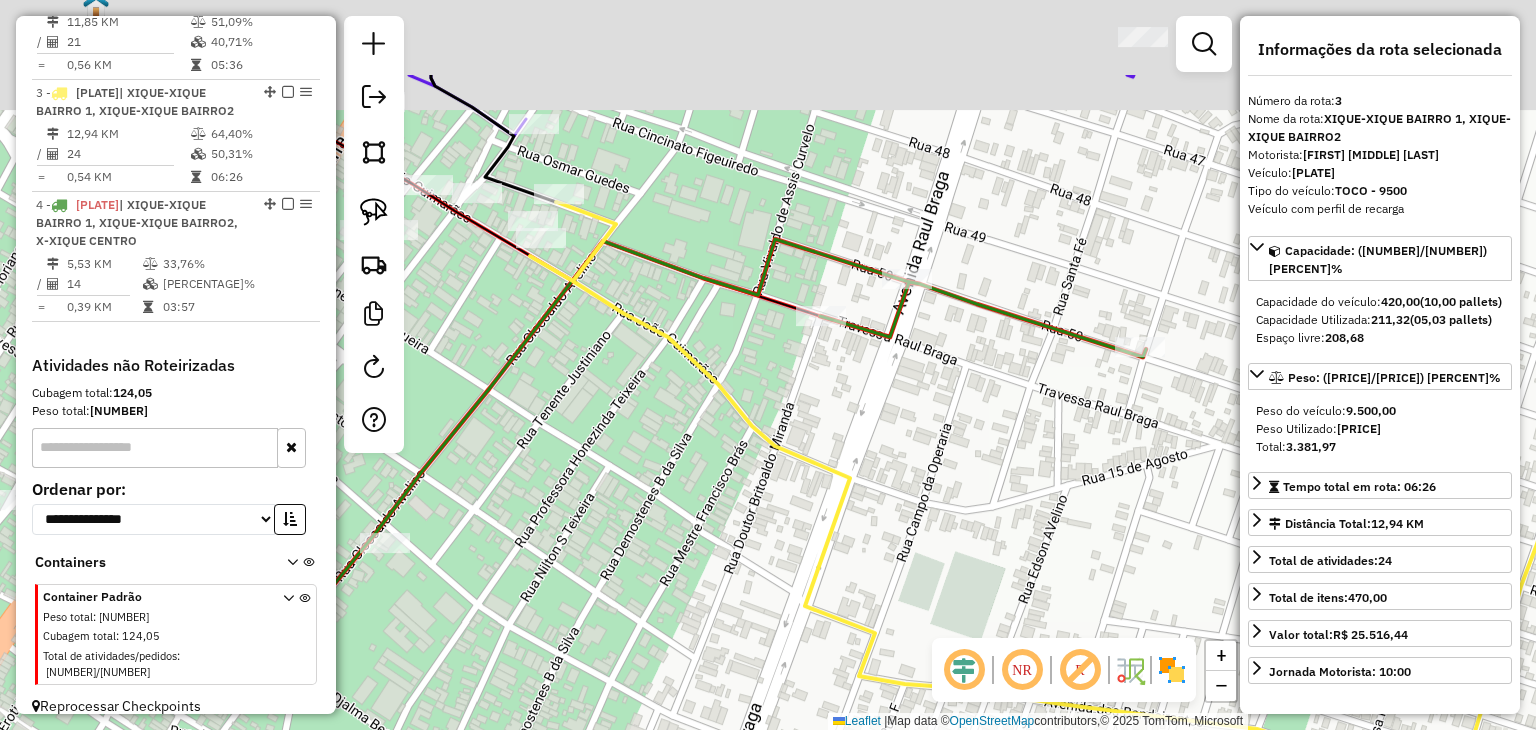 drag, startPoint x: 582, startPoint y: 227, endPoint x: 848, endPoint y: 413, distance: 324.57974 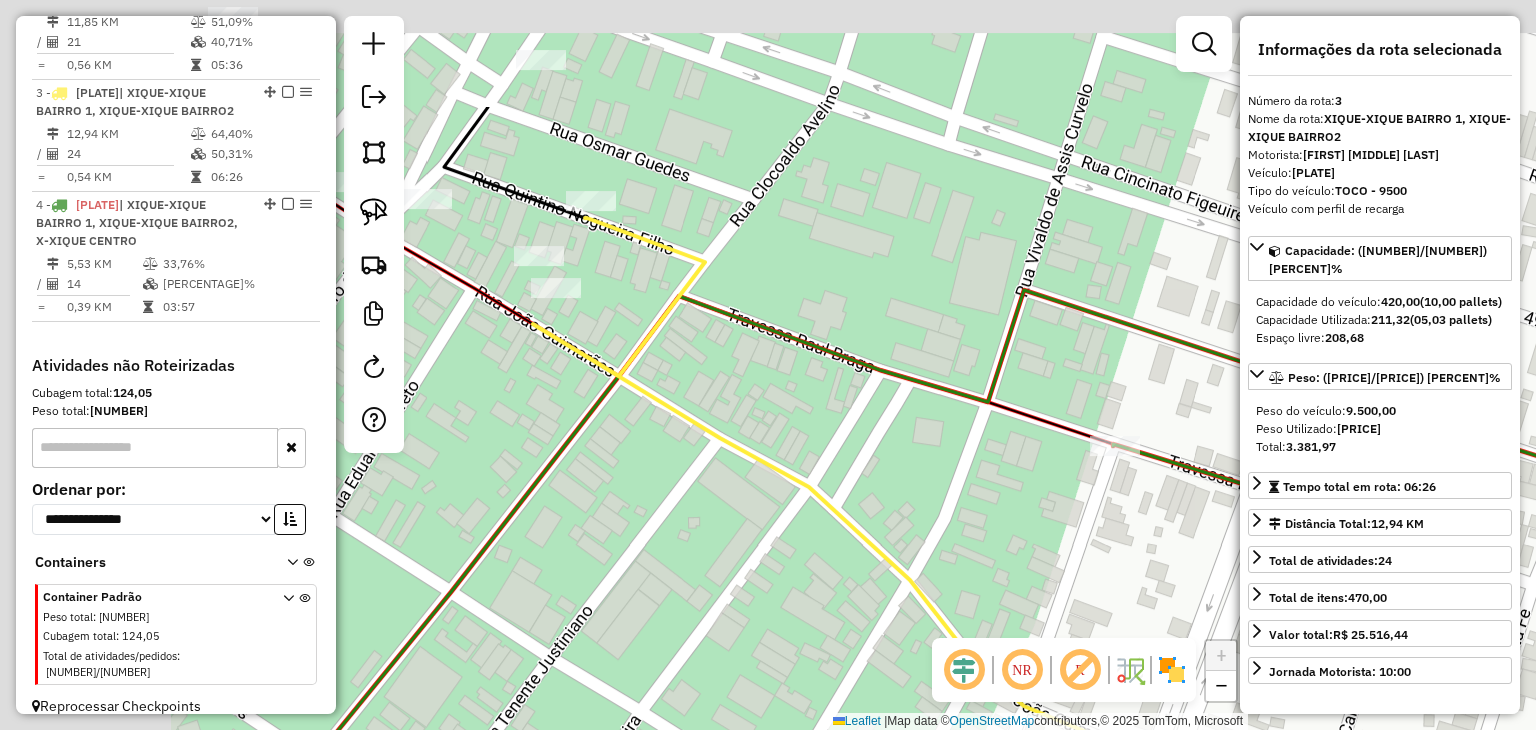 drag, startPoint x: 588, startPoint y: 279, endPoint x: 853, endPoint y: 469, distance: 326.07513 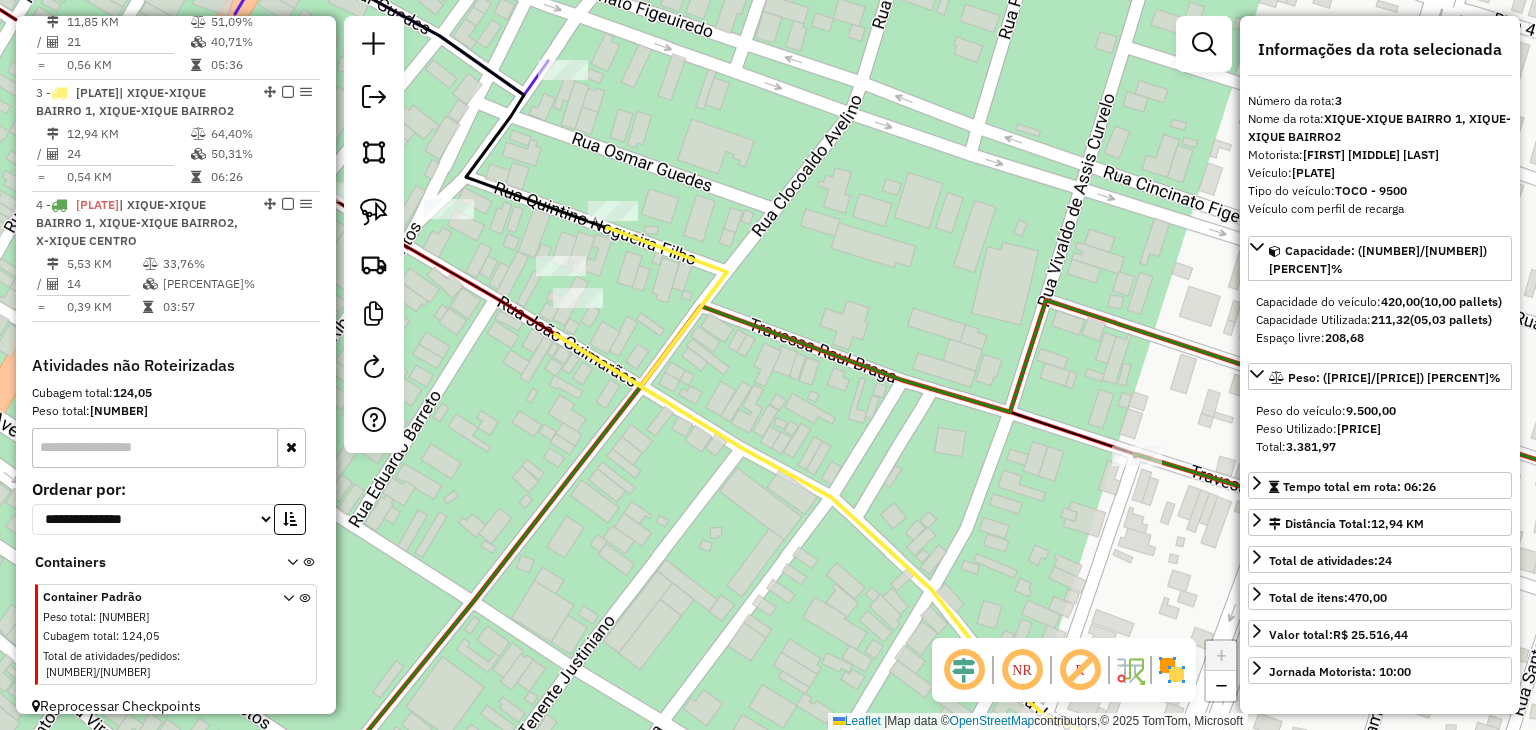 click 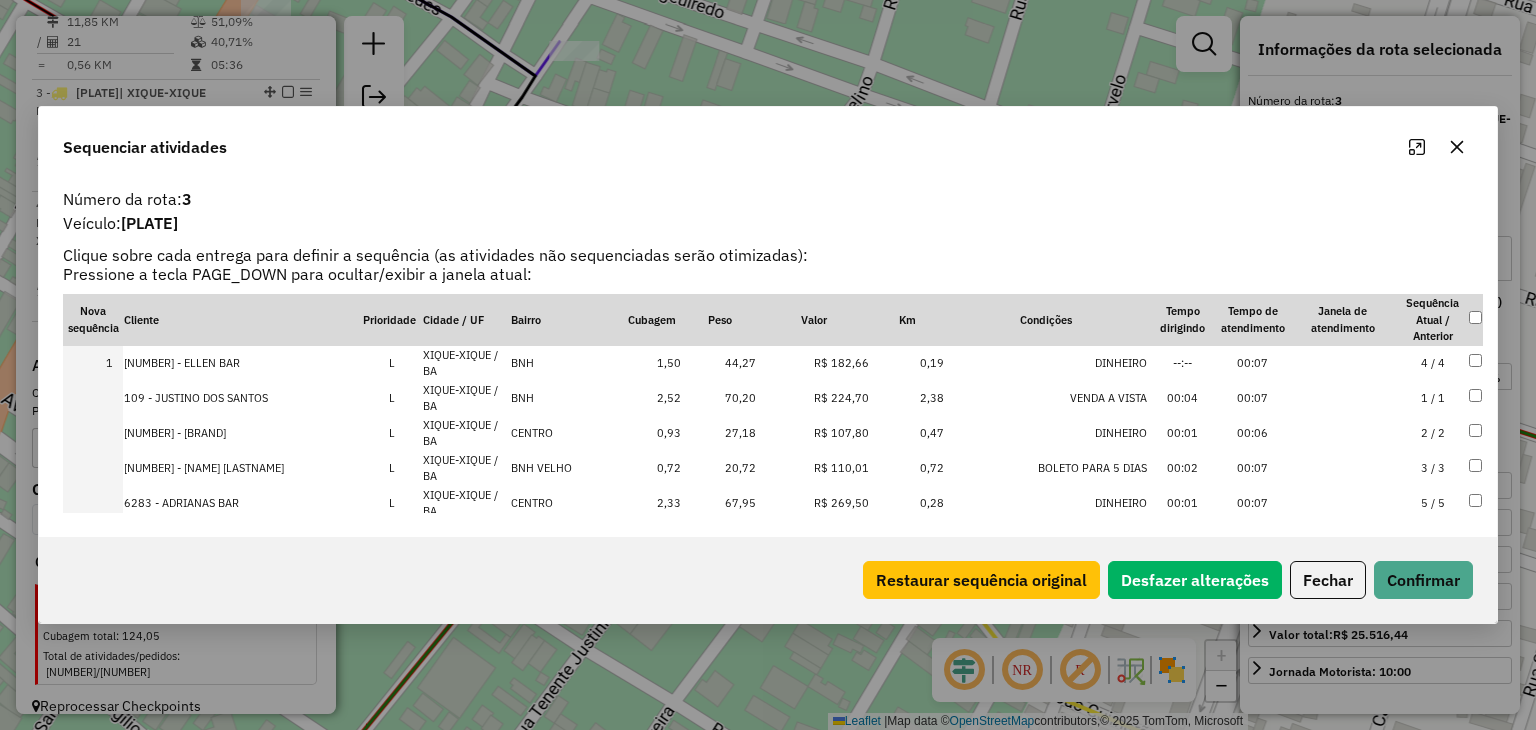 click on "Aguarde...  Pop-up bloqueado!  Seu navegador bloqueou automáticamente a abertura de uma nova janela.   Acesse as configurações e adicione o endereço do sistema a lista de permissão.   Fechar  Informações da Sessão [NUMBER] - [DATE]     Criação: [DATE] [TIME]   Depósito:  [COMPANY] [CITY]  Total de rotas:  [NUMBER]  Distância Total:  [NUMBER] km  Tempo total:  [TIME]  Valor total:  R$ [PRICE]  - Total roteirizado:  R$ [PRICE]  - Total não roteirizado:  R$ [PRICE]  Total de Atividades Roteirizadas:  [NUMBER]  Total de Pedidos Roteirizados:  [NUMBER]  Peso total roteirizado:  [NUMBER]  Cubagem total roteirizado:  [NUMBER]  Total de Atividades não Roteirizadas:  [NUMBER]  Total de Pedidos não Roteirizados:  [NUMBER] Total de caixas por viagem:  [NUMBER] /   [NUMBER]  =  [NUMBER] Média de Atividades por viagem:  [NUMBER] /   [NUMBER]  =  [NUMBER] Ocupação média da frota:  [PERCENT]%   Rotas improdutivas:  [NUMBER]  Rotas vários dias:  [NUMBER]  Clientes Priorizados NR:  [NUMBER] Rotas  Recargas: [NUMBER]   Ver rotas   Ver veículos  Finalizar todas as rotas   [NUMBER] -      /" at bounding box center [768, 365] 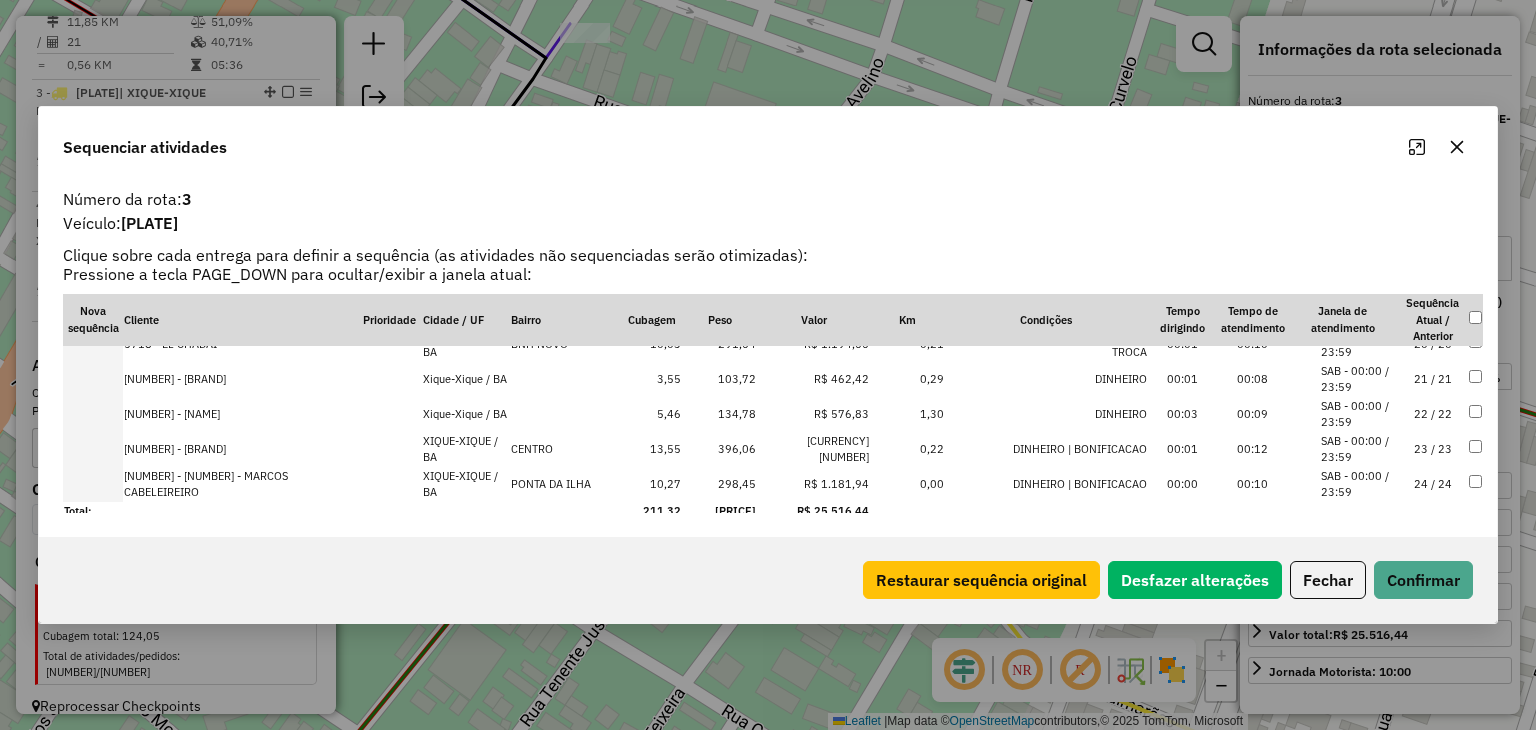 scroll, scrollTop: 691, scrollLeft: 0, axis: vertical 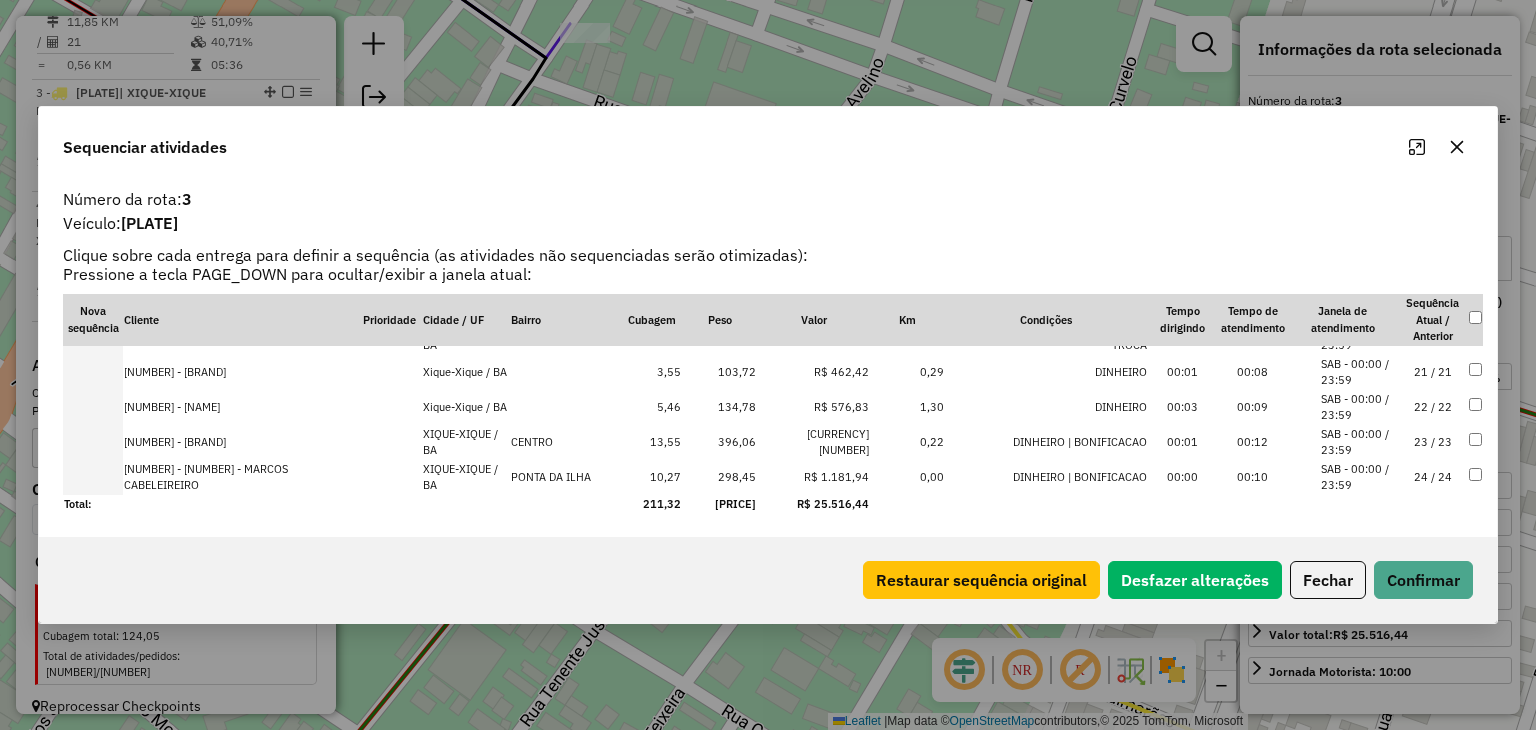 click 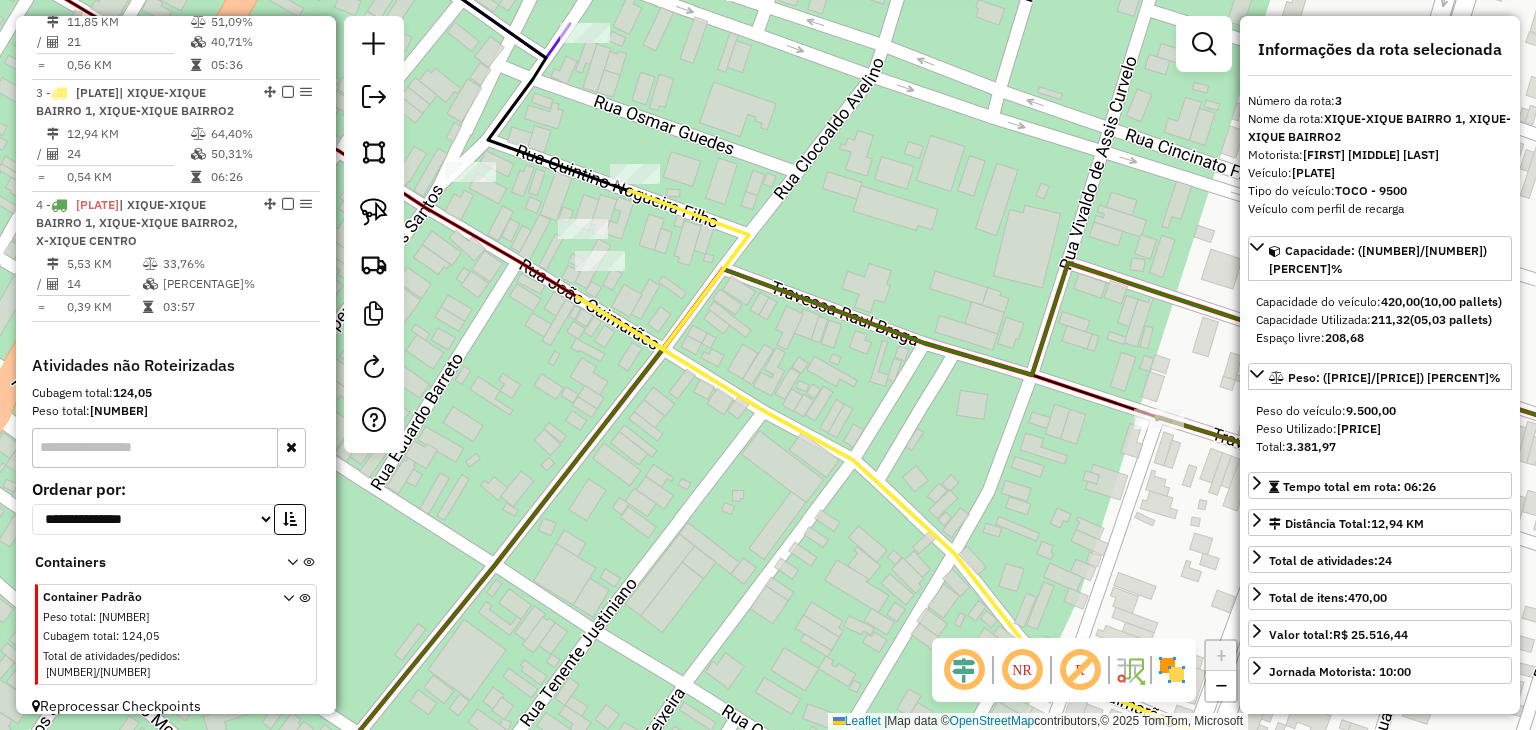 click 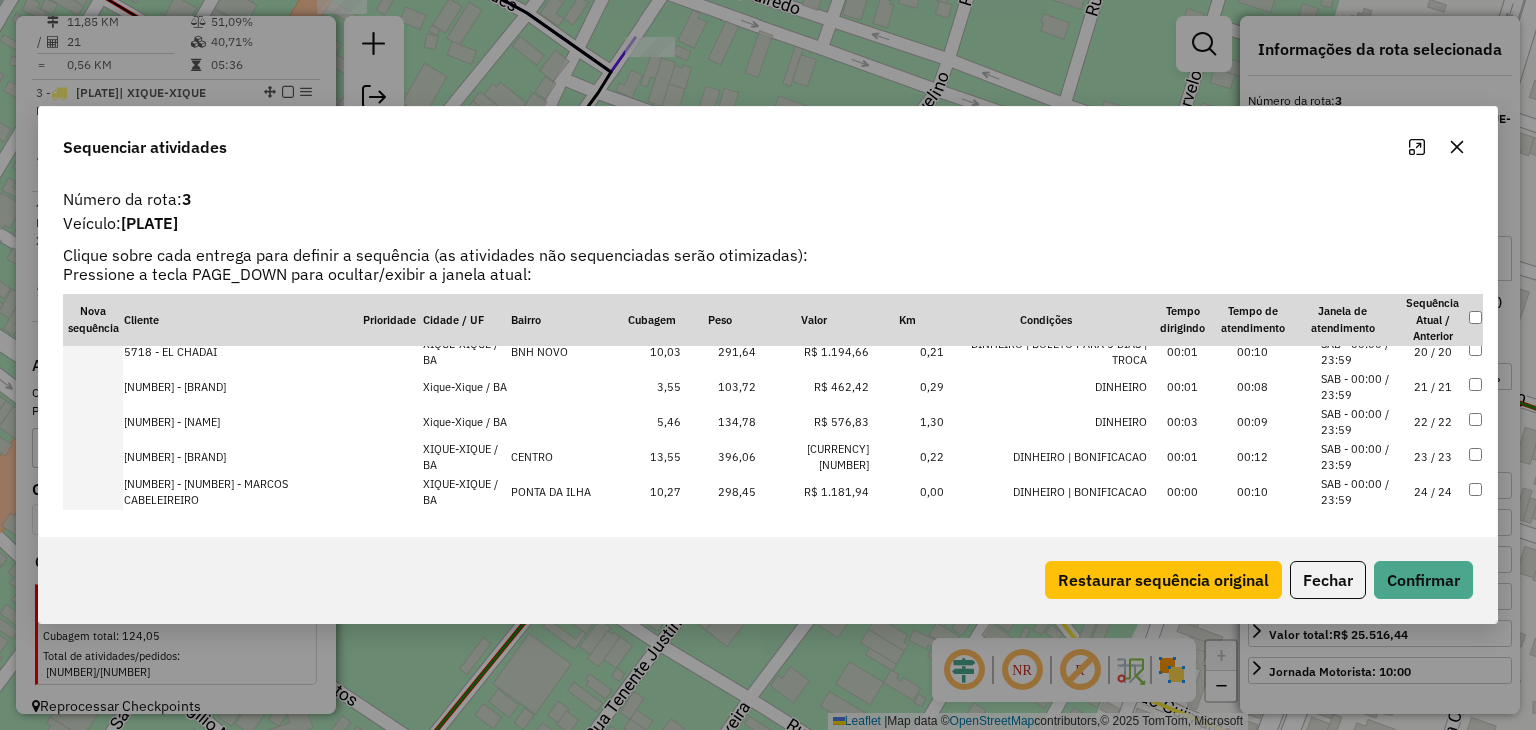 scroll, scrollTop: 691, scrollLeft: 0, axis: vertical 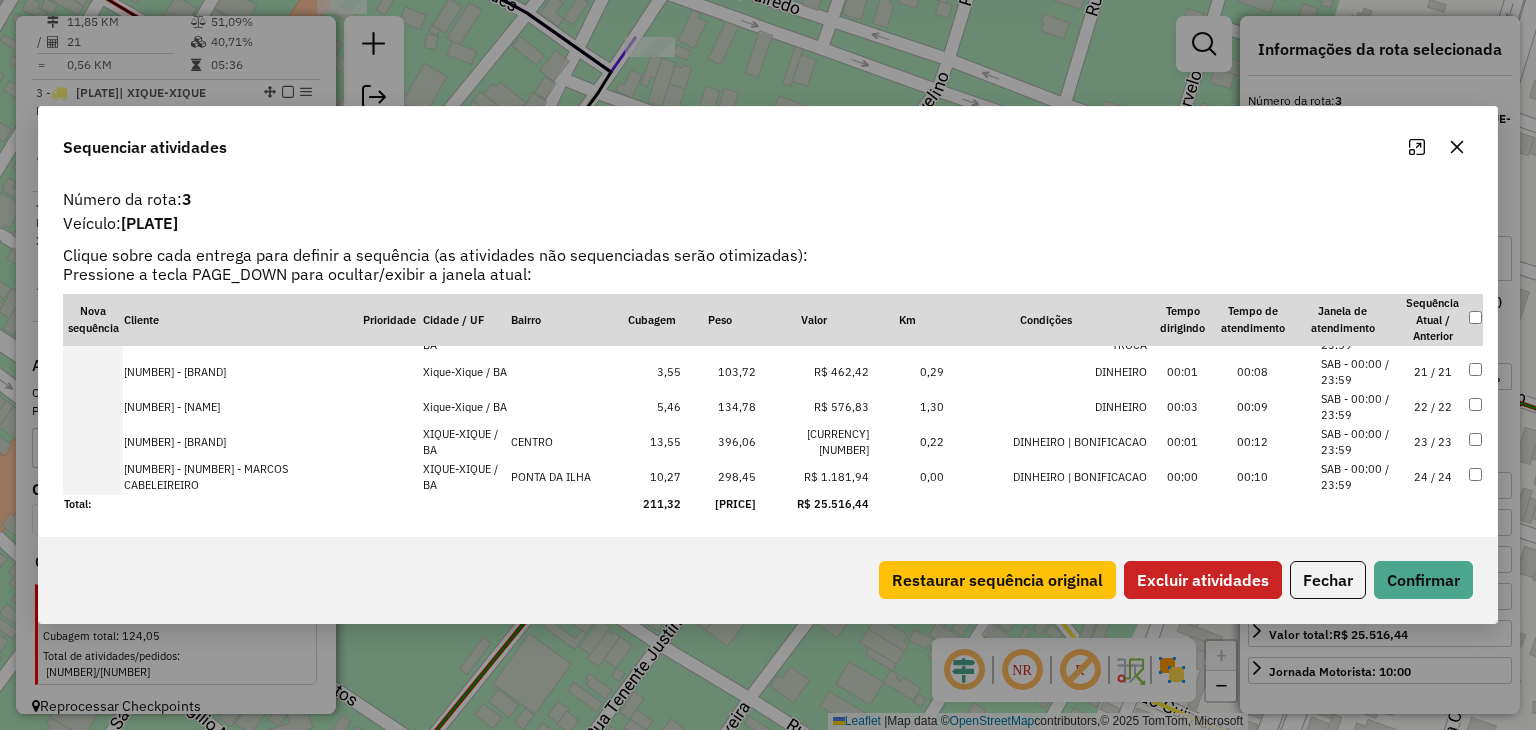 click on "23 / 23" at bounding box center (1433, 442) 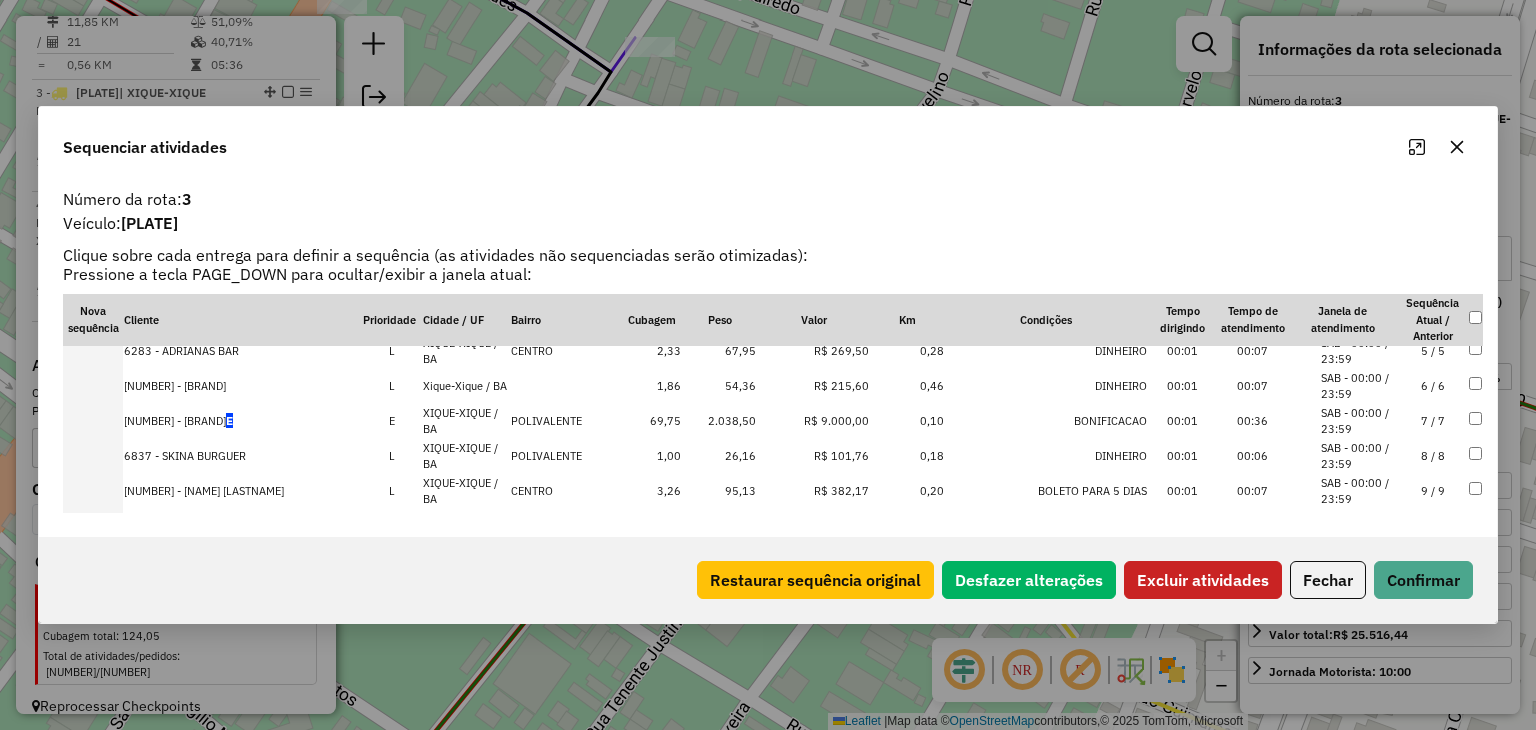 scroll, scrollTop: 0, scrollLeft: 0, axis: both 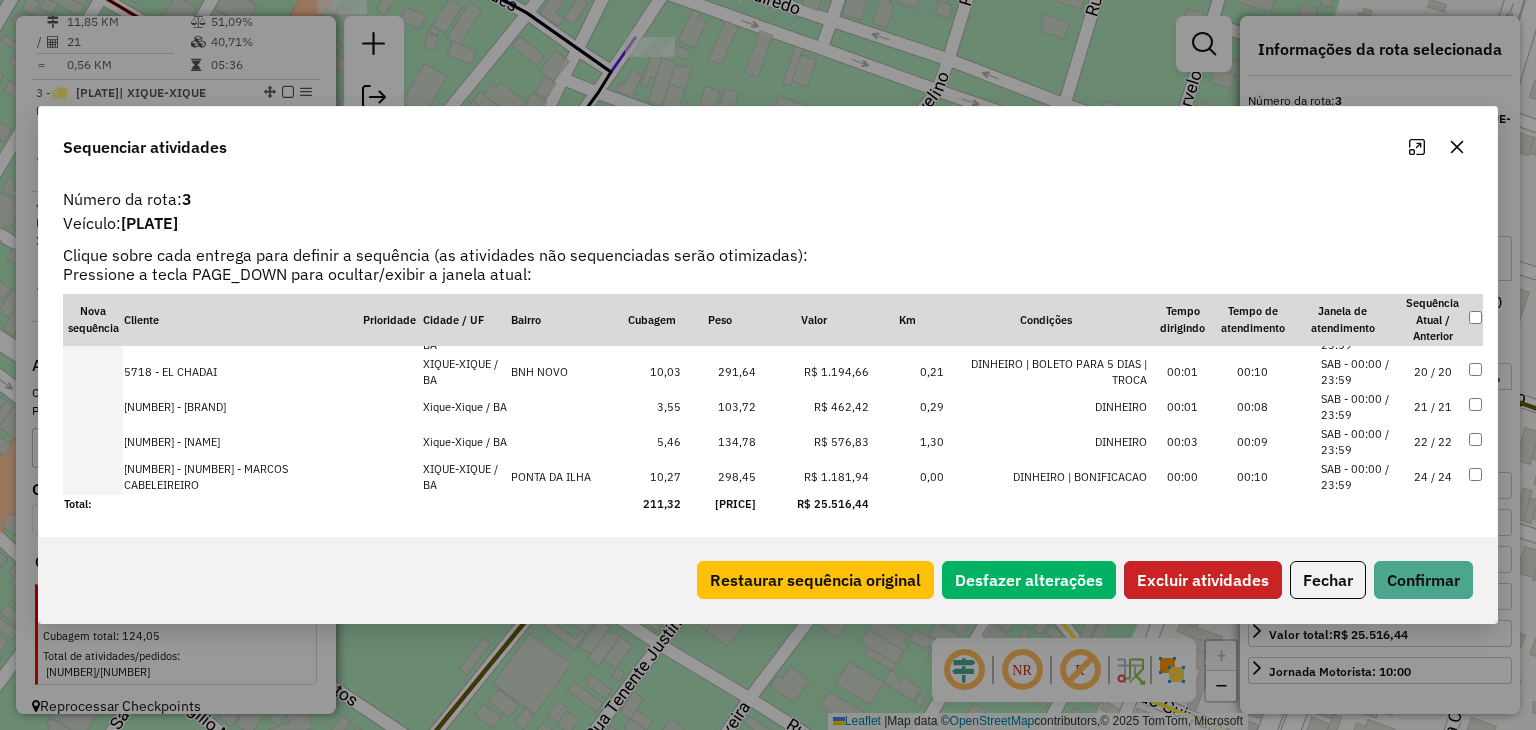 click on "Excluir atividades" 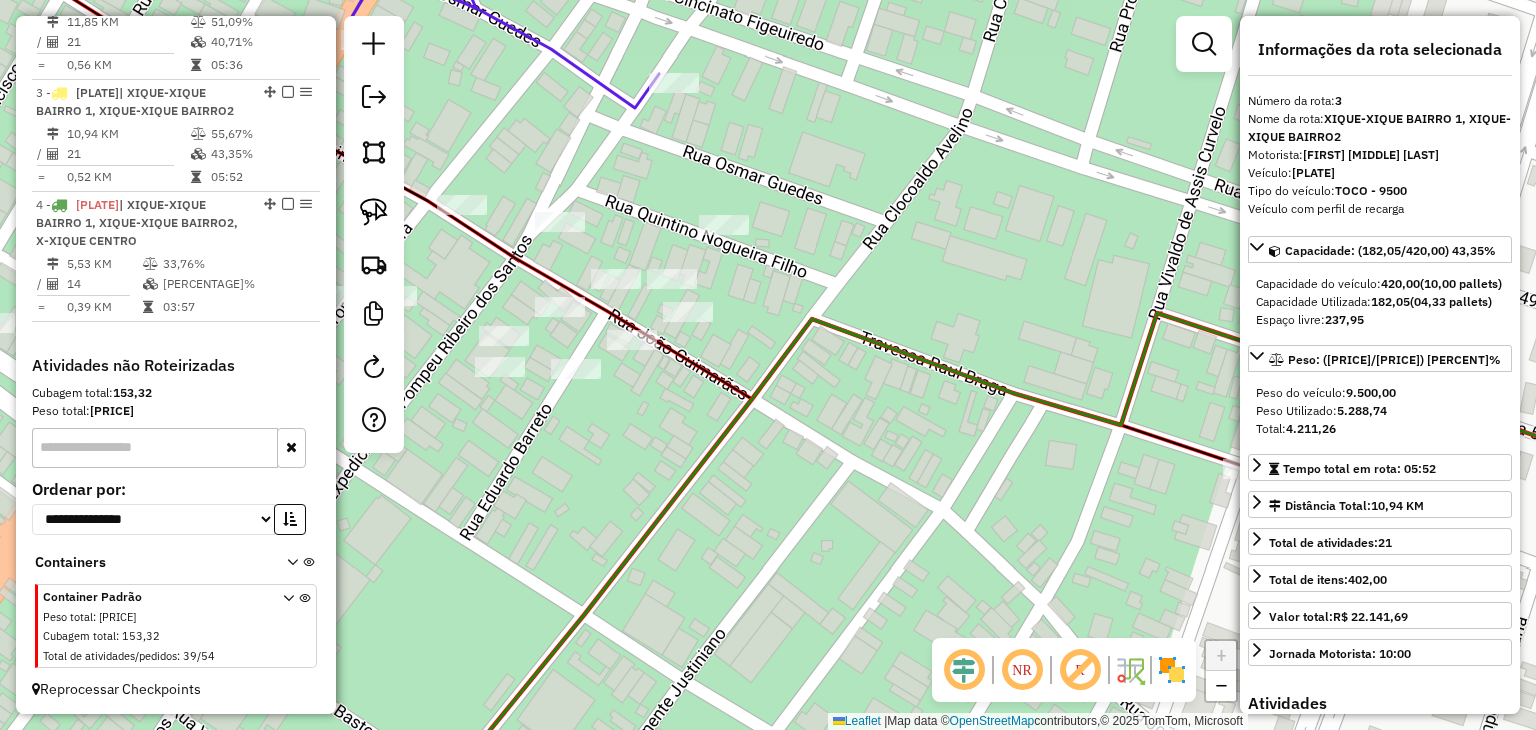 drag, startPoint x: 692, startPoint y: 321, endPoint x: 832, endPoint y: 451, distance: 191.04973 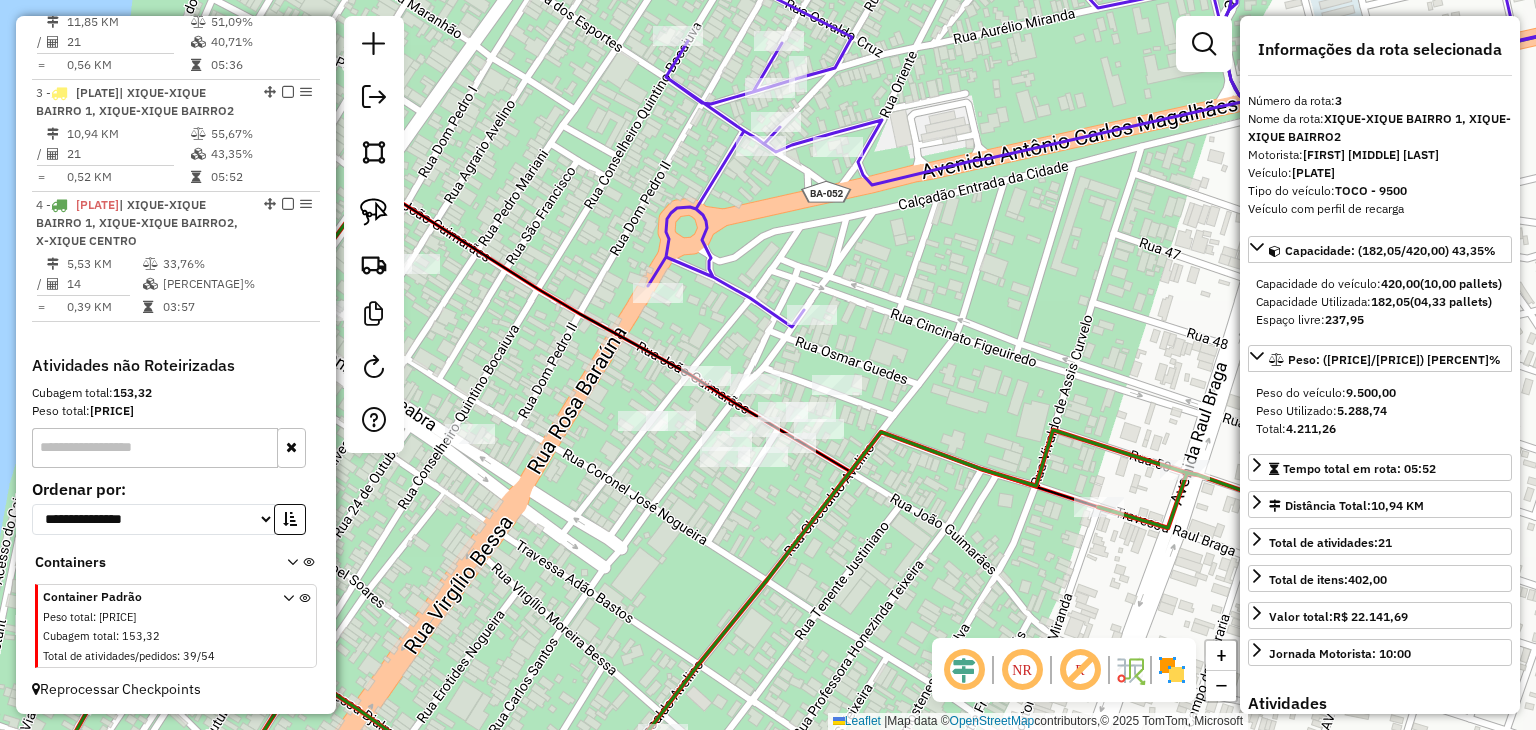 click on "Janela de atendimento Grade de atendimento Capacidade Transportadoras Veículos Cliente Pedidos  Rotas Selecione os dias de semana para filtrar as janelas de atendimento  Seg   Ter   Qua   Qui   Sex   Sáb   Dom  Informe o período da janela de atendimento: De: Até:  Filtrar exatamente a janela do cliente  Considerar janela de atendimento padrão  Selecione os dias de semana para filtrar as grades de atendimento  Seg   Ter   Qua   Qui   Sex   Sáb   Dom   Considerar clientes sem dia de atendimento cadastrado  Clientes fora do dia de atendimento selecionado Filtrar as atividades entre os valores definidos abaixo:  Peso mínimo:   Peso máximo:   Cubagem mínima:   Cubagem máxima:   De:   Até:  Filtrar as atividades entre o tempo de atendimento definido abaixo:  De:   Até:   Considerar capacidade total dos clientes não roteirizados Transportadora: Selecione um ou mais itens Tipo de veículo: Selecione um ou mais itens Veículo: Selecione um ou mais itens Motorista: Selecione um ou mais itens Nome: Rótulo:" 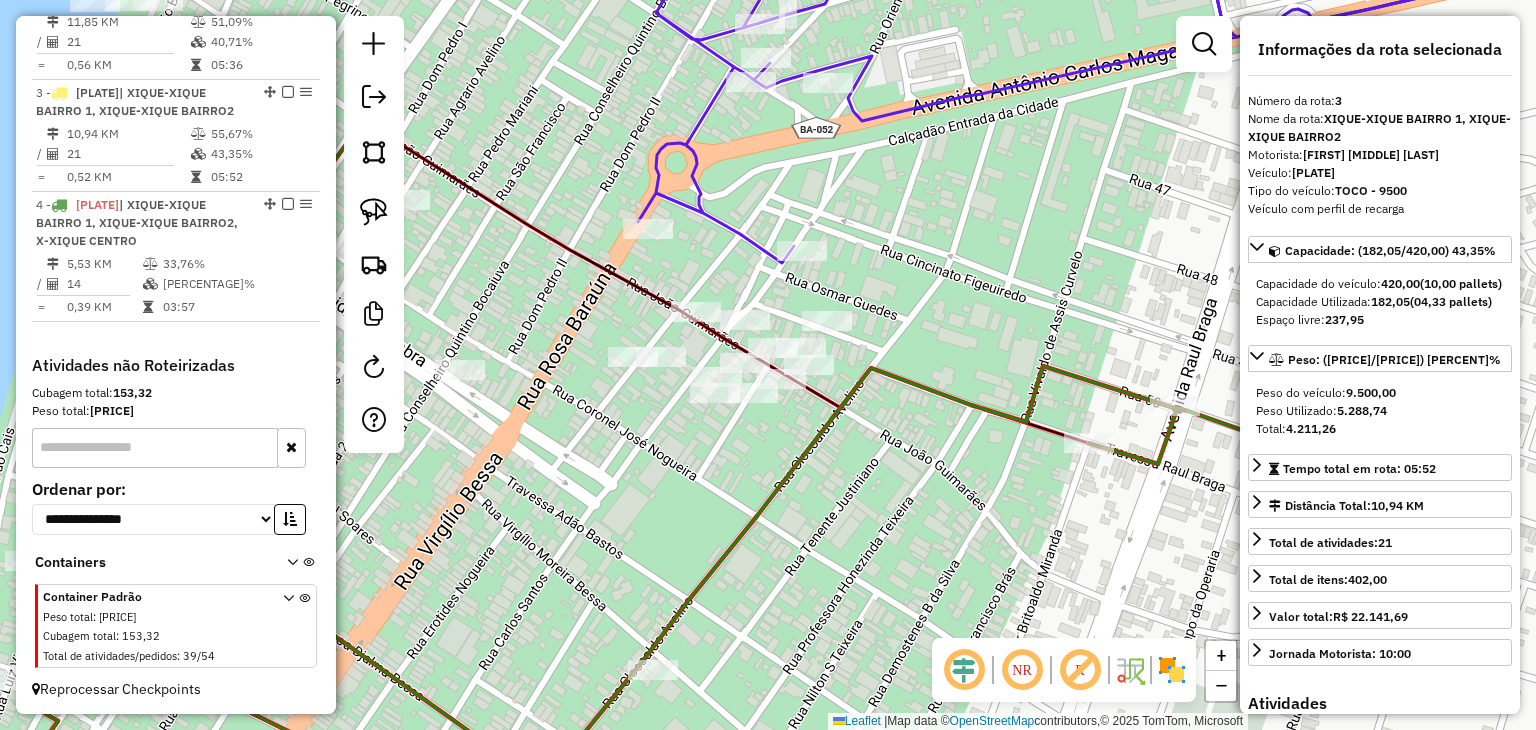 drag, startPoint x: 940, startPoint y: 491, endPoint x: 935, endPoint y: 289, distance: 202.06187 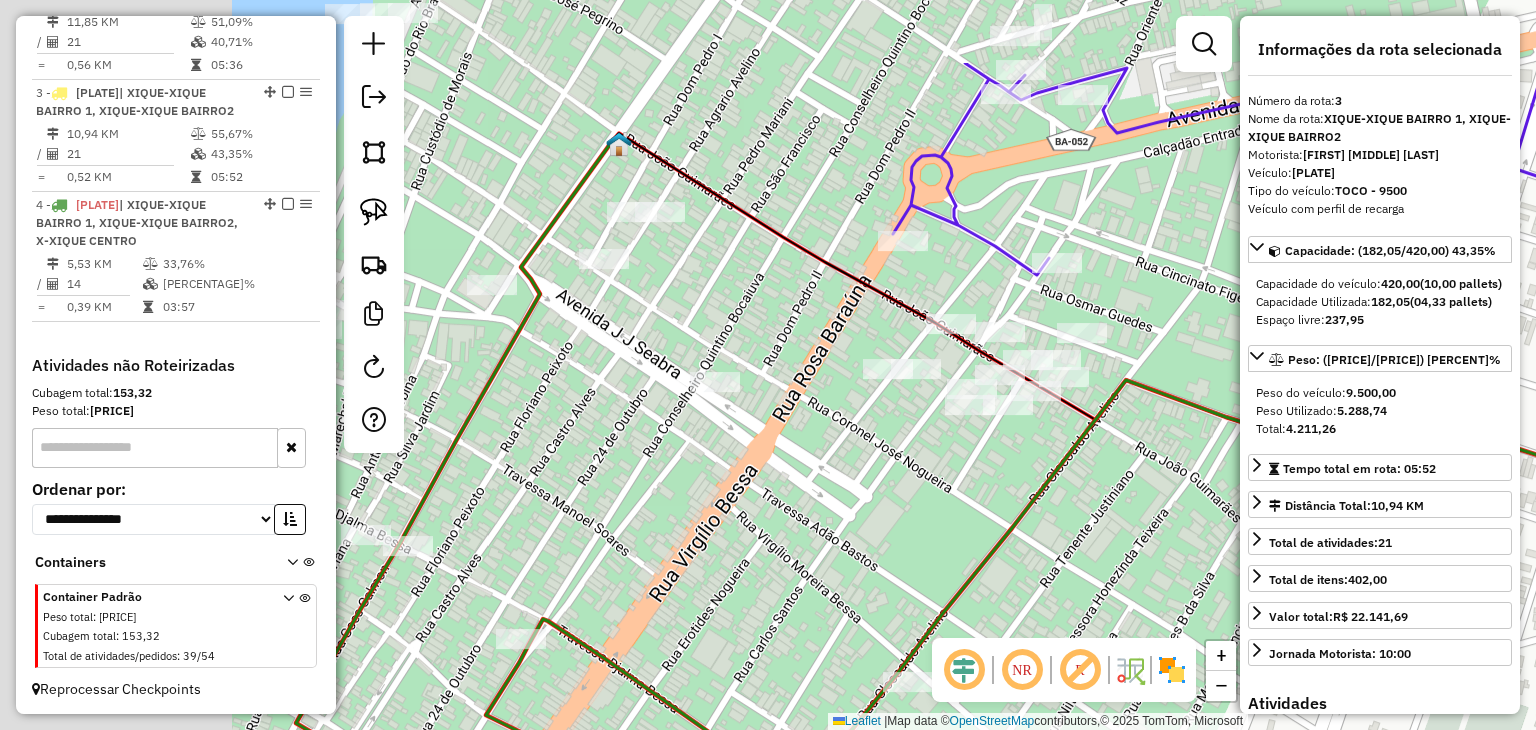 drag, startPoint x: 745, startPoint y: 424, endPoint x: 1018, endPoint y: 527, distance: 291.78418 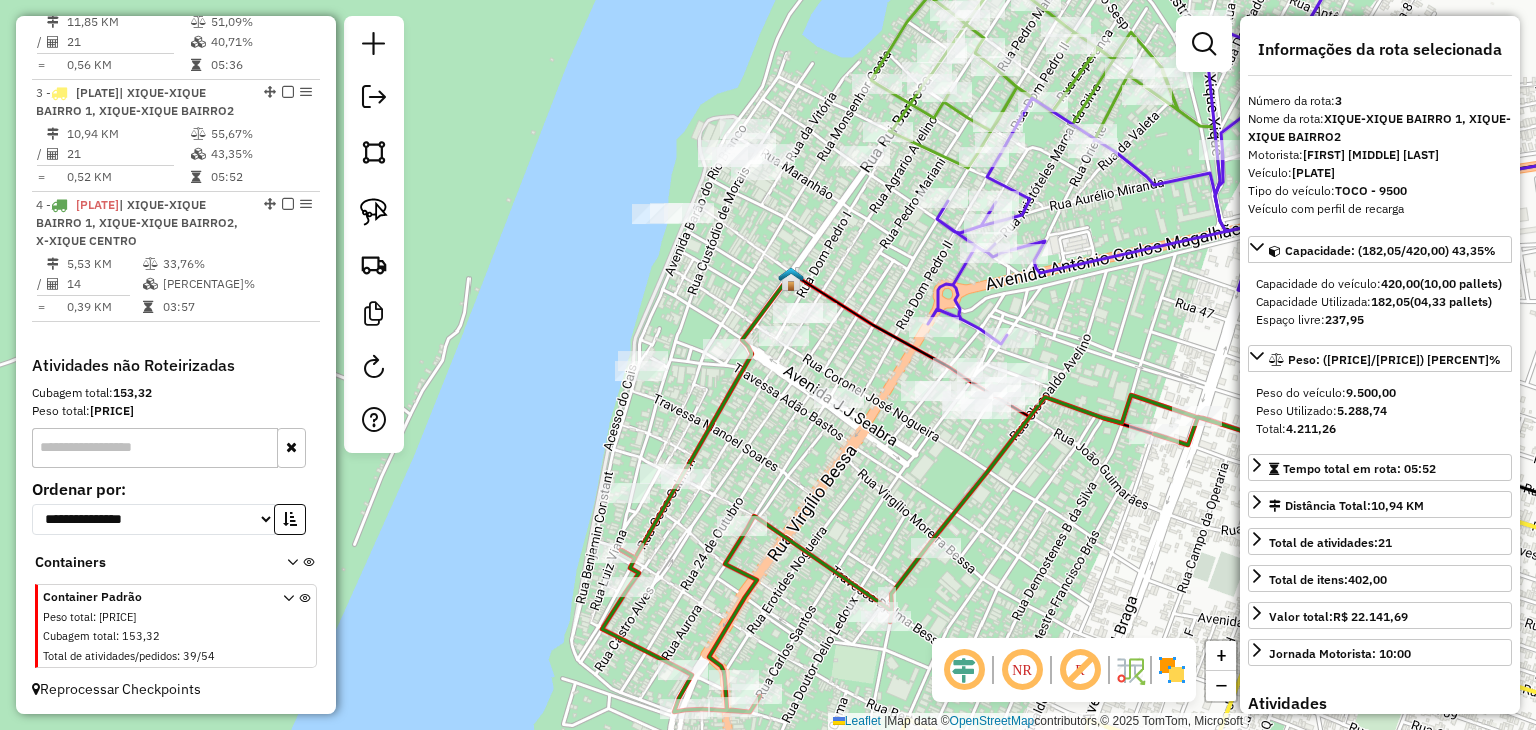 drag, startPoint x: 858, startPoint y: 536, endPoint x: 810, endPoint y: 447, distance: 101.118744 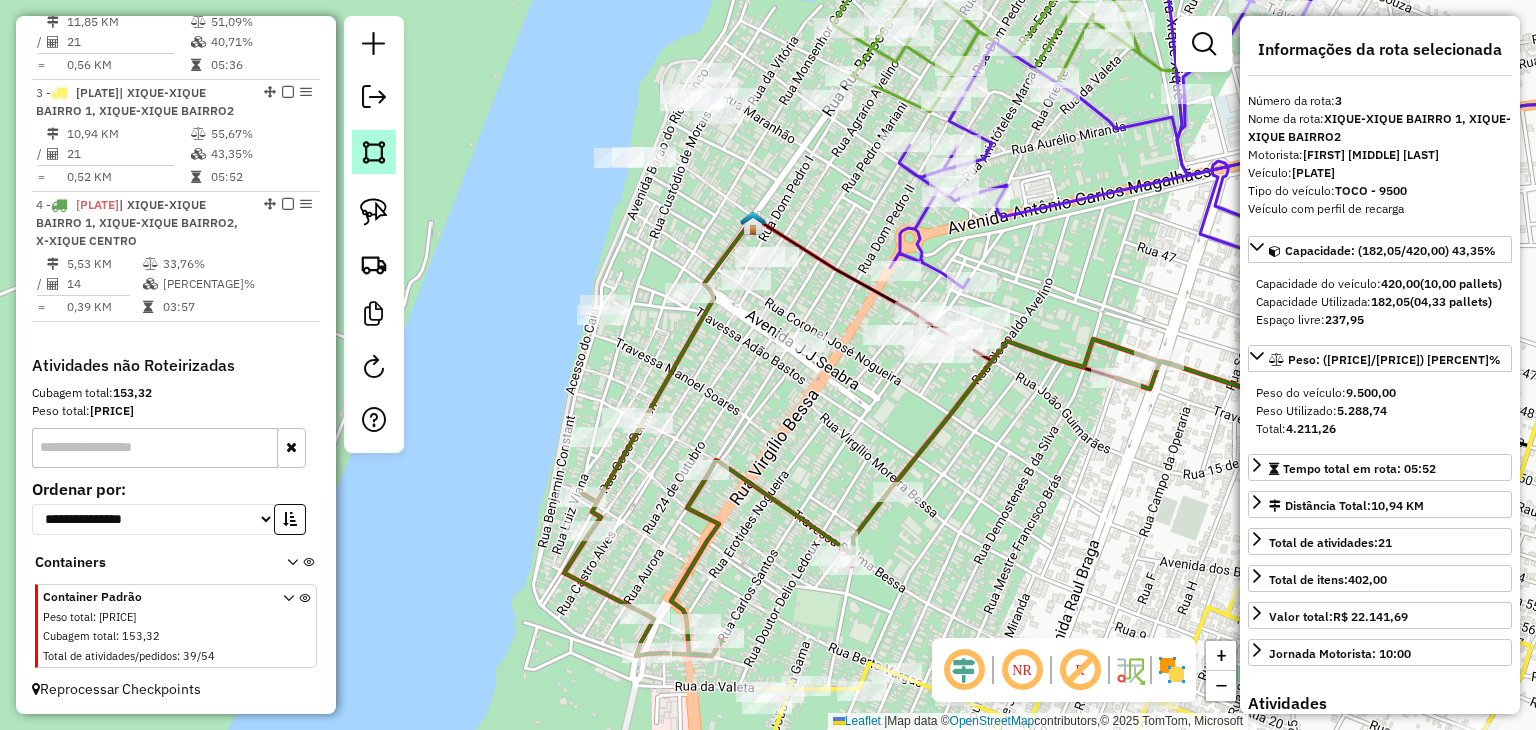 click 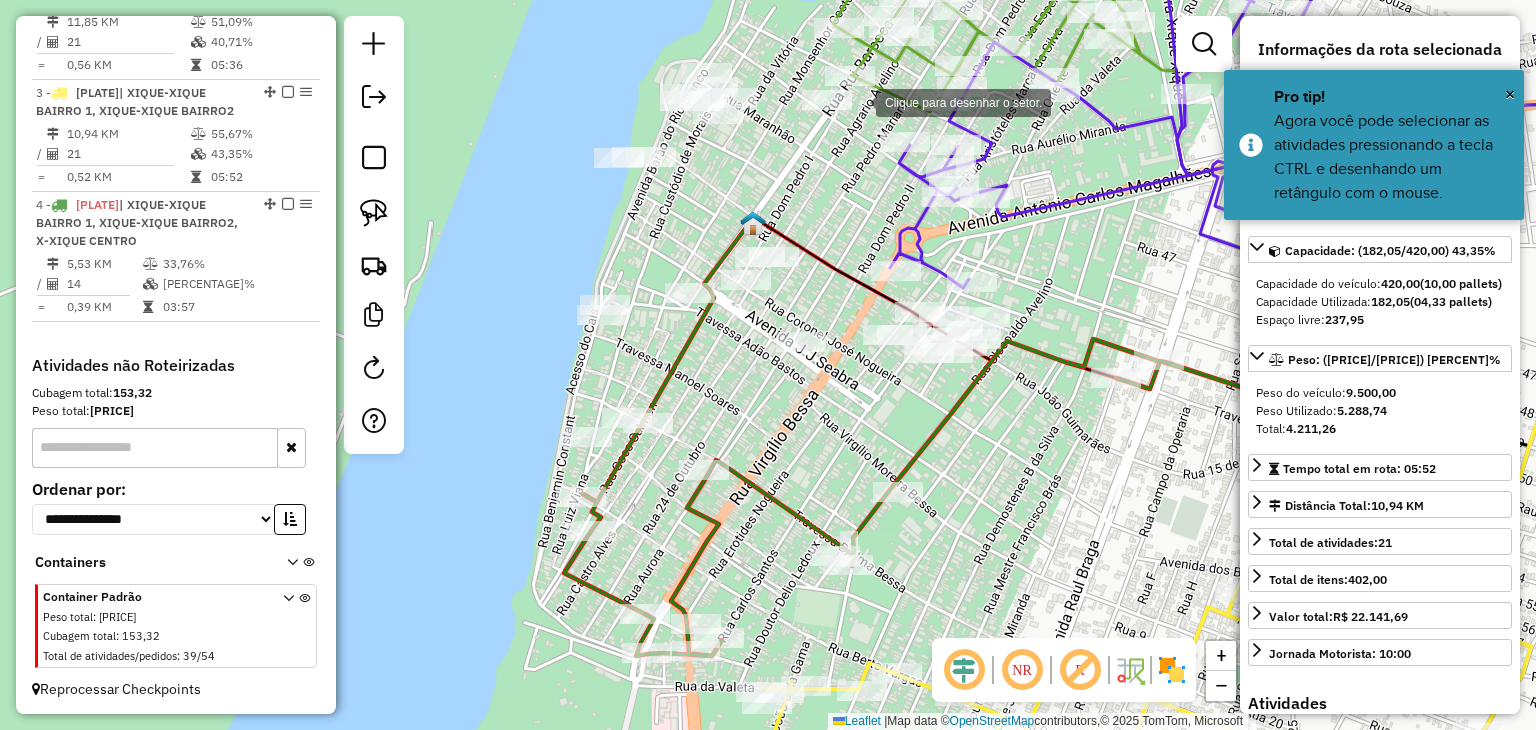 click 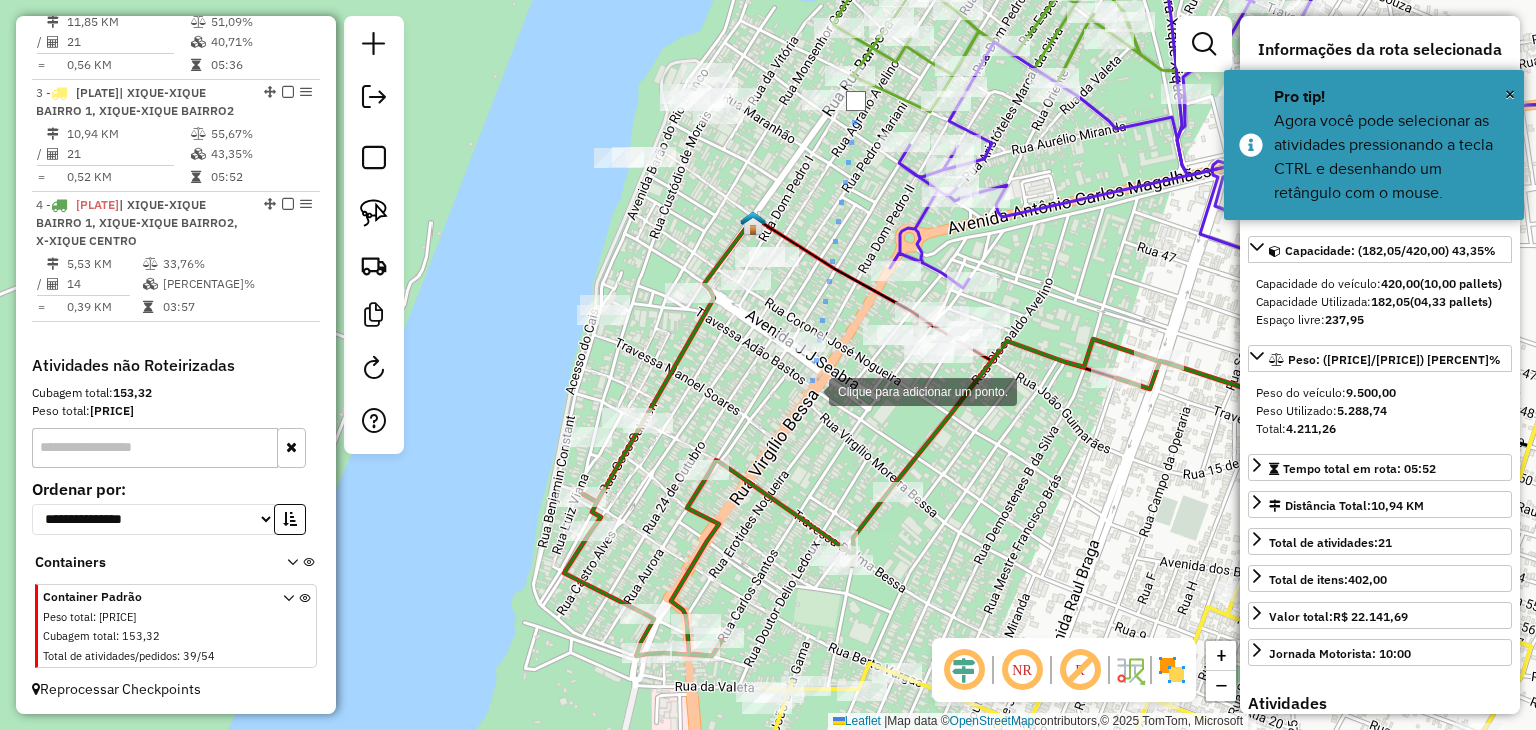 click 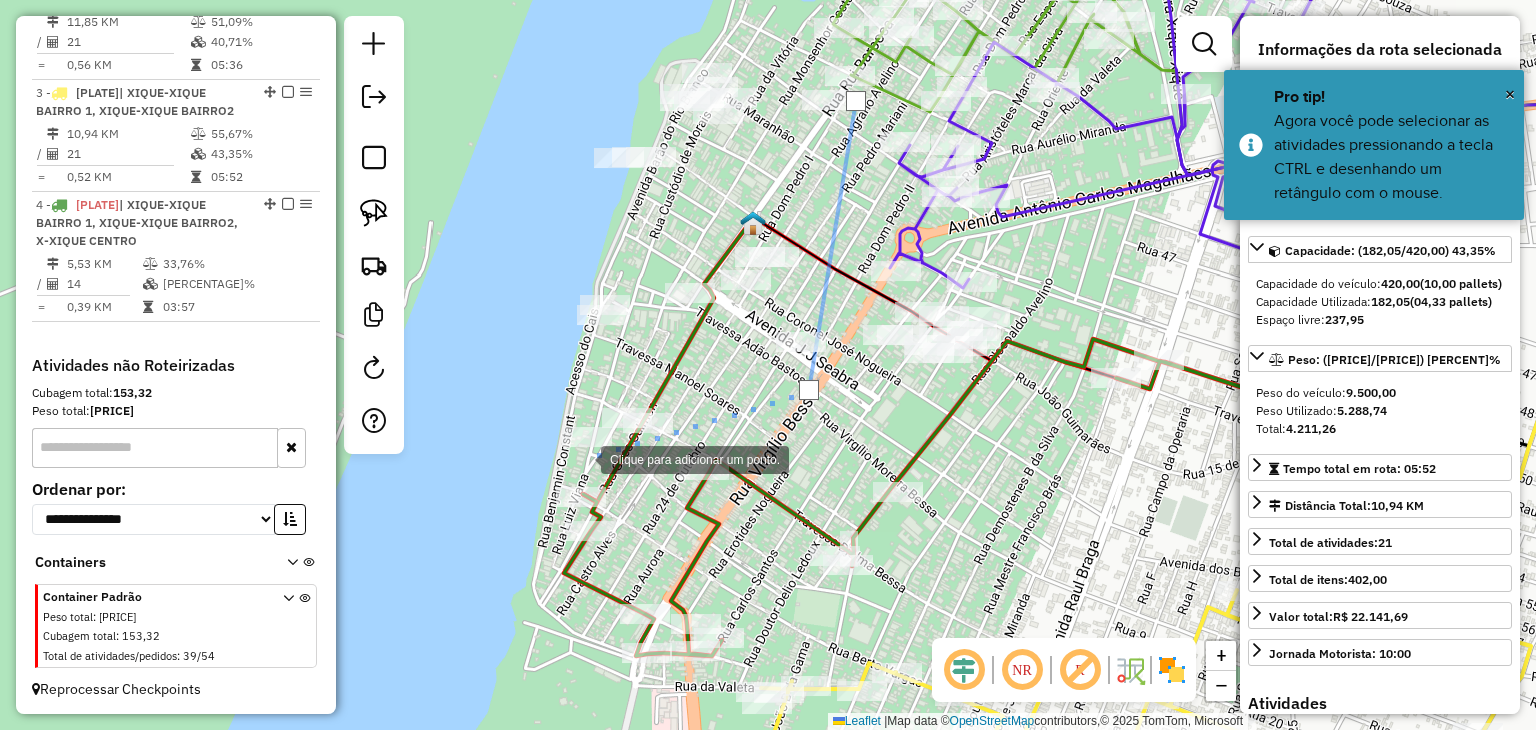 click 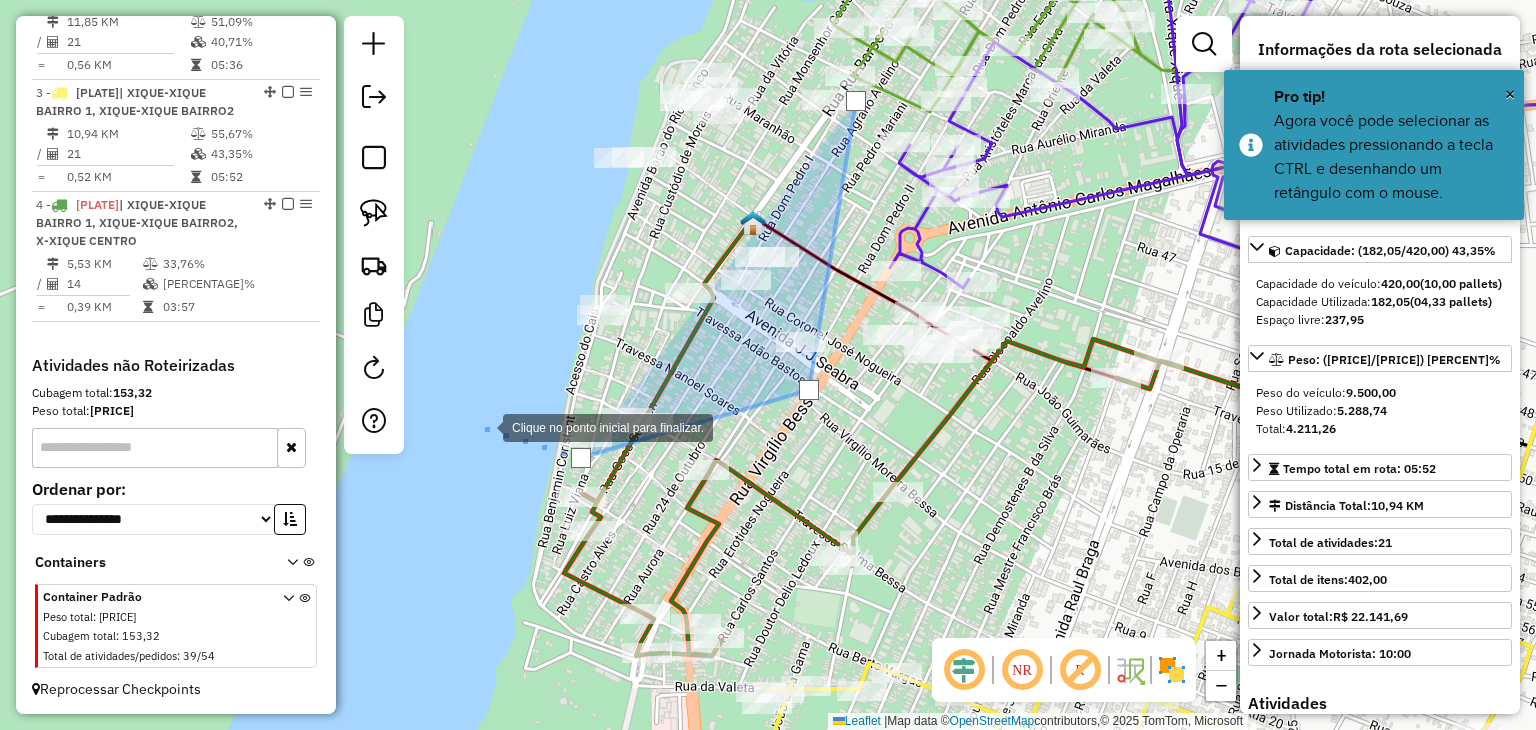 drag, startPoint x: 476, startPoint y: 397, endPoint x: 492, endPoint y: 365, distance: 35.77709 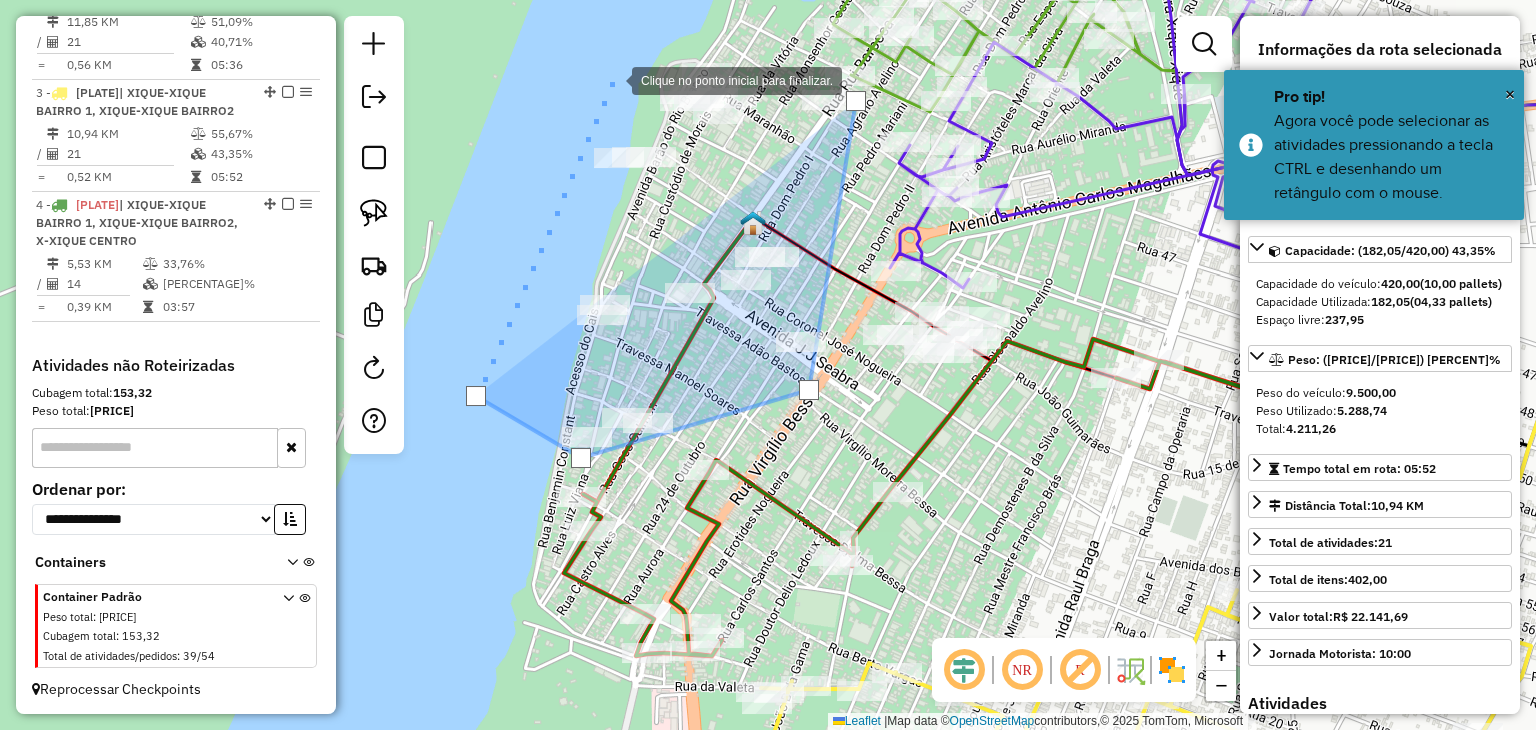 click 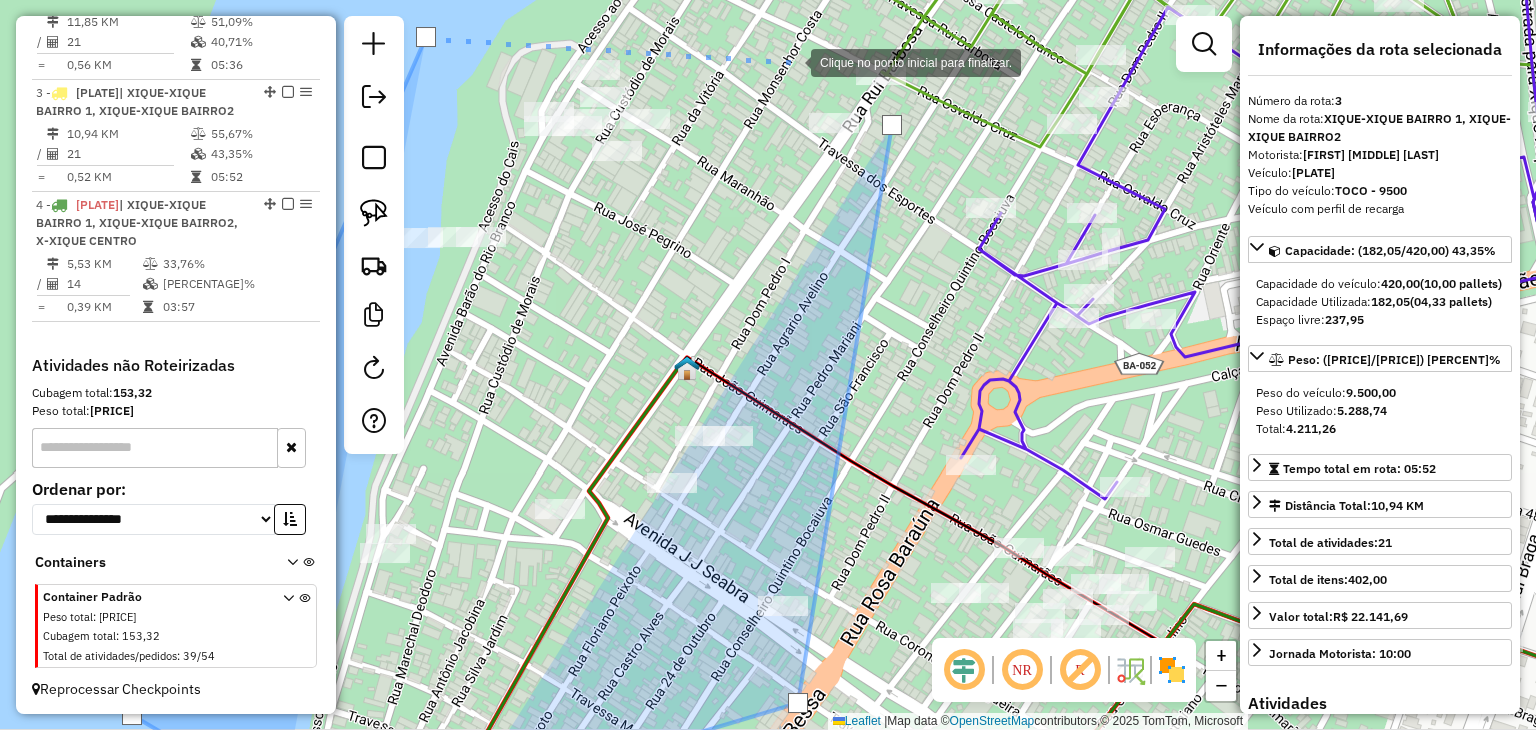 click 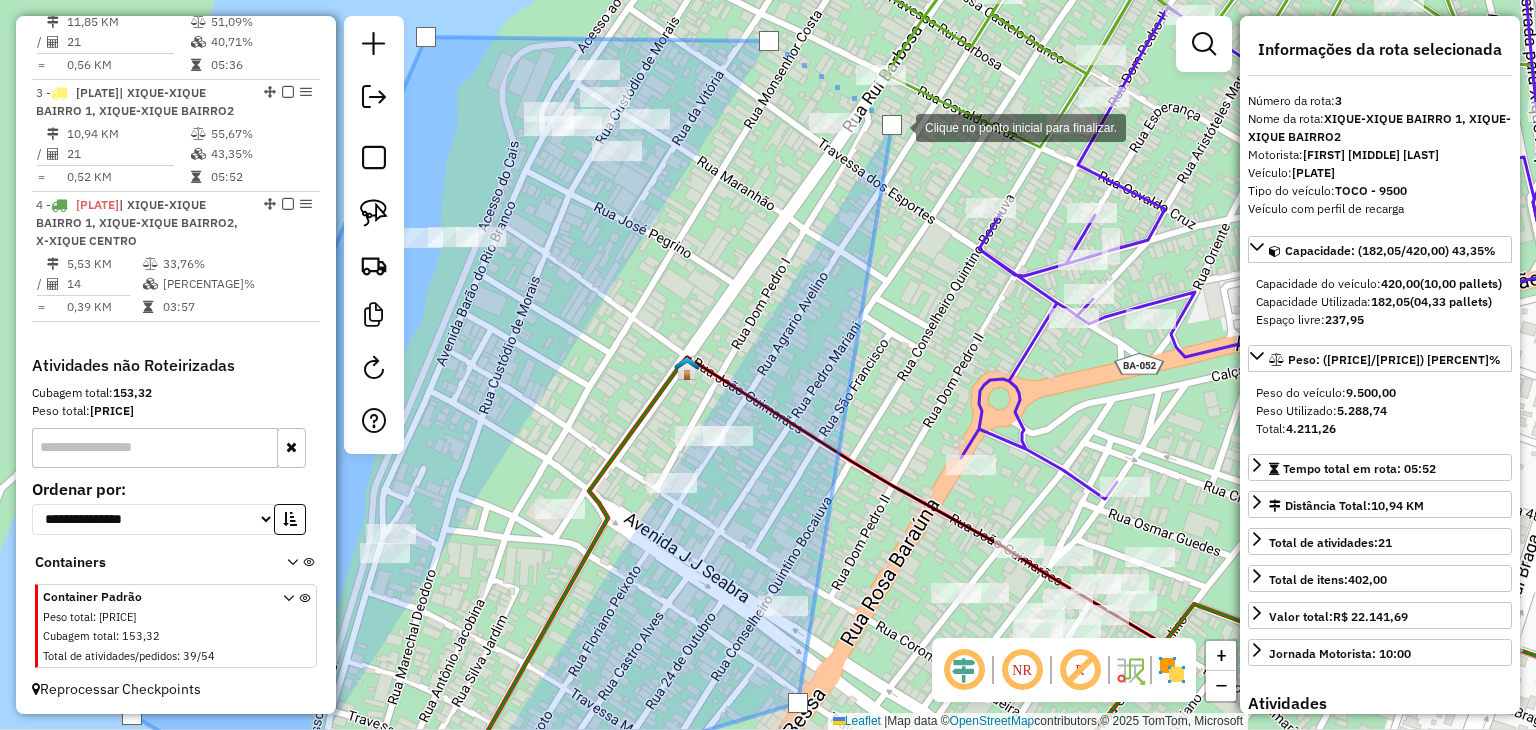 click 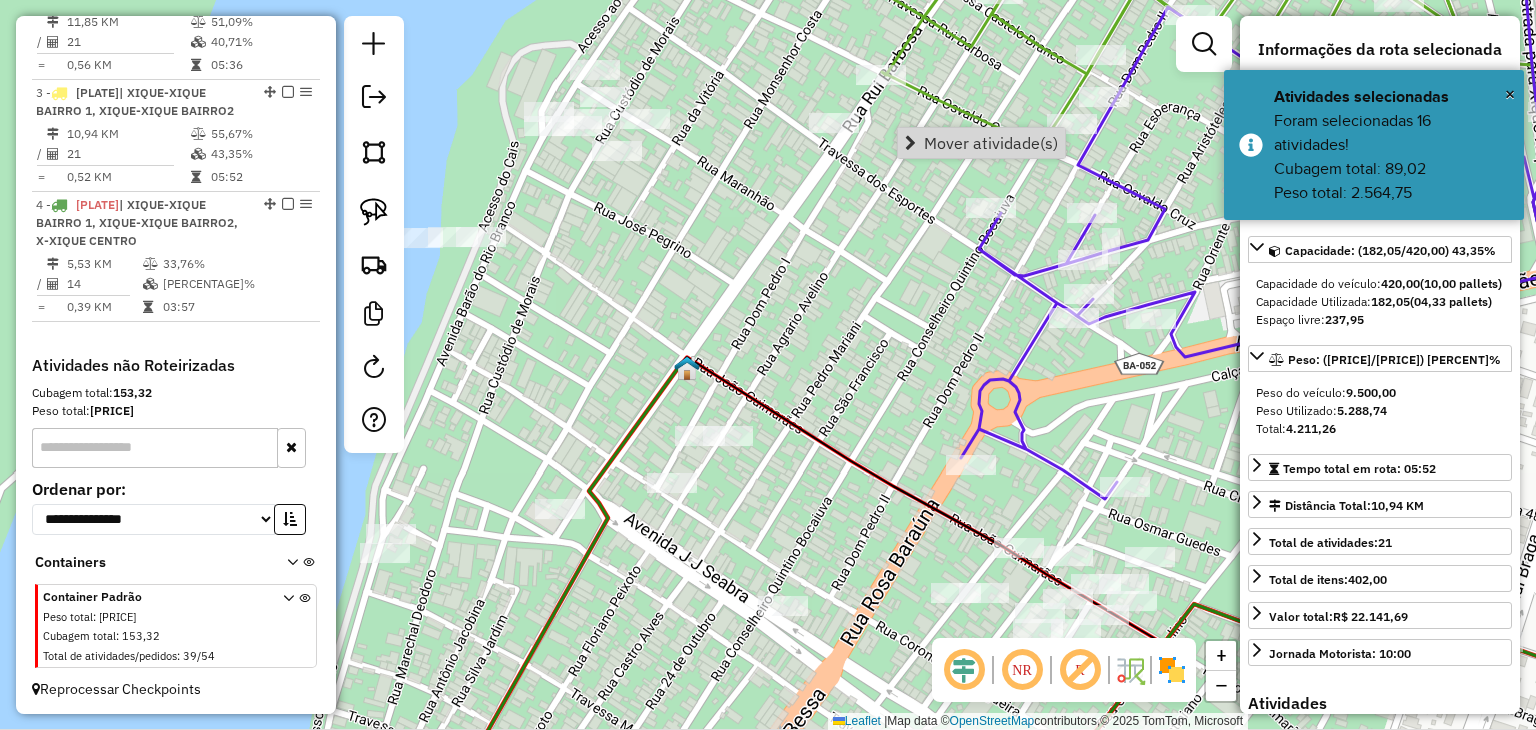 click on "Janela de atendimento Grade de atendimento Capacidade Transportadoras Veículos Cliente Pedidos  Rotas Selecione os dias de semana para filtrar as janelas de atendimento  Seg   Ter   Qua   Qui   Sex   Sáb   Dom  Informe o período da janela de atendimento: De: Até:  Filtrar exatamente a janela do cliente  Considerar janela de atendimento padrão  Selecione os dias de semana para filtrar as grades de atendimento  Seg   Ter   Qua   Qui   Sex   Sáb   Dom   Considerar clientes sem dia de atendimento cadastrado  Clientes fora do dia de atendimento selecionado Filtrar as atividades entre os valores definidos abaixo:  Peso mínimo:   Peso máximo:   Cubagem mínima:   Cubagem máxima:   De:   Até:  Filtrar as atividades entre o tempo de atendimento definido abaixo:  De:   Até:   Considerar capacidade total dos clientes não roteirizados Transportadora: Selecione um ou mais itens Tipo de veículo: Selecione um ou mais itens Veículo: Selecione um ou mais itens Motorista: Selecione um ou mais itens Nome: Rótulo:" 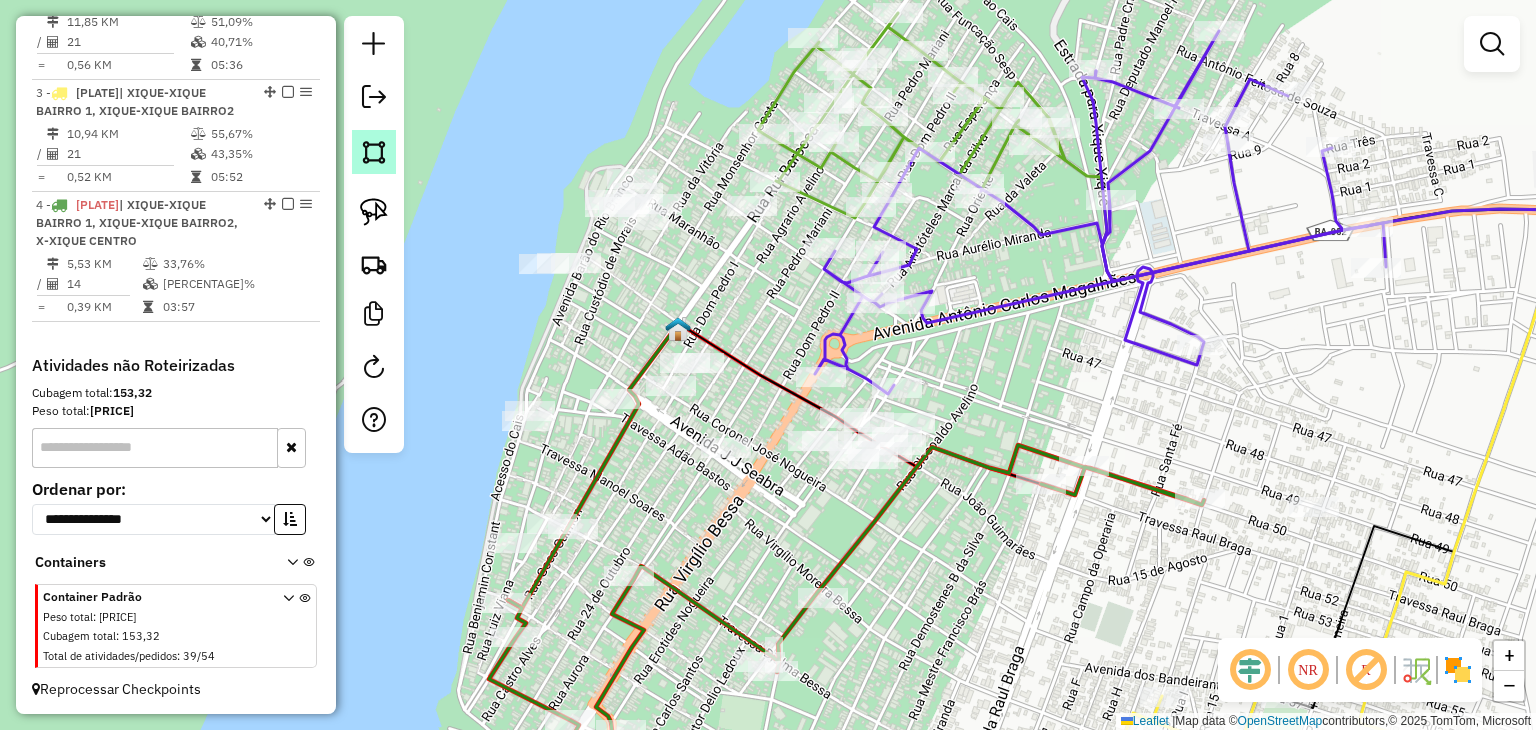 click 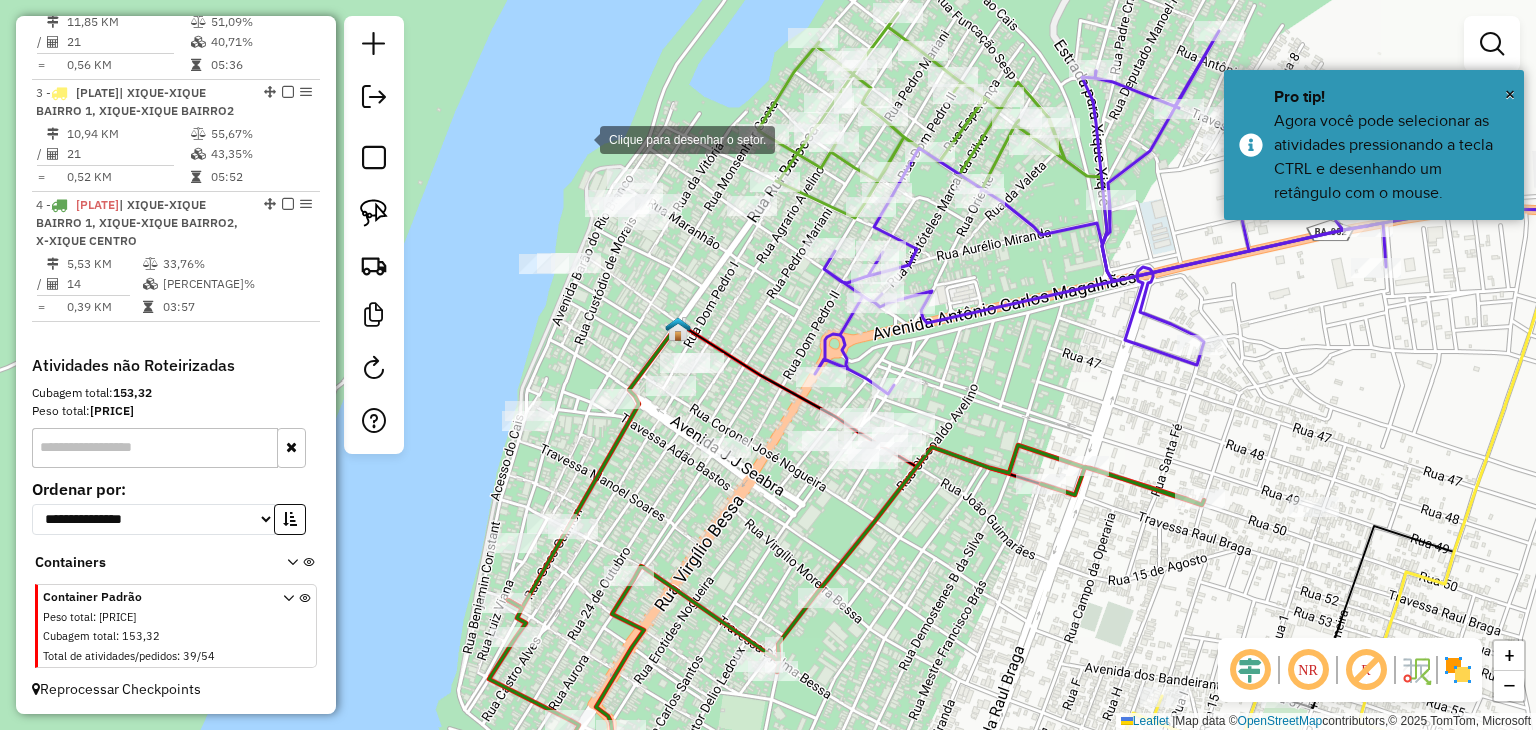 click 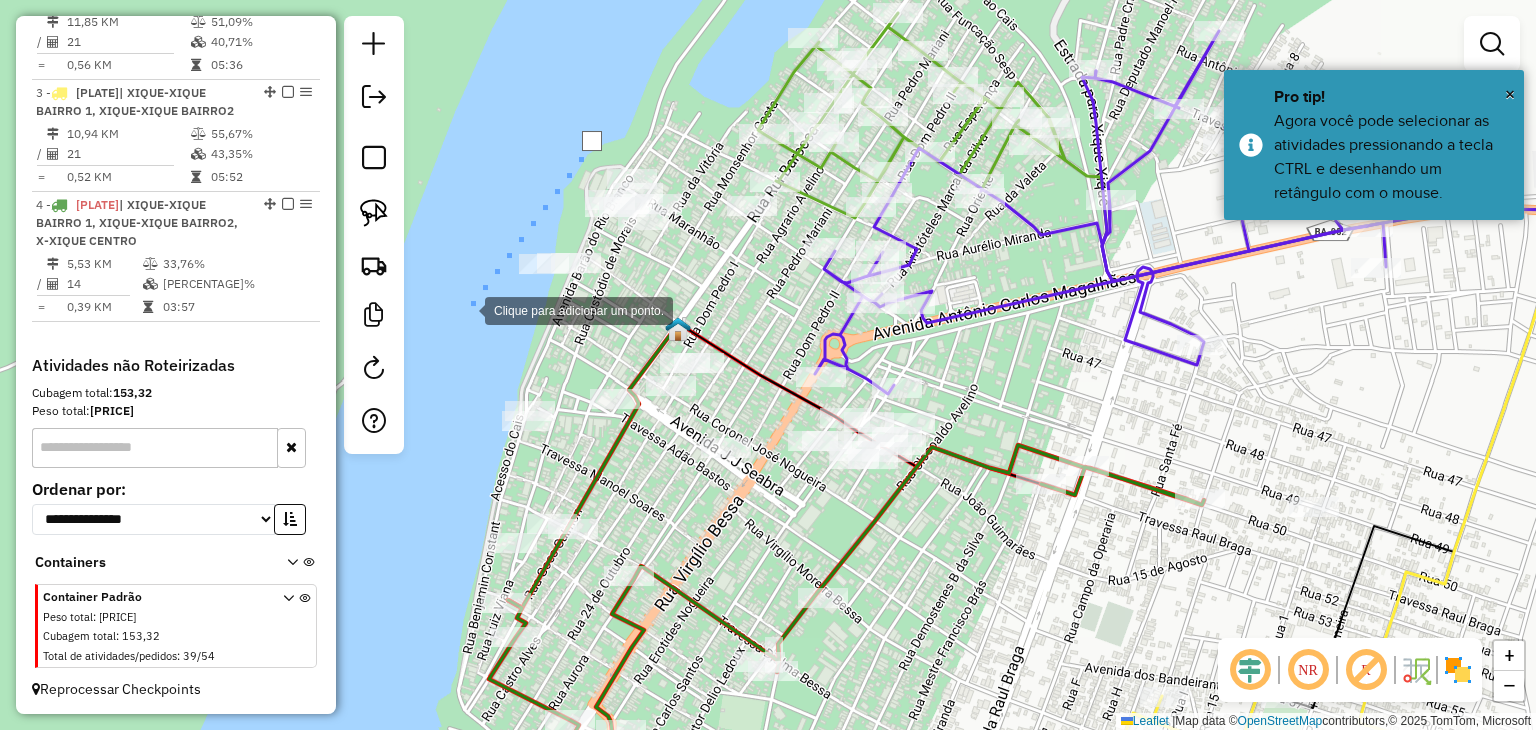 click 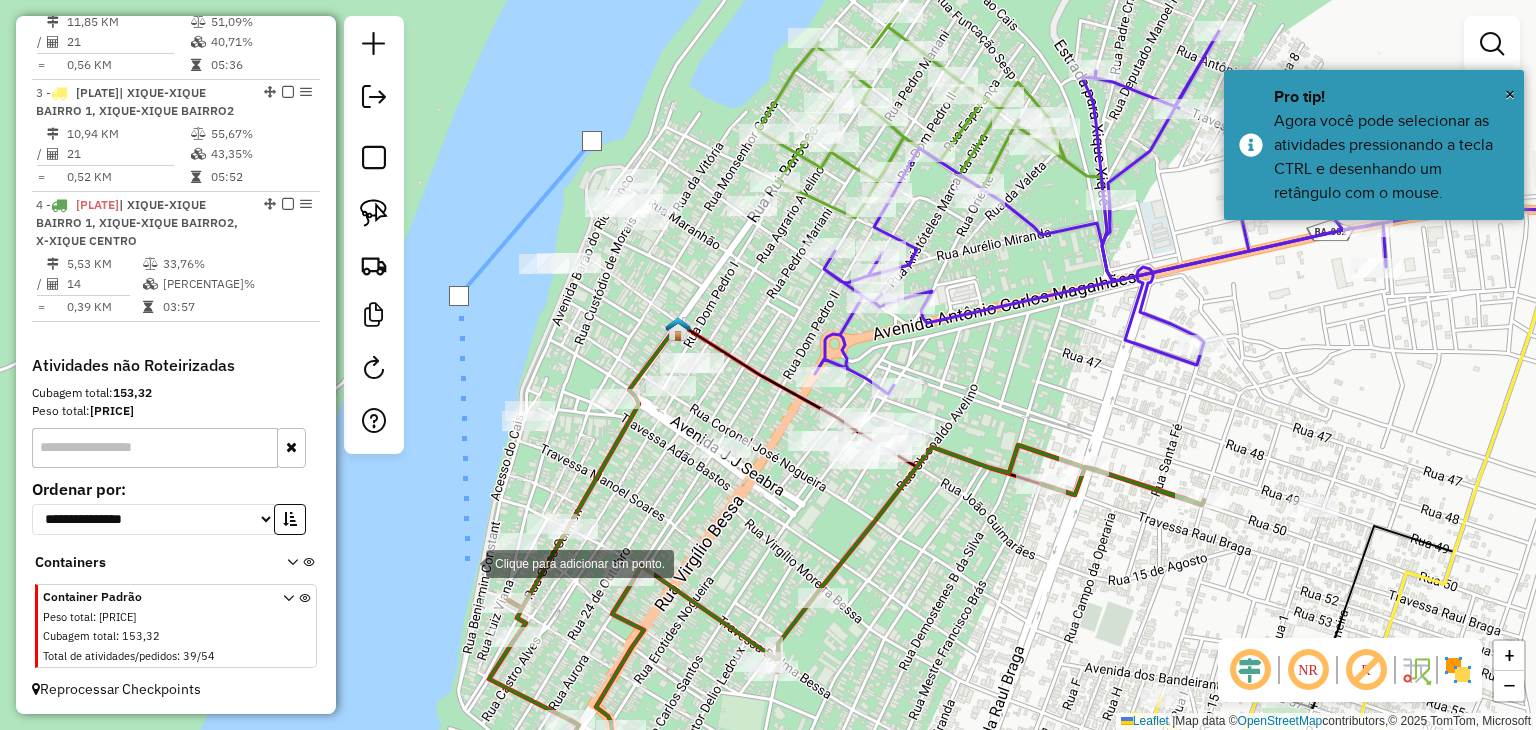 click 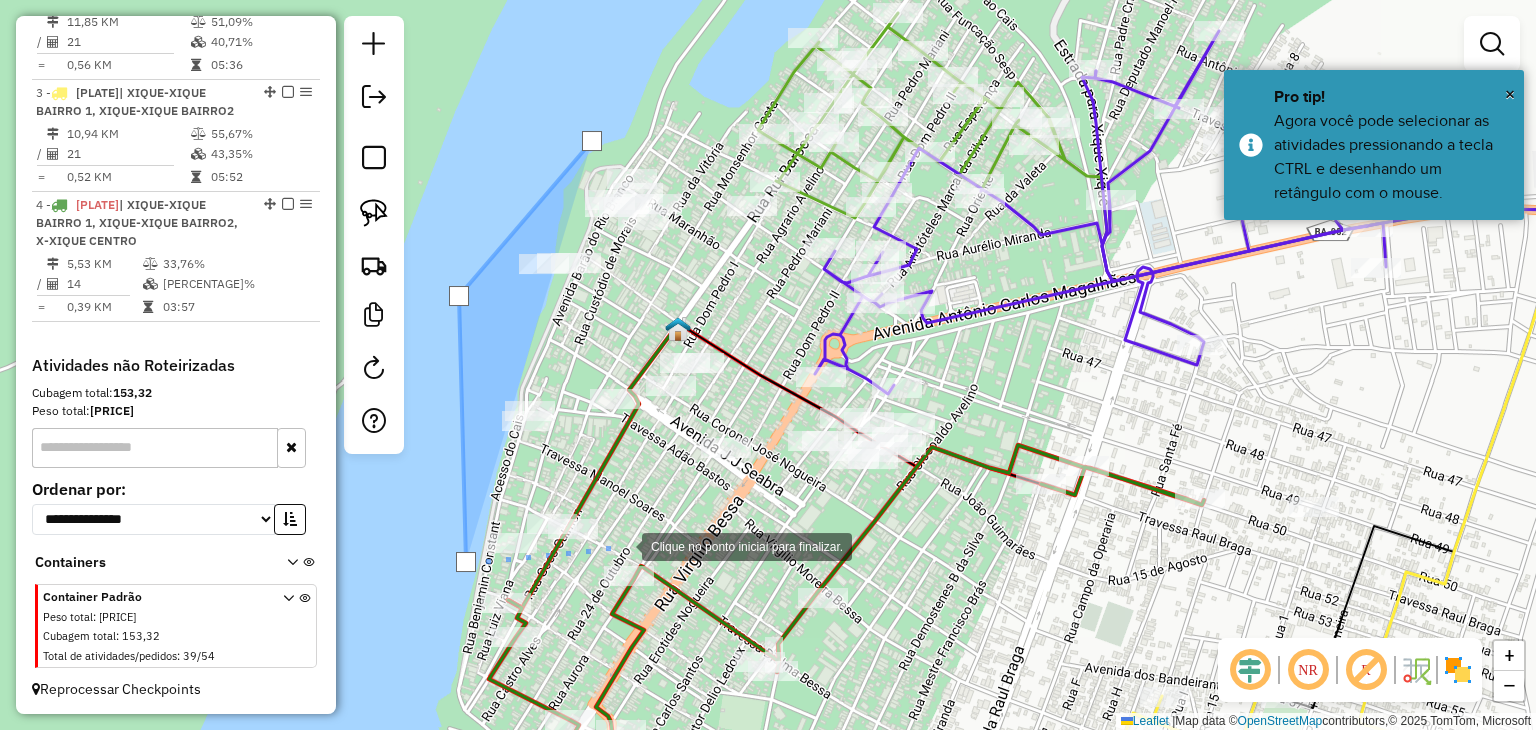 click 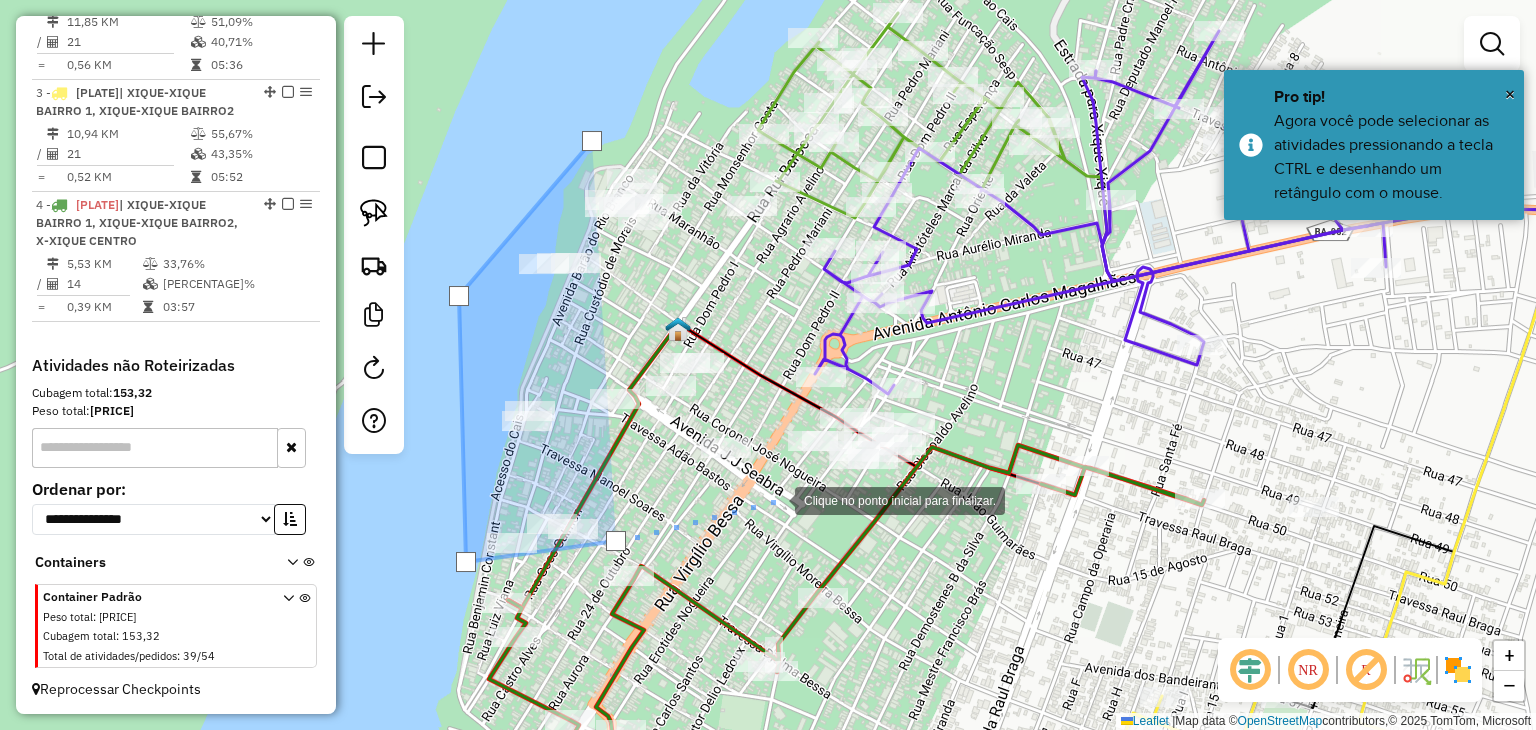drag, startPoint x: 774, startPoint y: 498, endPoint x: 776, endPoint y: 485, distance: 13.152946 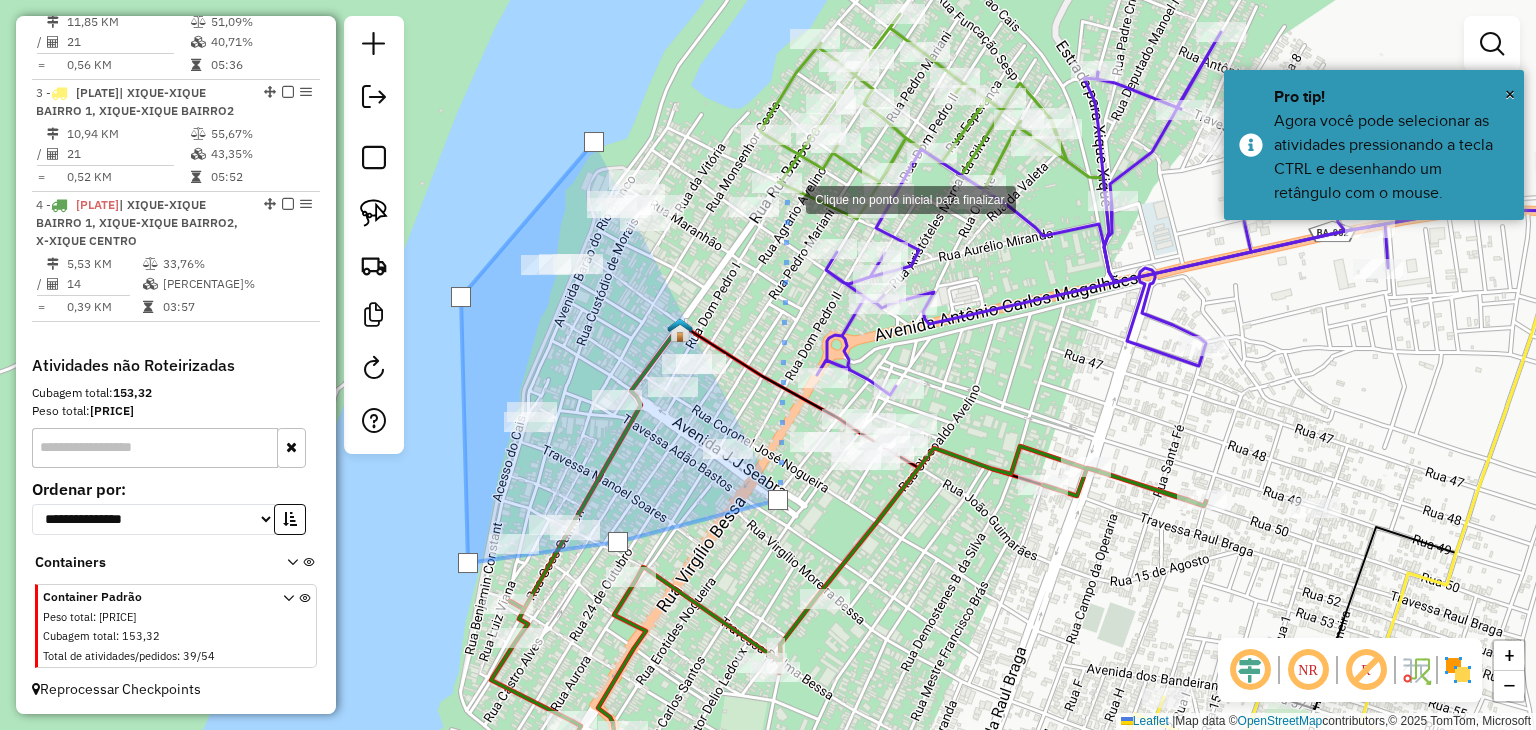 click 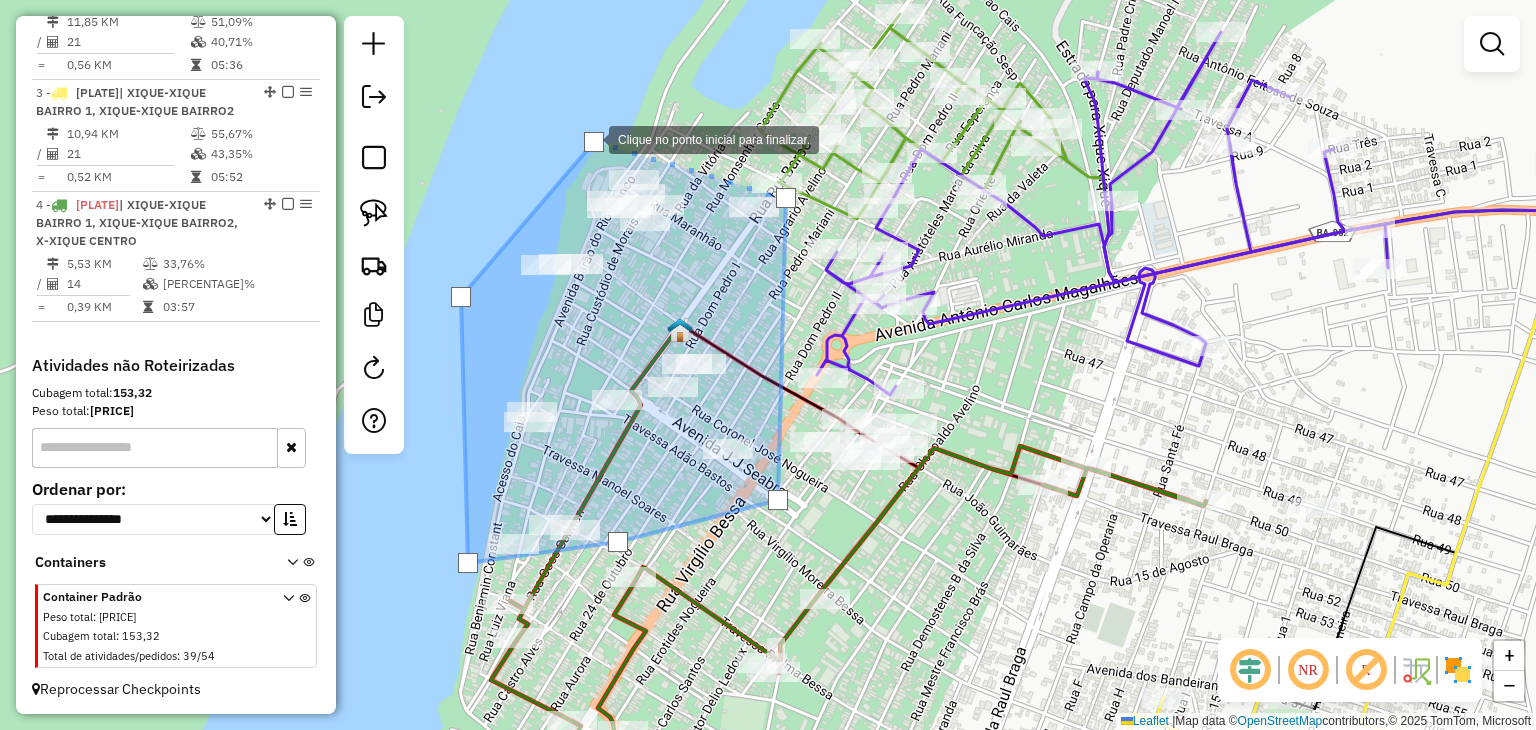 click 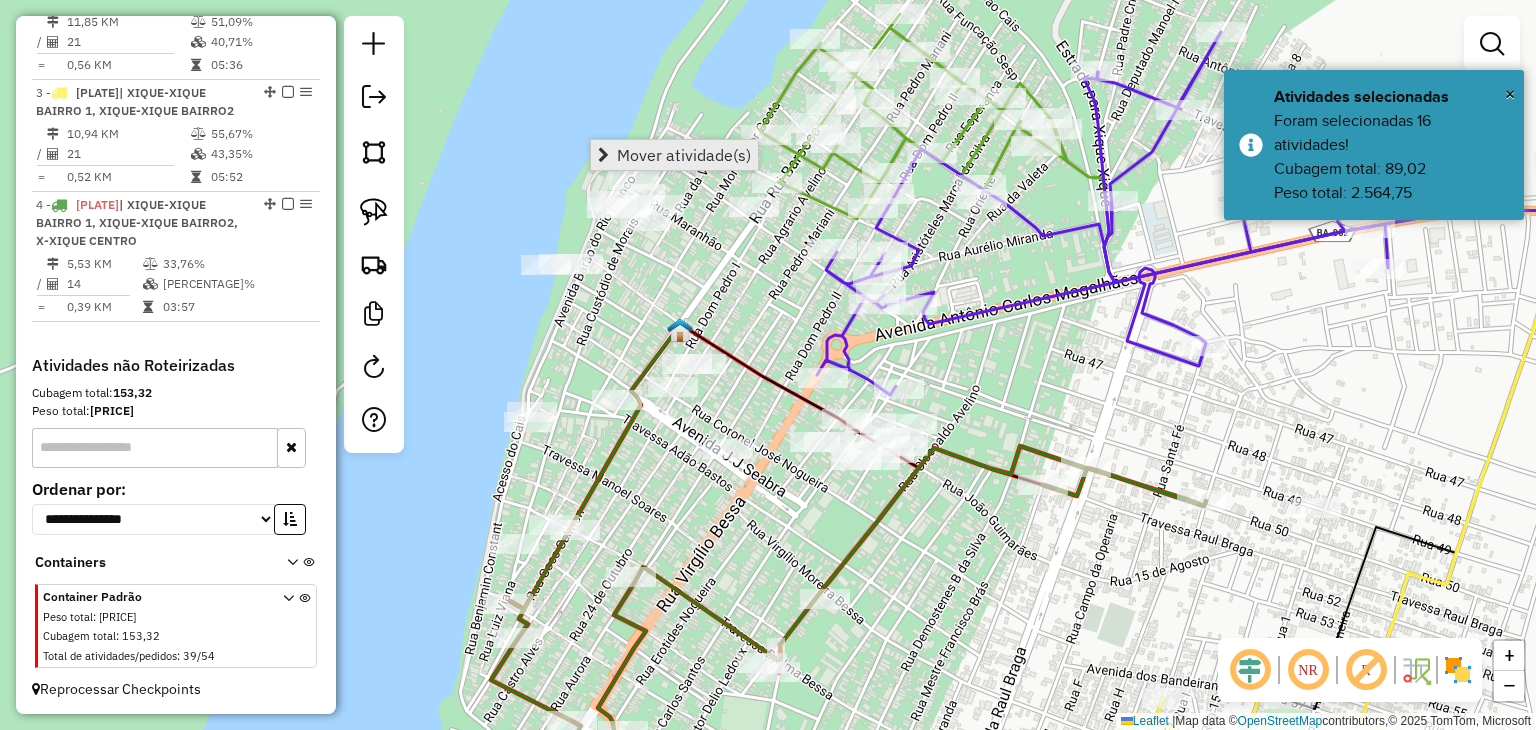 click on "Mover atividade(s)" at bounding box center (684, 155) 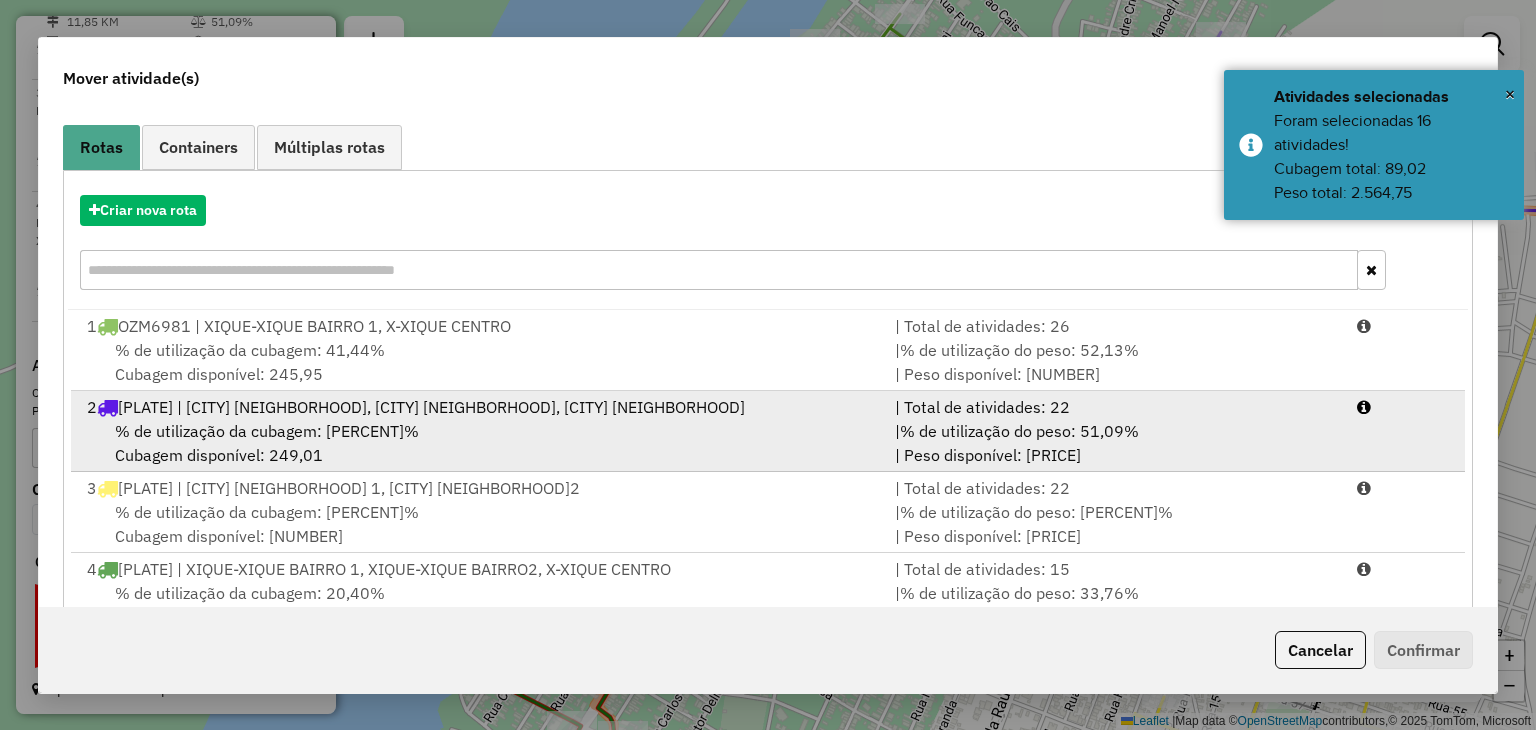 scroll, scrollTop: 209, scrollLeft: 0, axis: vertical 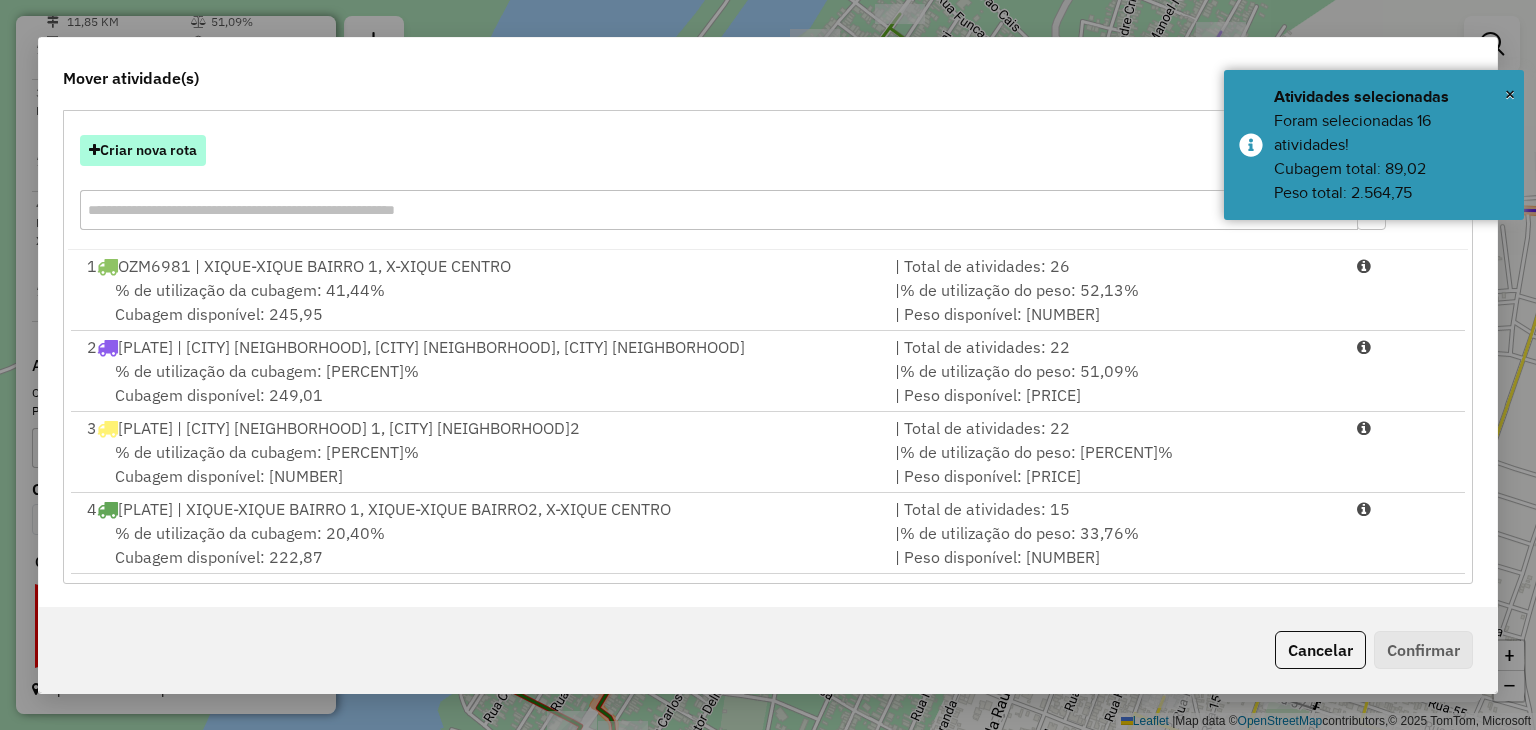 click on "Criar nova rota" at bounding box center [143, 150] 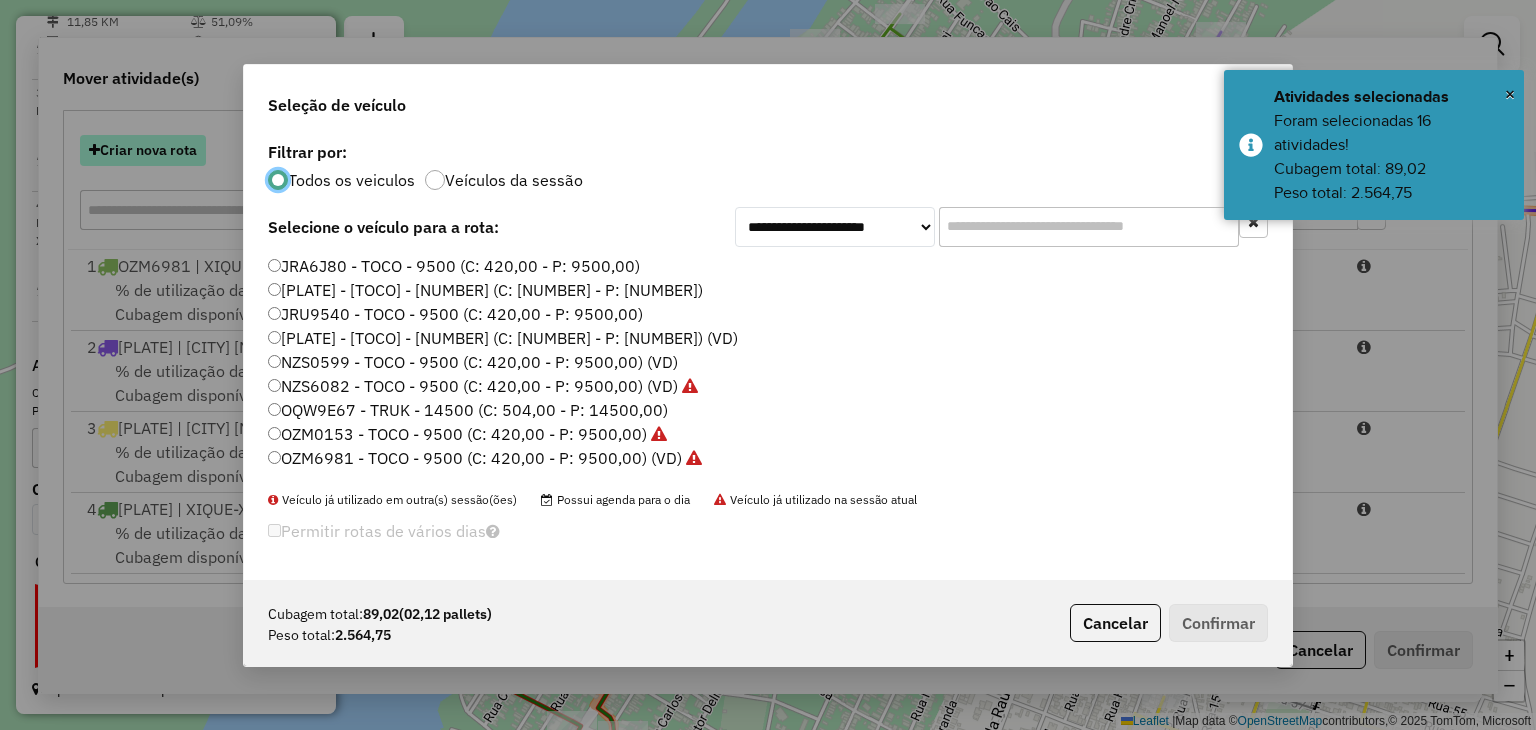 scroll, scrollTop: 10, scrollLeft: 6, axis: both 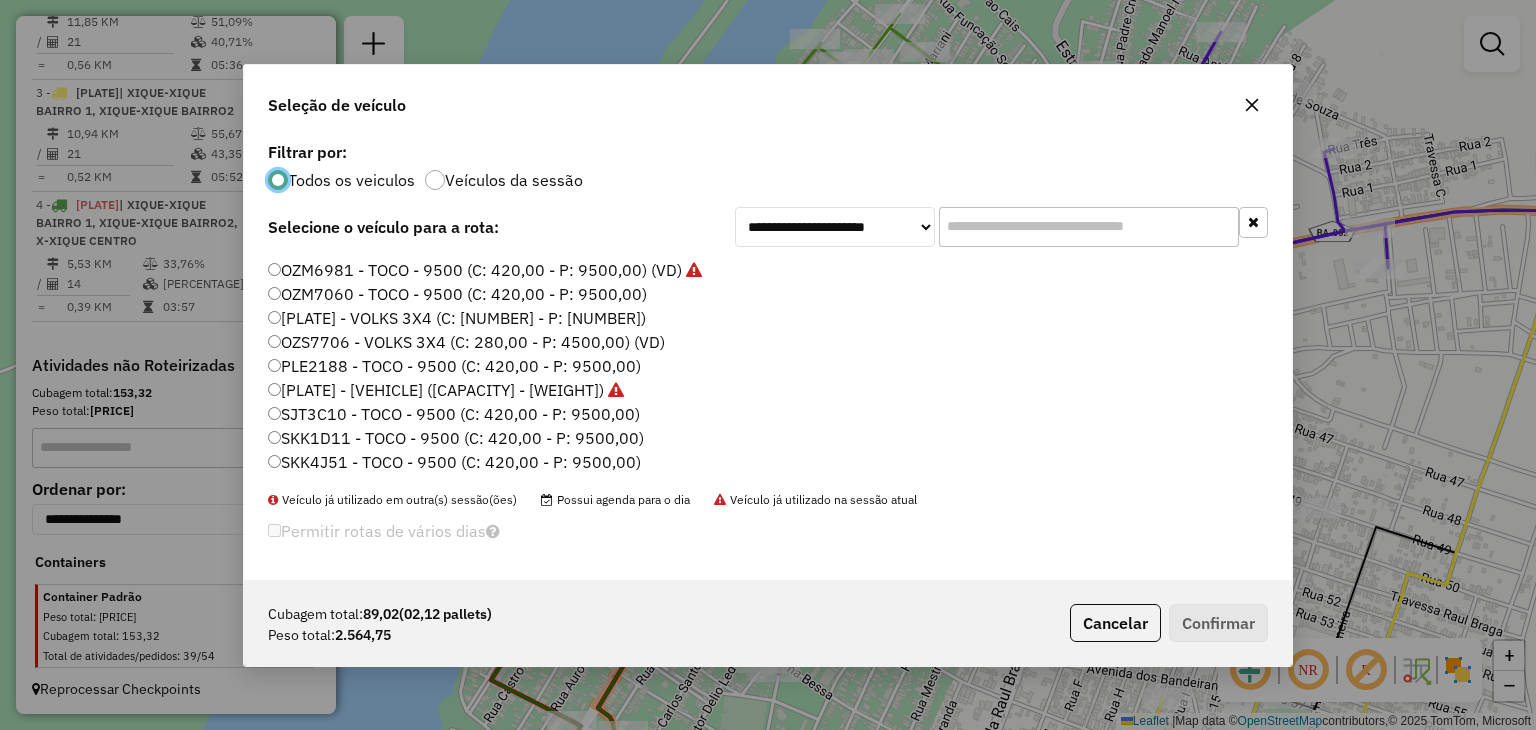 click on "[PLATE] - VOLKS 3X4 (C: [NUMBER] - P: [NUMBER])" 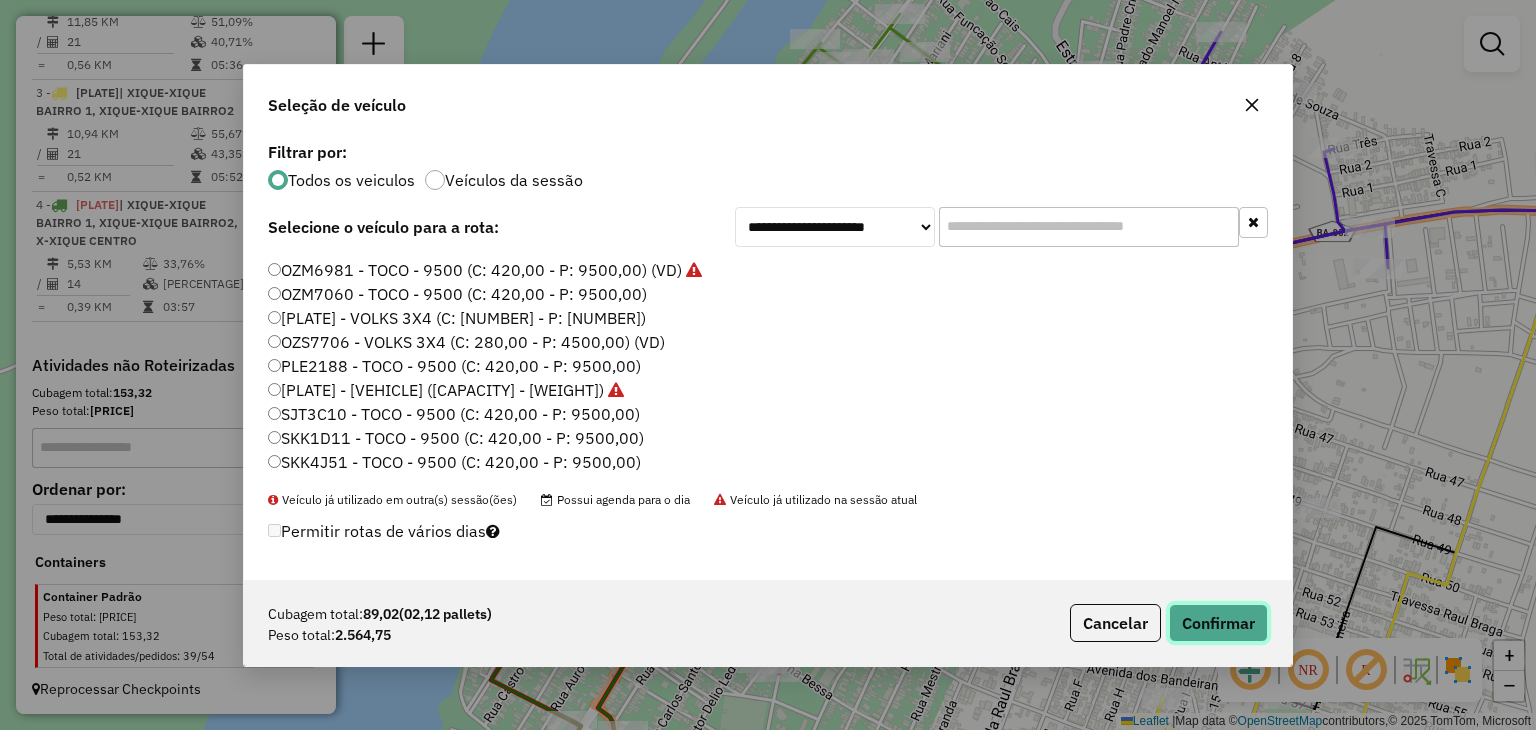 click on "Confirmar" 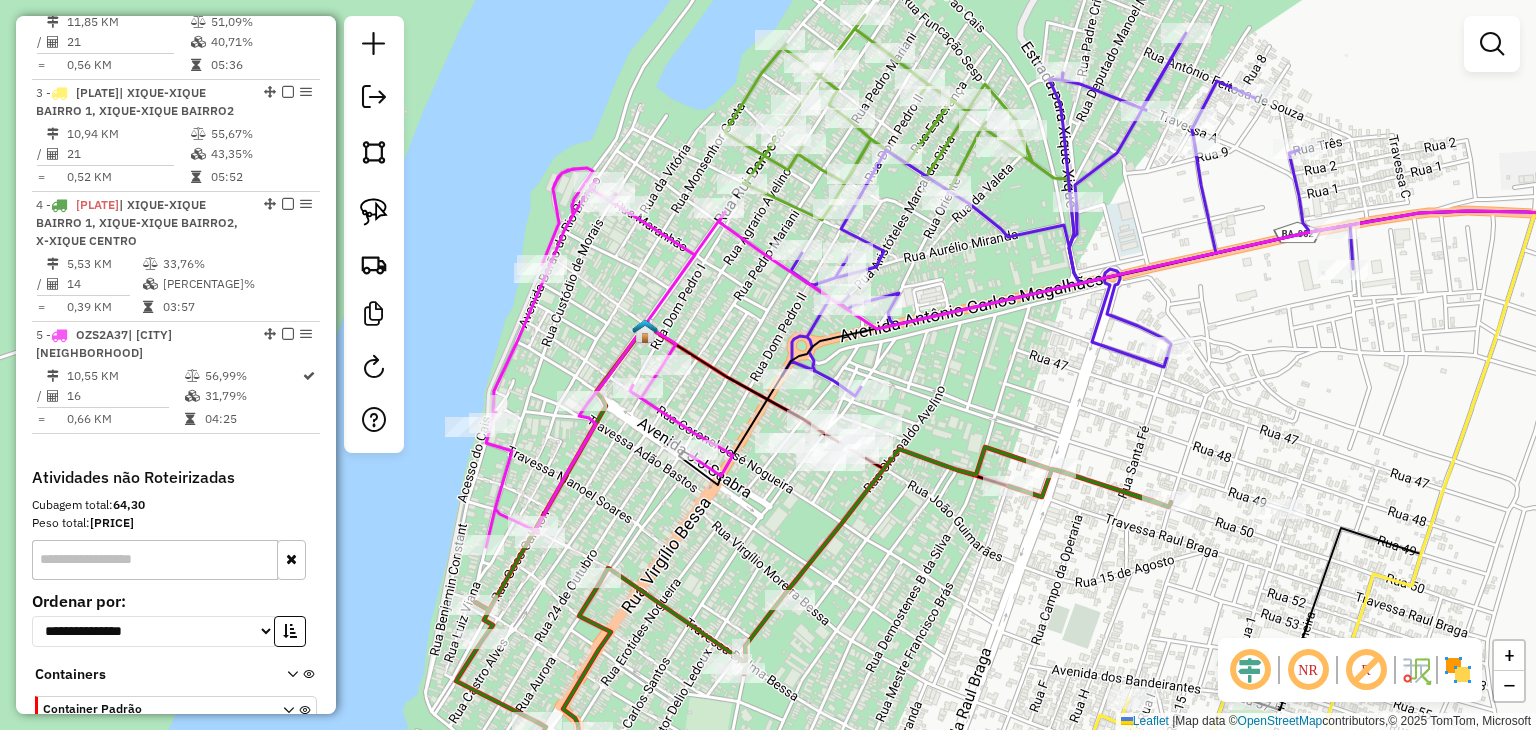 drag, startPoint x: 1121, startPoint y: 418, endPoint x: 943, endPoint y: 379, distance: 182.2224 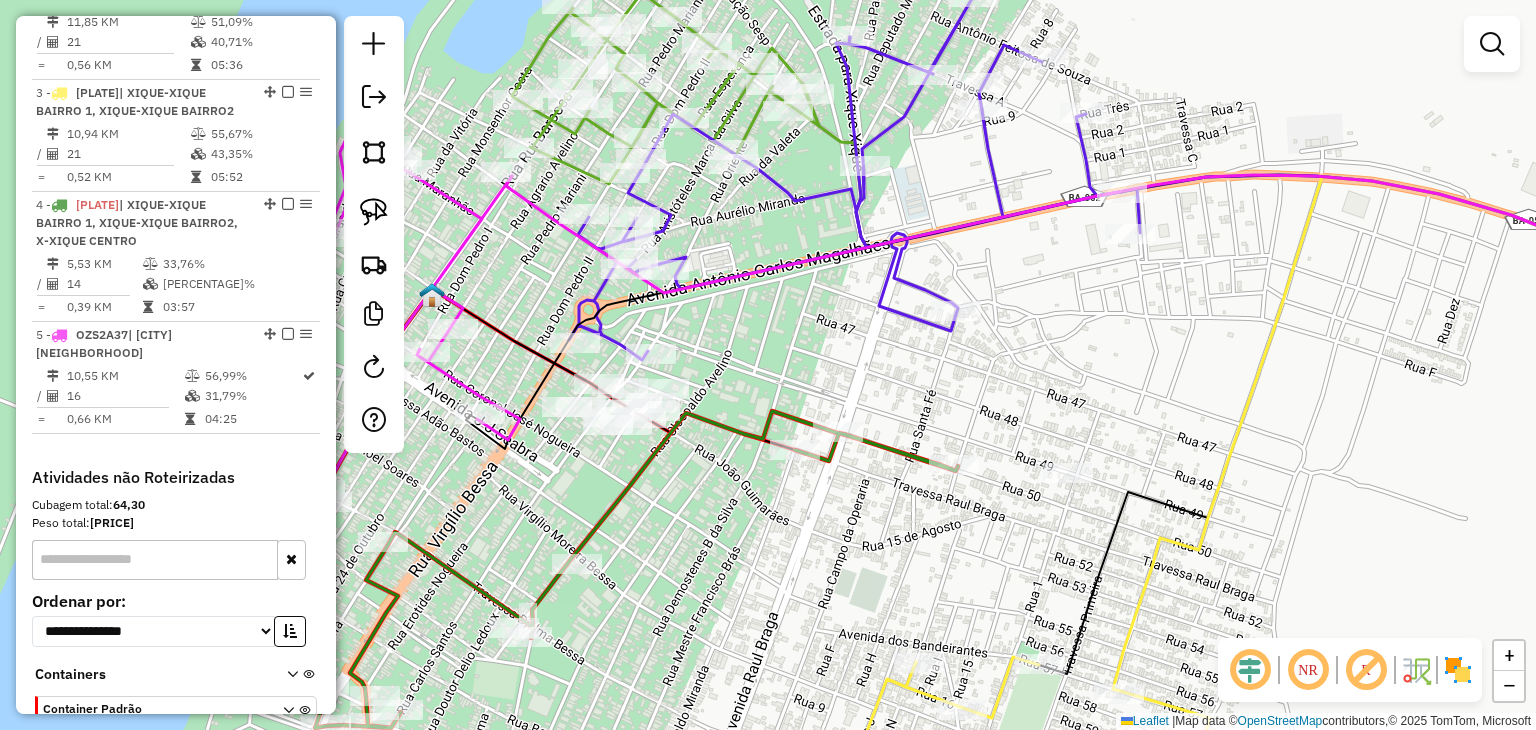 click 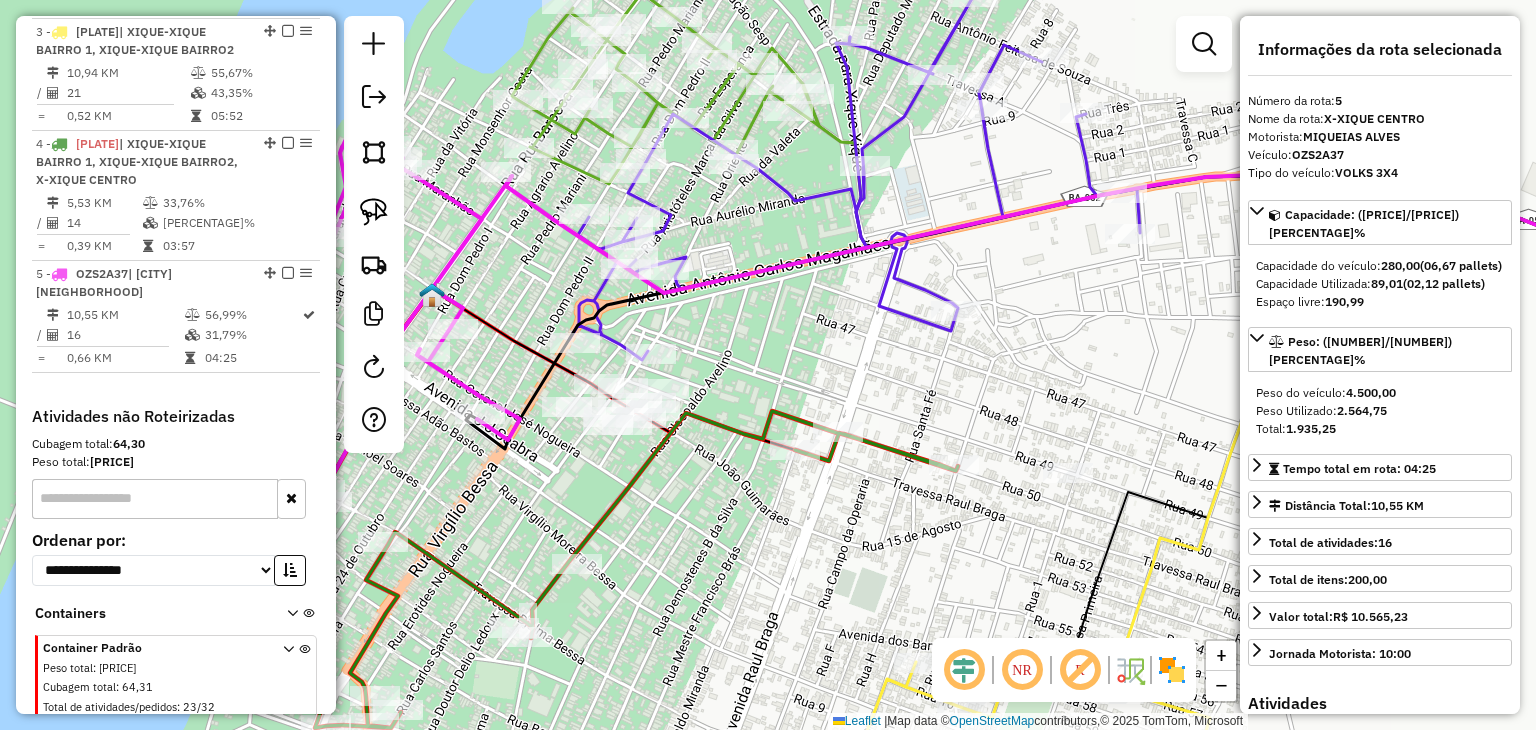 click 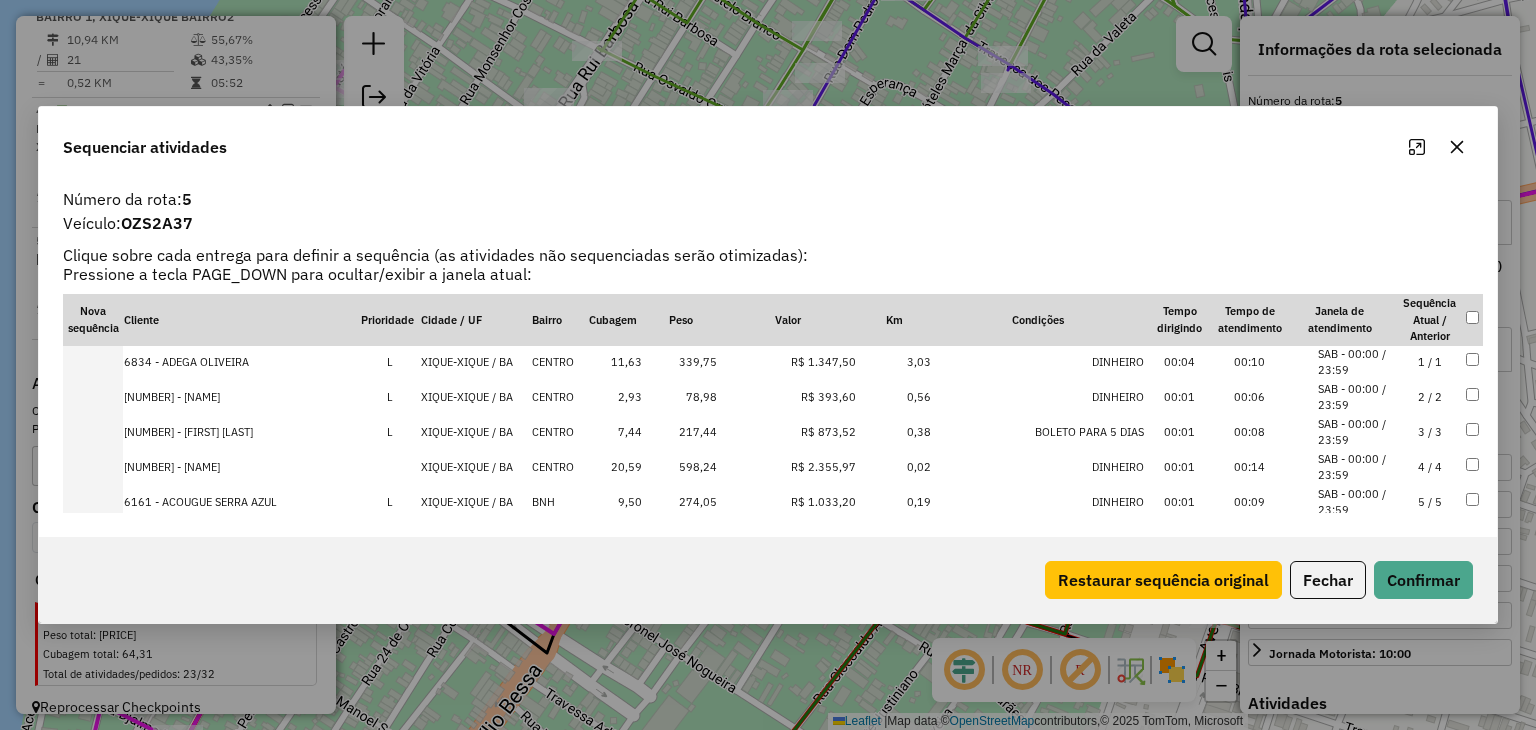 scroll, scrollTop: 0, scrollLeft: 0, axis: both 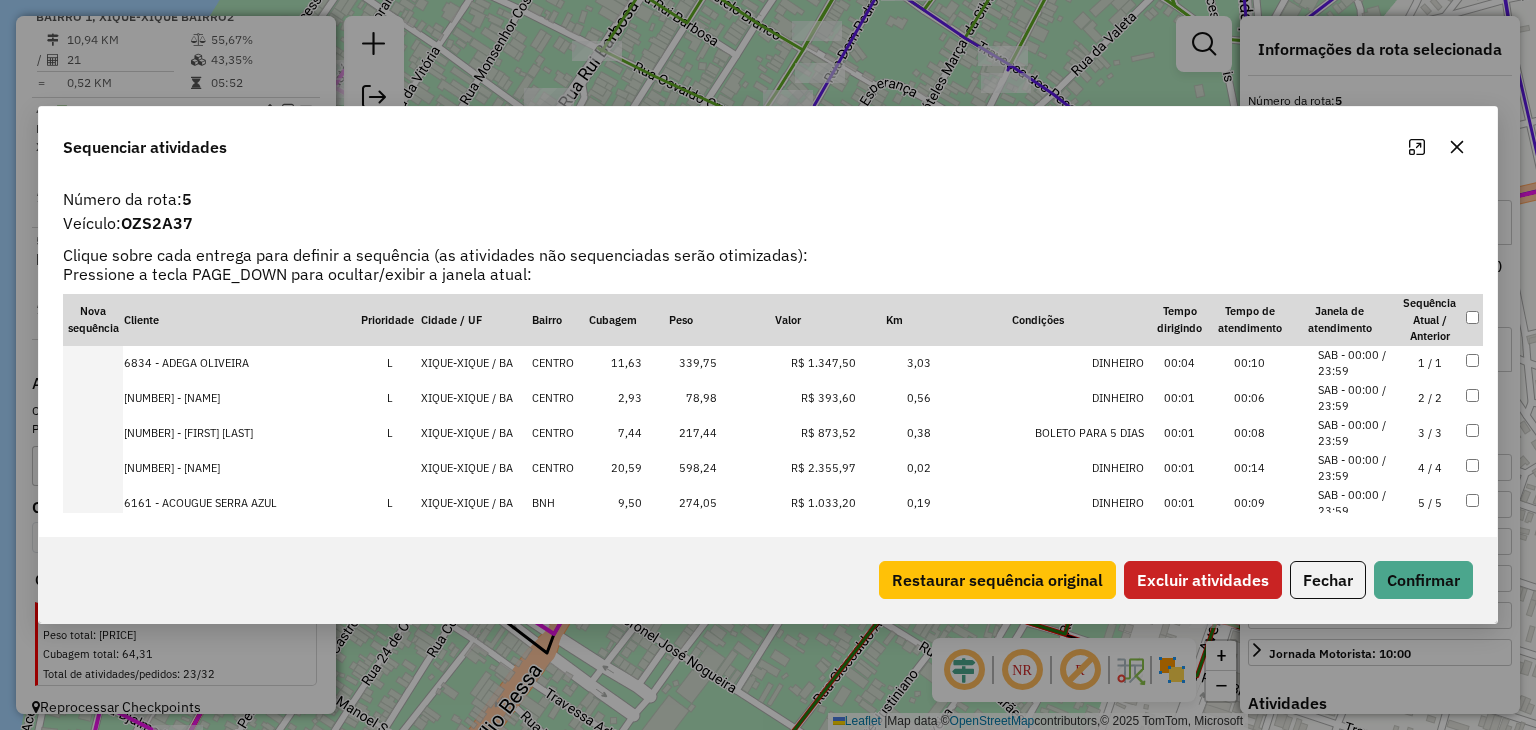 click on "Excluir atividades" 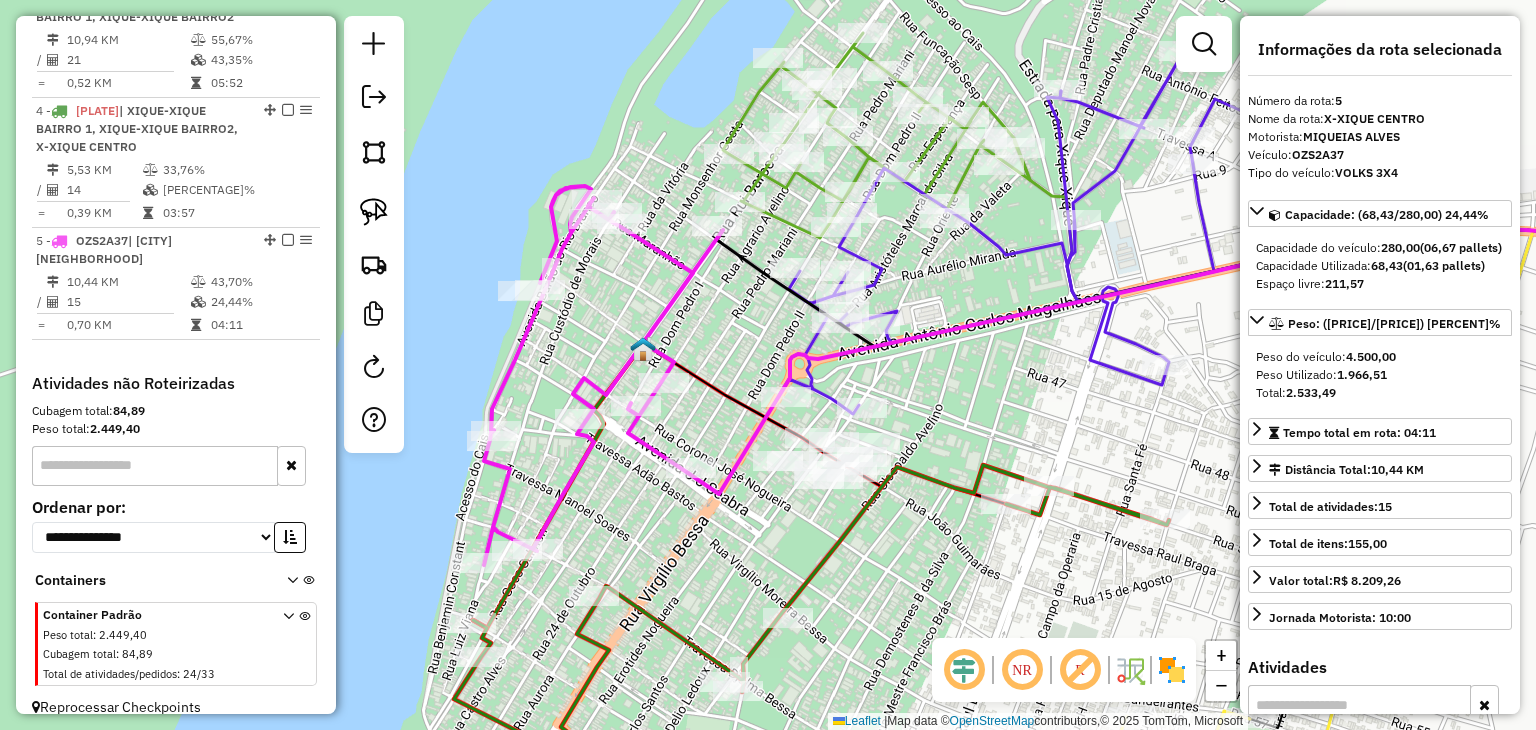 drag, startPoint x: 551, startPoint y: 325, endPoint x: 727, endPoint y: 352, distance: 178.05898 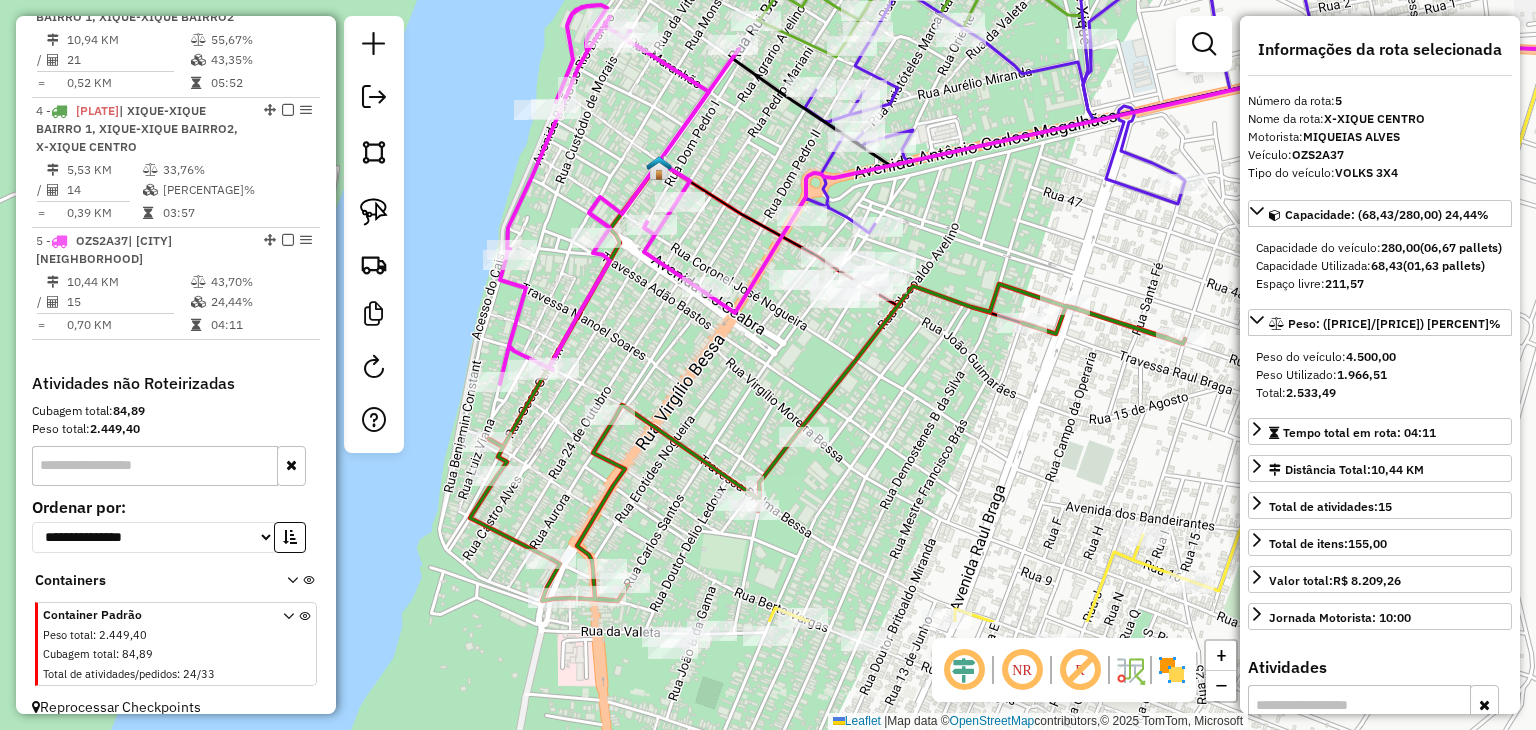 drag, startPoint x: 630, startPoint y: 531, endPoint x: 641, endPoint y: 330, distance: 201.30077 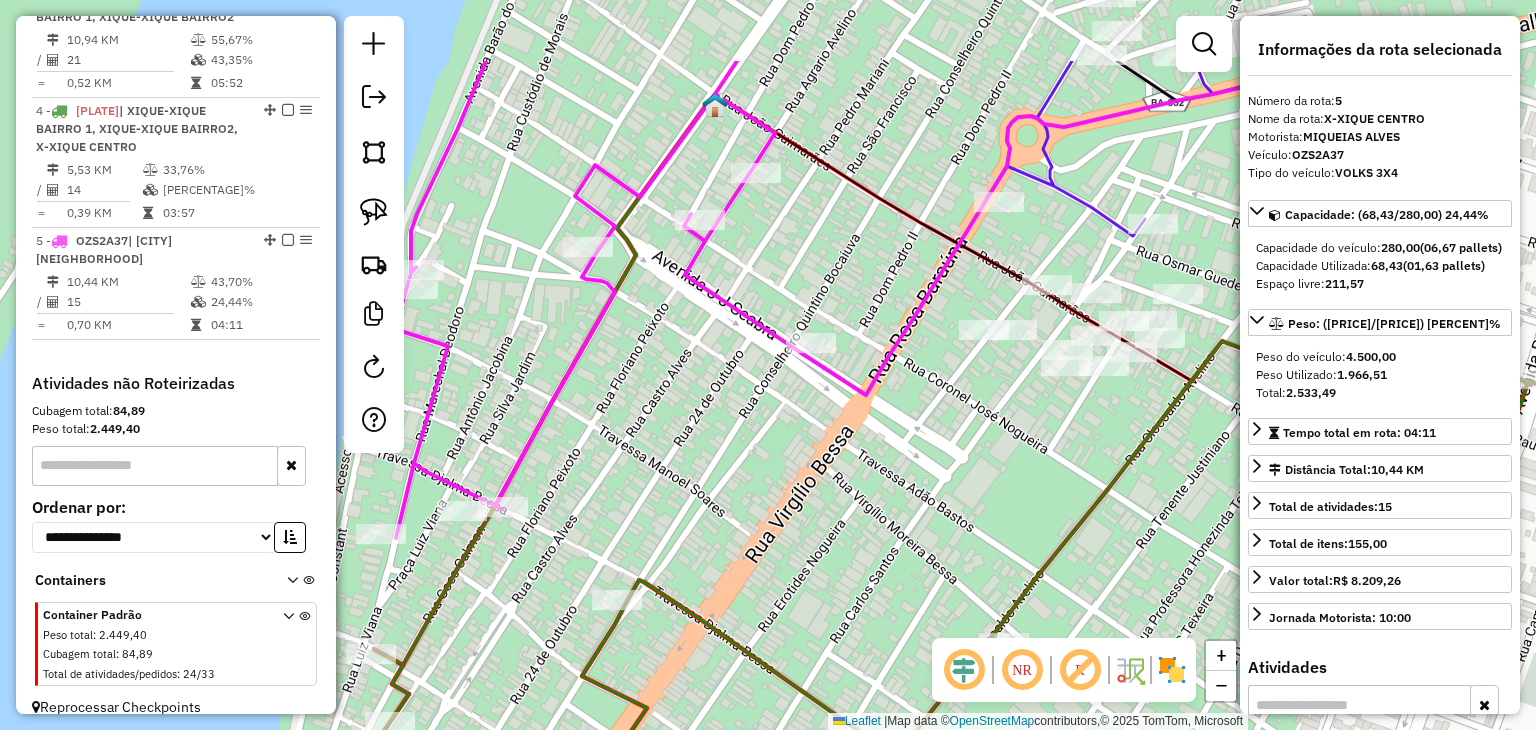 drag, startPoint x: 651, startPoint y: 315, endPoint x: 713, endPoint y: 449, distance: 147.64822 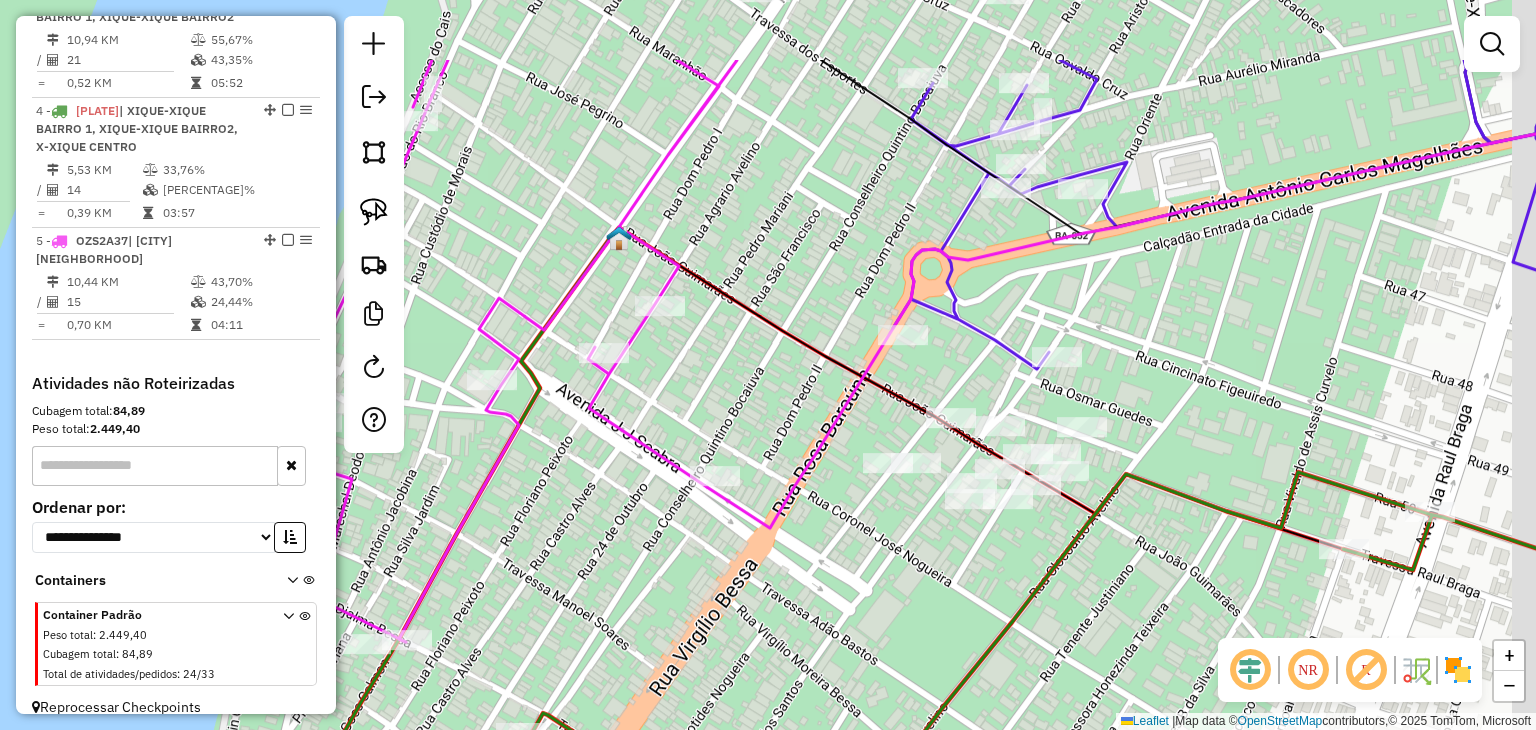 drag, startPoint x: 713, startPoint y: 448, endPoint x: 578, endPoint y: 583, distance: 190.91884 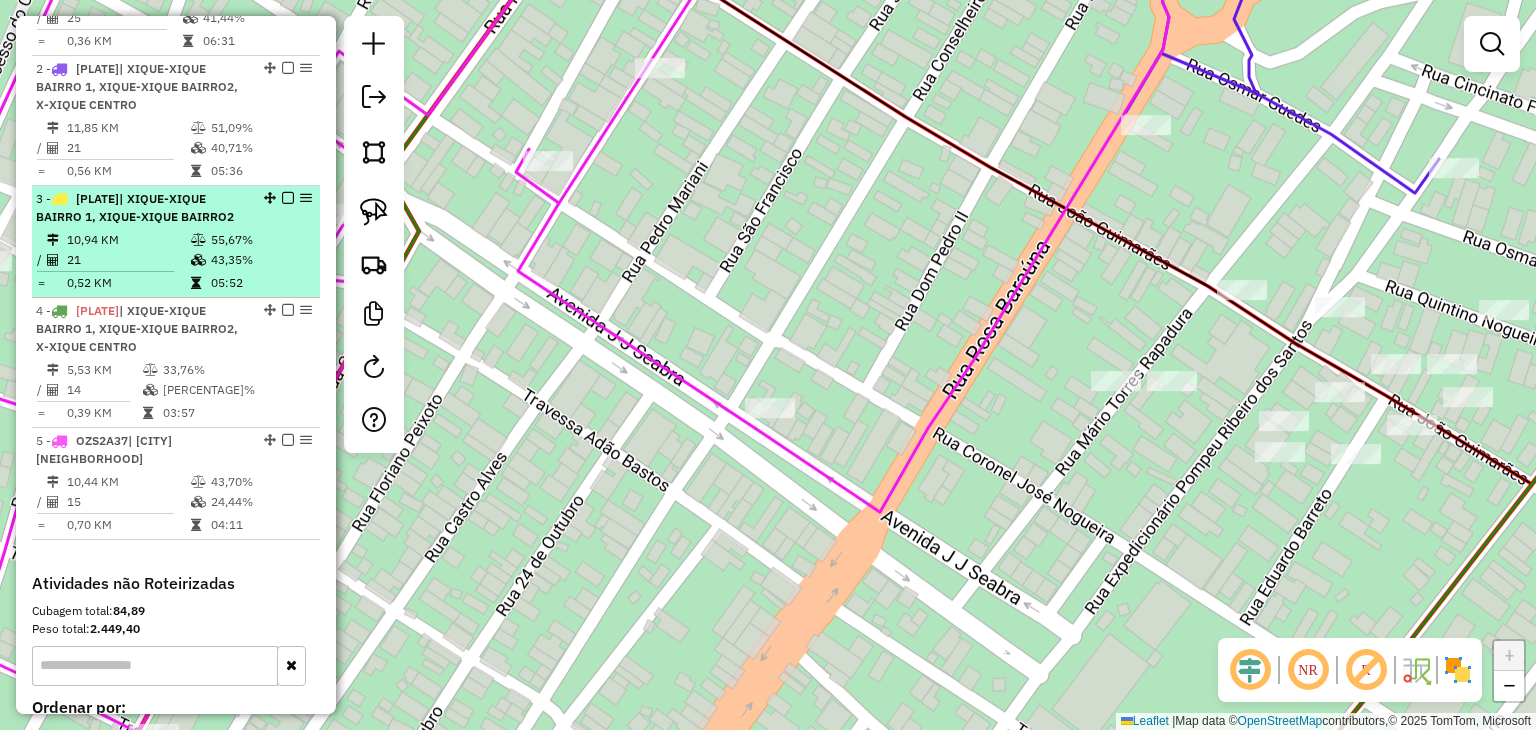 scroll, scrollTop: 746, scrollLeft: 0, axis: vertical 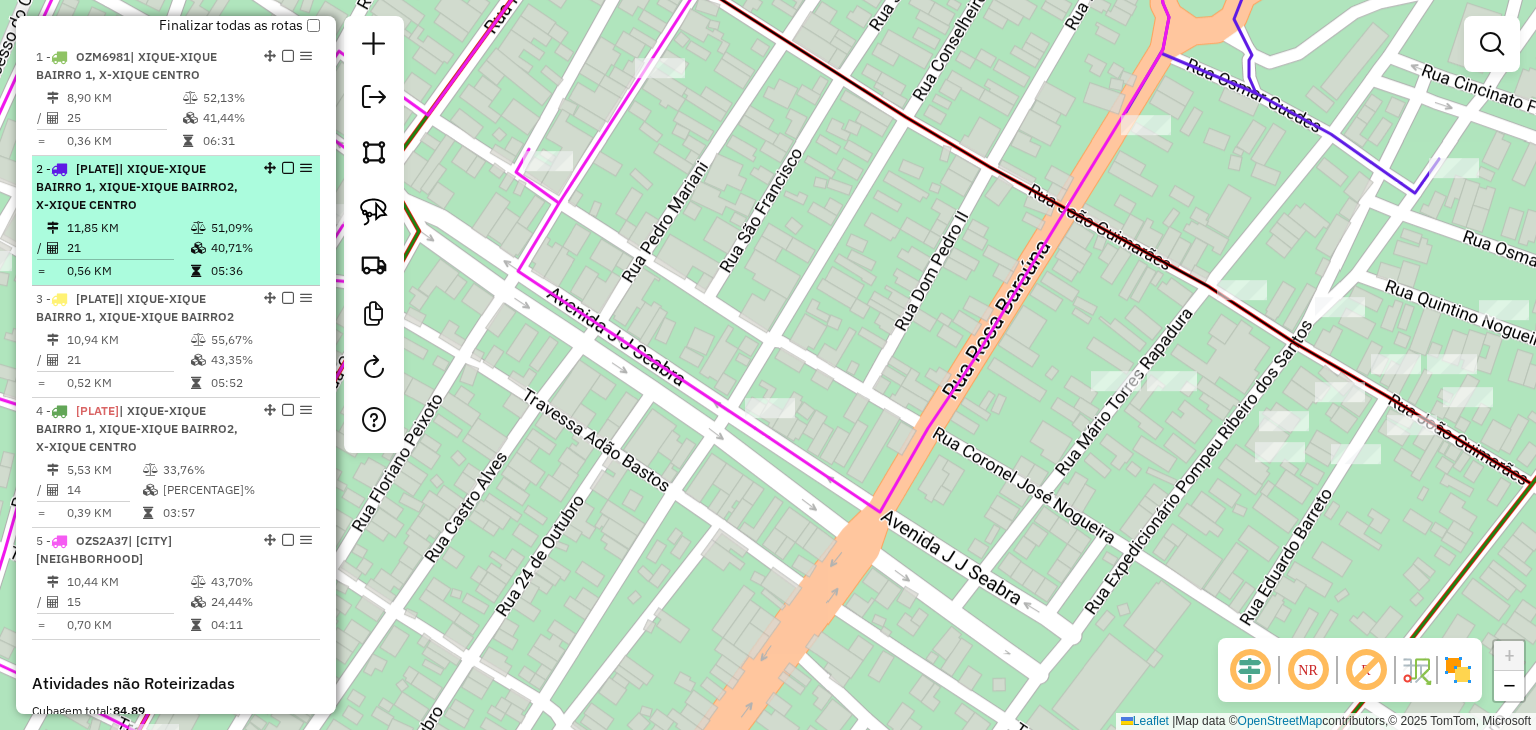 click on "[NUMBER] - [PLATE] | [NAME], [NAME], [NAME]" at bounding box center [142, 187] 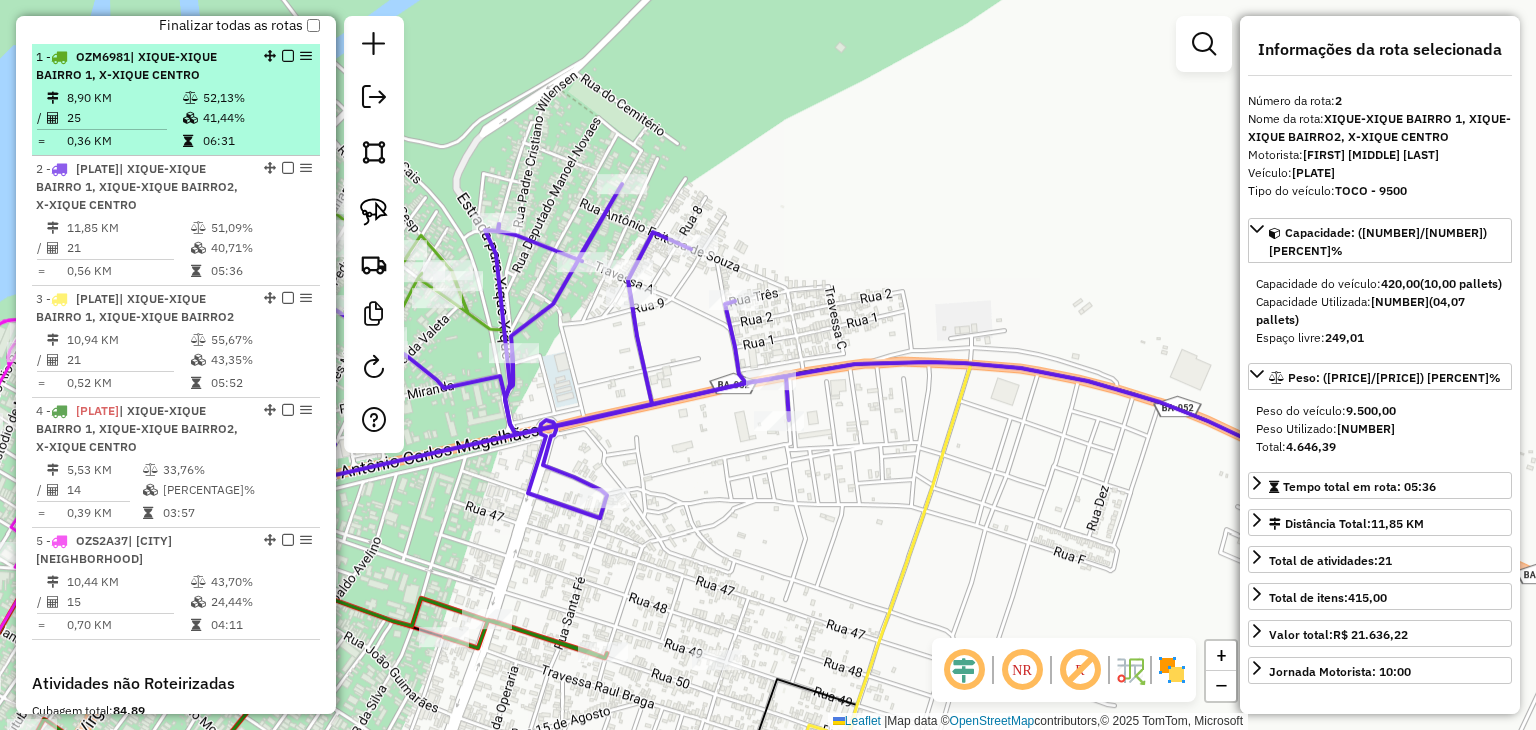 click on "25" at bounding box center (124, 118) 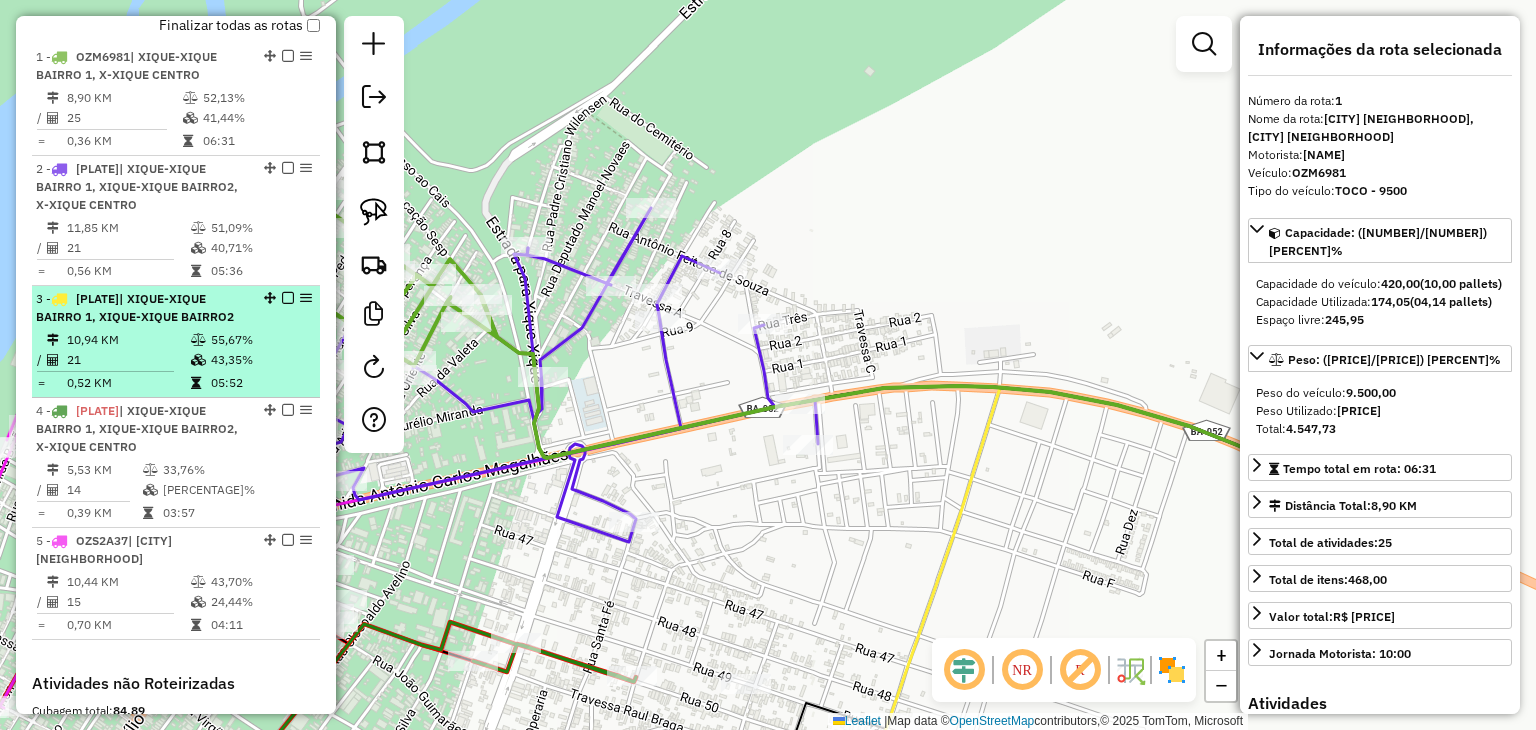 click on "21" at bounding box center [128, 360] 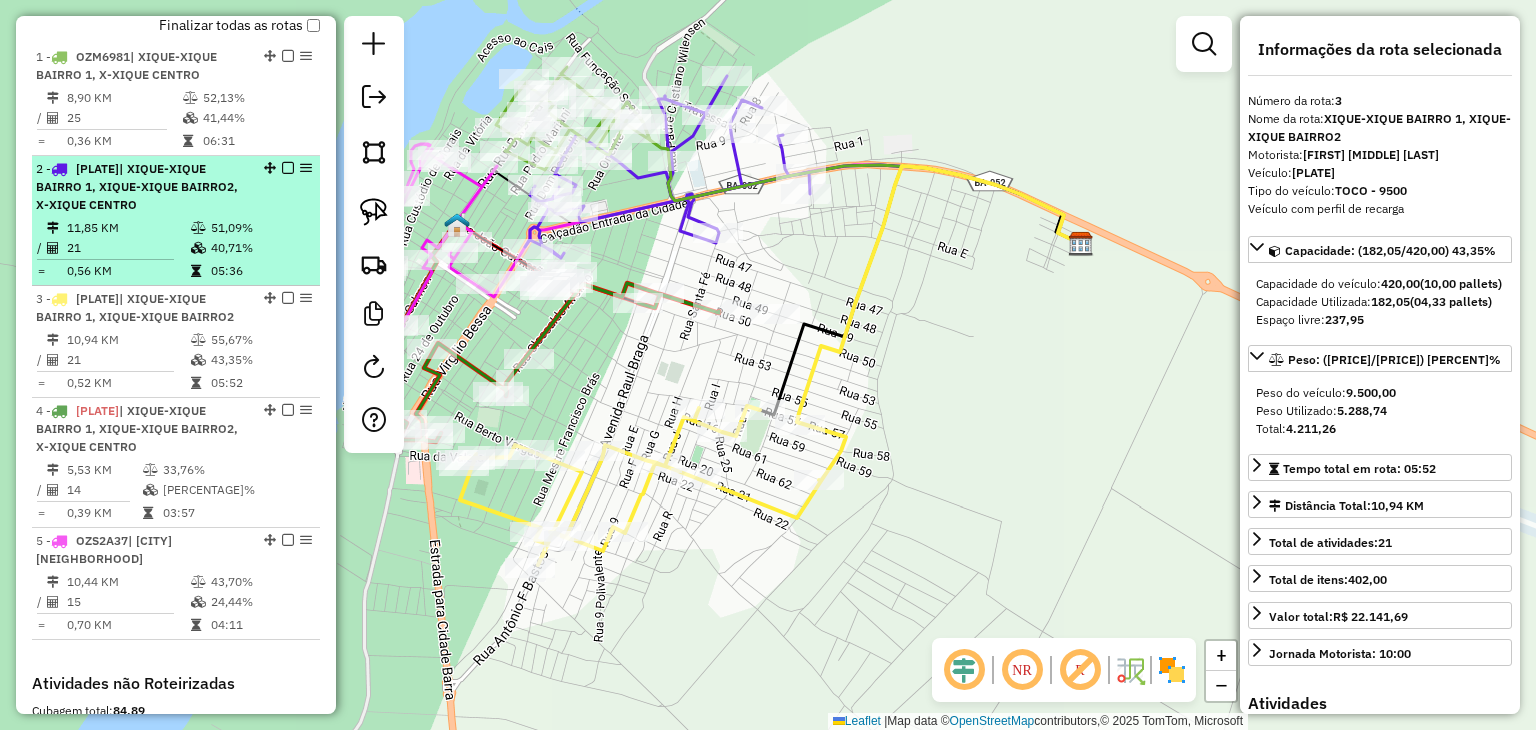 click on "11,85 KM" at bounding box center (128, 228) 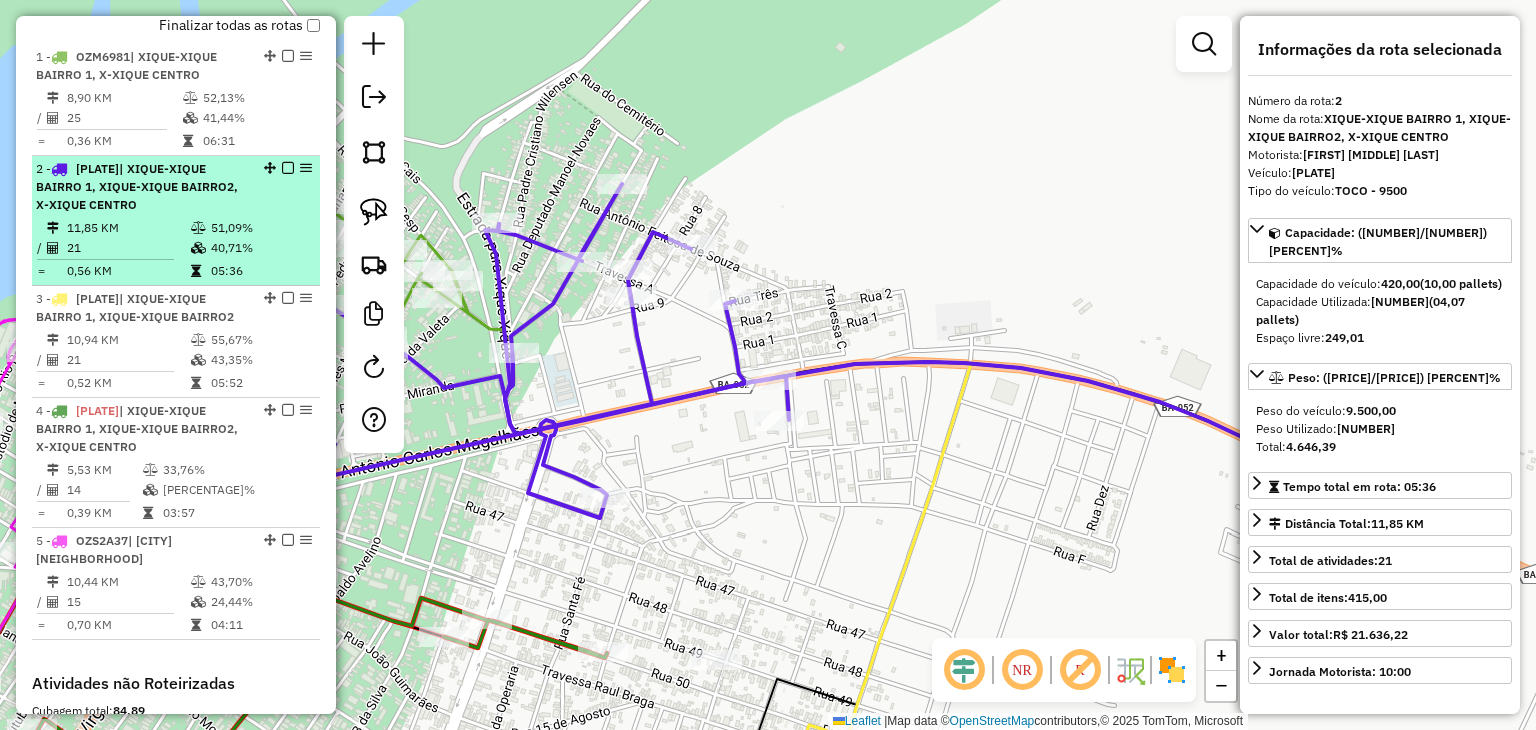 click on "| XIQUE-XIQUE BAIRRO 1, XIQUE-XIQUE BAIRRO2, X-XIQUE CENTRO" at bounding box center [137, 186] 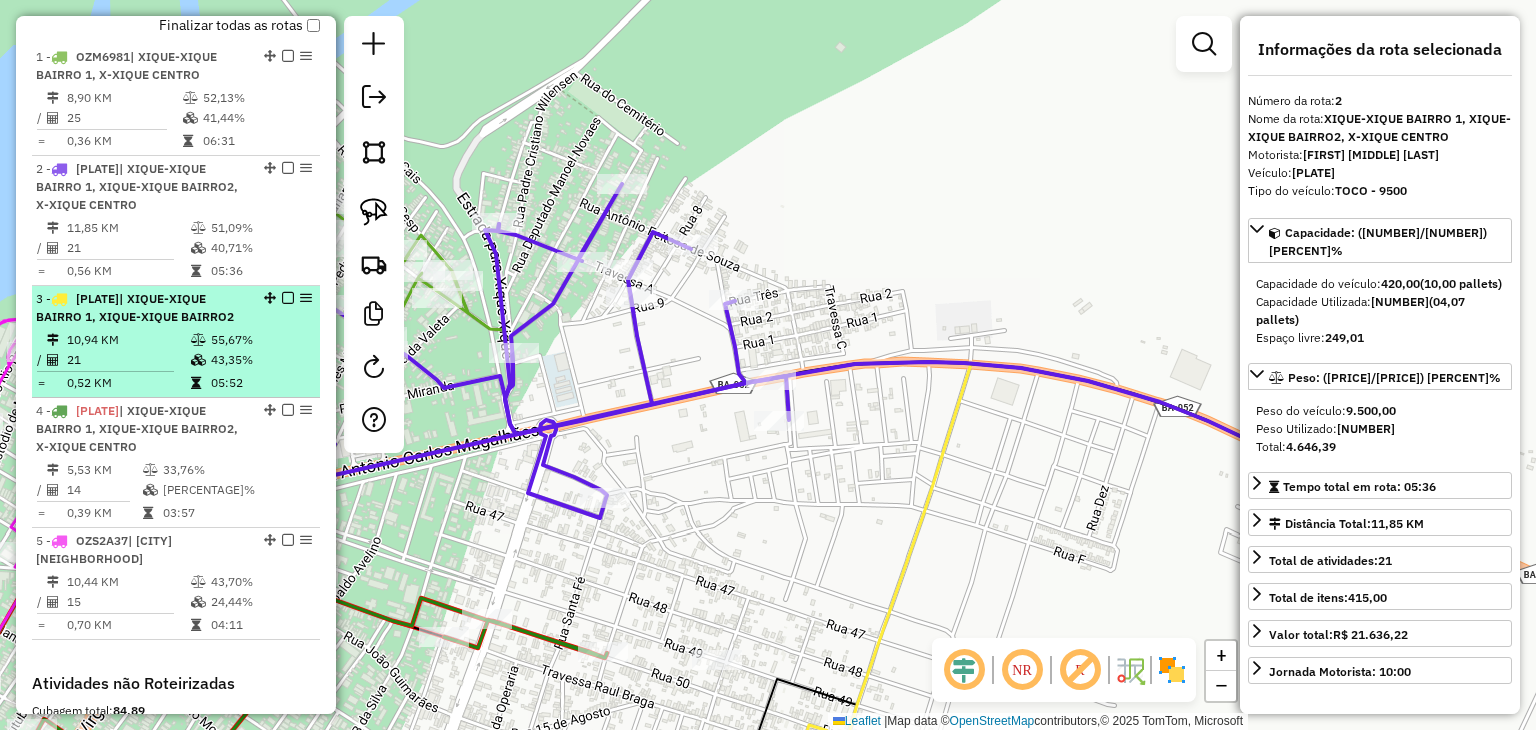 click on "0,52 KM" at bounding box center (128, 383) 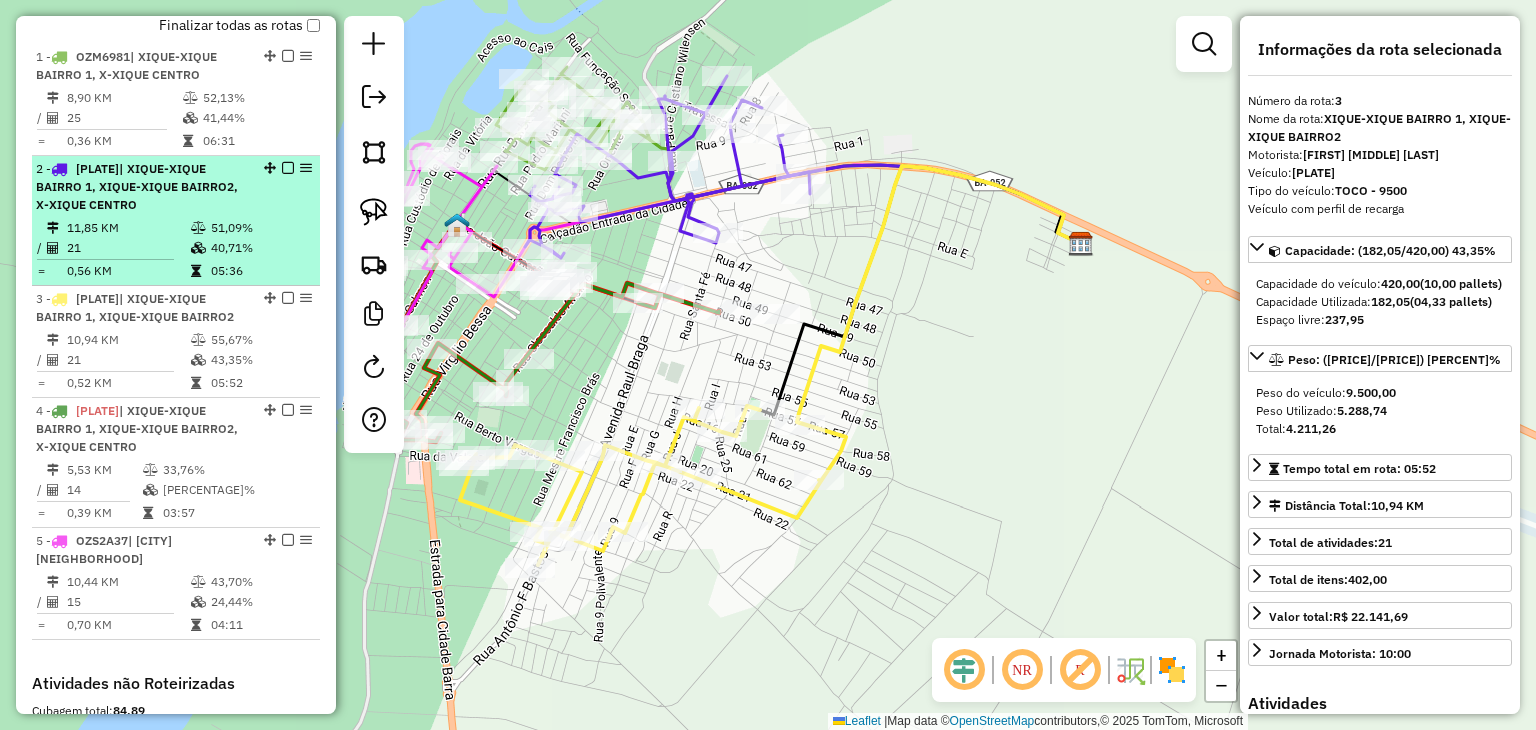 click on "11,85 KM" at bounding box center (128, 228) 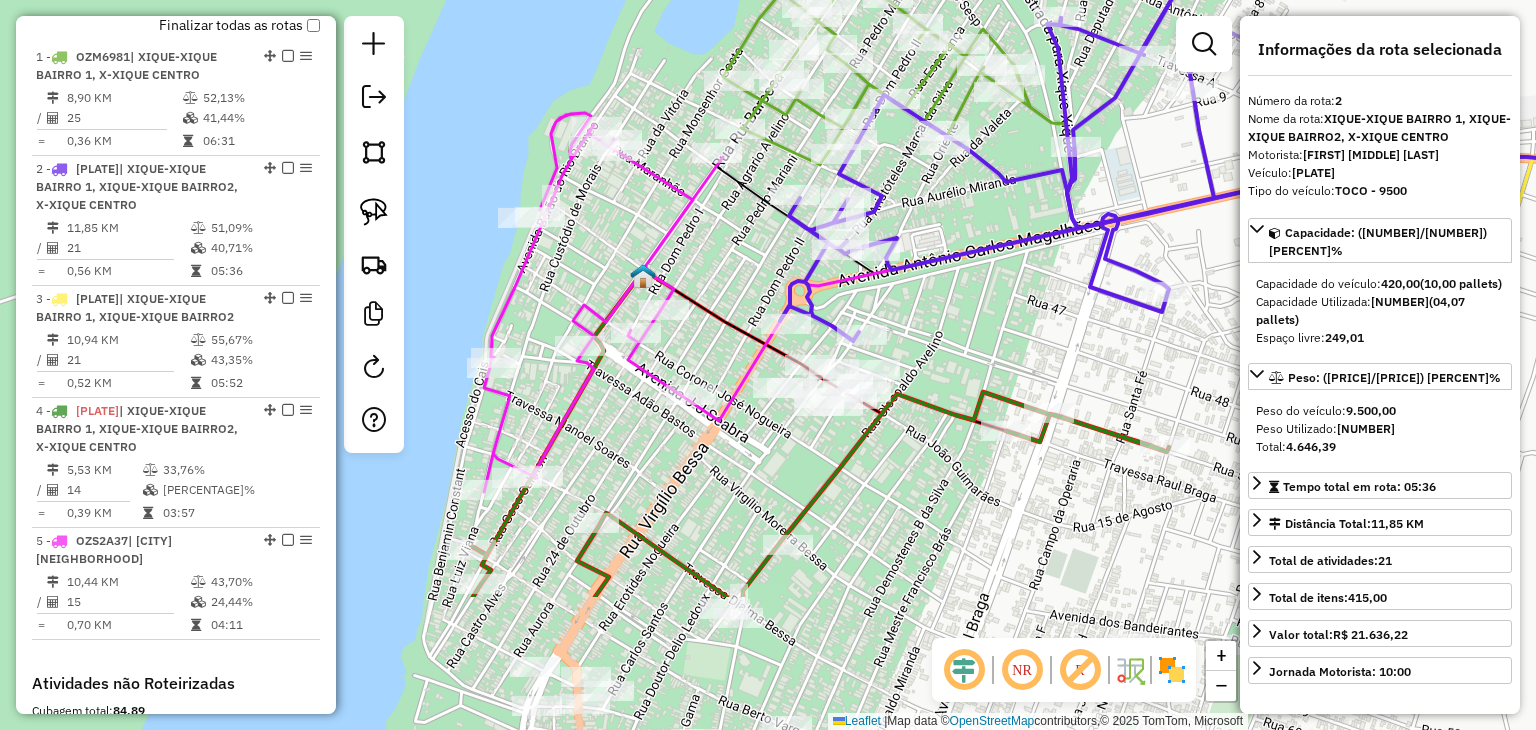 drag, startPoint x: 486, startPoint y: 540, endPoint x: 1048, endPoint y: 334, distance: 598.56494 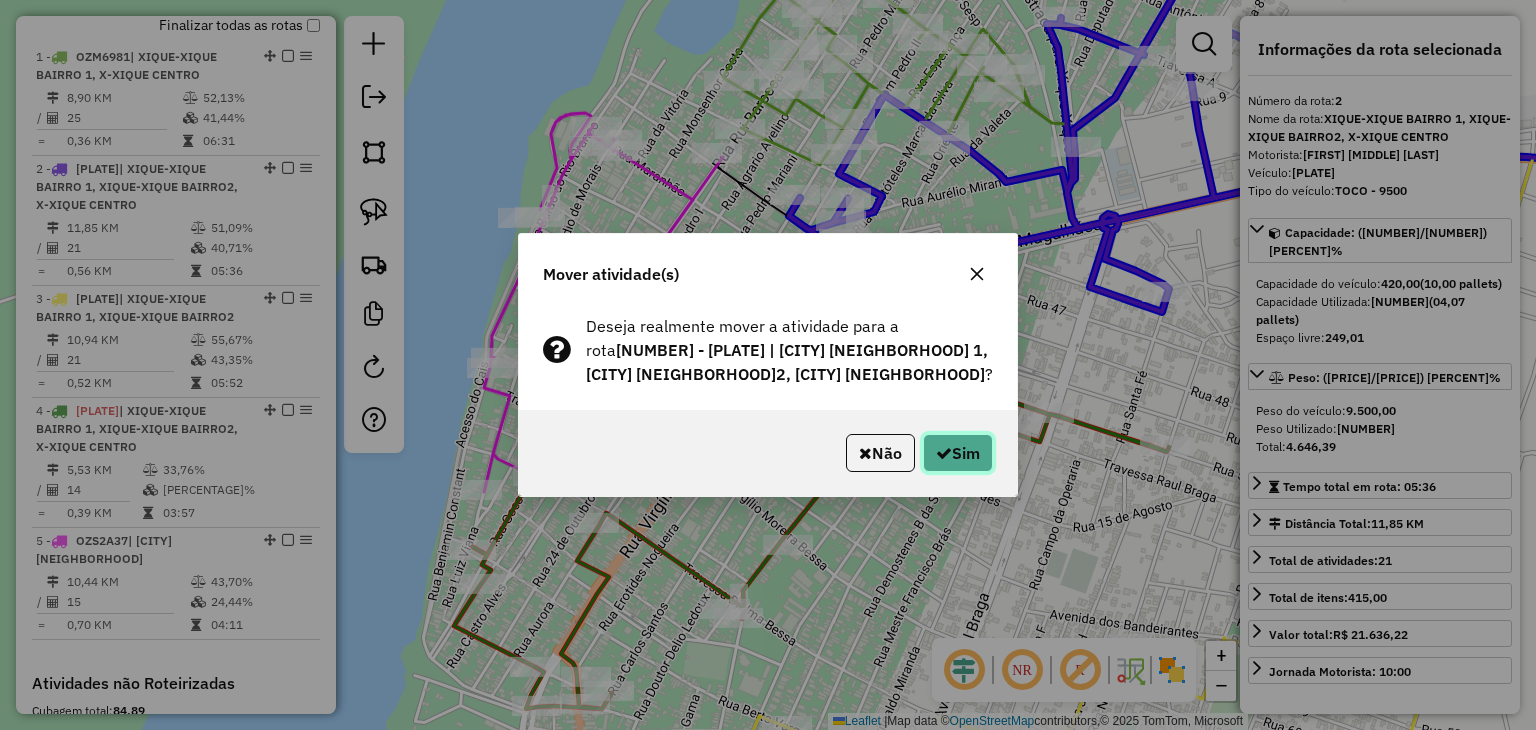 click 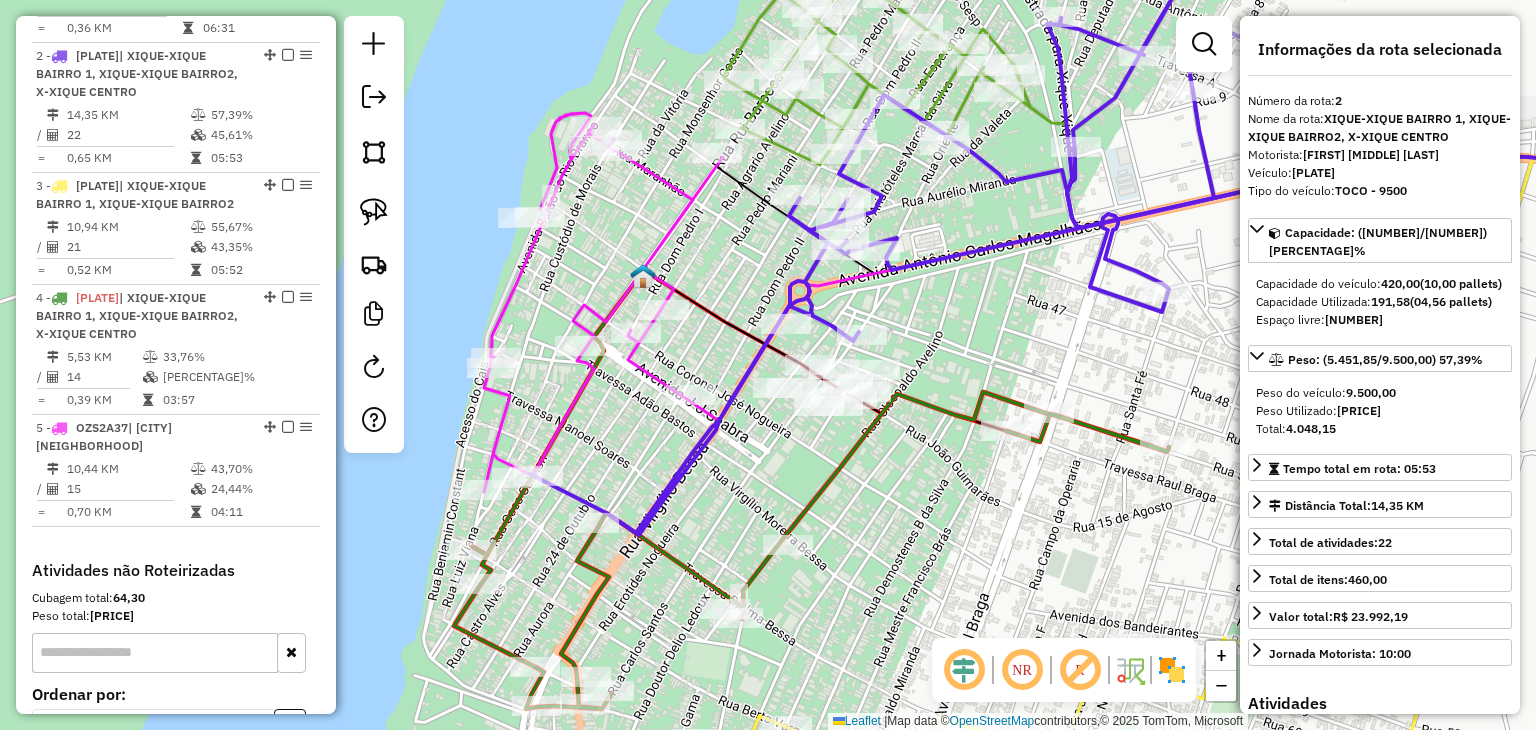 scroll, scrollTop: 886, scrollLeft: 0, axis: vertical 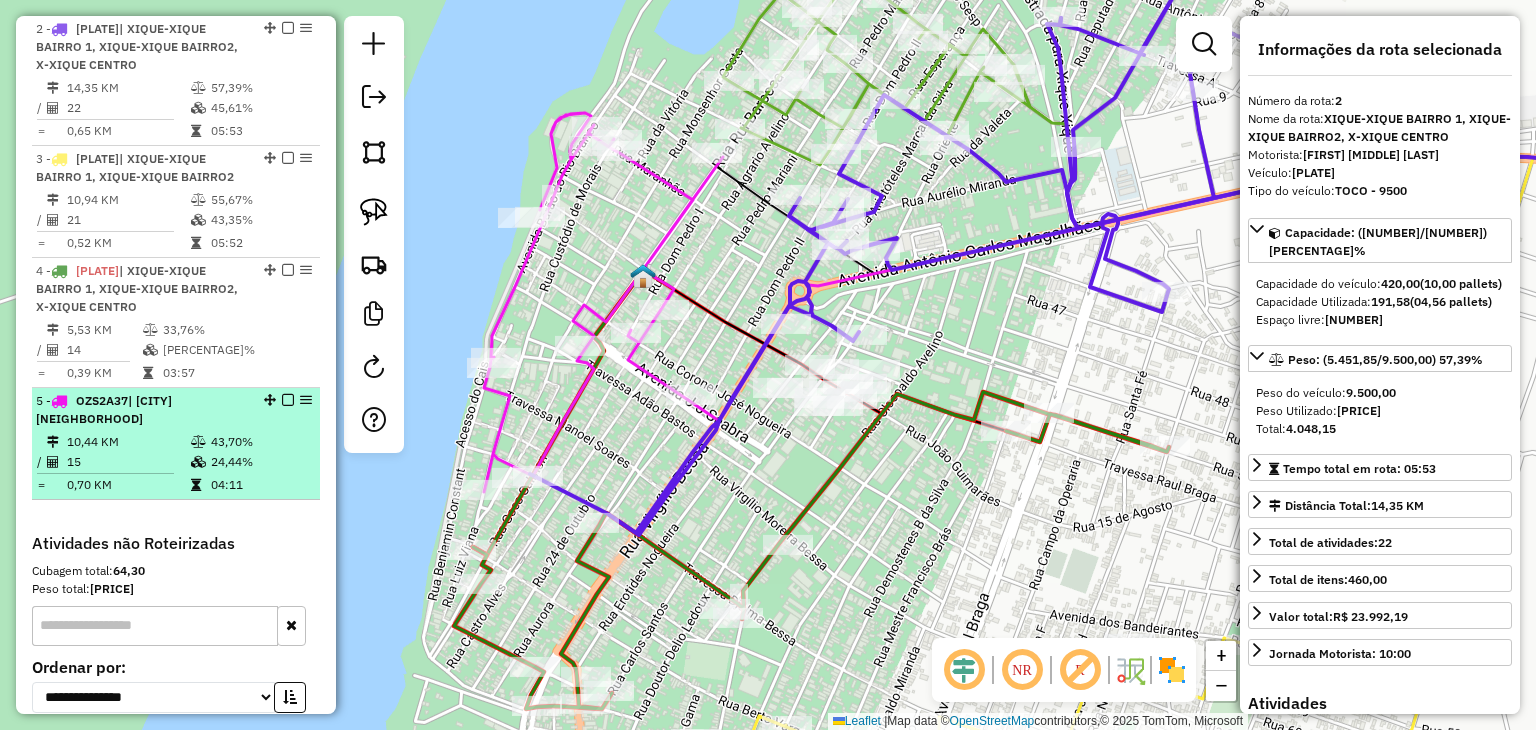 click on "24,44%" at bounding box center [260, 462] 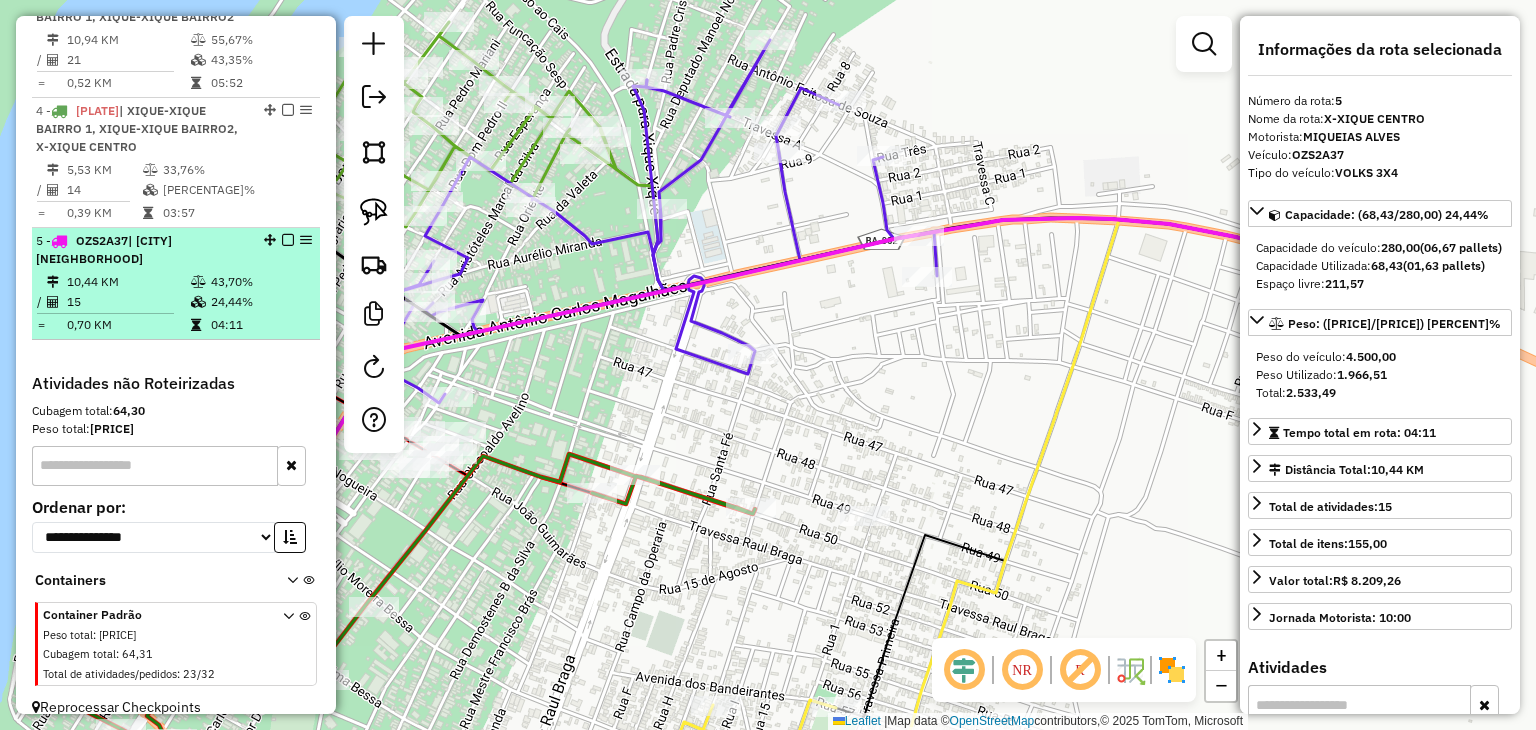 scroll, scrollTop: 746, scrollLeft: 0, axis: vertical 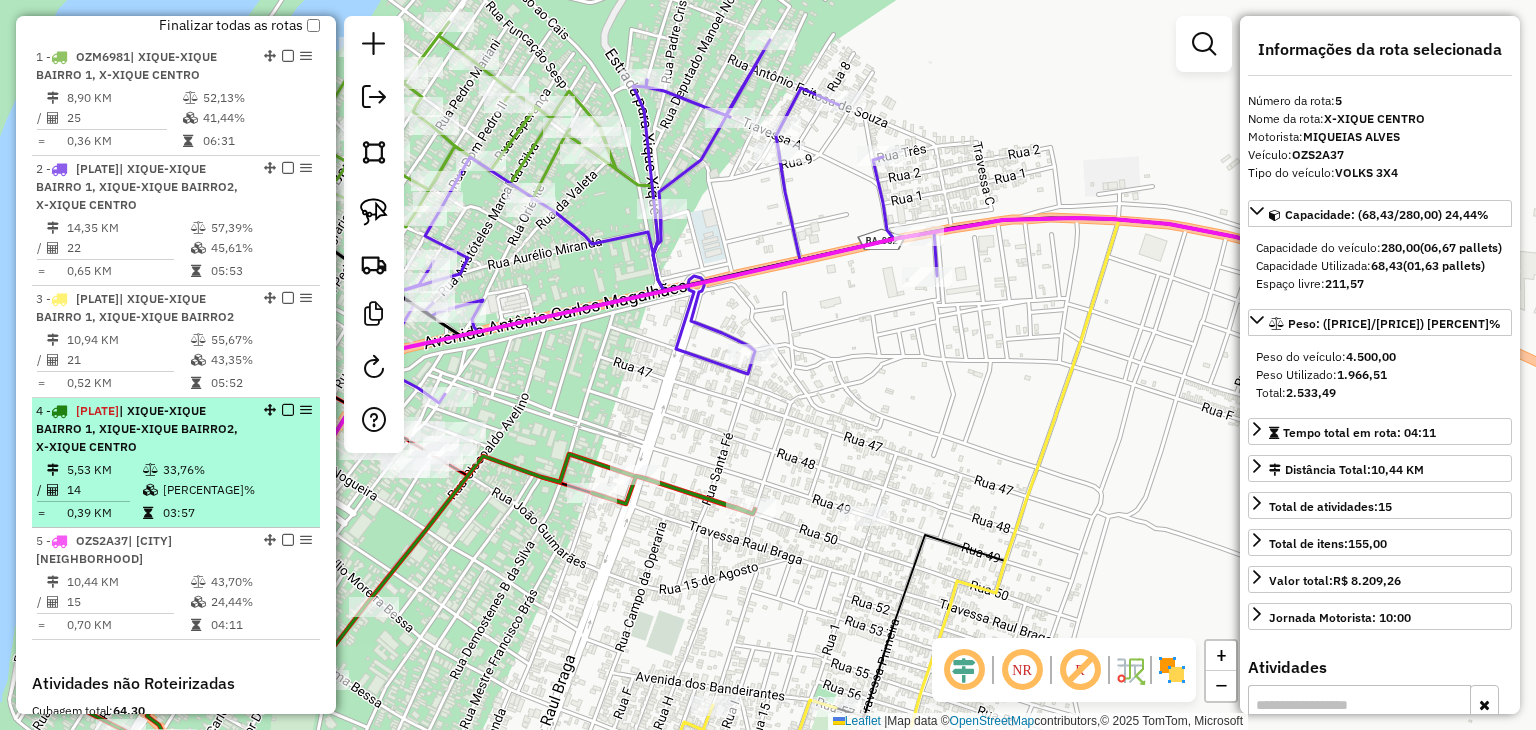 click on "[NUMBER] -     [PLATE]   | XIQUE-XIQUE BAIRRO 1, XIQUE-XIQUE BAIRRO2, X-XIQUE CENTRO" at bounding box center (142, 429) 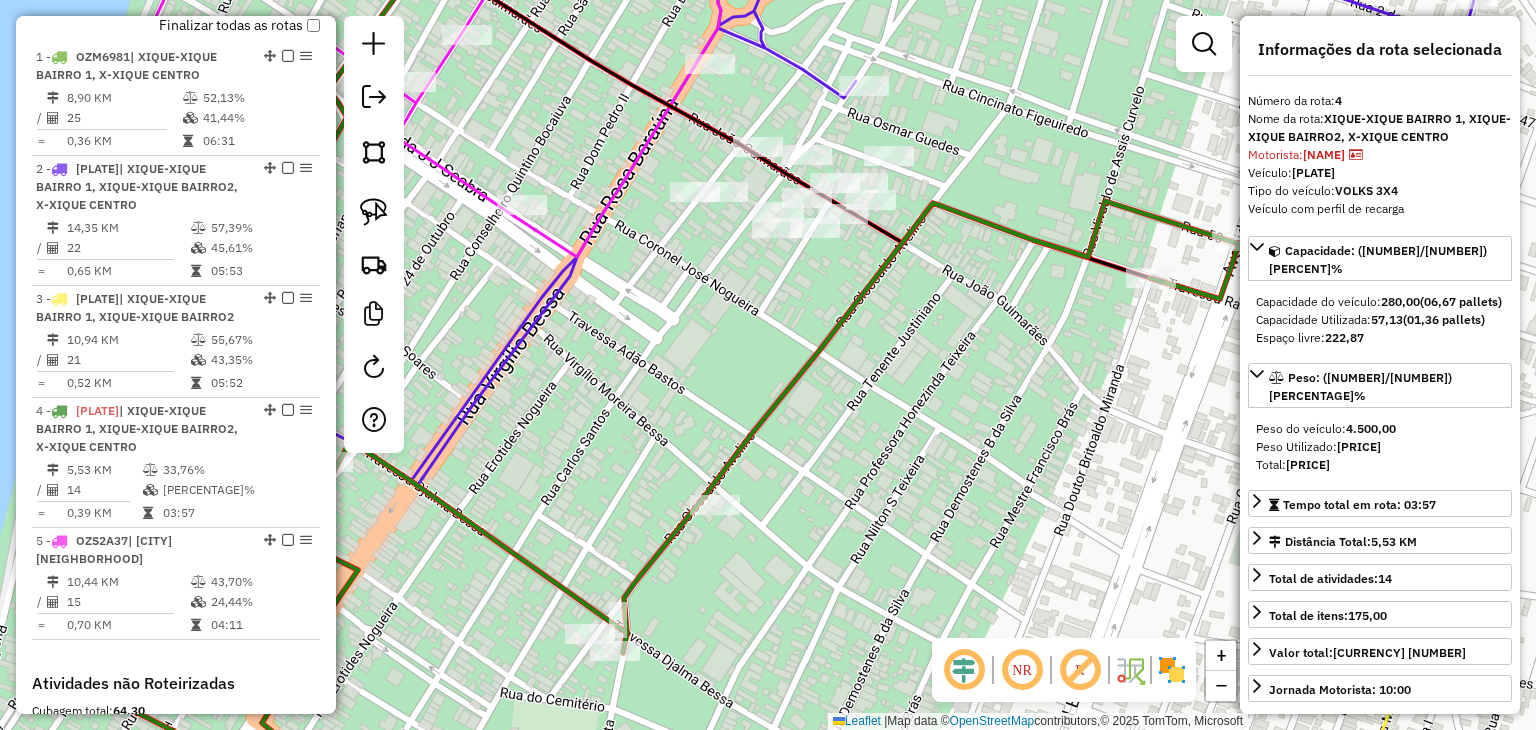 drag, startPoint x: 722, startPoint y: 256, endPoint x: 745, endPoint y: 497, distance: 242.09502 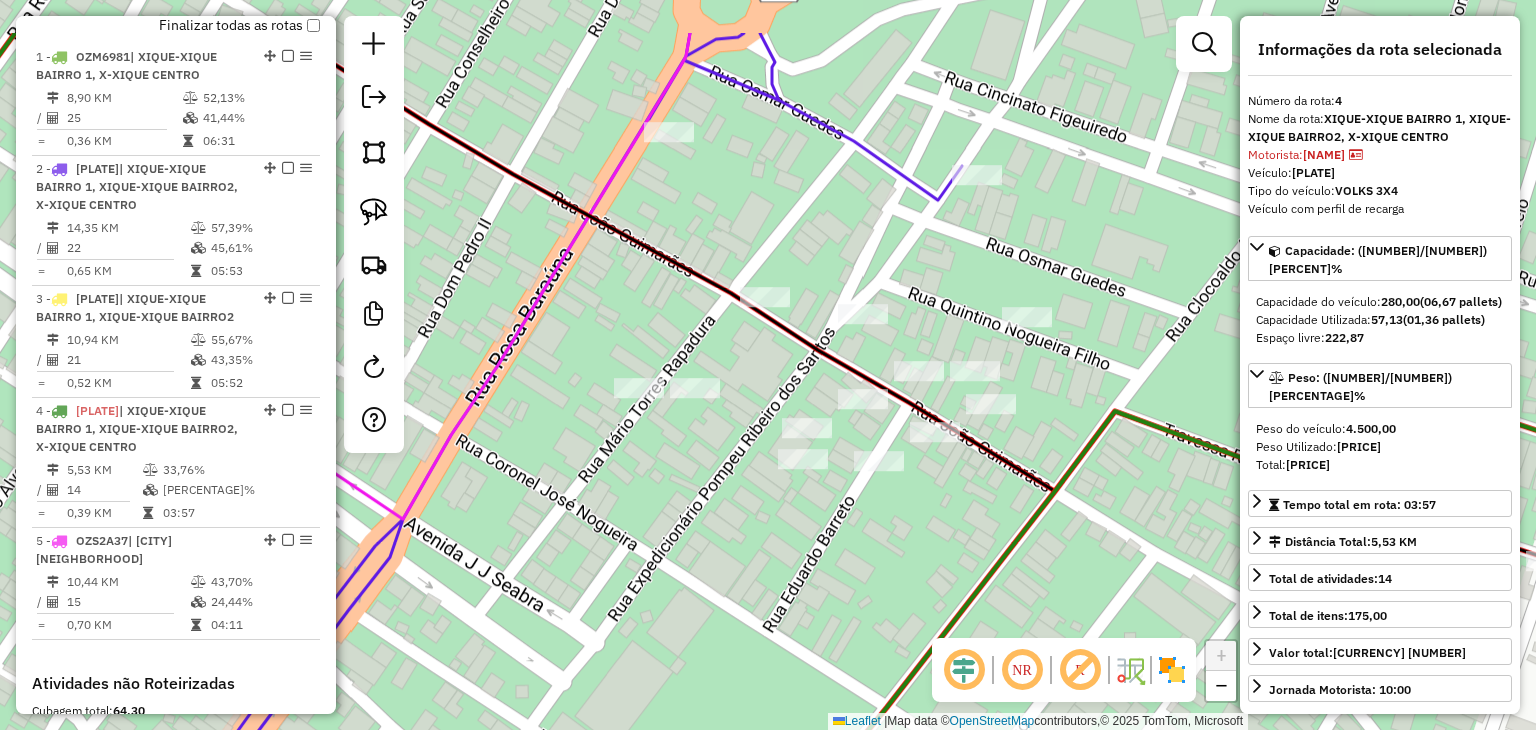 drag, startPoint x: 814, startPoint y: 472, endPoint x: 769, endPoint y: 566, distance: 104.21612 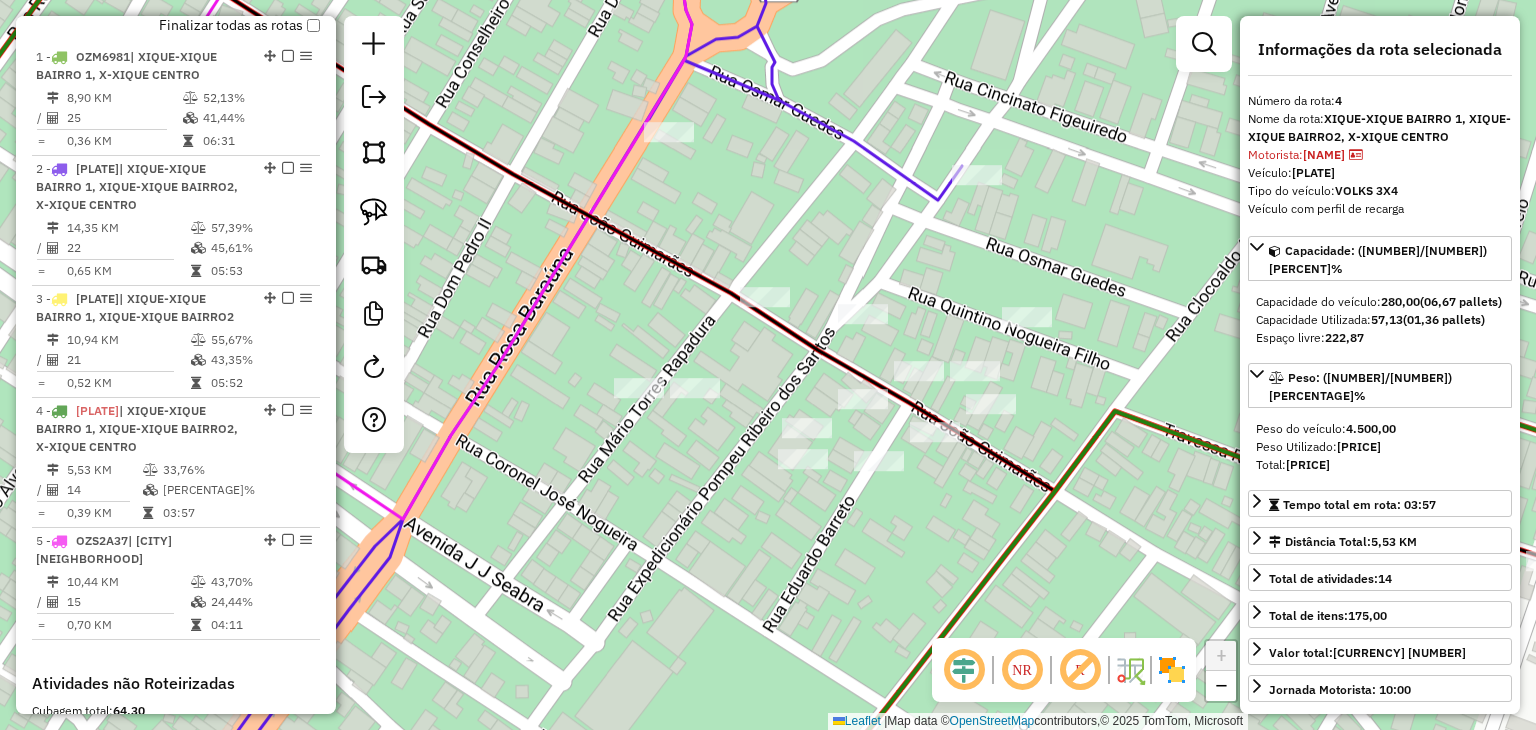 drag, startPoint x: 788, startPoint y: 549, endPoint x: 745, endPoint y: 574, distance: 49.73932 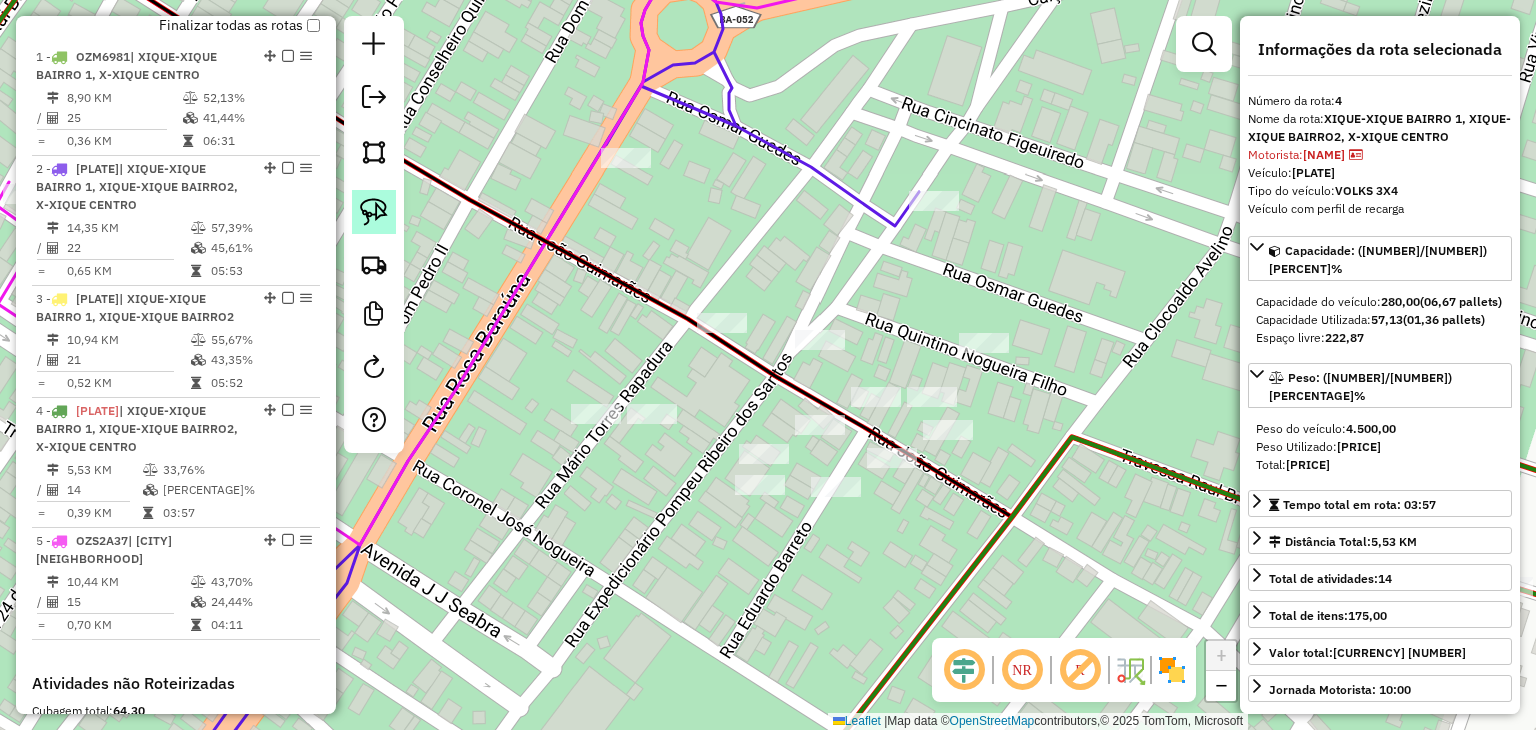 click 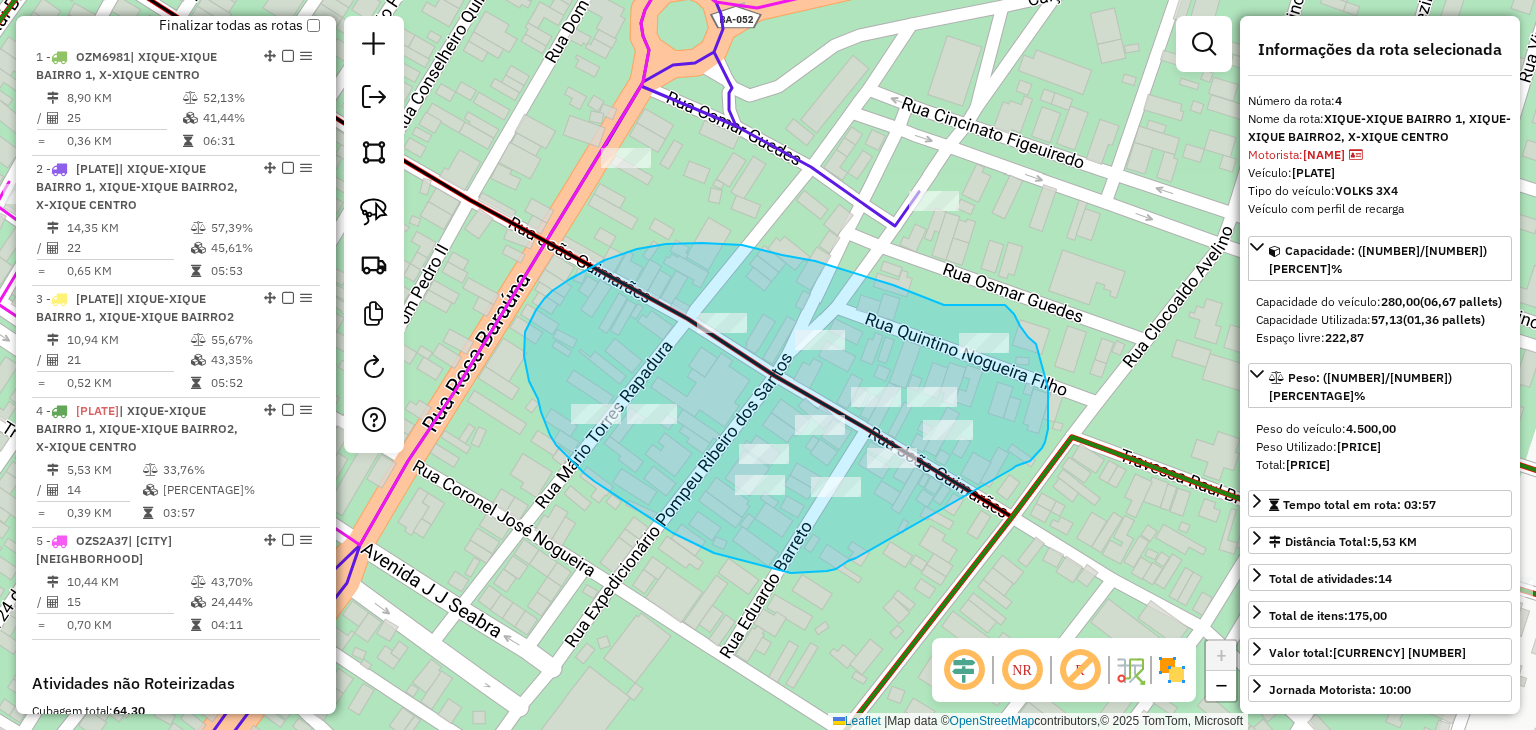 drag, startPoint x: 752, startPoint y: 563, endPoint x: 972, endPoint y: 490, distance: 231.79517 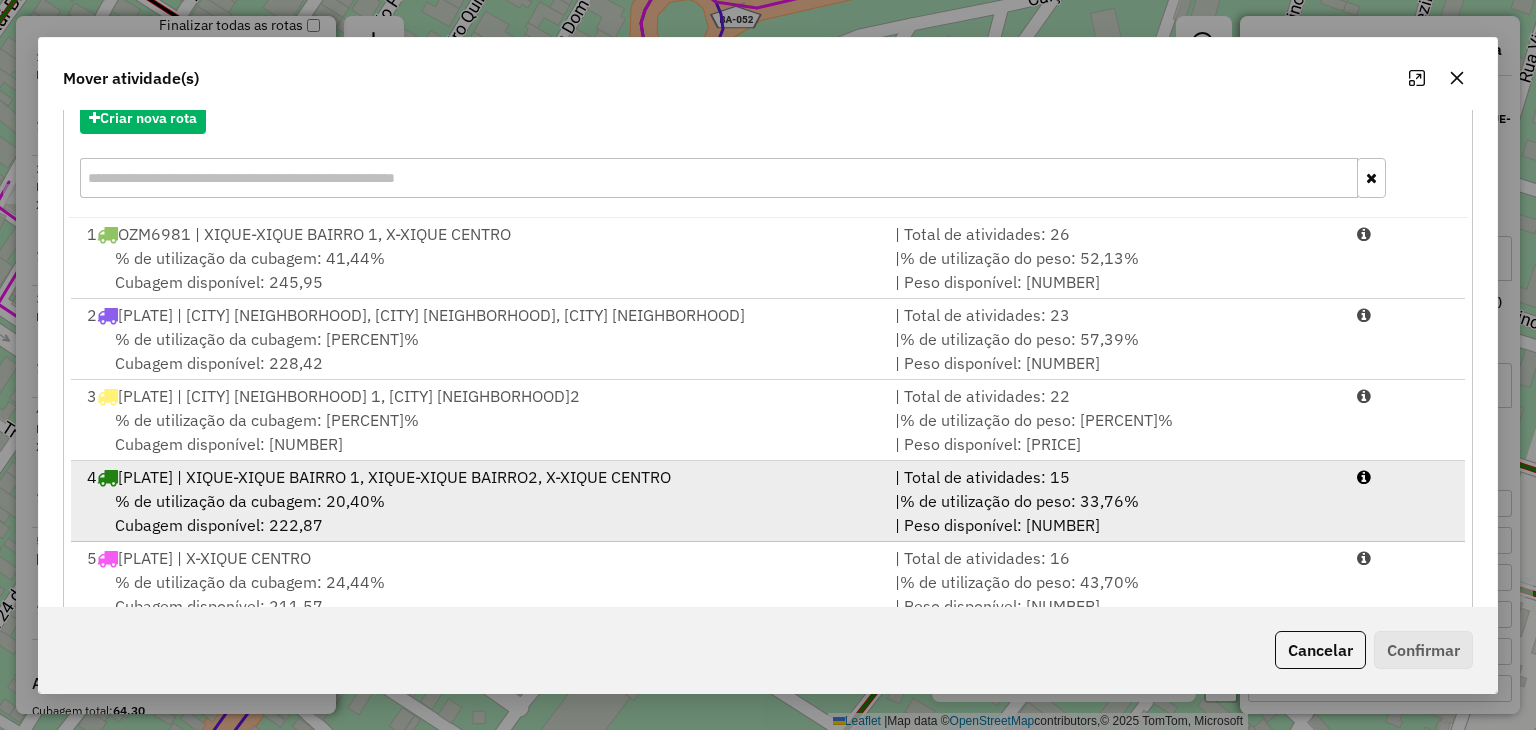 scroll, scrollTop: 286, scrollLeft: 0, axis: vertical 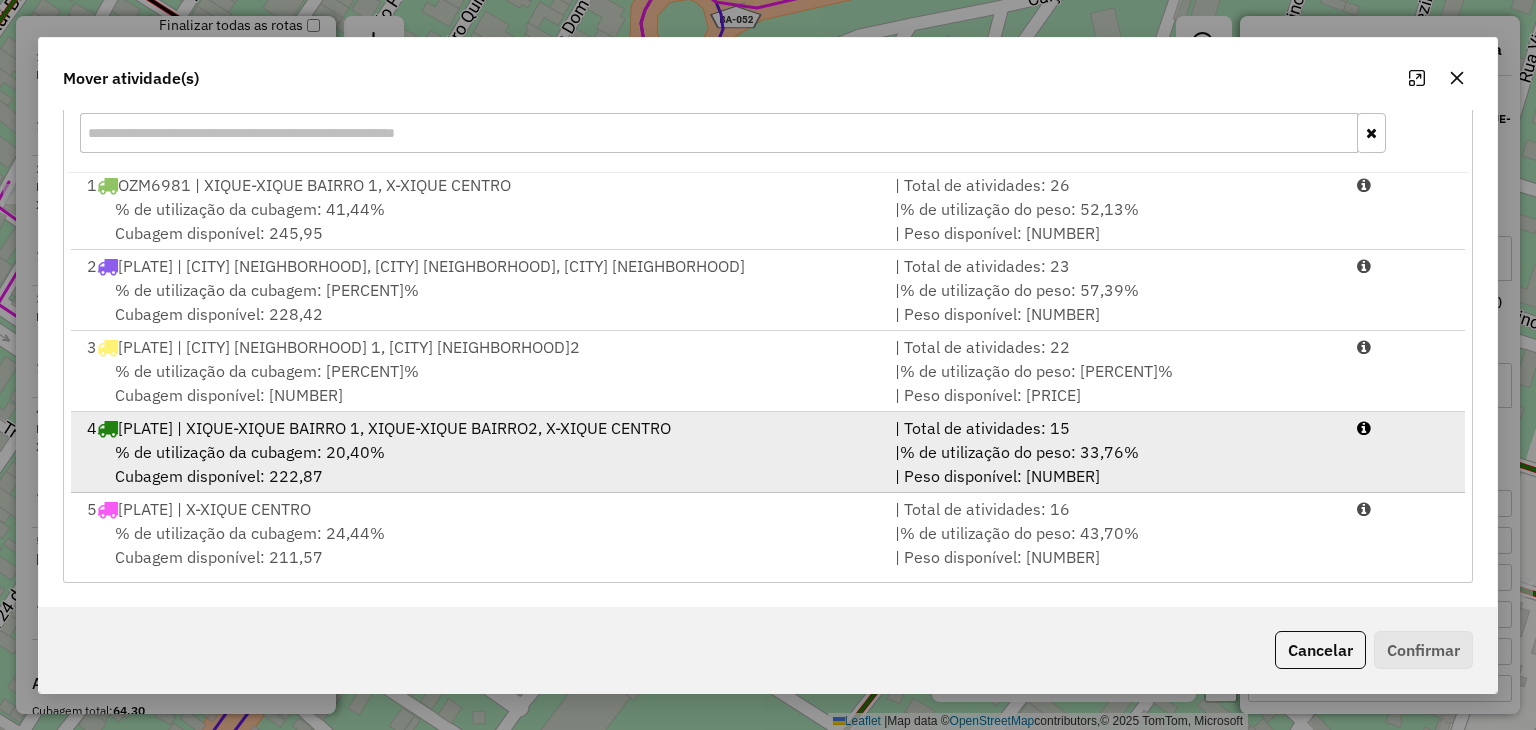 click on "% de utilização da cubagem: [PERCENTAGE]%  Cubagem disponível: [NUMBER]" at bounding box center [479, 464] 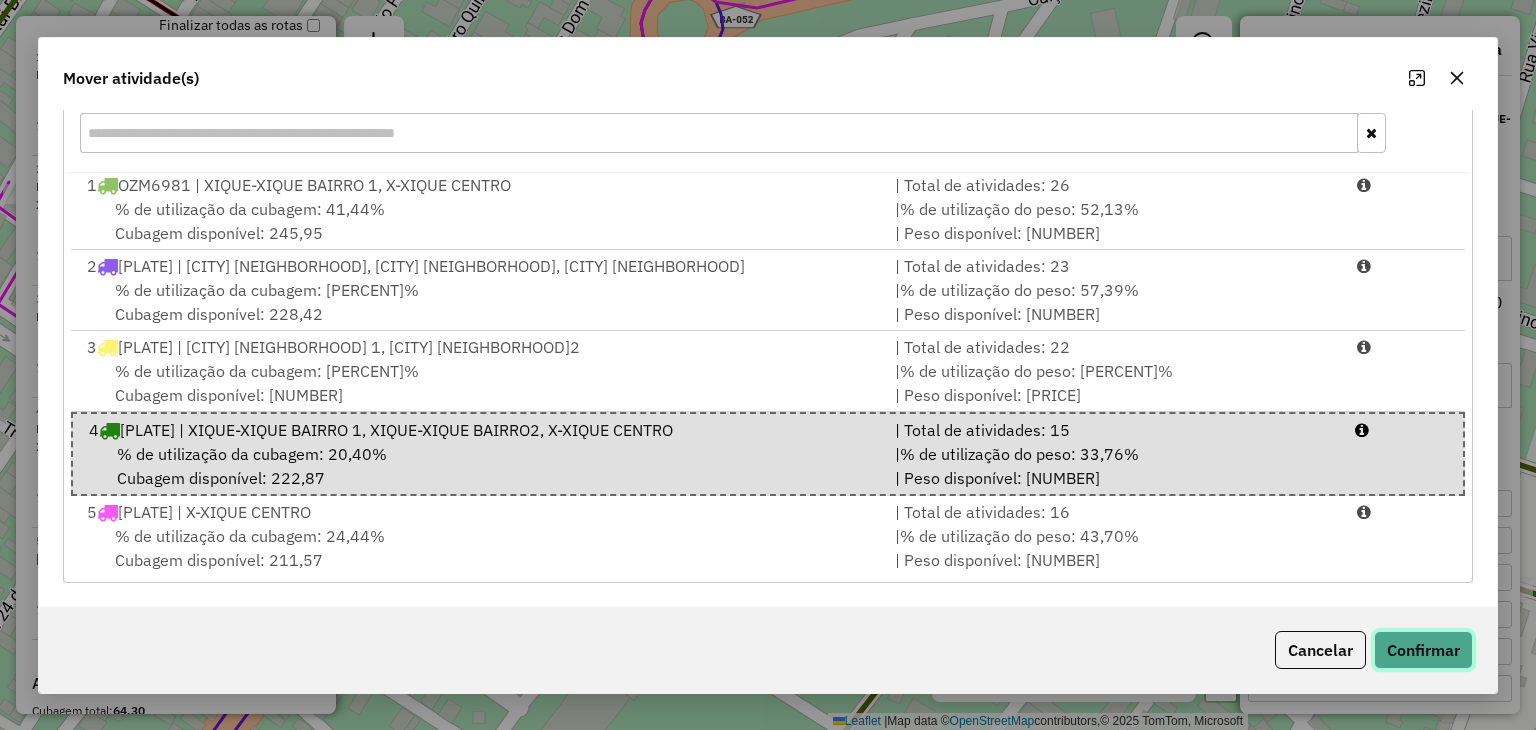 click on "Confirmar" 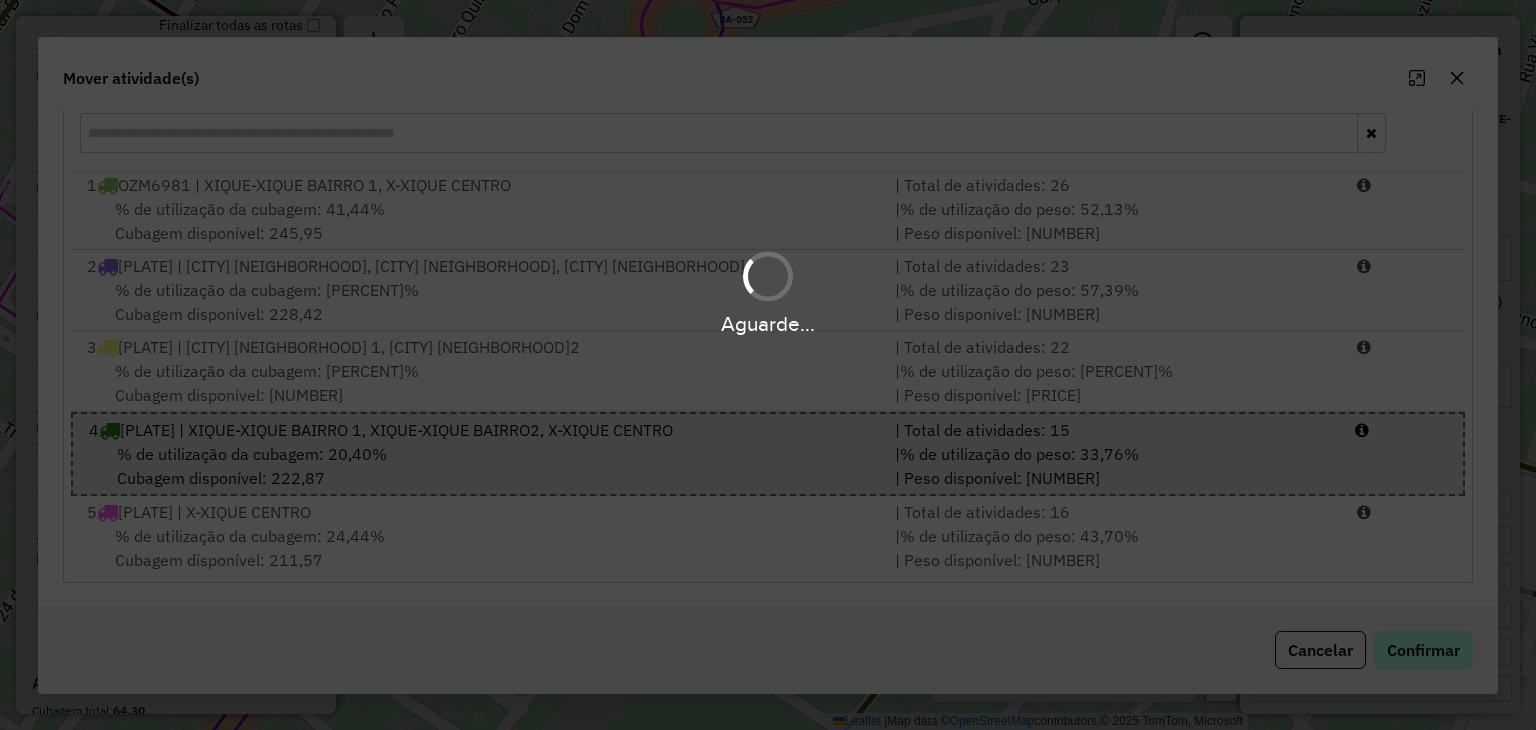 scroll, scrollTop: 0, scrollLeft: 0, axis: both 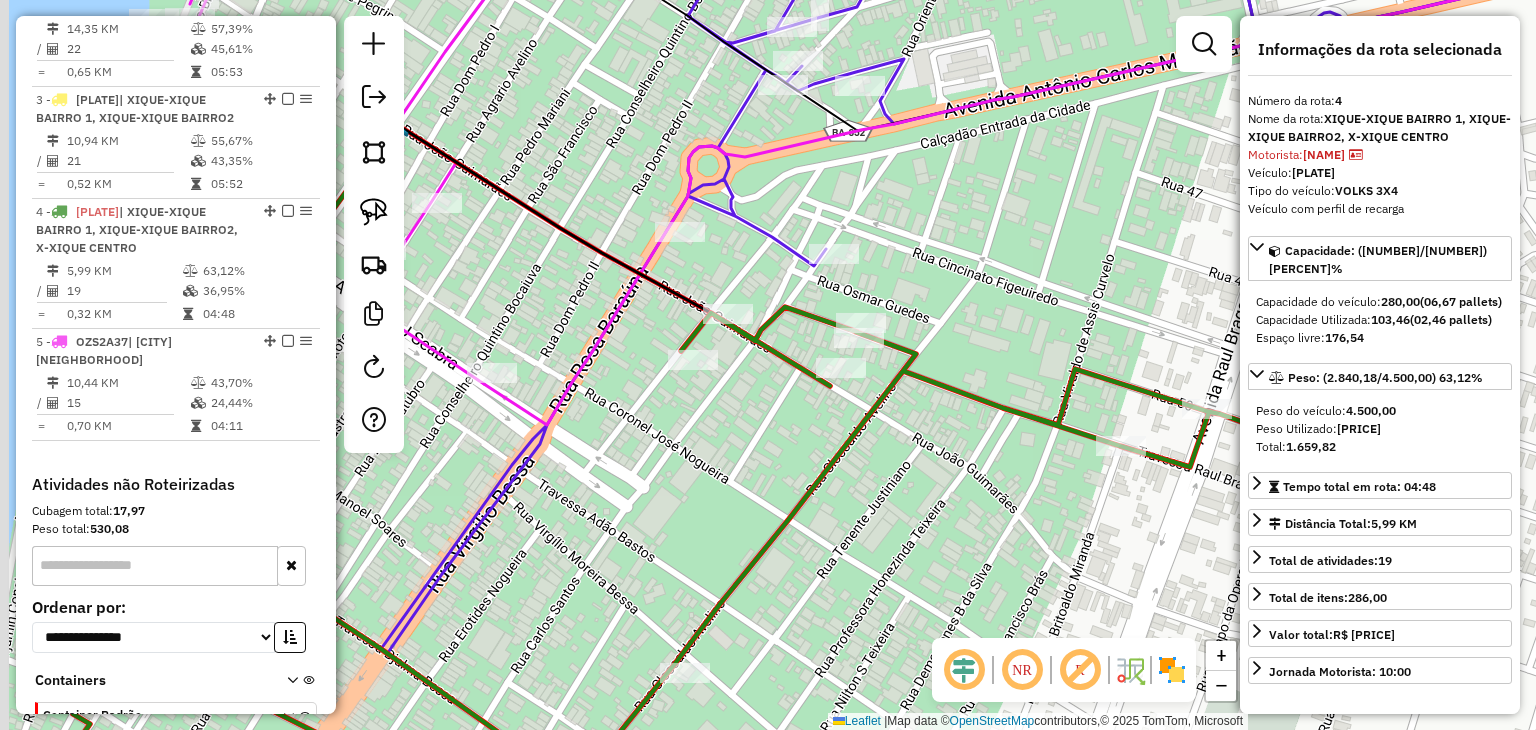 drag, startPoint x: 639, startPoint y: 481, endPoint x: 902, endPoint y: 327, distance: 304.77042 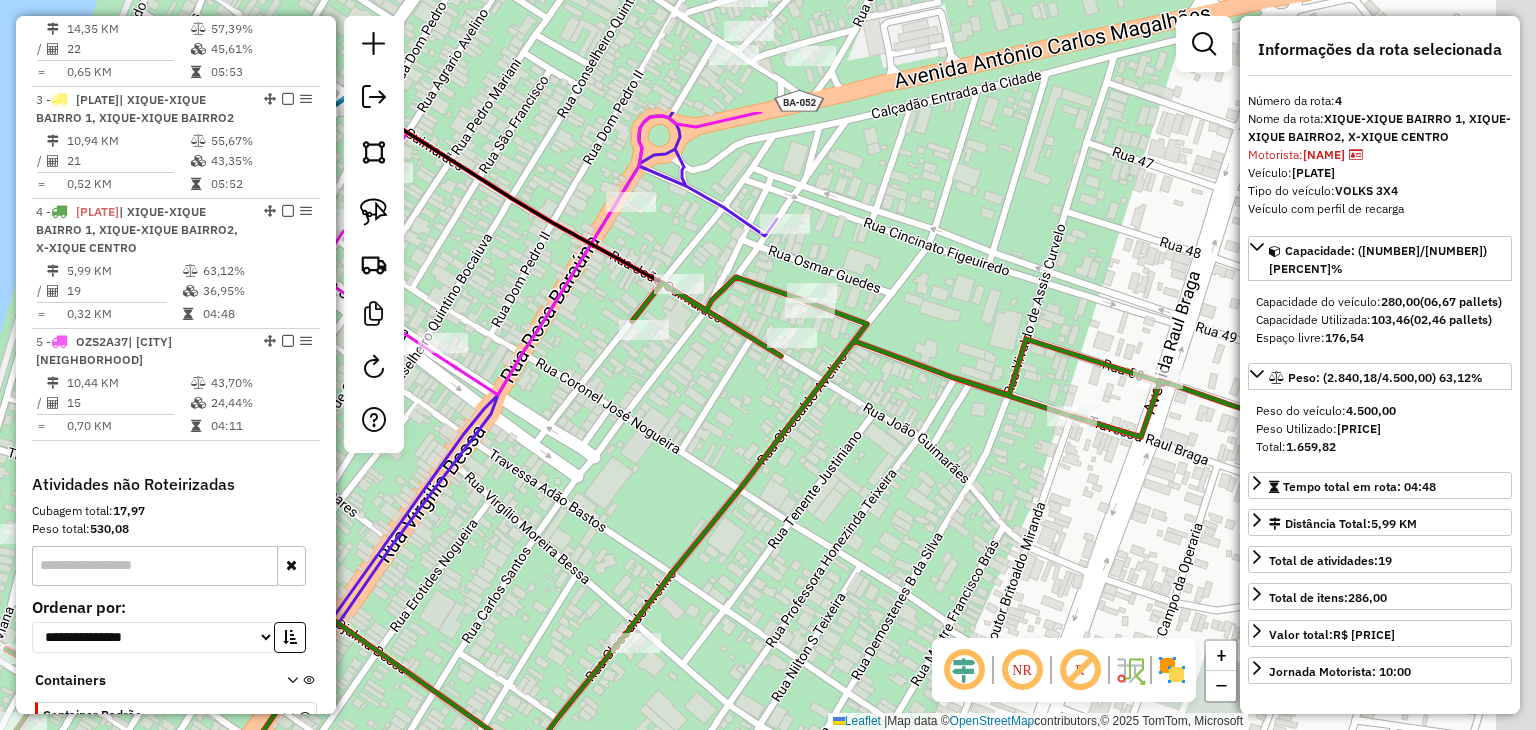 drag, startPoint x: 842, startPoint y: 377, endPoint x: 609, endPoint y: 480, distance: 254.75085 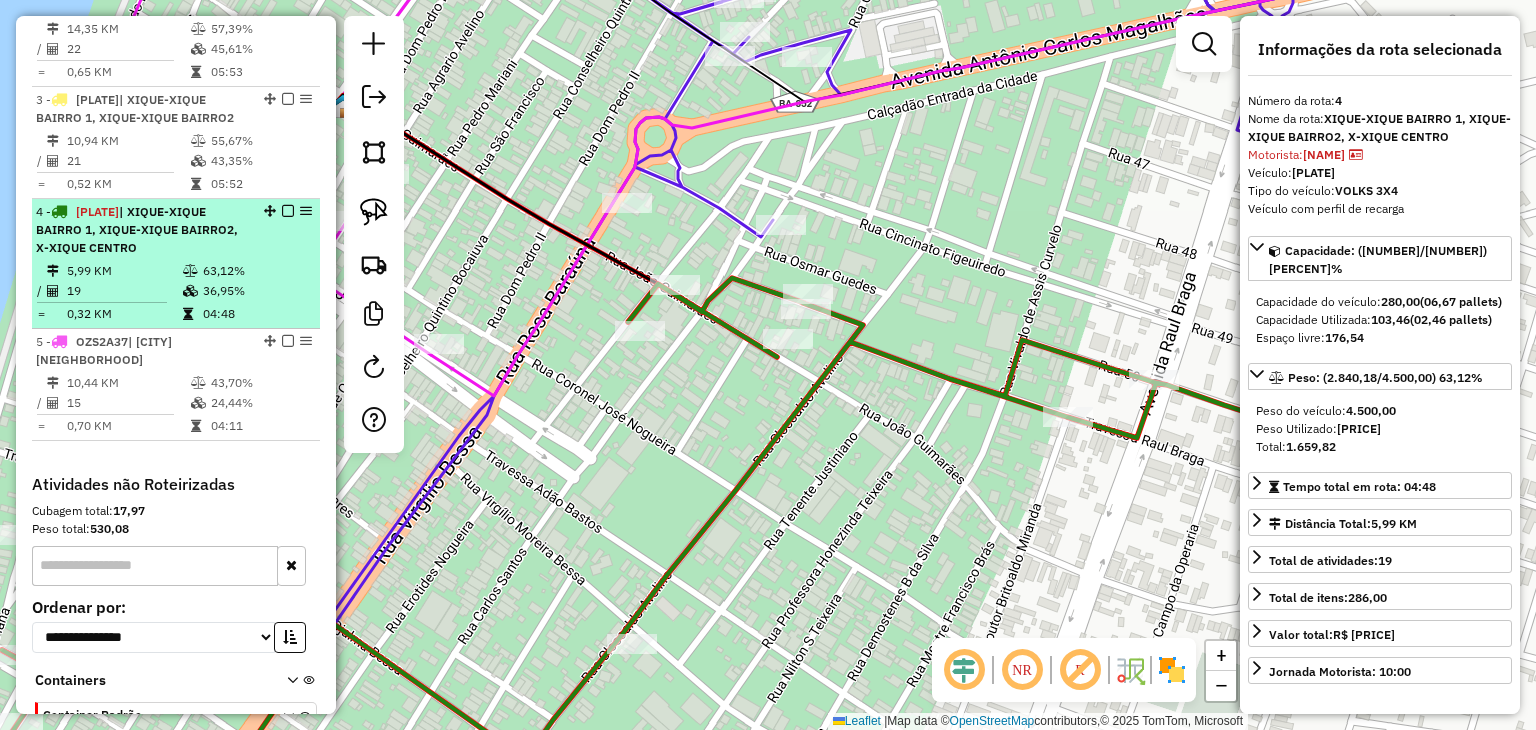 click on "| XIQUE-XIQUE BAIRRO 1, XIQUE-XIQUE BAIRRO2, X-XIQUE CENTRO" at bounding box center [137, 229] 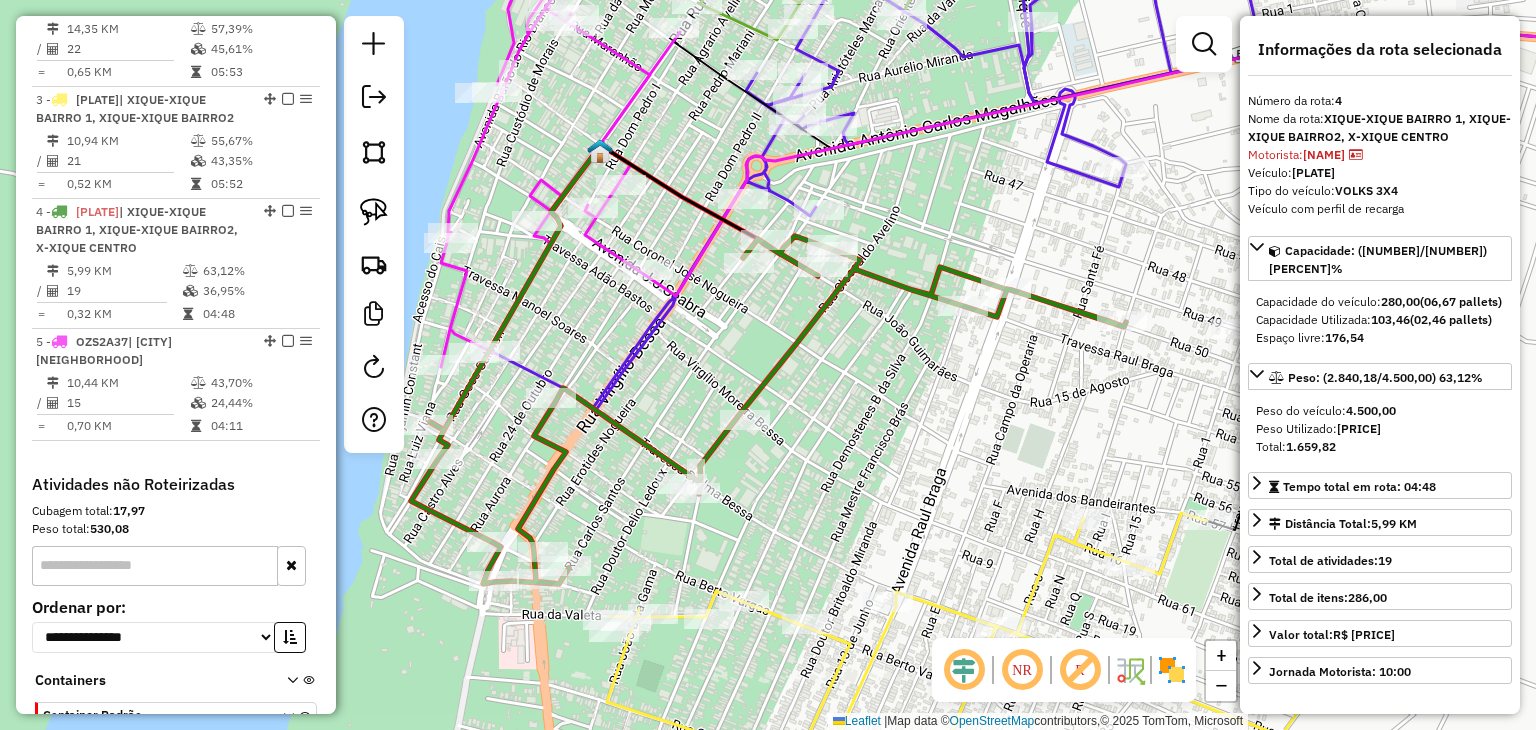 click 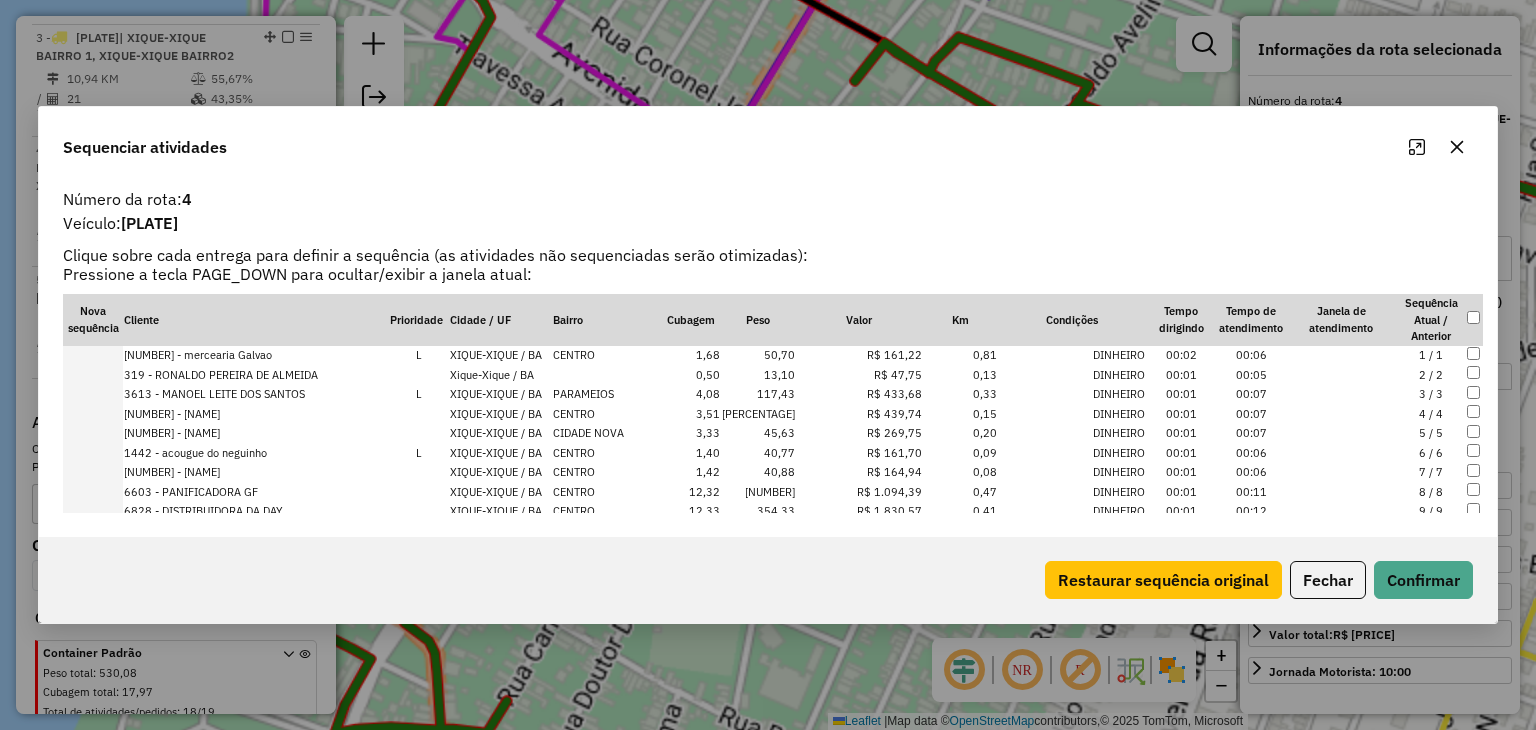 scroll, scrollTop: 1021, scrollLeft: 0, axis: vertical 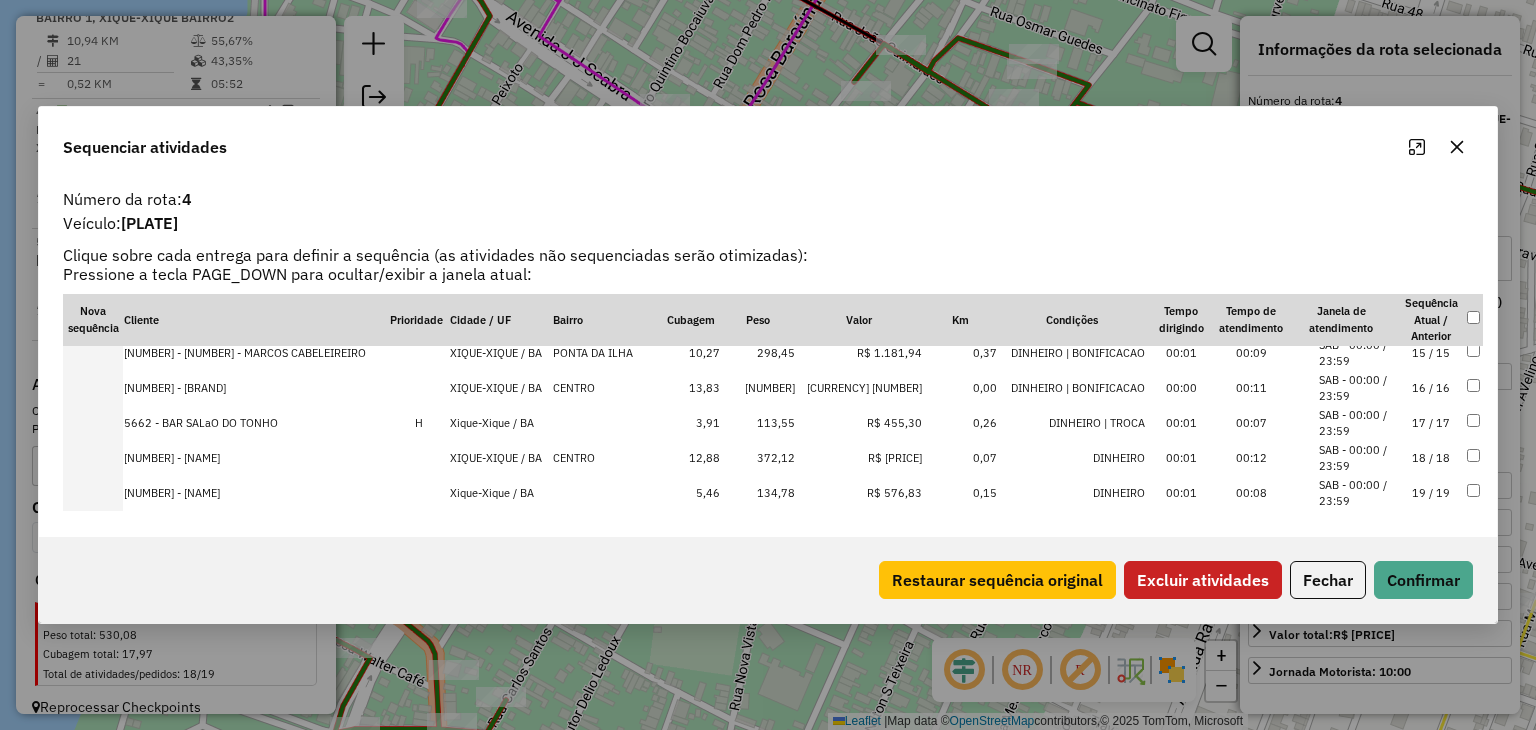 click on "Excluir atividades" 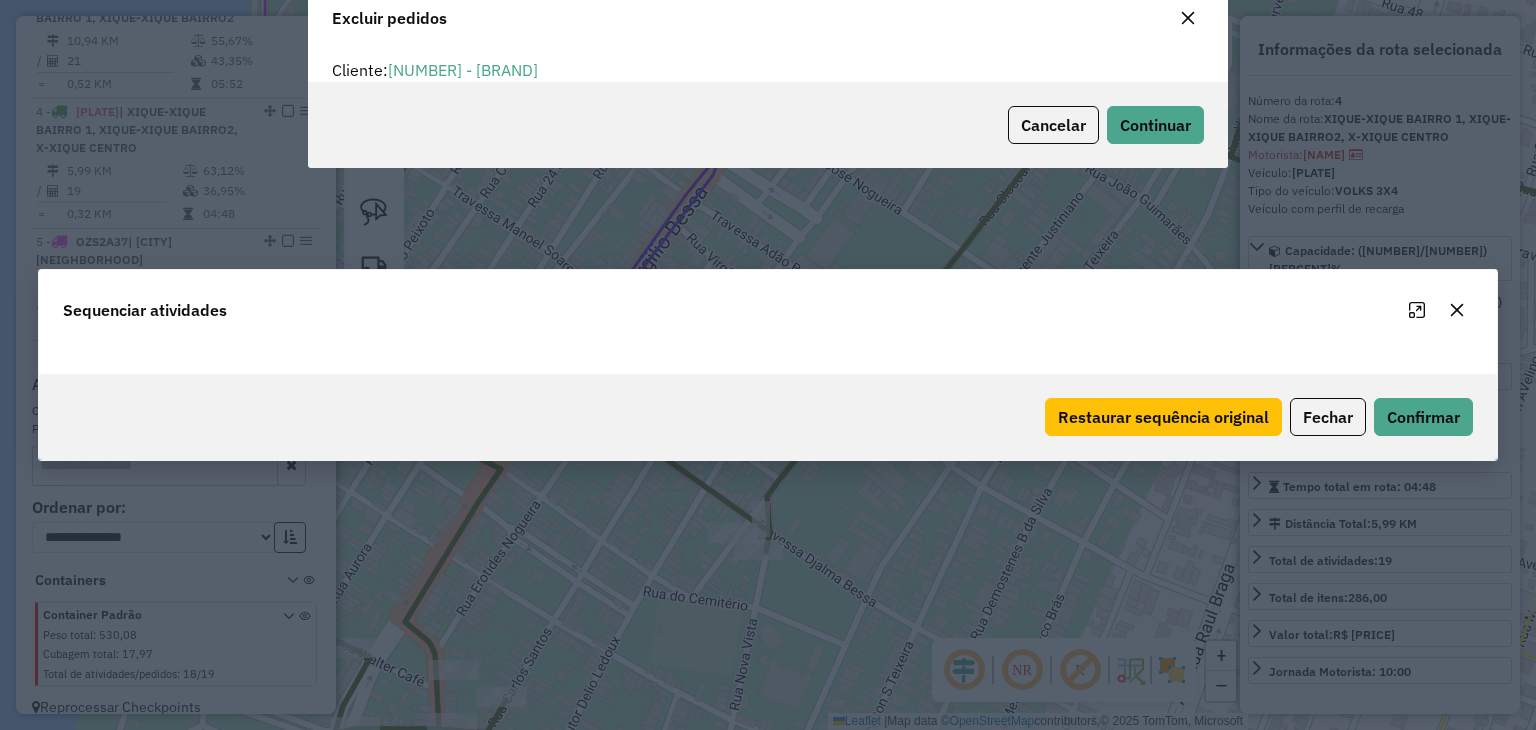 scroll, scrollTop: 69, scrollLeft: 0, axis: vertical 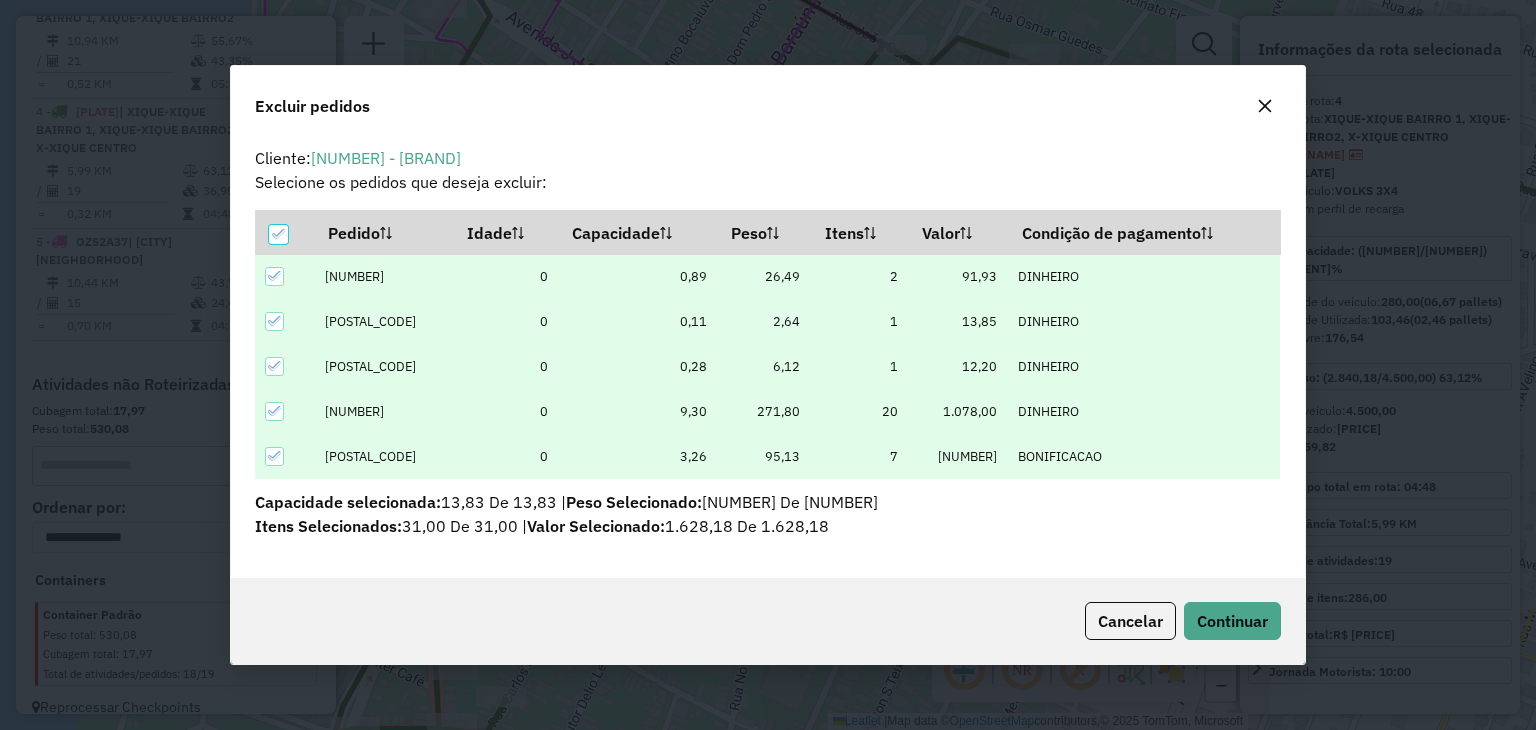click on "Cancelar  Continuar" 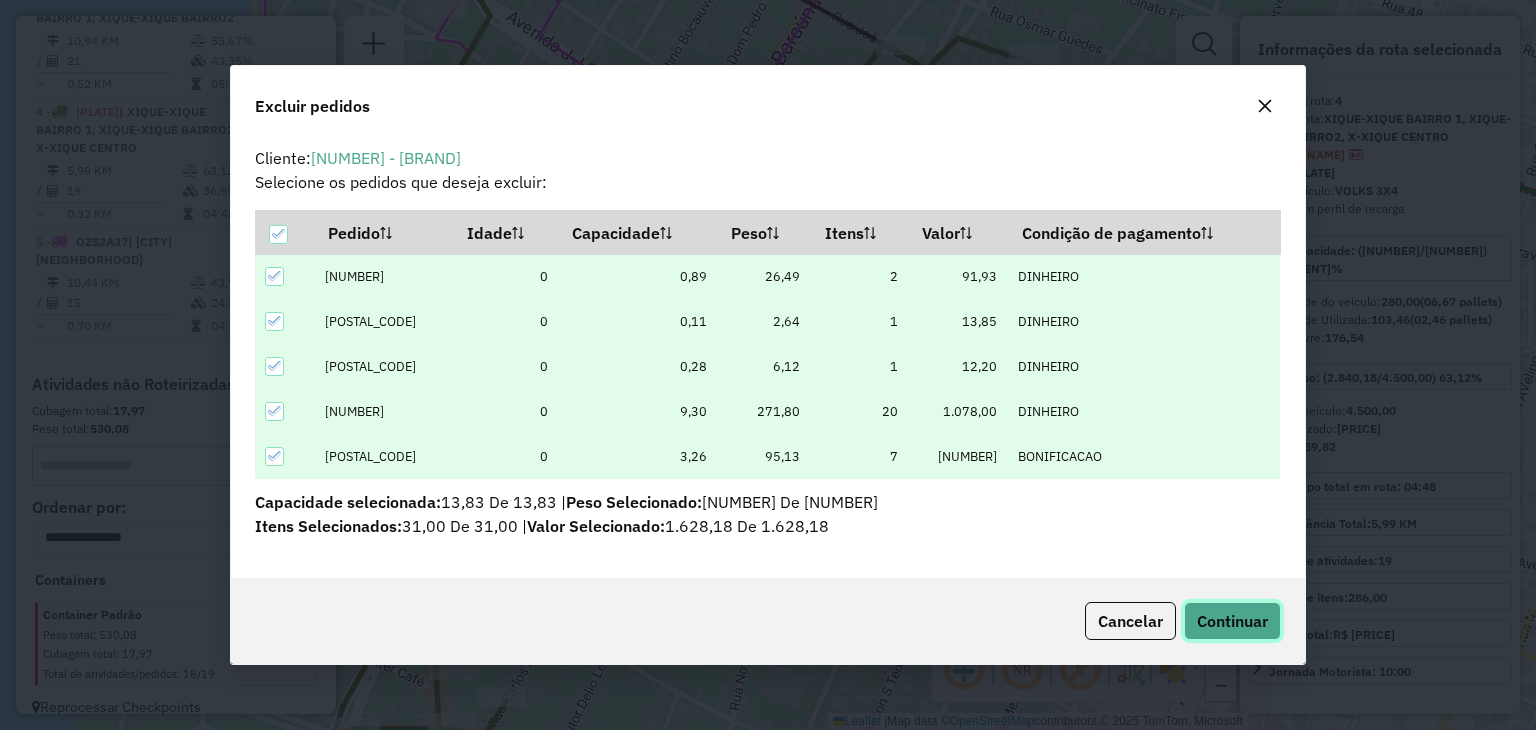 click on "Continuar" 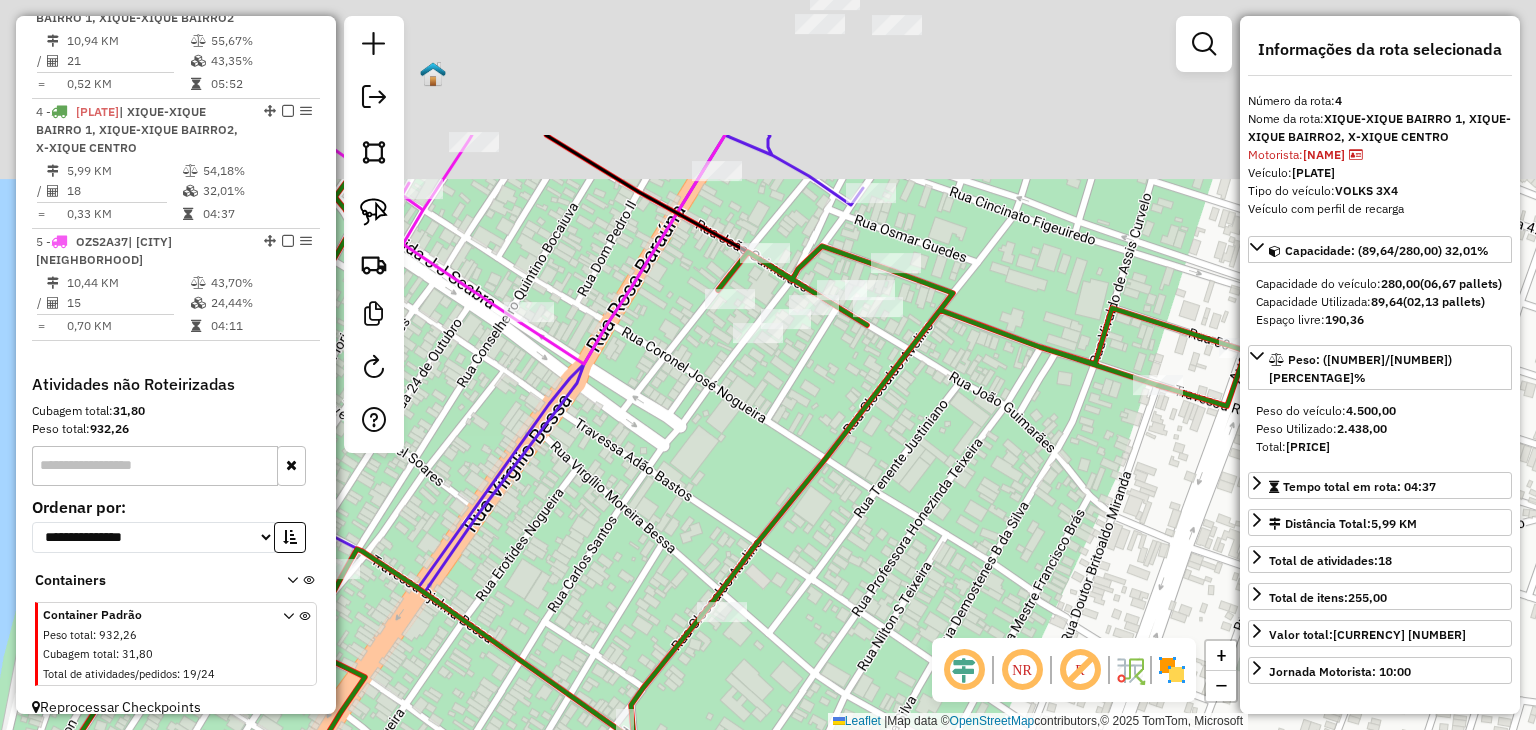 drag, startPoint x: 995, startPoint y: 261, endPoint x: 815, endPoint y: 556, distance: 345.57922 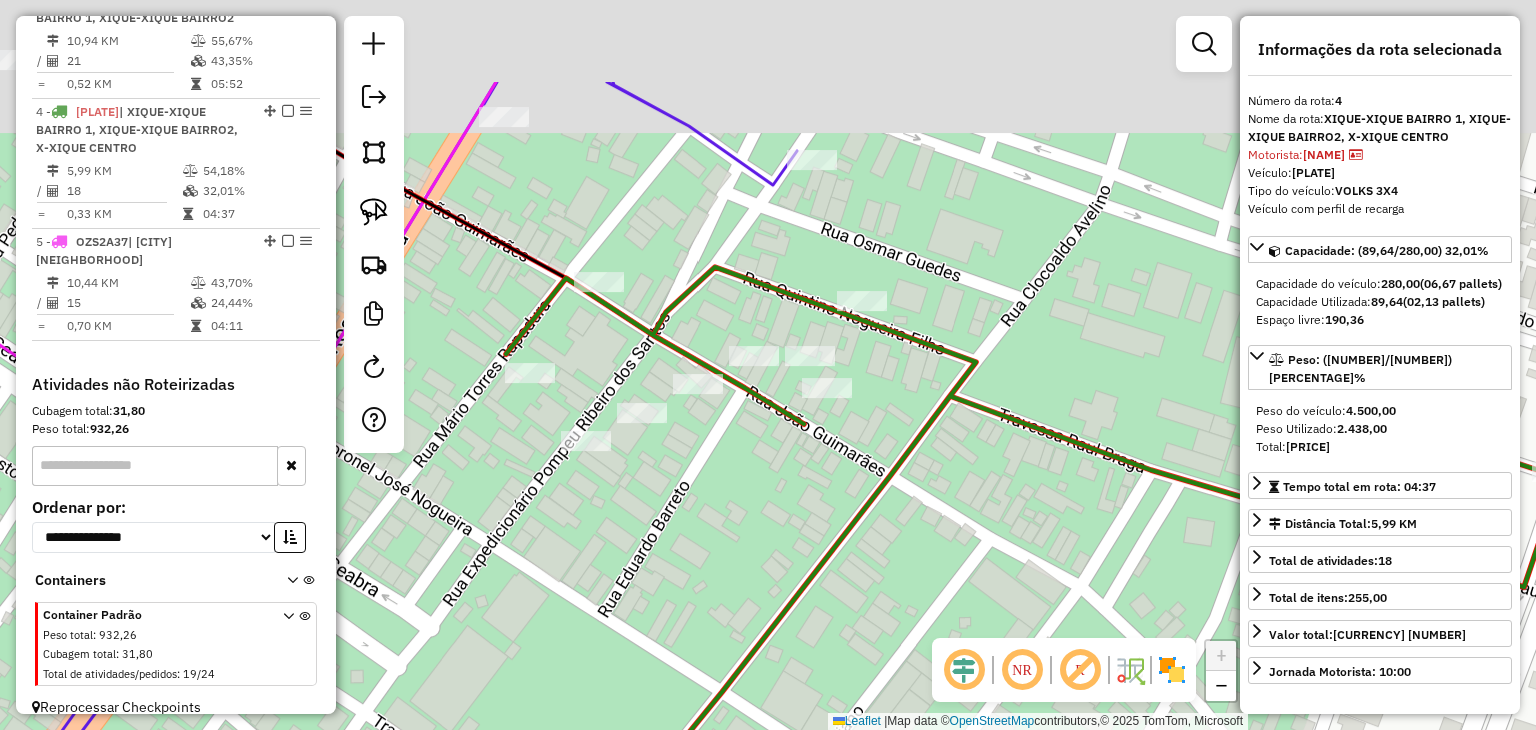 drag, startPoint x: 756, startPoint y: 318, endPoint x: 728, endPoint y: 473, distance: 157.50873 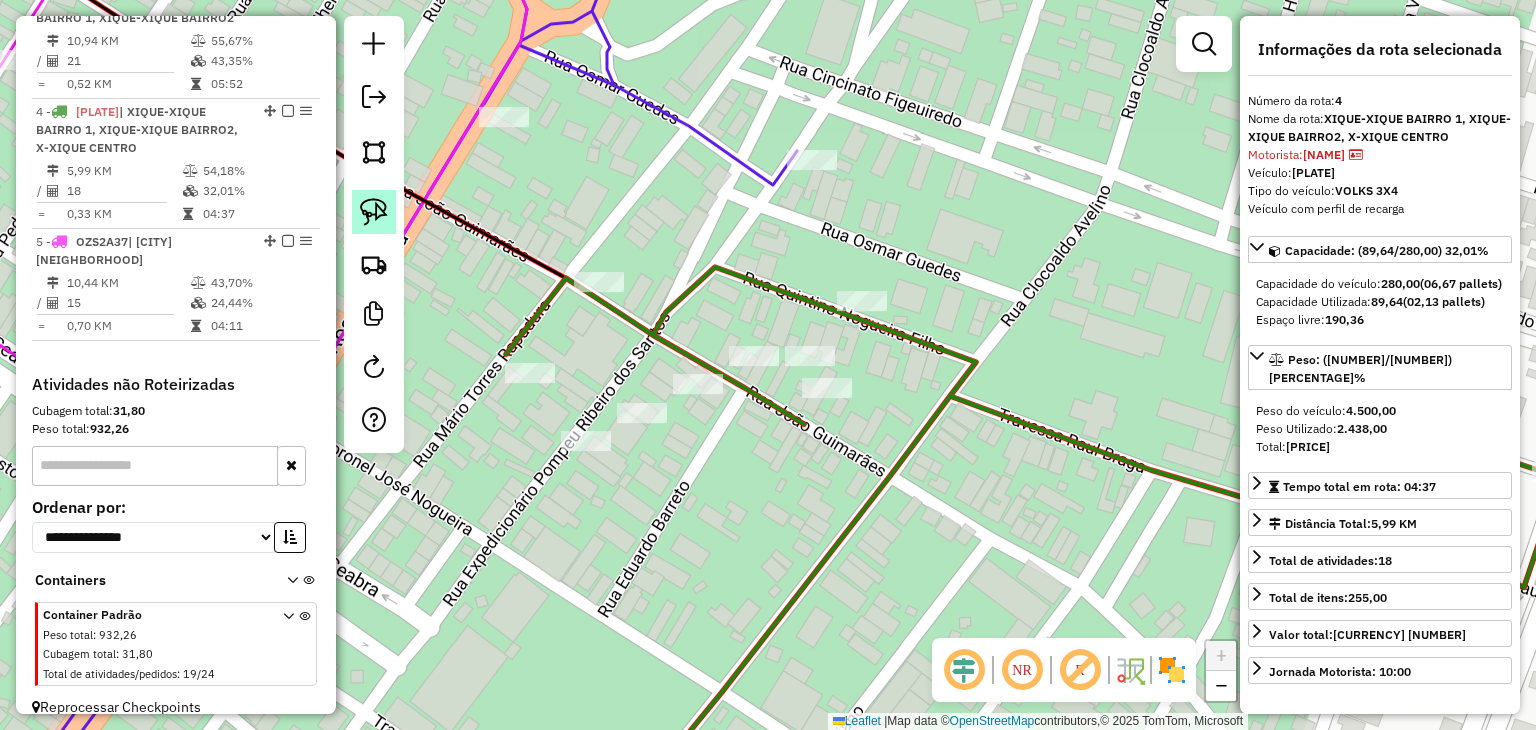 click 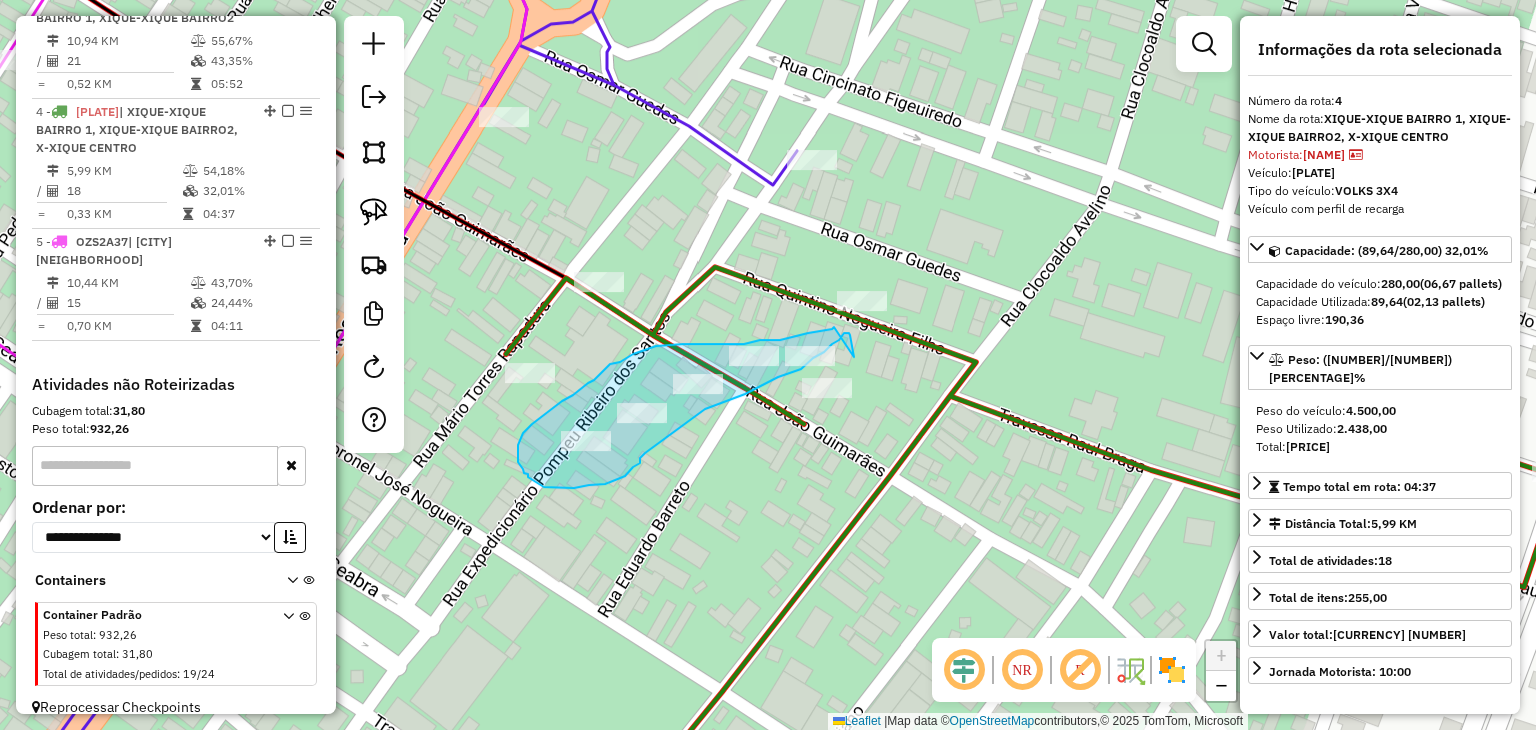 drag, startPoint x: 780, startPoint y: 340, endPoint x: 854, endPoint y: 357, distance: 75.9276 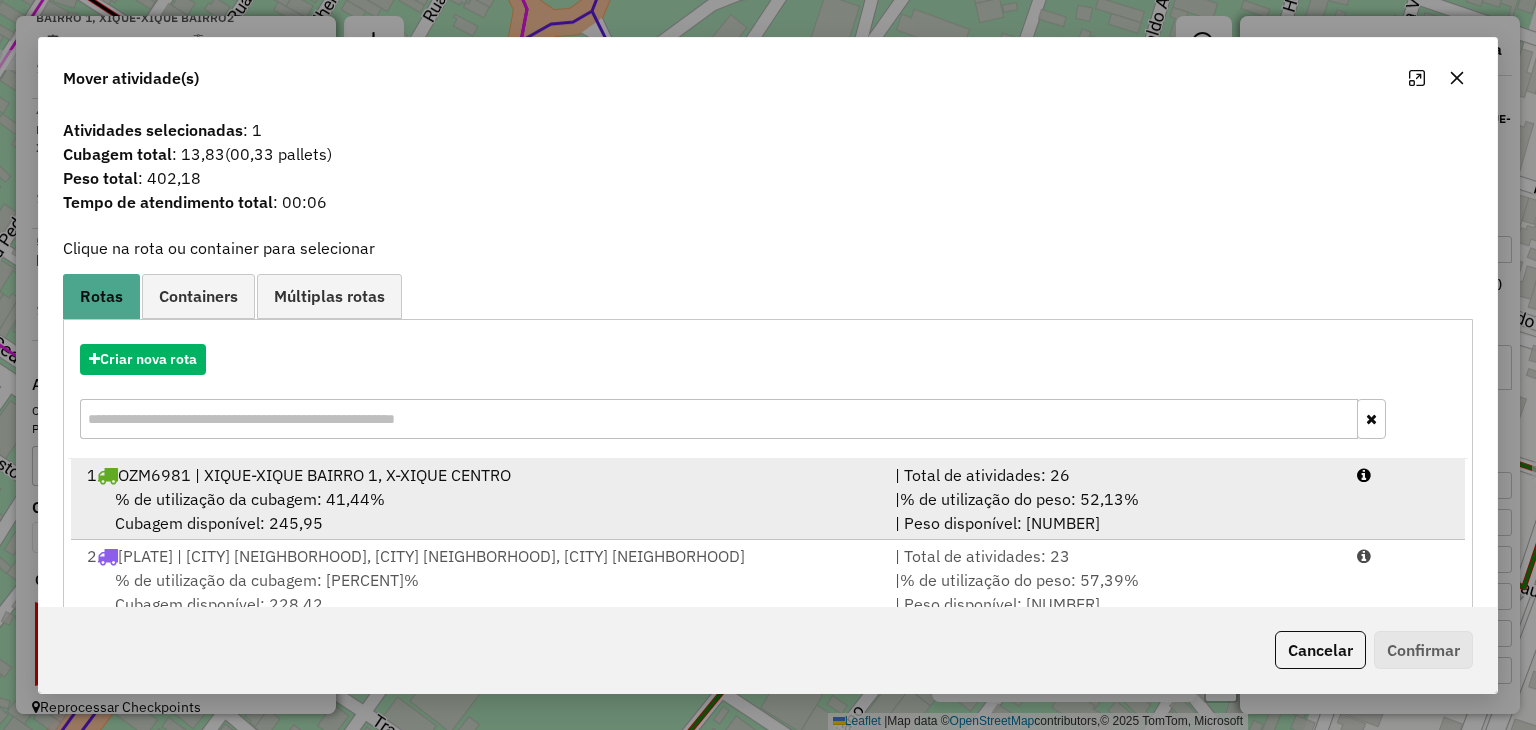 scroll, scrollTop: 4, scrollLeft: 0, axis: vertical 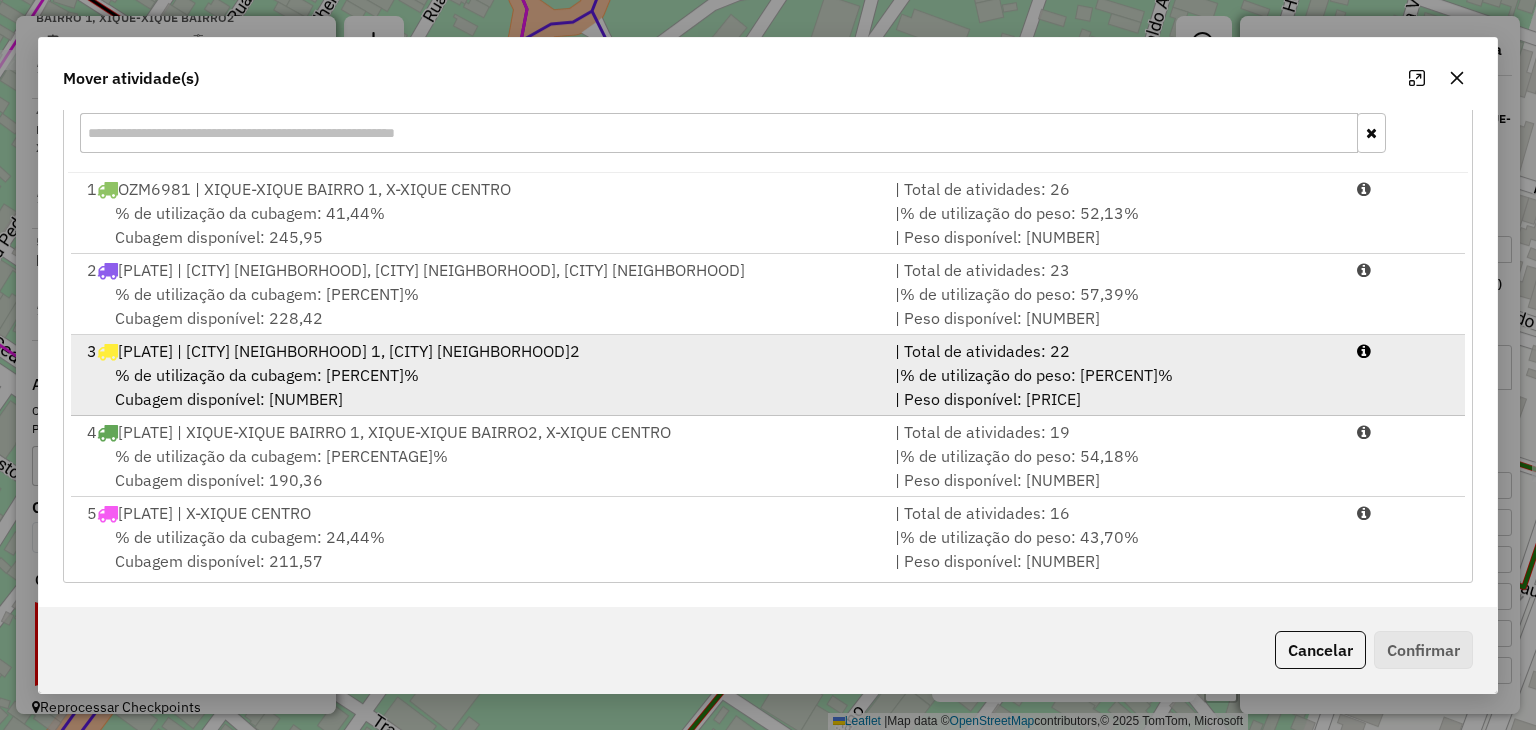click on "% de utilização do peso: [PERCENT]%" at bounding box center [1036, 375] 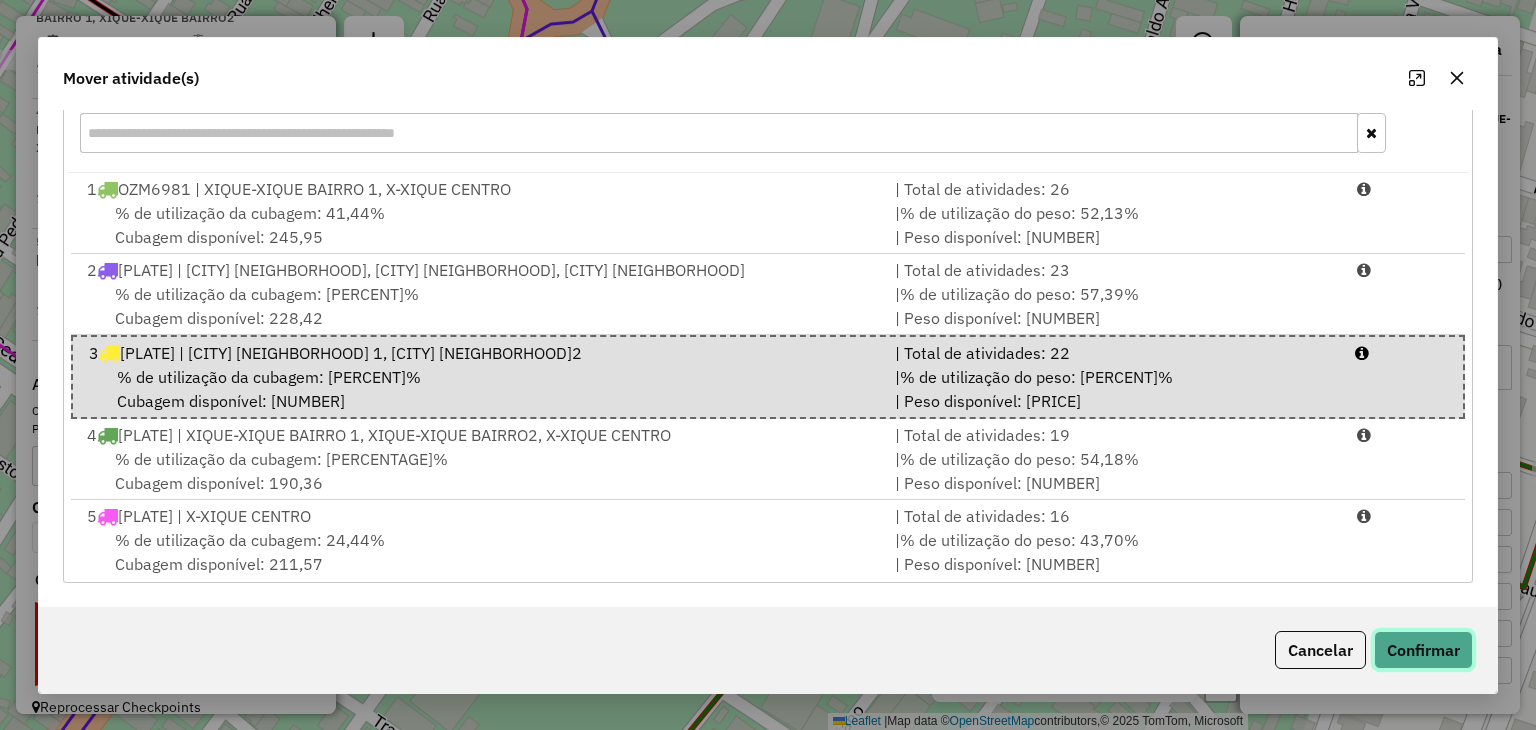 click on "Confirmar" 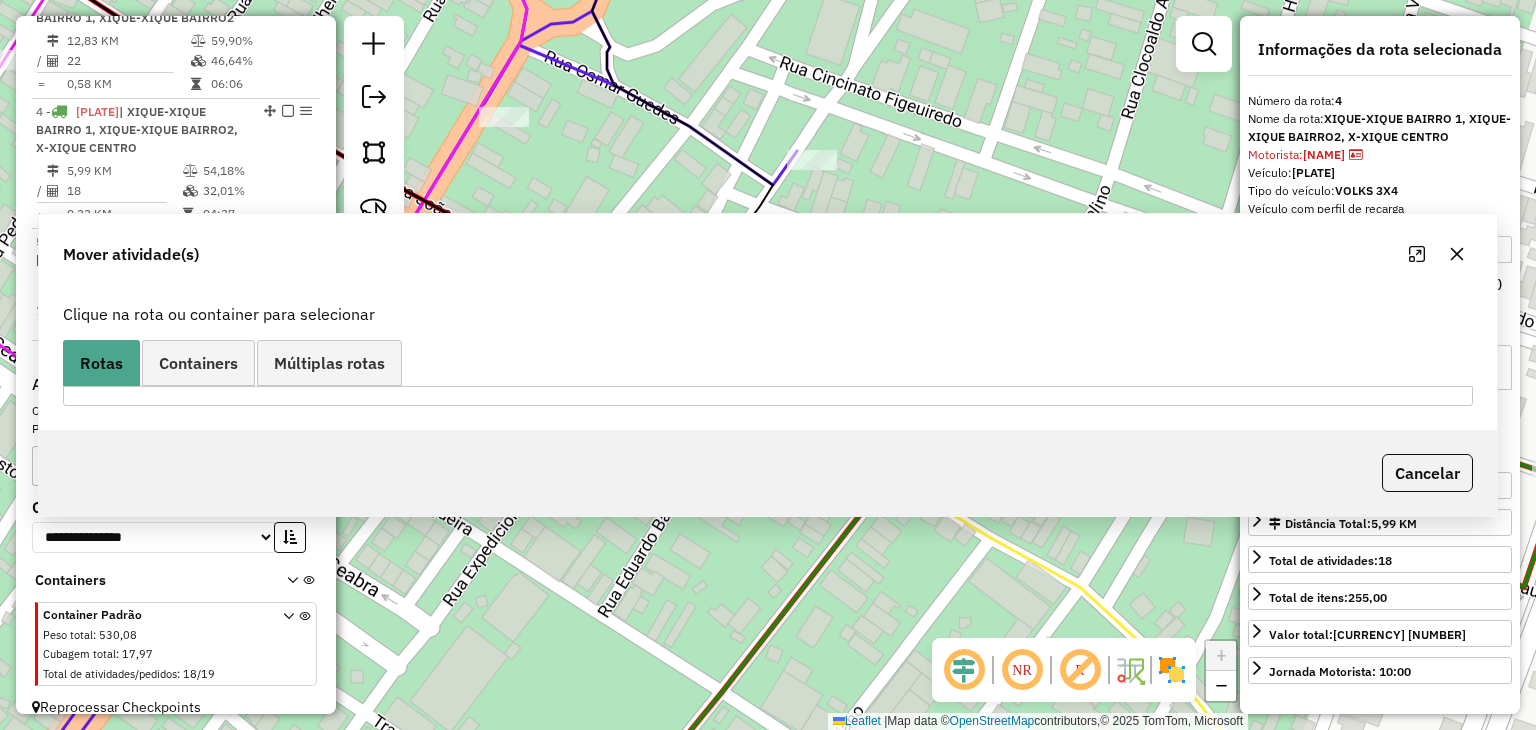 scroll, scrollTop: 0, scrollLeft: 0, axis: both 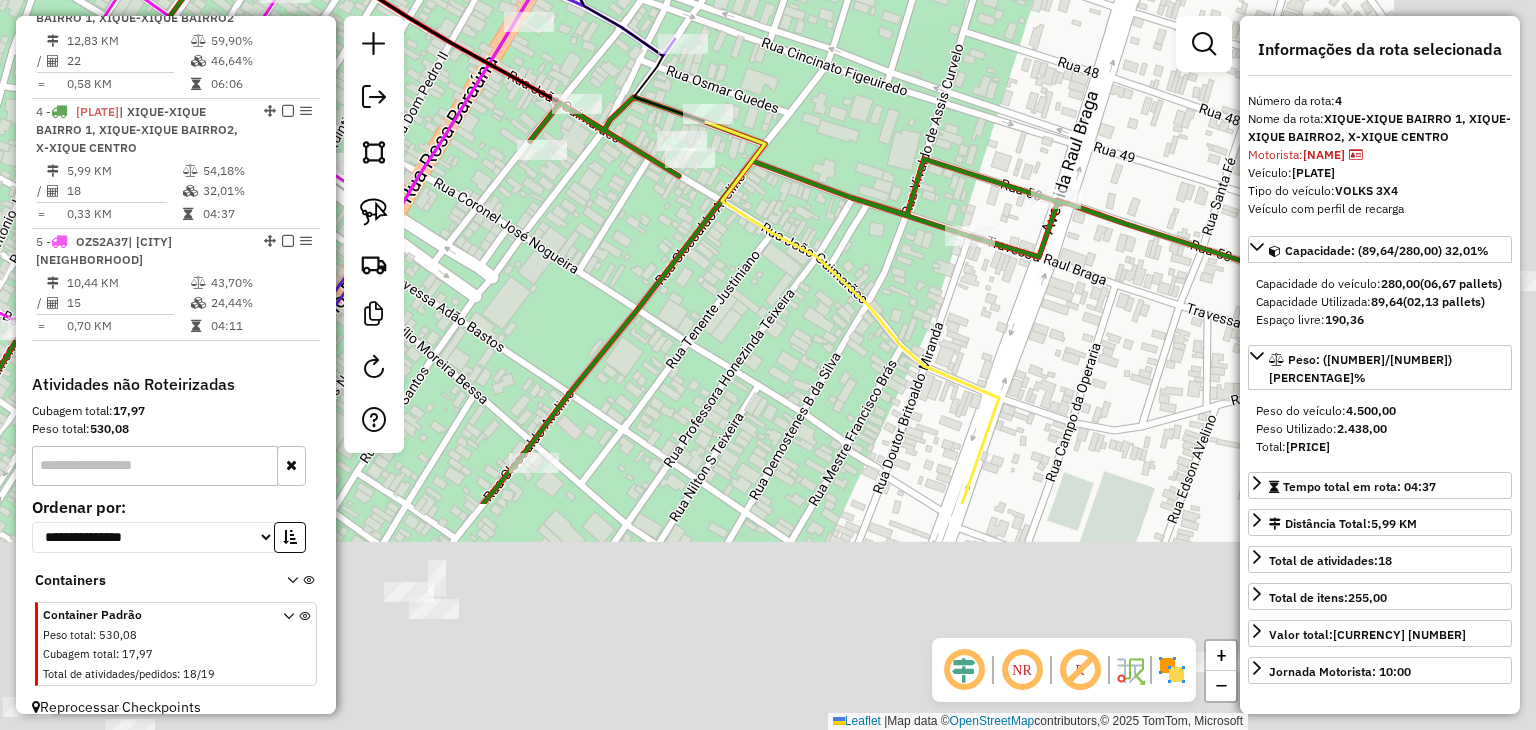 drag, startPoint x: 973, startPoint y: 520, endPoint x: 716, endPoint y: 57, distance: 529.5451 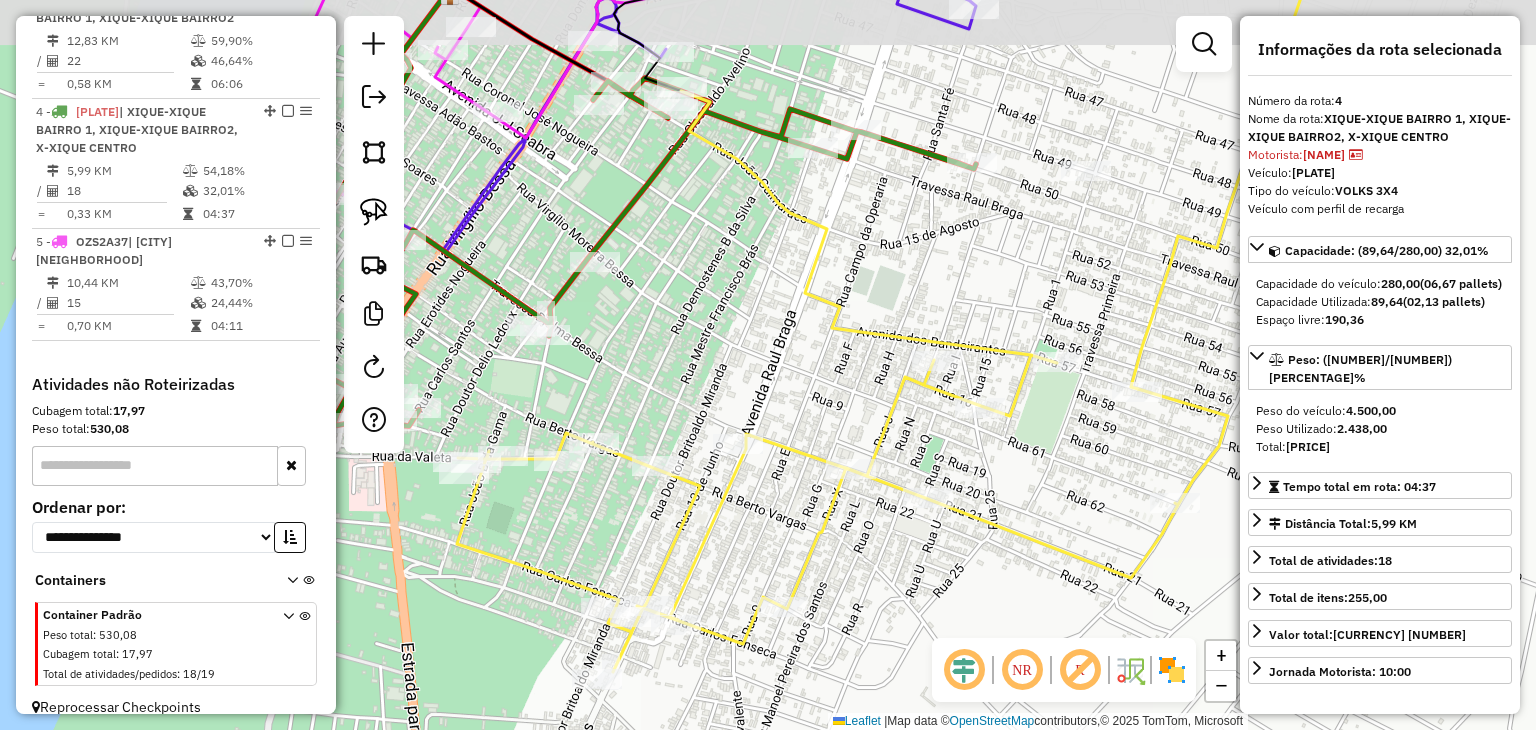 drag, startPoint x: 761, startPoint y: 267, endPoint x: 860, endPoint y: 475, distance: 230.35841 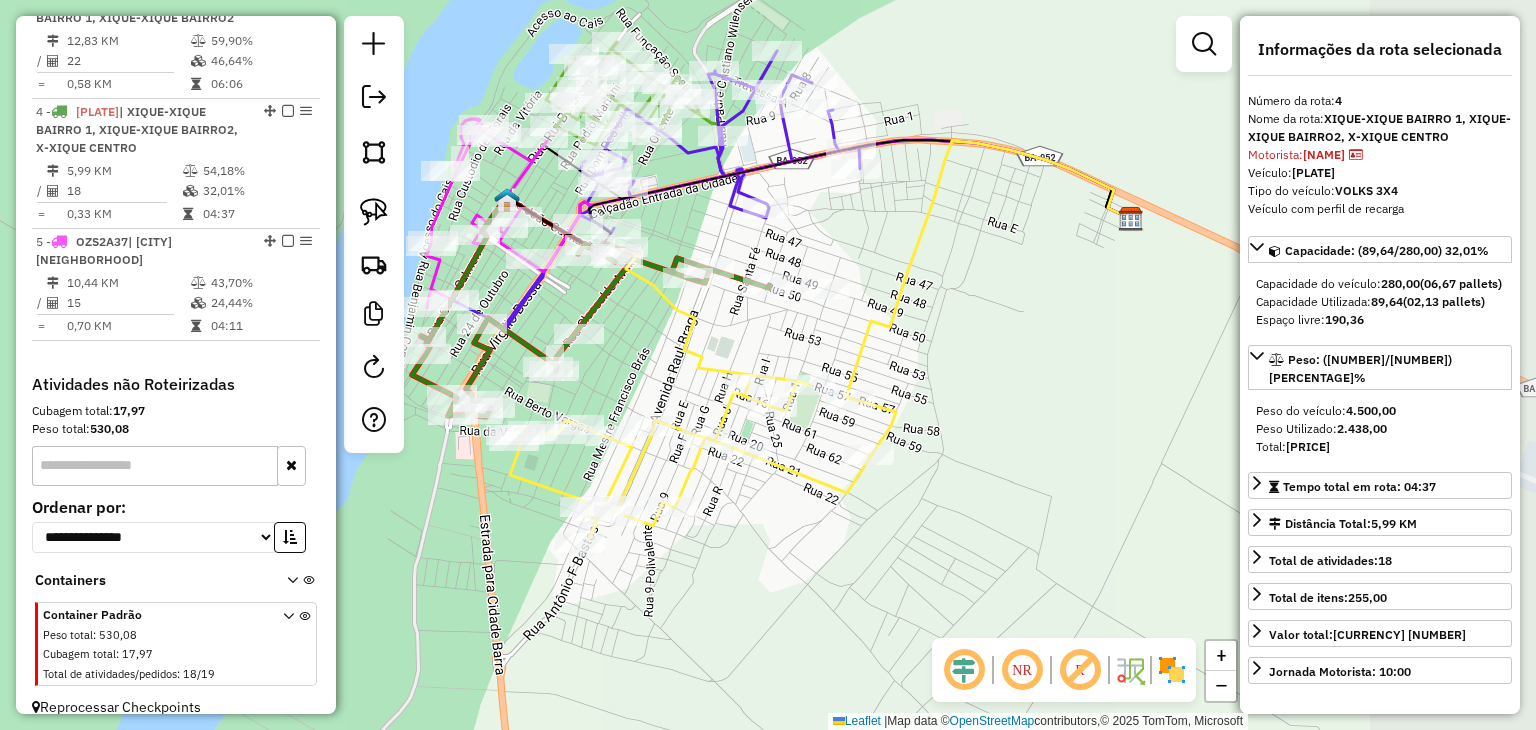 drag, startPoint x: 852, startPoint y: 489, endPoint x: 665, endPoint y: 375, distance: 219.00912 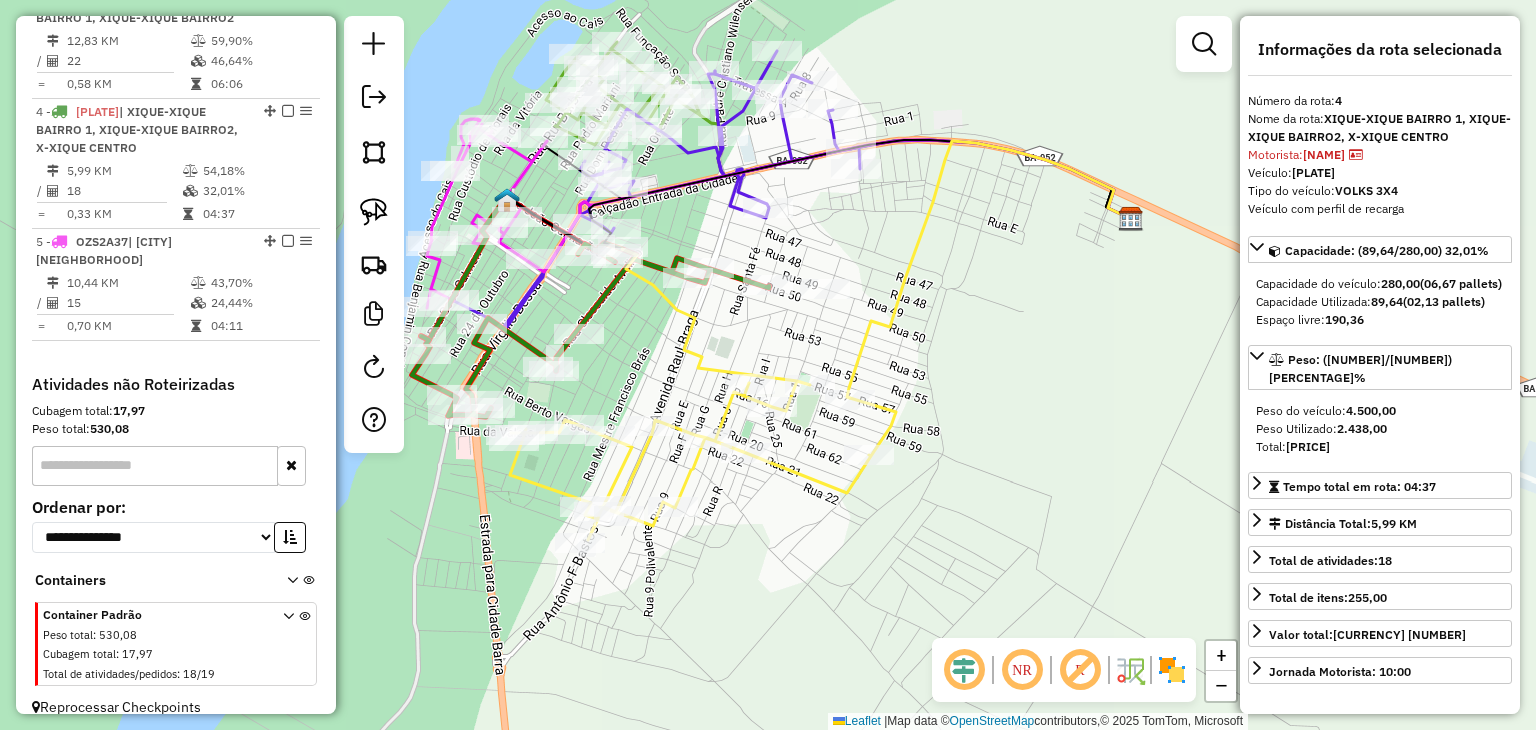 click on "Janela de atendimento Grade de atendimento Capacidade Transportadoras Veículos Cliente Pedidos  Rotas Selecione os dias de semana para filtrar as janelas de atendimento  Seg   Ter   Qua   Qui   Sex   Sáb   Dom  Informe o período da janela de atendimento: De: Até:  Filtrar exatamente a janela do cliente  Considerar janela de atendimento padrão  Selecione os dias de semana para filtrar as grades de atendimento  Seg   Ter   Qua   Qui   Sex   Sáb   Dom   Considerar clientes sem dia de atendimento cadastrado  Clientes fora do dia de atendimento selecionado Filtrar as atividades entre os valores definidos abaixo:  Peso mínimo:   Peso máximo:   Cubagem mínima:   Cubagem máxima:   De:   Até:  Filtrar as atividades entre o tempo de atendimento definido abaixo:  De:   Até:   Considerar capacidade total dos clientes não roteirizados Transportadora: Selecione um ou mais itens Tipo de veículo: Selecione um ou mais itens Veículo: Selecione um ou mais itens Motorista: Selecione um ou mais itens Nome: Rótulo:" 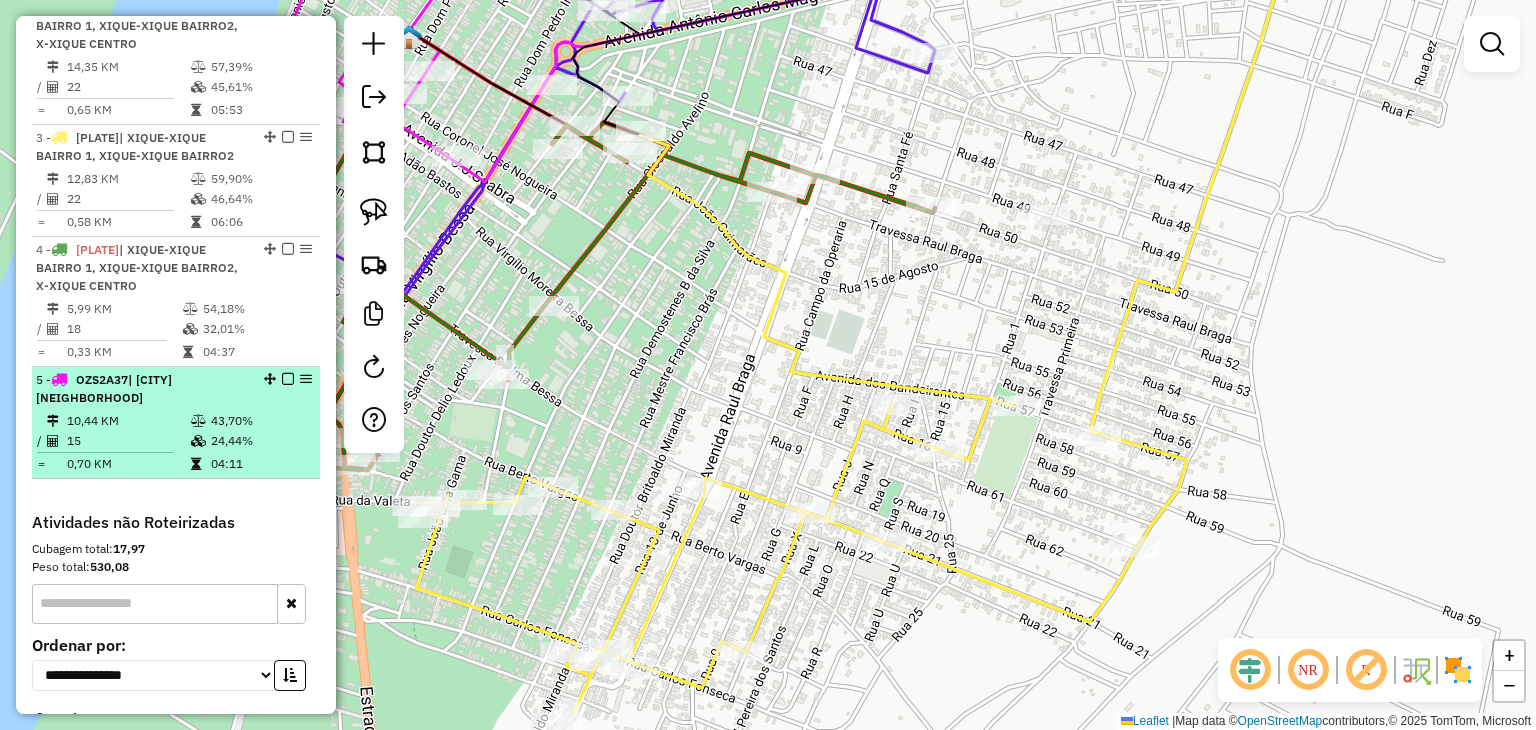 scroll, scrollTop: 721, scrollLeft: 0, axis: vertical 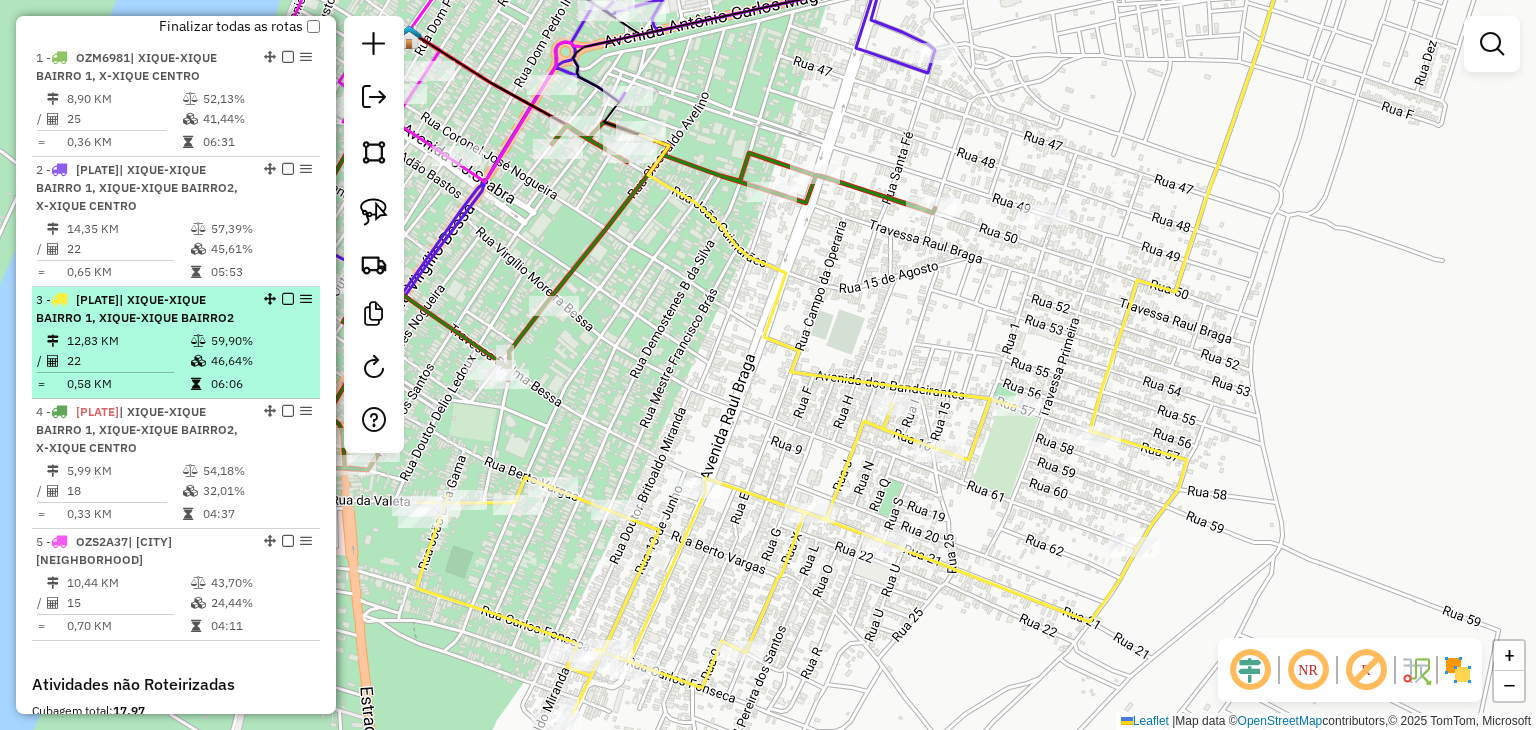 click on "22" at bounding box center [128, 361] 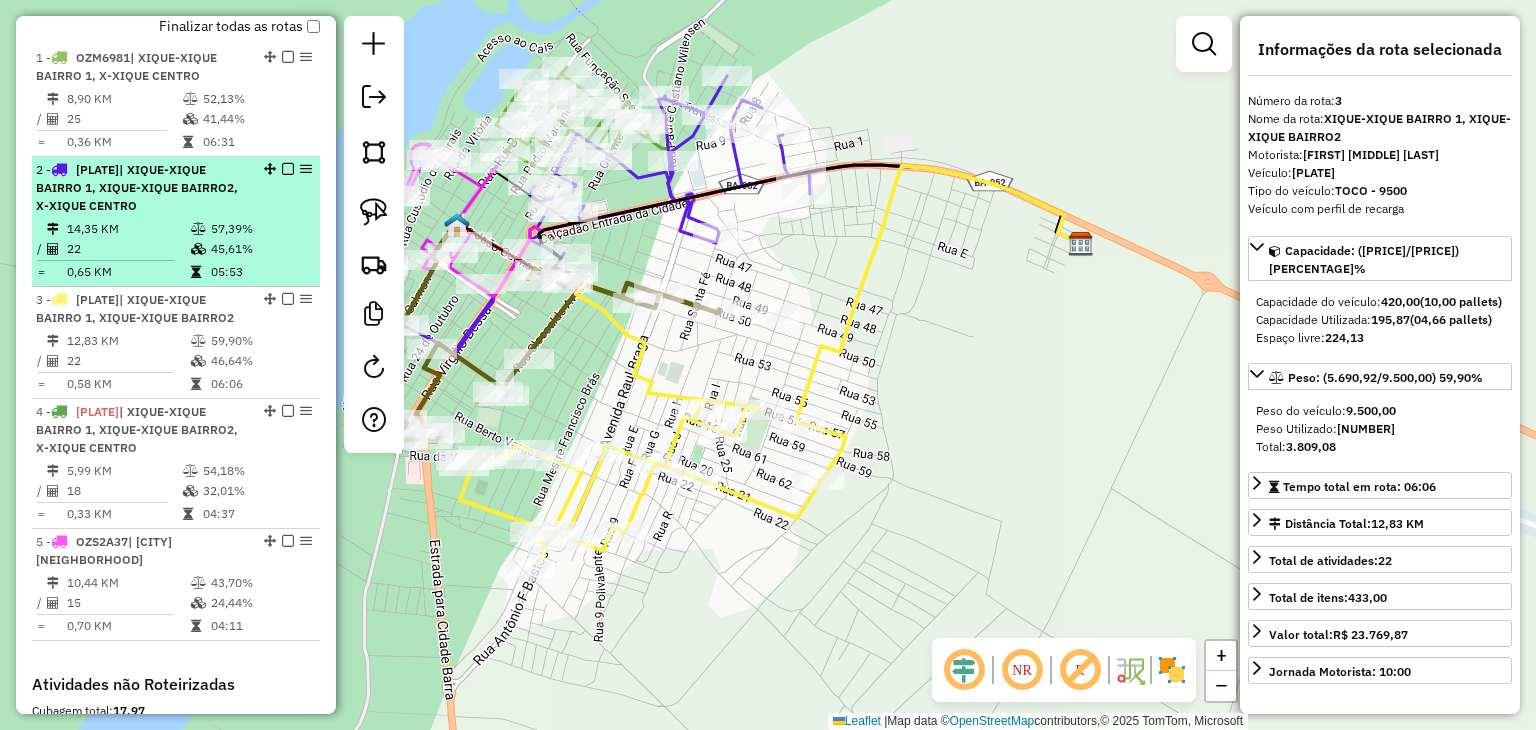 click on "14,35 KM" at bounding box center (128, 229) 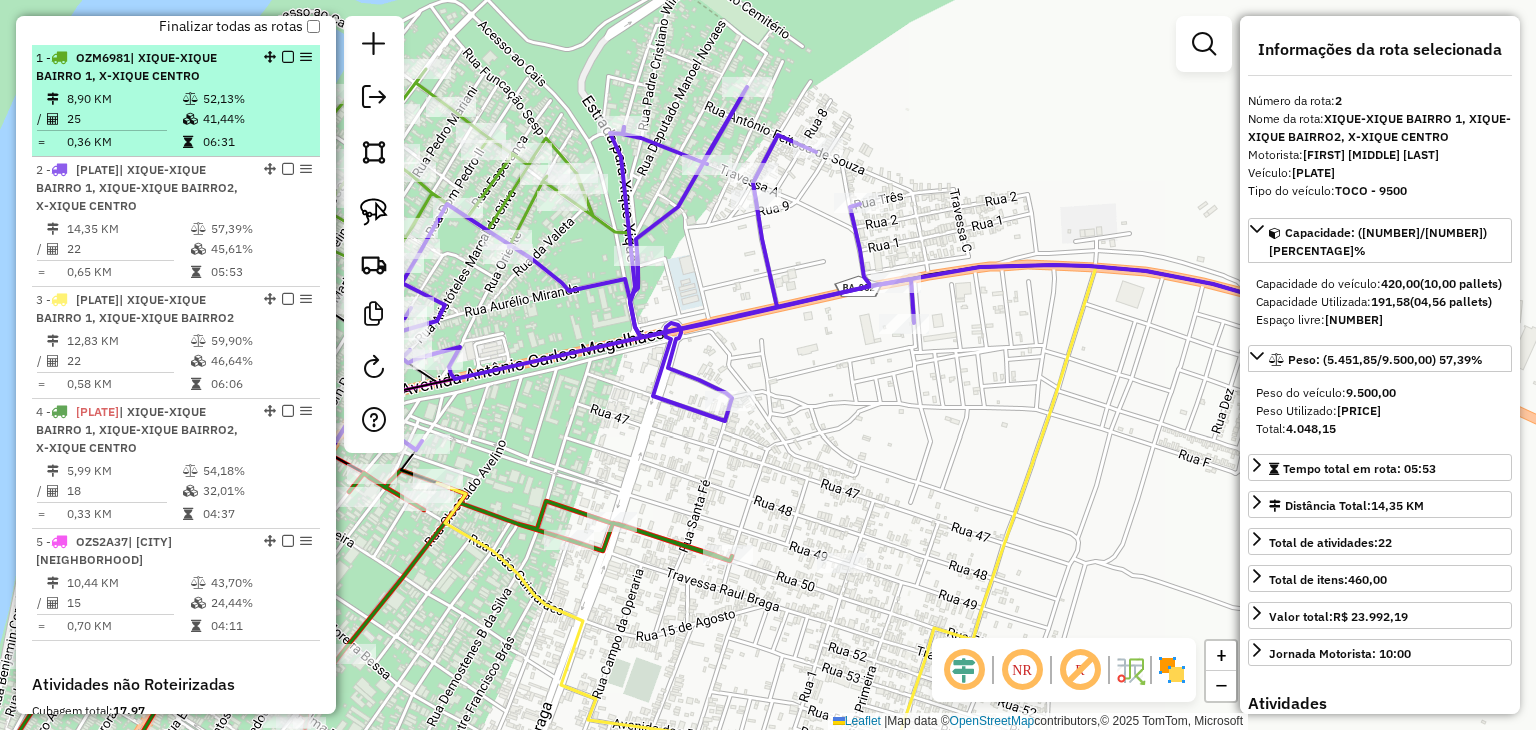 click on "25" at bounding box center (124, 119) 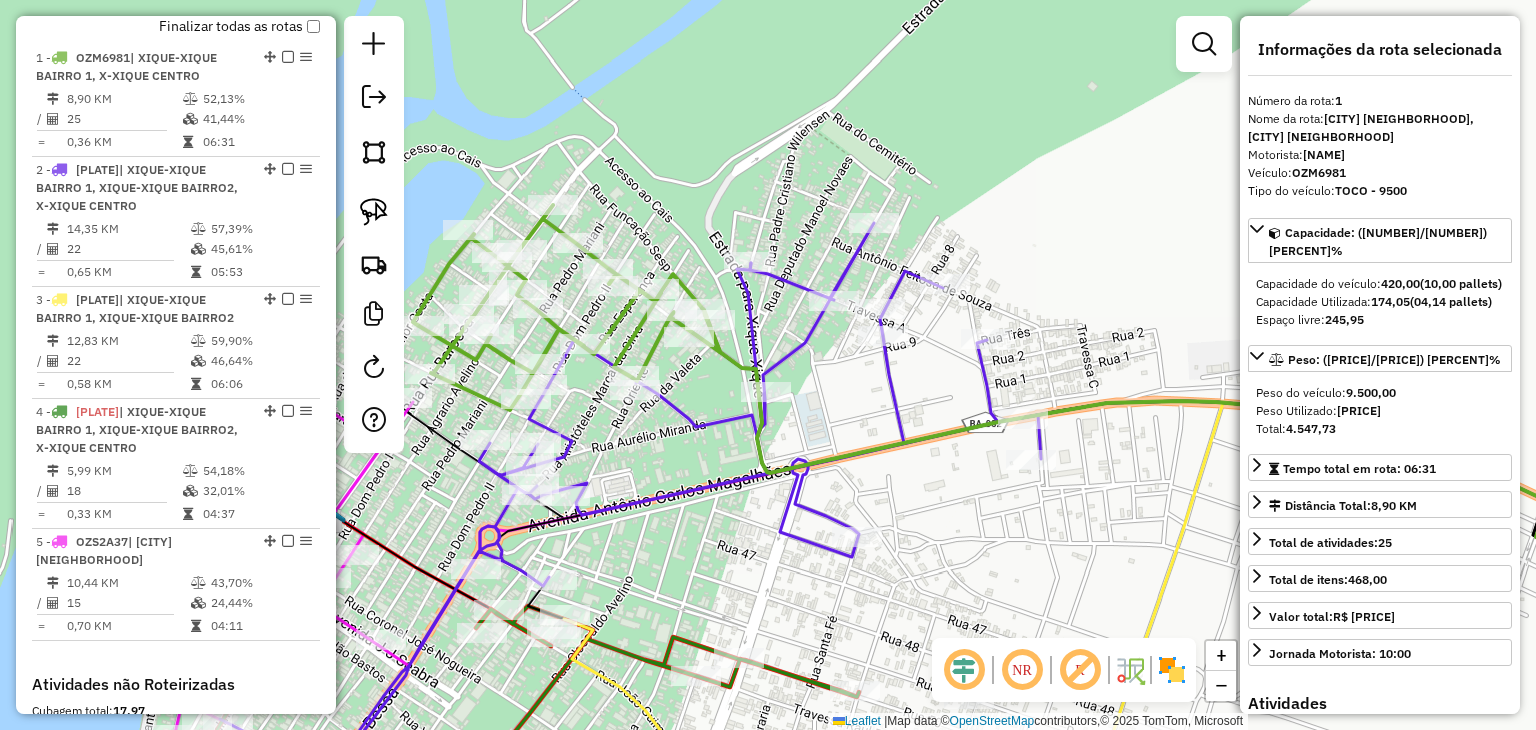 drag, startPoint x: 438, startPoint y: 432, endPoint x: 661, endPoint y: 446, distance: 223.43903 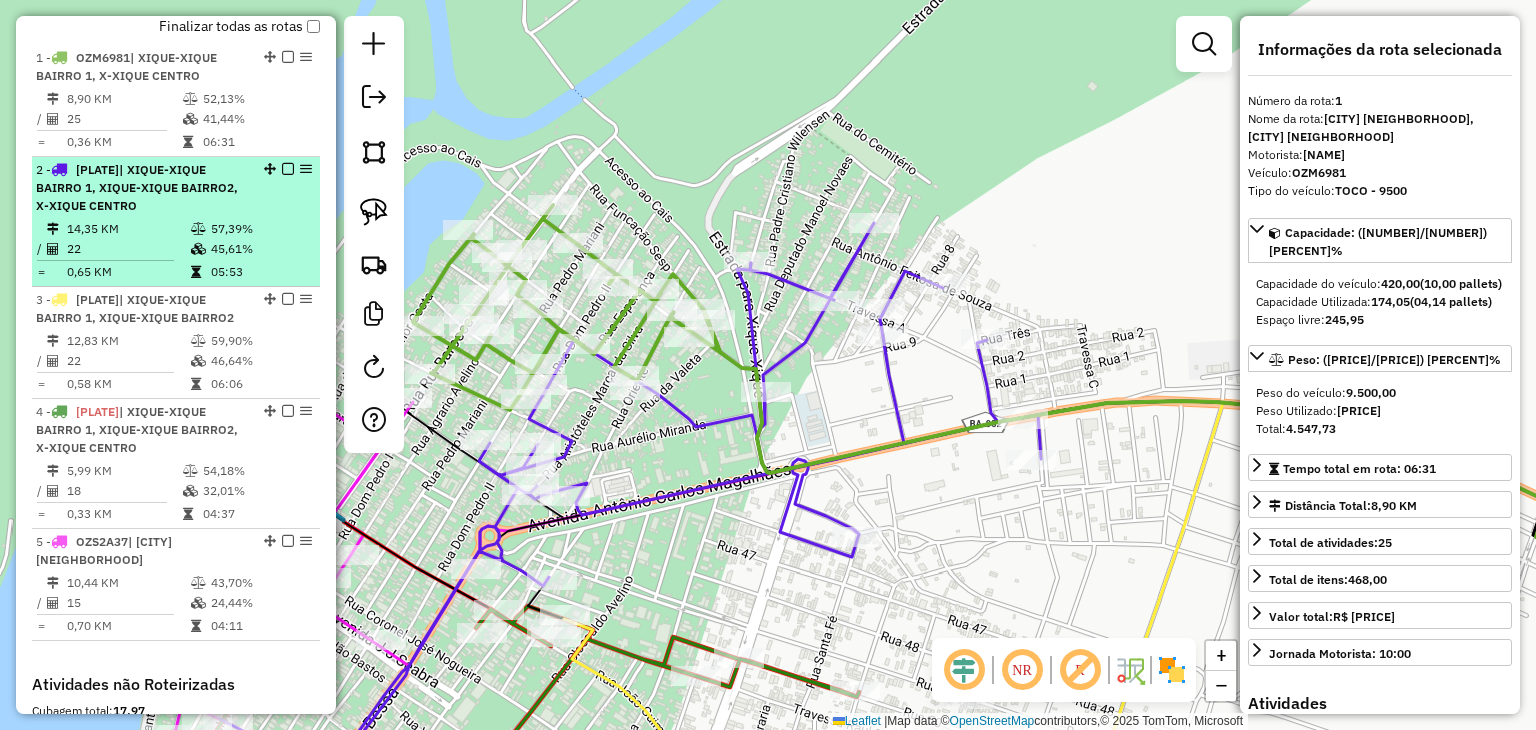 click on "22" at bounding box center [128, 249] 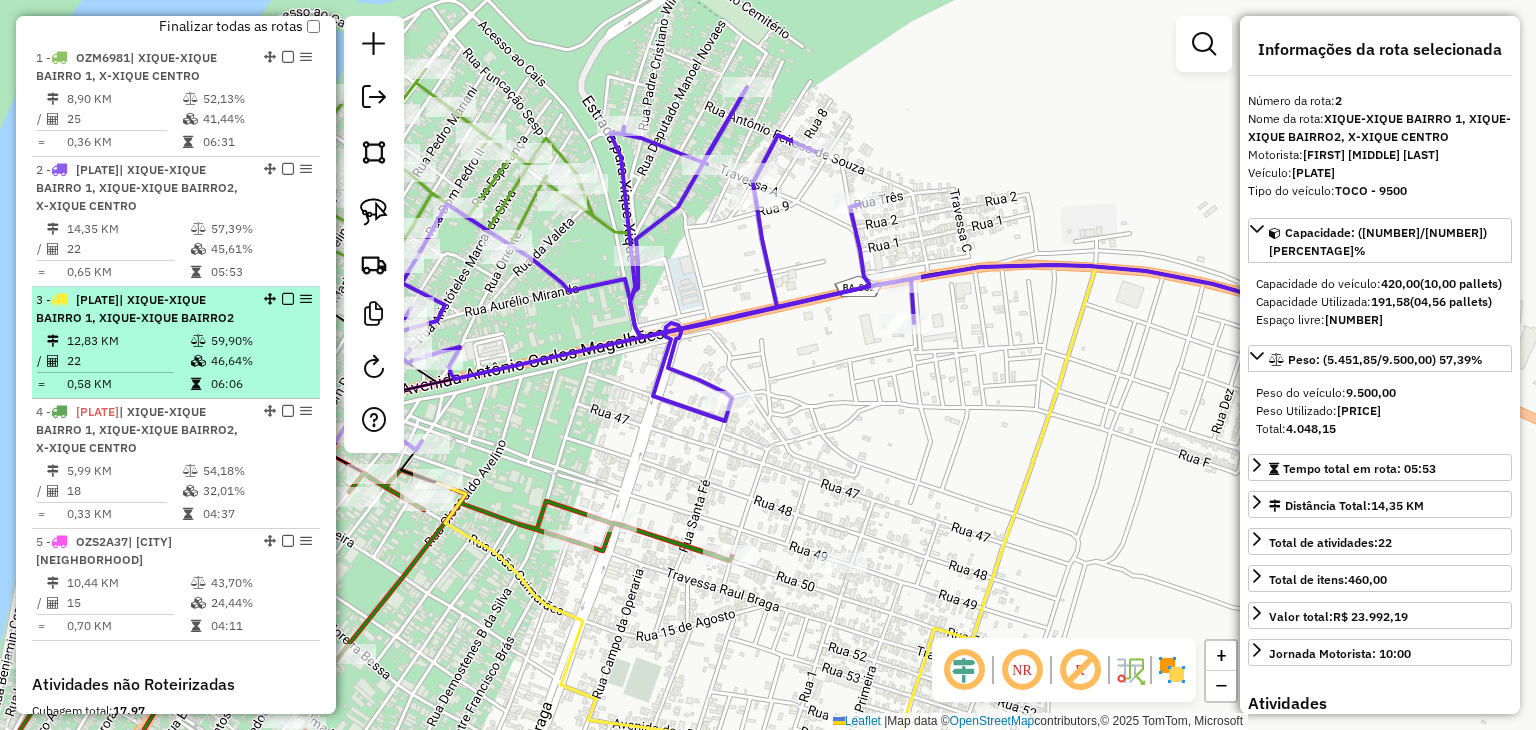 click on "0,58 KM" at bounding box center (128, 384) 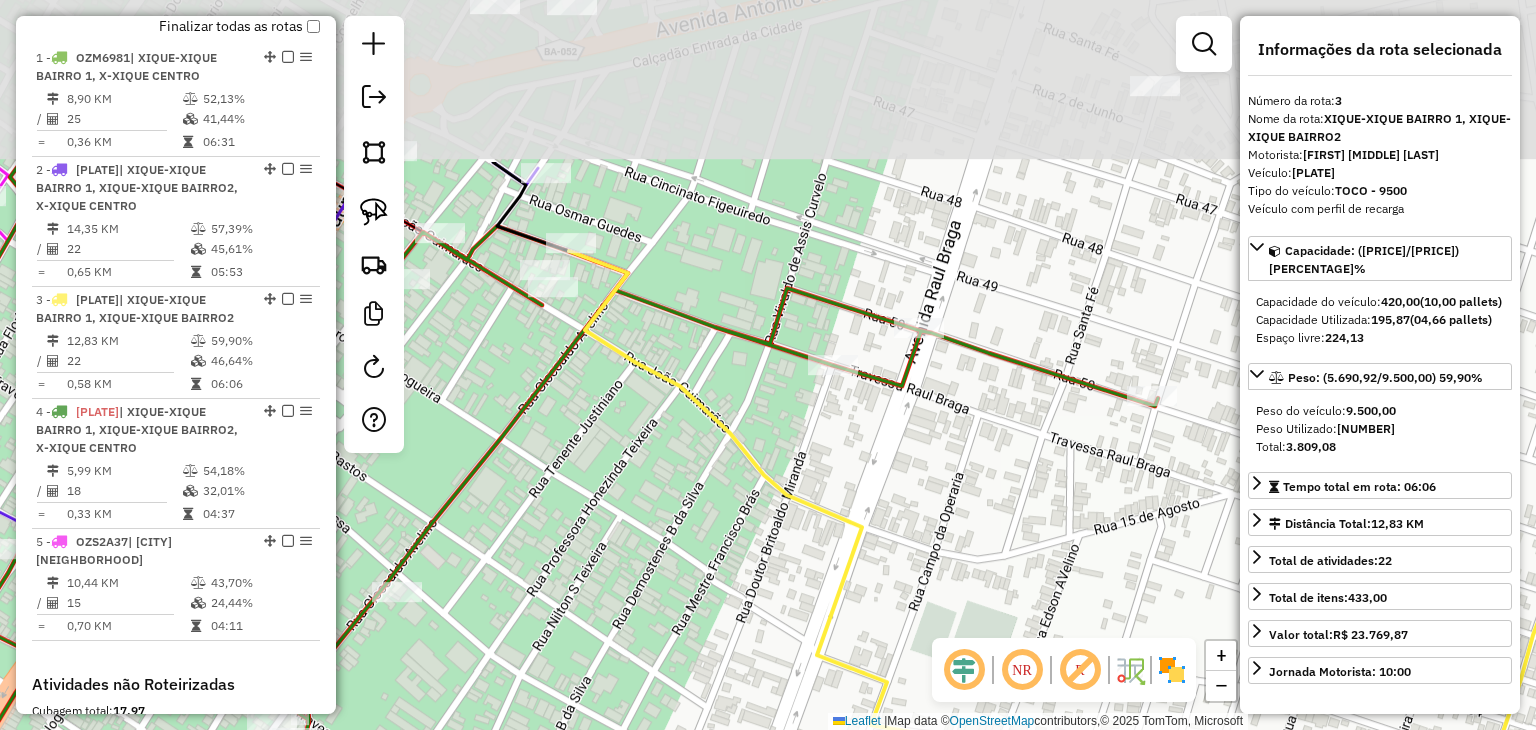 drag, startPoint x: 644, startPoint y: 186, endPoint x: 632, endPoint y: 422, distance: 236.30489 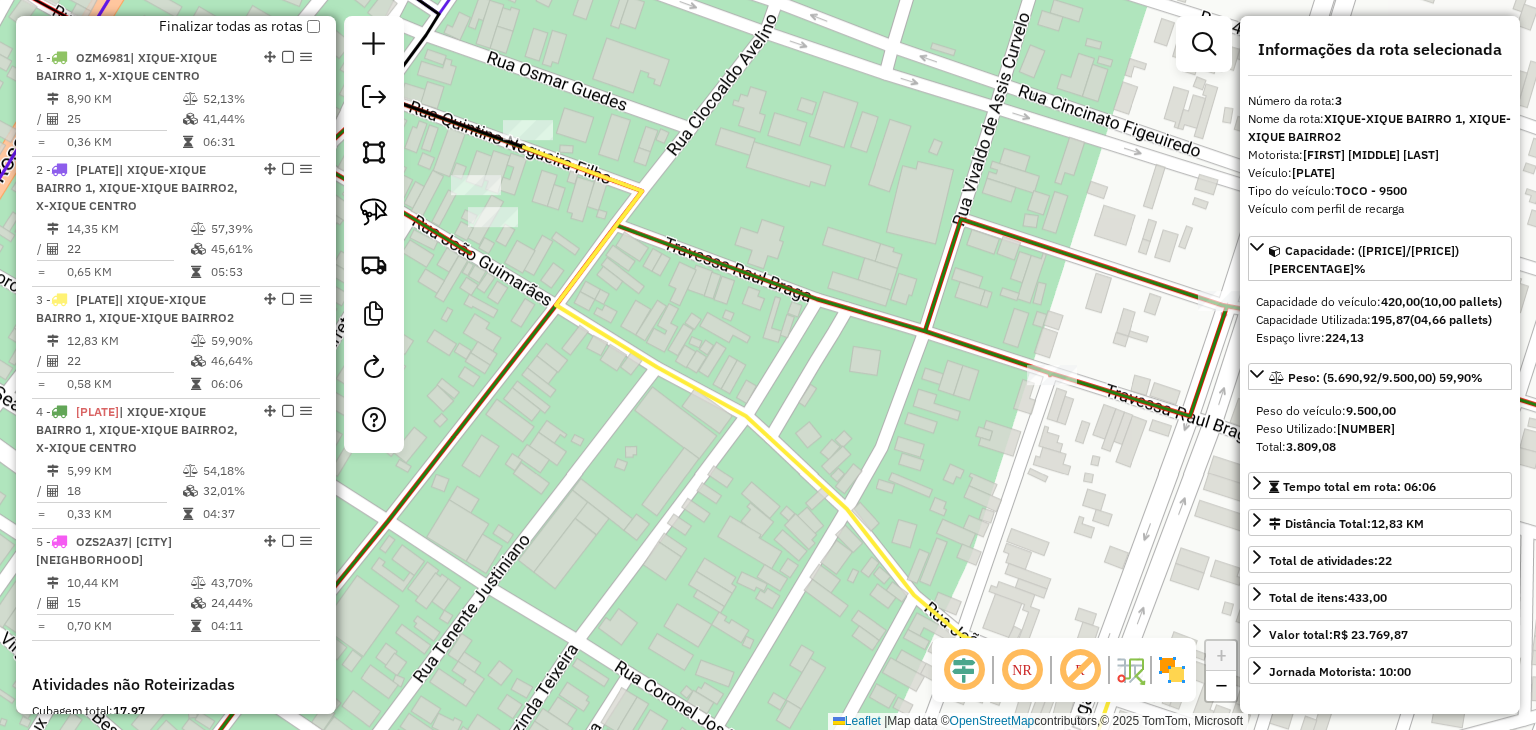 click 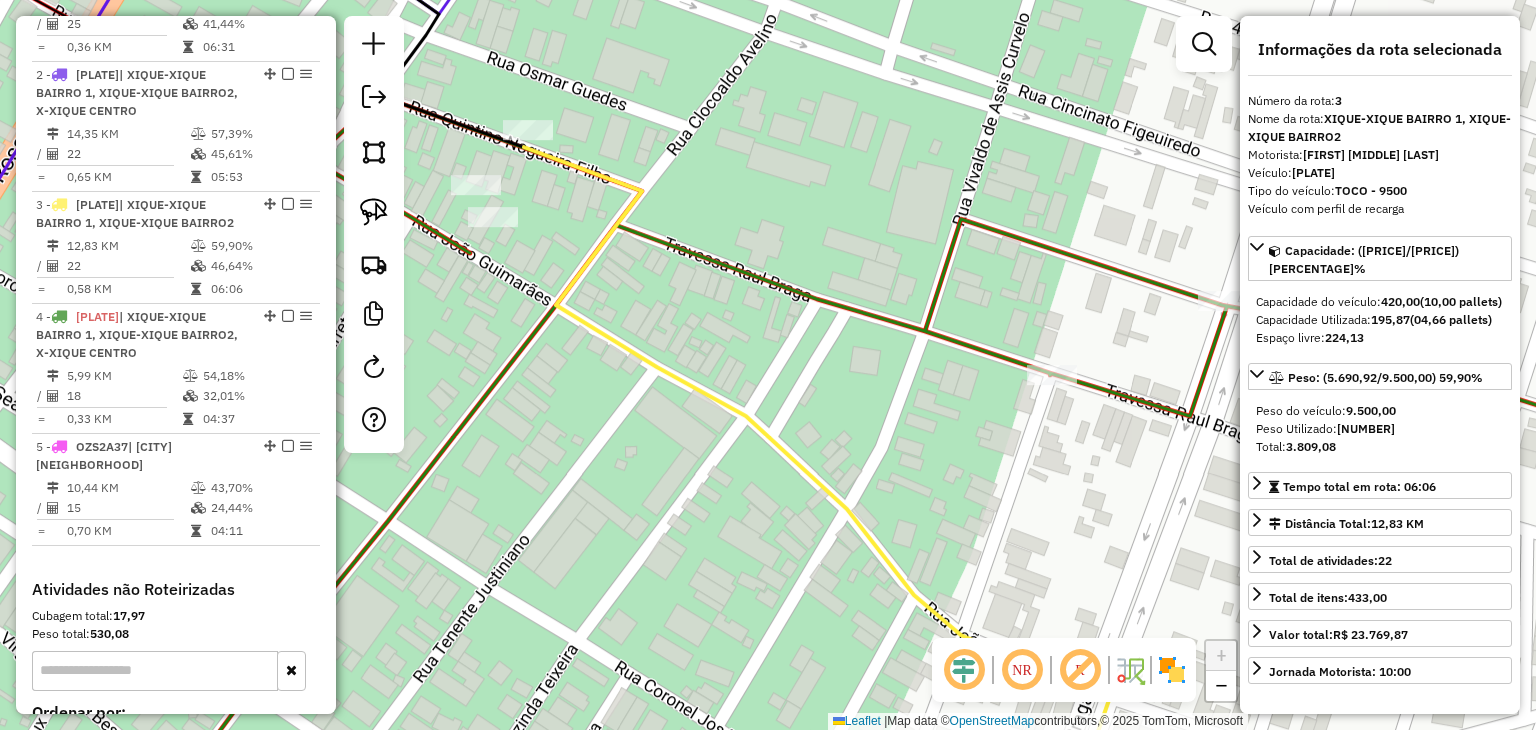 click 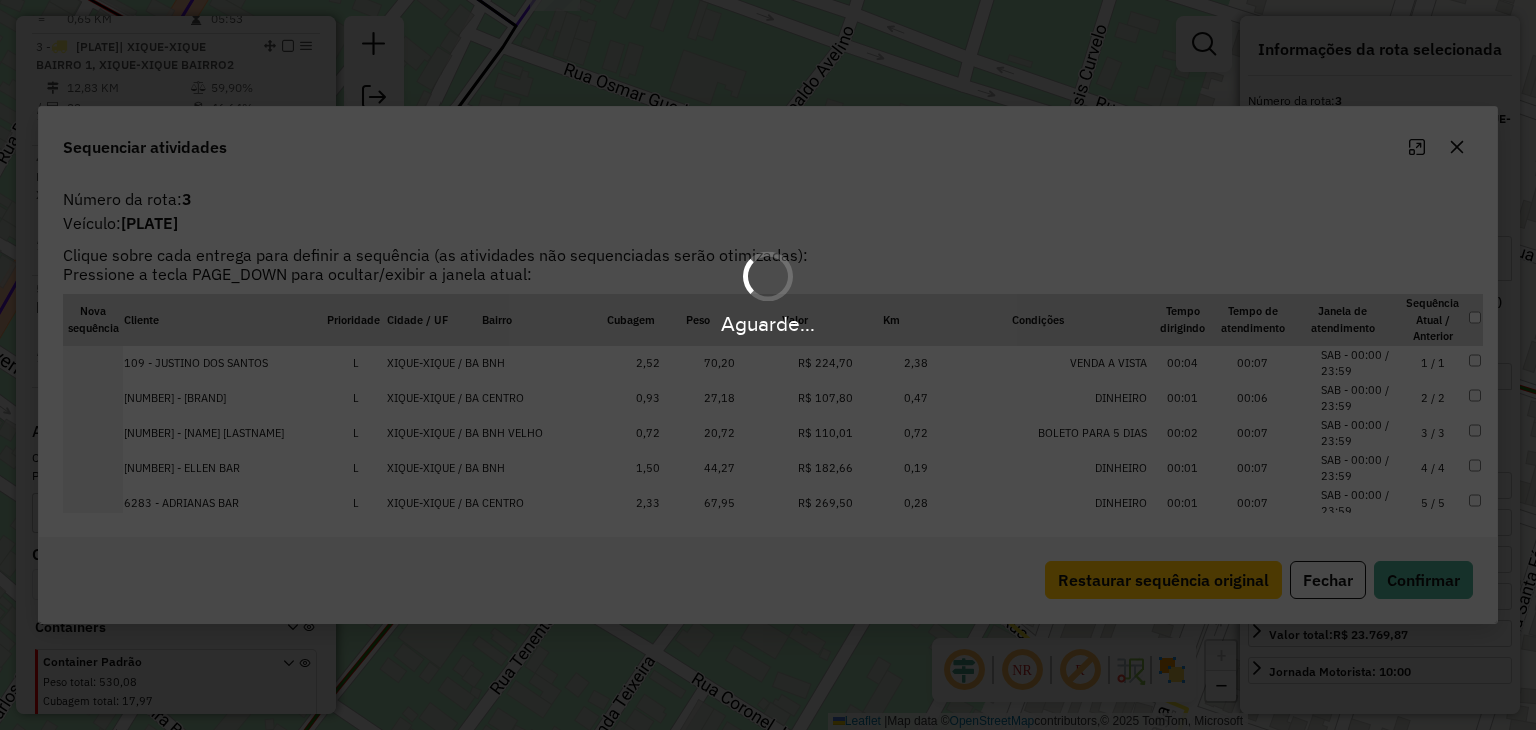 scroll, scrollTop: 991, scrollLeft: 0, axis: vertical 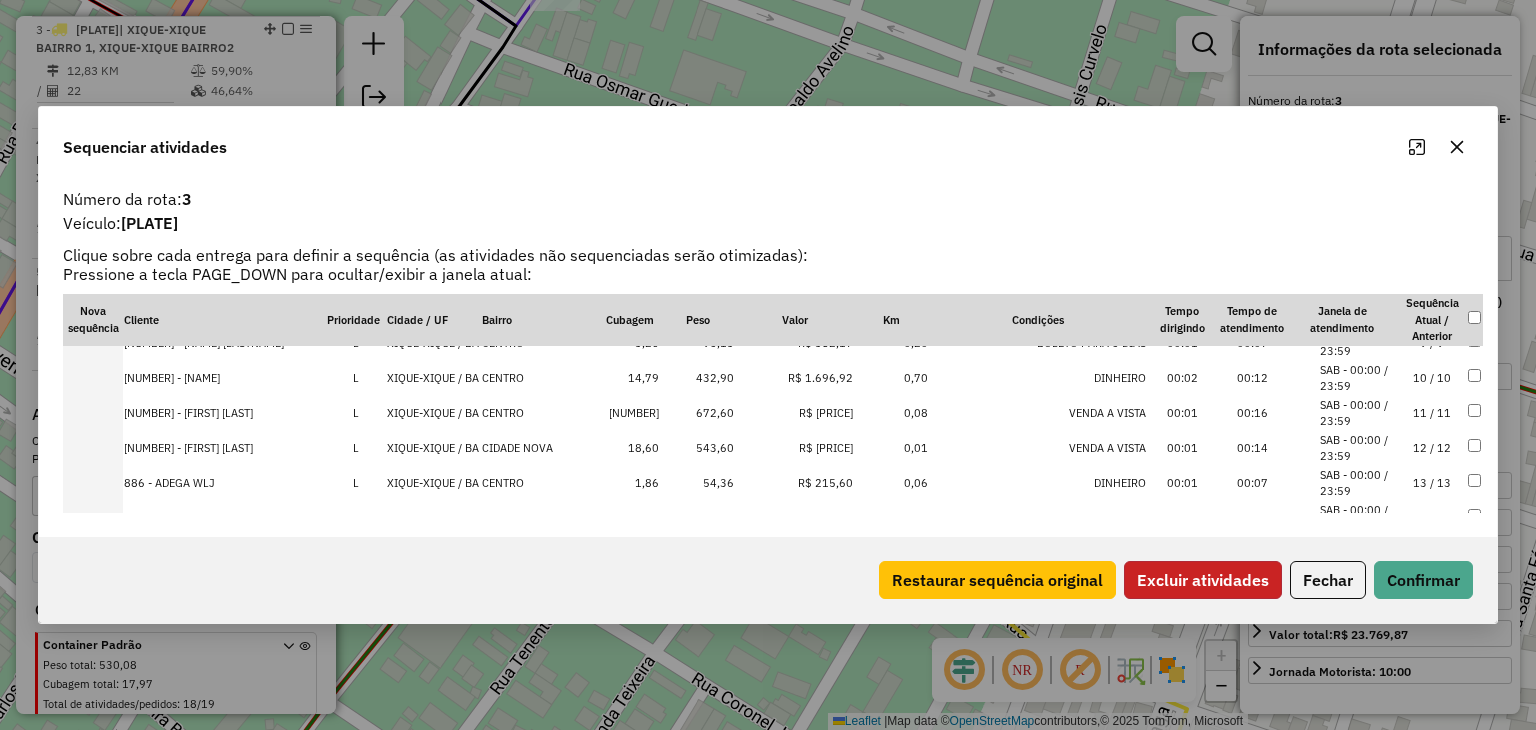 click on "Excluir atividades" 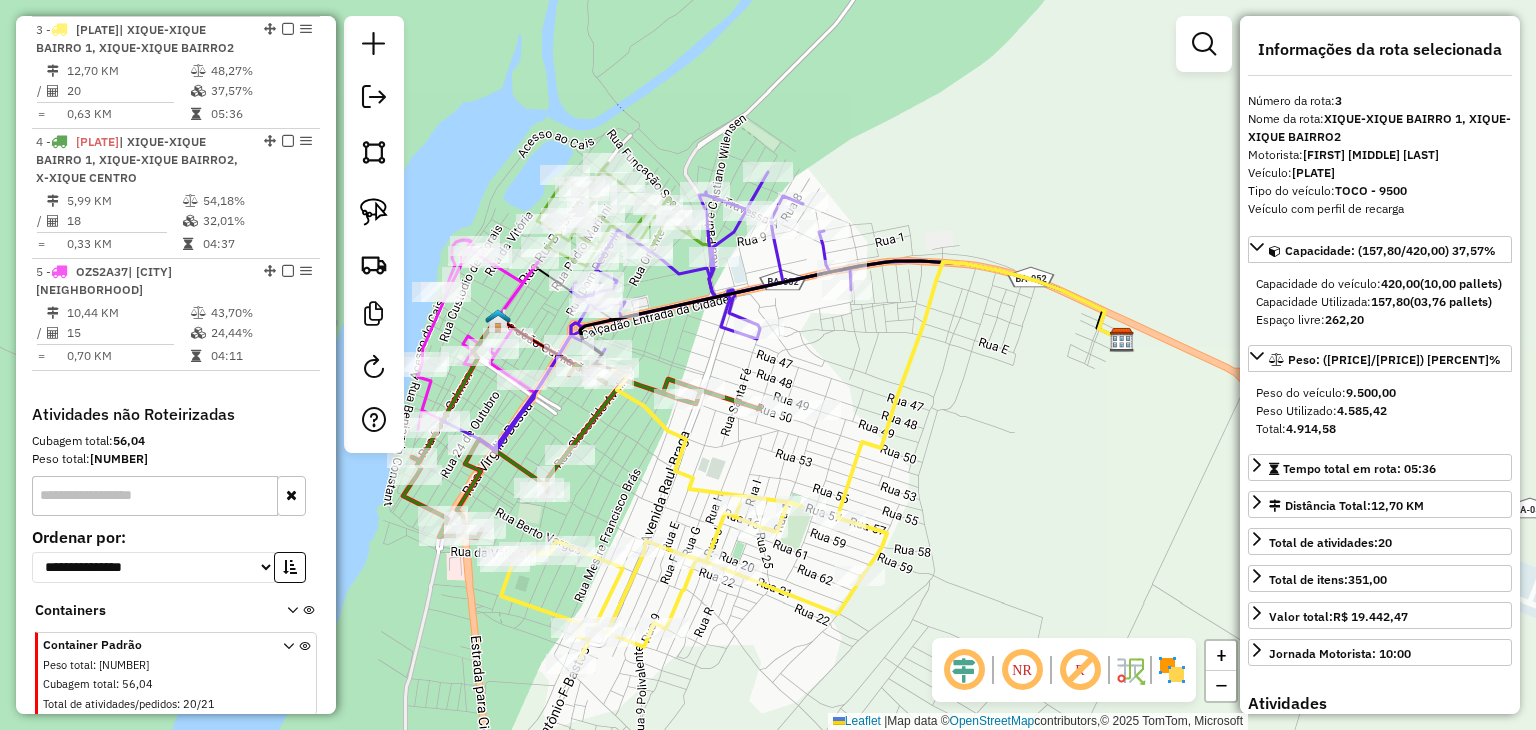 drag, startPoint x: 628, startPoint y: 569, endPoint x: 655, endPoint y: 497, distance: 76.896034 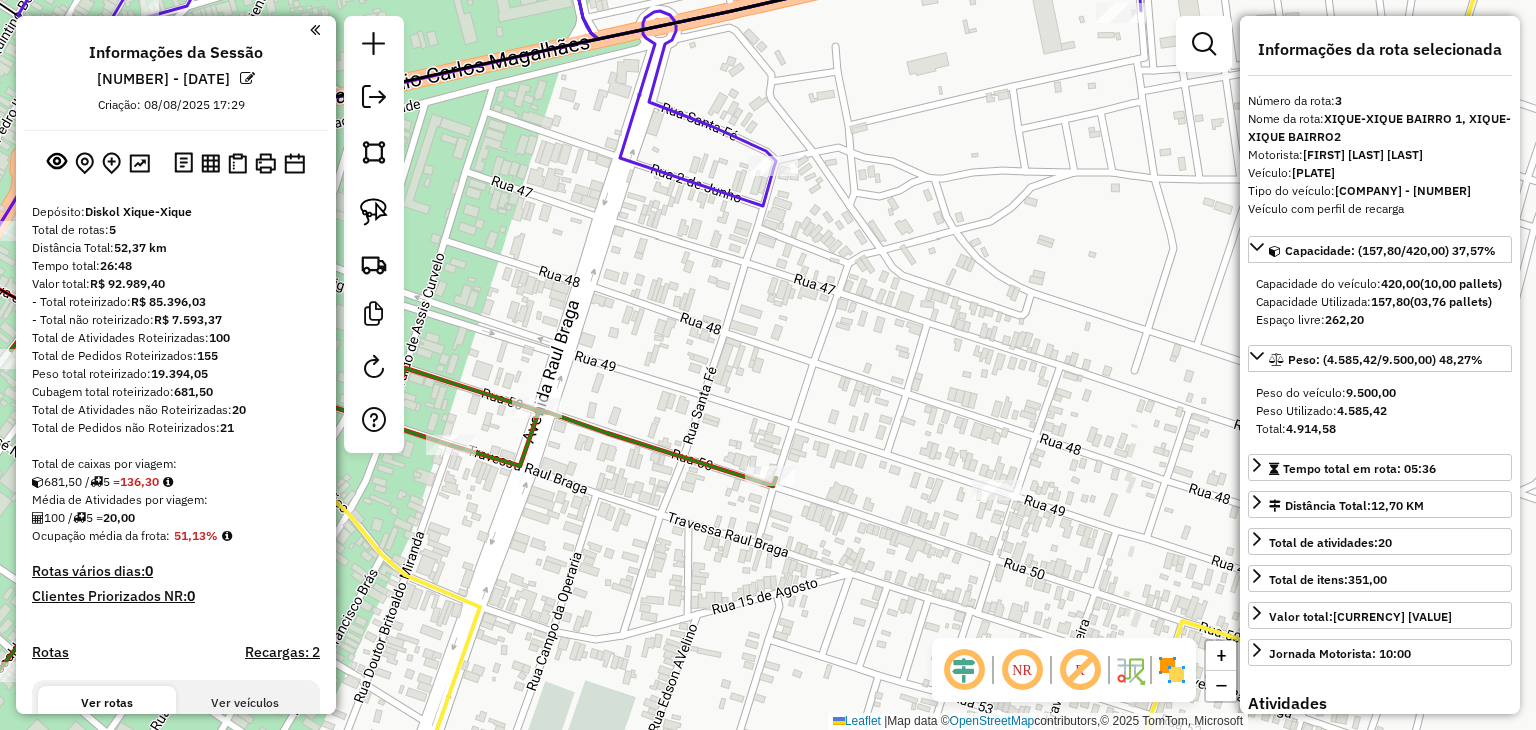 select on "**********" 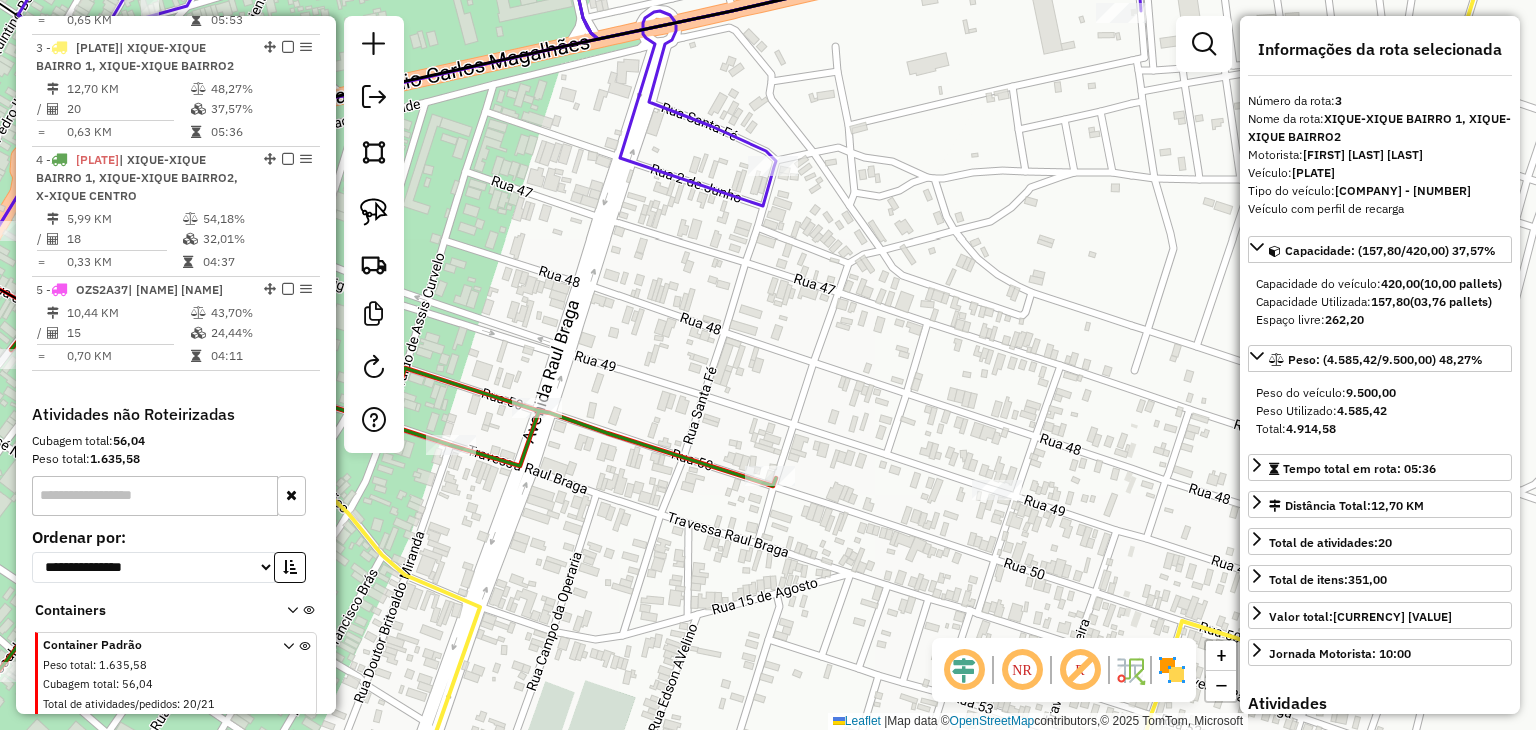 click on "Janela de atendimento Grade de atendimento Capacidade Transportadoras Veículos Cliente Pedidos  Rotas Selecione os dias de semana para filtrar as janelas de atendimento  Seg   Ter   Qua   Qui   Sex   Sáb   Dom  Informe o período da janela de atendimento: De: Até:  Filtrar exatamente a janela do cliente  Considerar janela de atendimento padrão  Selecione os dias de semana para filtrar as grades de atendimento  Seg   Ter   Qua   Qui   Sex   Sáb   Dom   Considerar clientes sem dia de atendimento cadastrado  Clientes fora do dia de atendimento selecionado Filtrar as atividades entre os valores definidos abaixo:  Peso mínimo:   Peso máximo:   Cubagem mínima:   Cubagem máxima:   De:   Até:  Filtrar as atividades entre o tempo de atendimento definido abaixo:  De:   Até:   Considerar capacidade total dos clientes não roteirizados Transportadora: Selecione um ou mais itens Tipo de veículo: Selecione um ou mais itens Veículo: Selecione um ou mais itens Motorista: Selecione um ou mais itens Nome: Rótulo:" 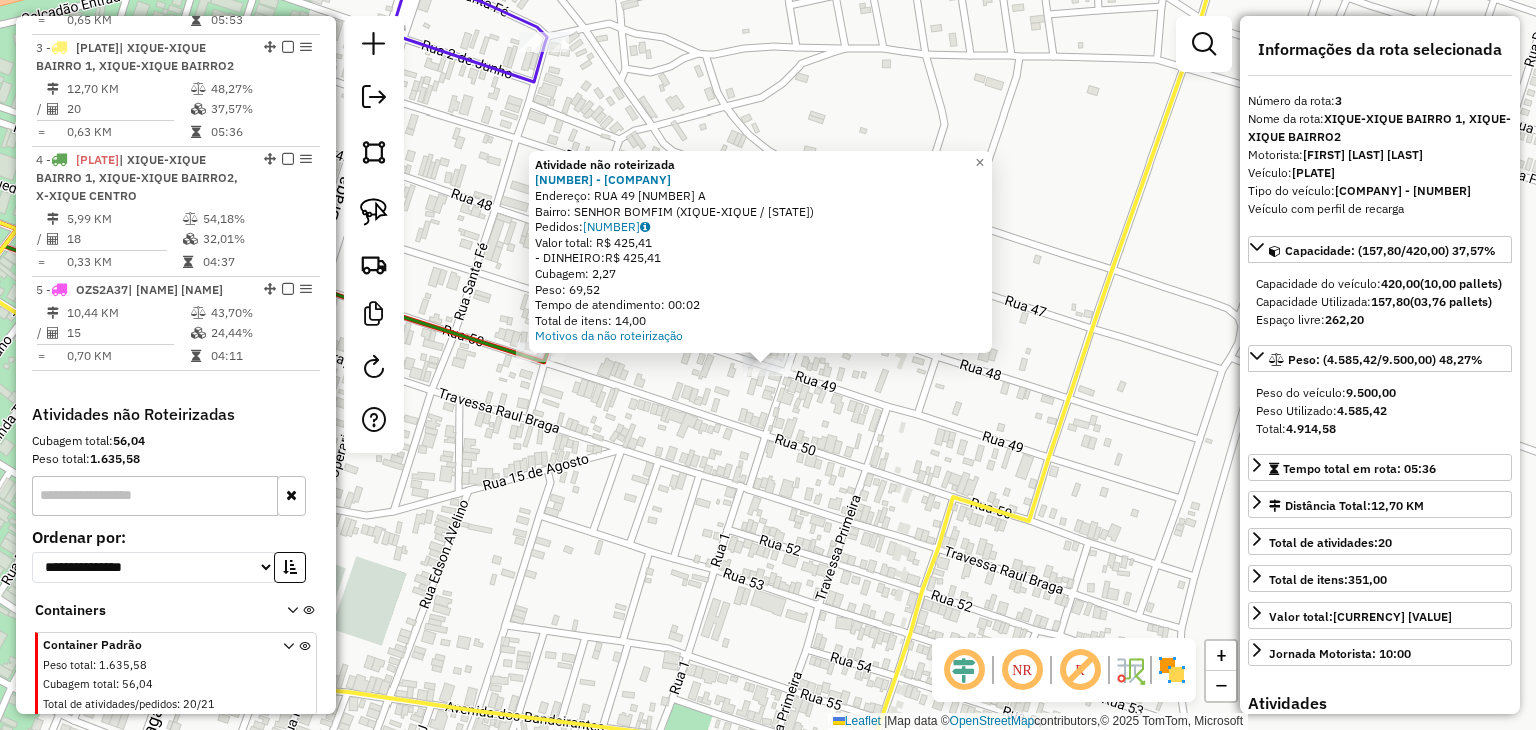 click on "Atividade não roteirizada 1461 - MAIS SUPERMERCADO  Endereço:  RUA 49 54 A   Bairro: SENHOR BOMFIM (XIQUE-XIQUE / BA)   Pedidos:  08753188   Valor total: R$ 425,41   - DINHEIRO:  R$ 425,41   Cubagem: 2,27   Peso: 69,52   Tempo de atendimento: 00:02   Total de itens: 14,00  Motivos da não roteirização × Janela de atendimento Grade de atendimento Capacidade Transportadoras Veículos Cliente Pedidos  Rotas Selecione os dias de semana para filtrar as janelas de atendimento  Seg   Ter   Qua   Qui   Sex   Sáb   Dom  Informe o período da janela de atendimento: De: Até:  Filtrar exatamente a janela do cliente  Considerar janela de atendimento padrão  Selecione os dias de semana para filtrar as grades de atendimento  Seg   Ter   Qua   Qui   Sex   Sáb   Dom   Considerar clientes sem dia de atendimento cadastrado  Clientes fora do dia de atendimento selecionado Filtrar as atividades entre os valores definidos abaixo:  Peso mínimo:   Peso máximo:   Cubagem mínima:   Cubagem máxima:   De:   Até:   De:  De:" 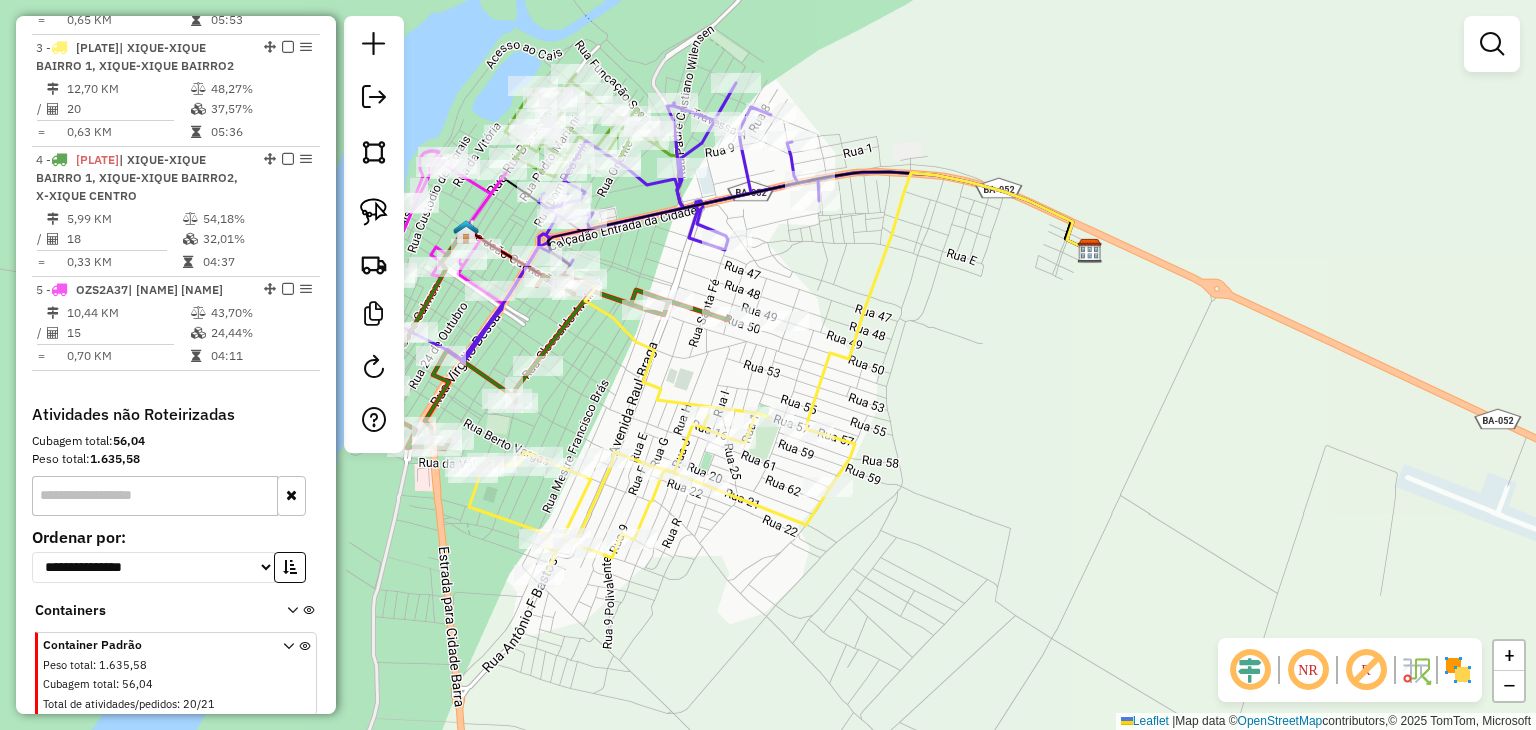 drag, startPoint x: 929, startPoint y: 509, endPoint x: 870, endPoint y: 418, distance: 108.45275 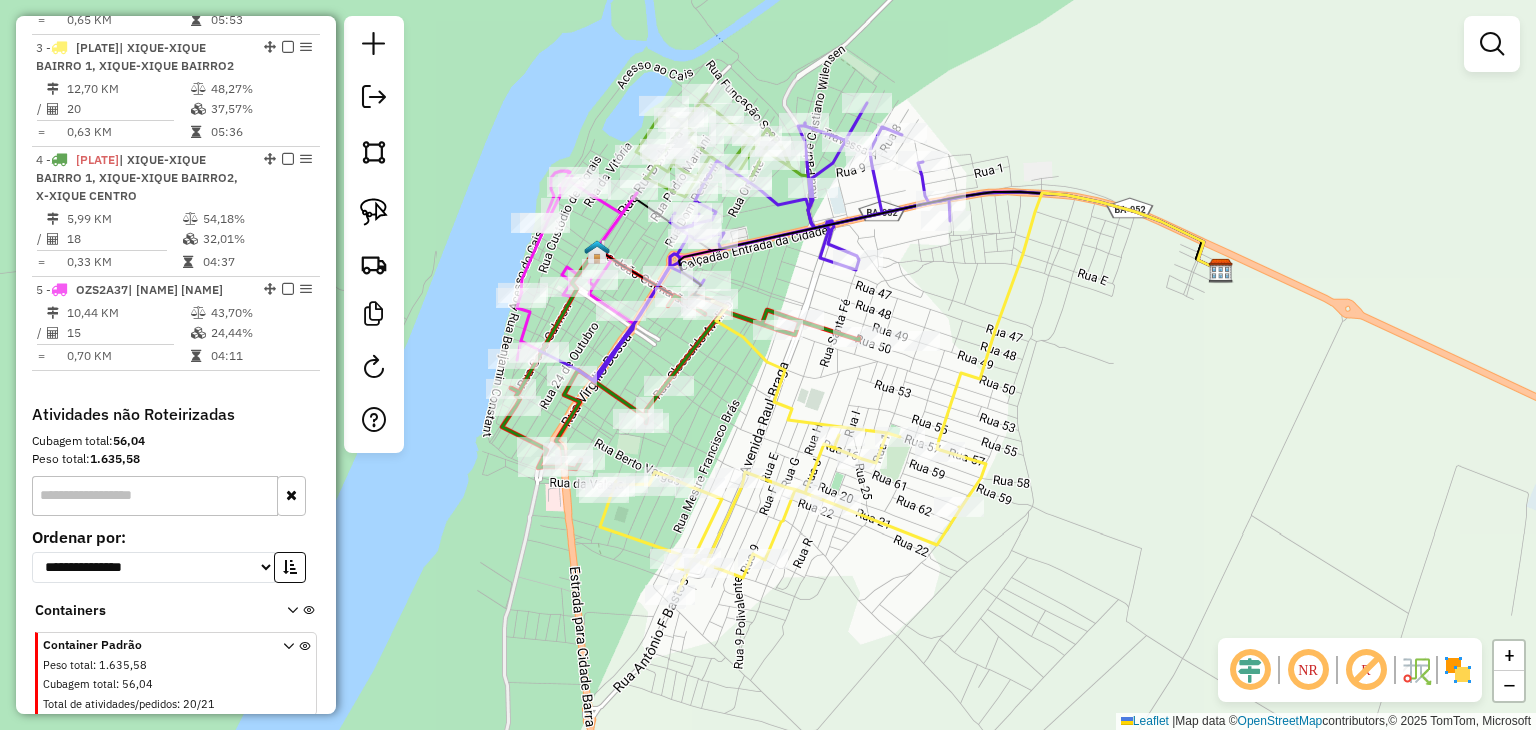 drag, startPoint x: 611, startPoint y: 361, endPoint x: 744, endPoint y: 381, distance: 134.49535 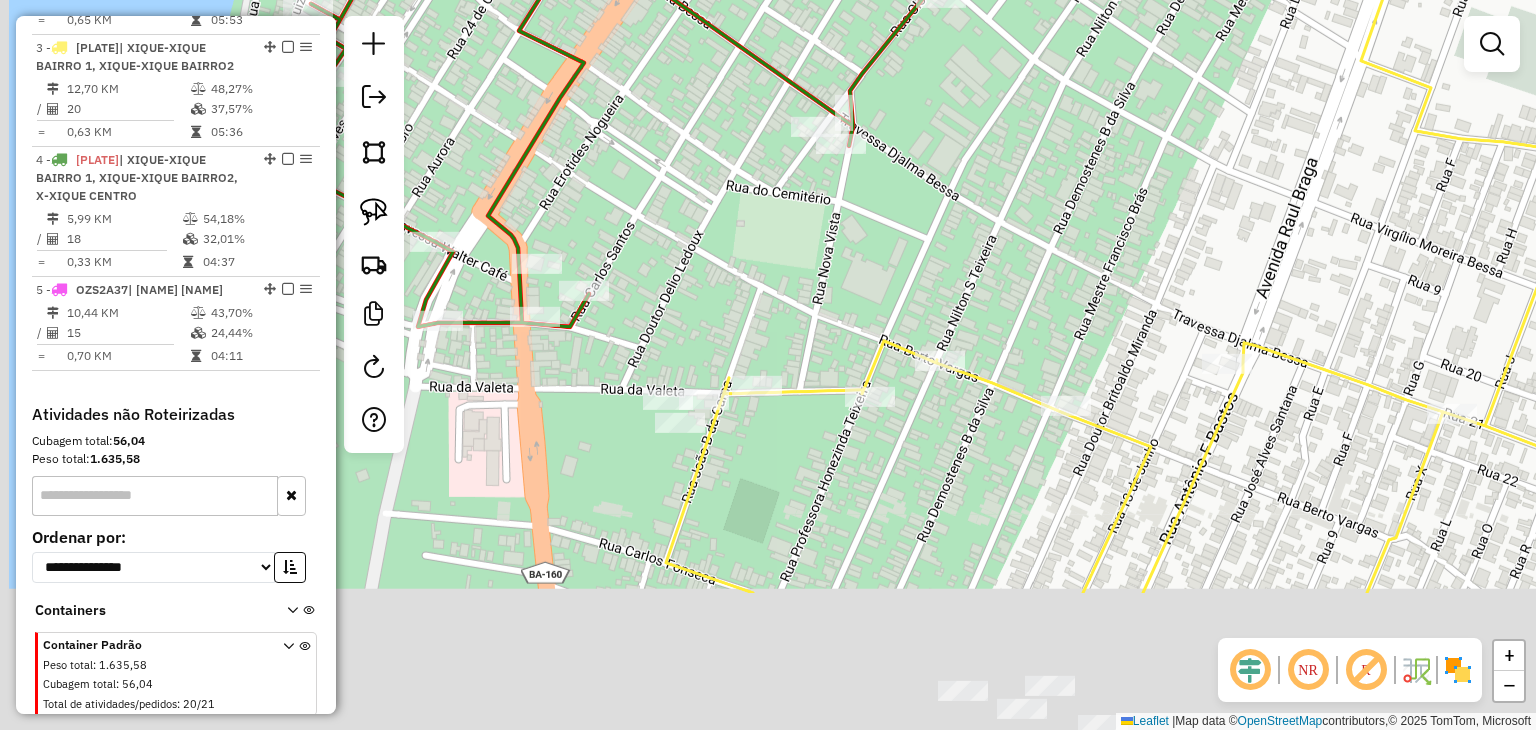 drag, startPoint x: 498, startPoint y: 555, endPoint x: 792, endPoint y: 345, distance: 361.29767 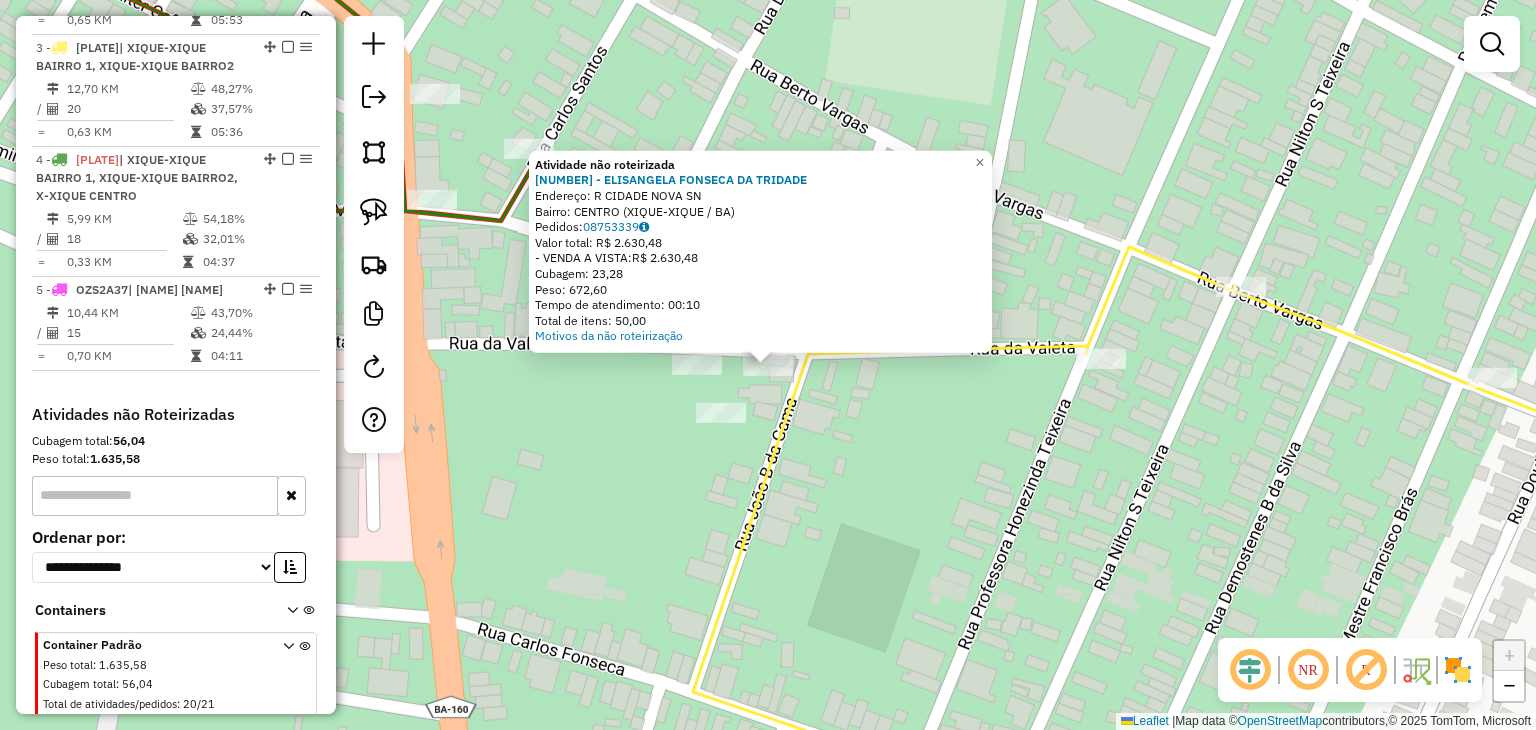 click on "Atividade não roteirizada 1485 - ELISANGELA FONSECA DA TRIDADE  Endereço: R    CIDADE NOVA                   SN   Bairro: CENTRO (XIQUE-XIQUE / BA)   Pedidos:  08753339   Valor total: R$ 2.630,48   - VENDA A VISTA:  R$ 2.630,48   Cubagem: 23,28   Peso: 672,60   Tempo de atendimento: 00:10   Total de itens: 50,00  Motivos da não roteirização × Janela de atendimento Grade de atendimento Capacidade Transportadoras Veículos Cliente Pedidos  Rotas Selecione os dias de semana para filtrar as janelas de atendimento  Seg   Ter   Qua   Qui   Sex   Sáb   Dom  Informe o período da janela de atendimento: De: Até:  Filtrar exatamente a janela do cliente  Considerar janela de atendimento padrão  Selecione os dias de semana para filtrar as grades de atendimento  Seg   Ter   Qua   Qui   Sex   Sáb   Dom   Considerar clientes sem dia de atendimento cadastrado  Clientes fora do dia de atendimento selecionado Filtrar as atividades entre os valores definidos abaixo:  Peso mínimo:   Peso máximo:   Cubagem mínima:  +" 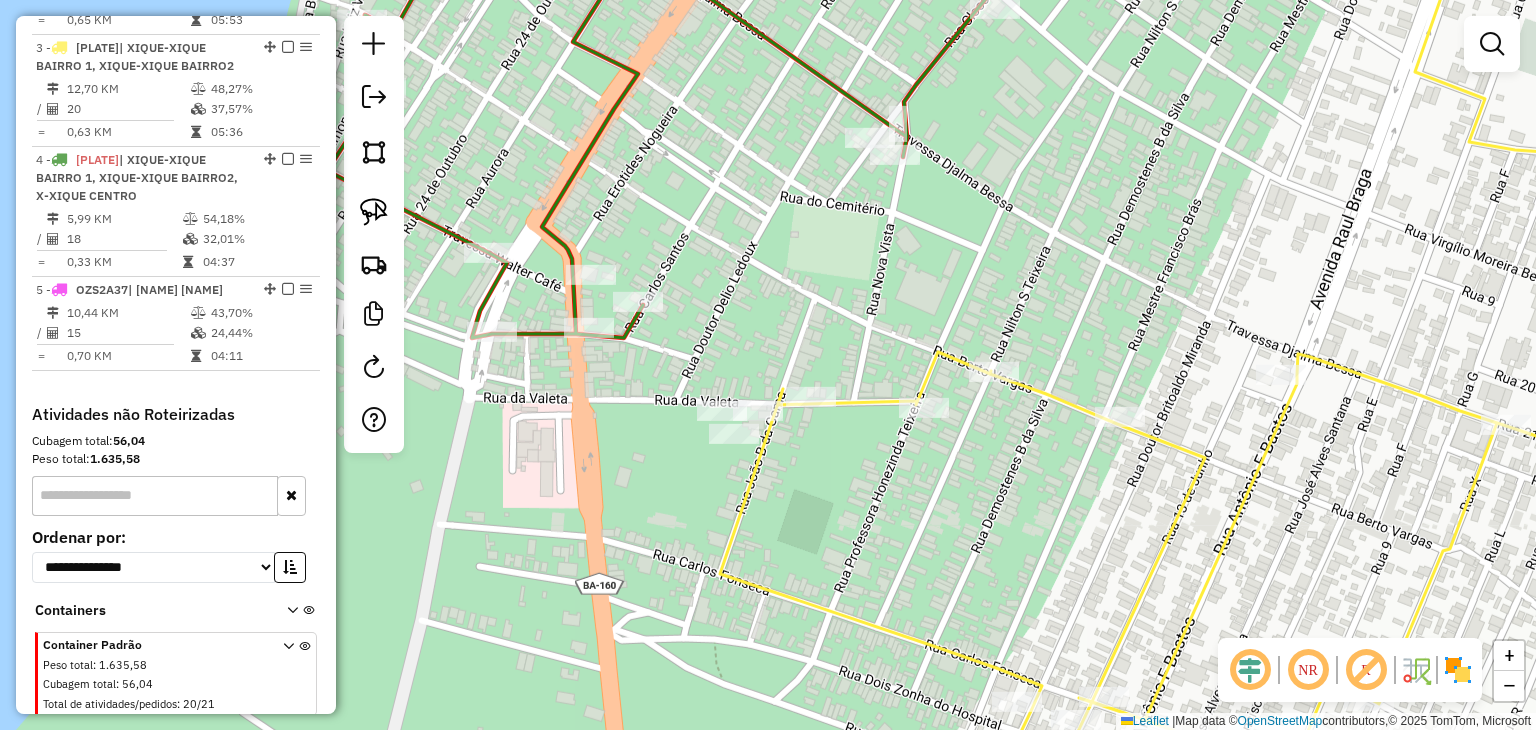 drag, startPoint x: 931, startPoint y: 485, endPoint x: 849, endPoint y: 483, distance: 82.02438 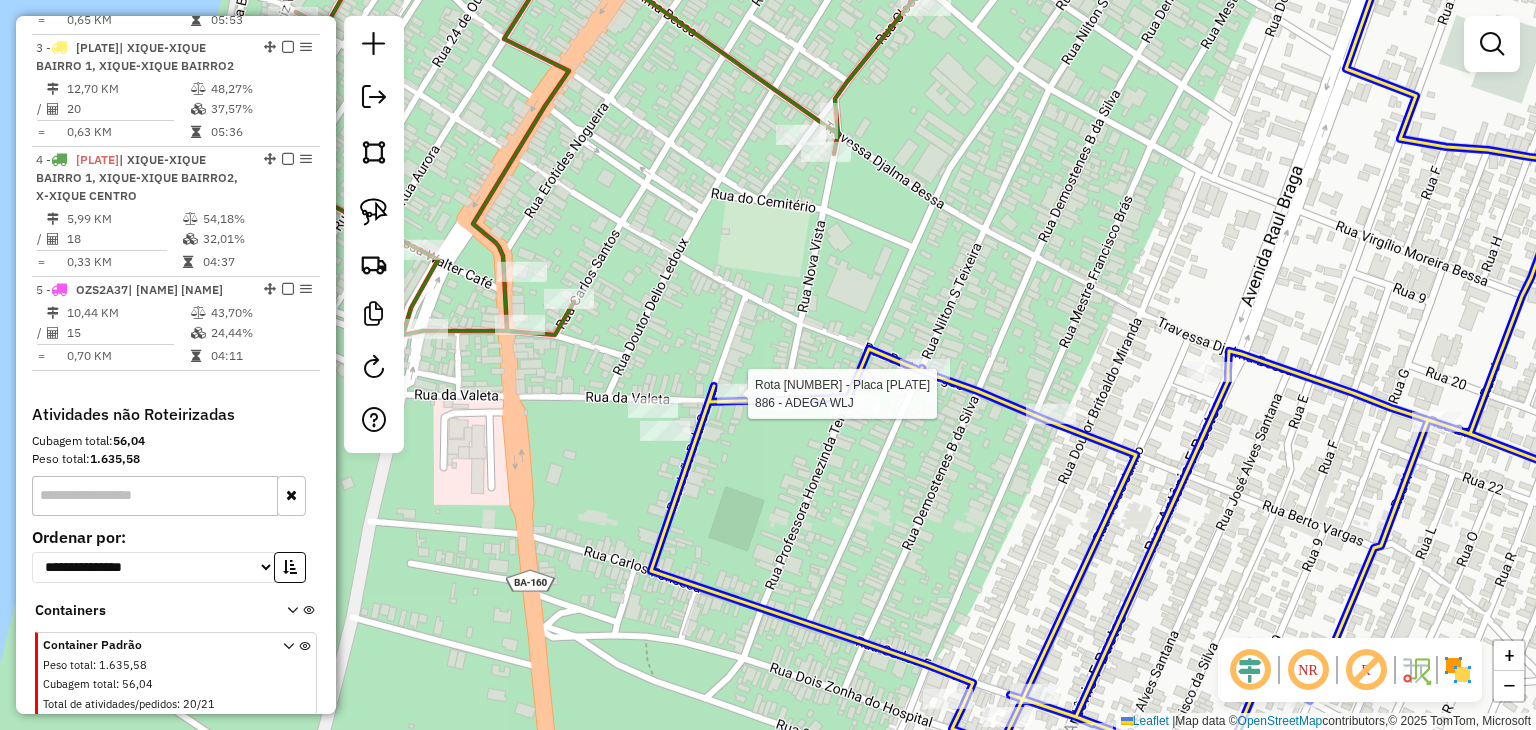click 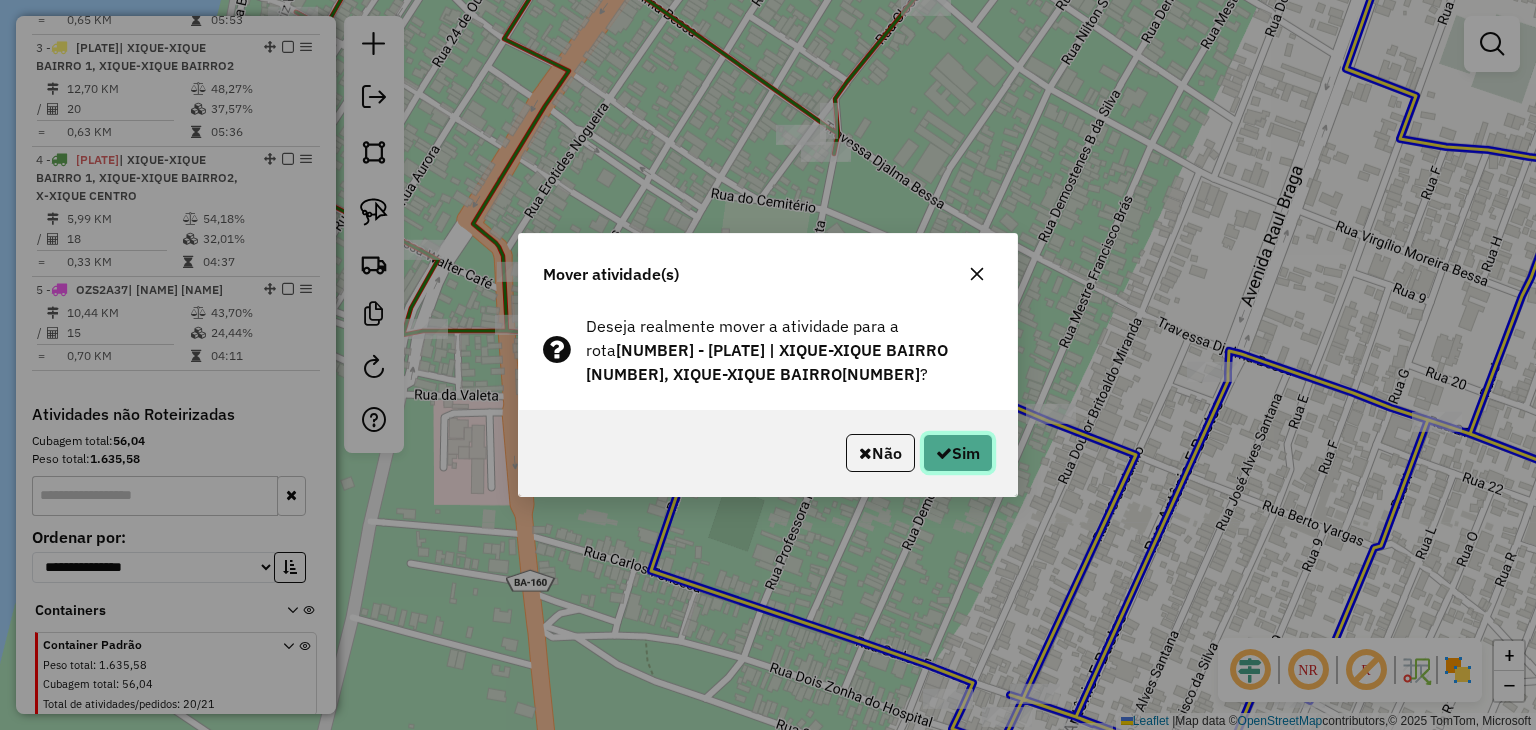 click on "Sim" 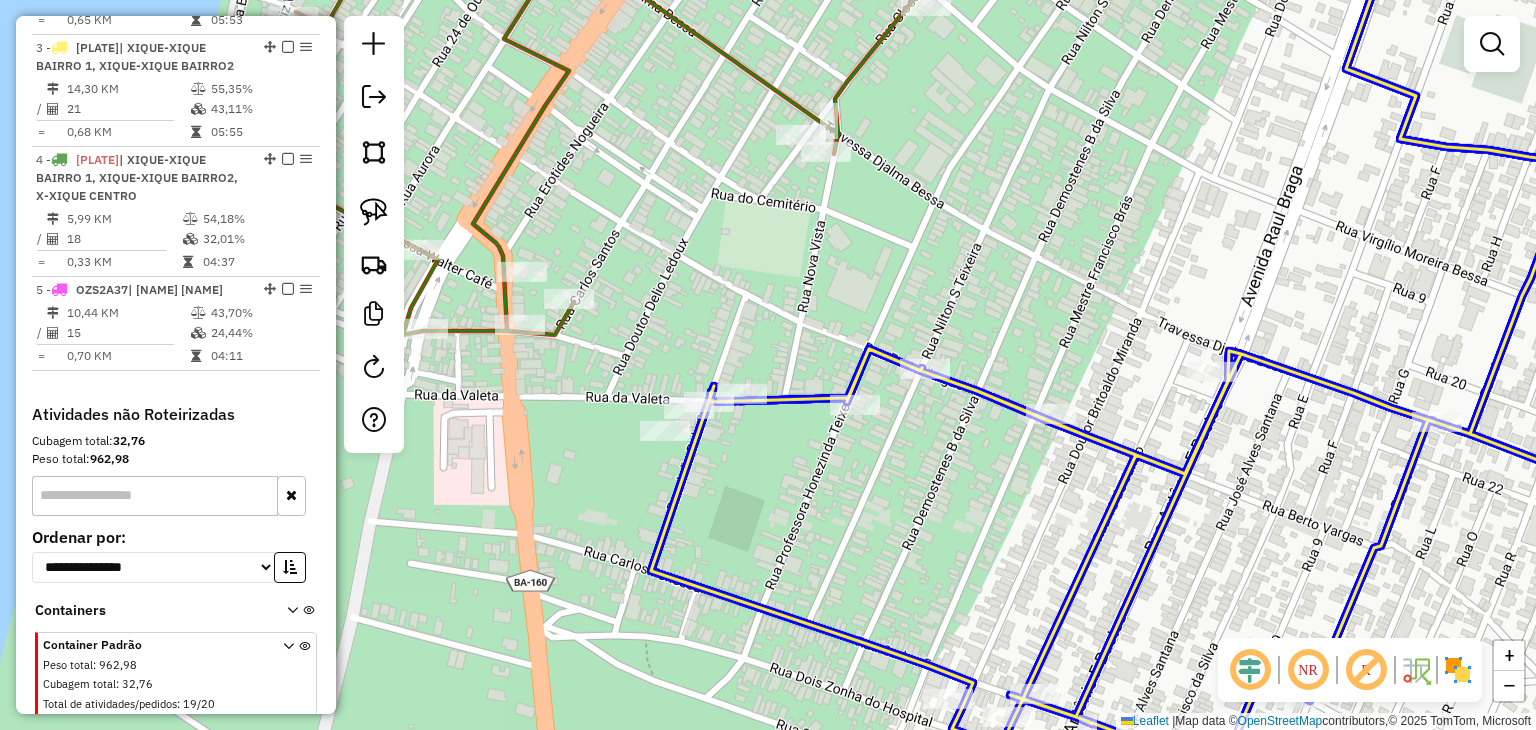 click 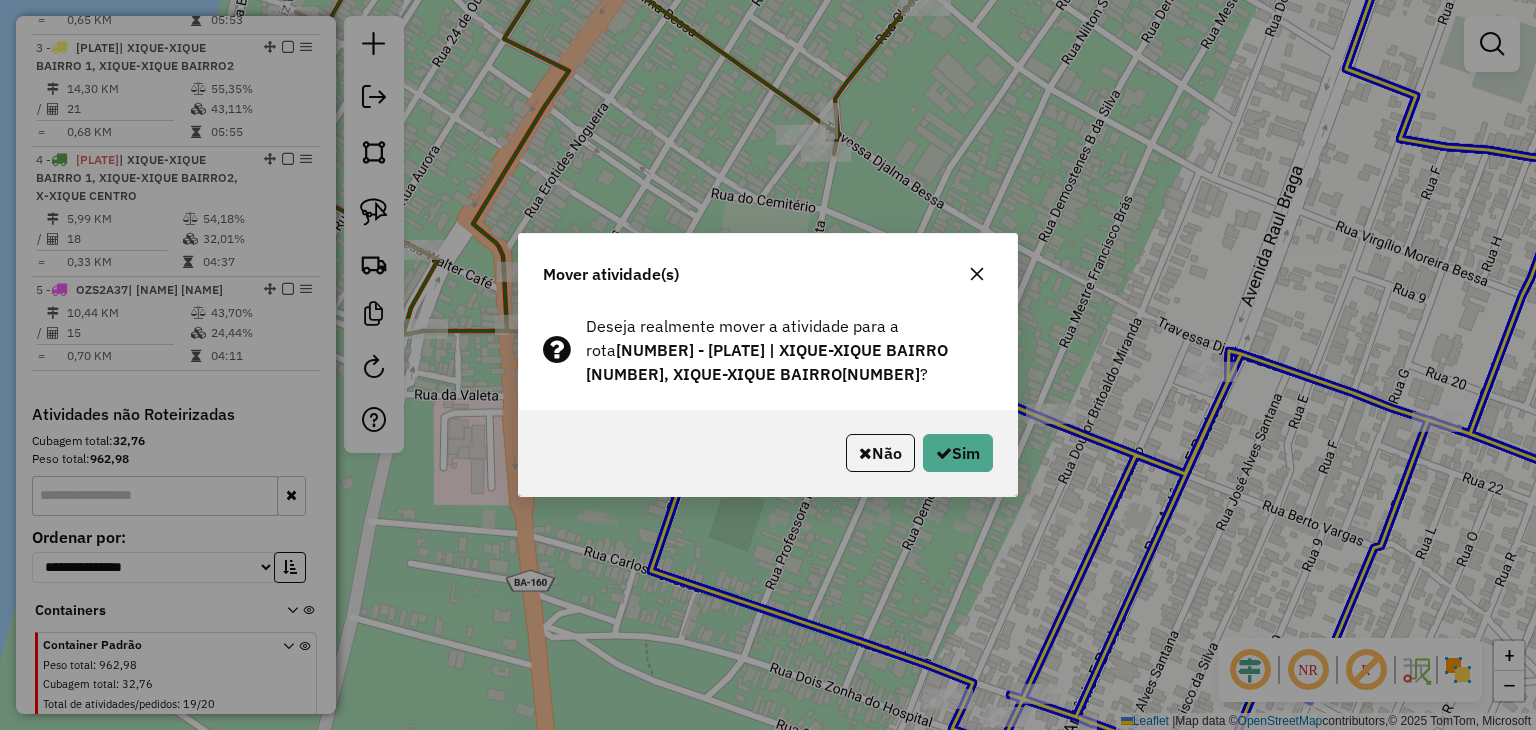 click on "Não   Sim" 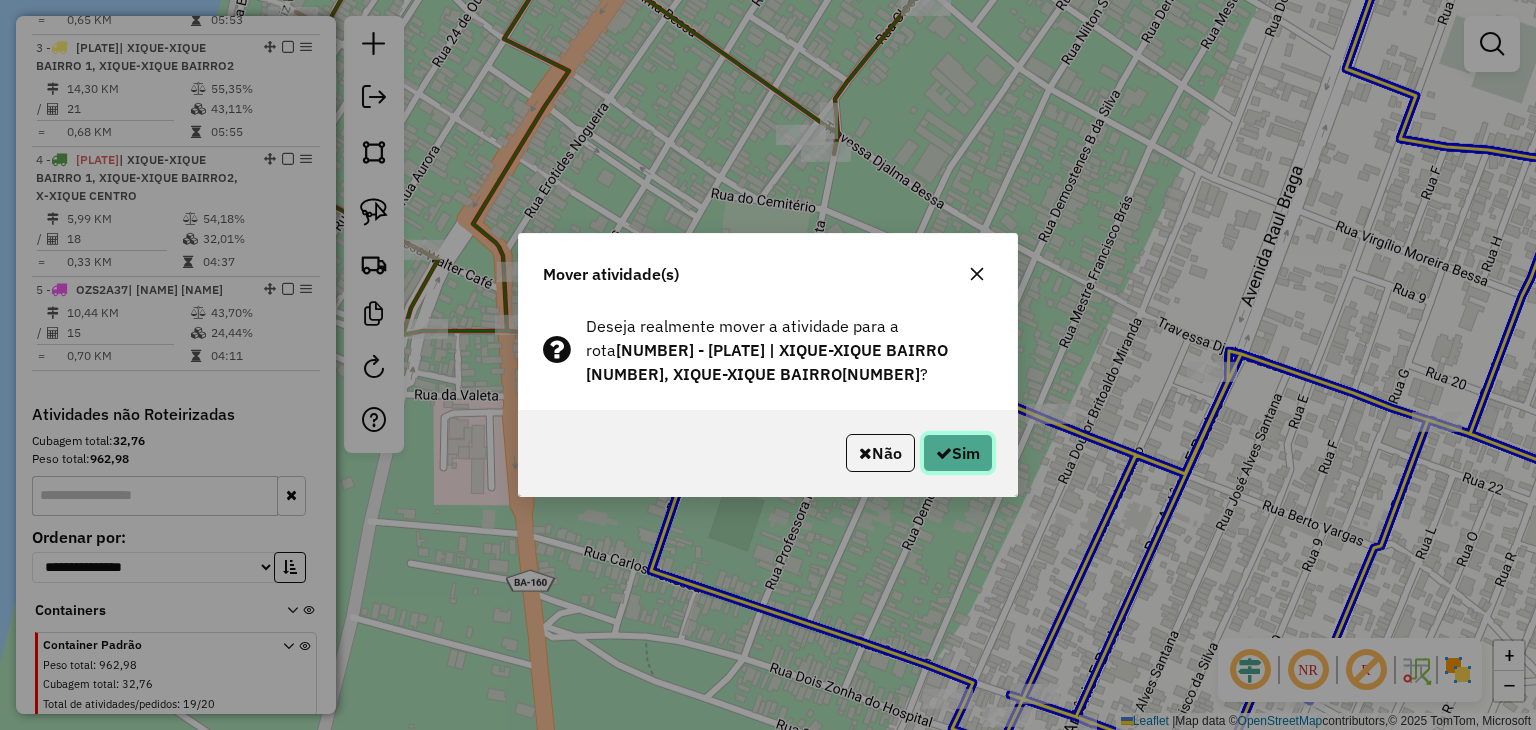 click on "Sim" 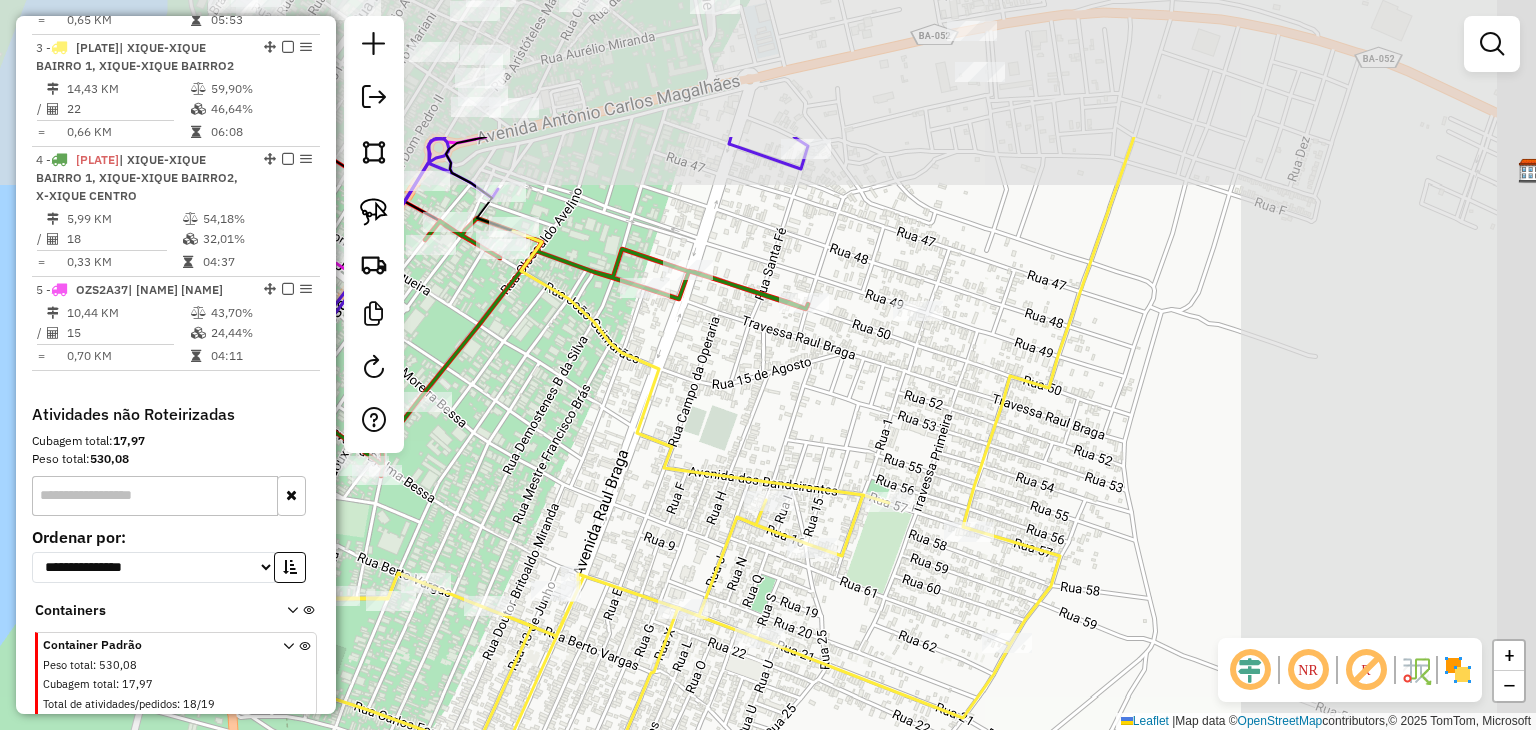drag, startPoint x: 1187, startPoint y: 185, endPoint x: 655, endPoint y: 395, distance: 571.9476 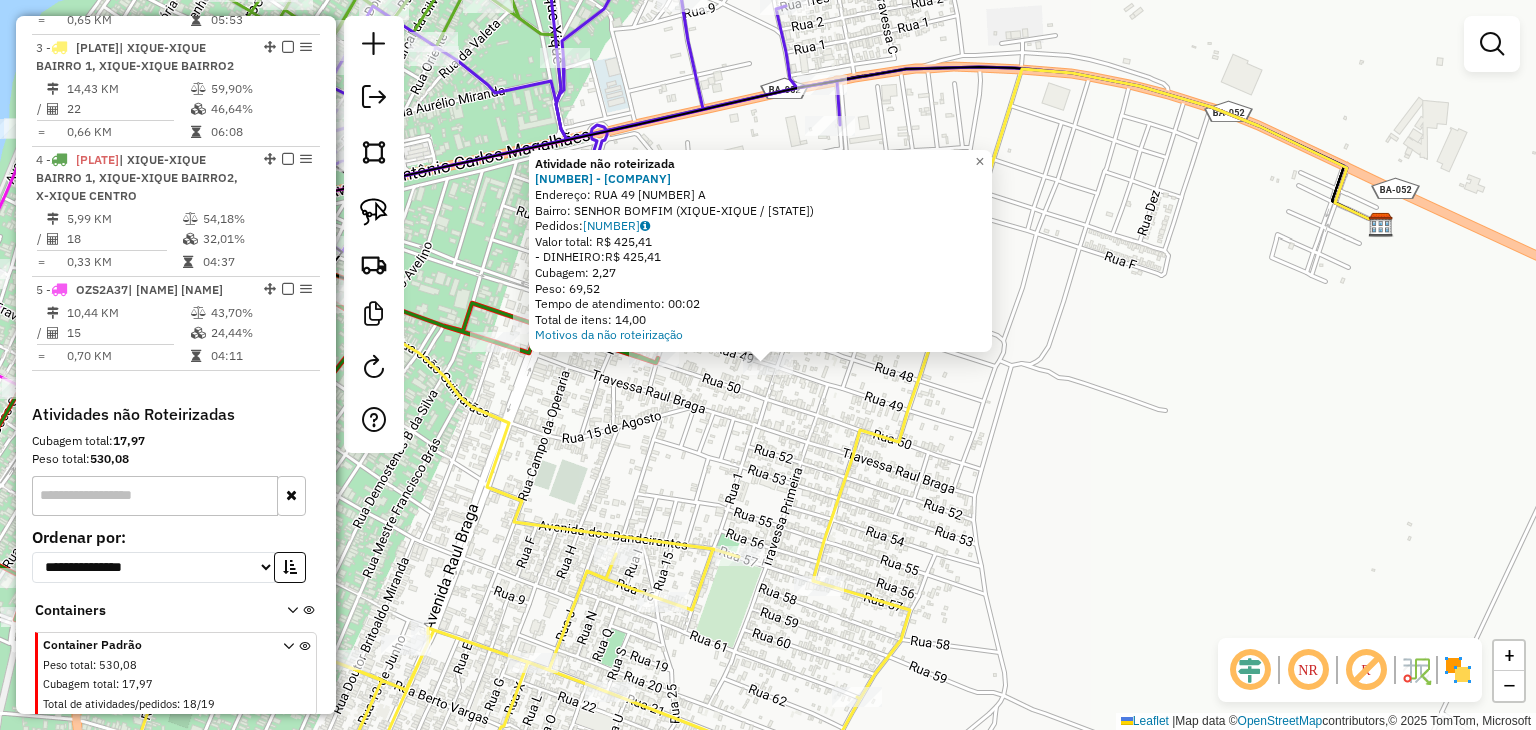 click on "Atividade não roteirizada 1461 - MAIS SUPERMERCADO  Endereço:  RUA 49 54 A   Bairro: SENHOR BOMFIM (XIQUE-XIQUE / BA)   Pedidos:  08753188   Valor total: R$ 425,41   - DINHEIRO:  R$ 425,41   Cubagem: 2,27   Peso: 69,52   Tempo de atendimento: 00:02   Total de itens: 14,00  Motivos da não roteirização × Janela de atendimento Grade de atendimento Capacidade Transportadoras Veículos Cliente Pedidos  Rotas Selecione os dias de semana para filtrar as janelas de atendimento  Seg   Ter   Qua   Qui   Sex   Sáb   Dom  Informe o período da janela de atendimento: De: Até:  Filtrar exatamente a janela do cliente  Considerar janela de atendimento padrão  Selecione os dias de semana para filtrar as grades de atendimento  Seg   Ter   Qua   Qui   Sex   Sáb   Dom   Considerar clientes sem dia de atendimento cadastrado  Clientes fora do dia de atendimento selecionado Filtrar as atividades entre os valores definidos abaixo:  Peso mínimo:   Peso máximo:   Cubagem mínima:   Cubagem máxima:   De:   Até:   De:  De:" 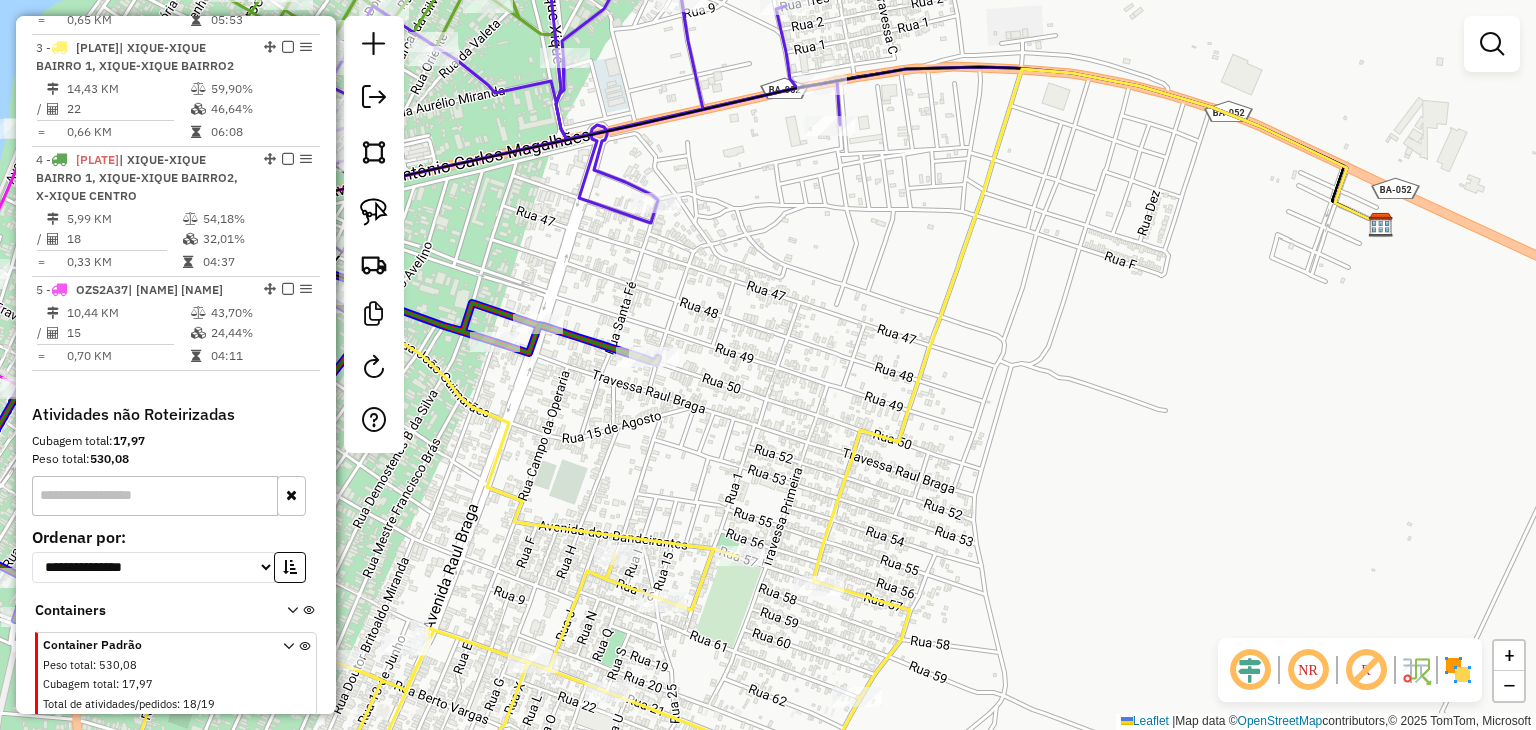 click 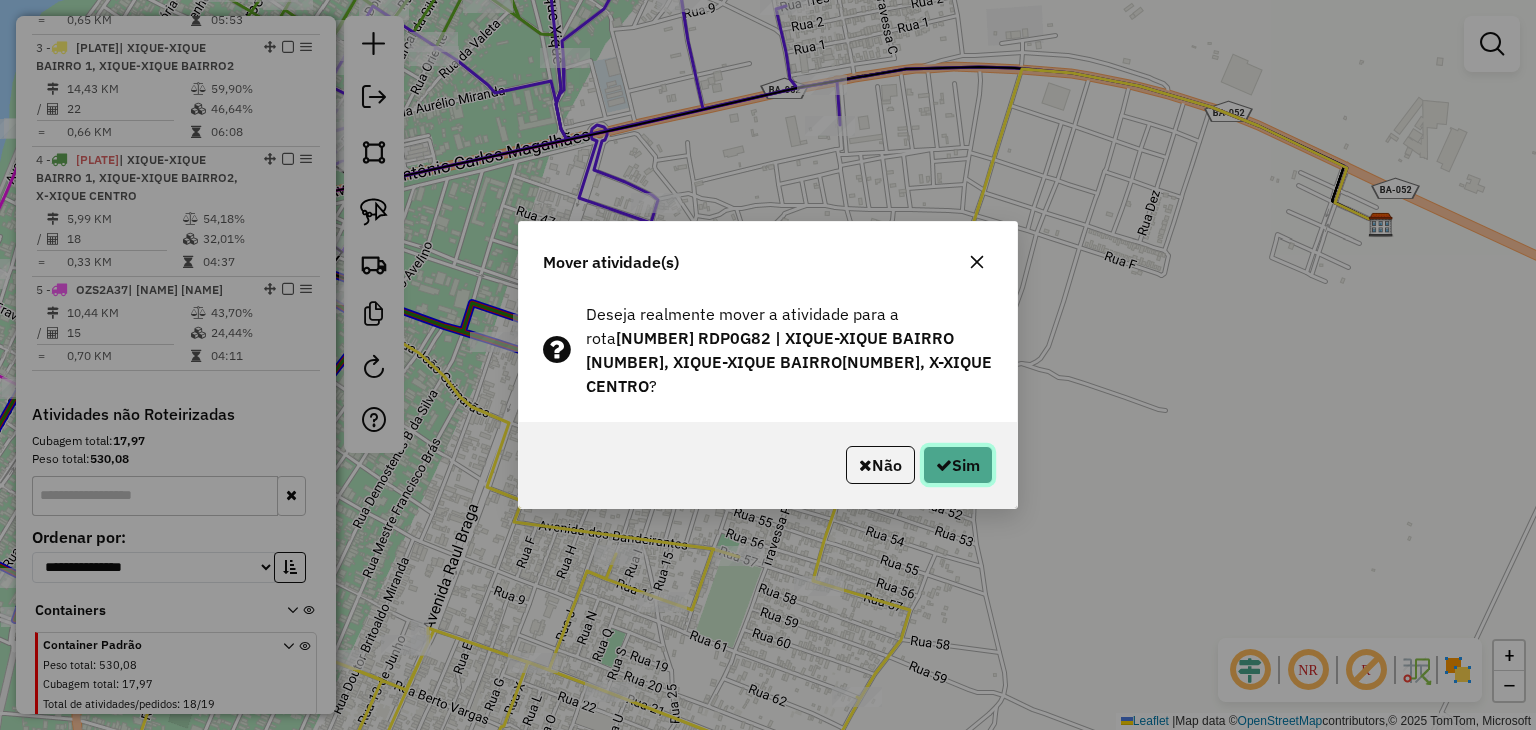 click on "Sim" 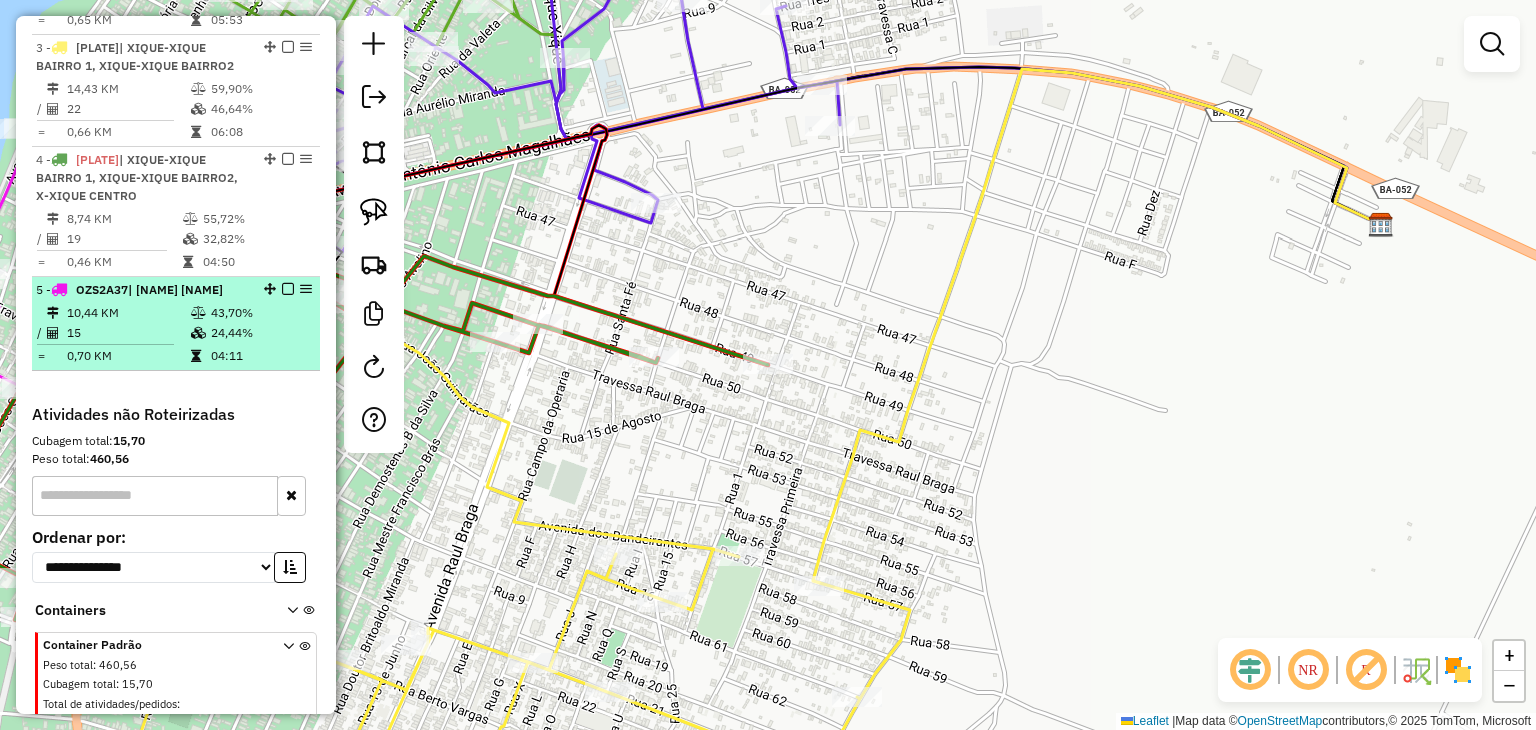 click on "10,44 KM" at bounding box center [128, 313] 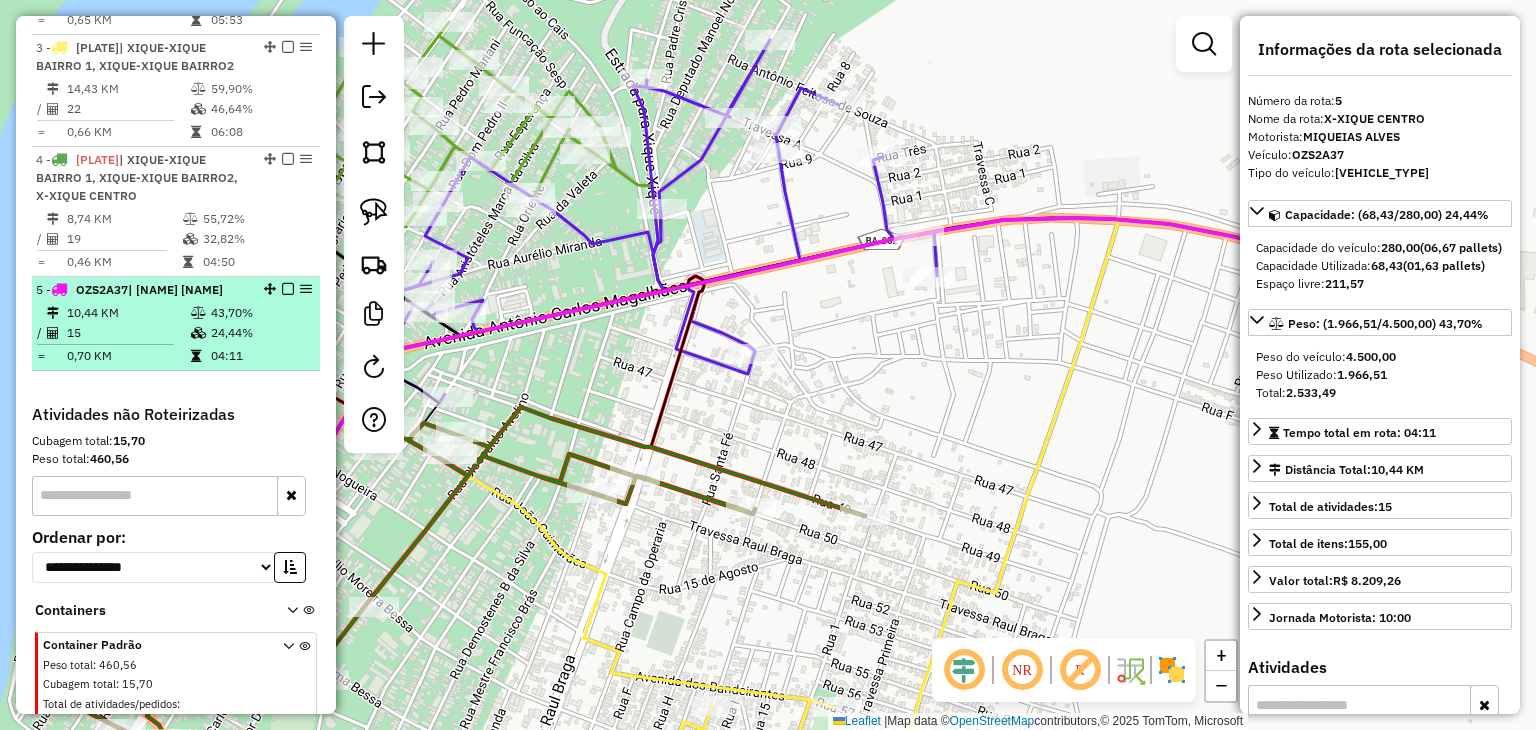 click on "10,44 KM" at bounding box center (128, 313) 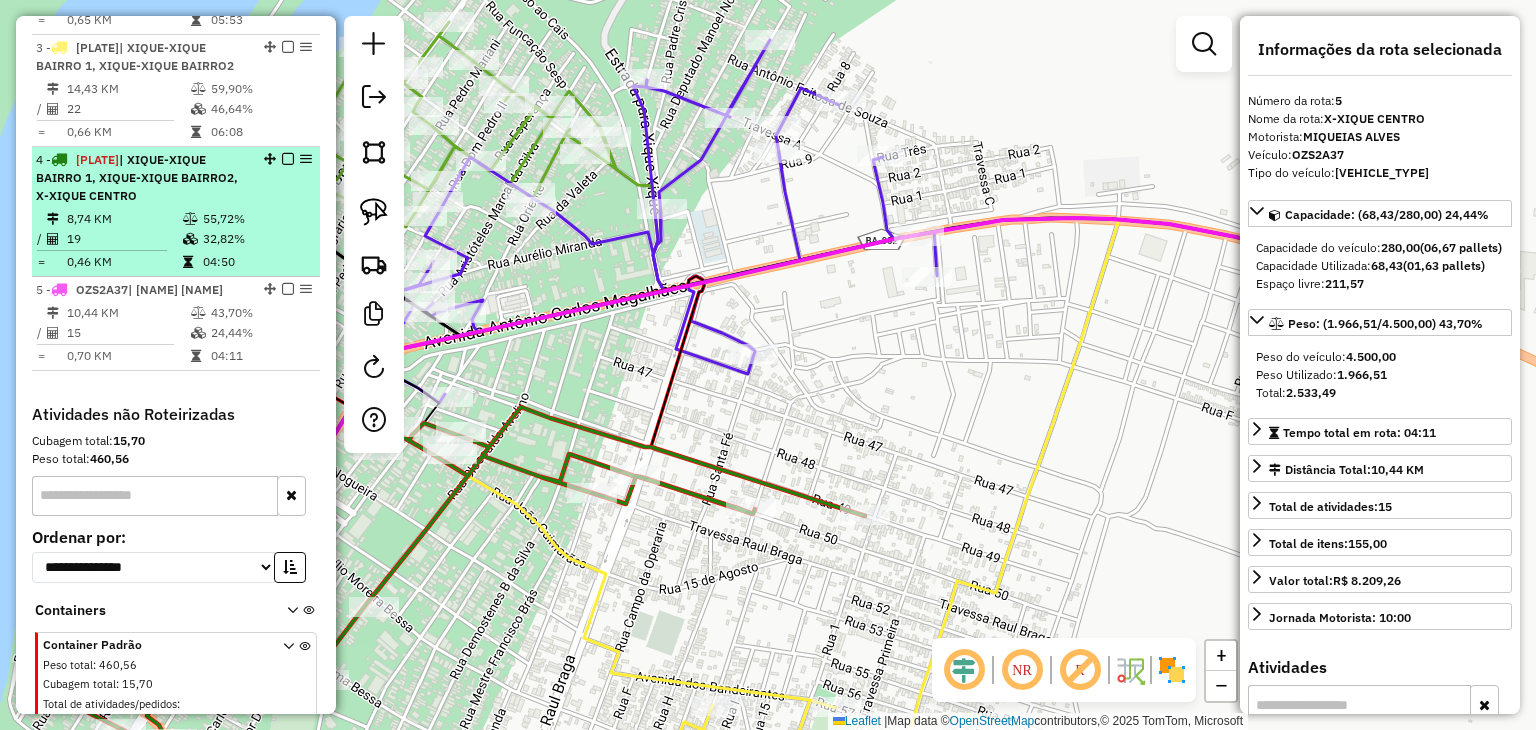 click on "8,74 KM" at bounding box center [124, 219] 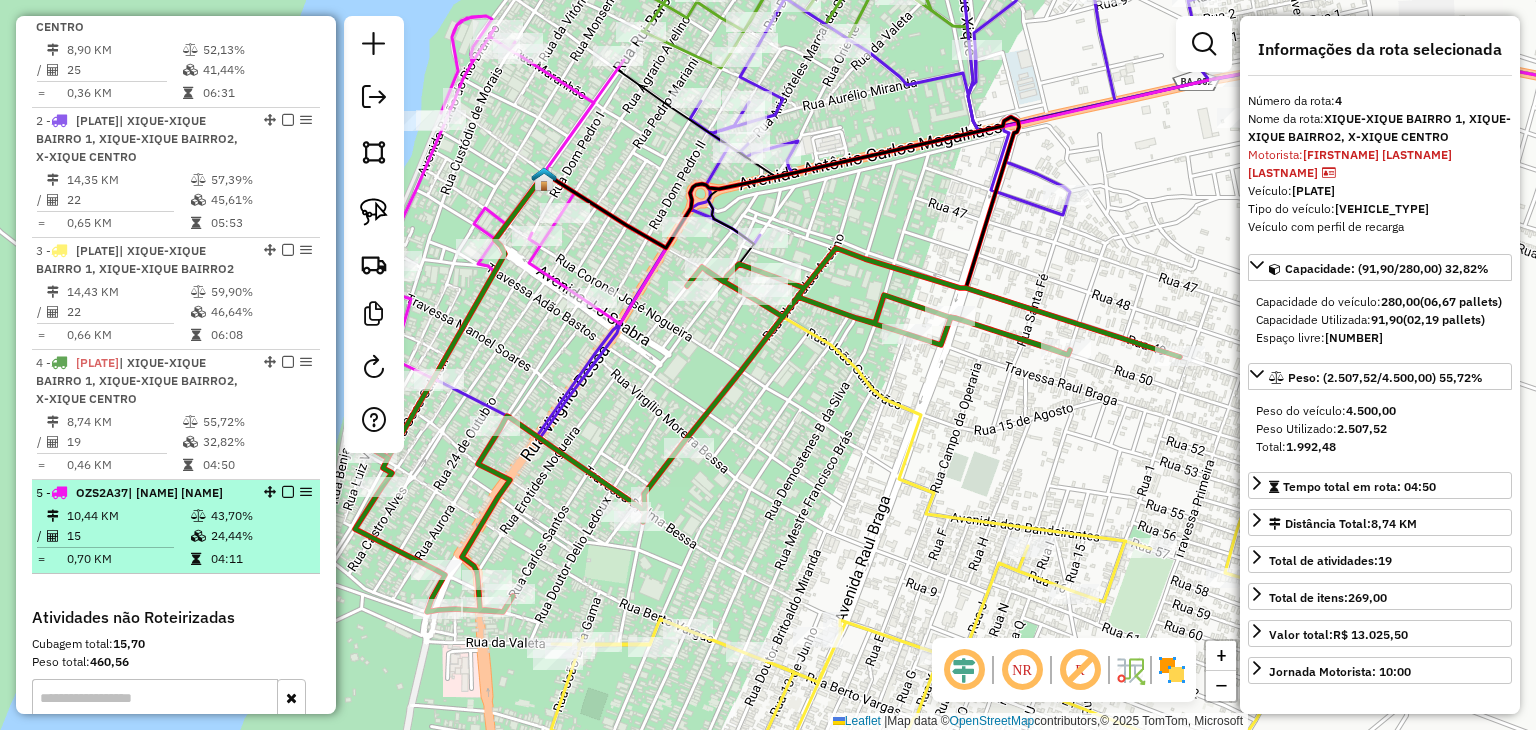 scroll, scrollTop: 721, scrollLeft: 0, axis: vertical 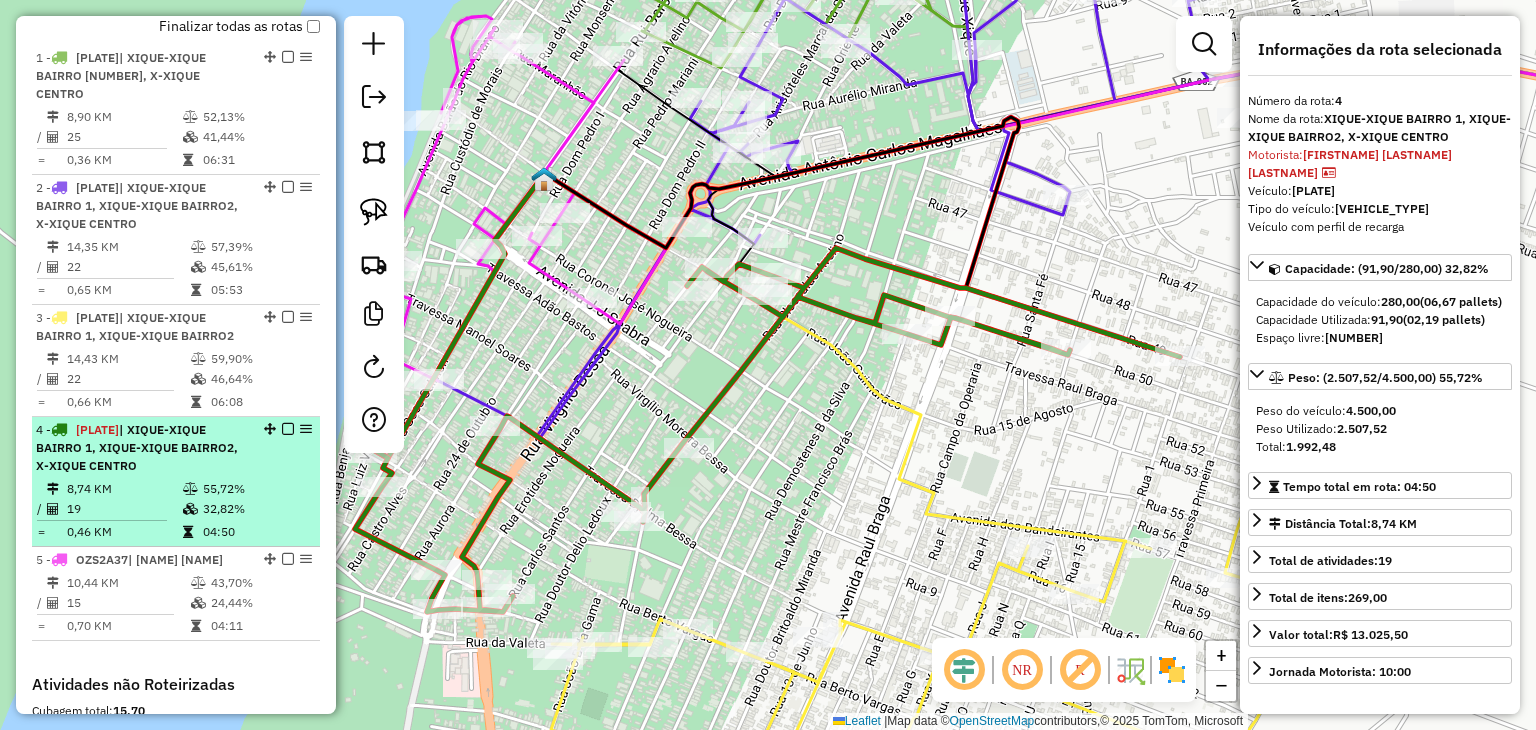click on "[NUMBER] -     [PLATE]   | XIQUE-XIQUE BAIRRO 1, XIQUE-XIQUE BAIRRO2, X-XIQUE CENTRO" at bounding box center (142, 448) 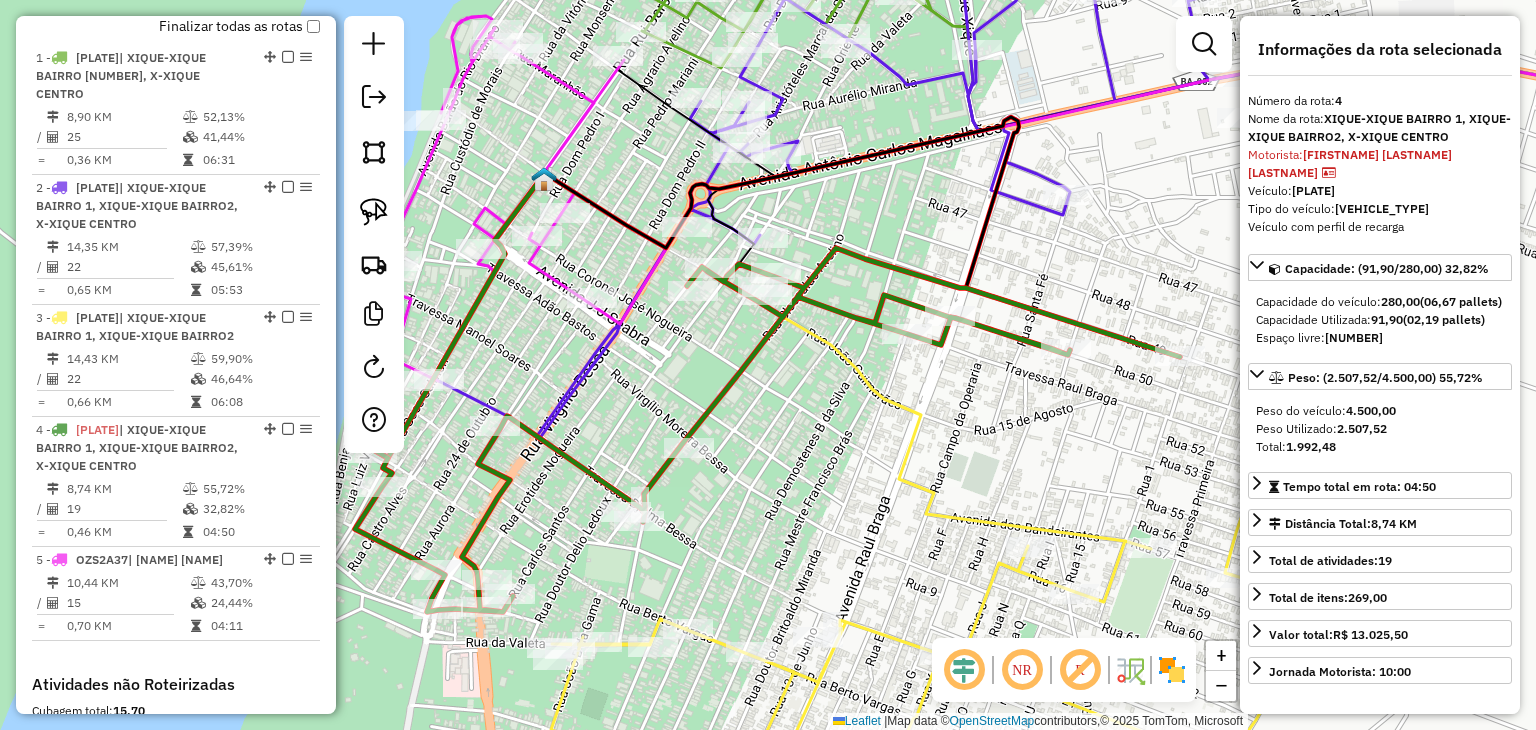 click 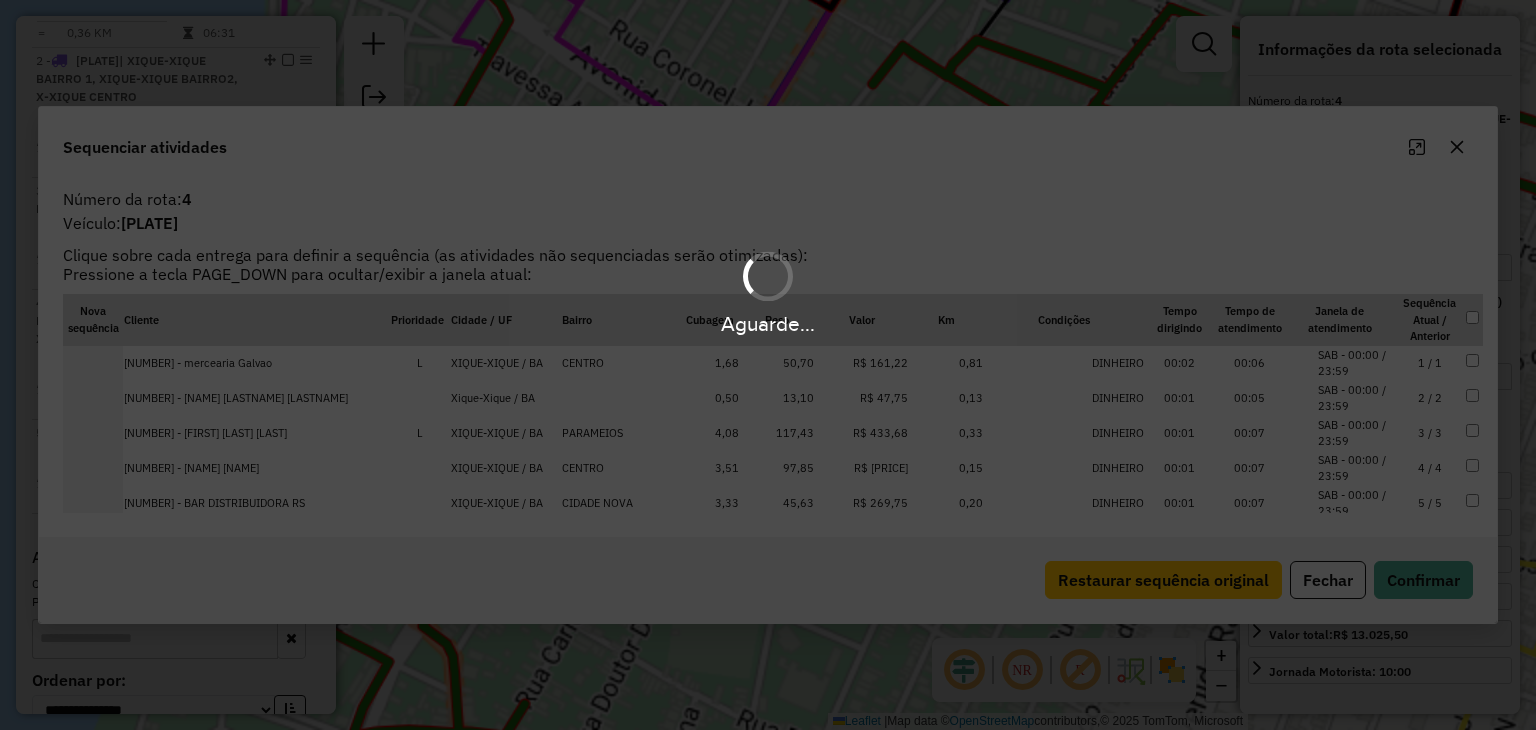 click on "Aguarde..." at bounding box center [768, 365] 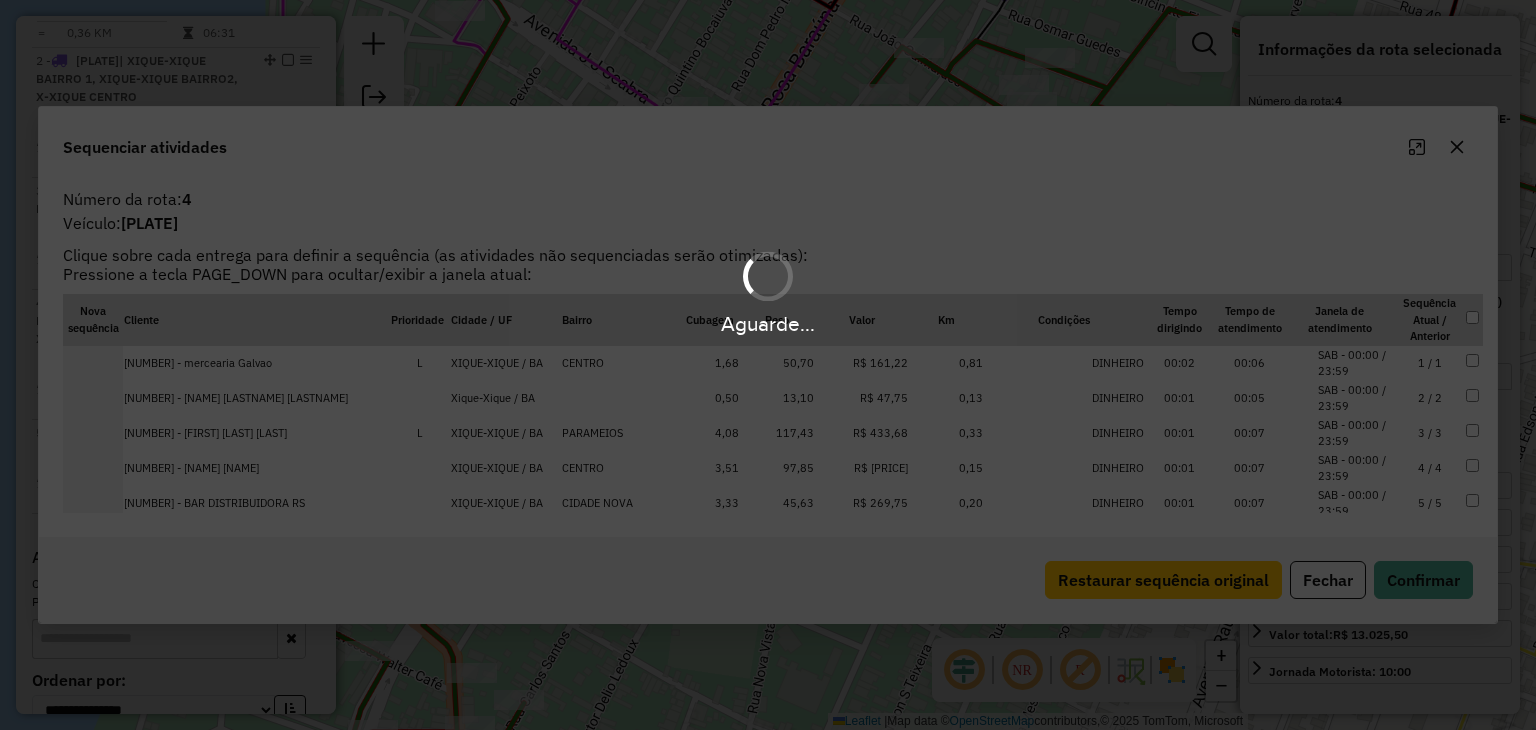 scroll, scrollTop: 1021, scrollLeft: 0, axis: vertical 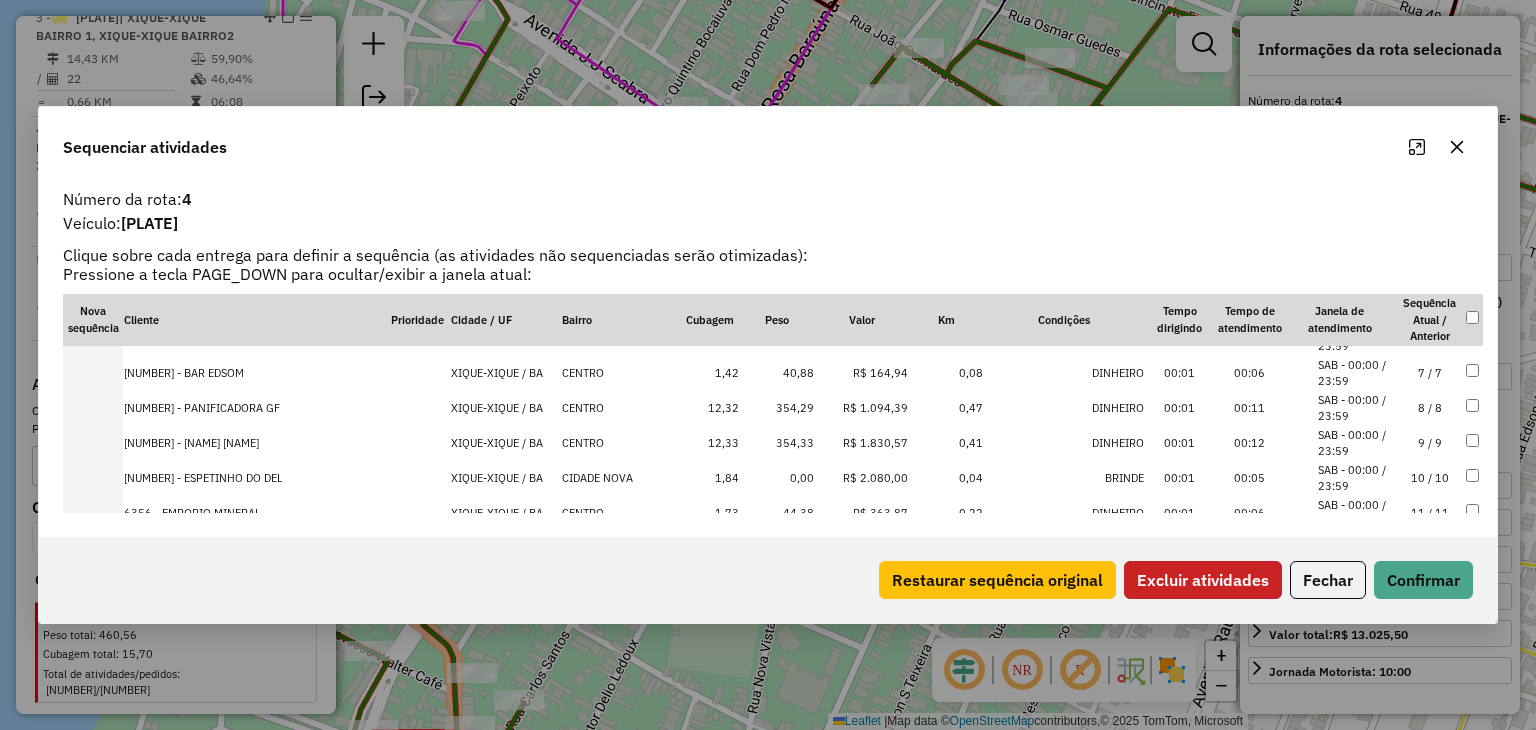 click on "Excluir atividades" 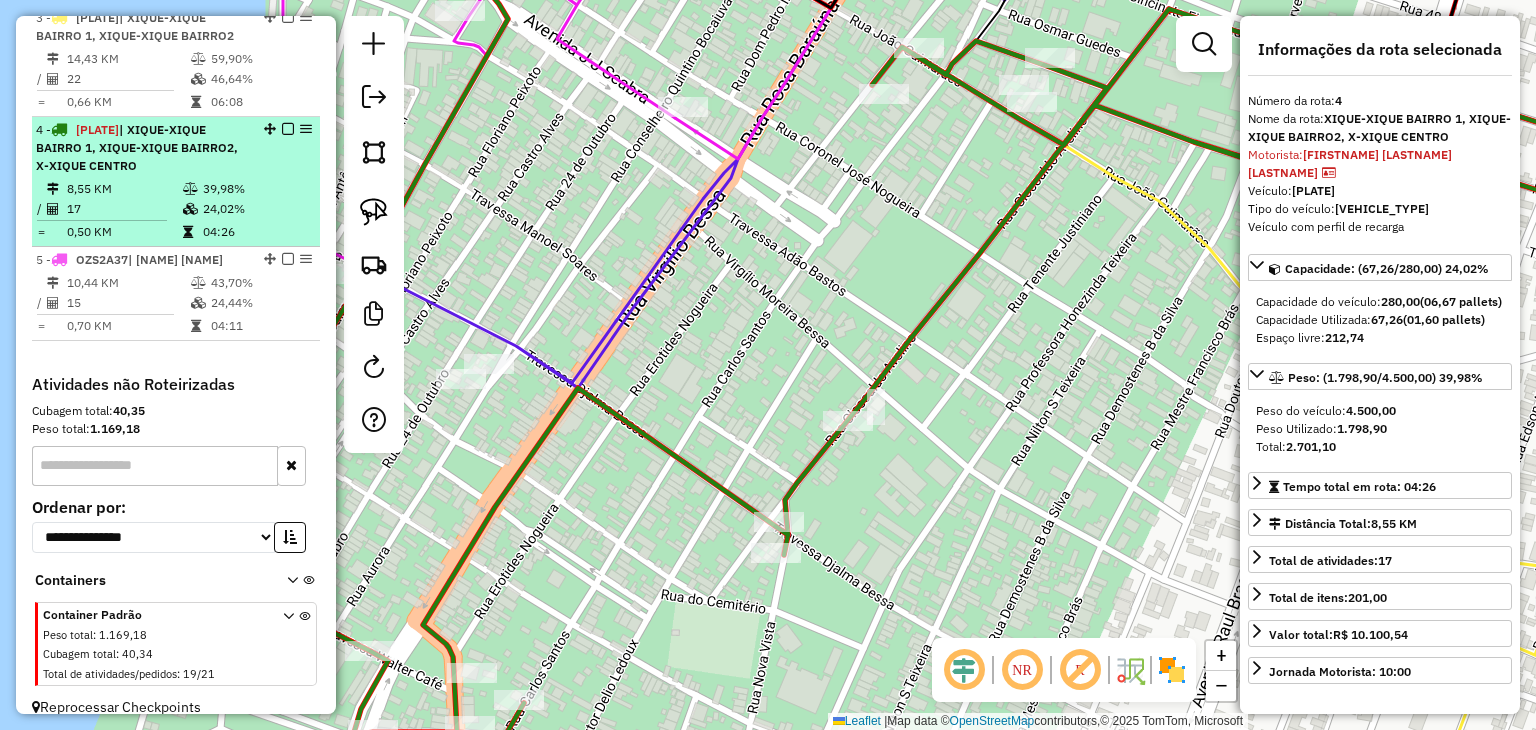 scroll, scrollTop: 921, scrollLeft: 0, axis: vertical 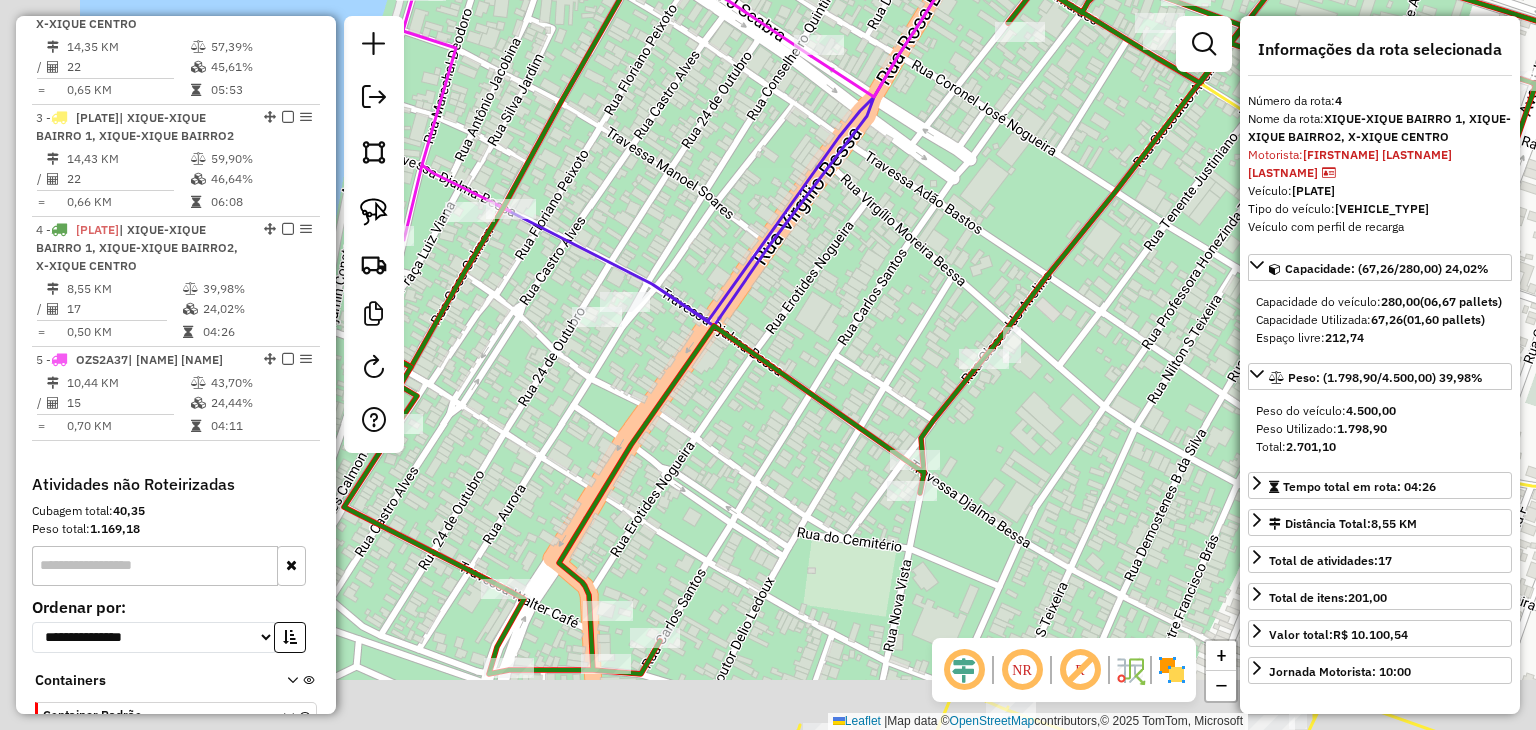 drag, startPoint x: 540, startPoint y: 319, endPoint x: 676, endPoint y: 257, distance: 149.46571 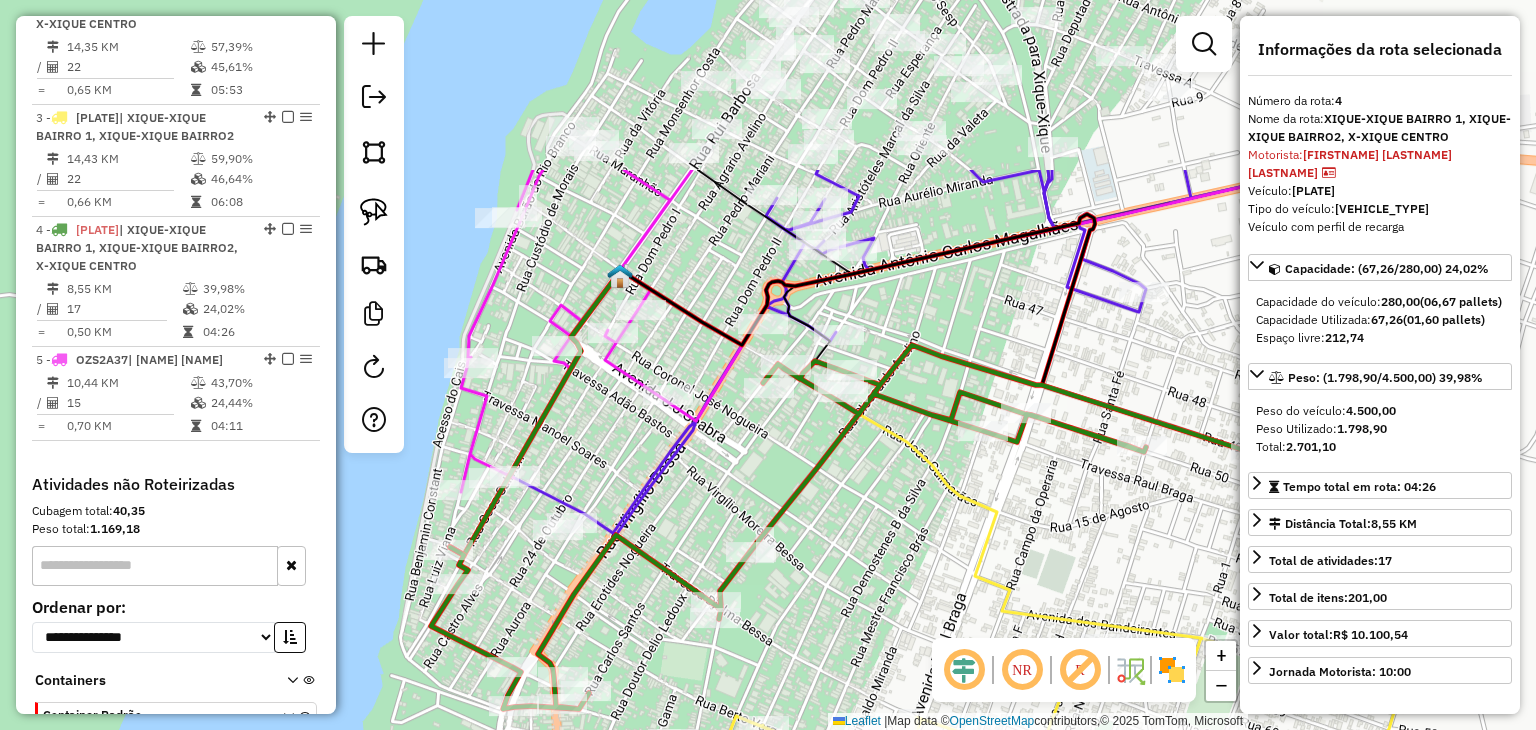drag, startPoint x: 785, startPoint y: 223, endPoint x: 724, endPoint y: 431, distance: 216.76024 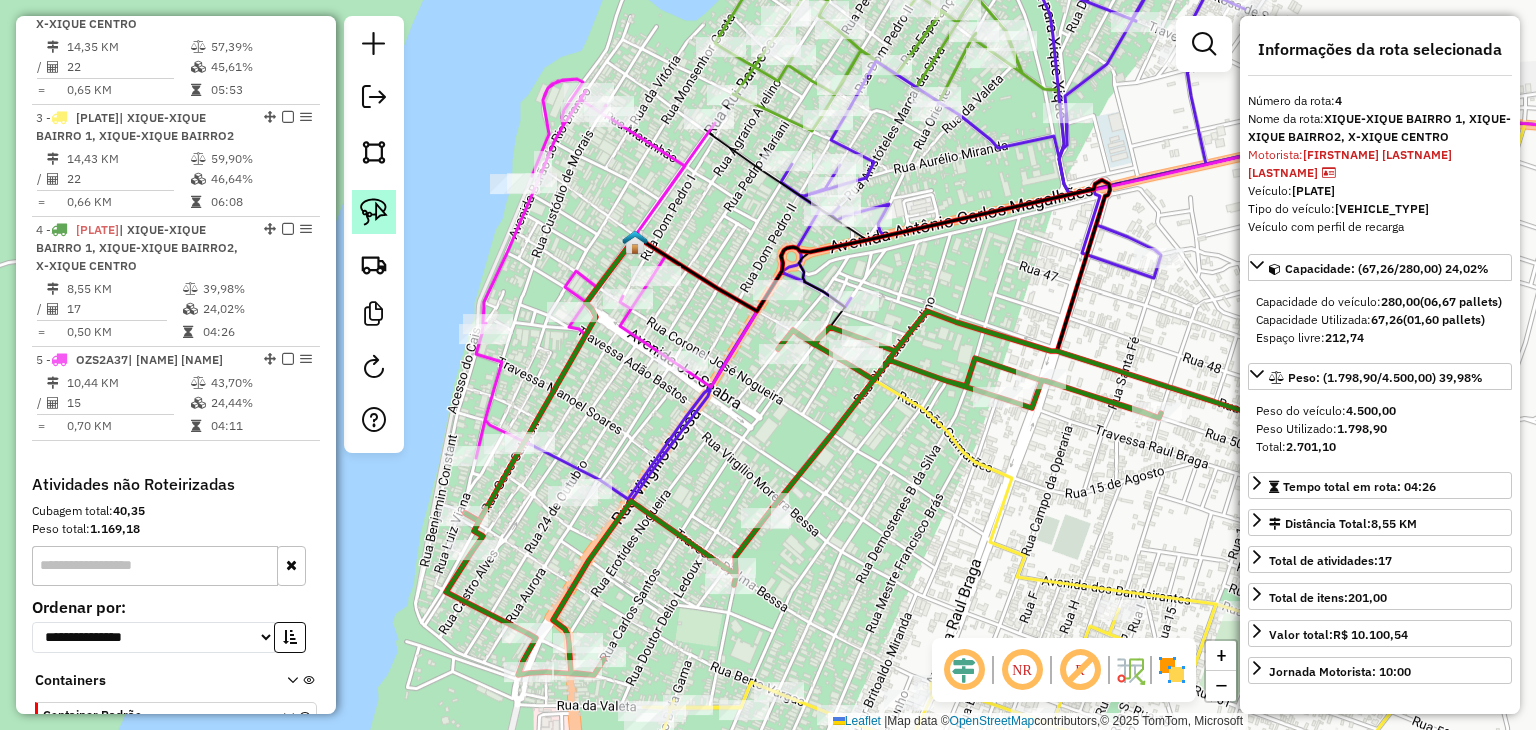 click 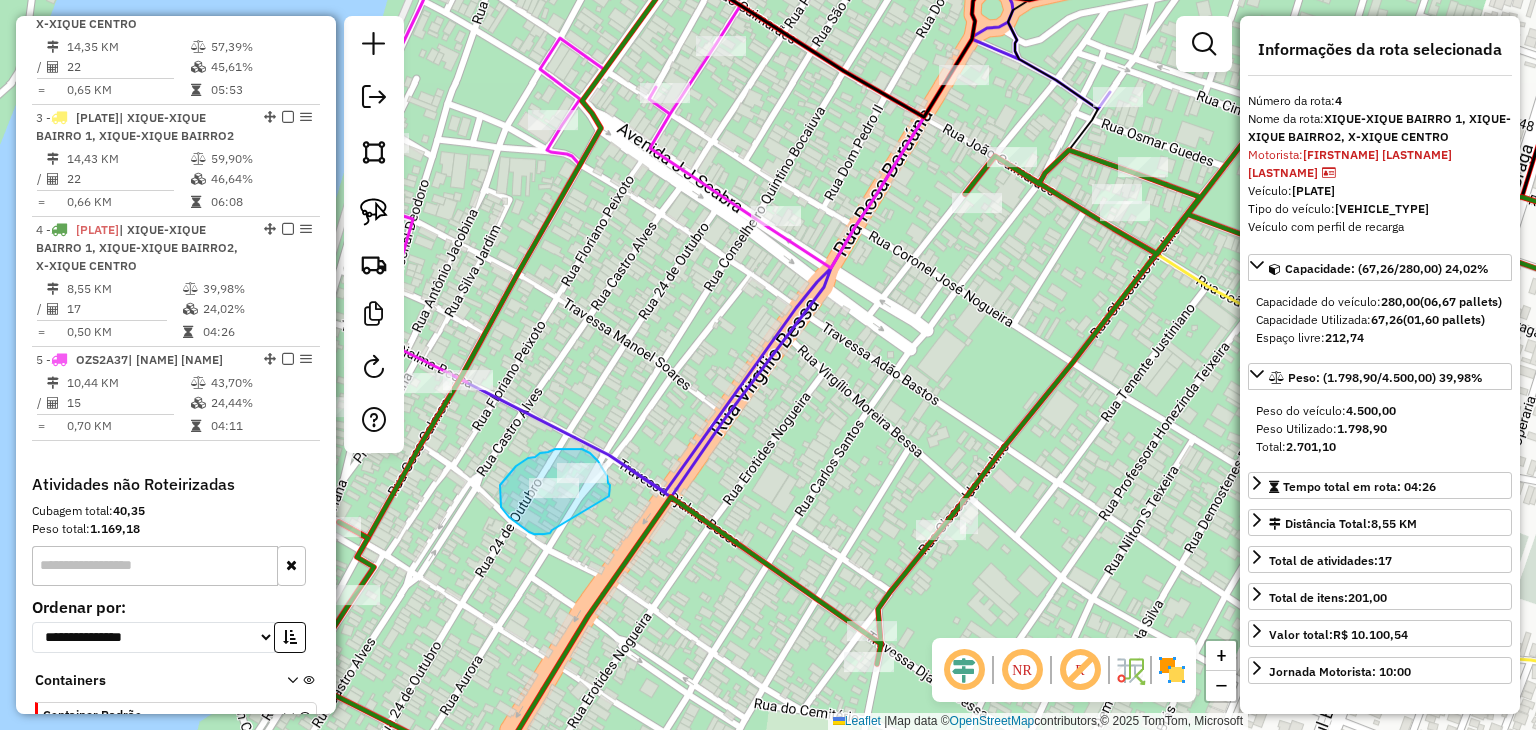 drag, startPoint x: 544, startPoint y: 534, endPoint x: 601, endPoint y: 505, distance: 63.953106 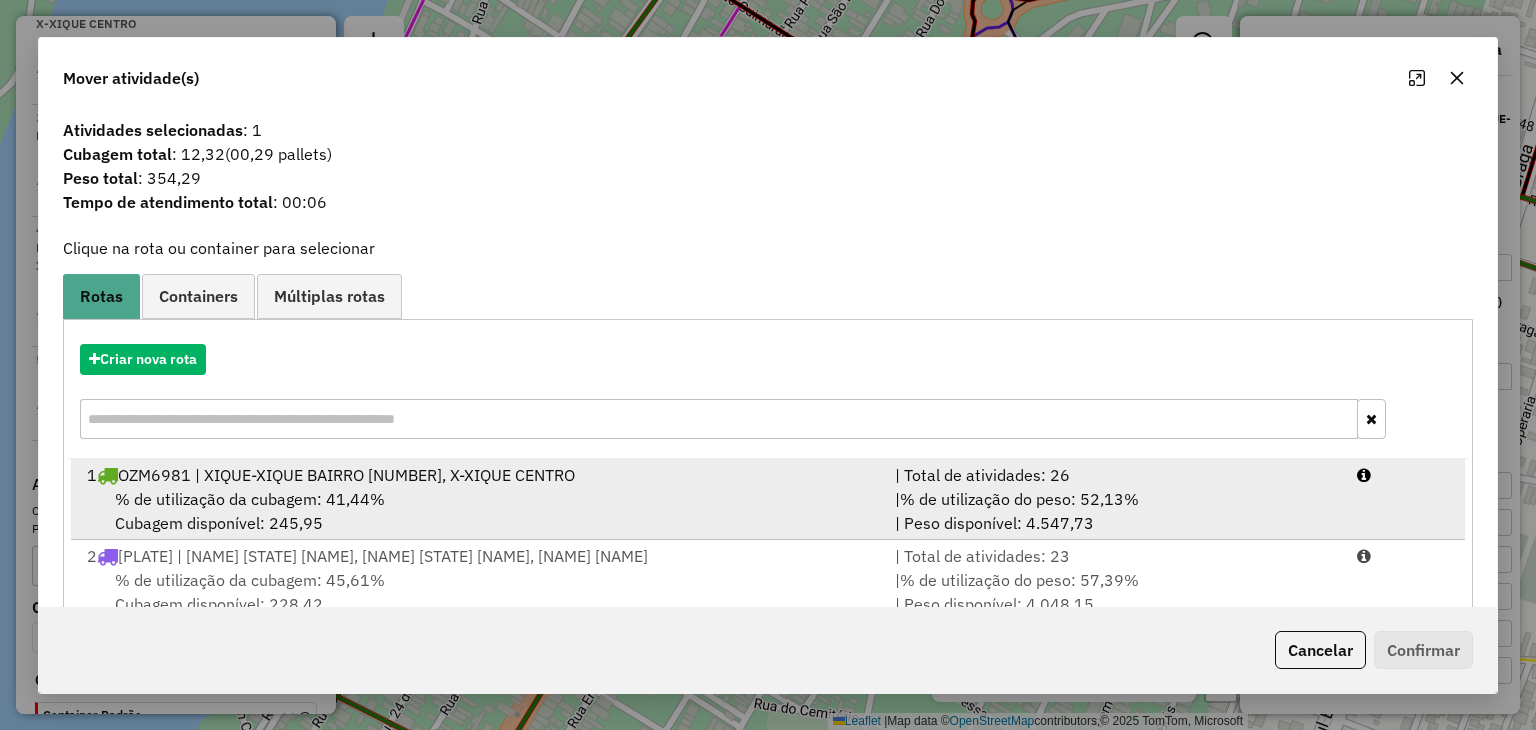 click on "% de utilização da cubagem: 41,44%  Cubagem disponível: 245,95" at bounding box center (479, 511) 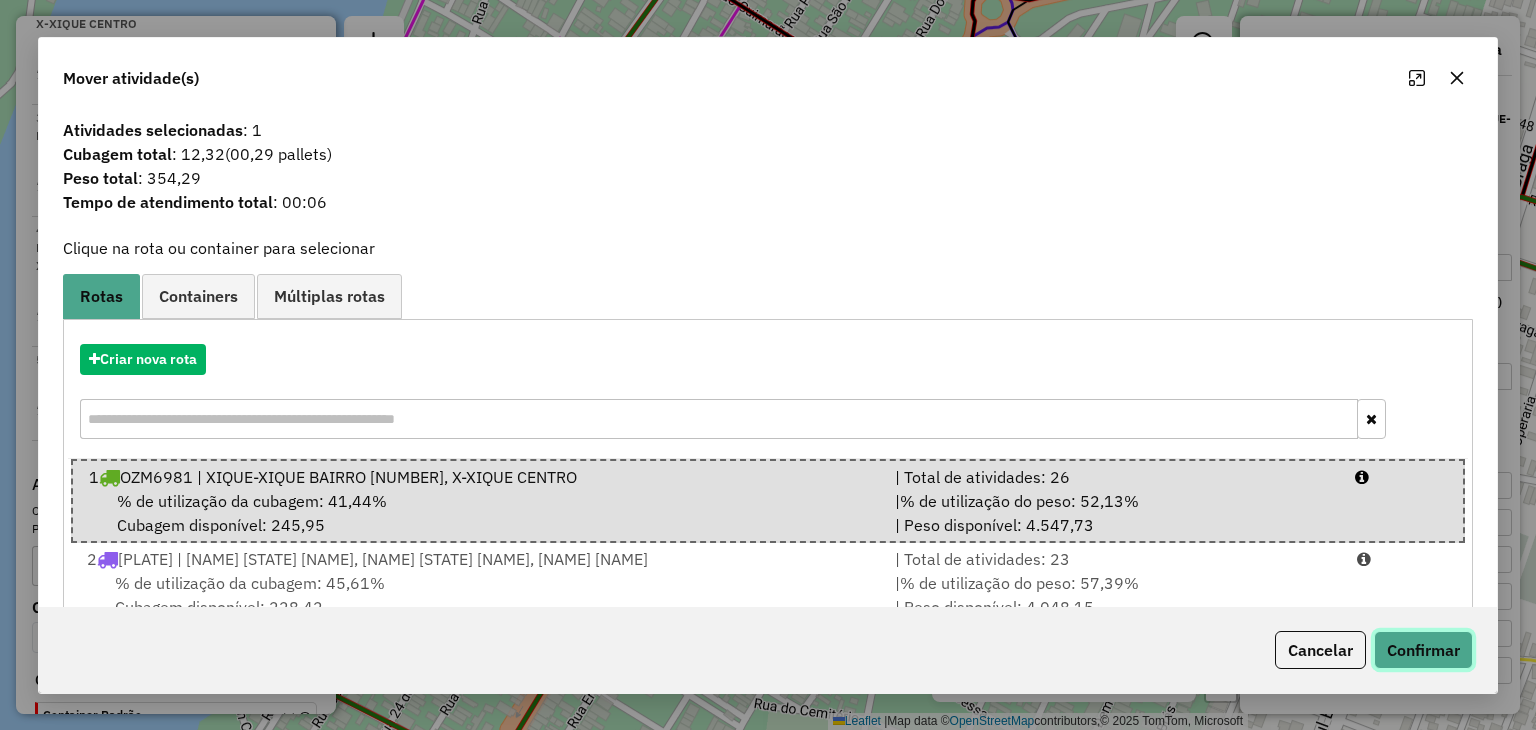 click on "Confirmar" 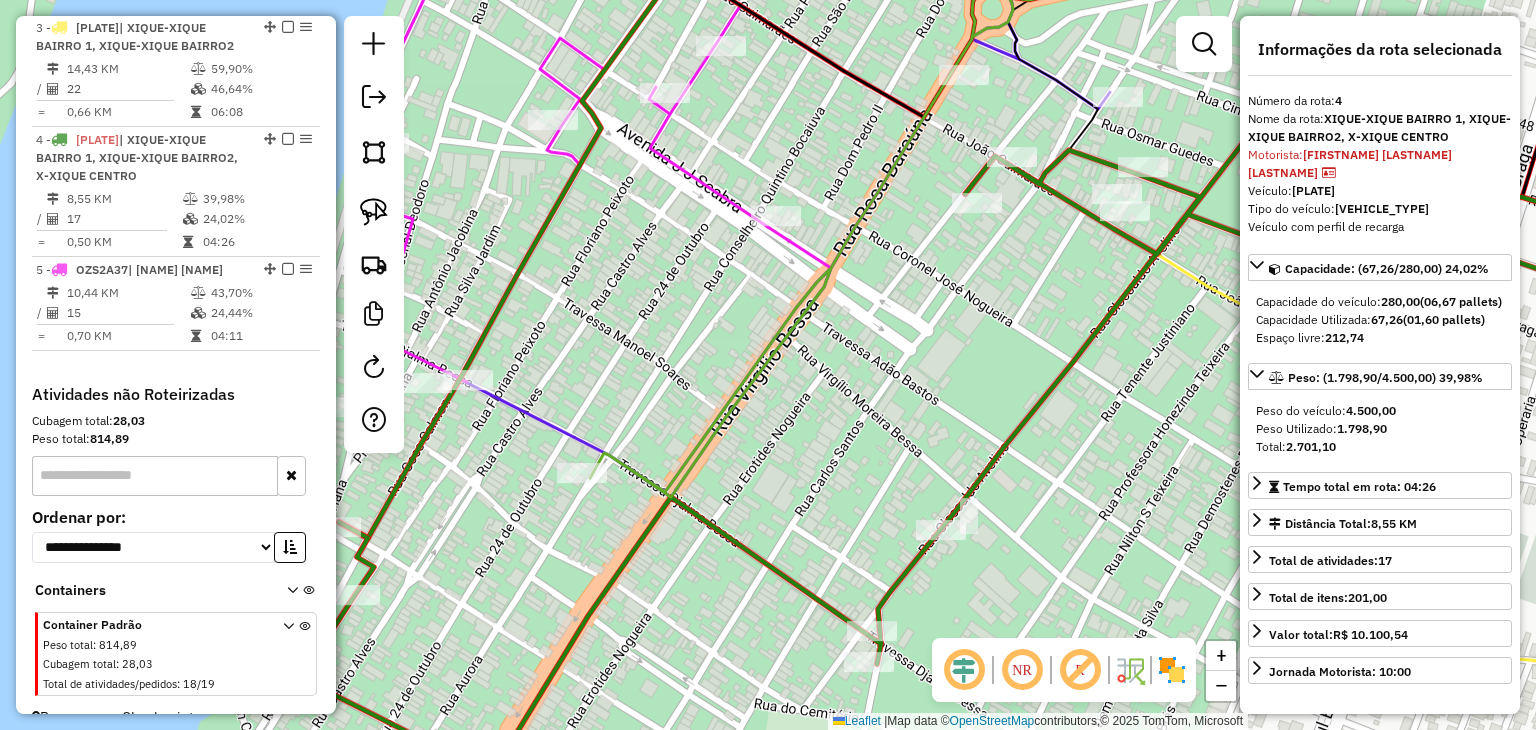 scroll, scrollTop: 1021, scrollLeft: 0, axis: vertical 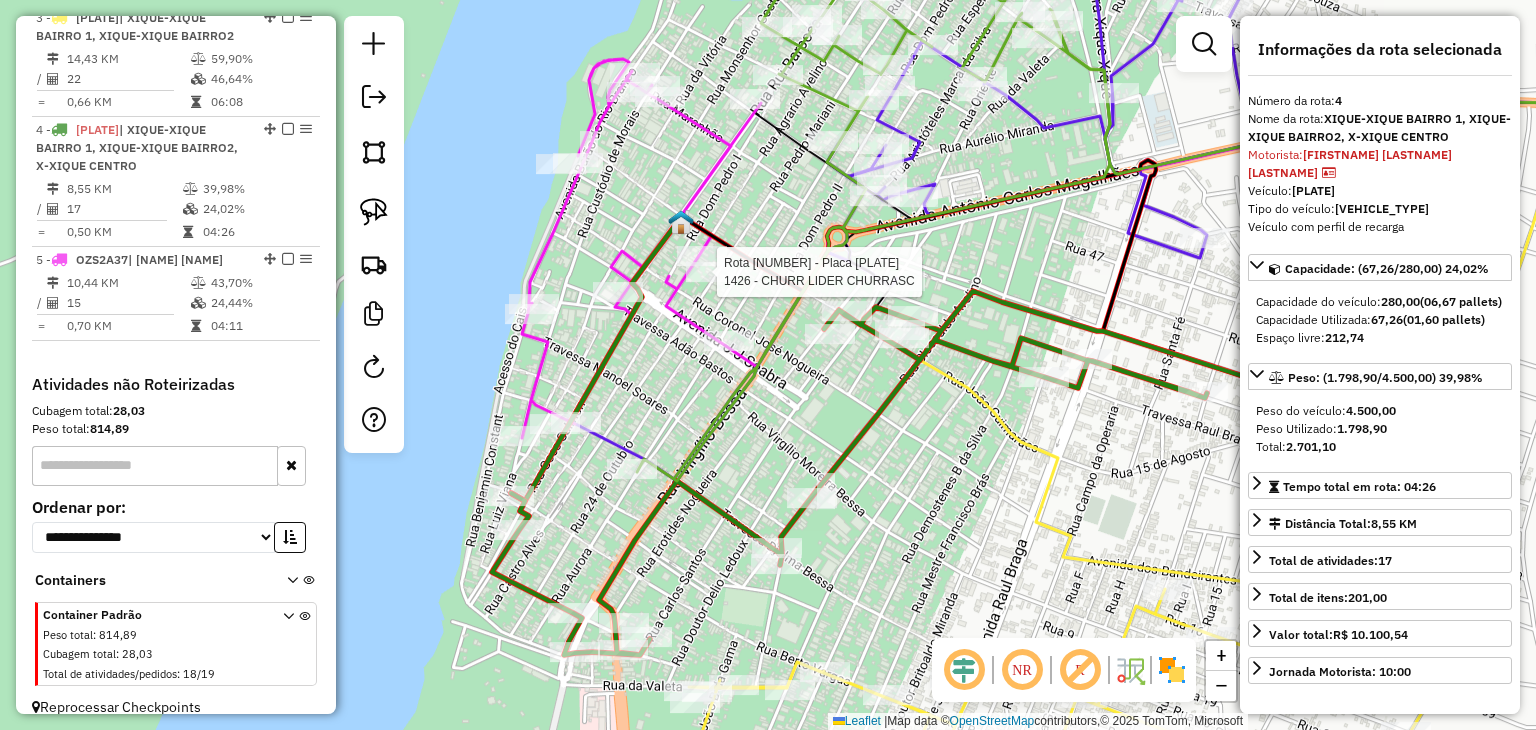 drag, startPoint x: 690, startPoint y: 289, endPoint x: 727, endPoint y: 269, distance: 42.059483 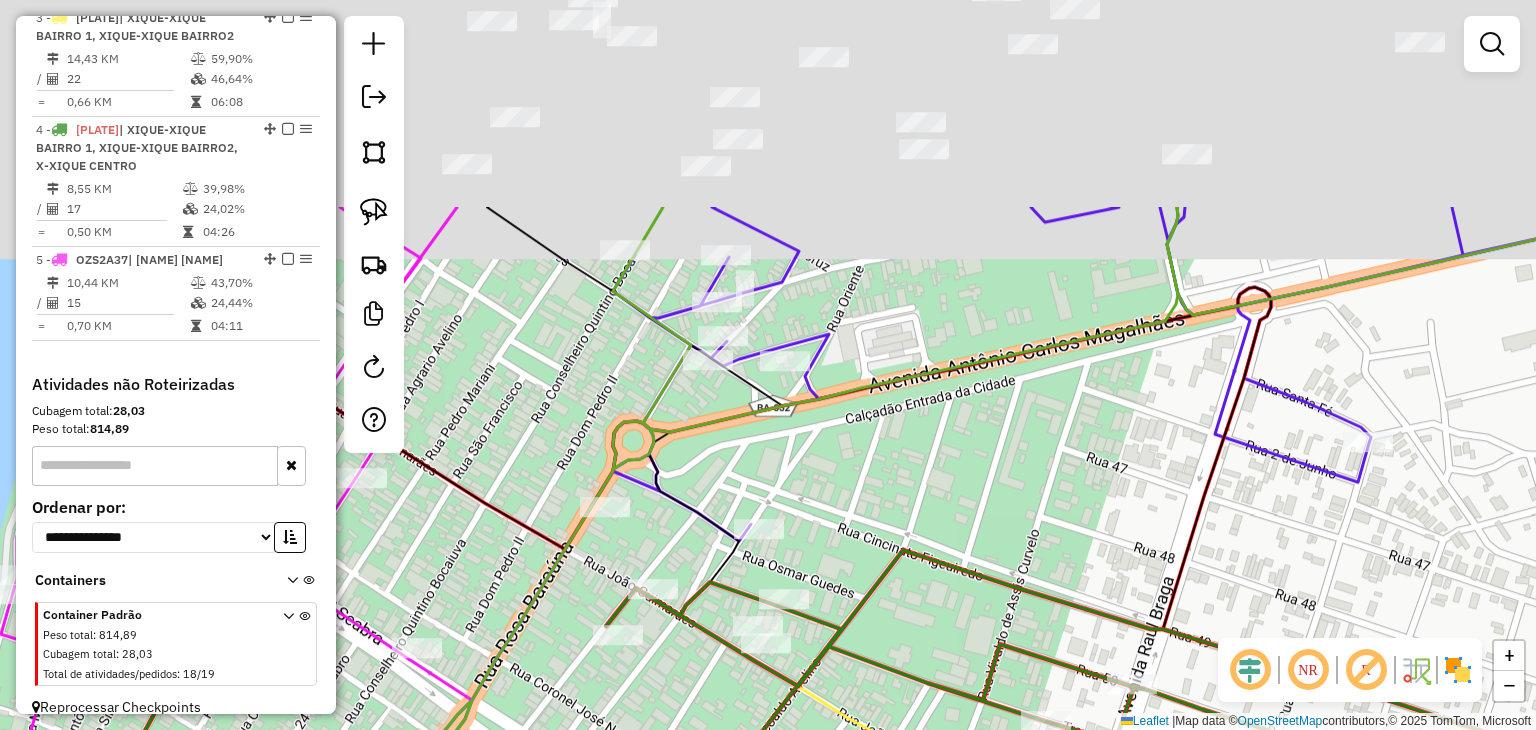 drag, startPoint x: 898, startPoint y: 261, endPoint x: 803, endPoint y: 625, distance: 376.19278 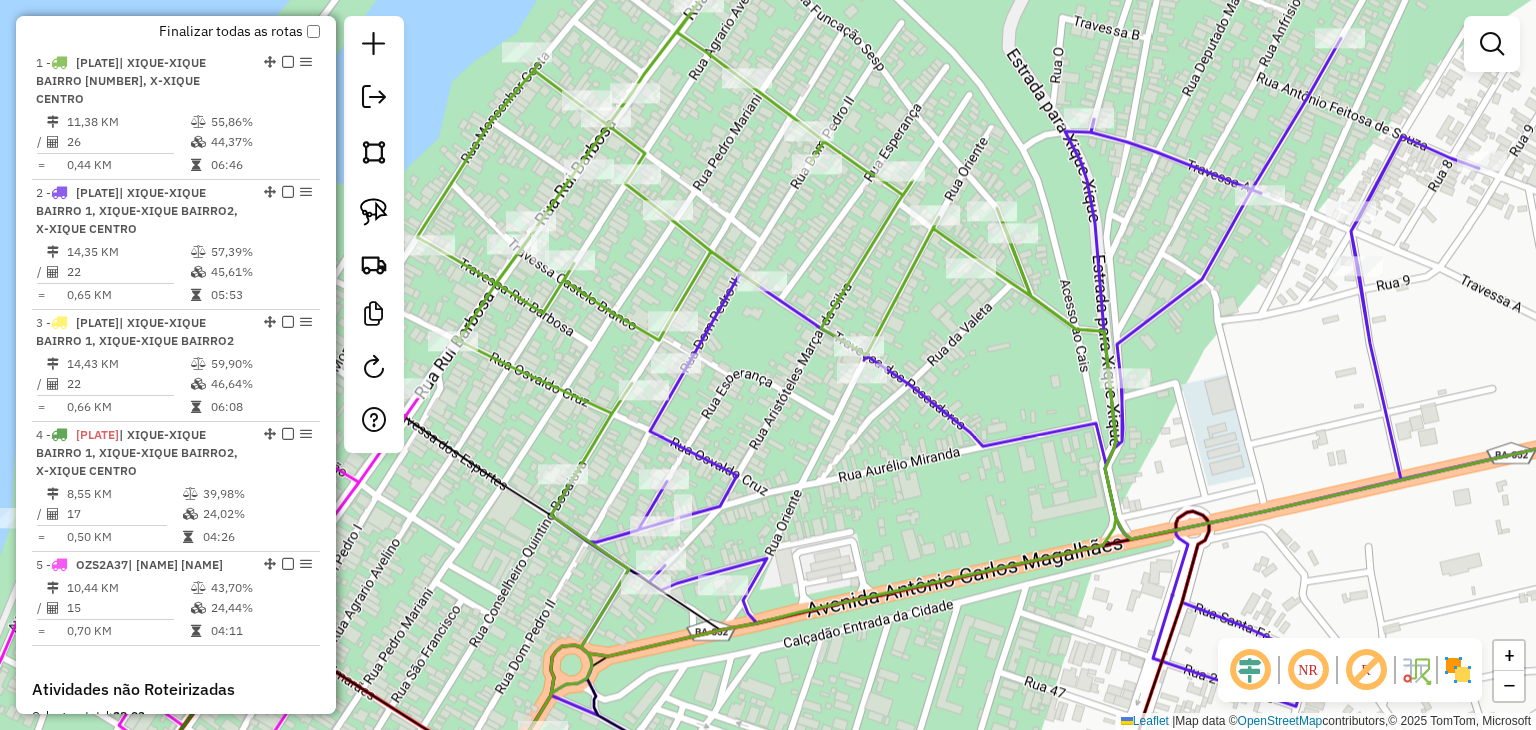 scroll, scrollTop: 721, scrollLeft: 0, axis: vertical 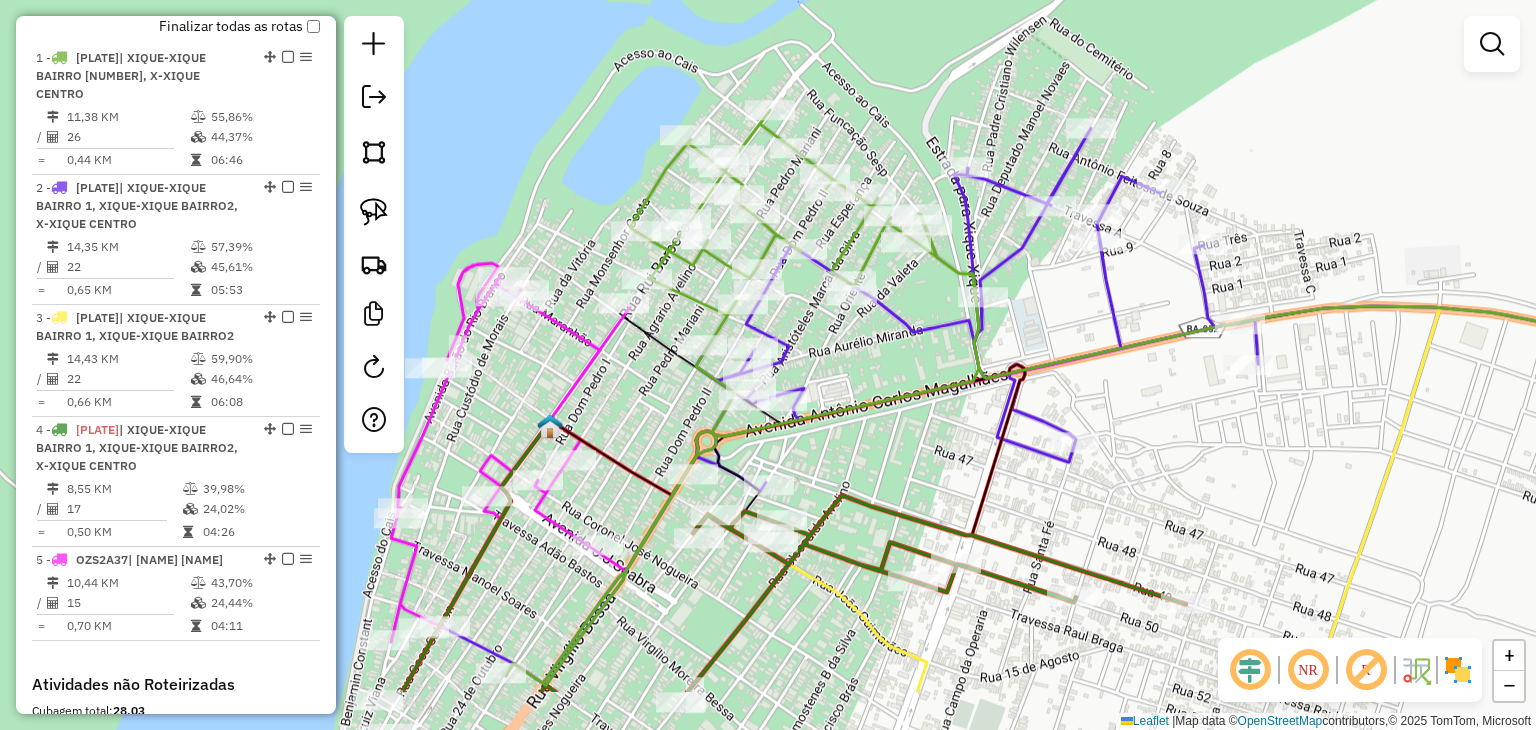 drag, startPoint x: 981, startPoint y: 578, endPoint x: 1012, endPoint y: 536, distance: 52.201534 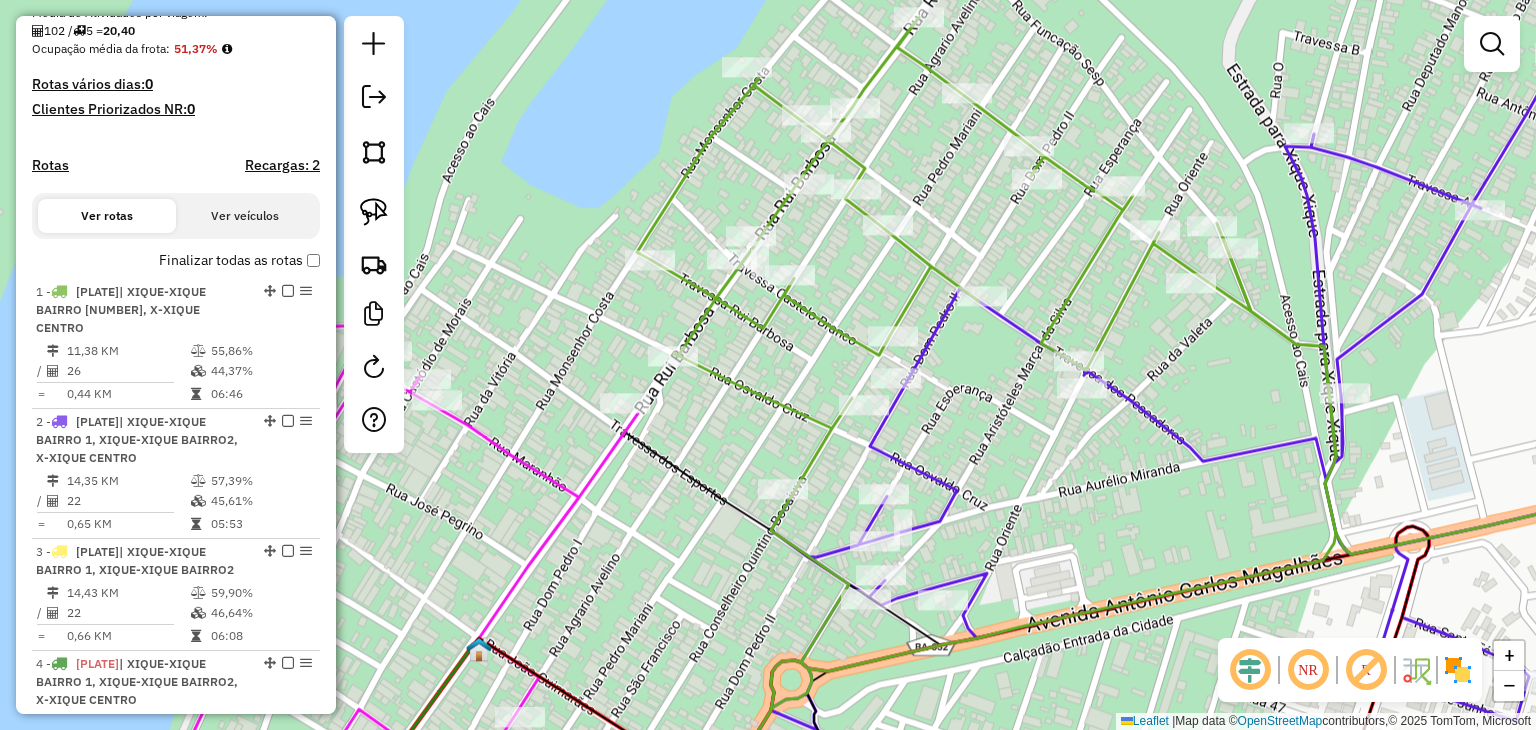 scroll, scrollTop: 321, scrollLeft: 0, axis: vertical 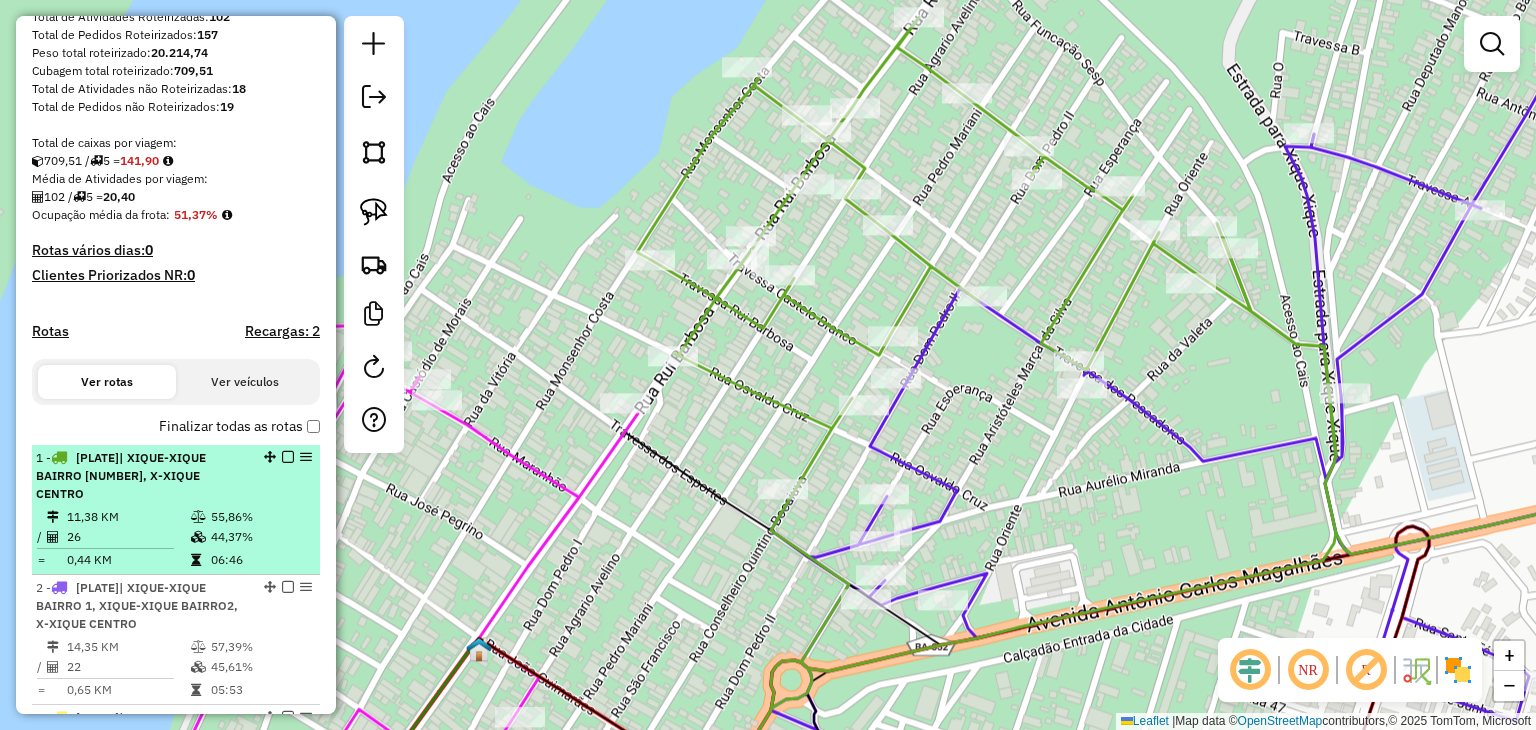click on "11,38 KM" at bounding box center [128, 517] 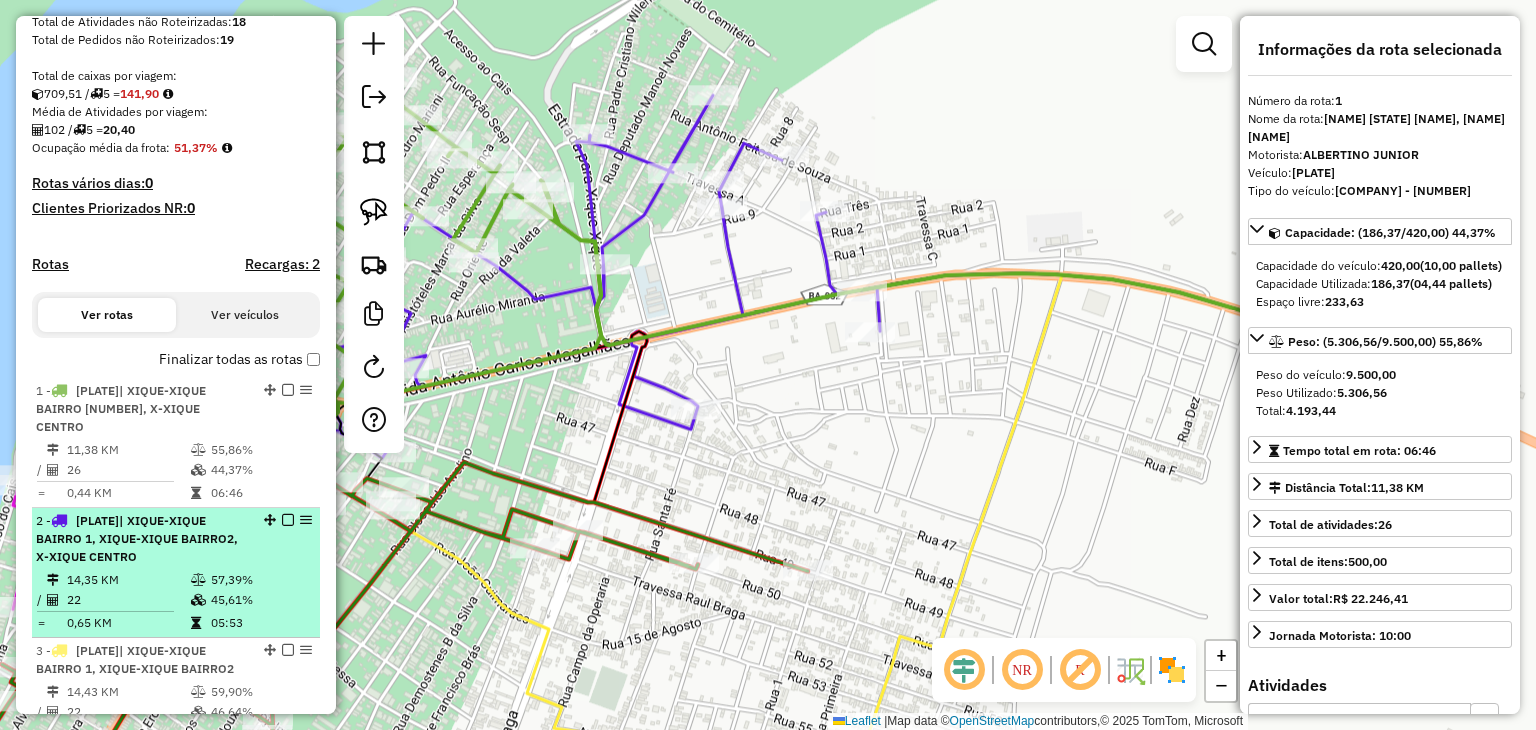 scroll, scrollTop: 421, scrollLeft: 0, axis: vertical 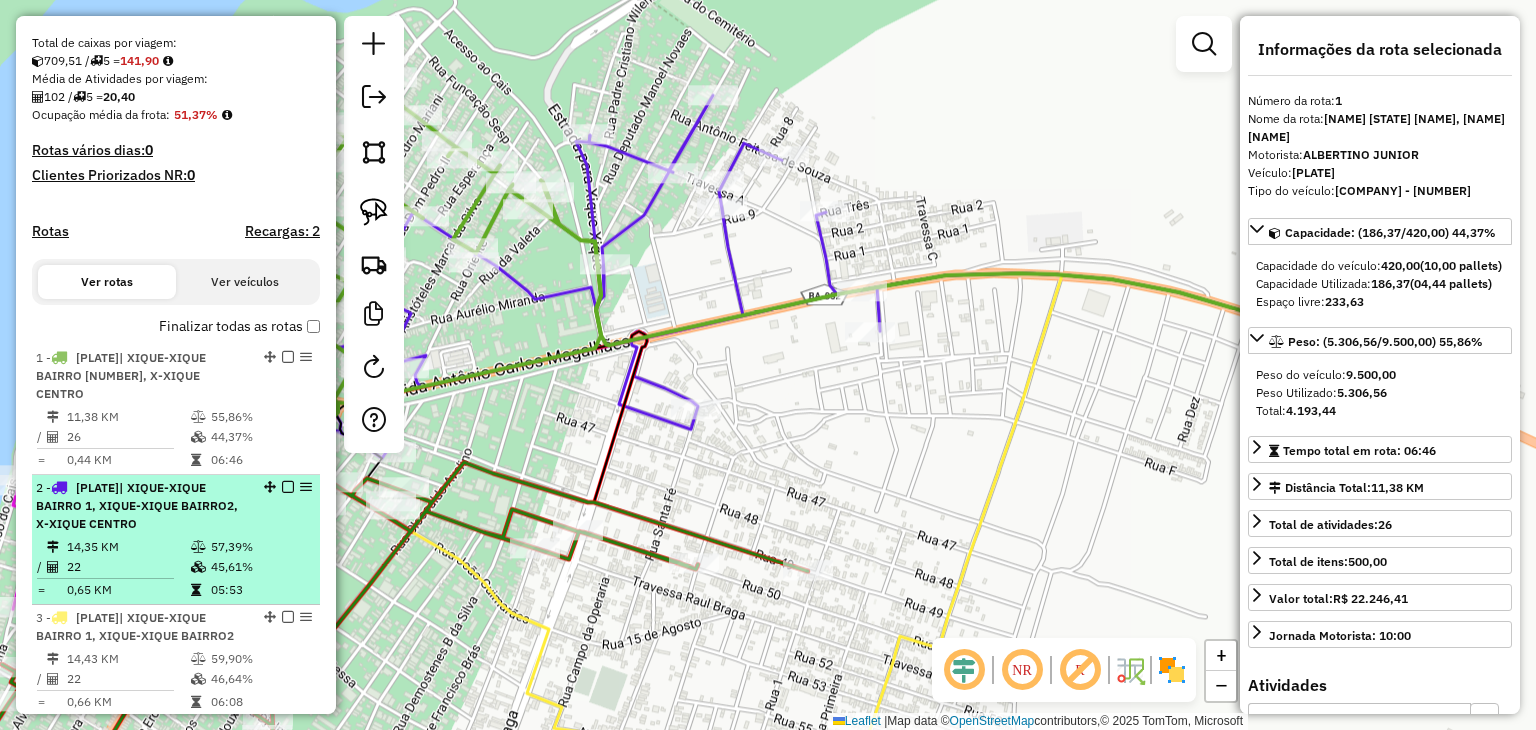click on "14,35 KM" at bounding box center (128, 547) 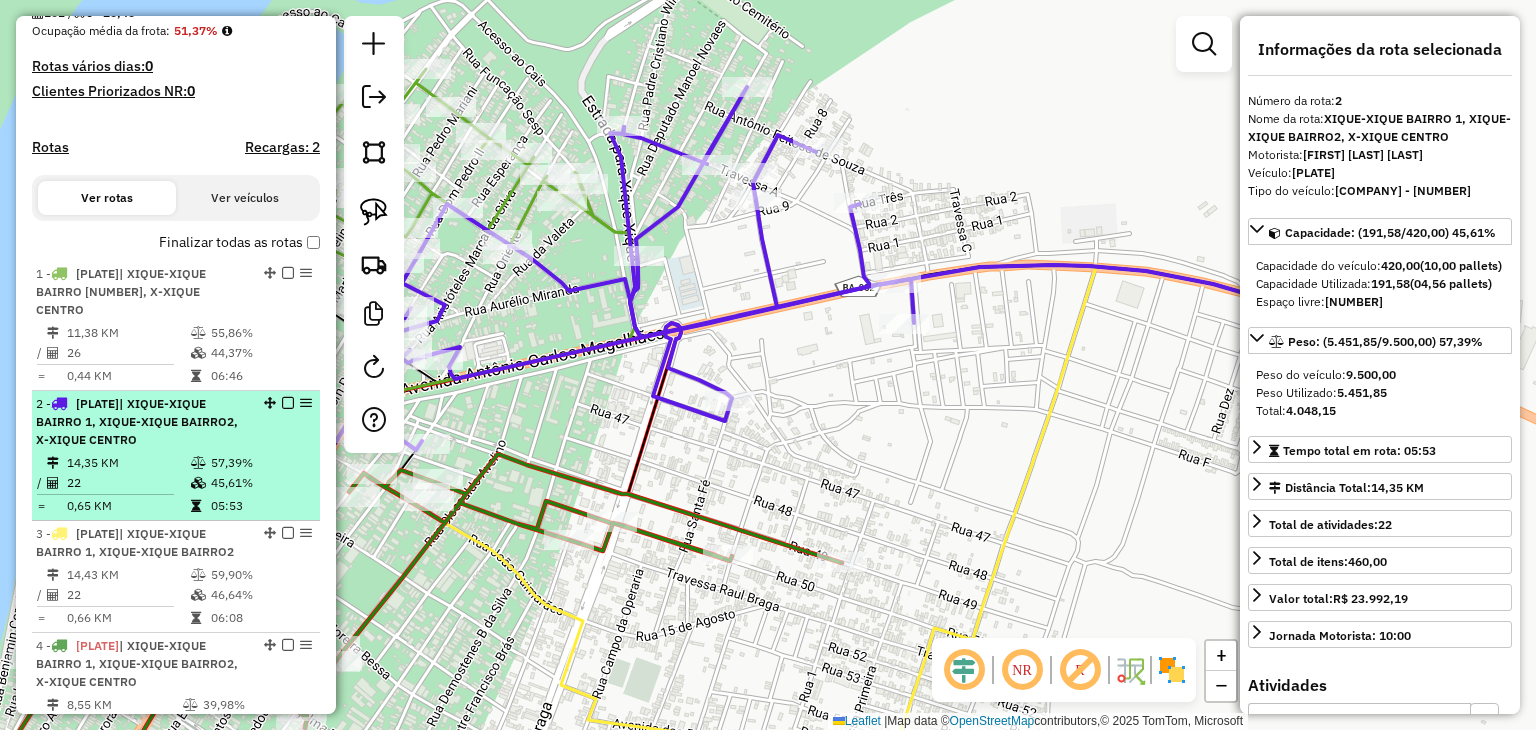 scroll, scrollTop: 521, scrollLeft: 0, axis: vertical 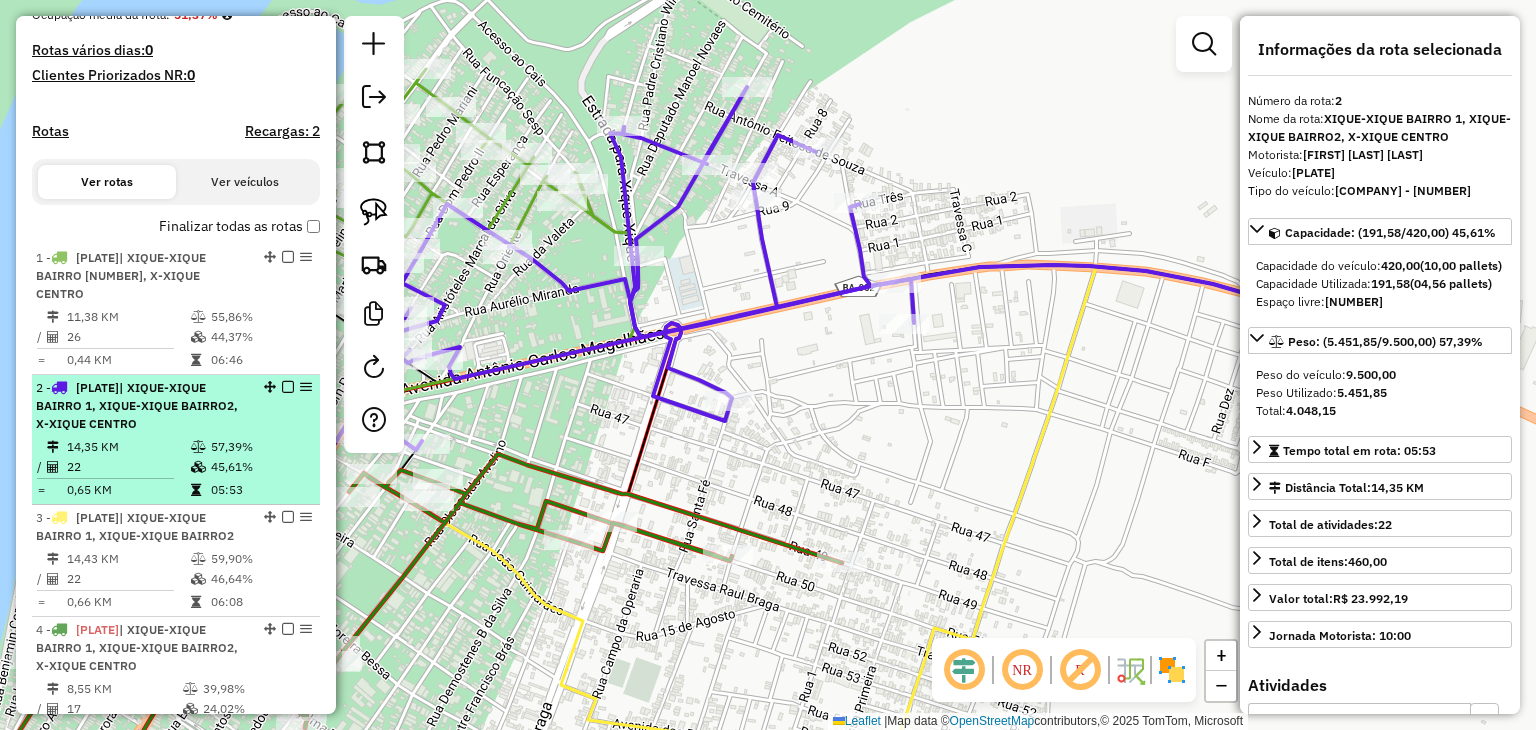 click on "3 -       NZS6082   | XIQUE-XIQUE BAIRRO 1, XIQUE-XIQUE BAIRRO2  14,43 KM   59,90%  /  22   46,64%     =  0,66 KM   06:08" at bounding box center (176, 561) 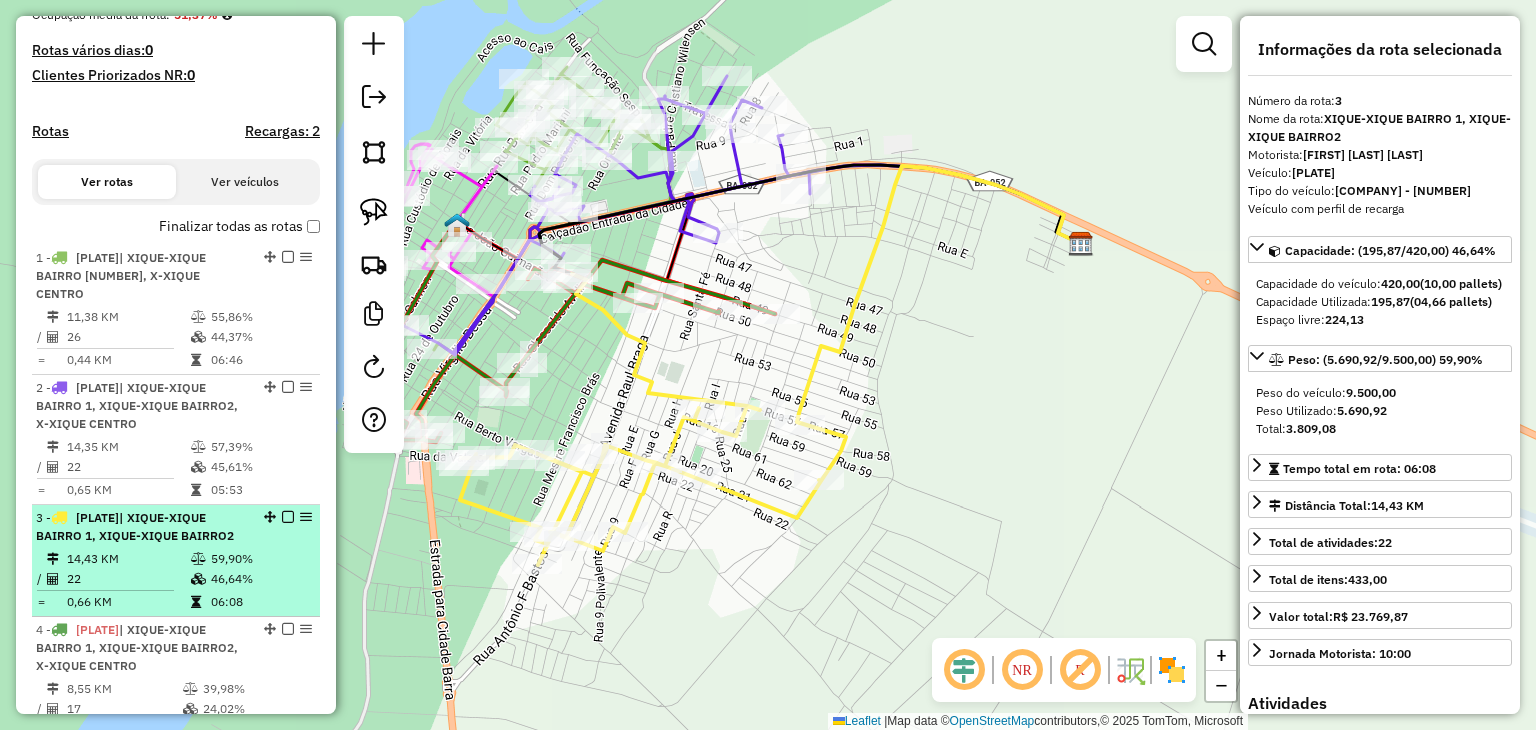 scroll, scrollTop: 621, scrollLeft: 0, axis: vertical 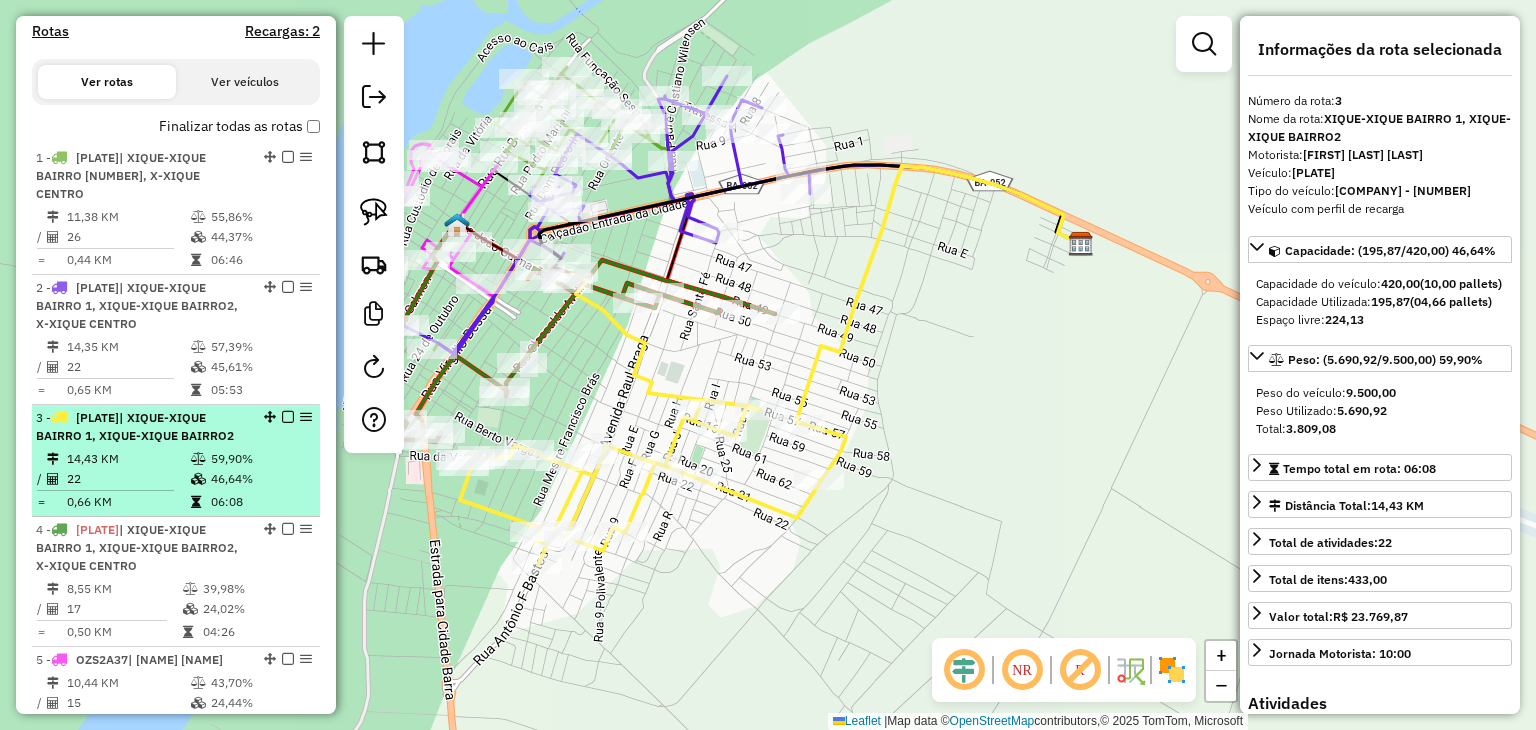 click on "| XIQUE-XIQUE BAIRRO 1, XIQUE-XIQUE BAIRRO2, X-XIQUE CENTRO" at bounding box center [137, 547] 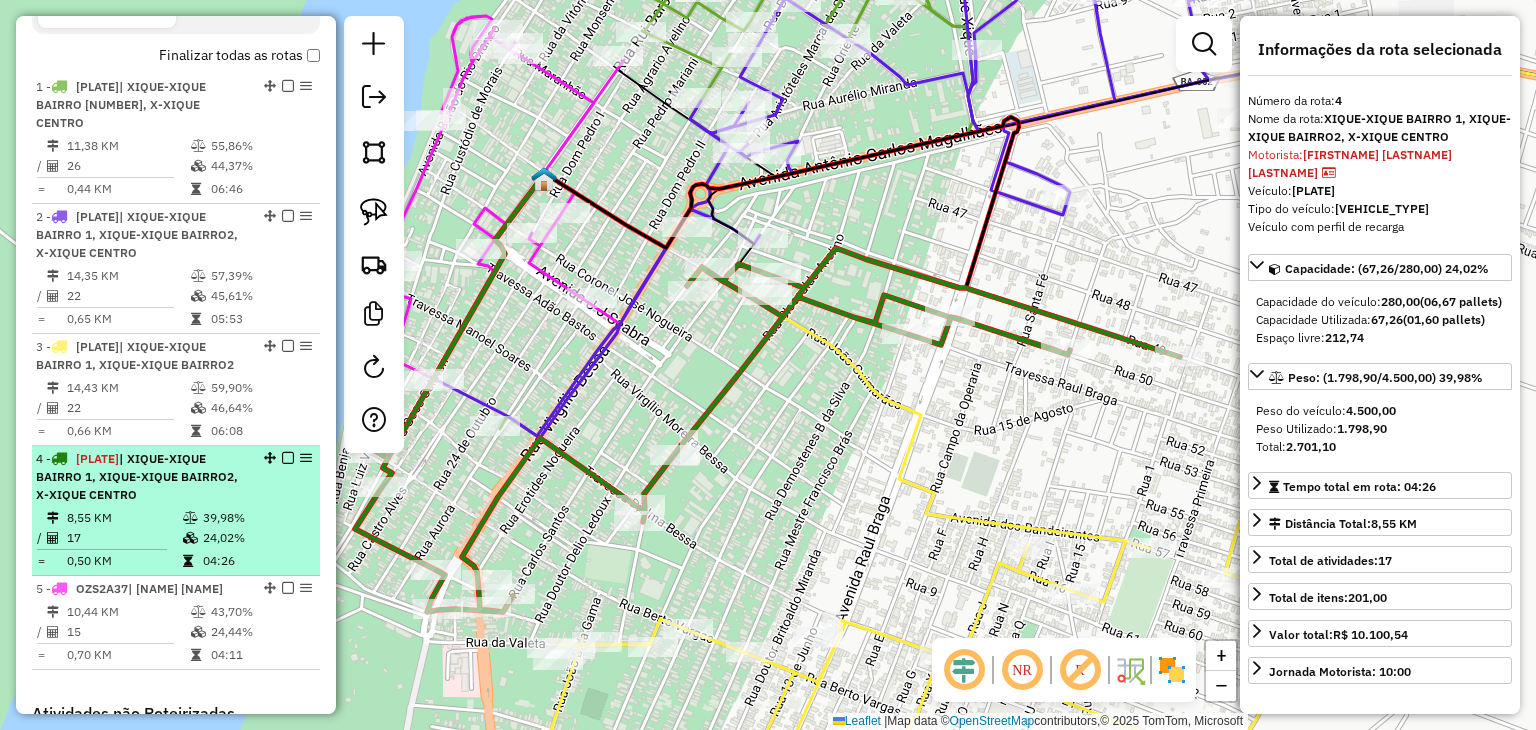 scroll, scrollTop: 721, scrollLeft: 0, axis: vertical 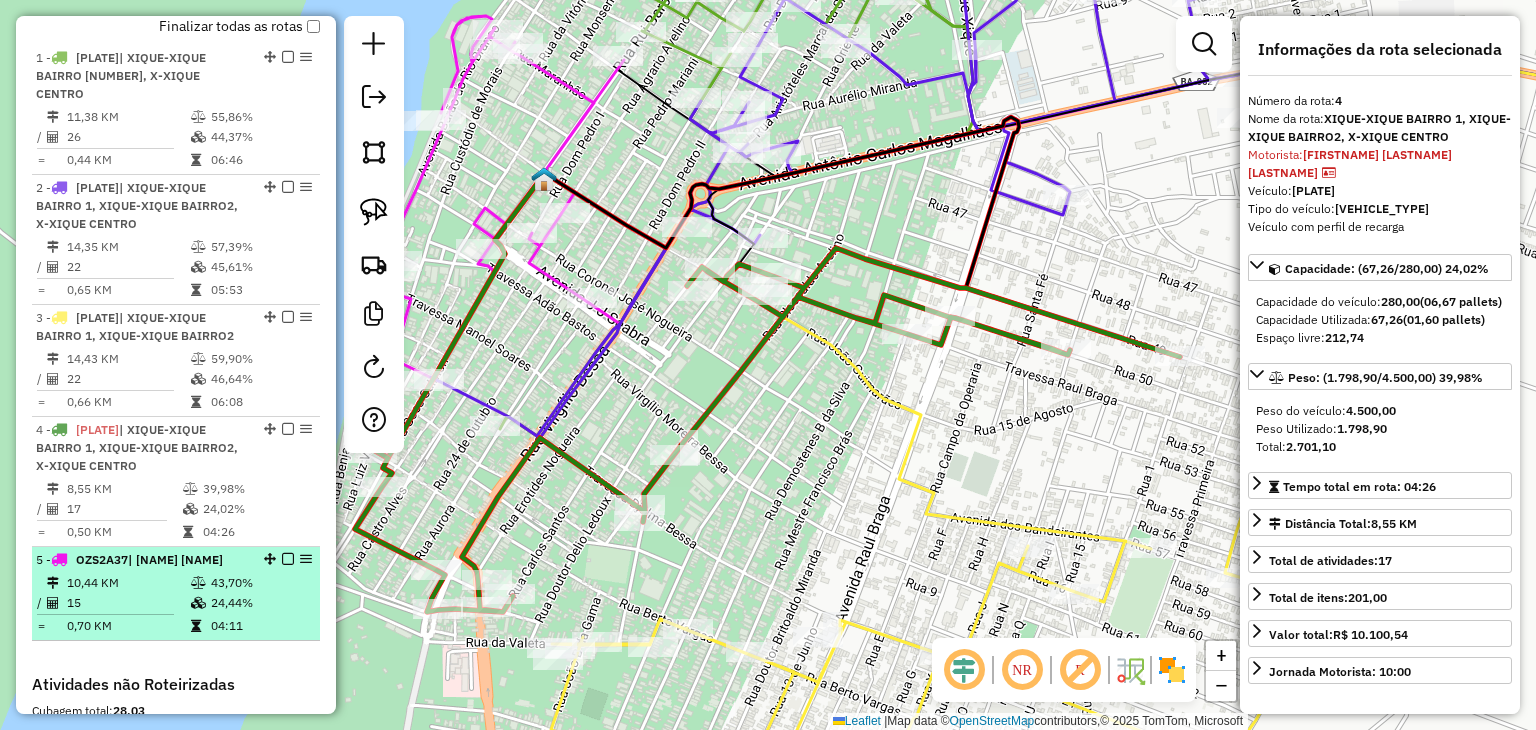 click on "10,44 KM" at bounding box center (128, 583) 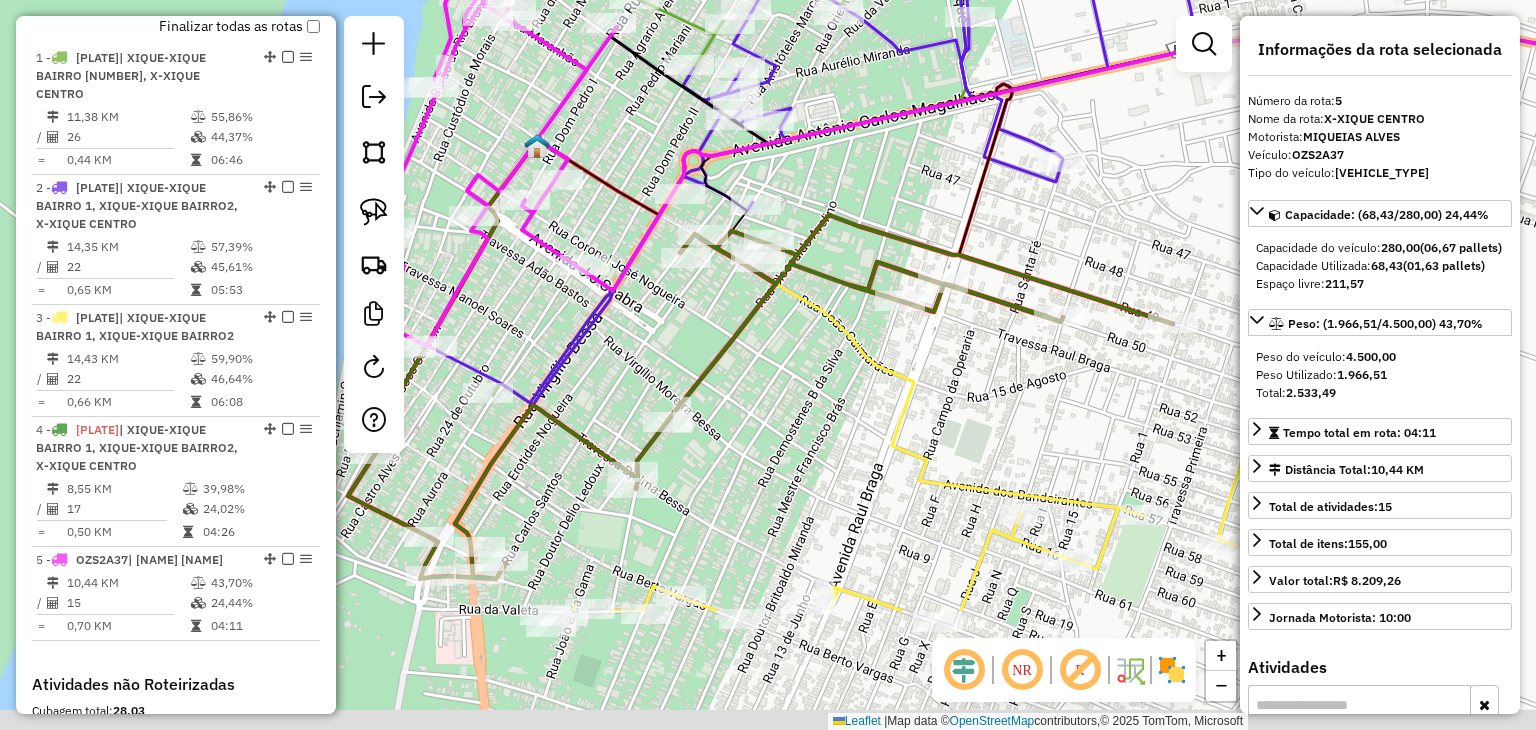 drag, startPoint x: 464, startPoint y: 585, endPoint x: 824, endPoint y: 357, distance: 426.12674 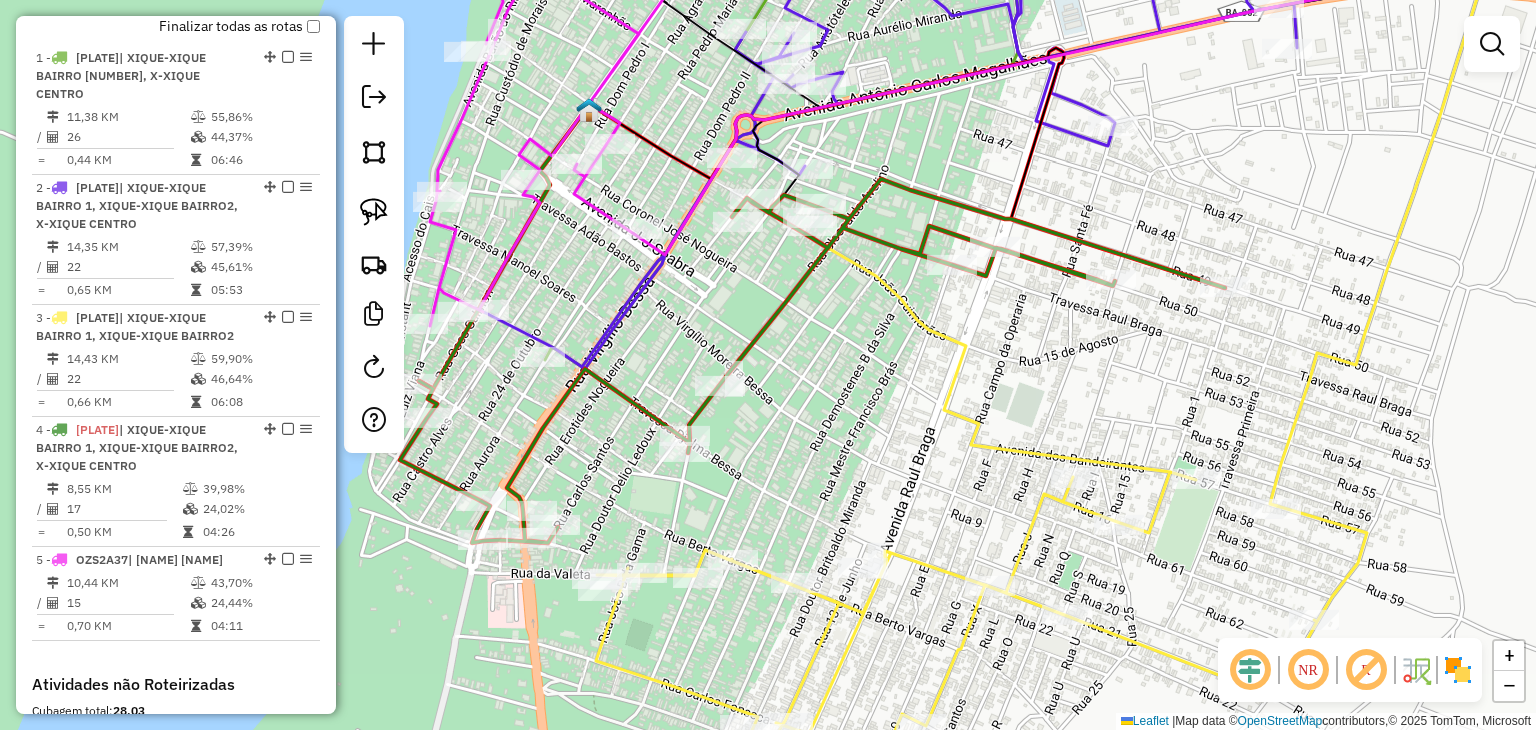 click 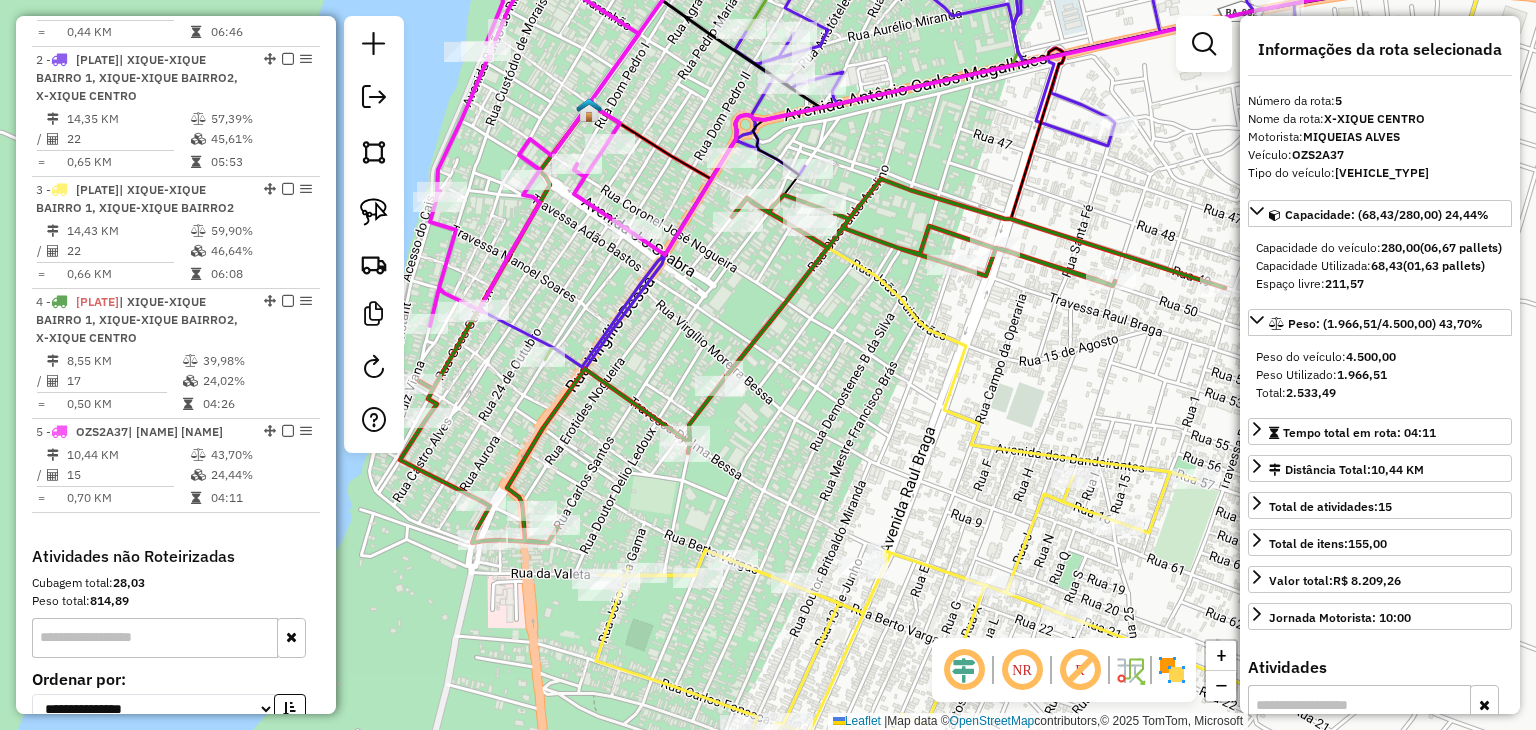 click 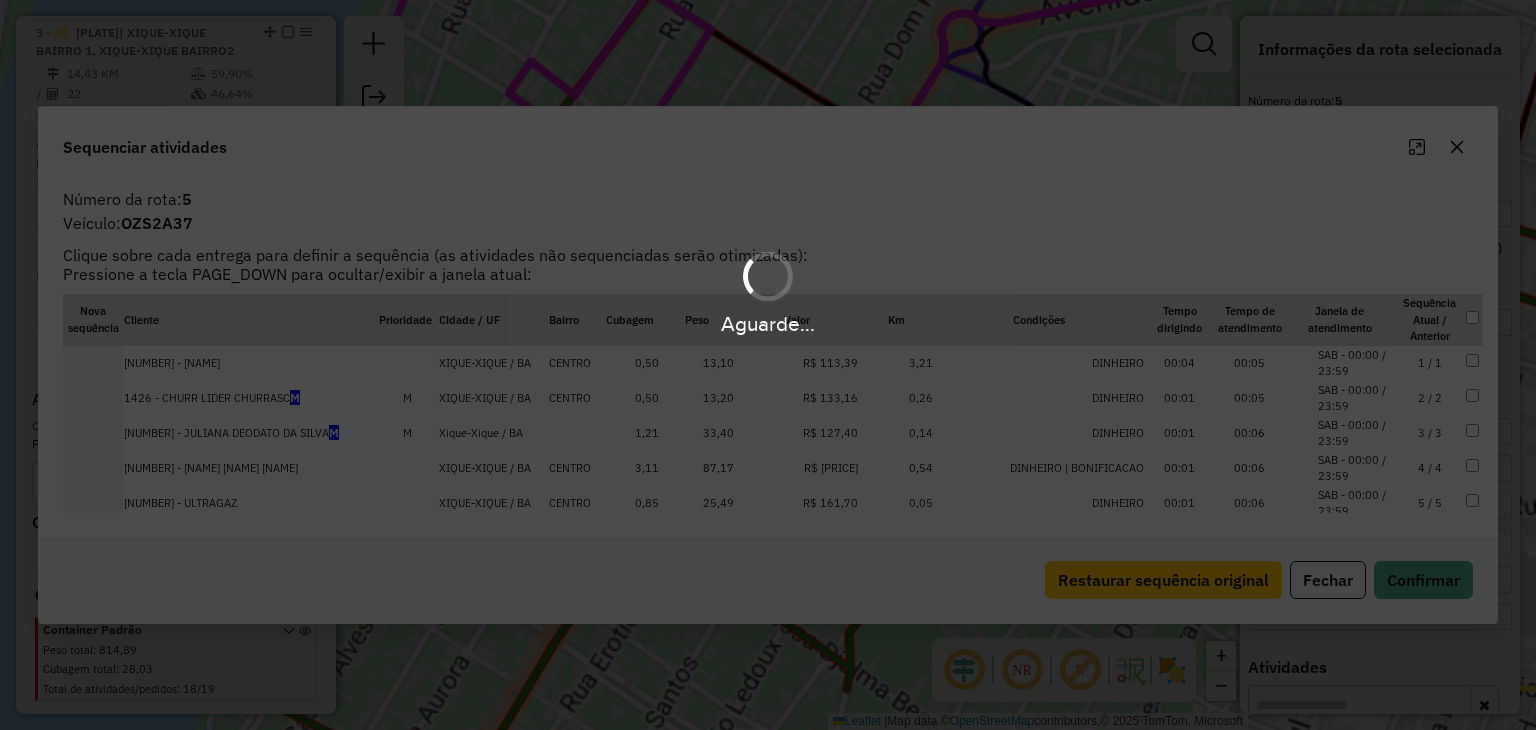 scroll, scrollTop: 1021, scrollLeft: 0, axis: vertical 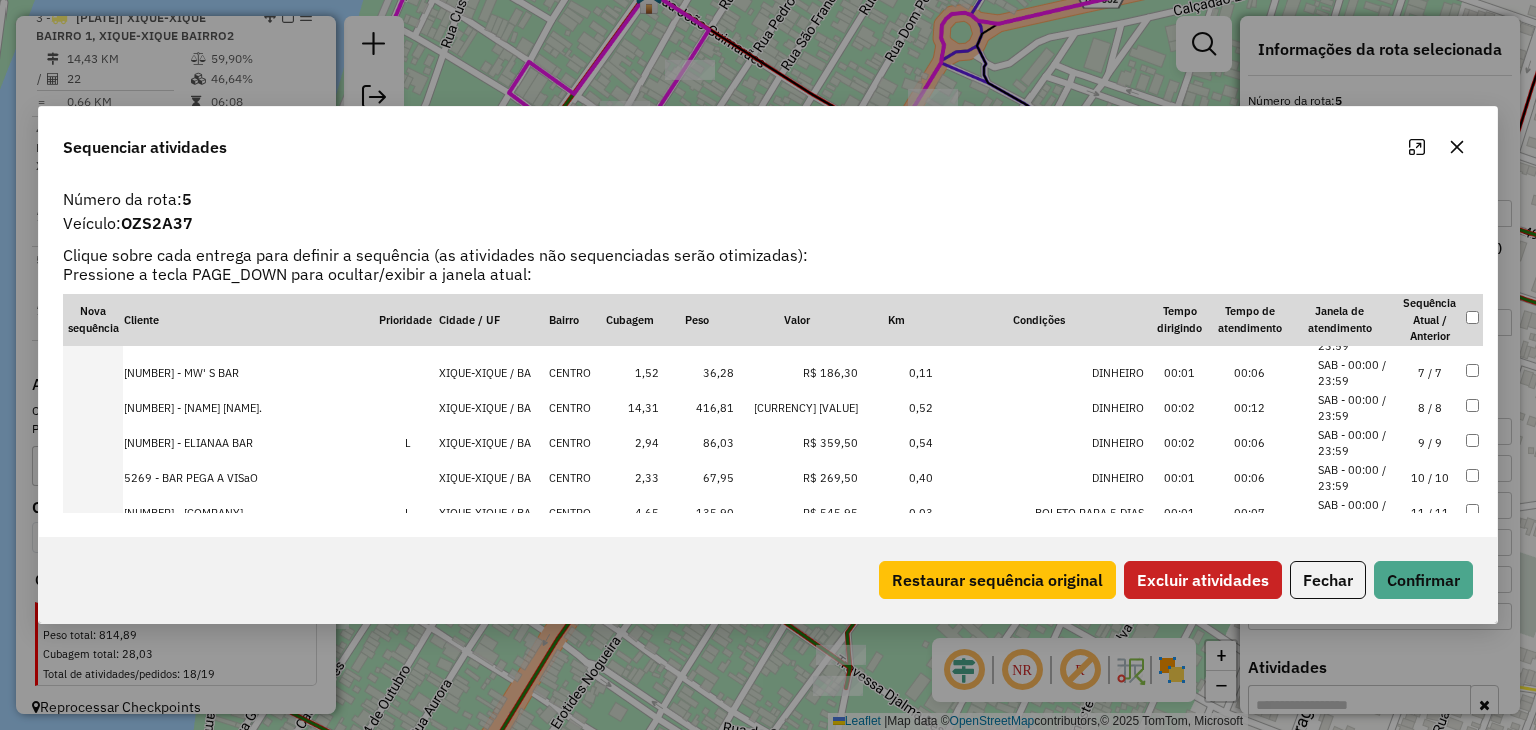 click on "Excluir atividades" 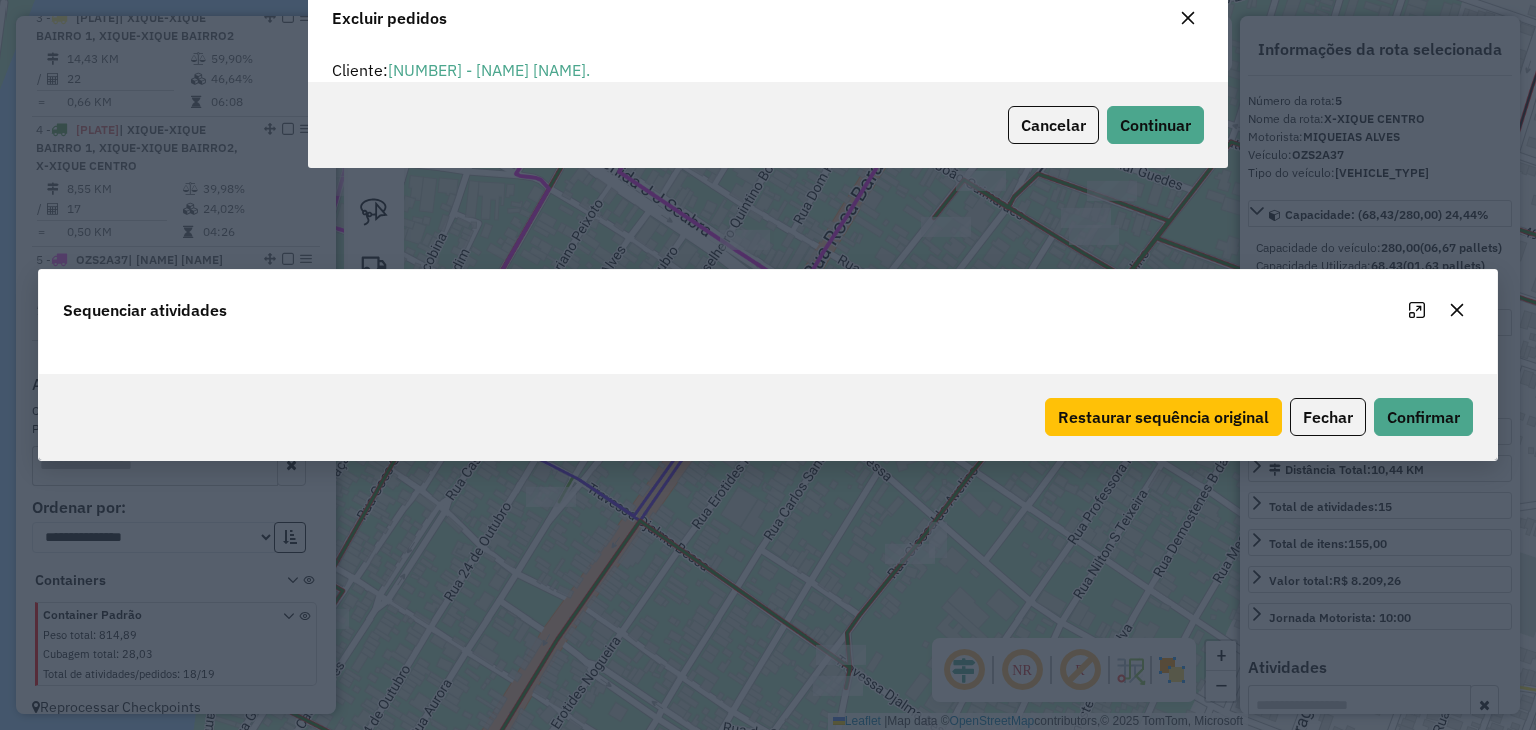 scroll, scrollTop: 69, scrollLeft: 0, axis: vertical 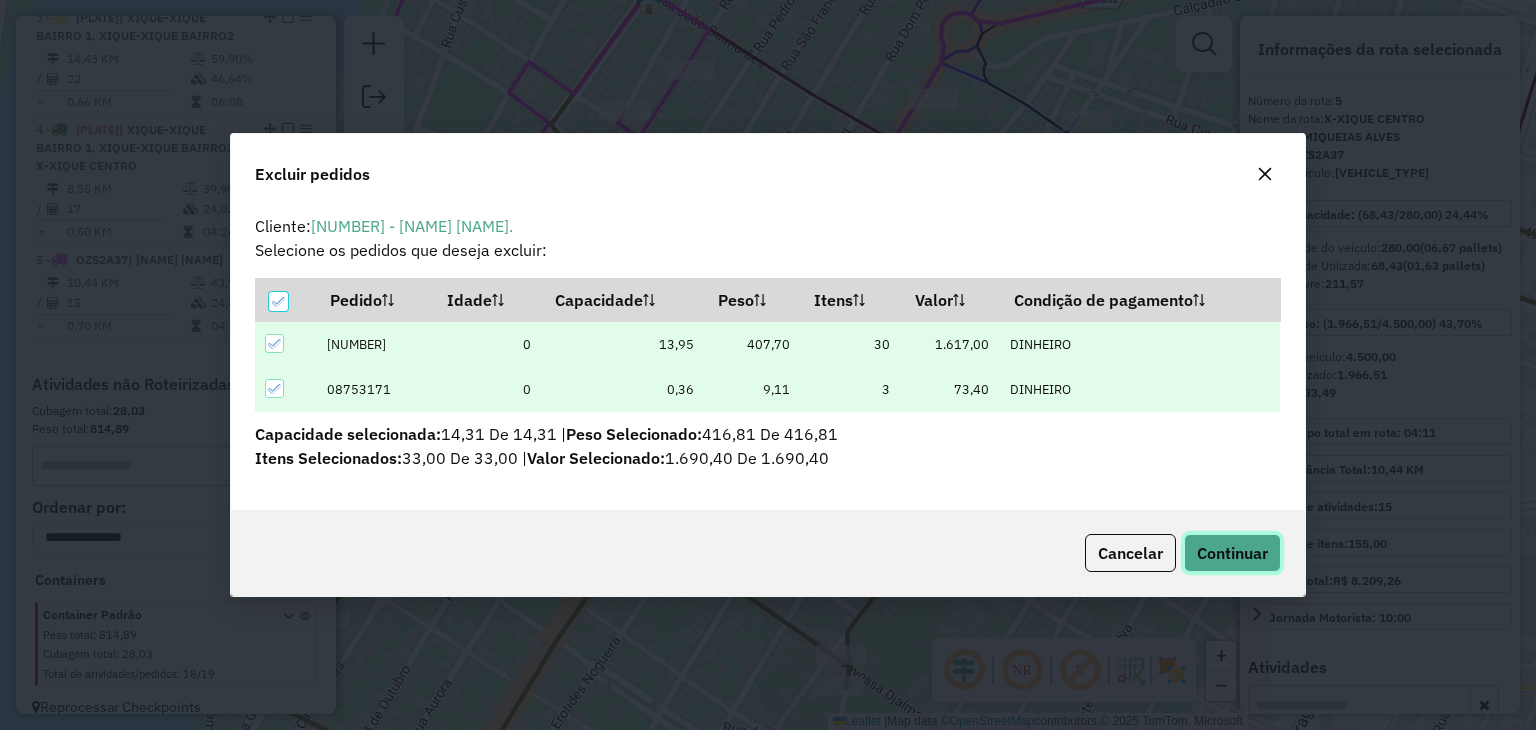 click on "Continuar" 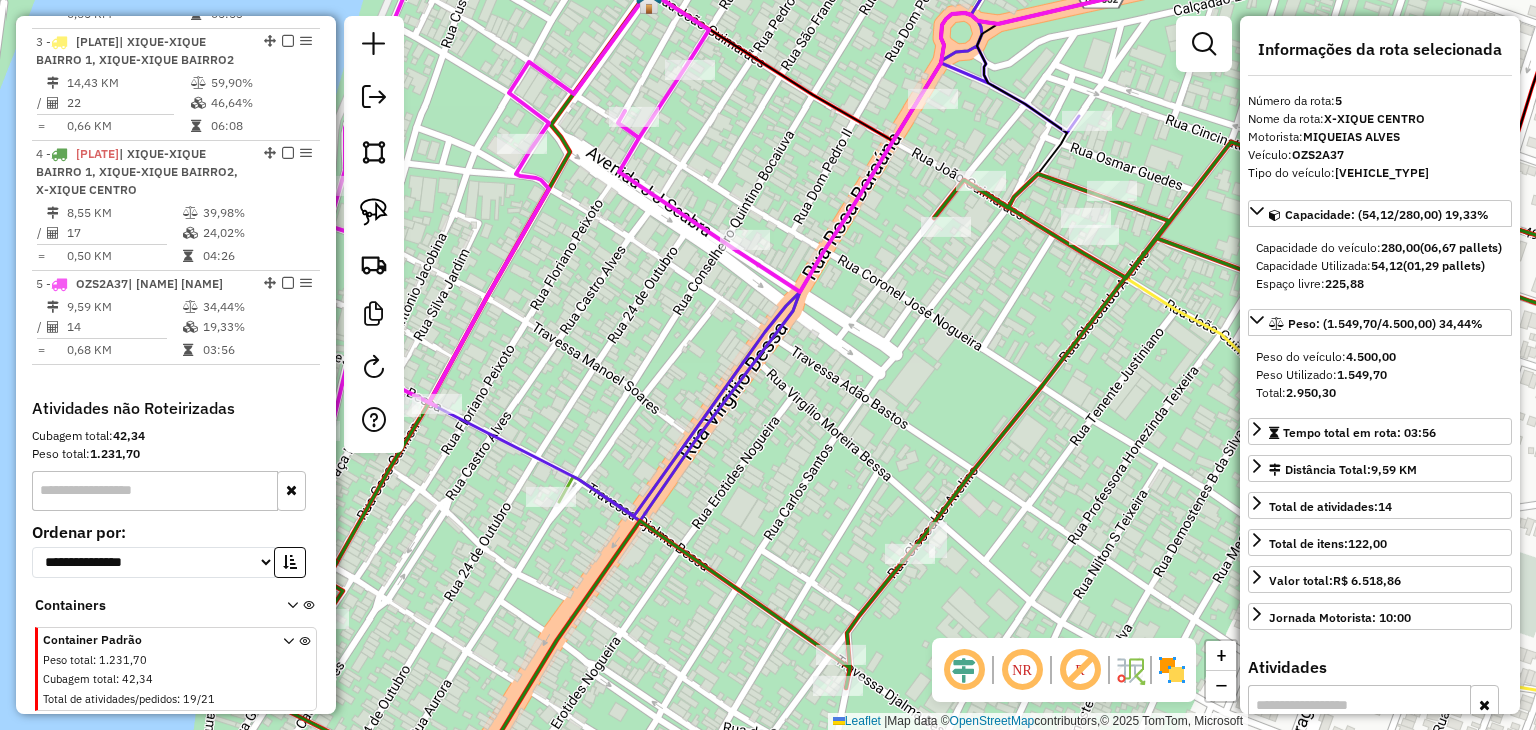 scroll, scrollTop: 1046, scrollLeft: 0, axis: vertical 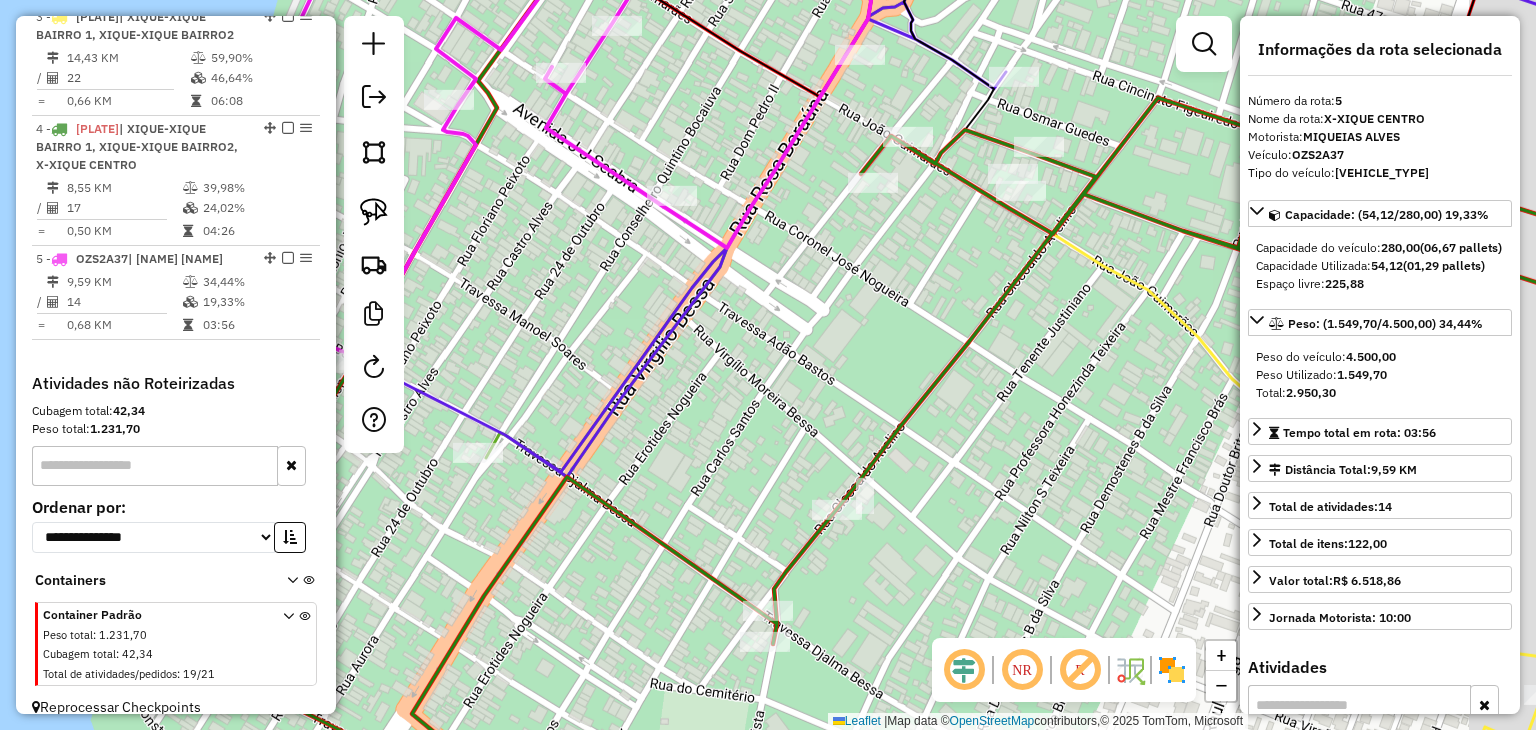 drag, startPoint x: 994, startPoint y: 452, endPoint x: 827, endPoint y: 262, distance: 252.96046 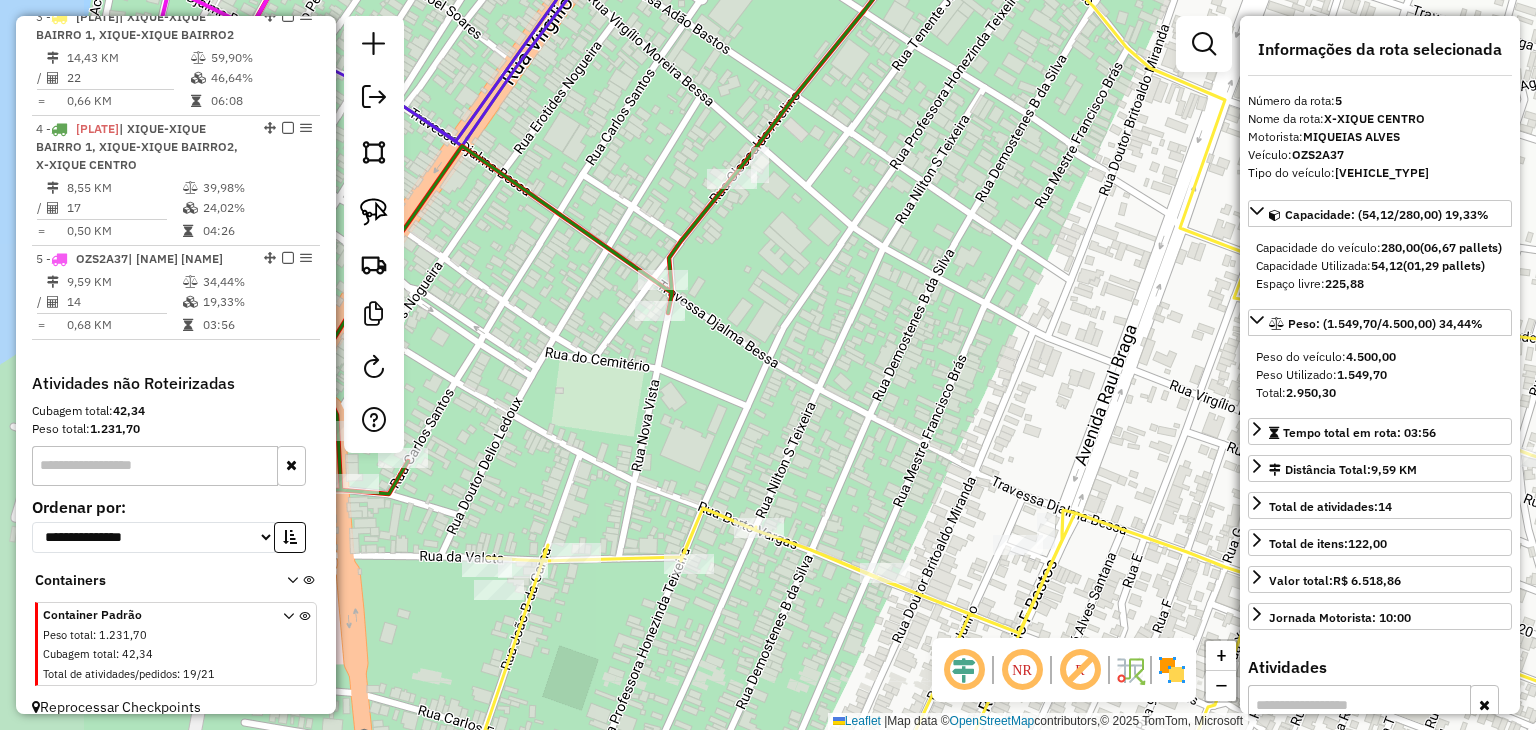 drag, startPoint x: 774, startPoint y: 401, endPoint x: 856, endPoint y: 358, distance: 92.5905 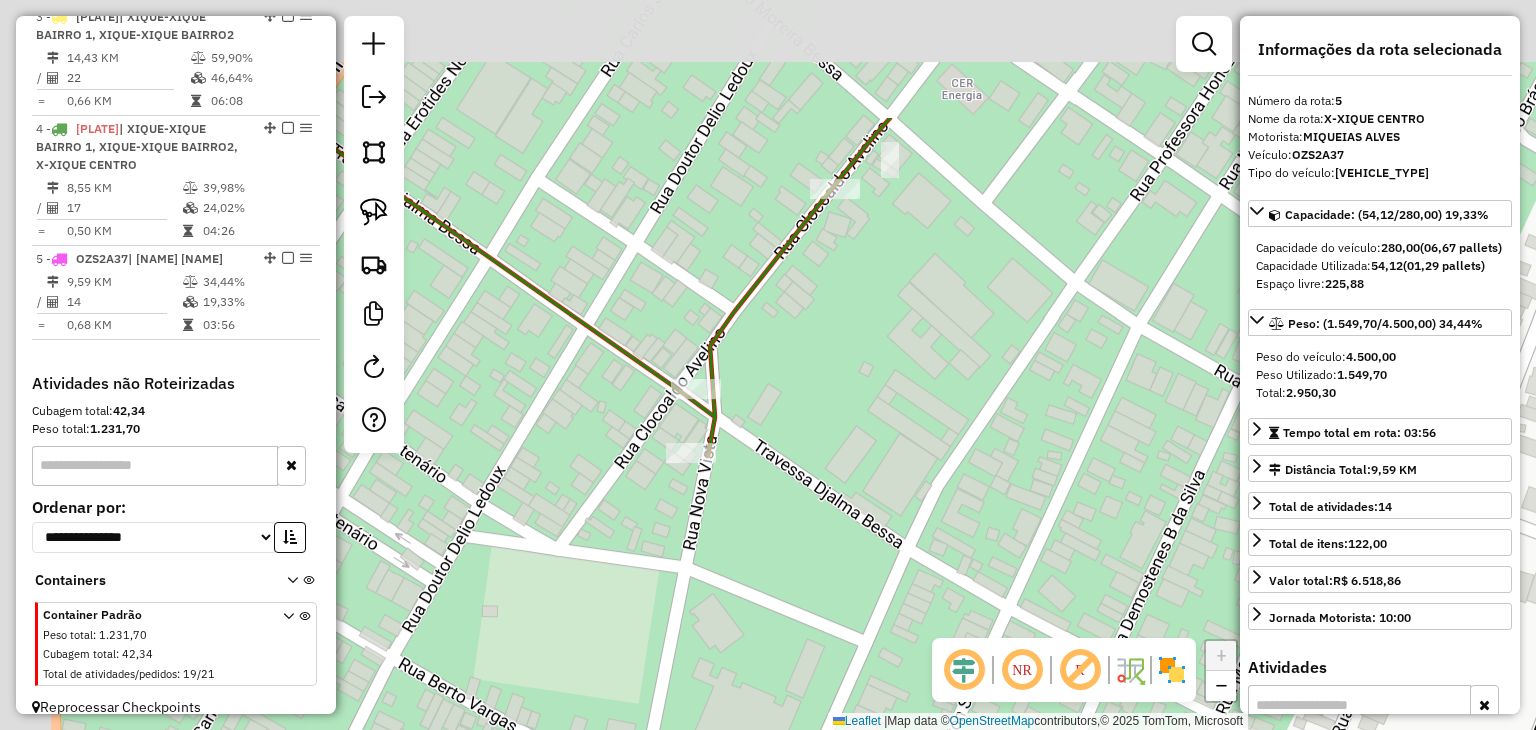 drag, startPoint x: 692, startPoint y: 277, endPoint x: 914, endPoint y: 477, distance: 298.8043 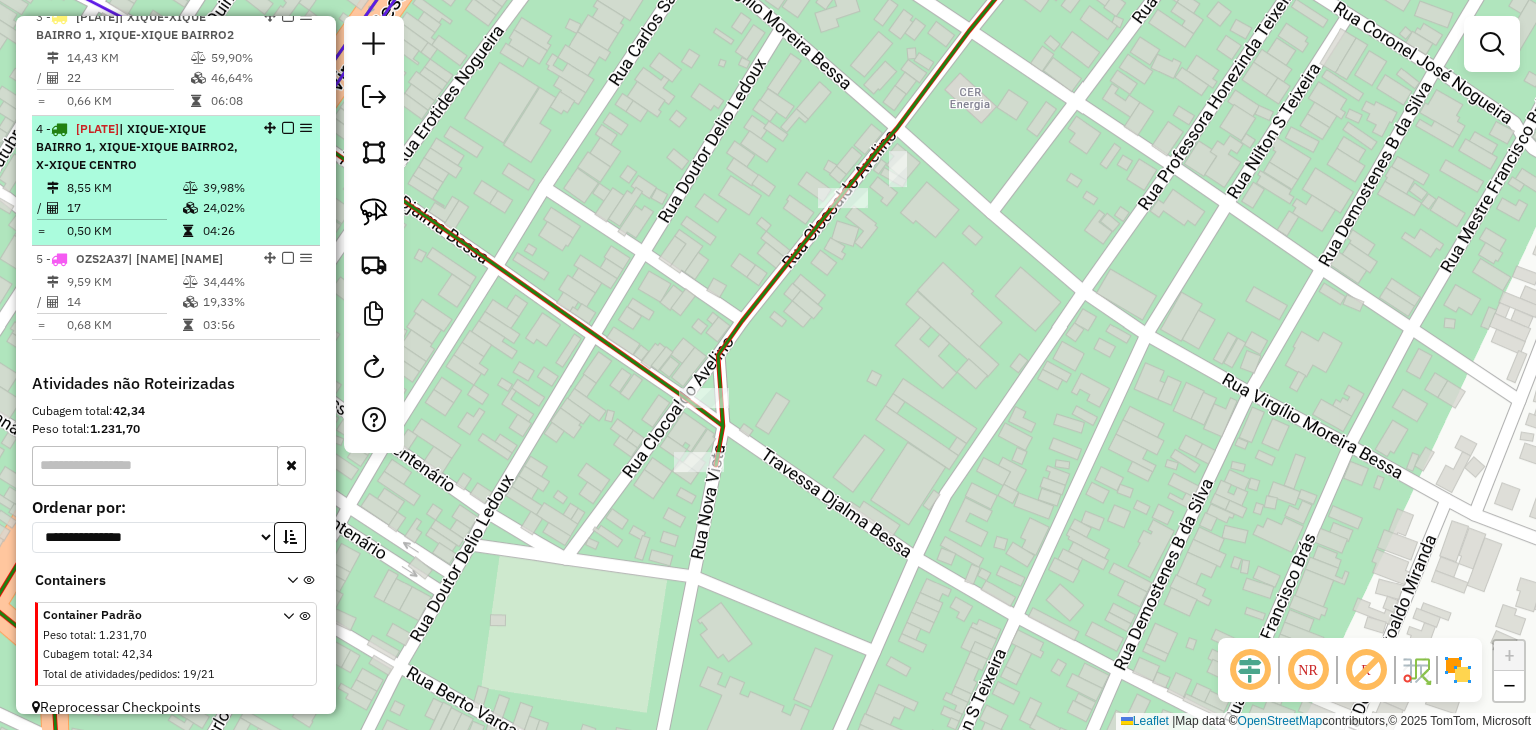 scroll, scrollTop: 746, scrollLeft: 0, axis: vertical 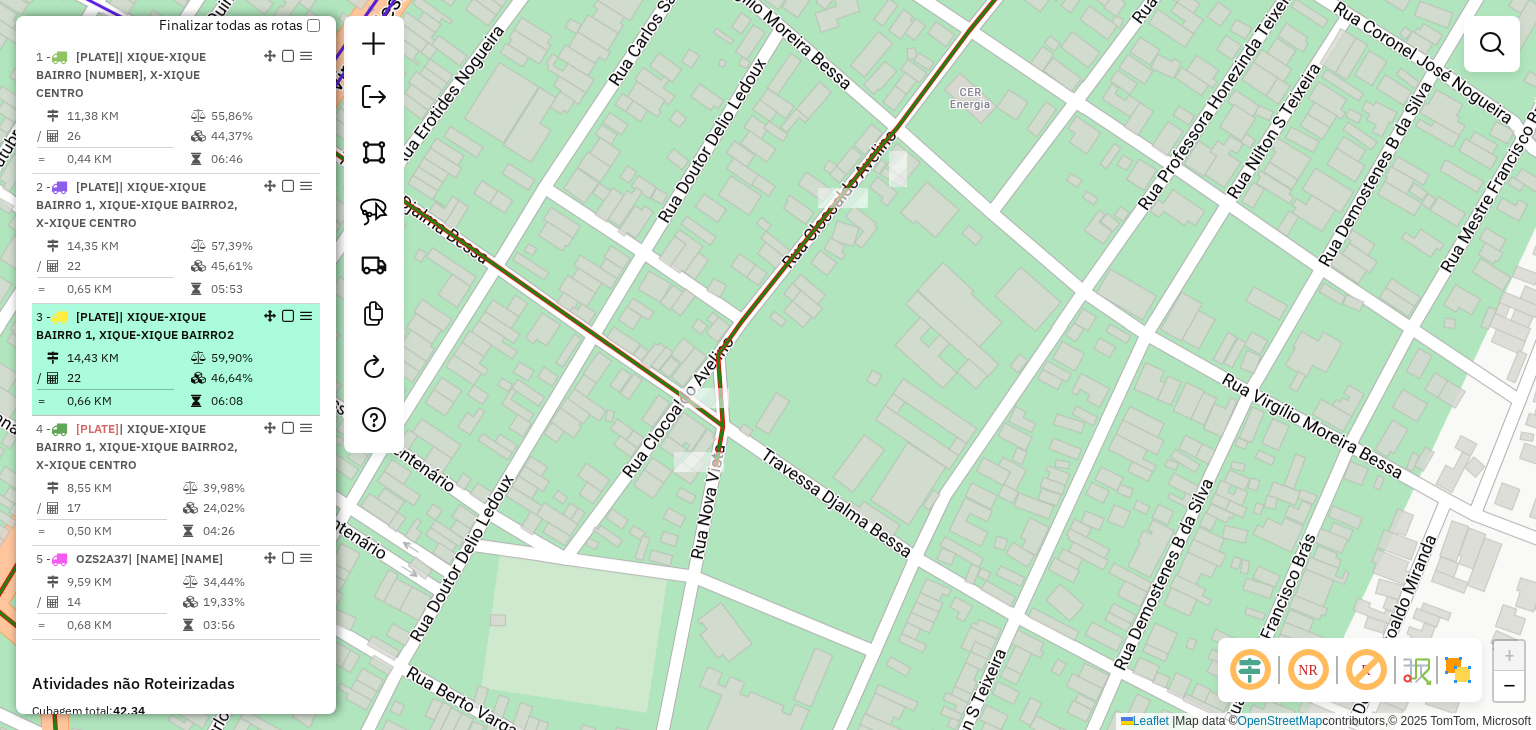 click at bounding box center [198, 358] 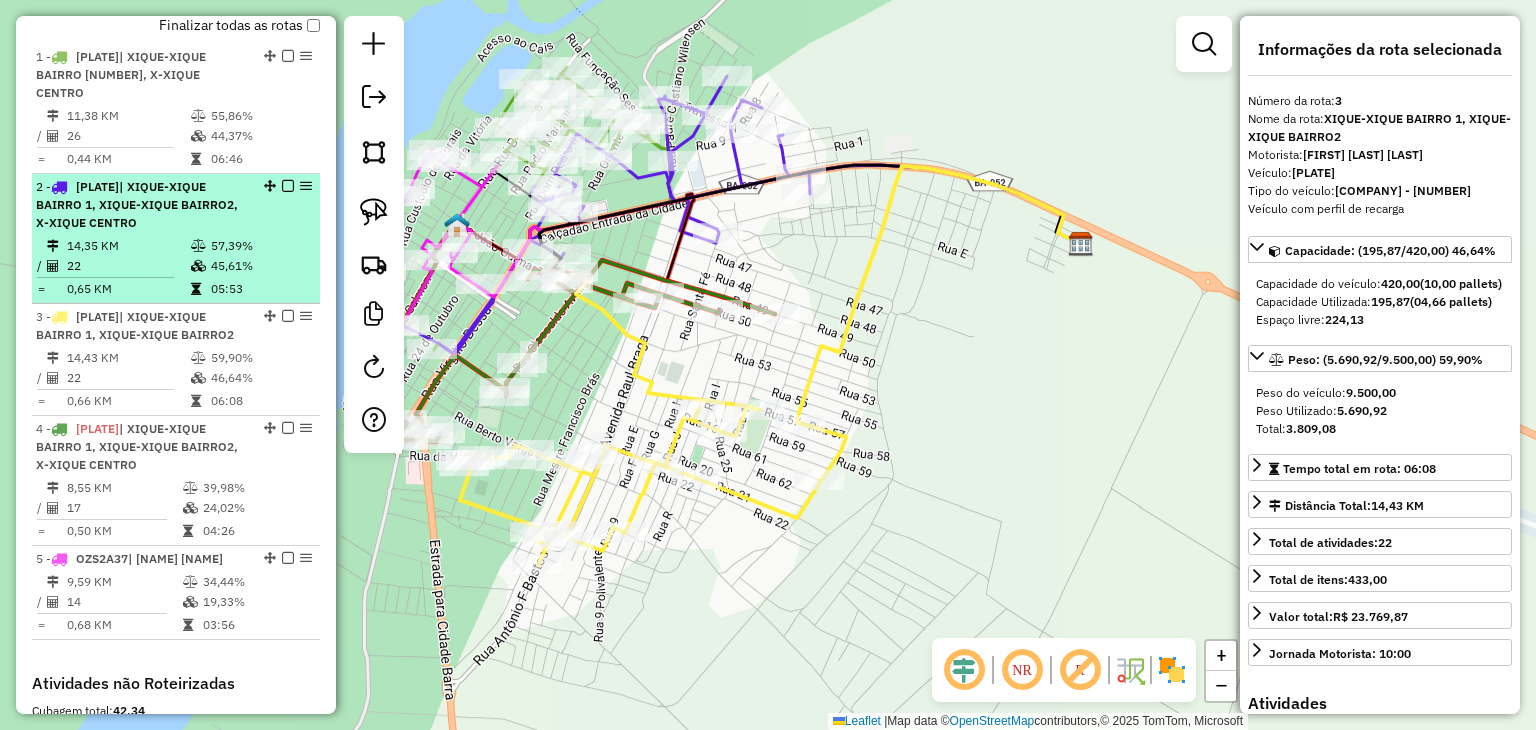 click on "14,35 KM" at bounding box center (128, 246) 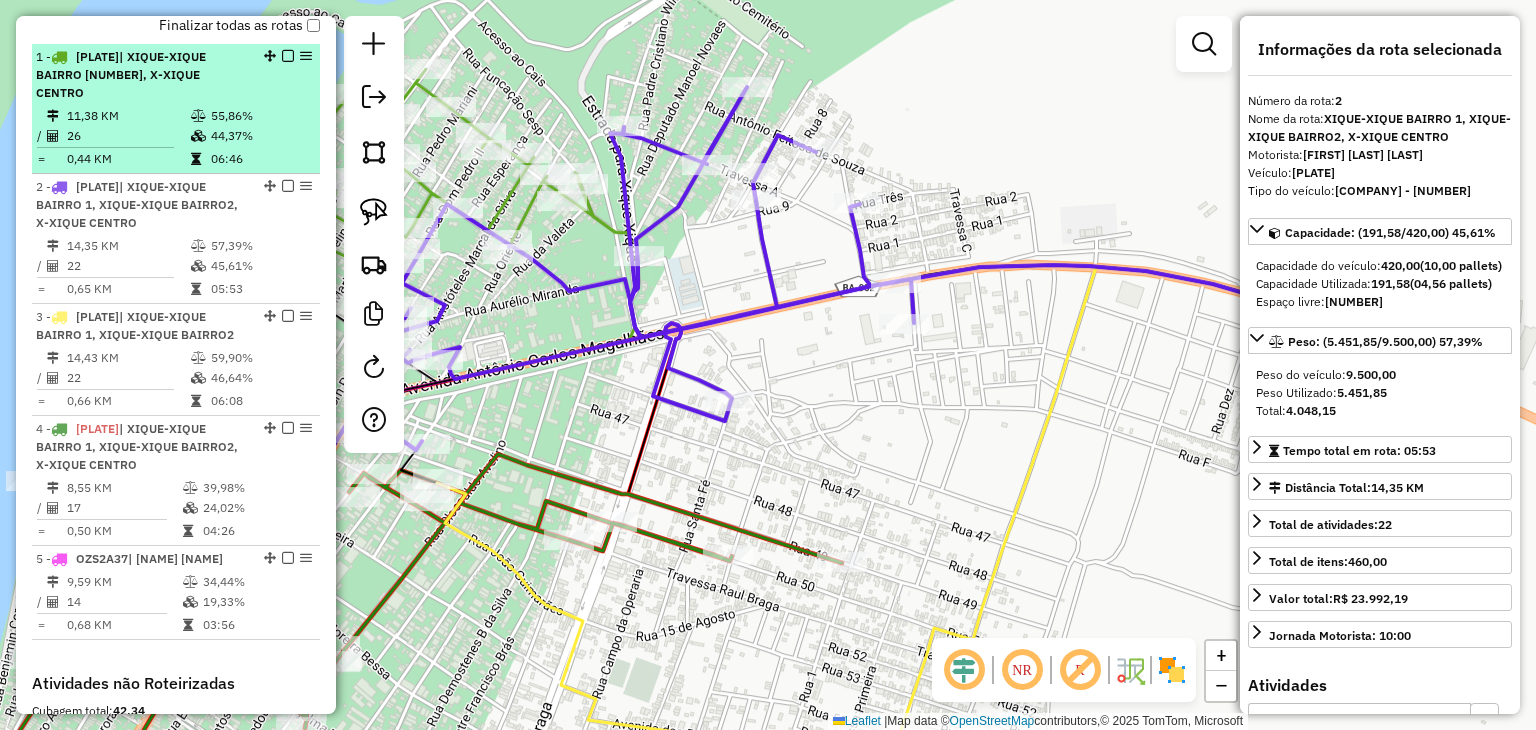 click on "0,44 KM" at bounding box center (128, 159) 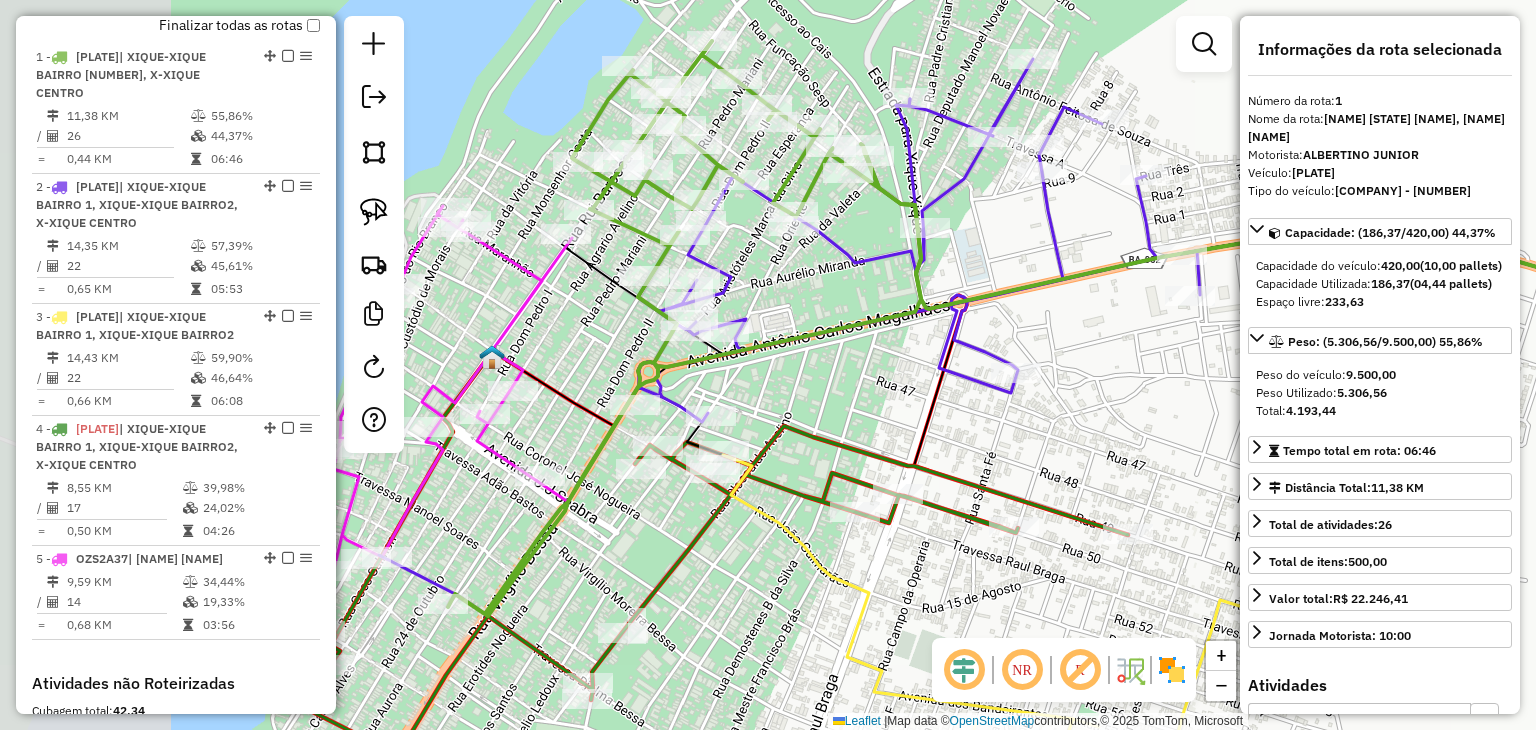 drag, startPoint x: 556, startPoint y: 400, endPoint x: 927, endPoint y: 348, distance: 374.6265 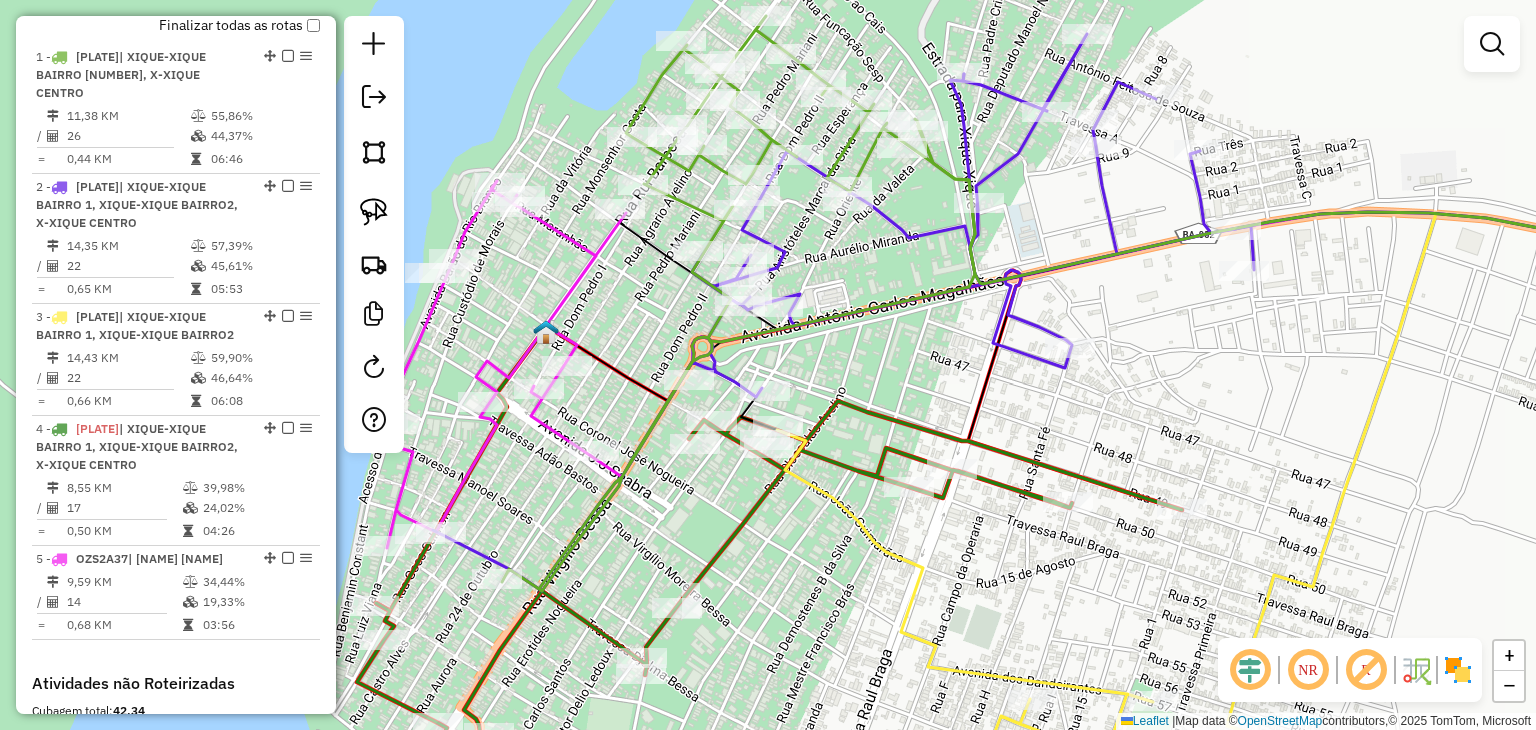 drag, startPoint x: 730, startPoint y: 621, endPoint x: 747, endPoint y: 582, distance: 42.544094 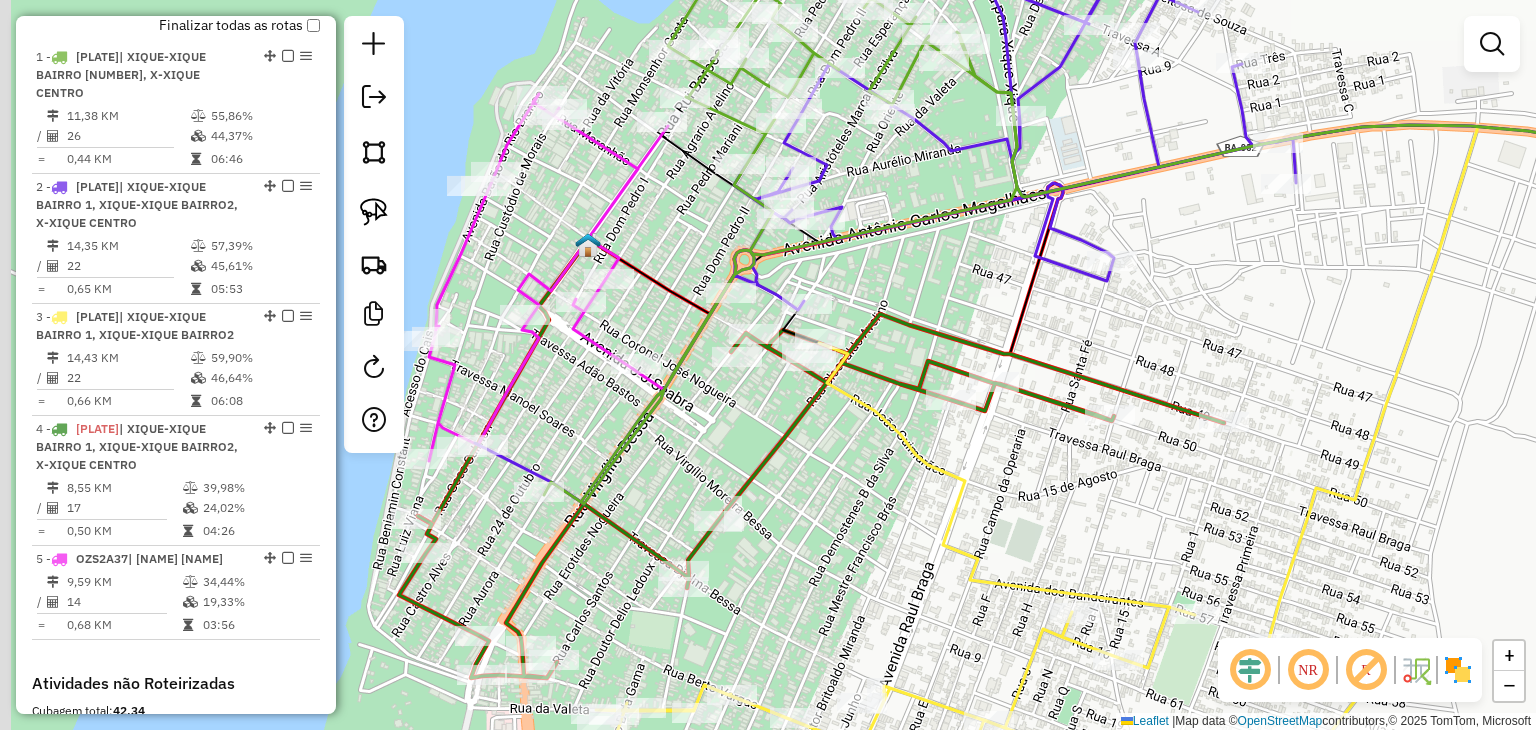 drag, startPoint x: 585, startPoint y: 564, endPoint x: 600, endPoint y: 525, distance: 41.785164 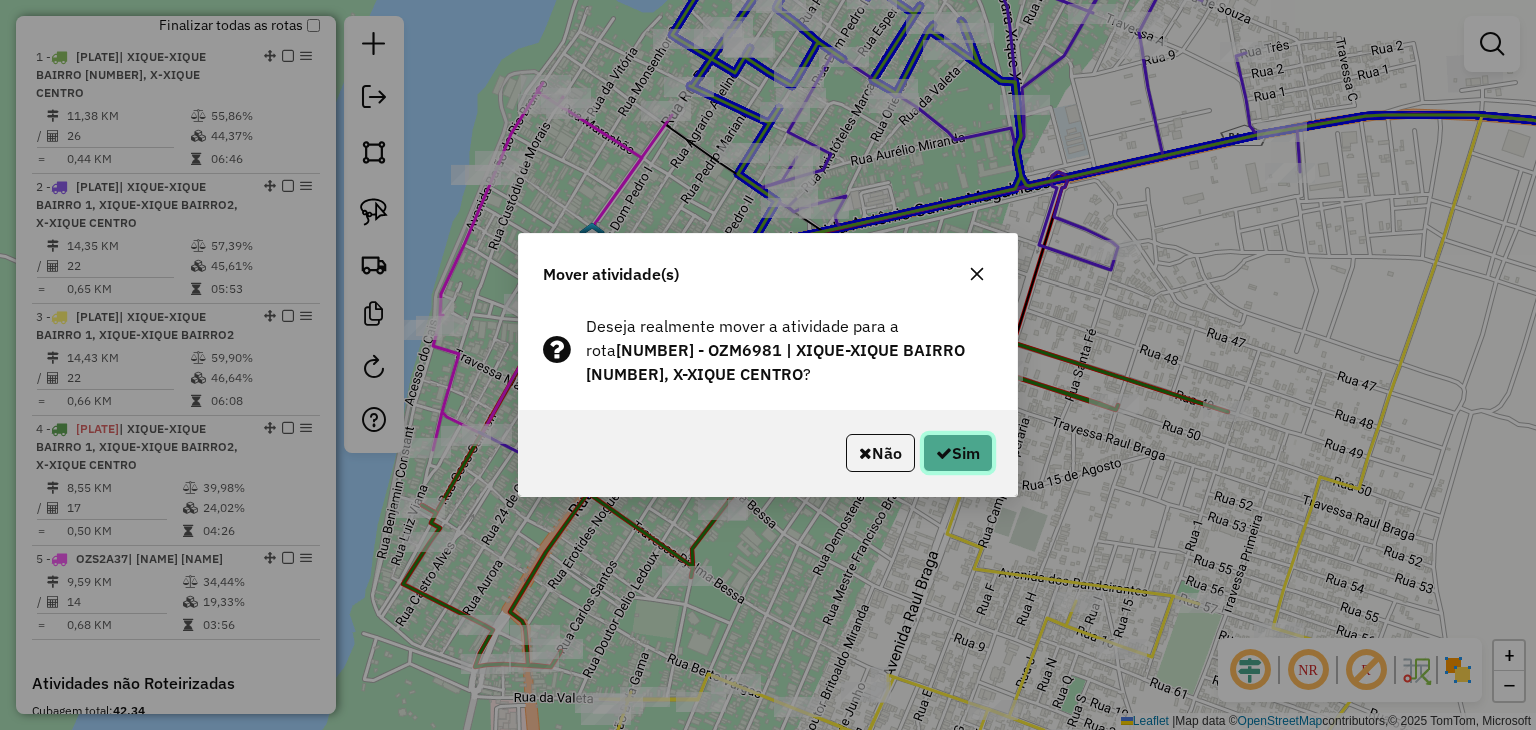 click on "Sim" 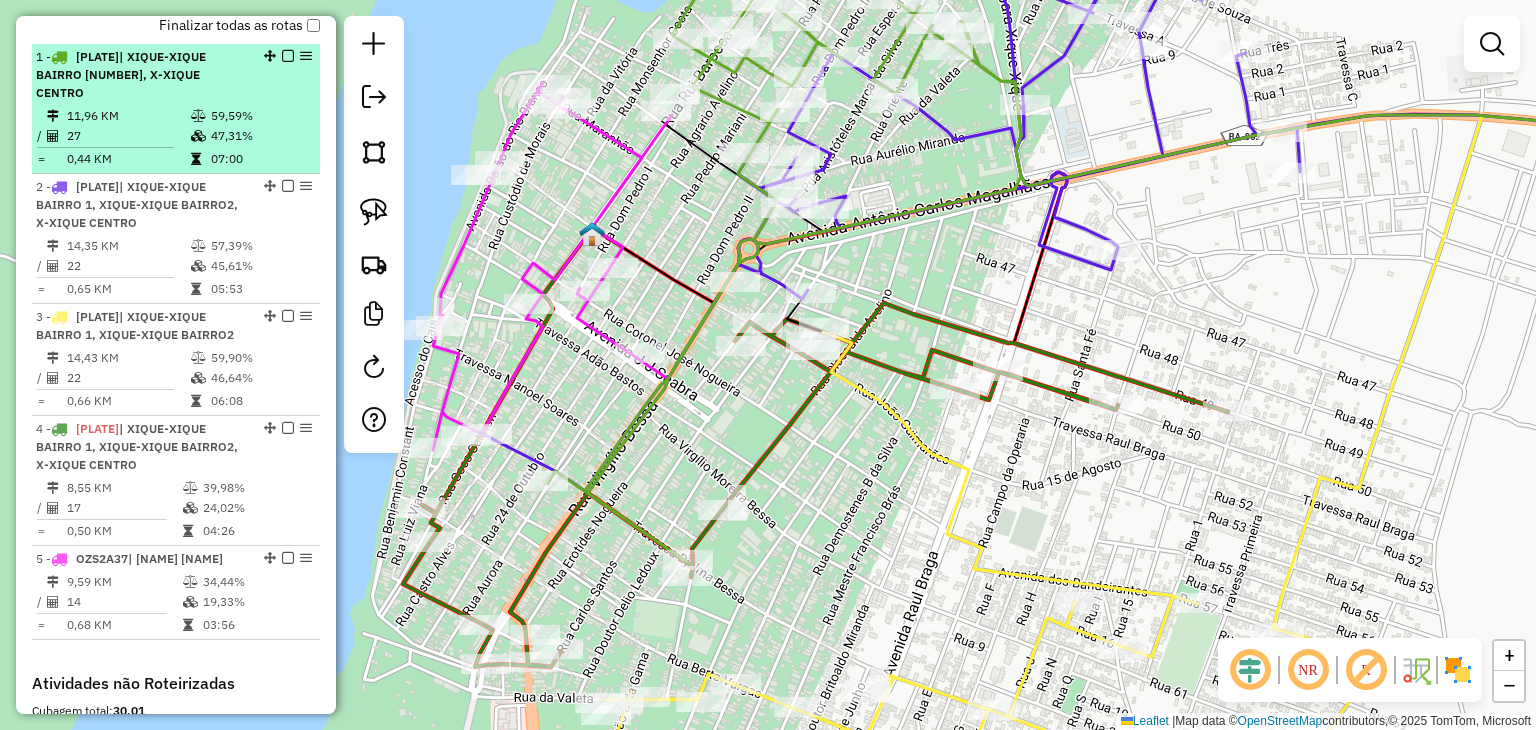 click on "27" at bounding box center (128, 136) 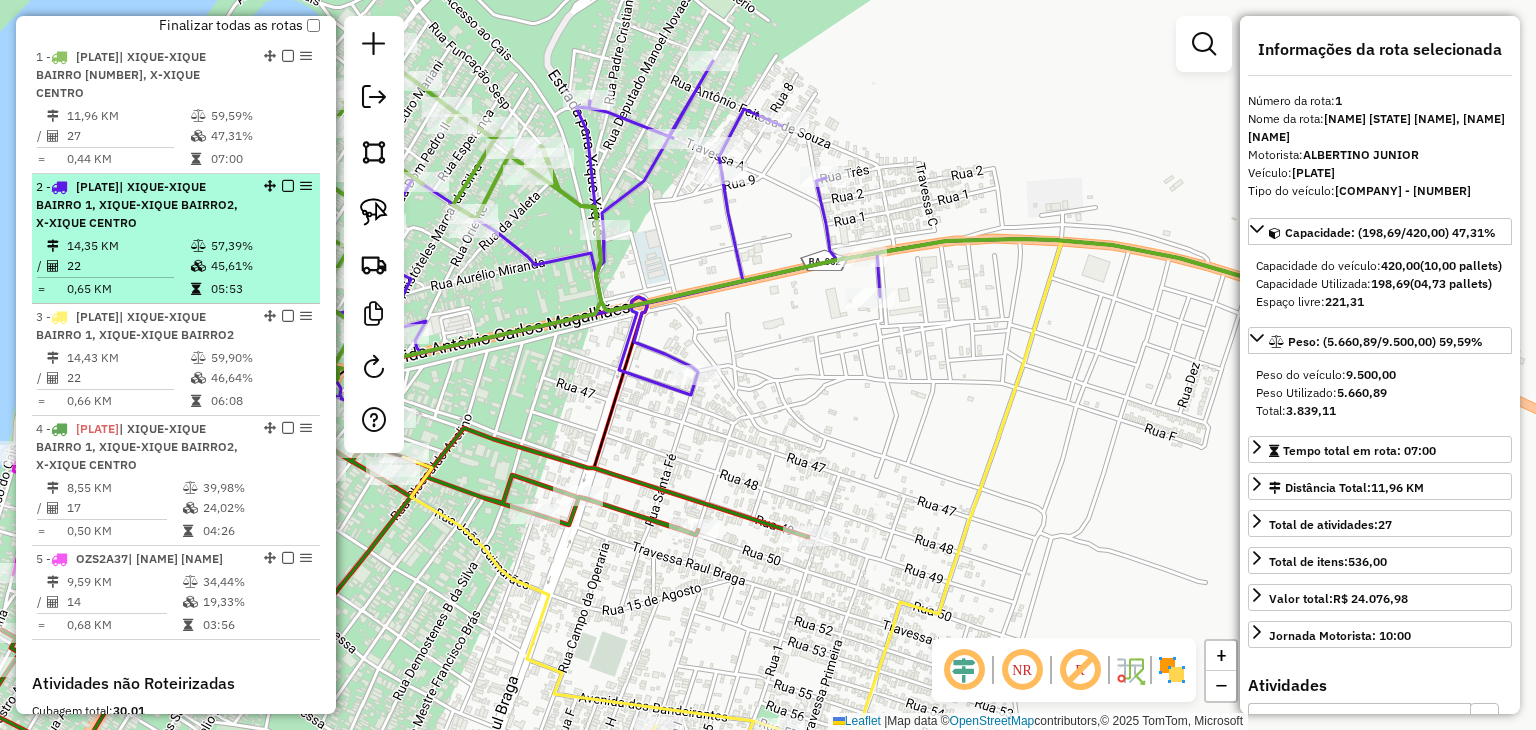 click on "14,35 KM" at bounding box center [128, 246] 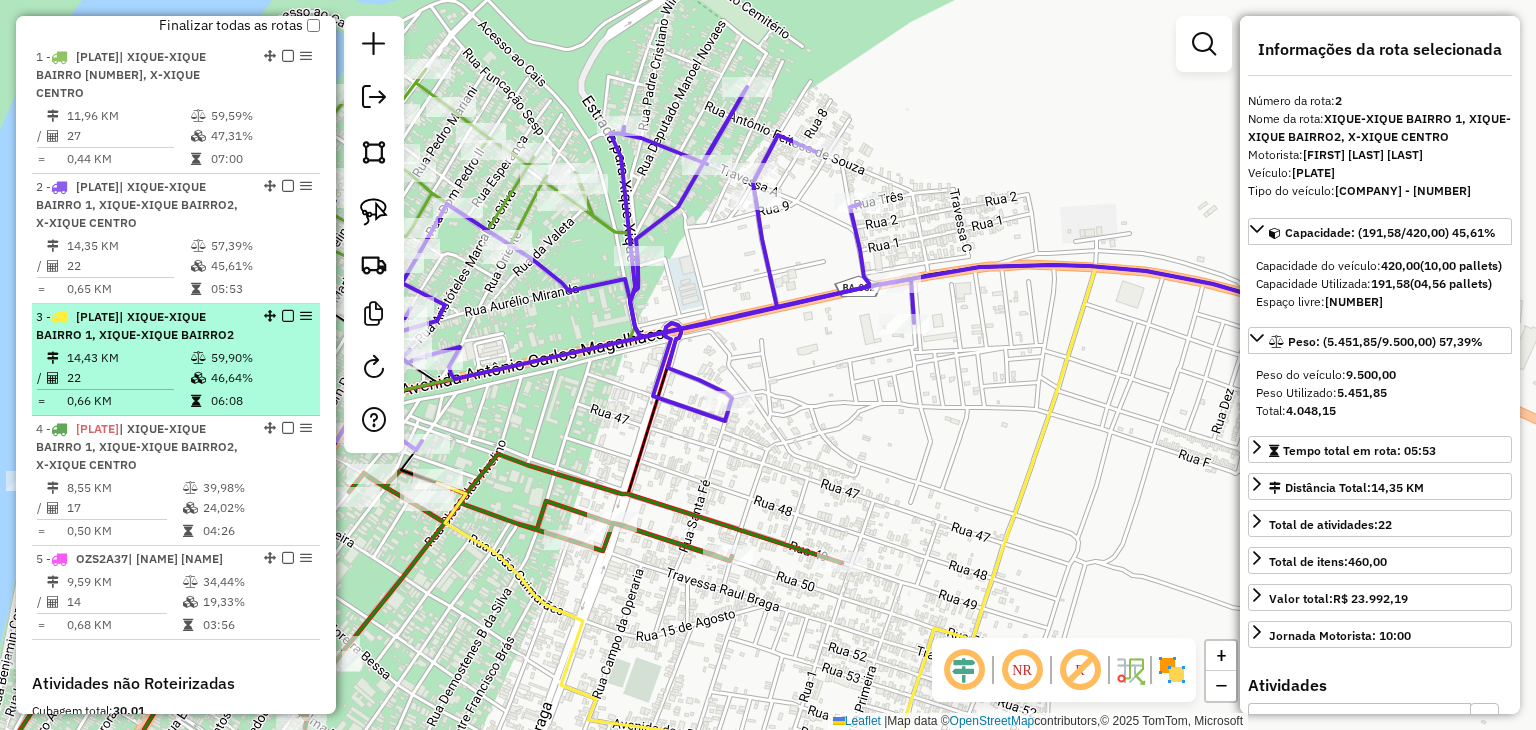 click on "0,66 KM" at bounding box center [128, 401] 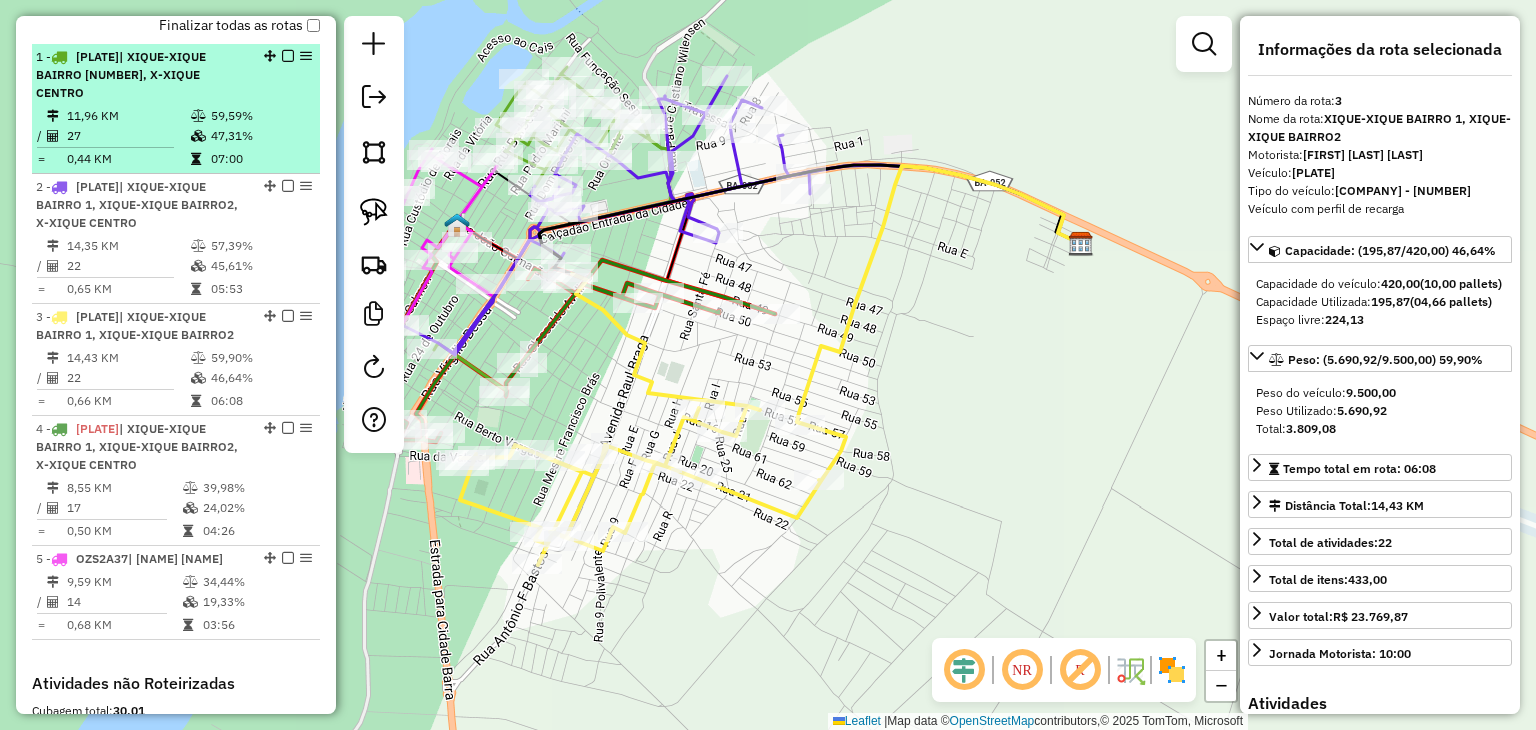 click on "11,96 KM" at bounding box center (128, 116) 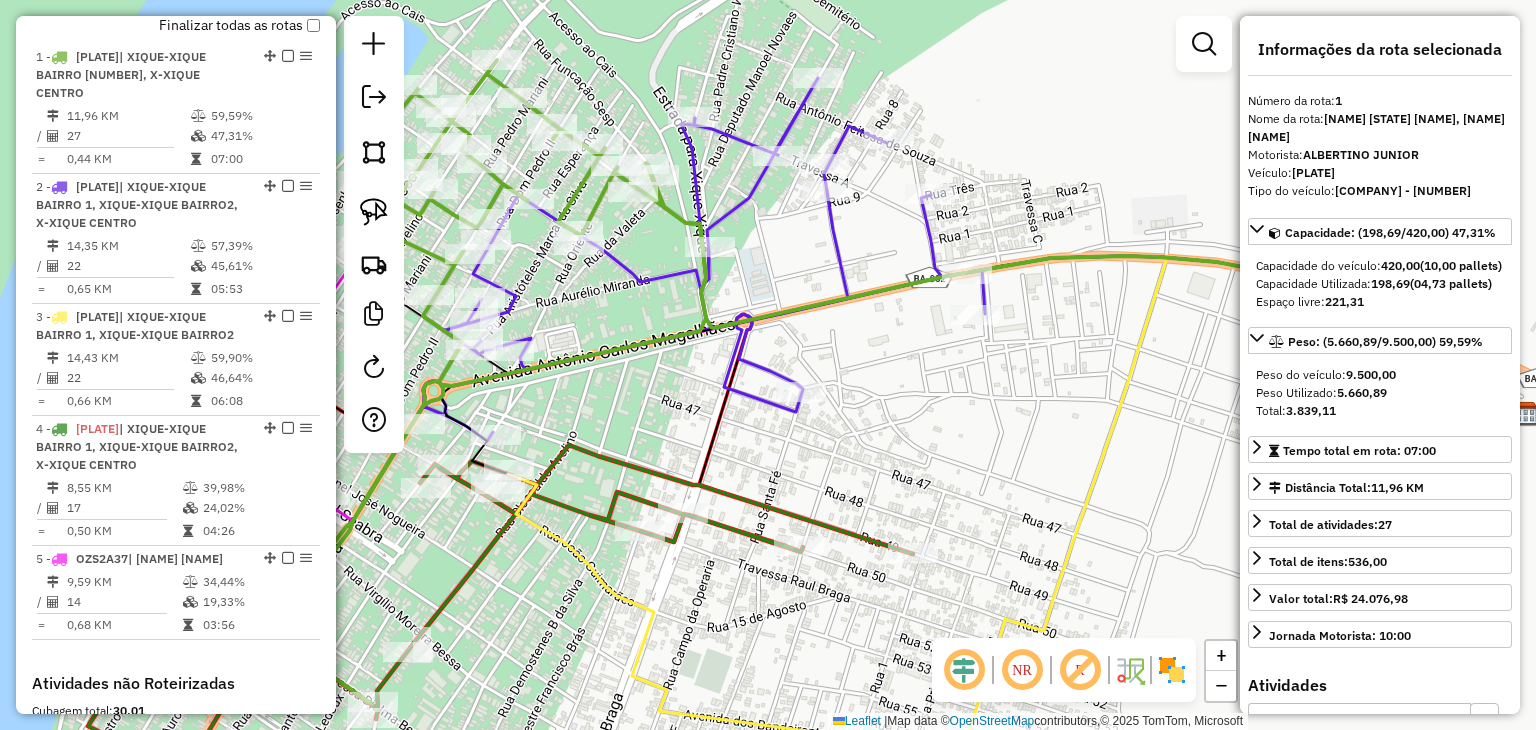drag, startPoint x: 535, startPoint y: 226, endPoint x: 832, endPoint y: 263, distance: 299.29584 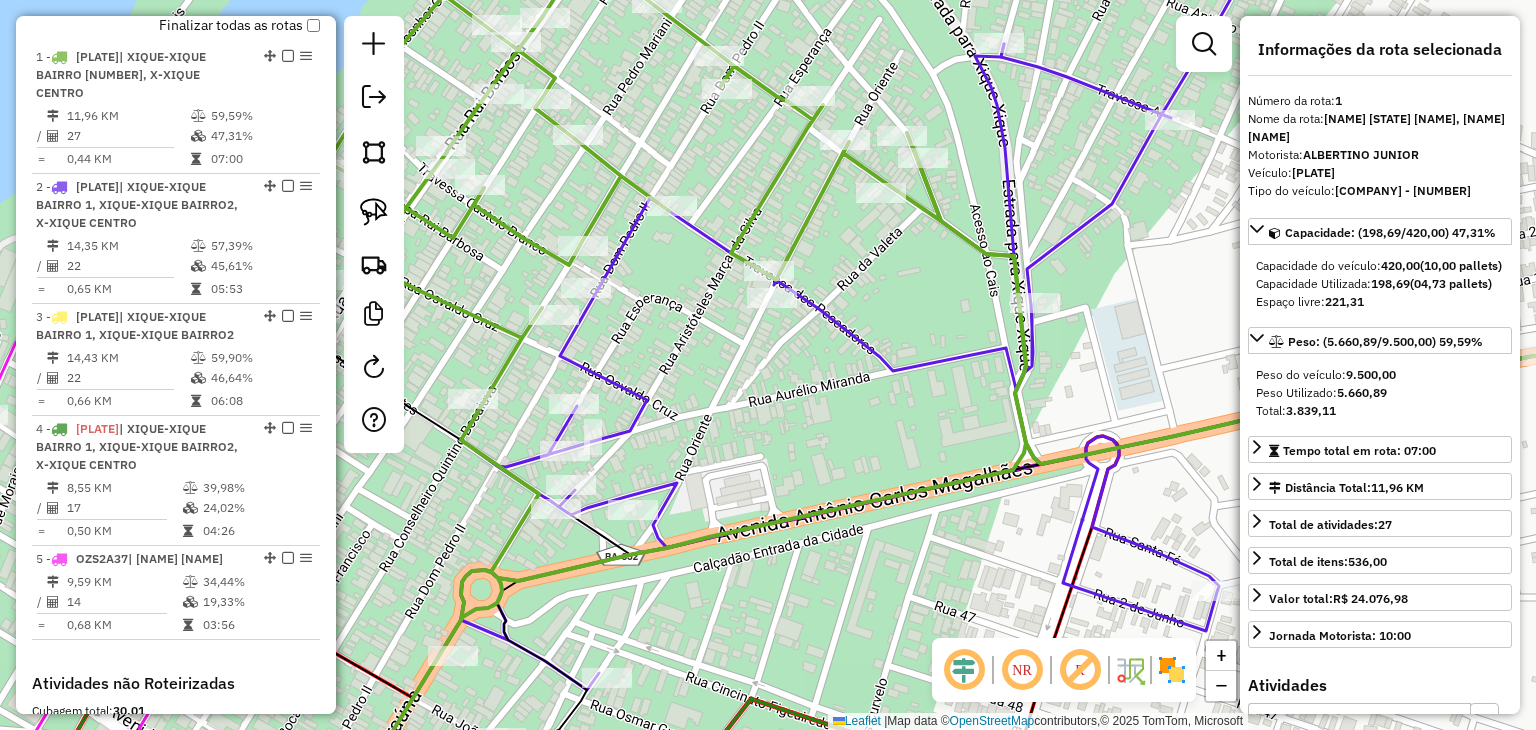 click 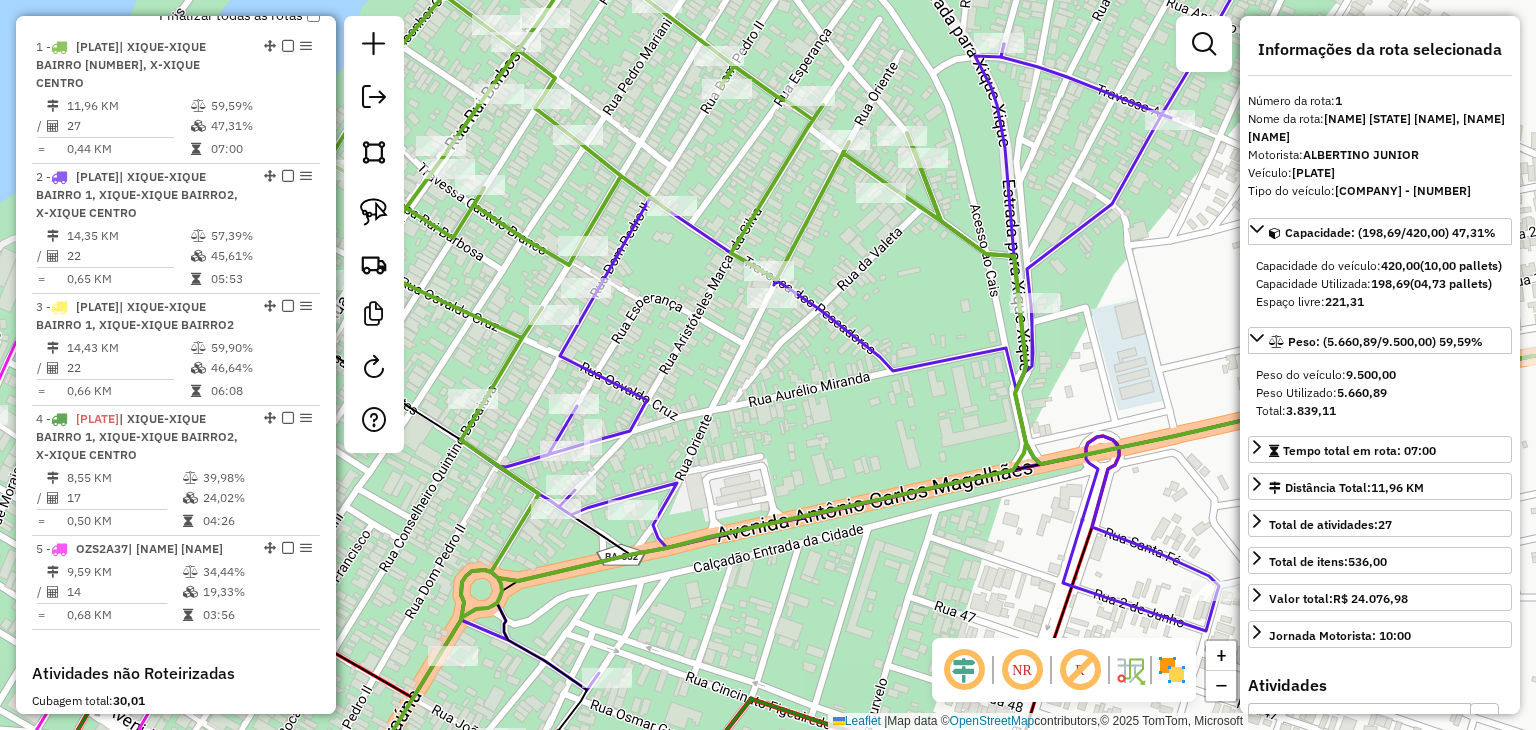 click 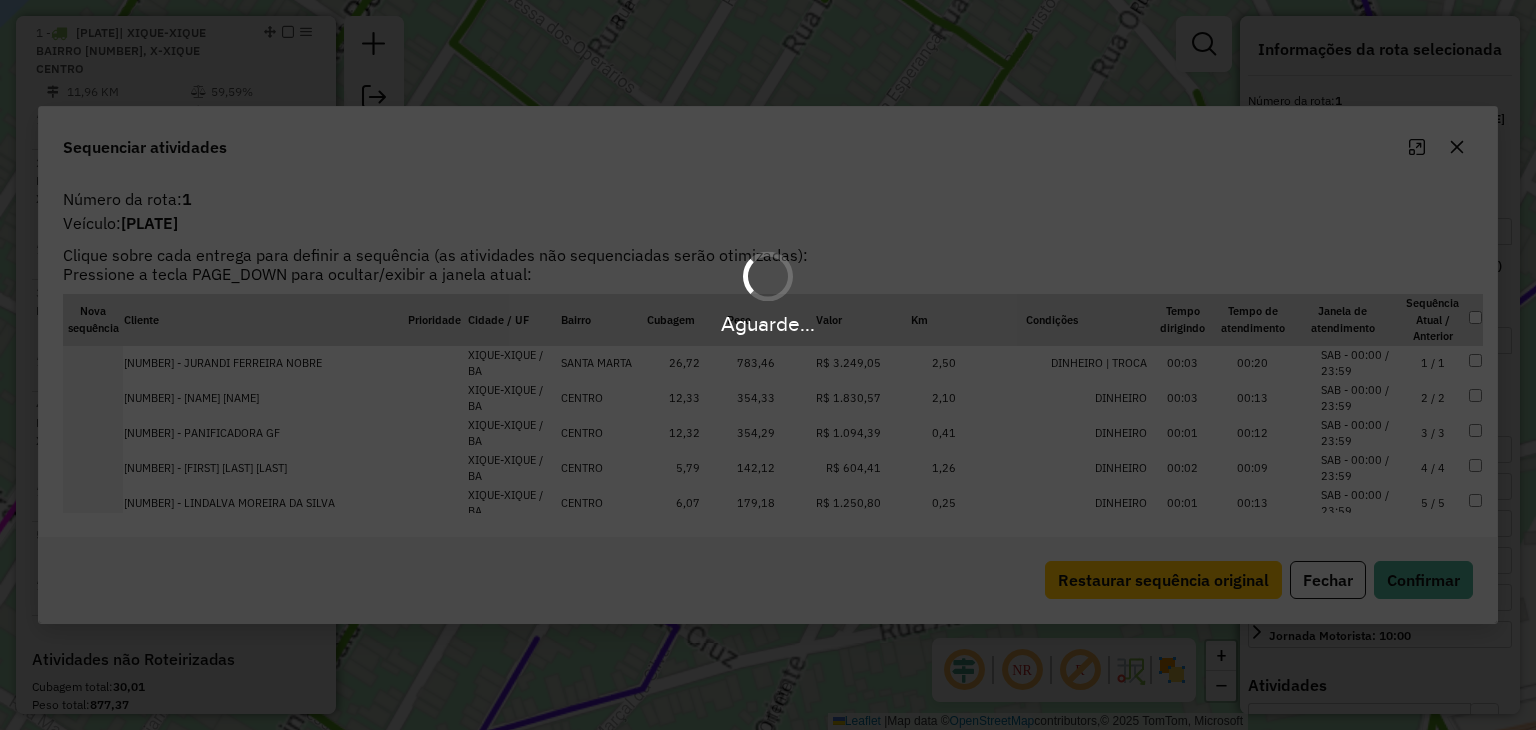 scroll, scrollTop: 774, scrollLeft: 0, axis: vertical 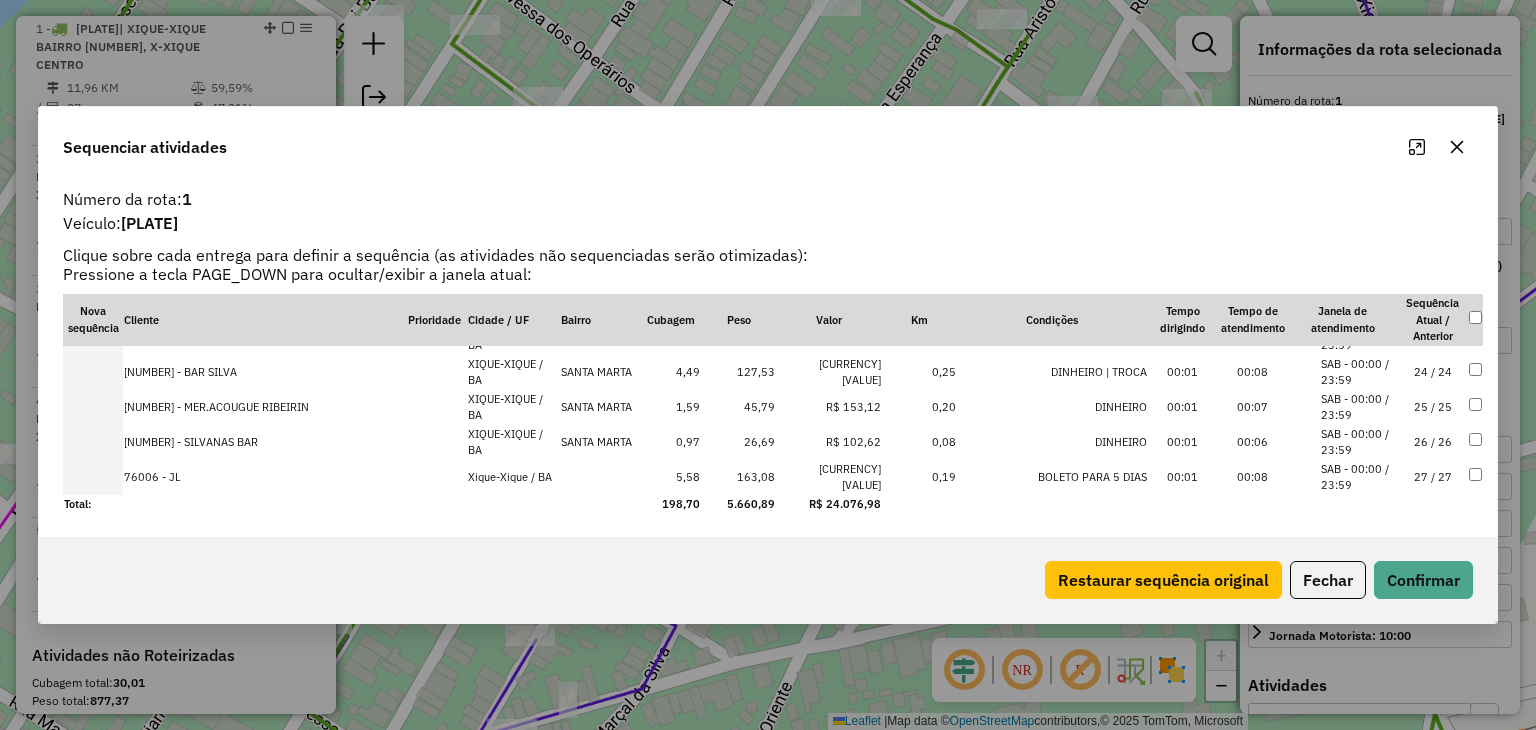 click on "26,69" at bounding box center [738, 442] 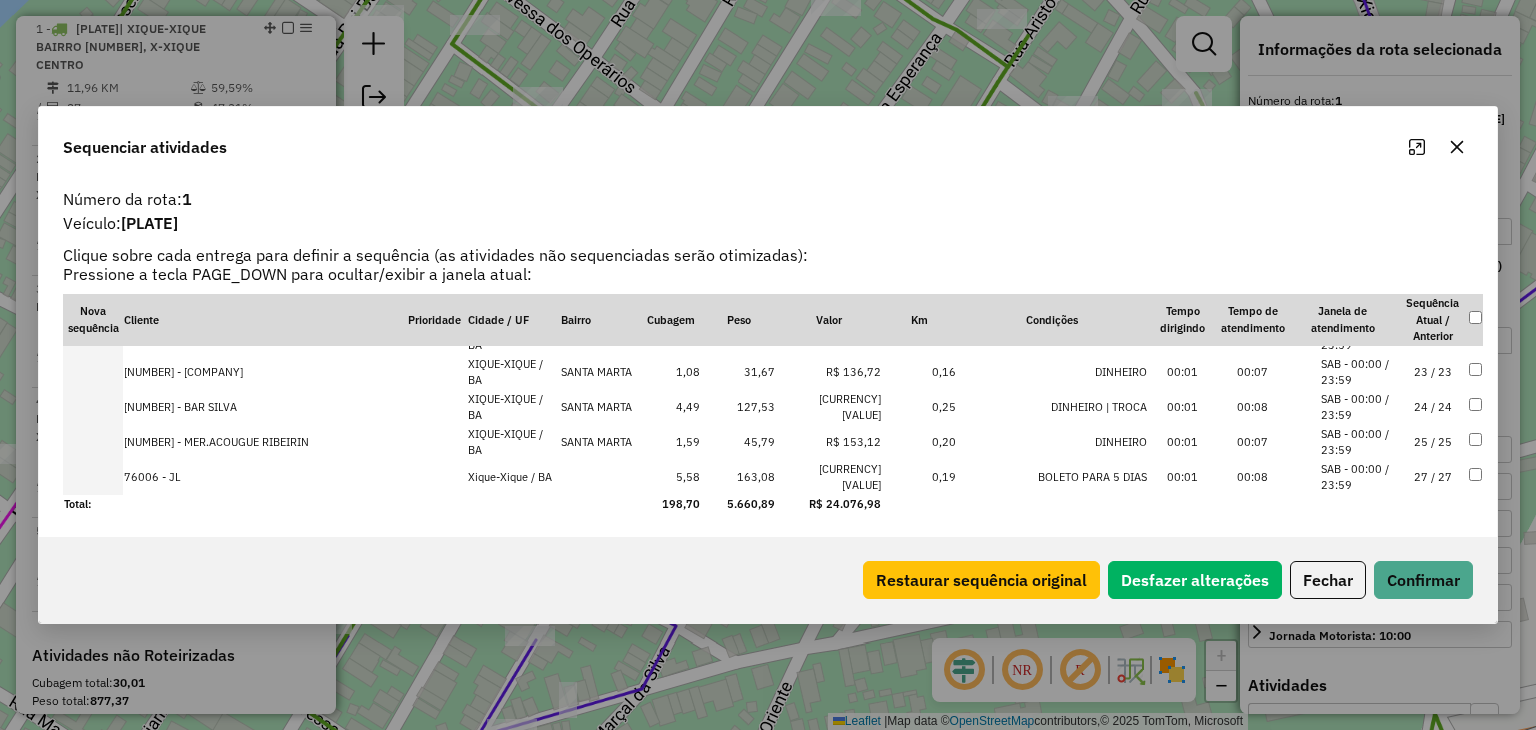 click on "45,79" at bounding box center [738, 442] 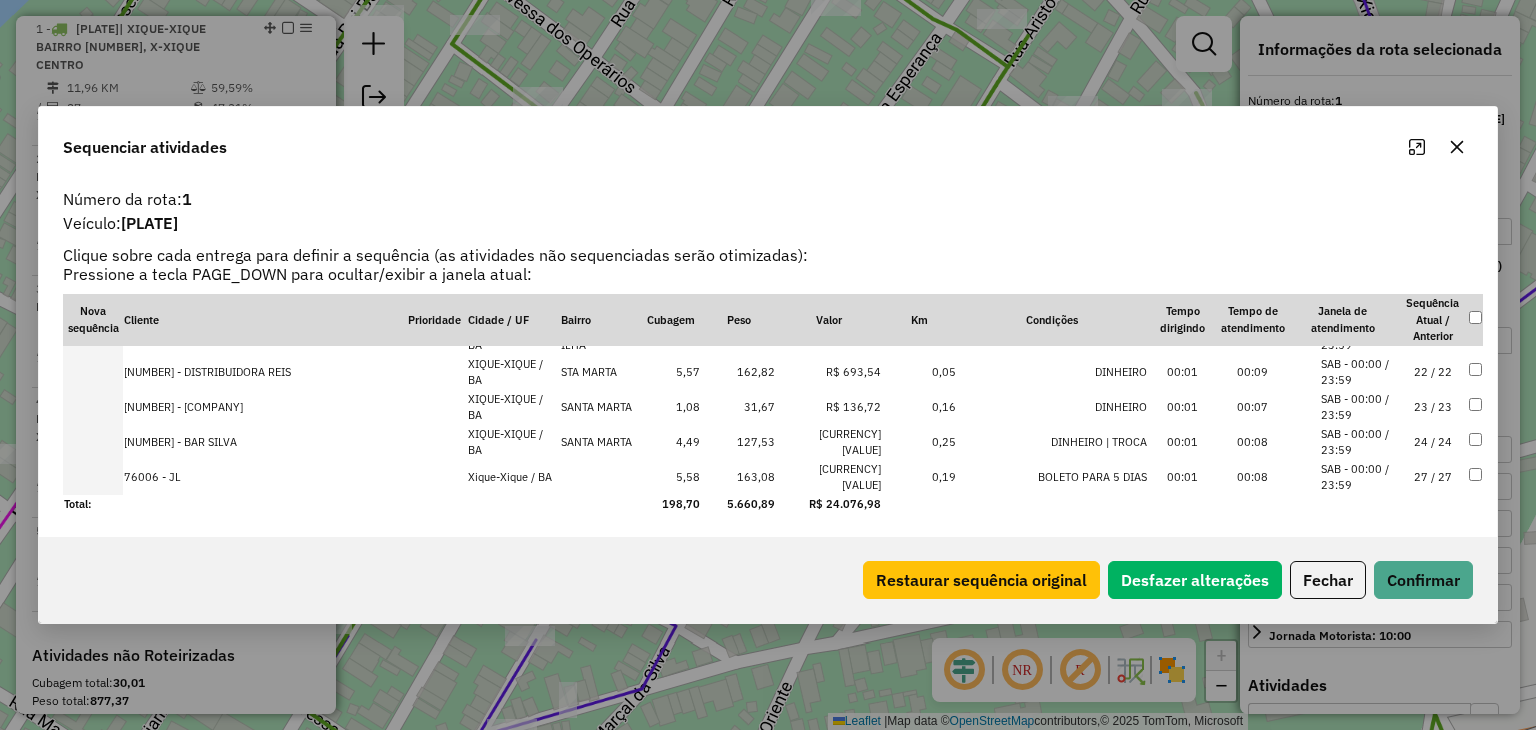 click on "31,67" at bounding box center (738, 407) 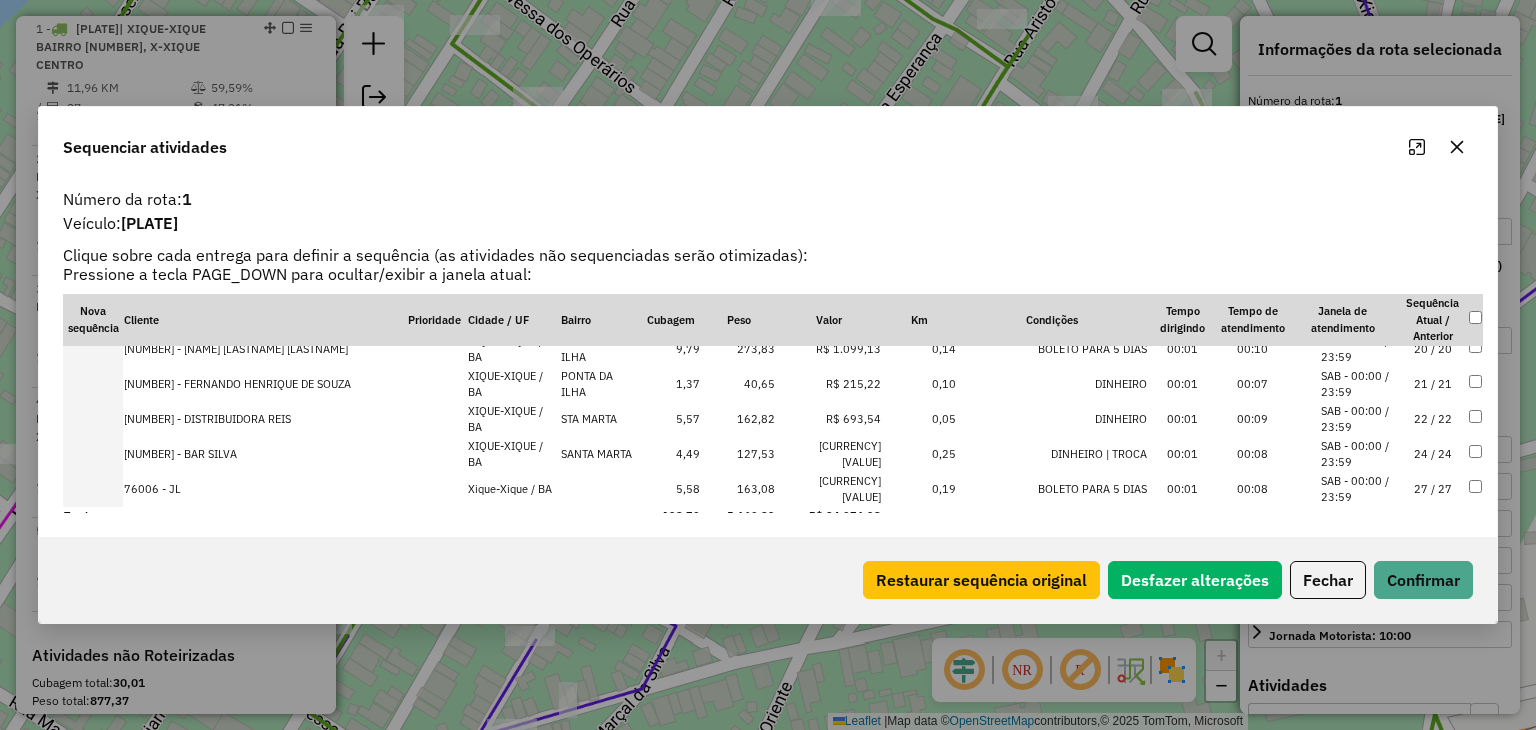 scroll, scrollTop: 796, scrollLeft: 0, axis: vertical 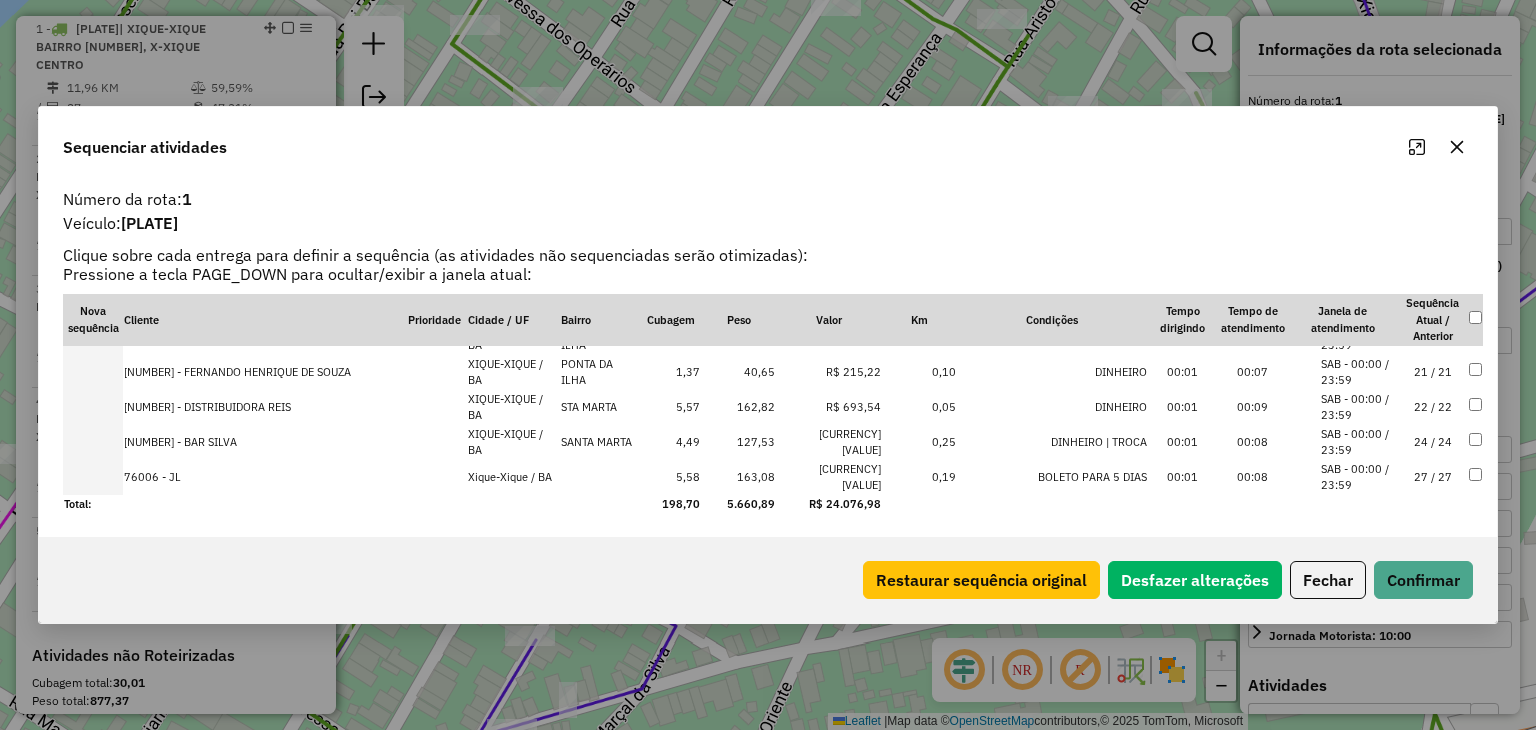 click on "40,65" at bounding box center (738, 372) 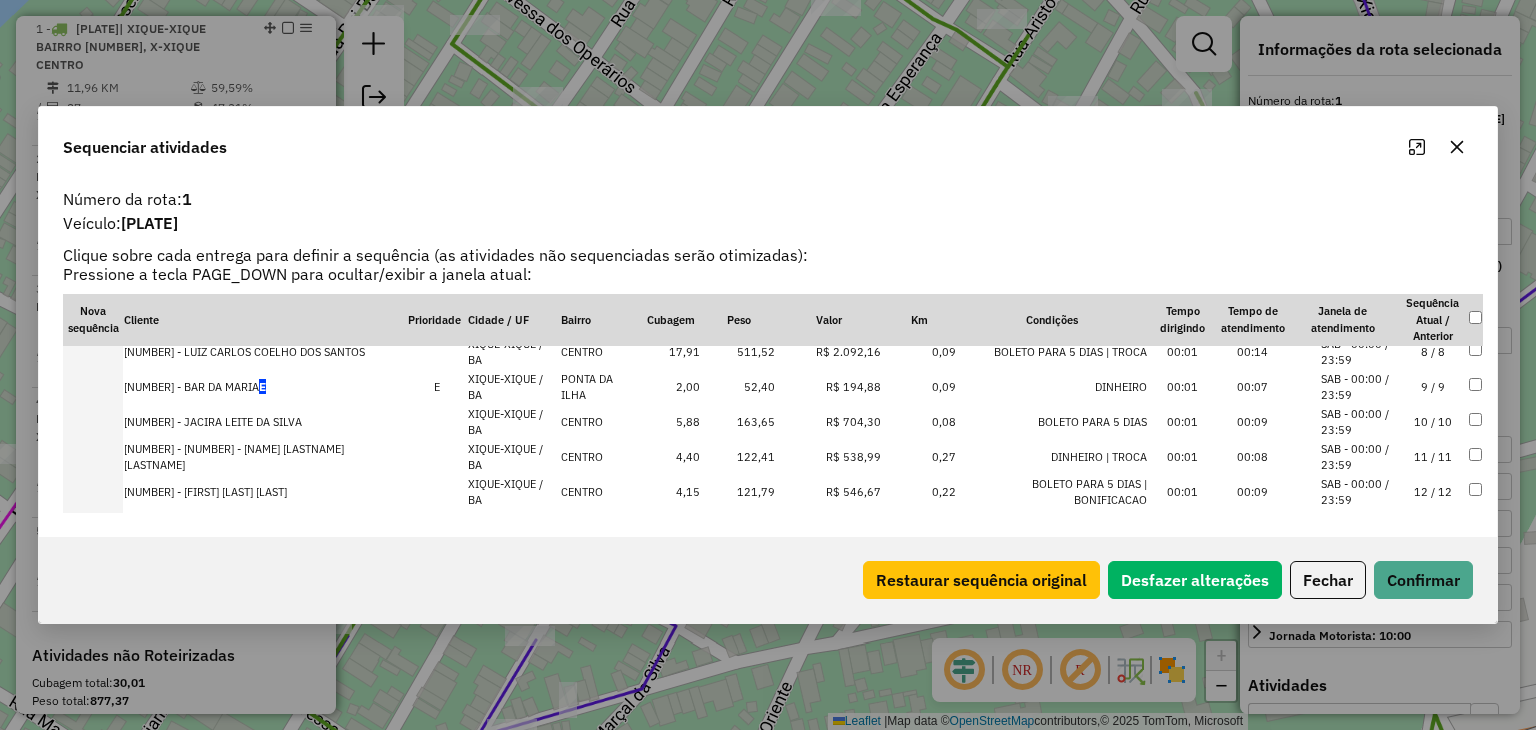 scroll, scrollTop: 0, scrollLeft: 0, axis: both 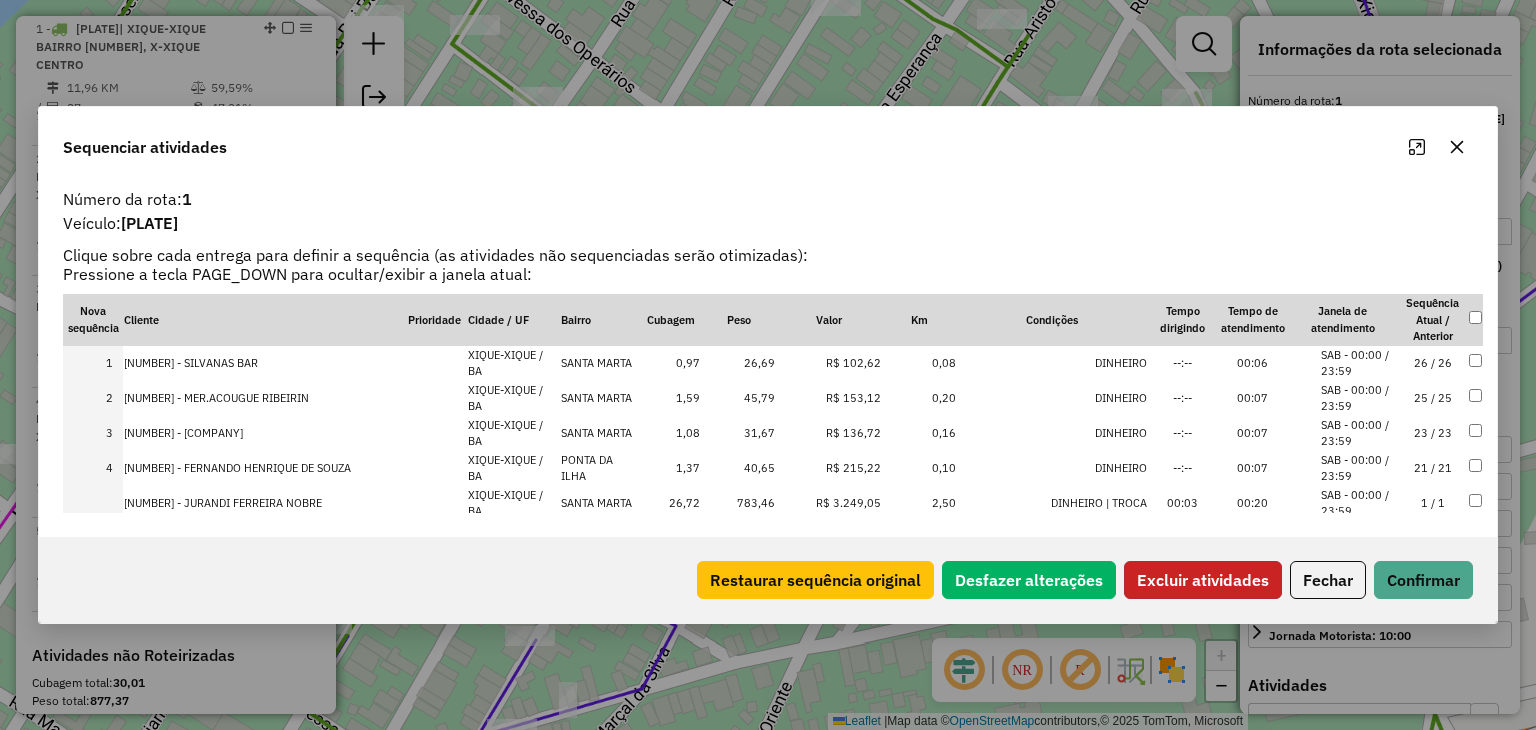 click on "Excluir atividades" 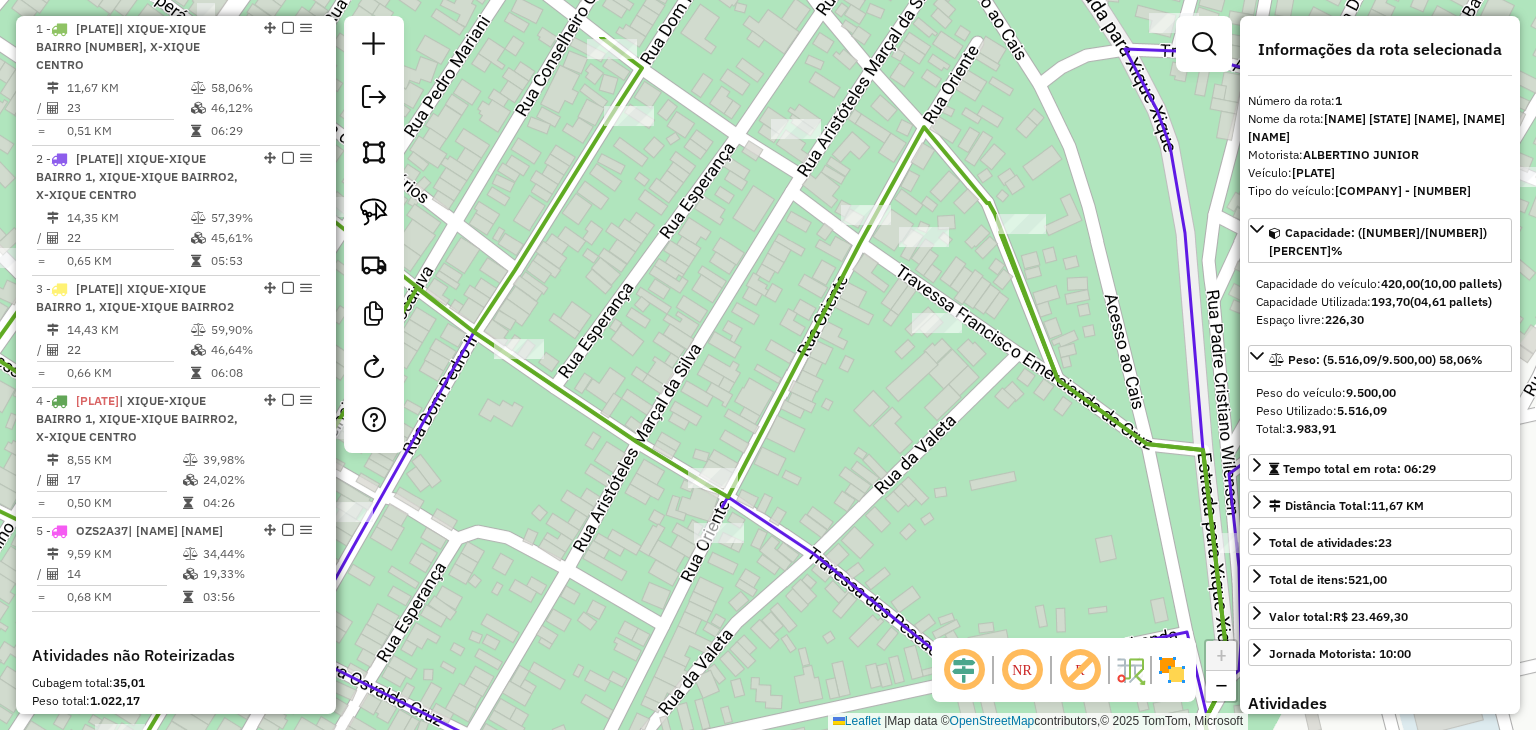 drag, startPoint x: 1004, startPoint y: 241, endPoint x: 776, endPoint y: 356, distance: 255.36053 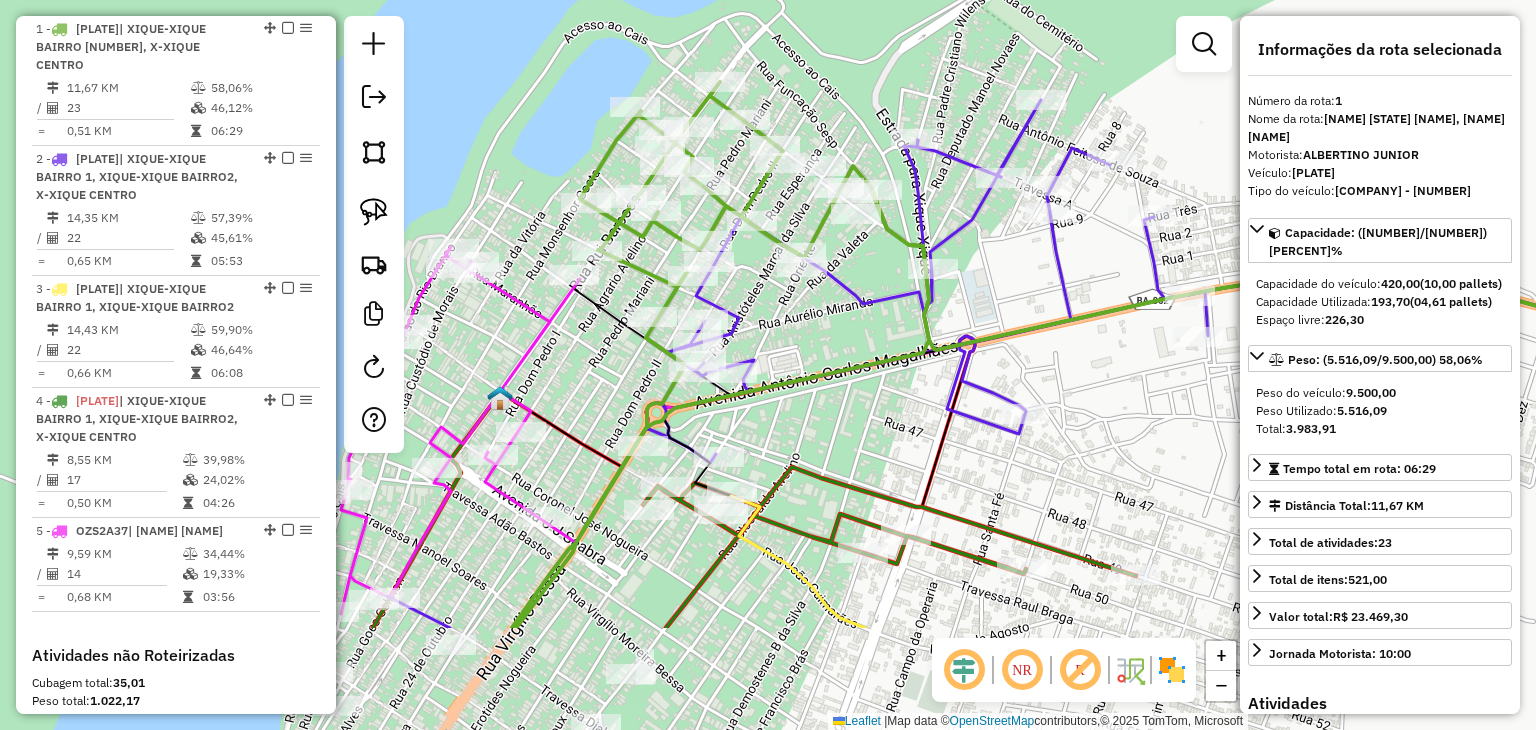 drag, startPoint x: 925, startPoint y: 454, endPoint x: 878, endPoint y: 278, distance: 182.16751 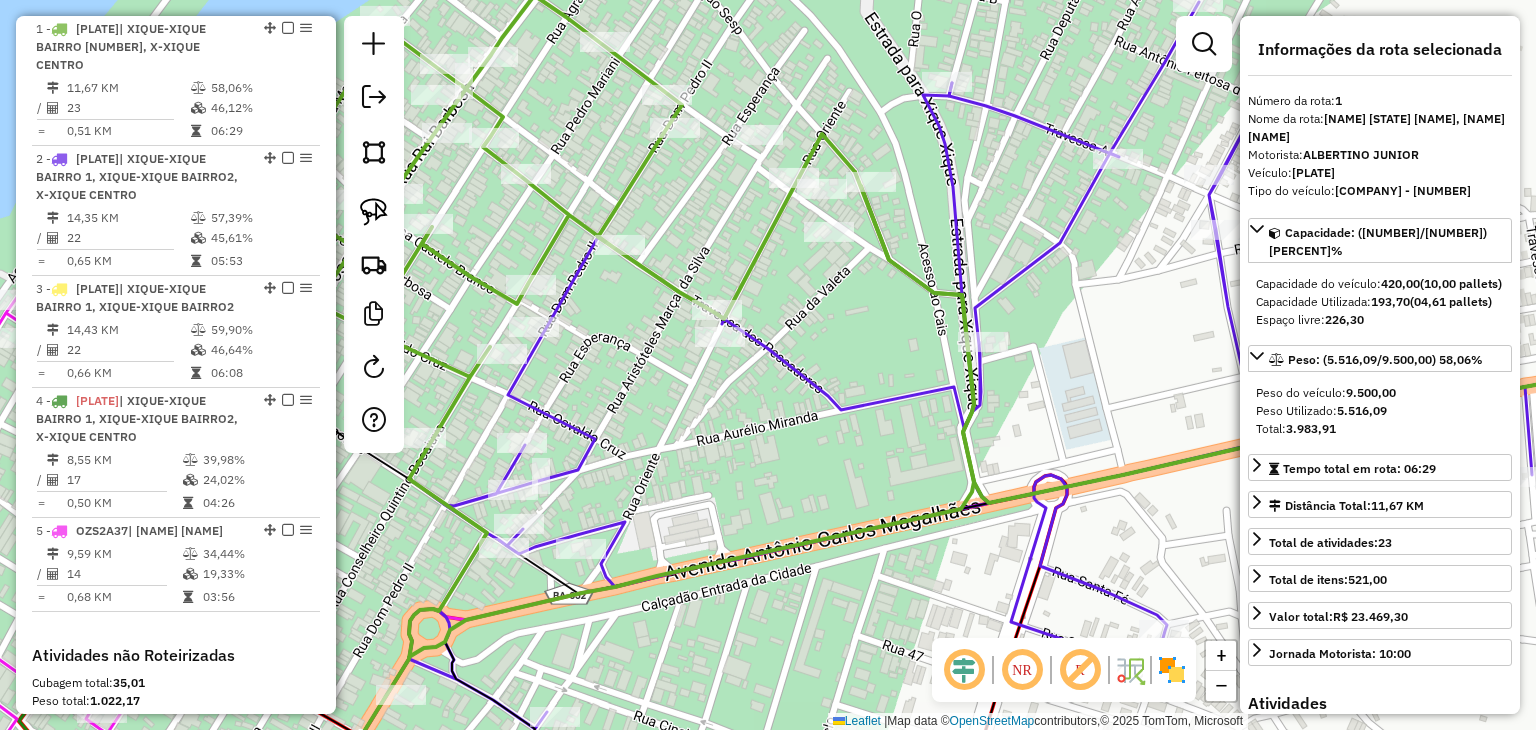 drag, startPoint x: 827, startPoint y: 305, endPoint x: 828, endPoint y: 350, distance: 45.01111 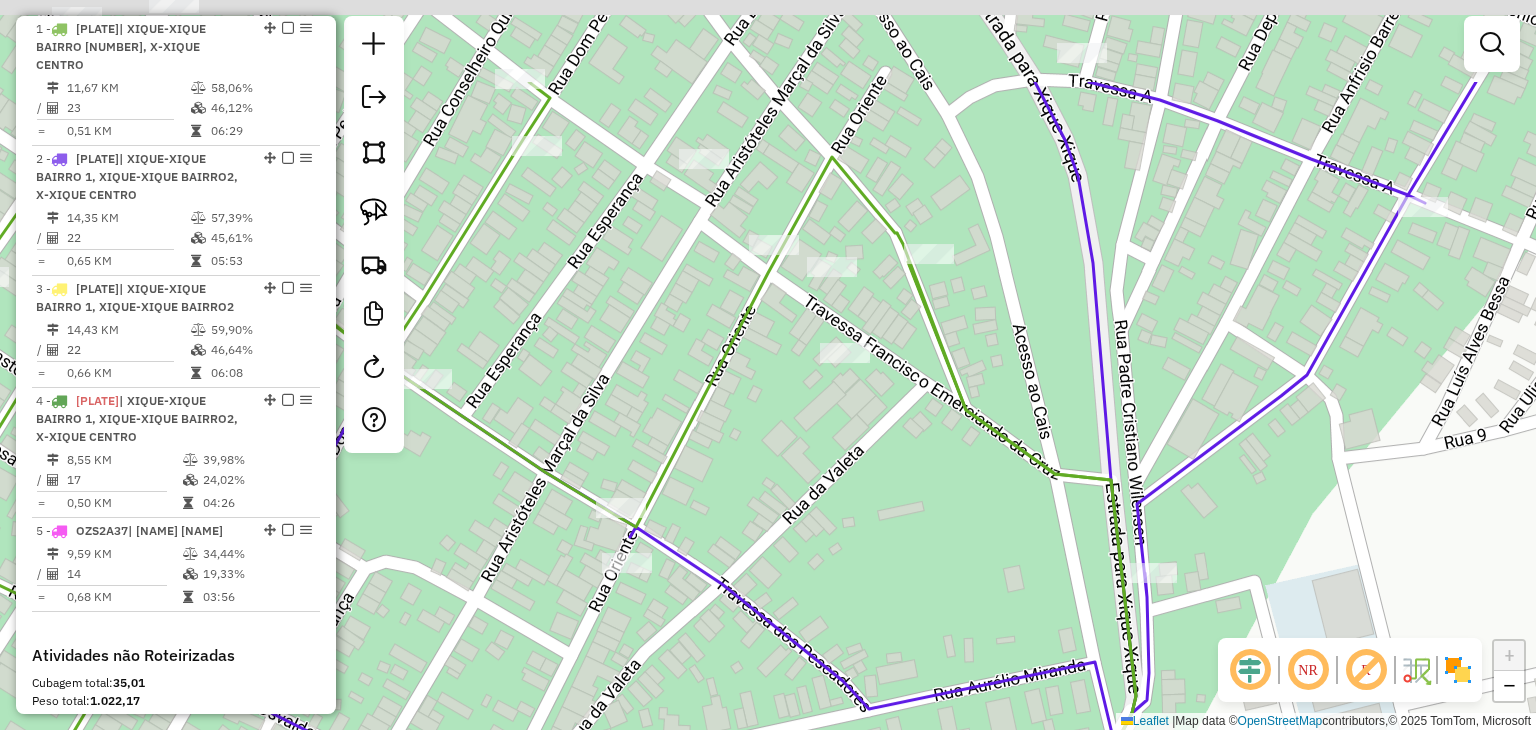 drag, startPoint x: 770, startPoint y: 453, endPoint x: 770, endPoint y: 497, distance: 44 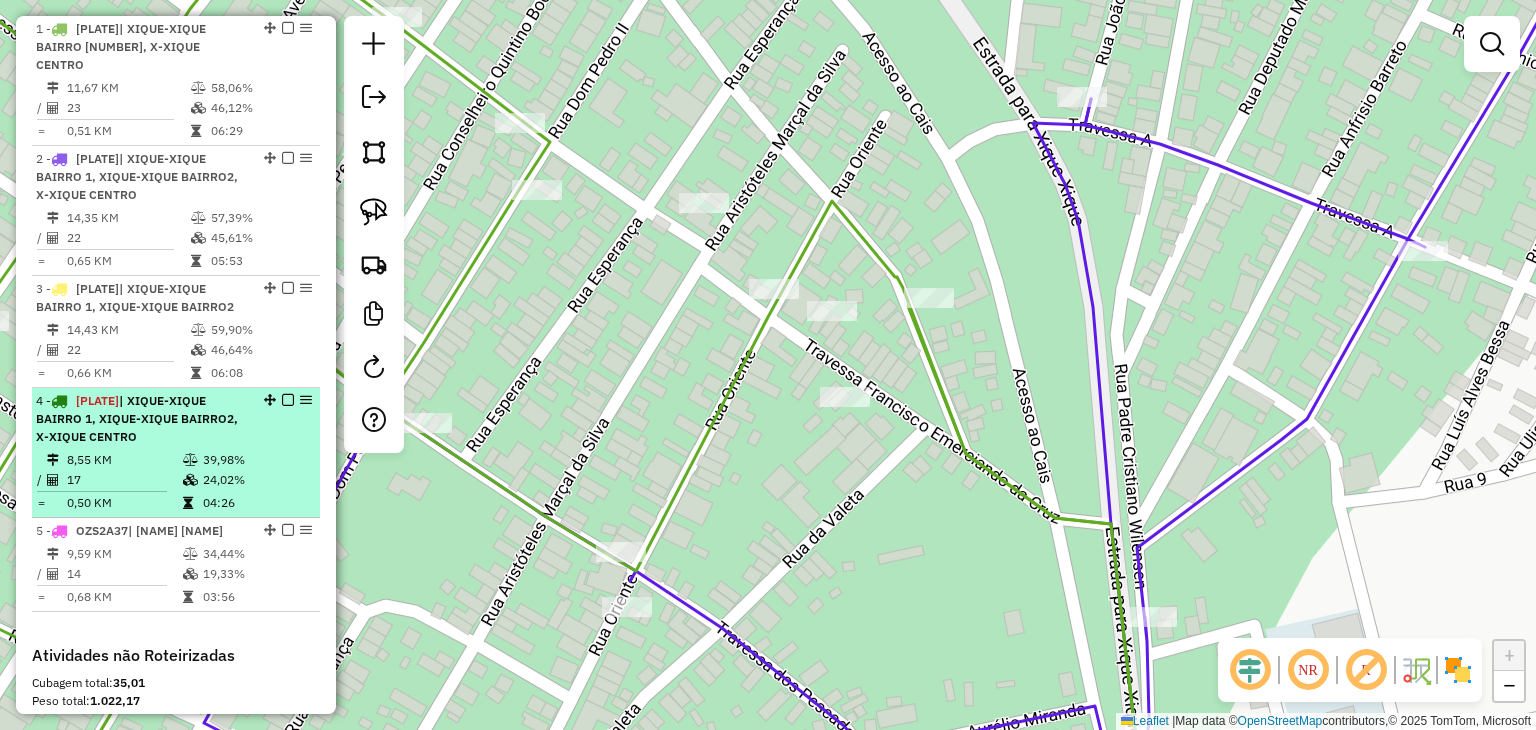 click on "[NUMBER] -     [PLATE]   | XIQUE-XIQUE BAIRRO 1, XIQUE-XIQUE BAIRRO2, X-XIQUE CENTRO" at bounding box center [142, 419] 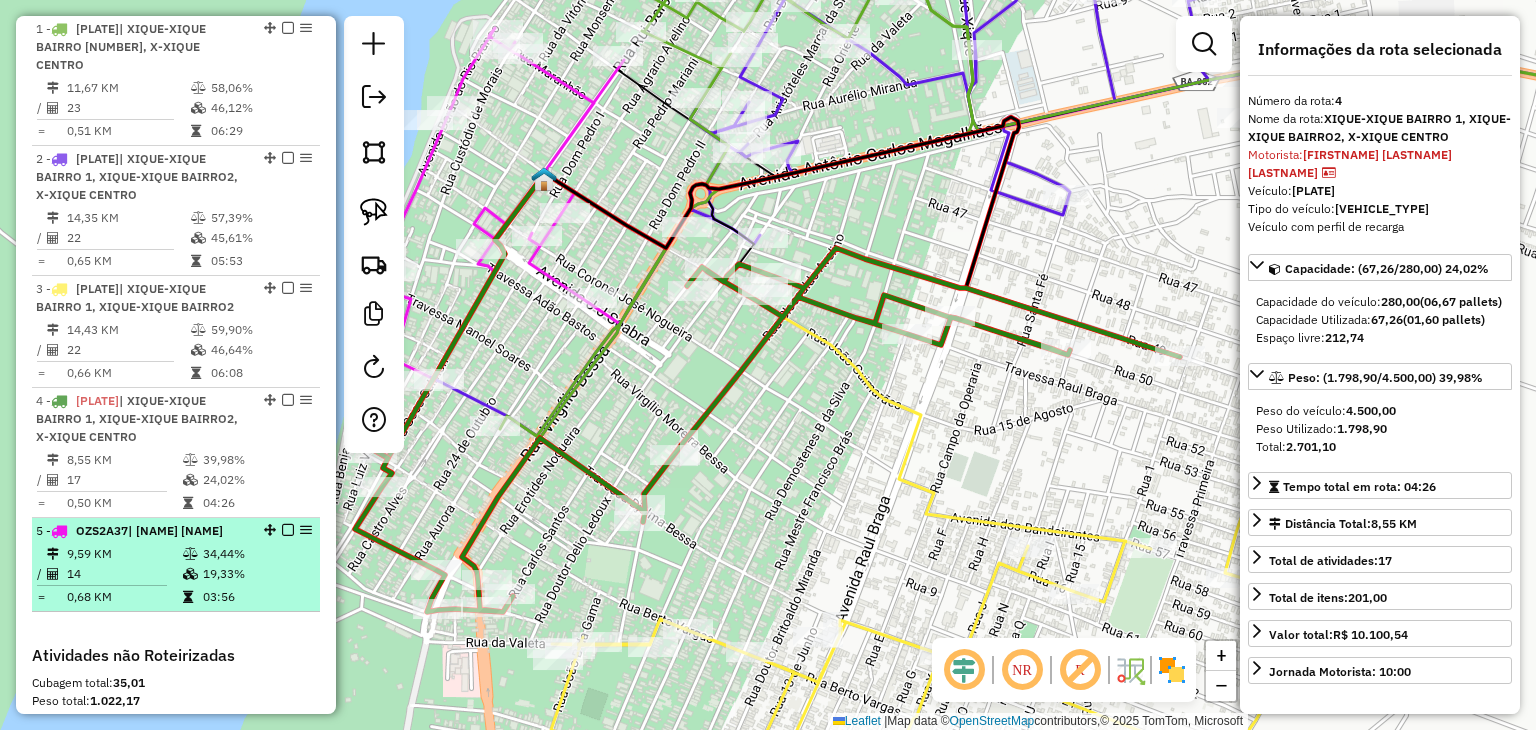 click on "5 -       OZS2A37   | X-XIQUE CENTRO  9,59 KM   34,44%  /  14   19,33%     =  0,68 KM   03:56" at bounding box center [176, 565] 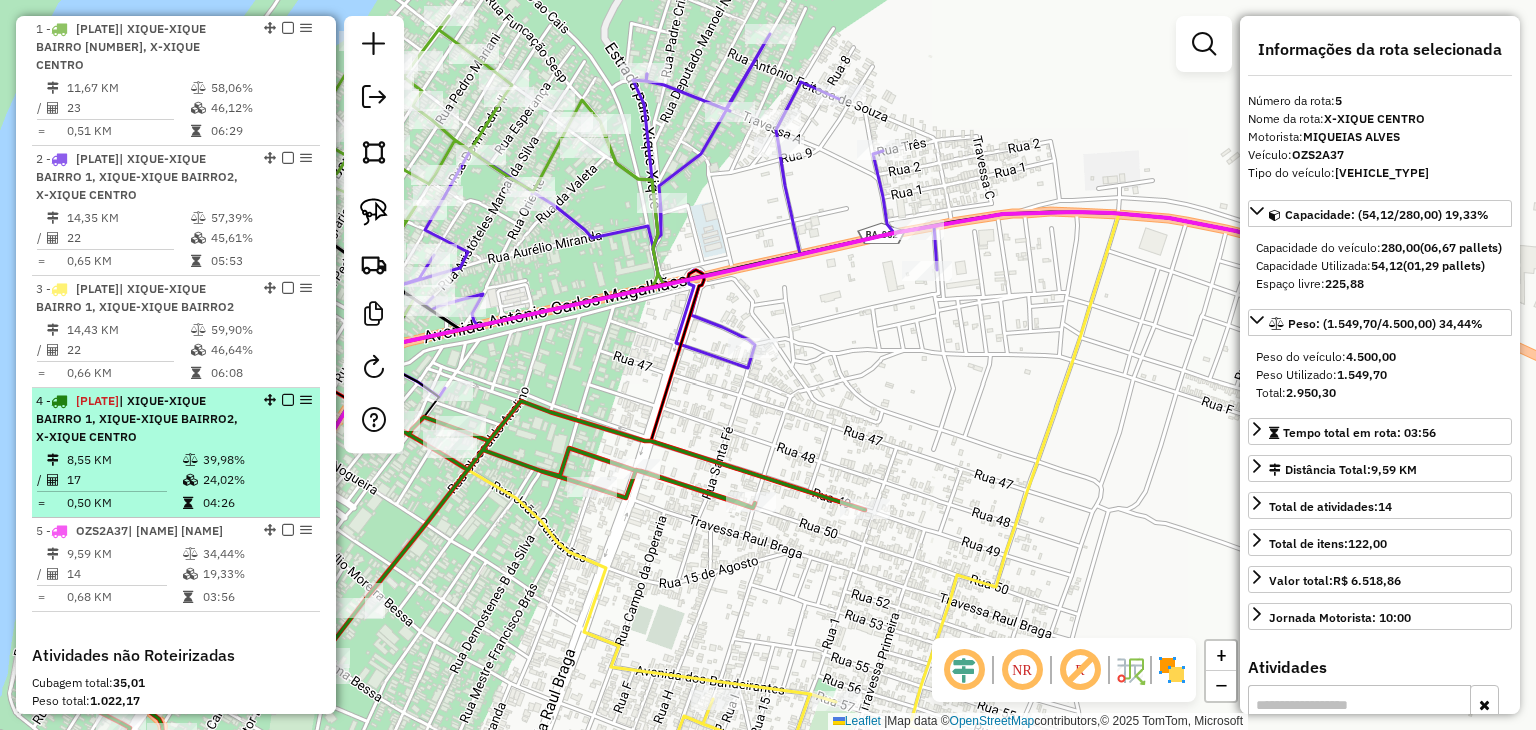 click on "8,55 KM" at bounding box center [124, 460] 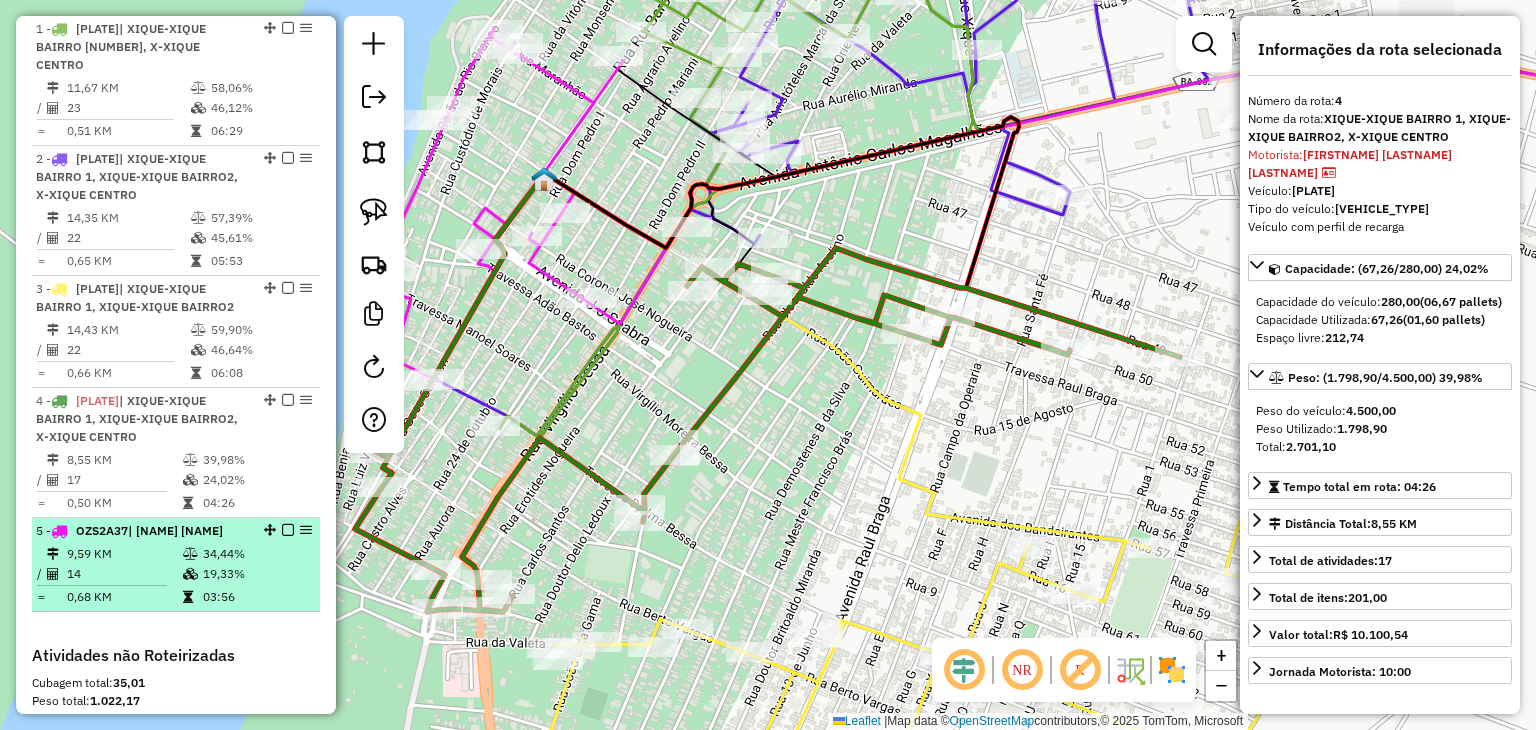 click on "5 -       OZS2A37   | X-XIQUE CENTRO  9,59 KM   34,44%  /  14   19,33%     =  0,68 KM   03:56" at bounding box center [176, 565] 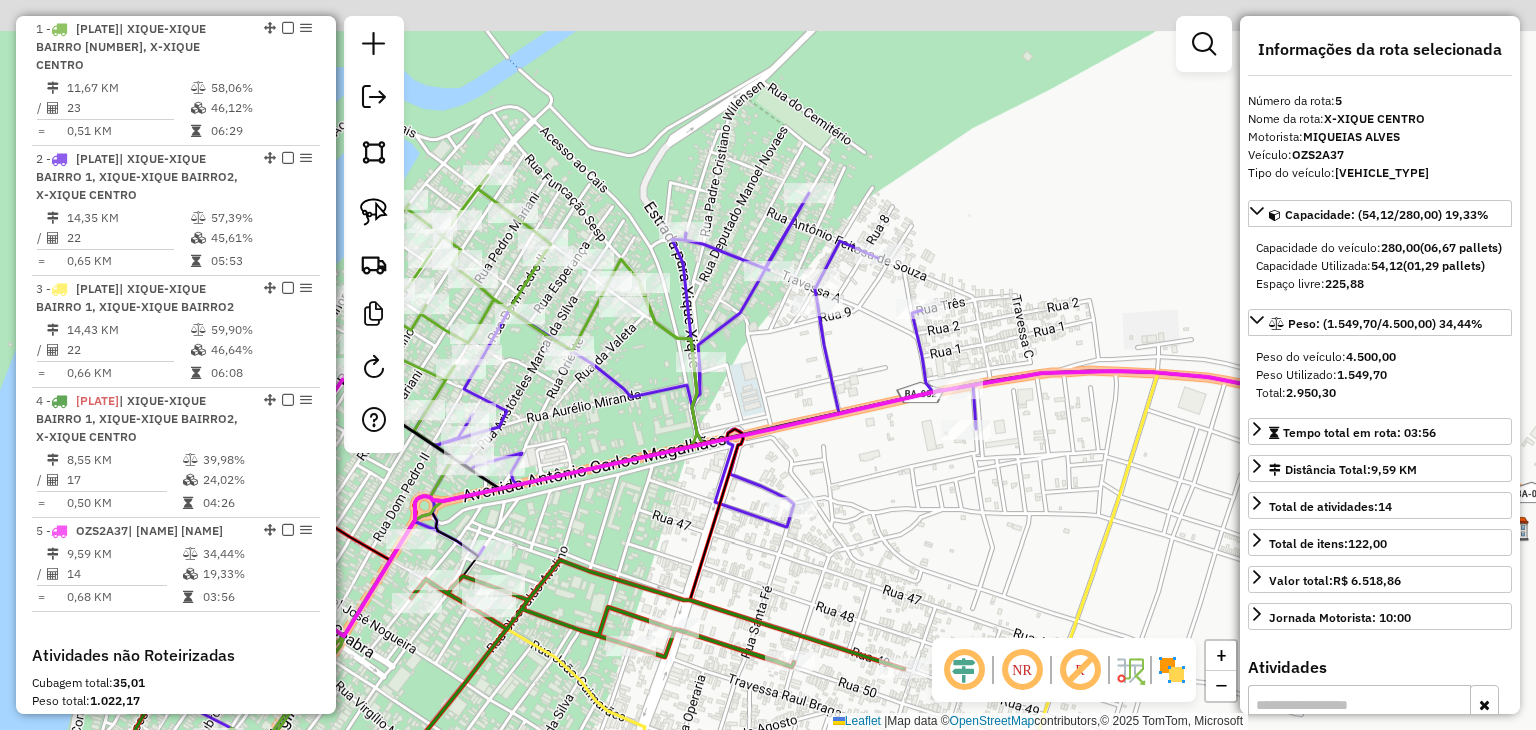 drag, startPoint x: 589, startPoint y: 183, endPoint x: 632, endPoint y: 351, distance: 173.41568 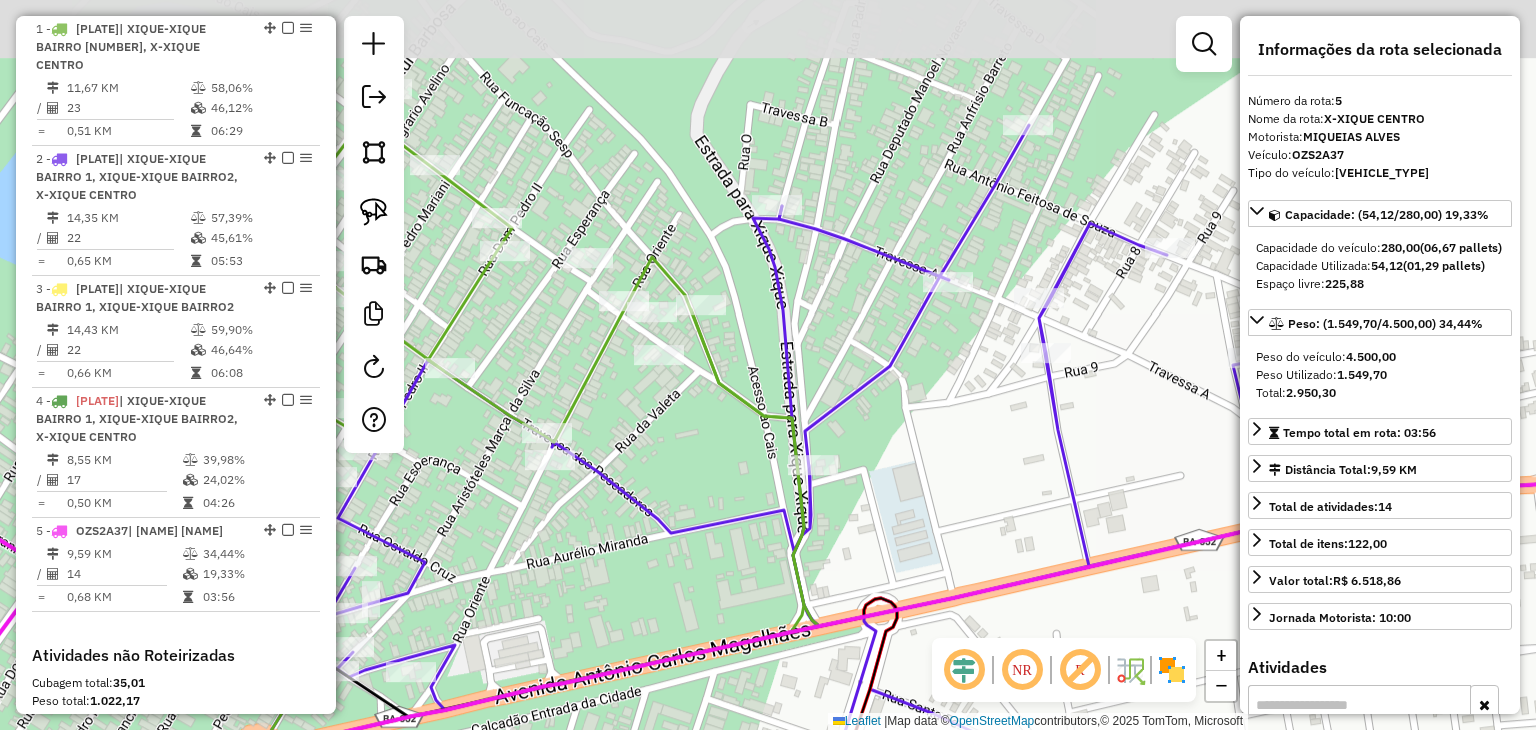 drag, startPoint x: 610, startPoint y: 410, endPoint x: 663, endPoint y: 493, distance: 98.478424 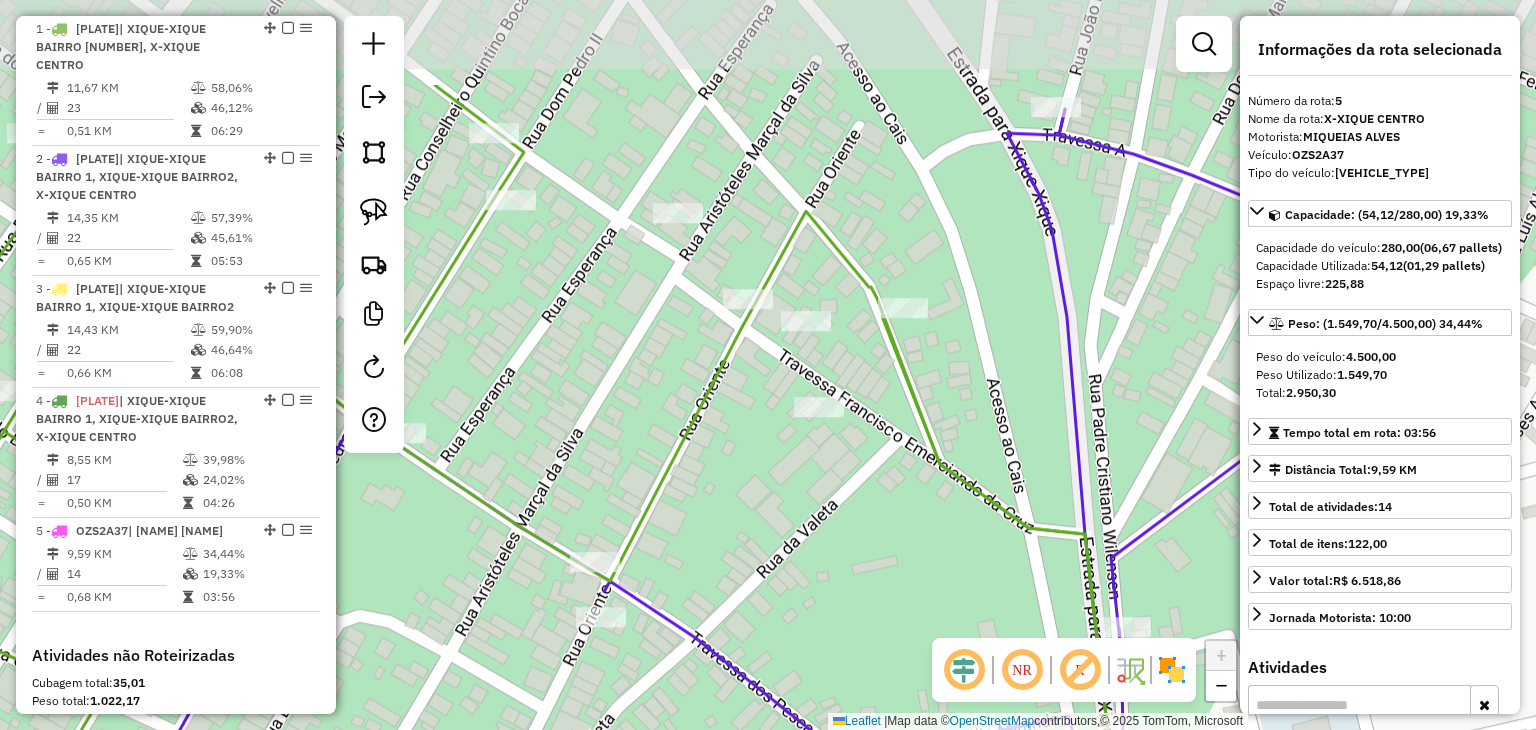 drag, startPoint x: 703, startPoint y: 511, endPoint x: 796, endPoint y: 577, distance: 114.03947 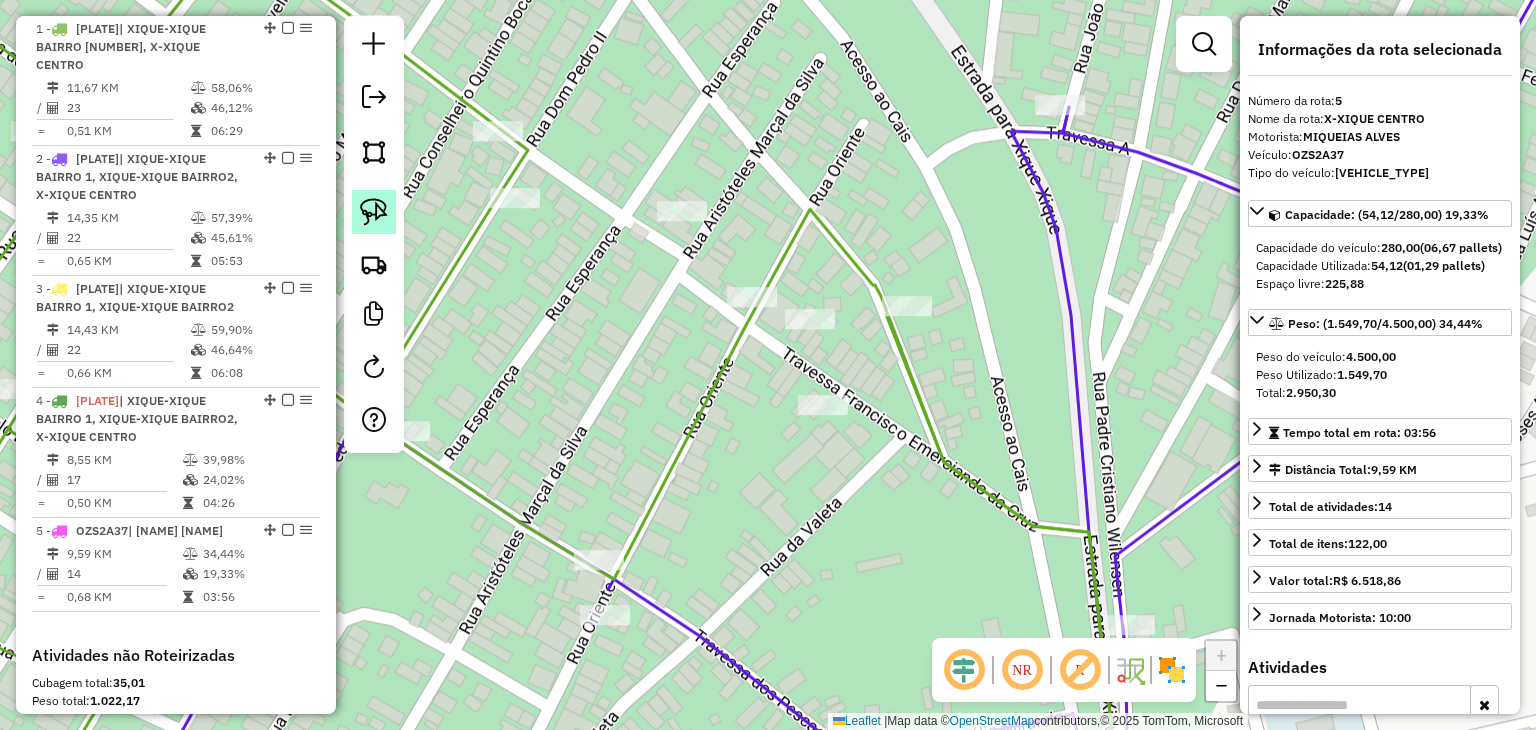 click 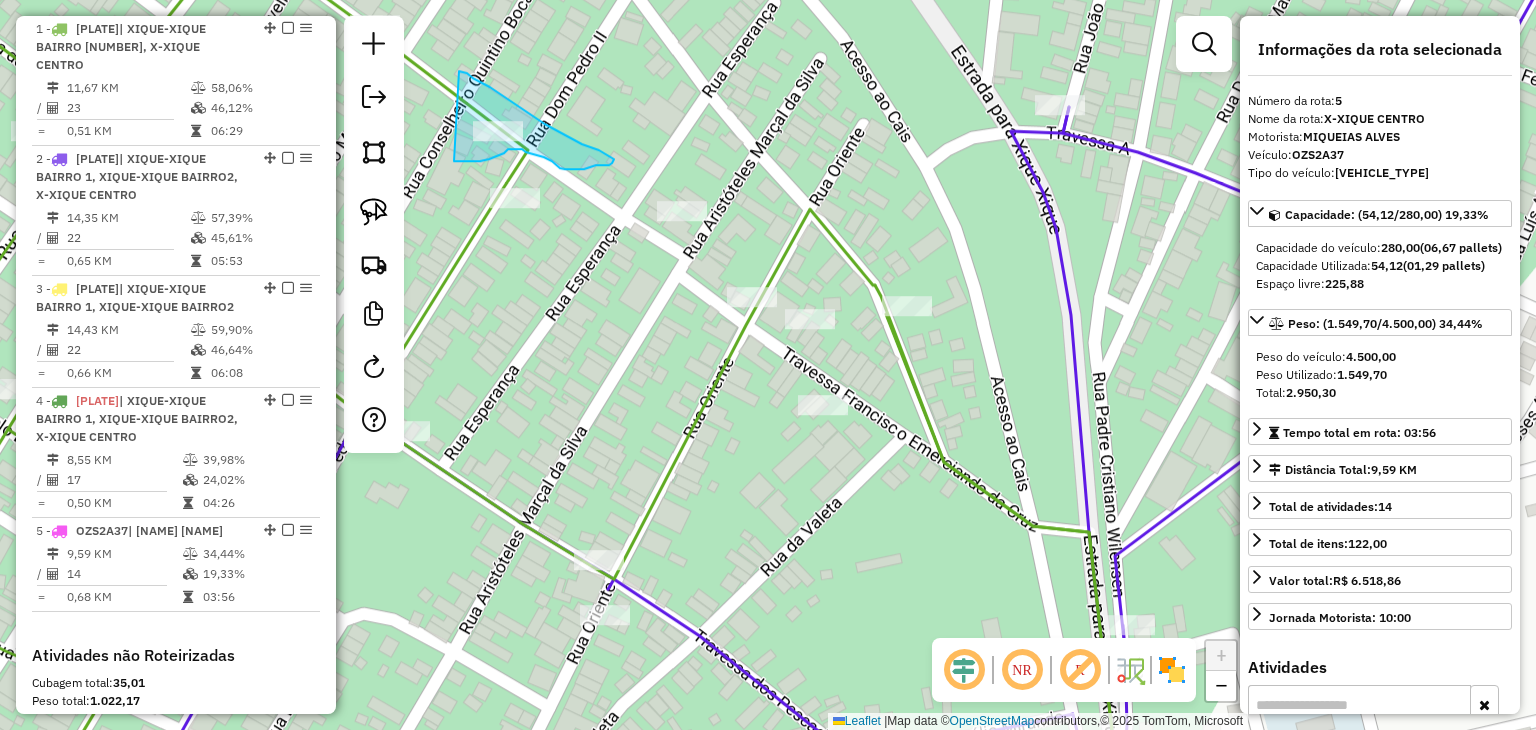 drag, startPoint x: 481, startPoint y: 82, endPoint x: 454, endPoint y: 161, distance: 83.48653 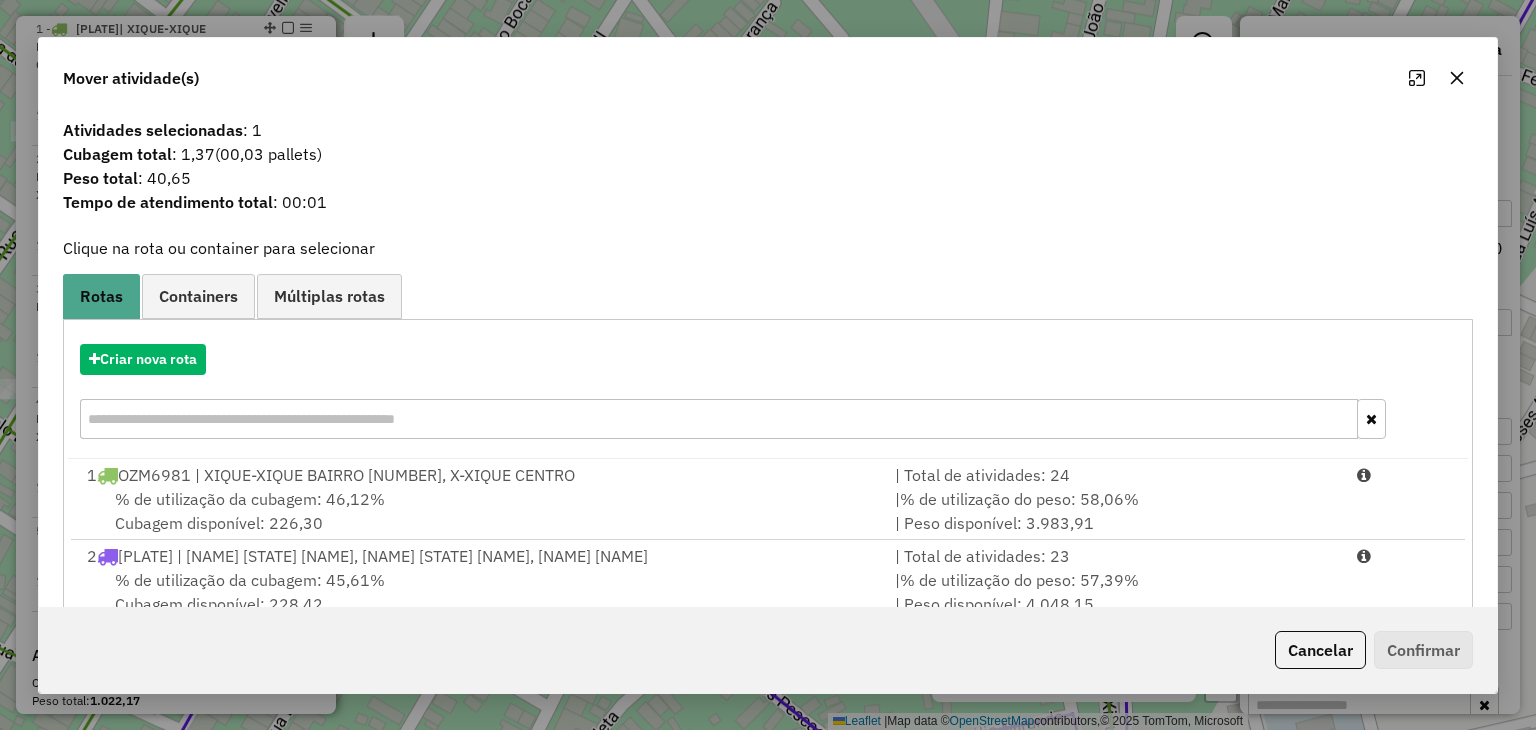 scroll, scrollTop: 4, scrollLeft: 0, axis: vertical 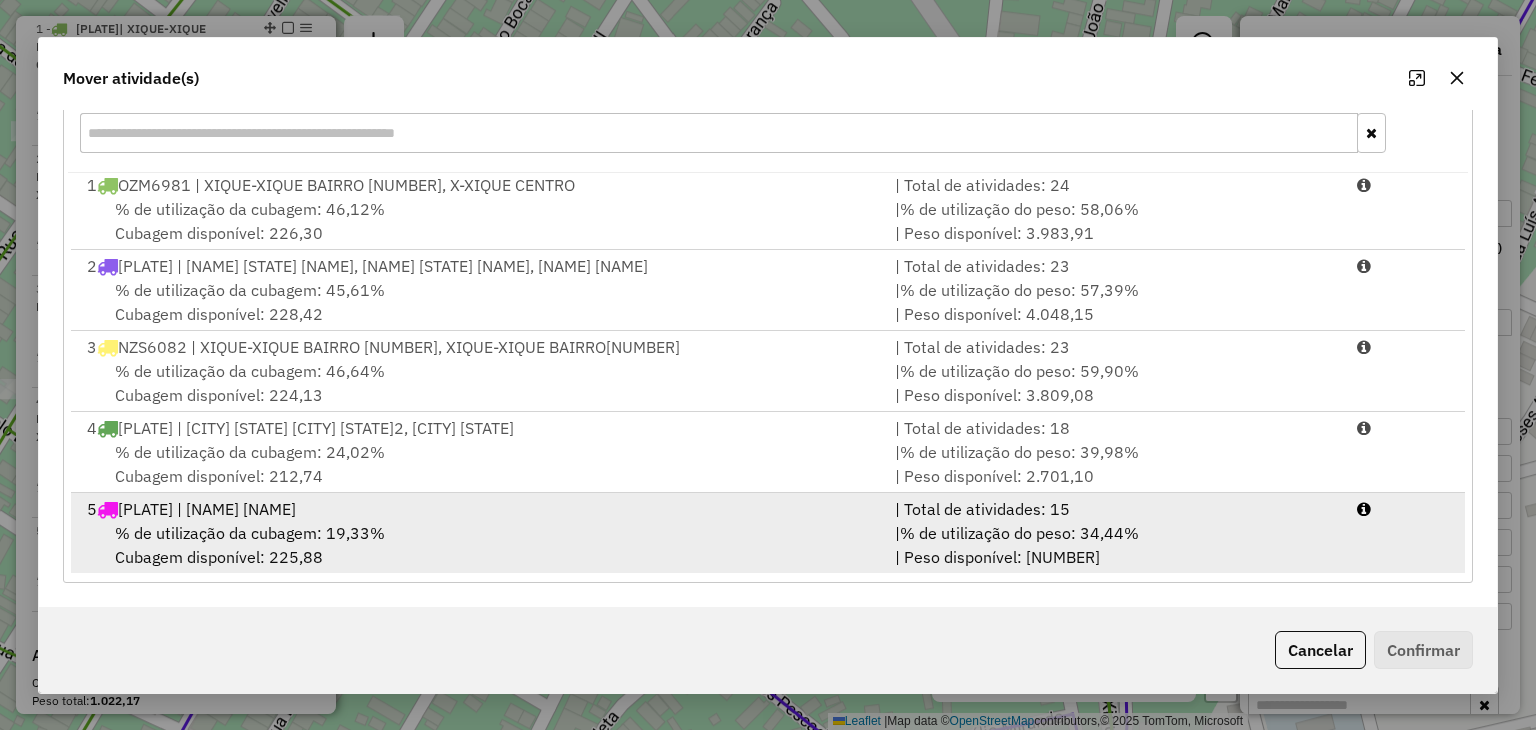 click on "% de utilização da cubagem: 19,33%  Cubagem disponível: 225,88" at bounding box center [479, 545] 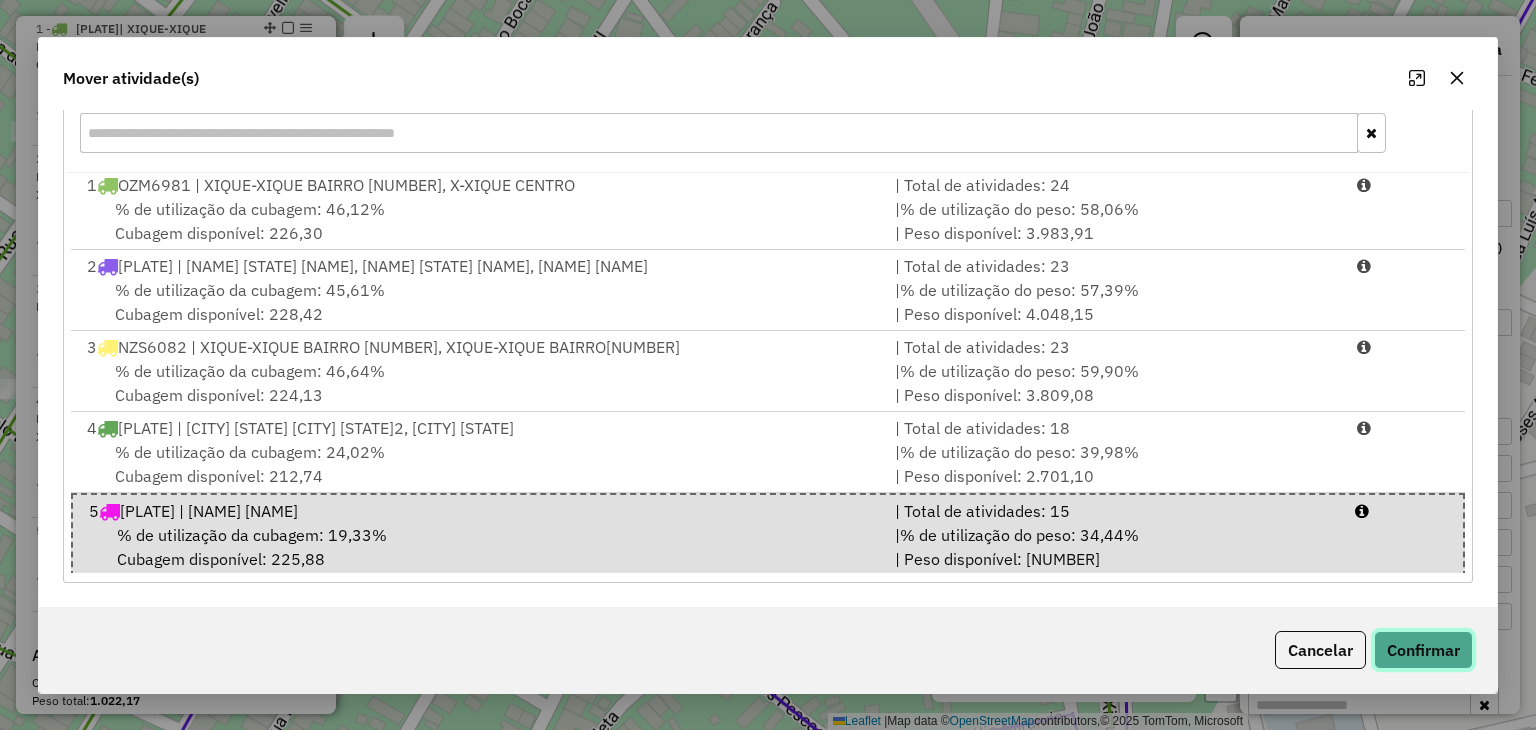 click on "Confirmar" 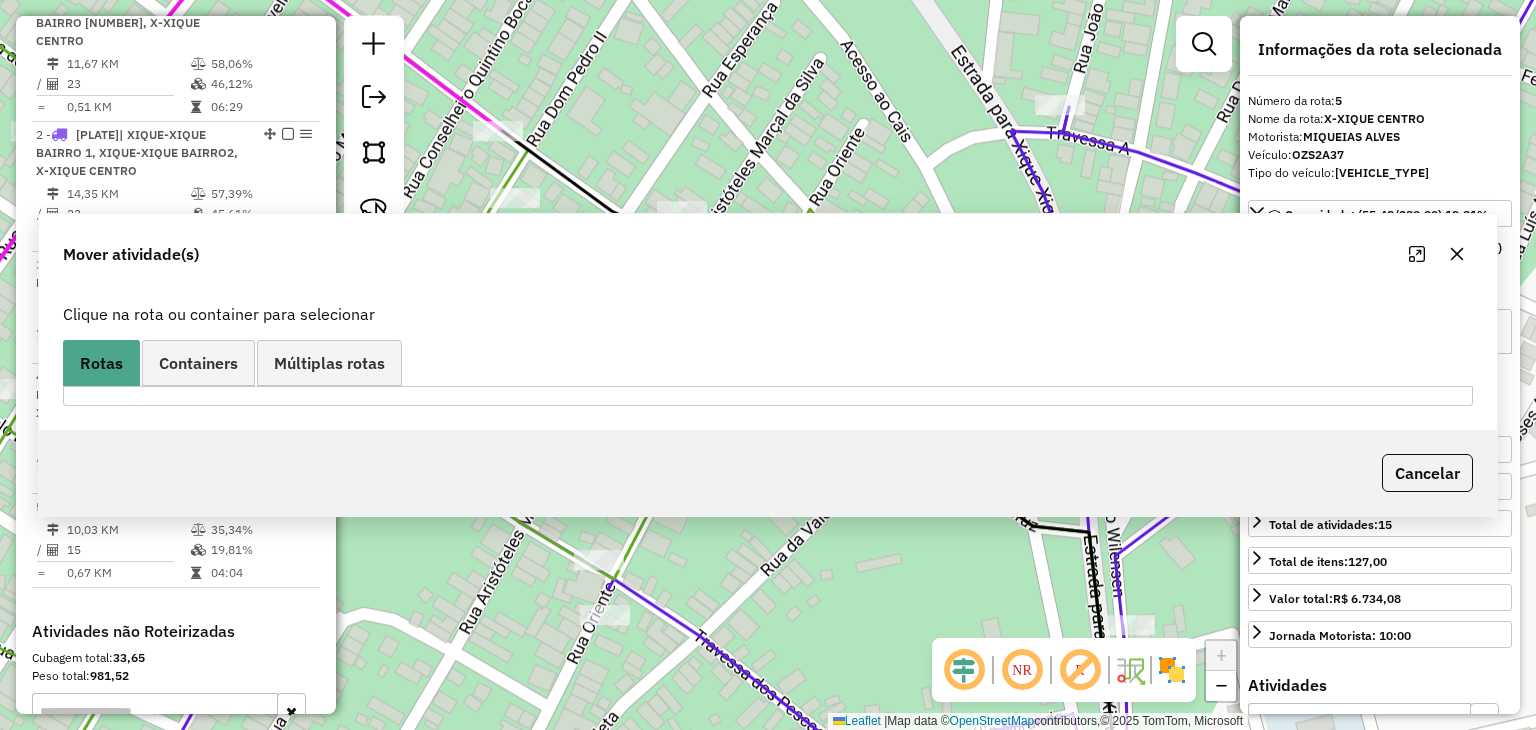 scroll, scrollTop: 0, scrollLeft: 0, axis: both 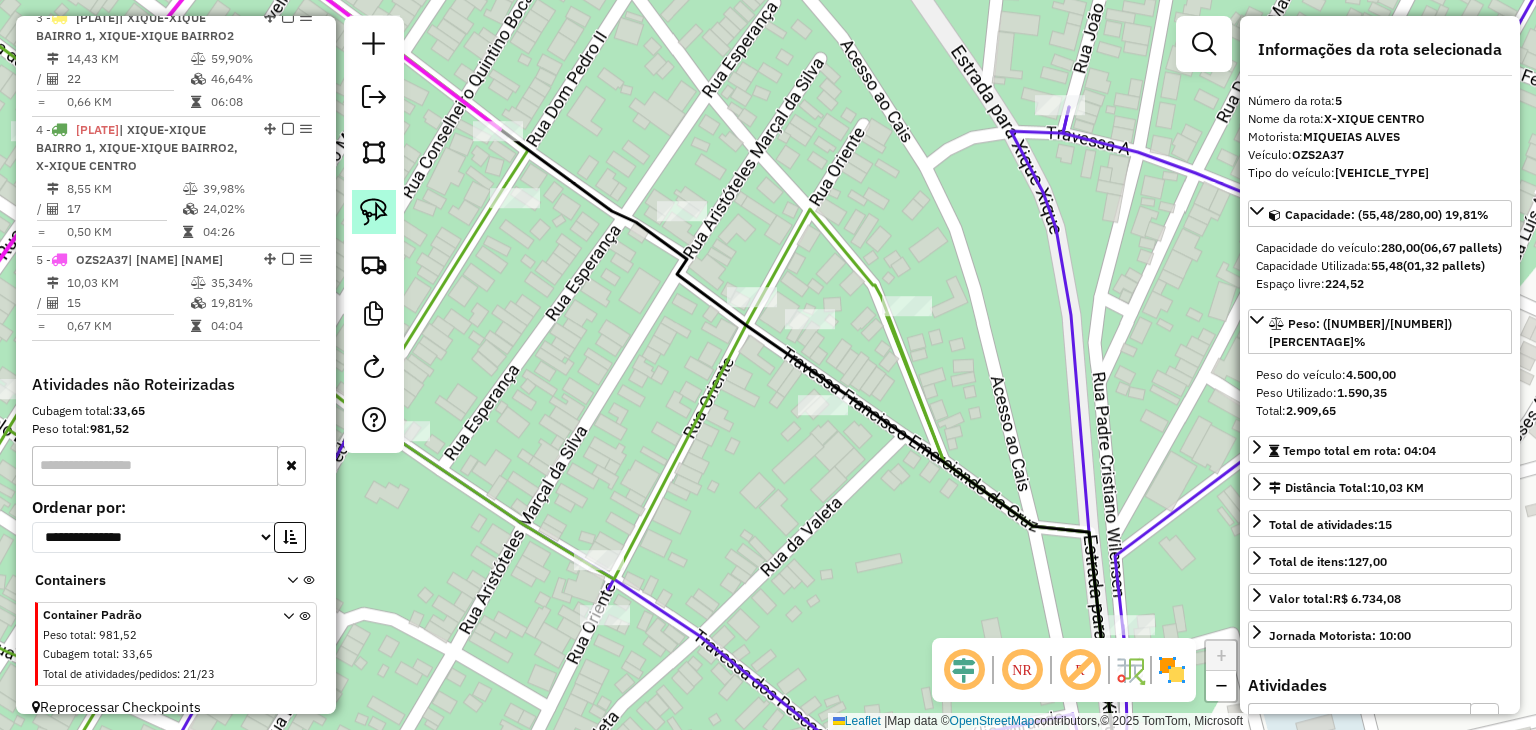click 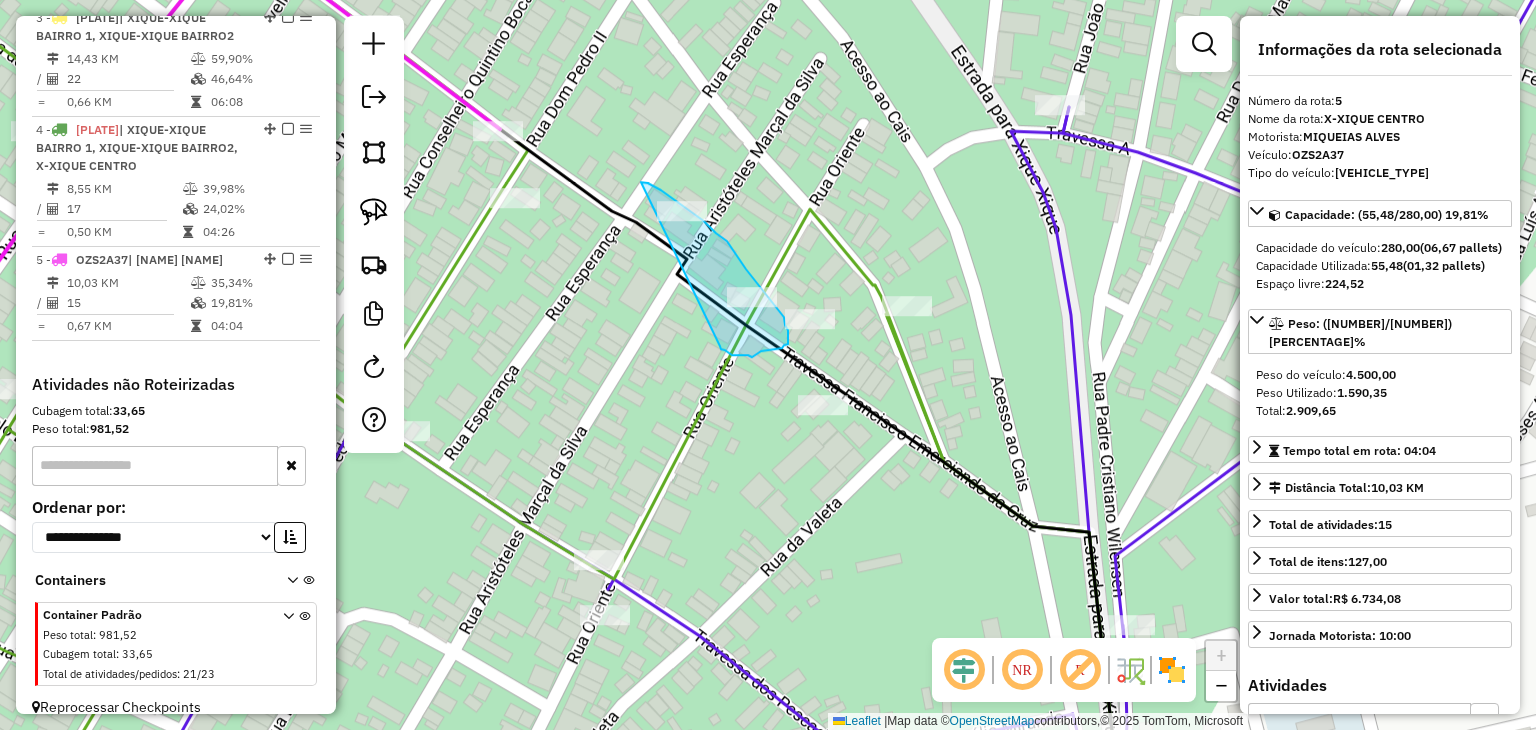 drag, startPoint x: 642, startPoint y: 182, endPoint x: 720, endPoint y: 346, distance: 181.60396 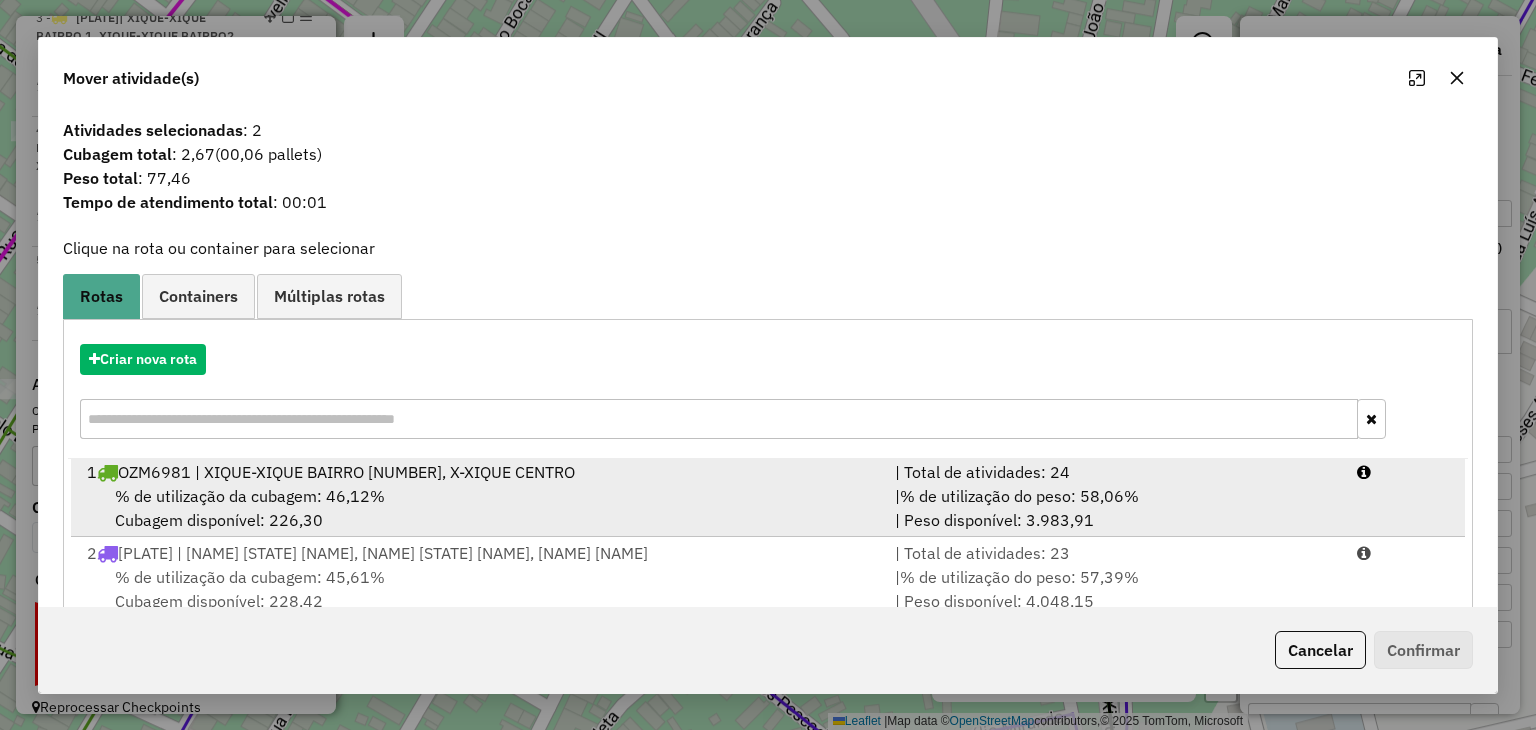 scroll, scrollTop: 4, scrollLeft: 0, axis: vertical 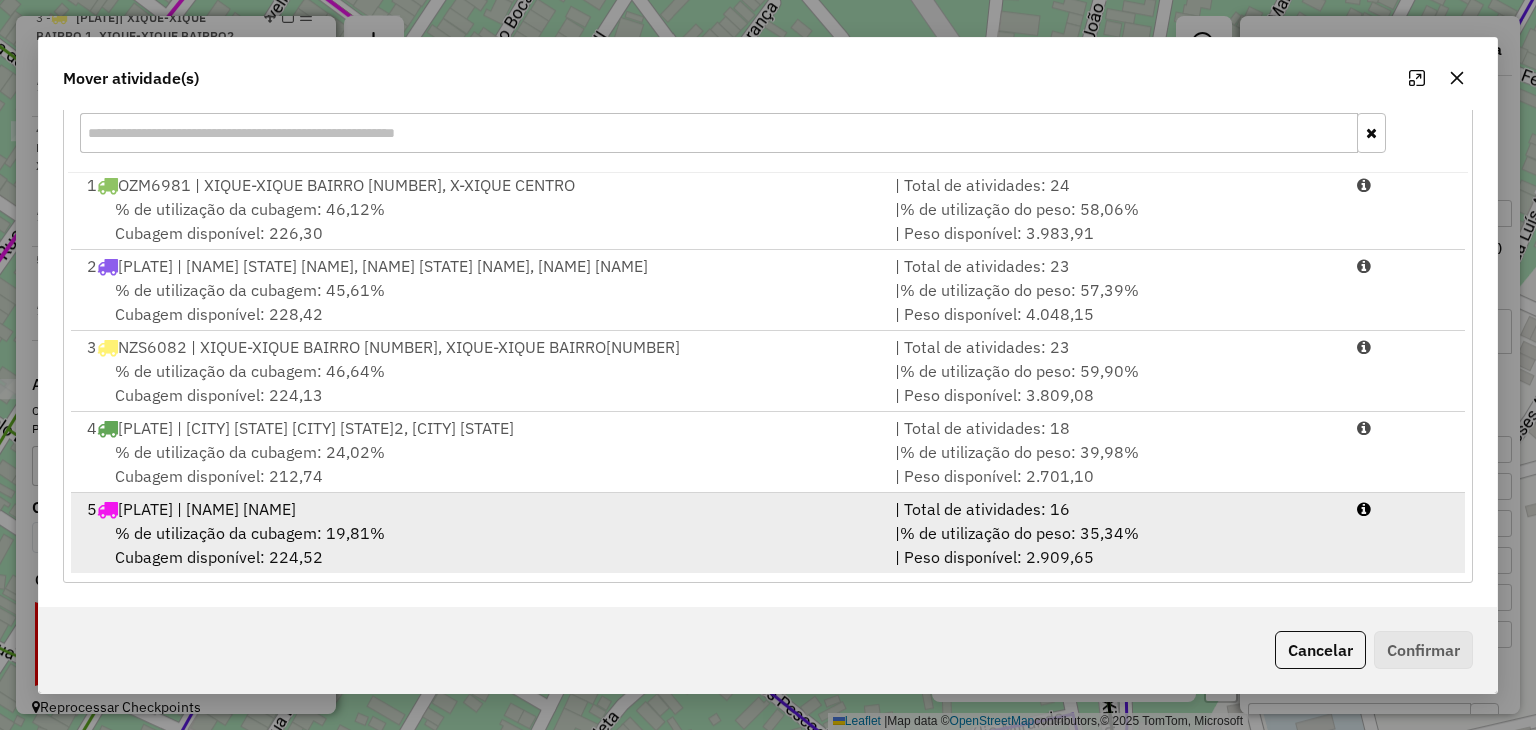 click on "5  OZS2A37 | X-XIQUE CENTRO" at bounding box center [479, 509] 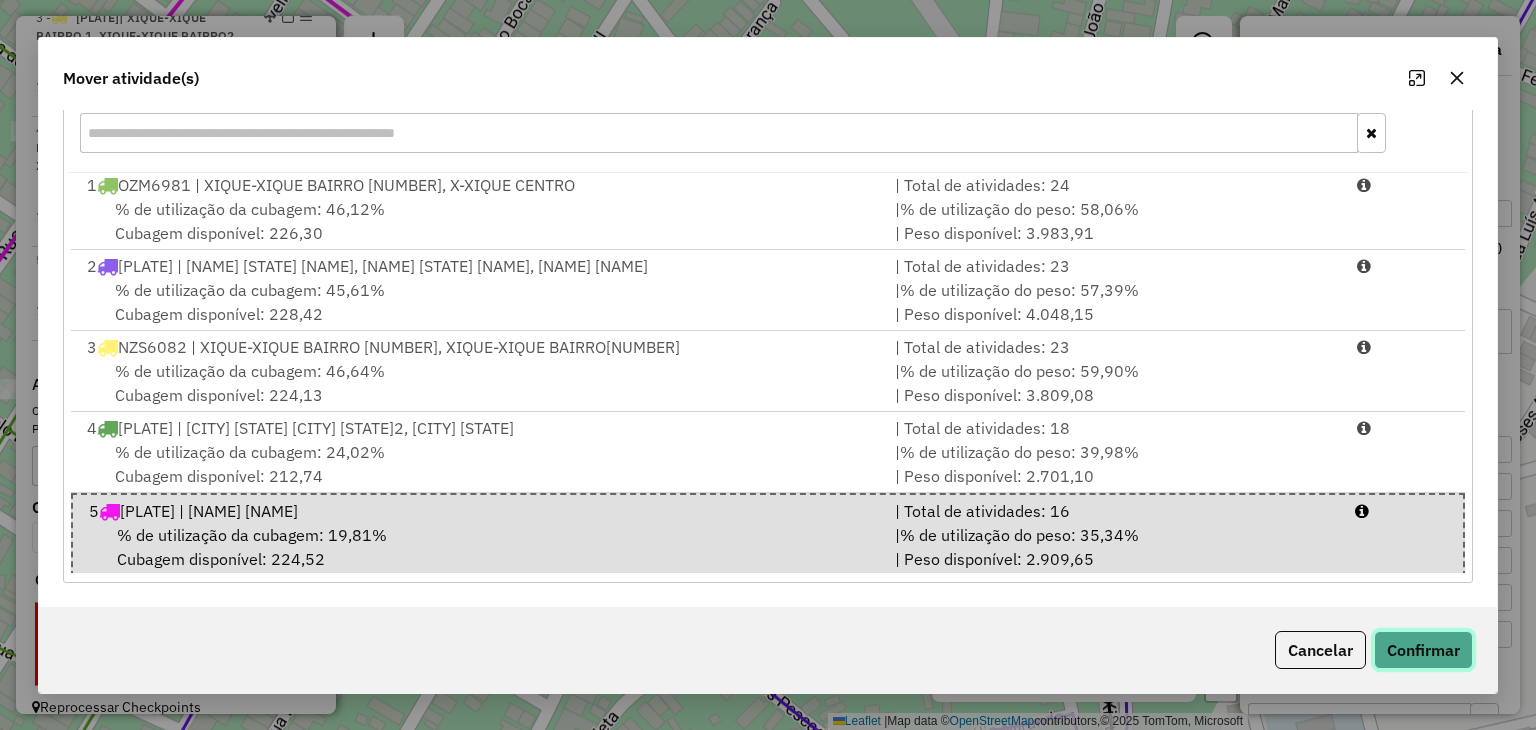 click on "Confirmar" 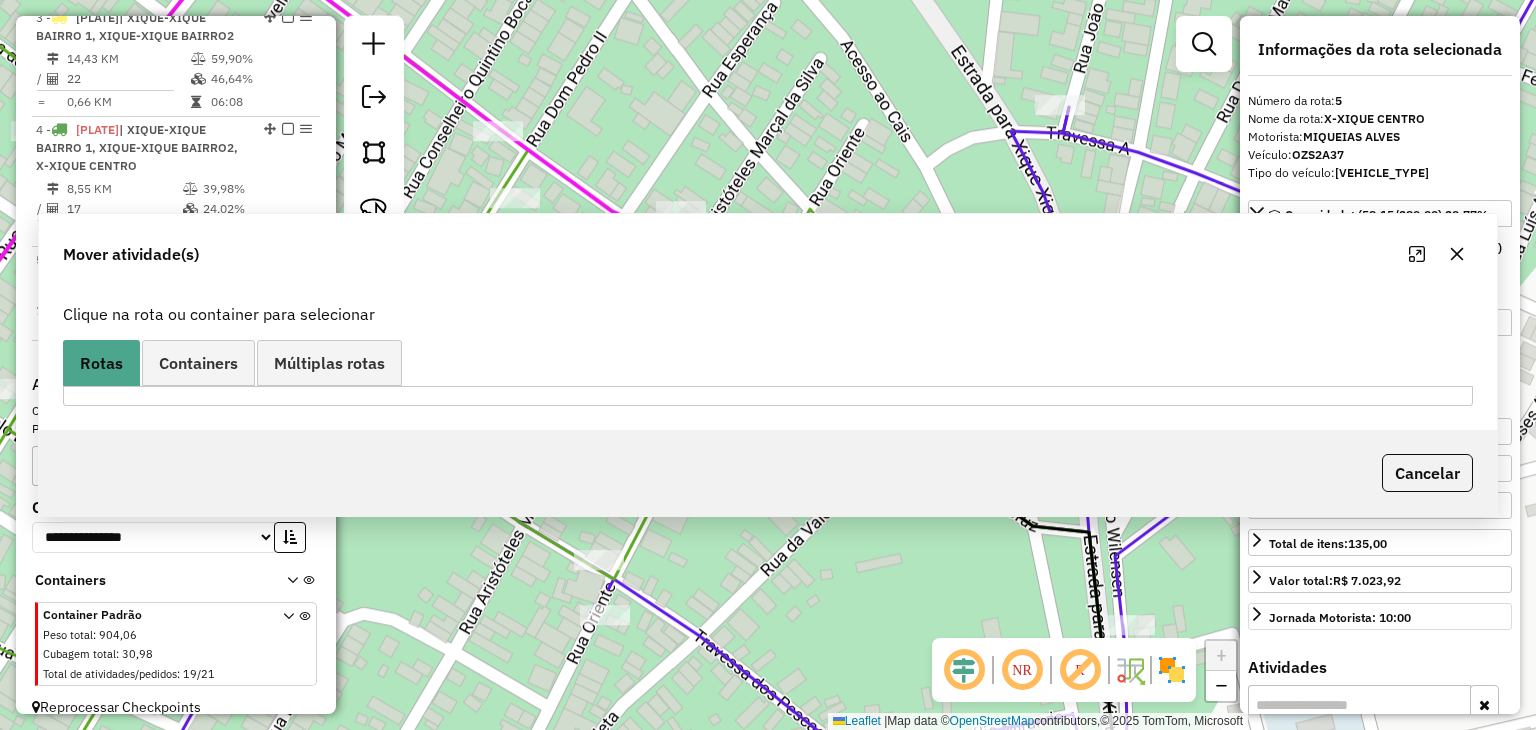 scroll, scrollTop: 0, scrollLeft: 0, axis: both 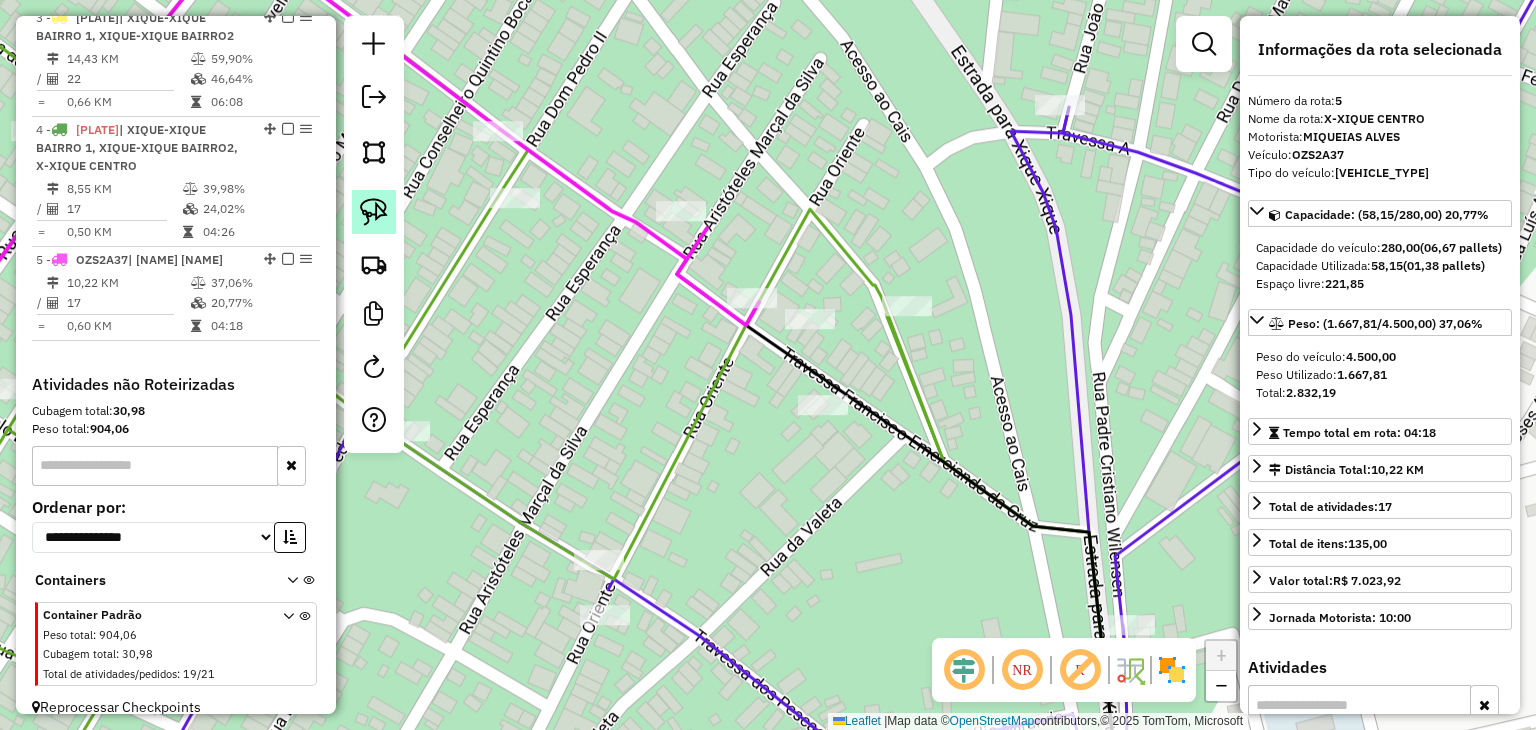 click 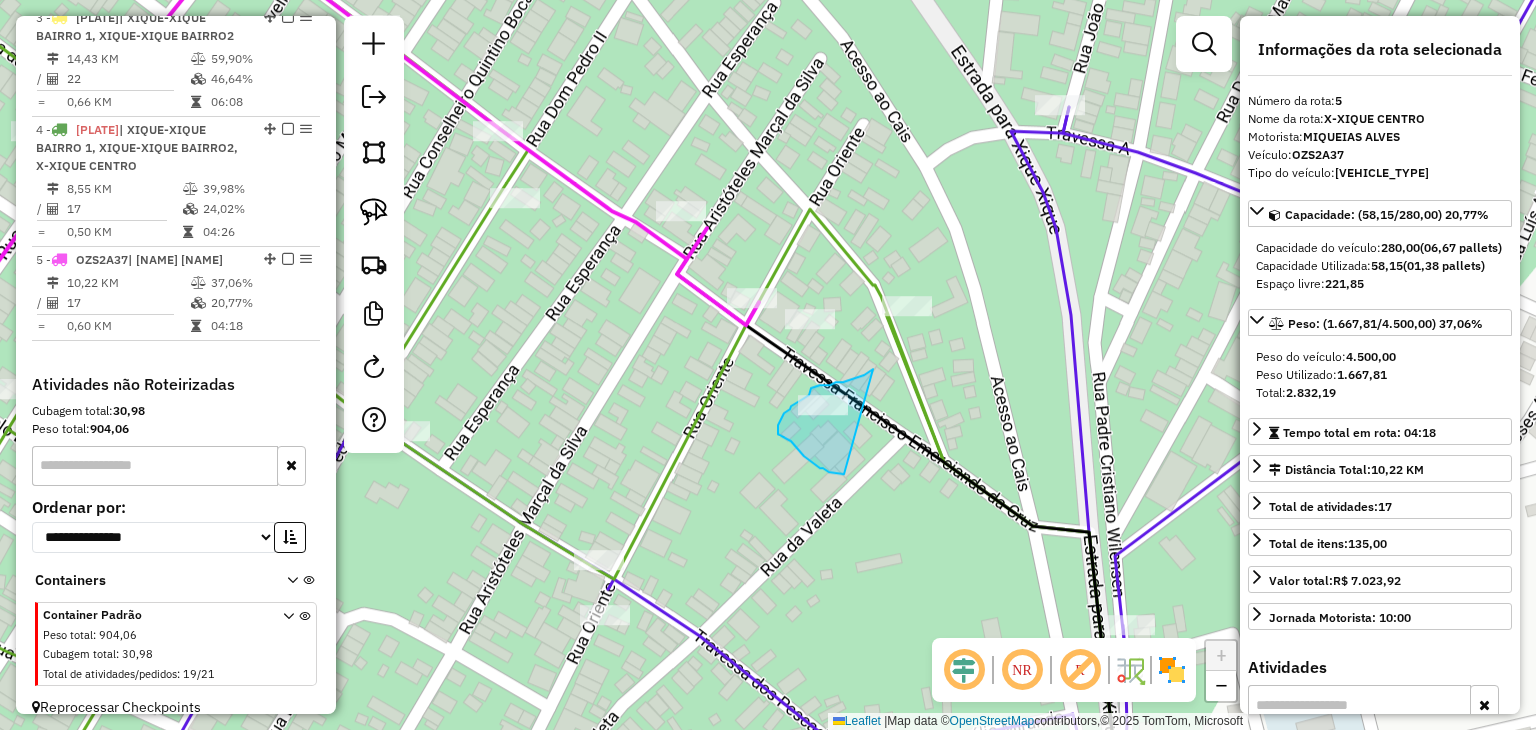 drag, startPoint x: 870, startPoint y: 371, endPoint x: 846, endPoint y: 474, distance: 105.75916 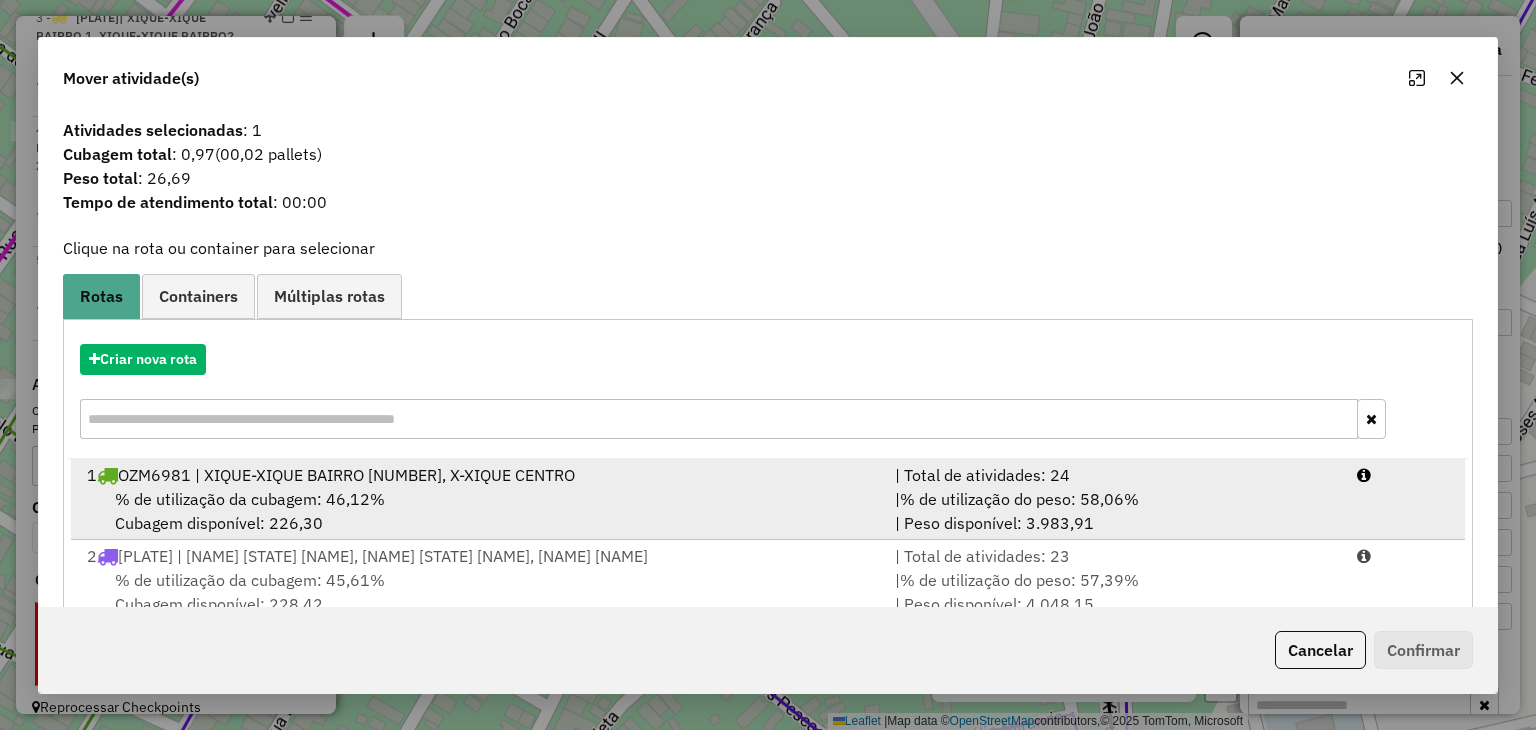 scroll, scrollTop: 4, scrollLeft: 0, axis: vertical 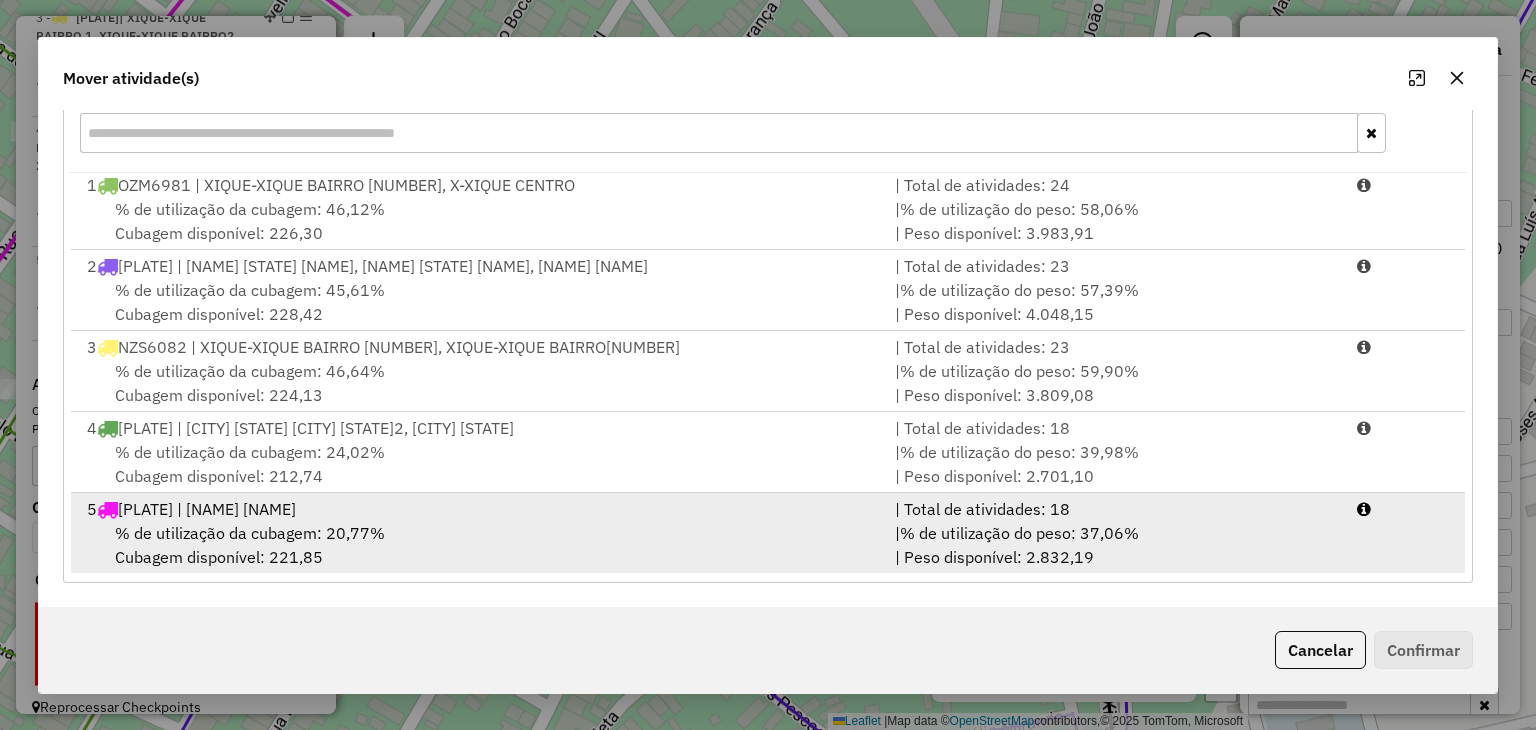 click on "5  OZS2A37 | X-XIQUE CENTRO  | Total de atividades: 18  % de utilização da cubagem: 20,77%  Cubagem disponível: 221,85   |  % de utilização do peso: 37,06%  | Peso disponível: 2.832,19" at bounding box center (767, 533) 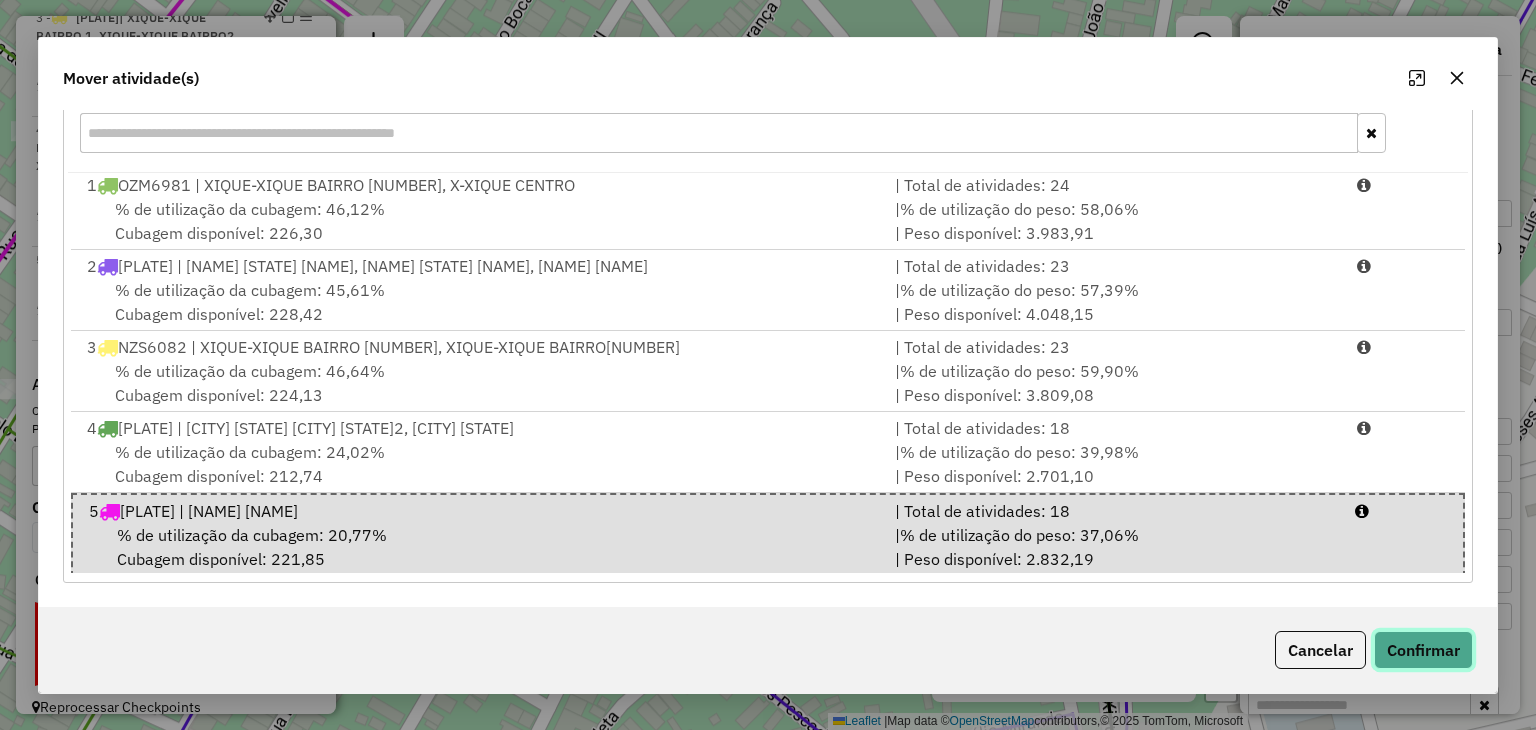 click on "Confirmar" 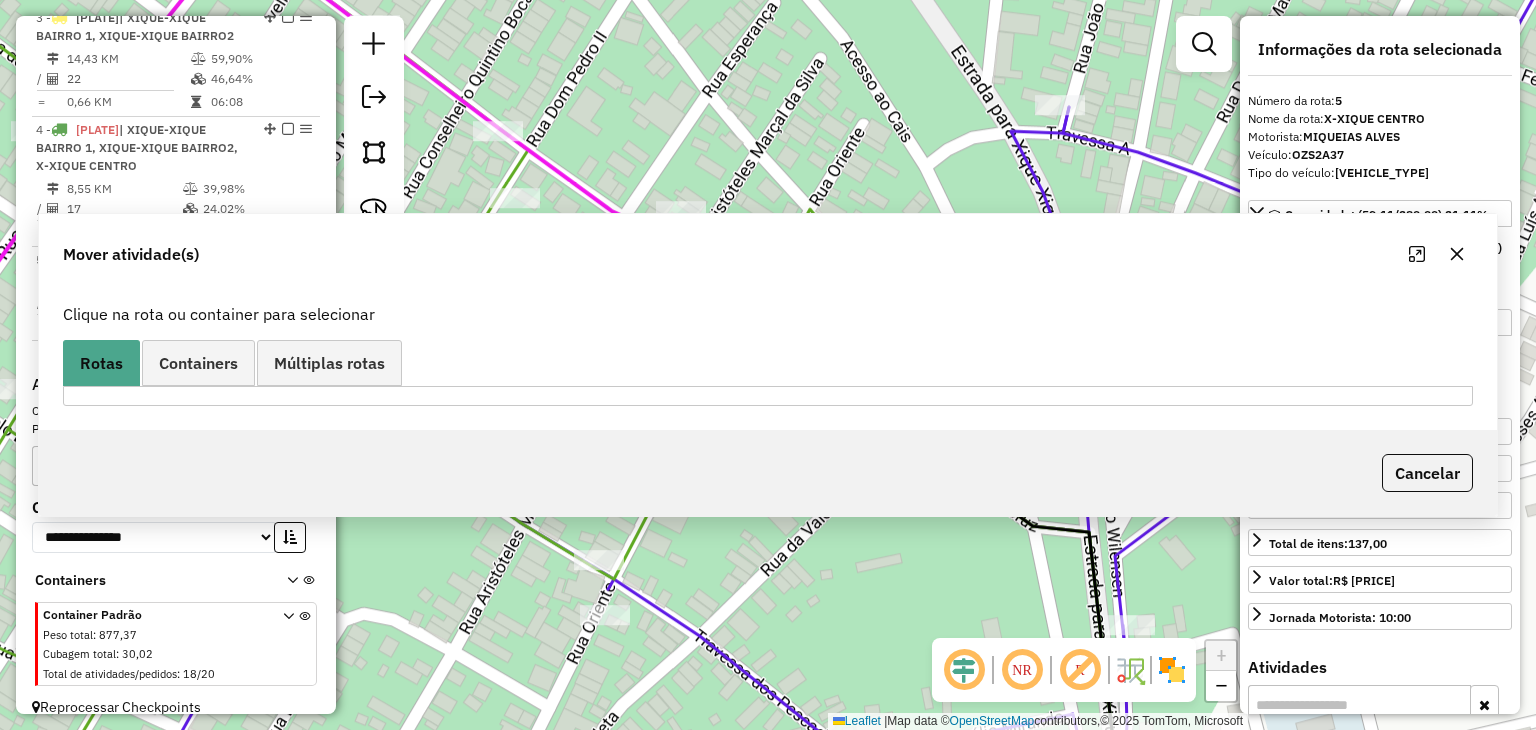 scroll, scrollTop: 0, scrollLeft: 0, axis: both 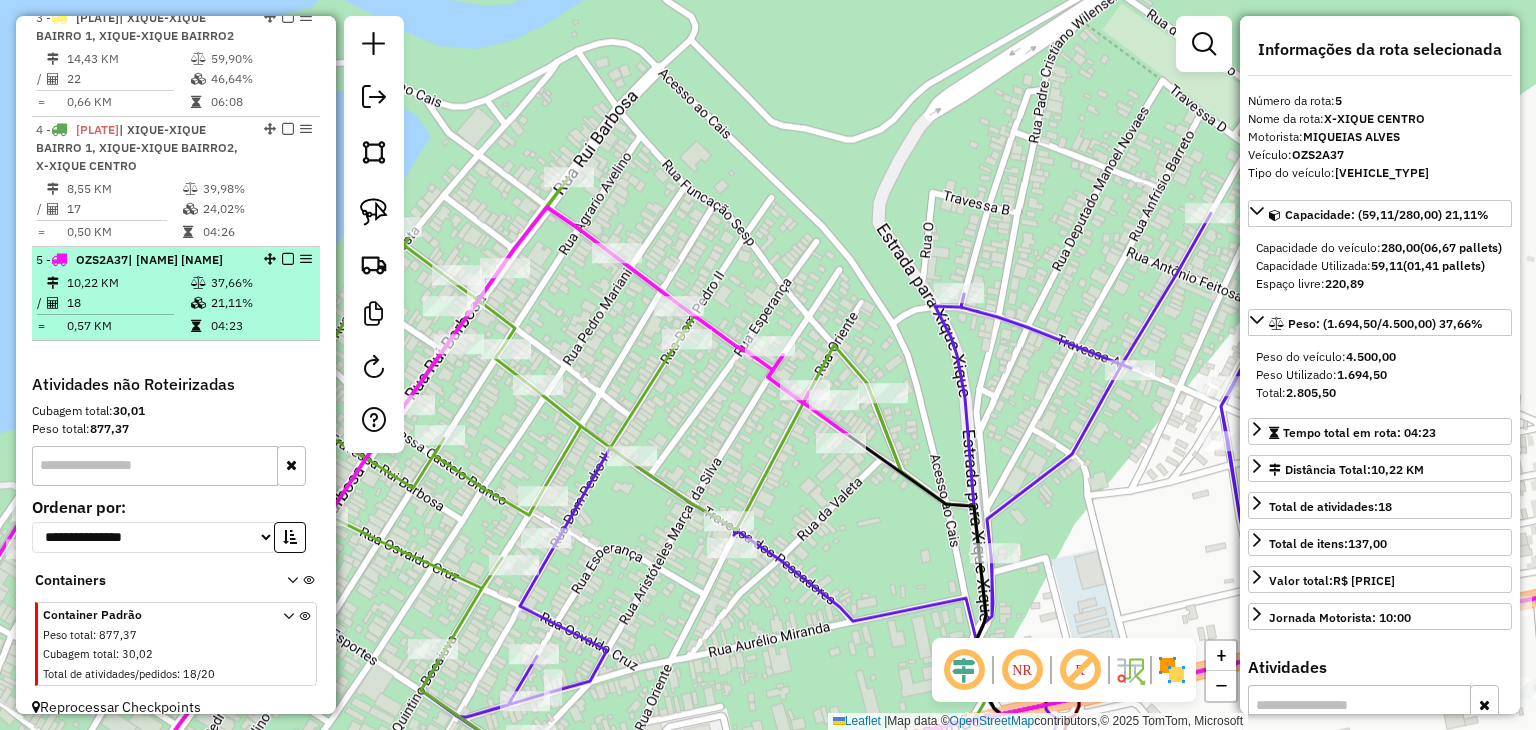 click on "10,22 KM" at bounding box center (128, 283) 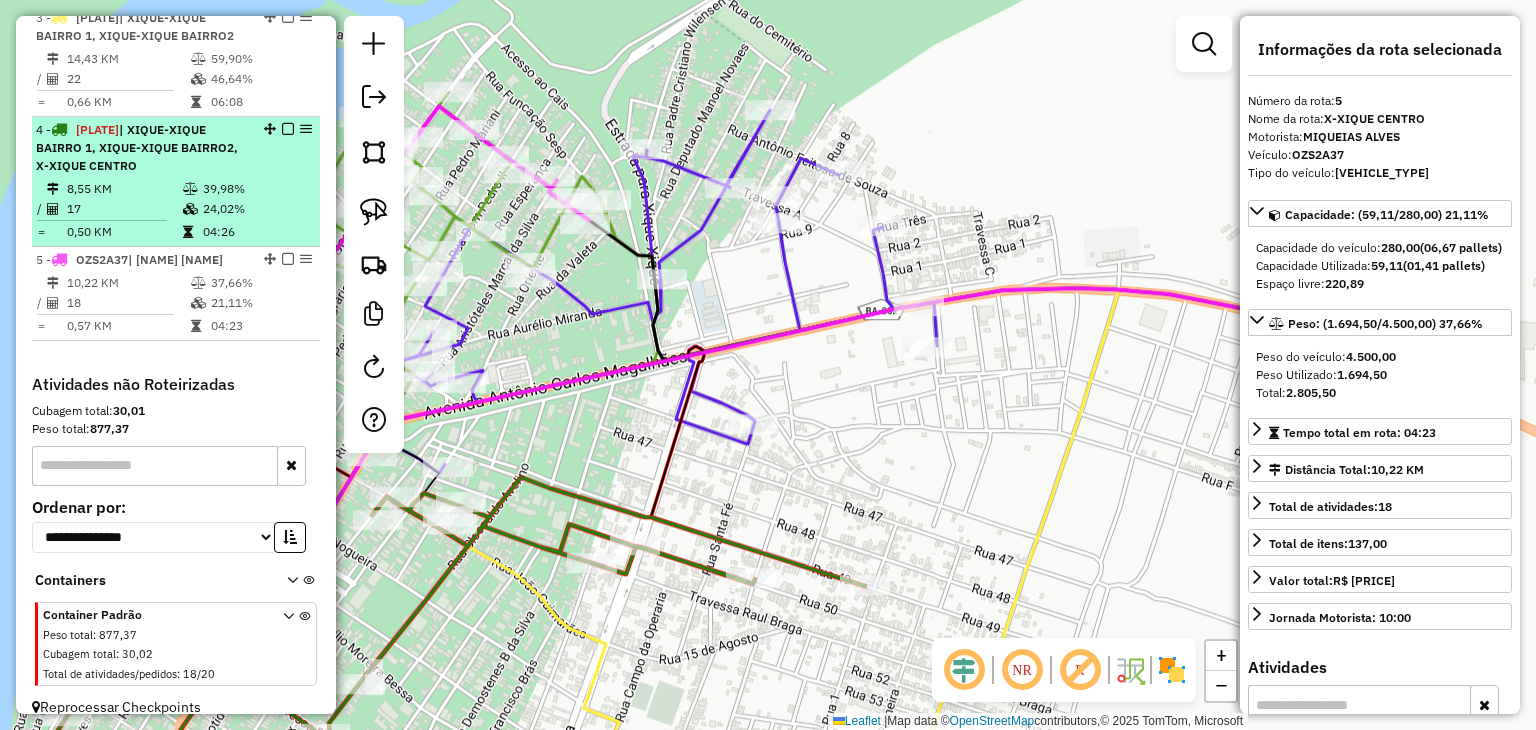 click on "17" at bounding box center [124, 209] 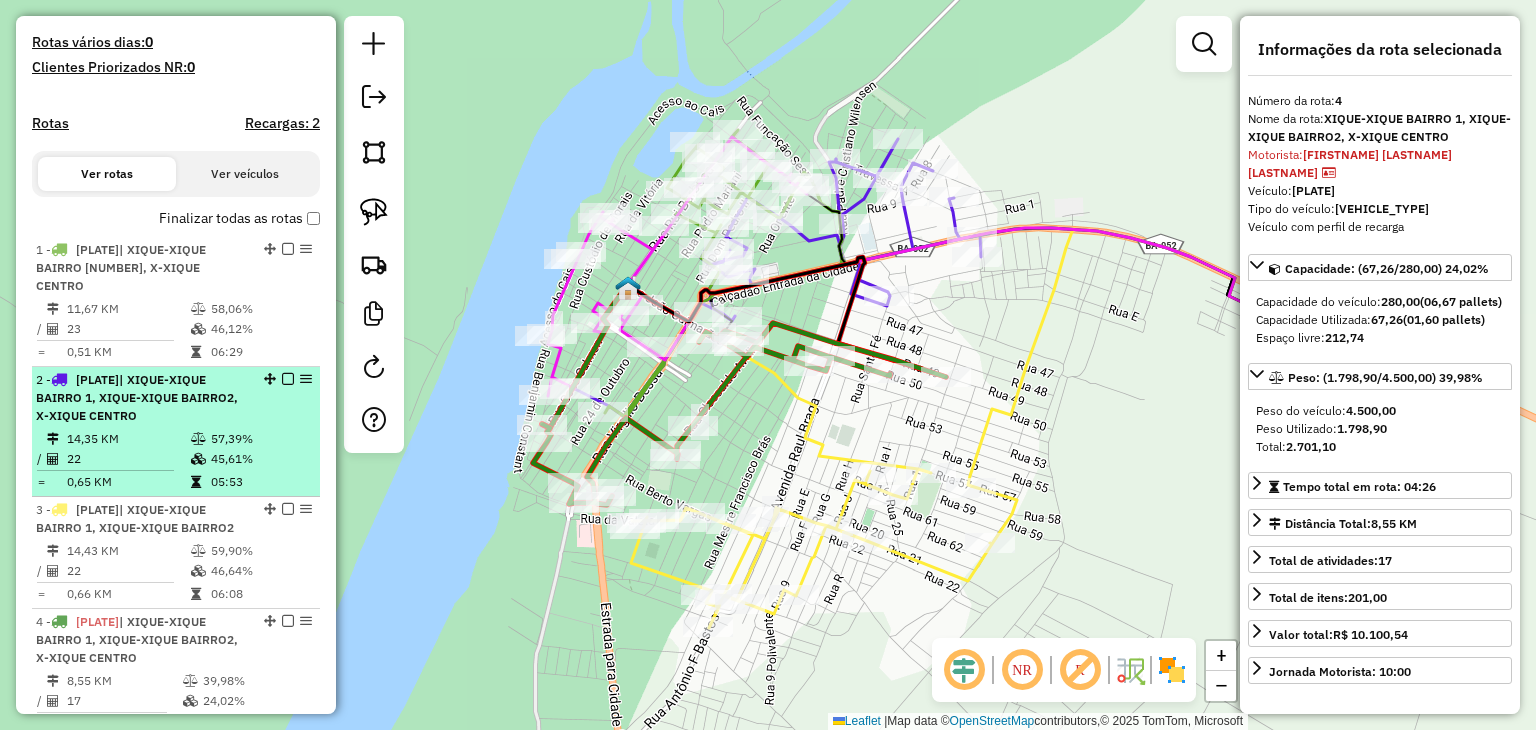 scroll, scrollTop: 521, scrollLeft: 0, axis: vertical 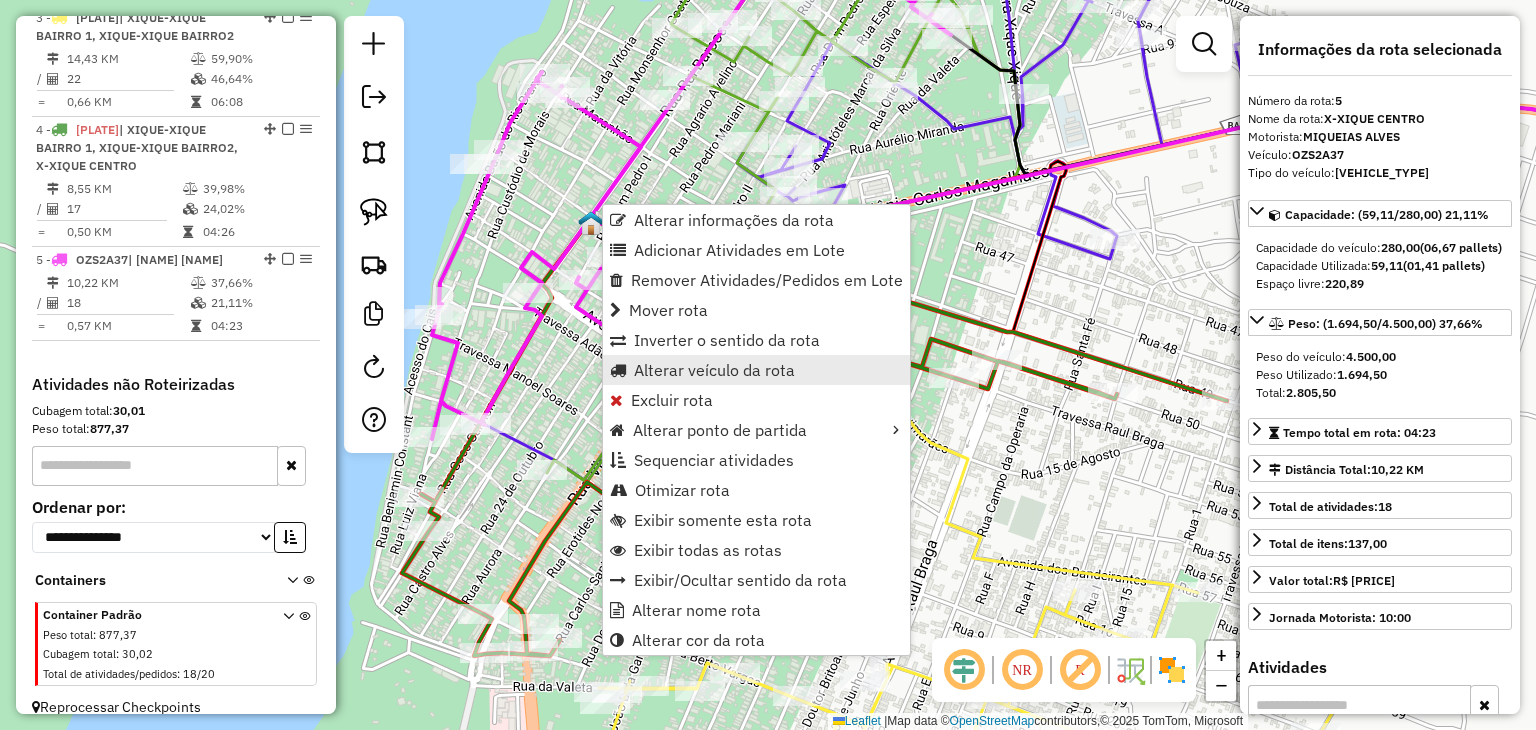 click on "Alterar veículo da rota" at bounding box center (714, 370) 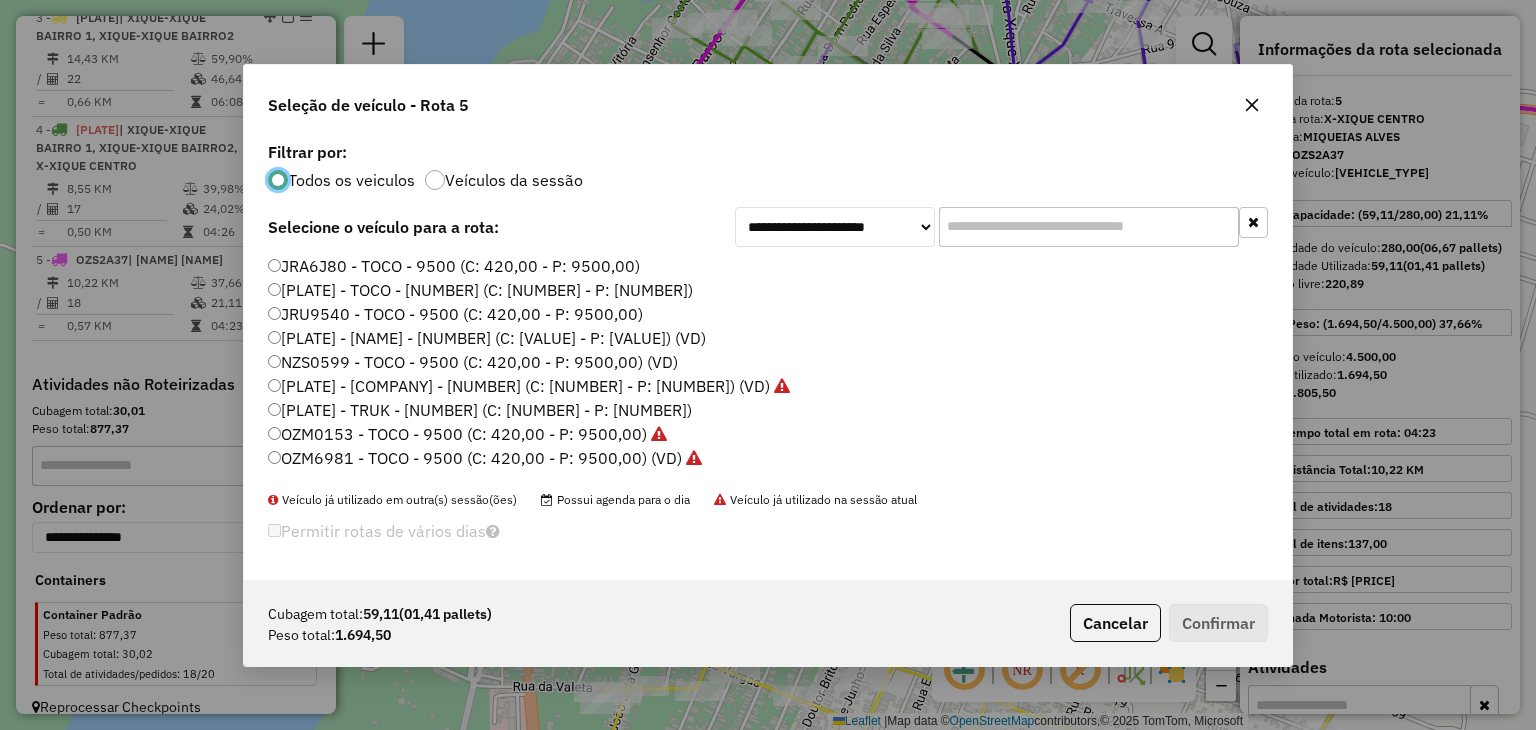 scroll, scrollTop: 10, scrollLeft: 6, axis: both 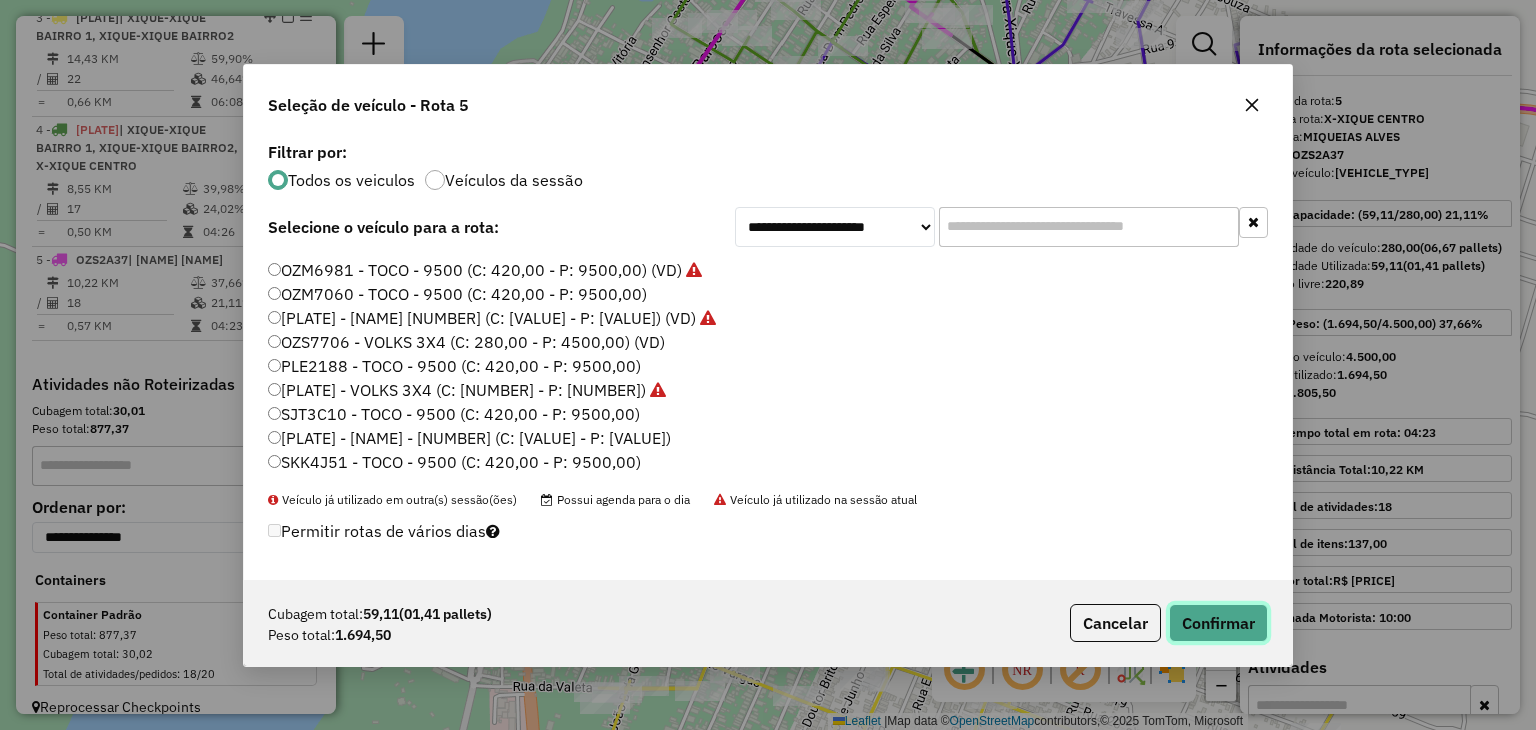 click on "Confirmar" 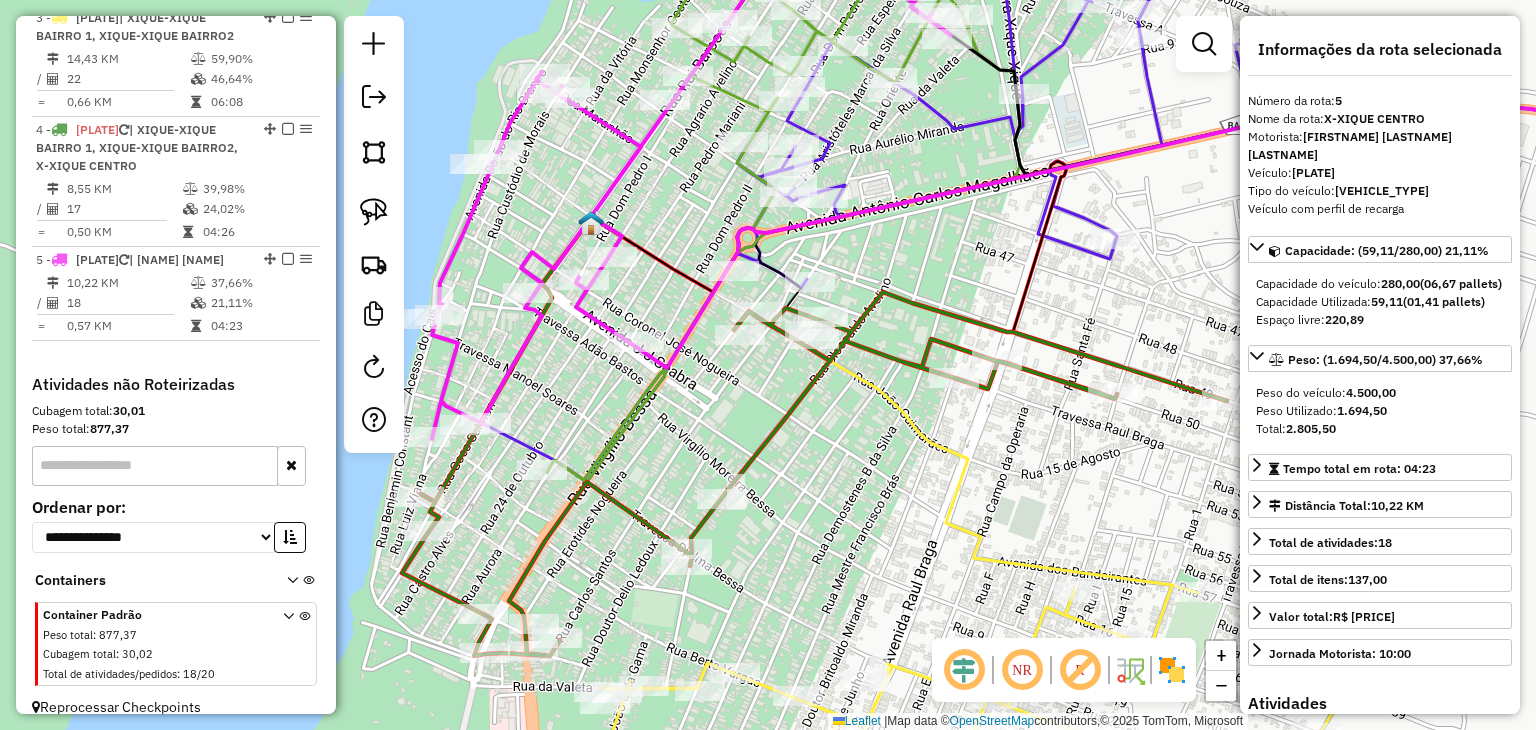 scroll, scrollTop: 1039, scrollLeft: 0, axis: vertical 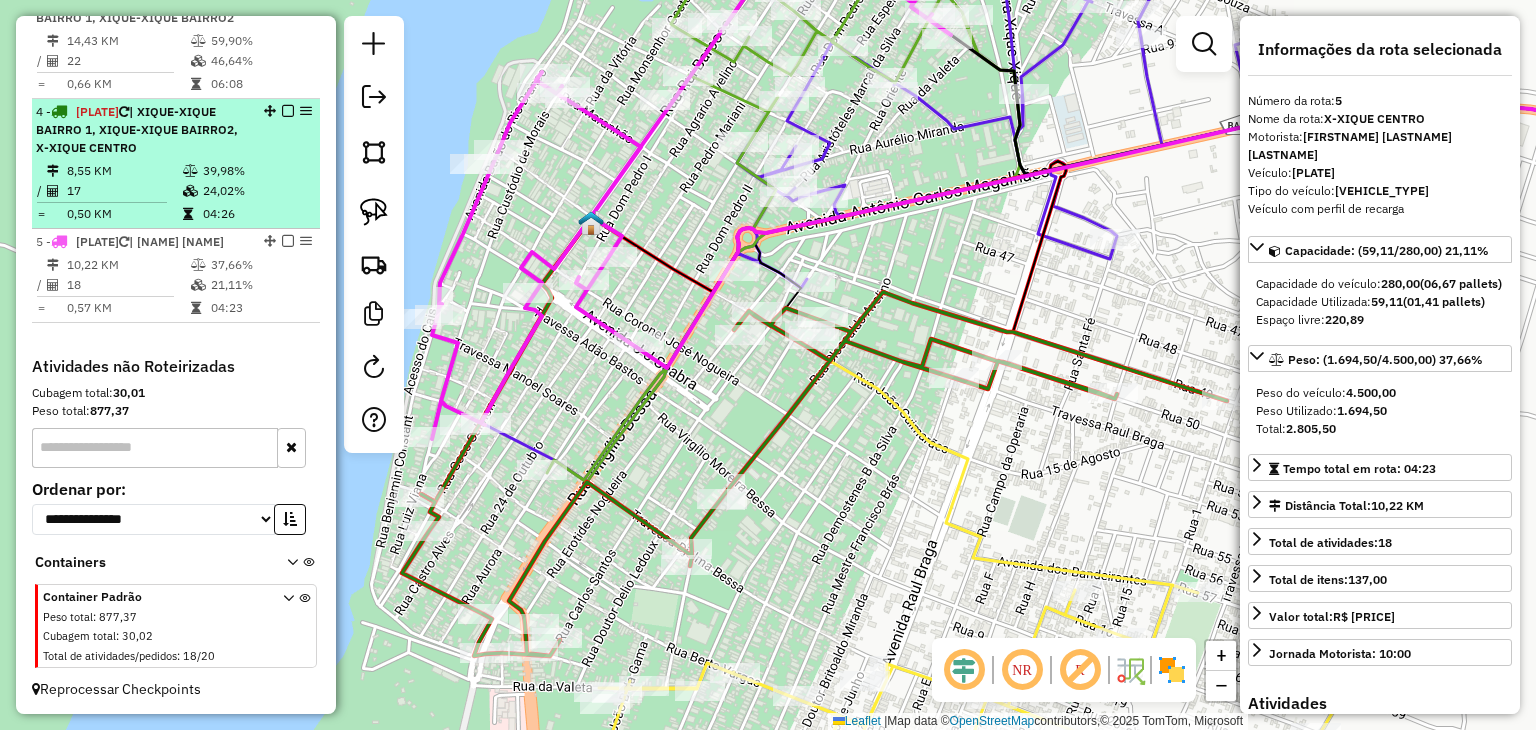 click on "24,02%" at bounding box center (256, 191) 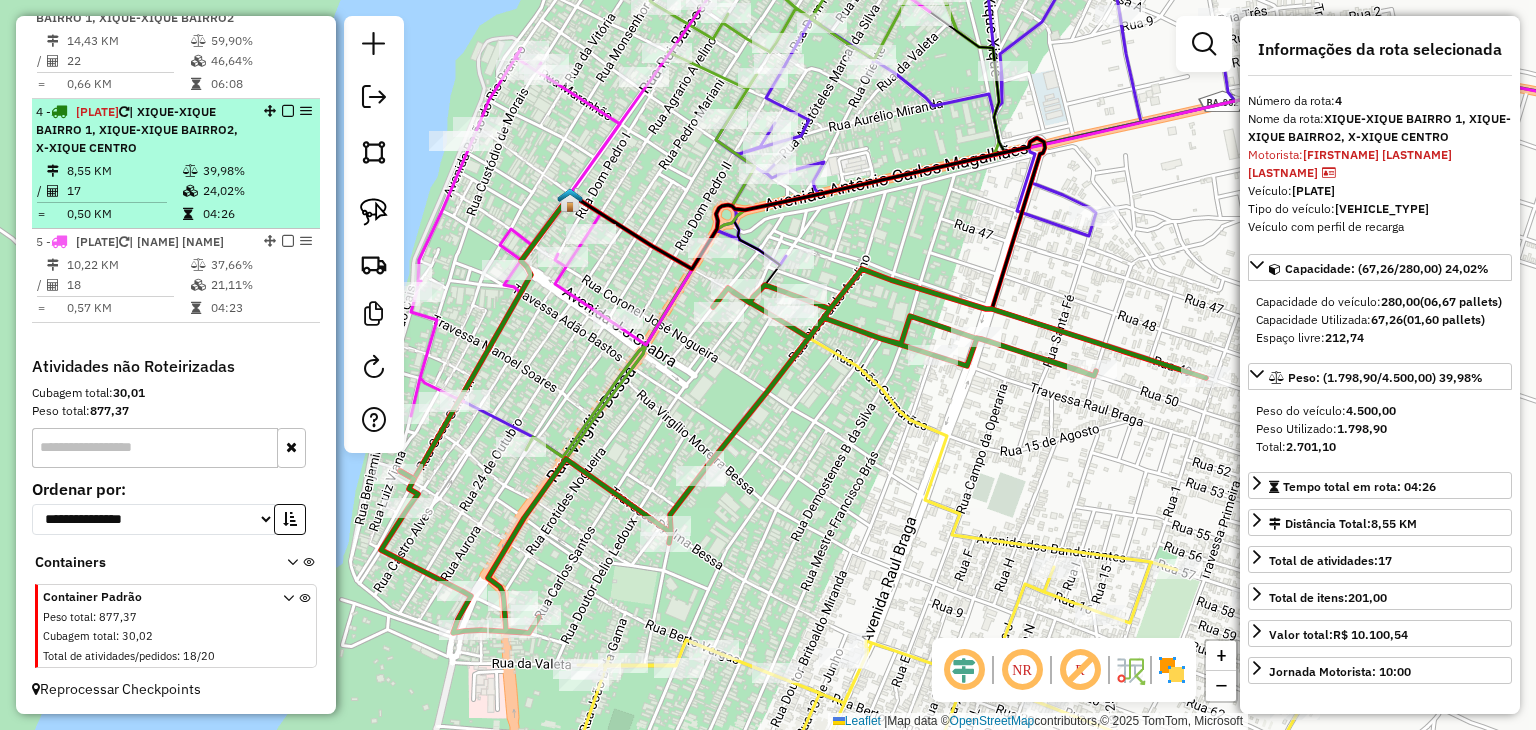 click on "04:26" at bounding box center (256, 214) 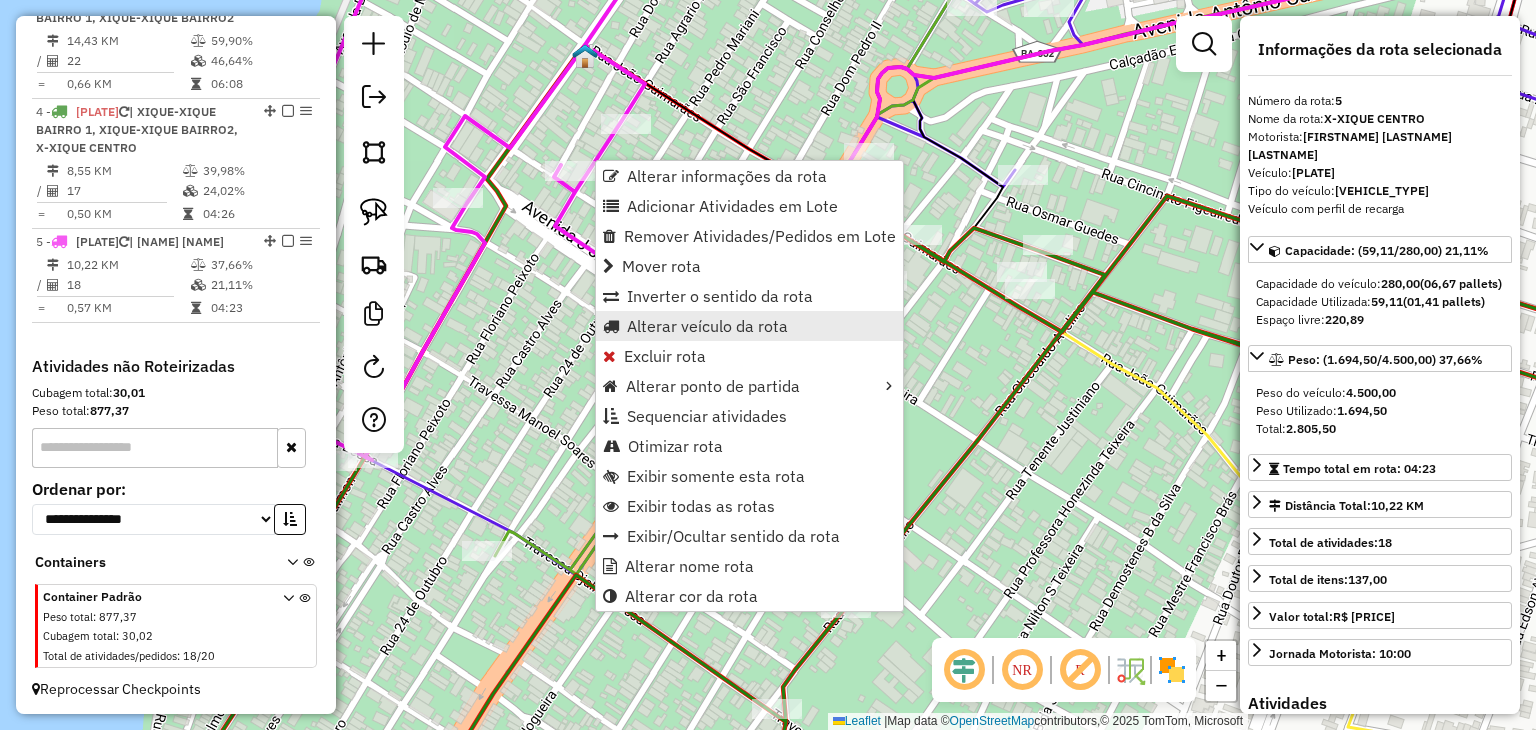 click on "Alterar veículo da rota" at bounding box center [707, 326] 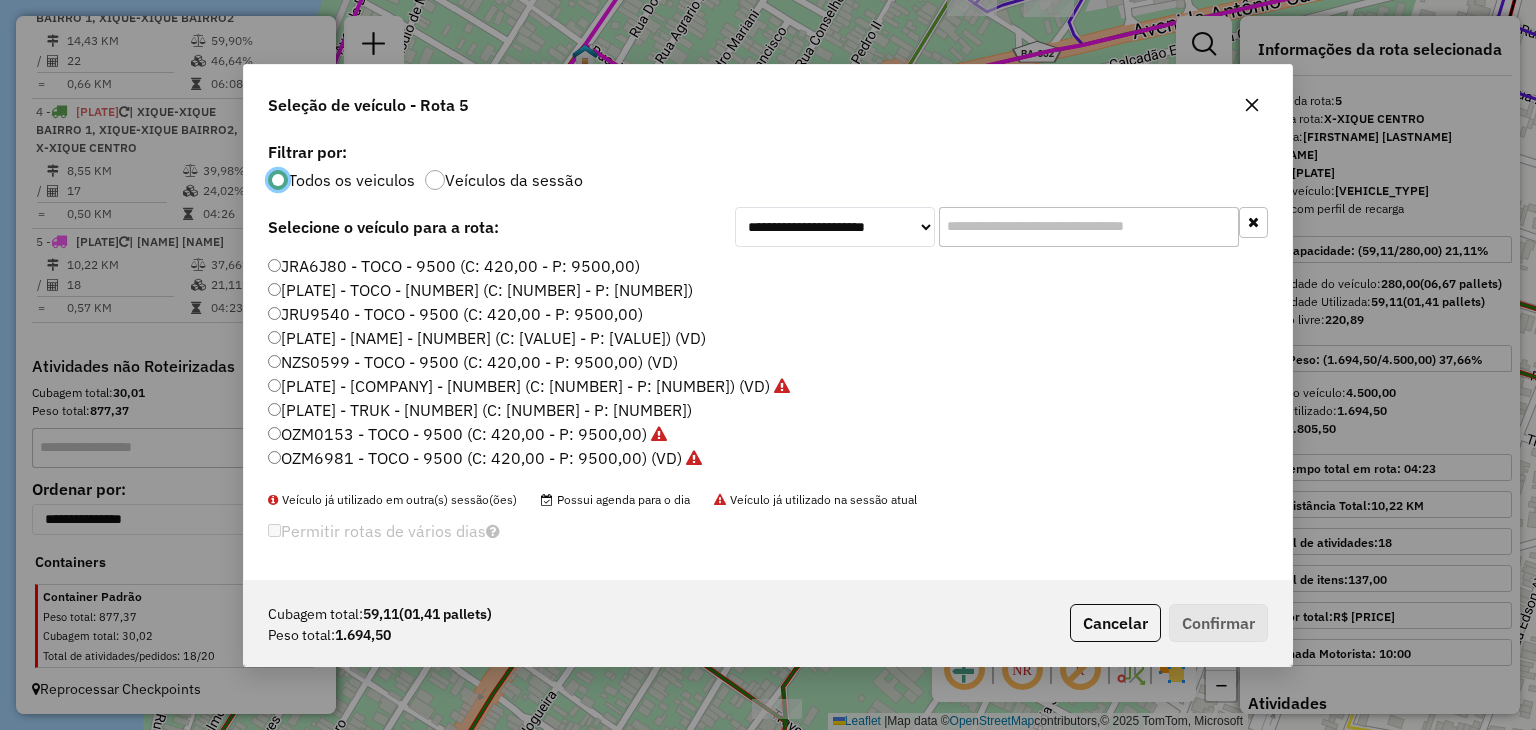 scroll, scrollTop: 10, scrollLeft: 6, axis: both 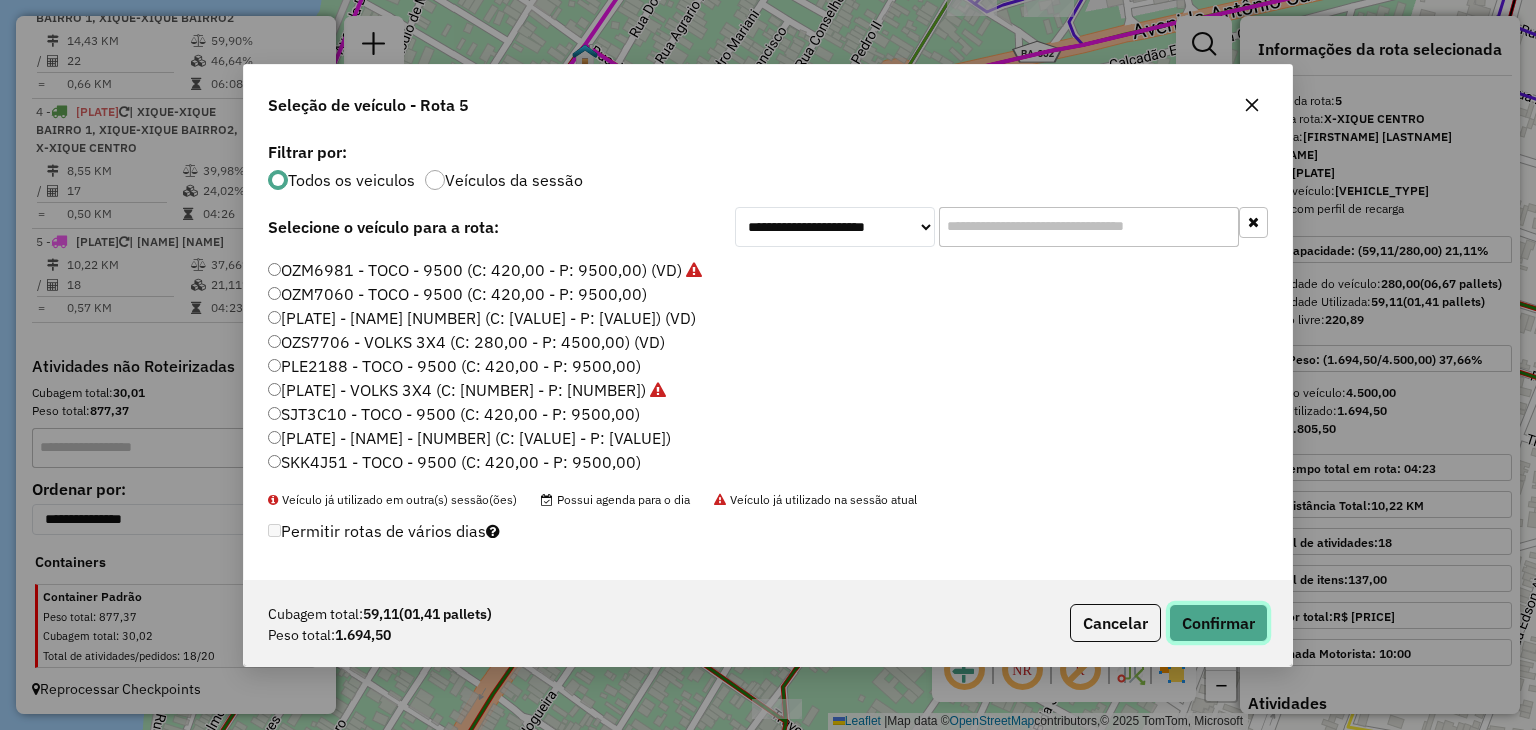 click on "Confirmar" 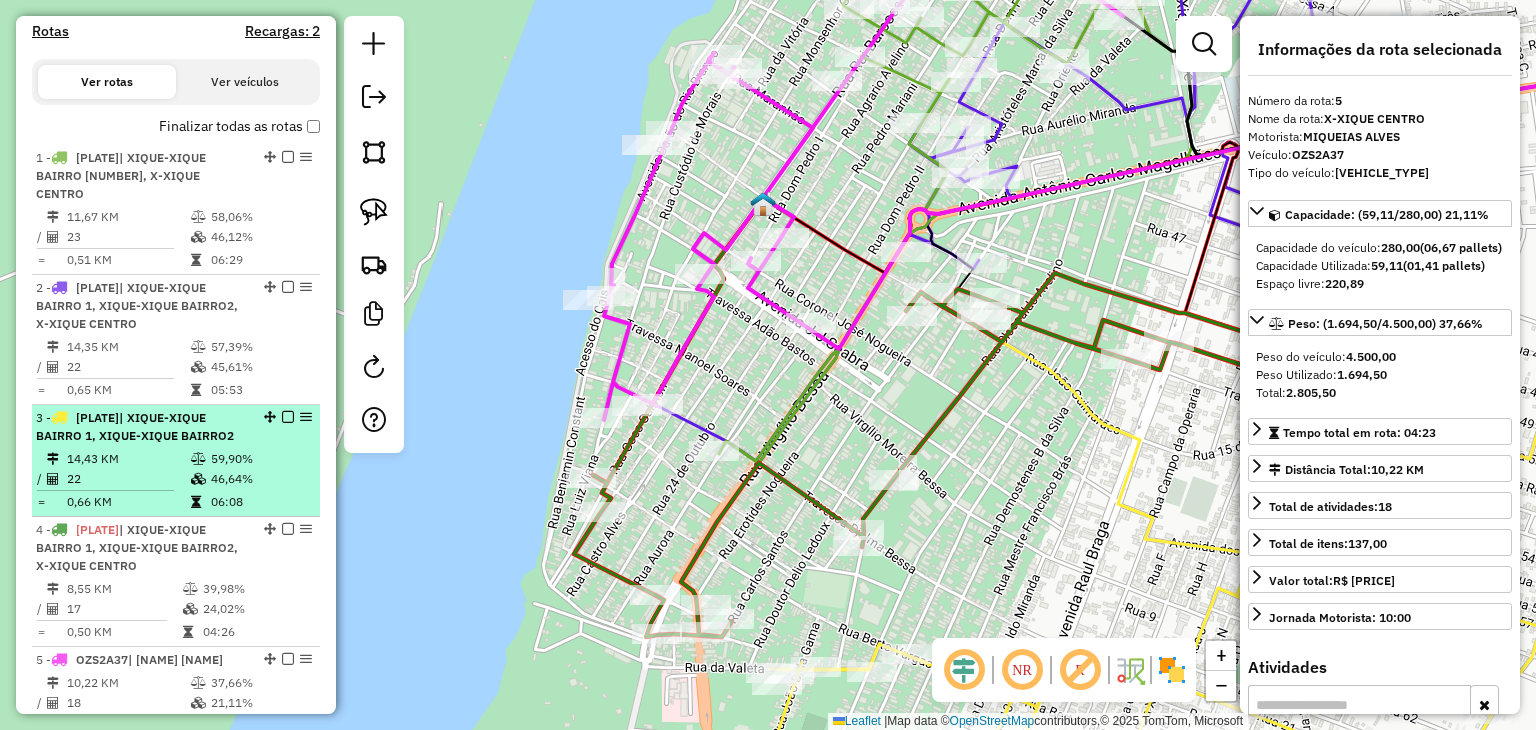 scroll, scrollTop: 521, scrollLeft: 0, axis: vertical 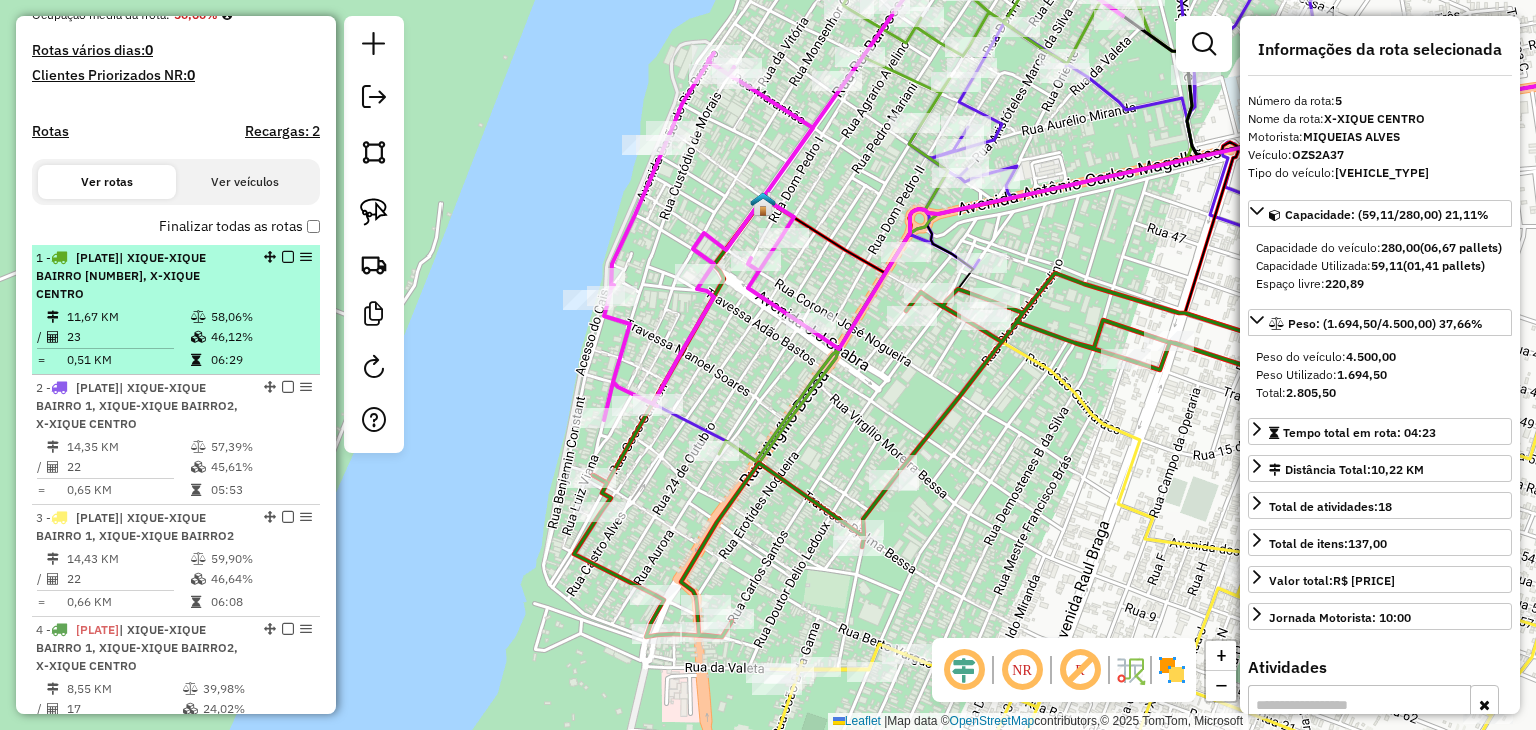 click on "11,67 KM" at bounding box center (128, 317) 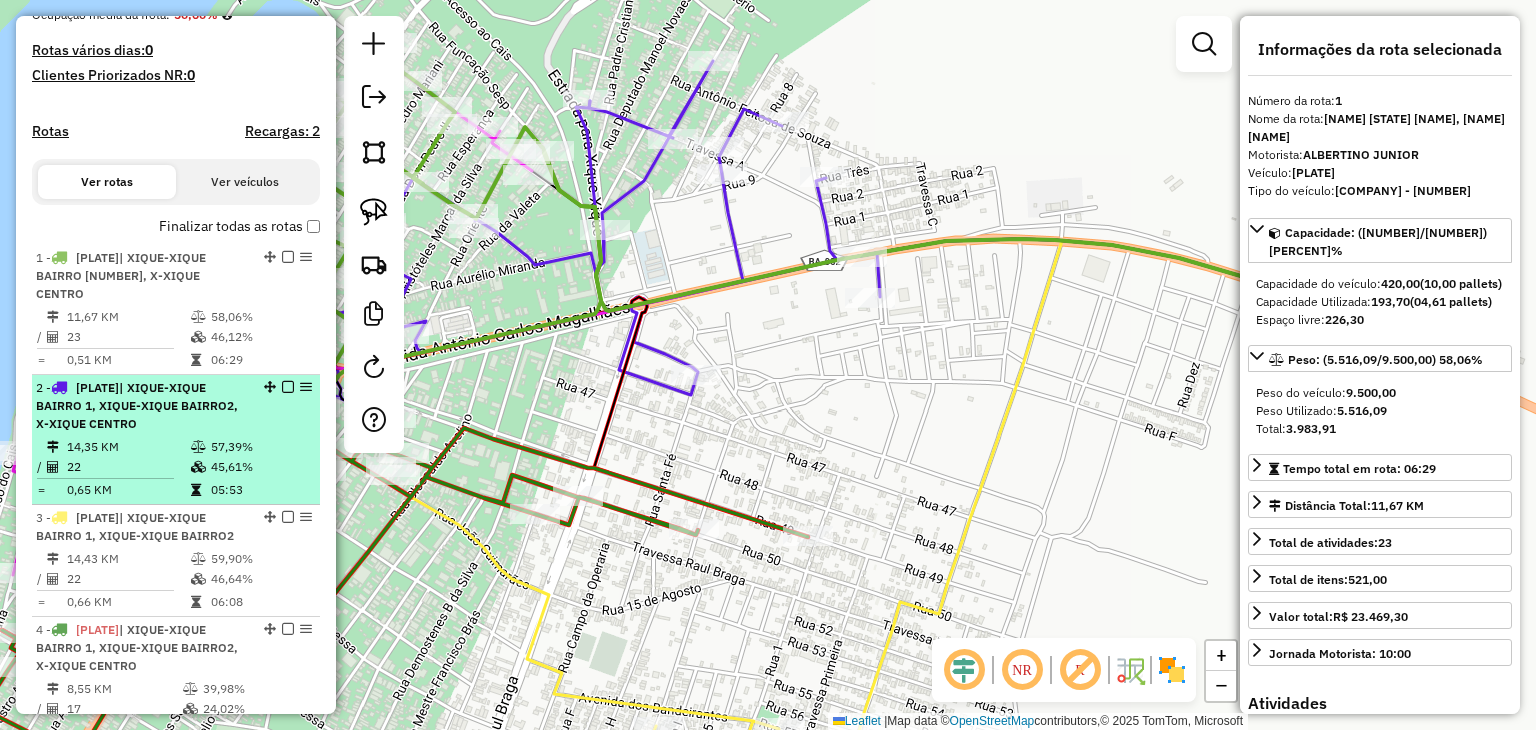click on "2 -       OZM0153   | XIQUE-XIQUE BAIRRO 1, XIQUE-XIQUE BAIRRO2, X-XIQUE CENTRO  14,35 KM   57,39%  /  22   45,61%     =  0,65 KM   05:53" at bounding box center [176, 440] 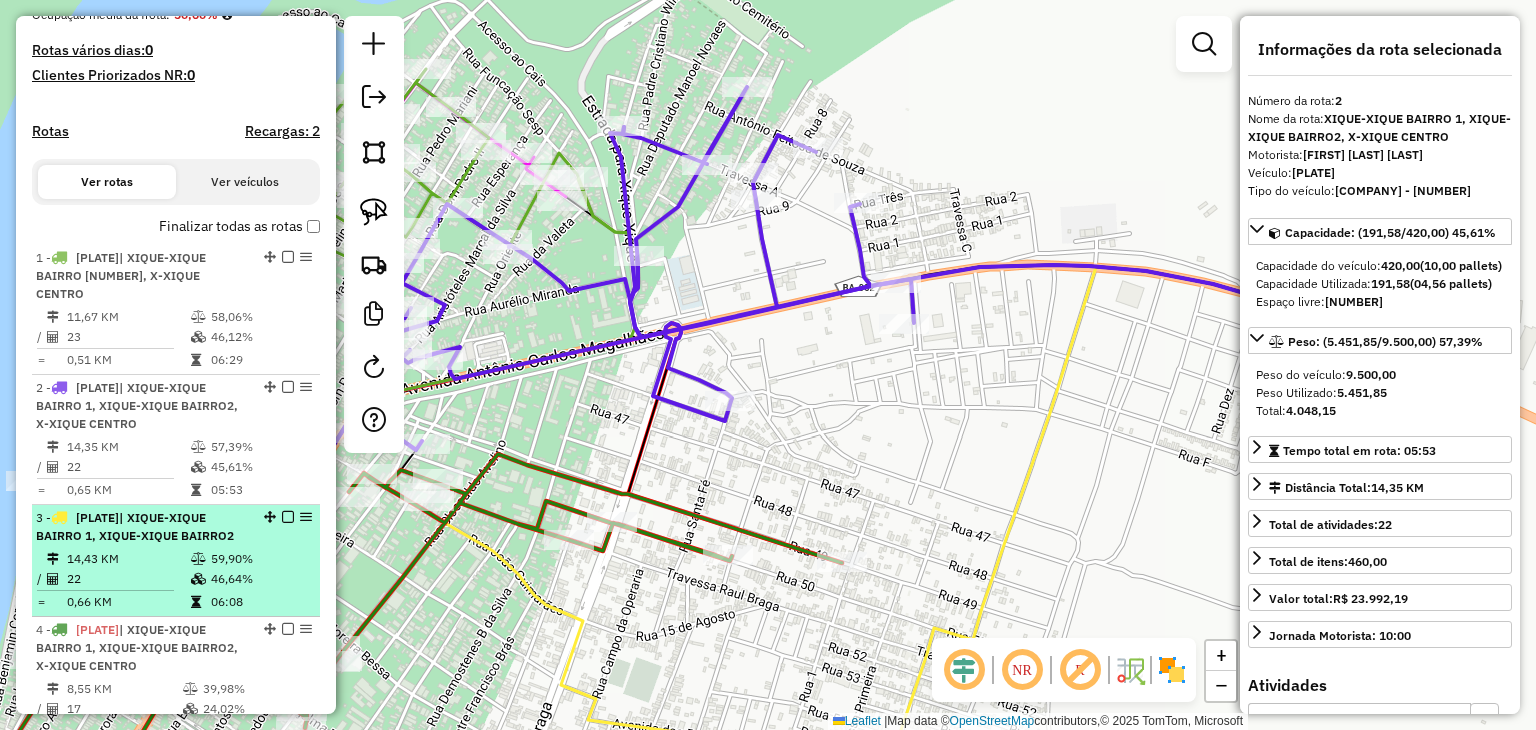 click on "14,43 KM" at bounding box center [128, 559] 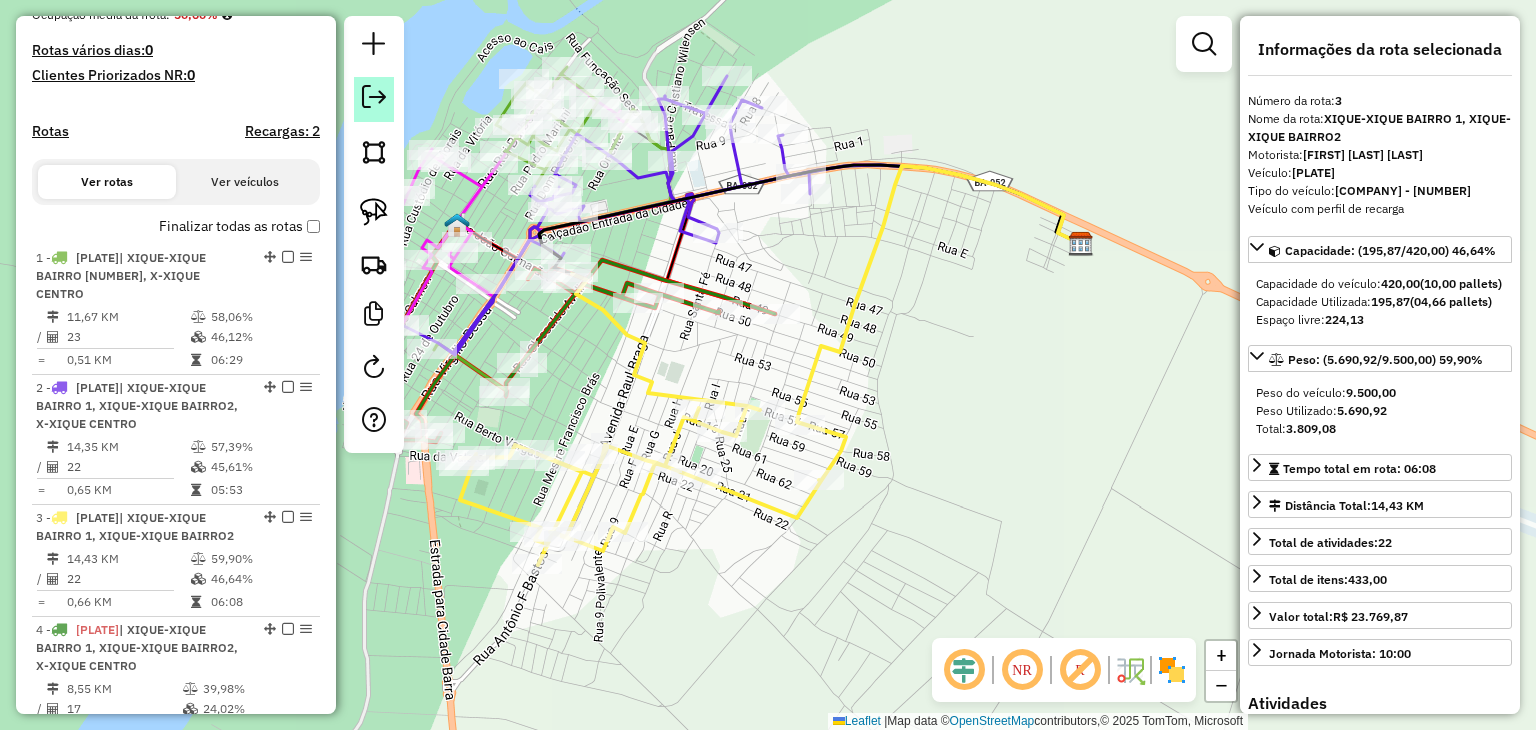 click 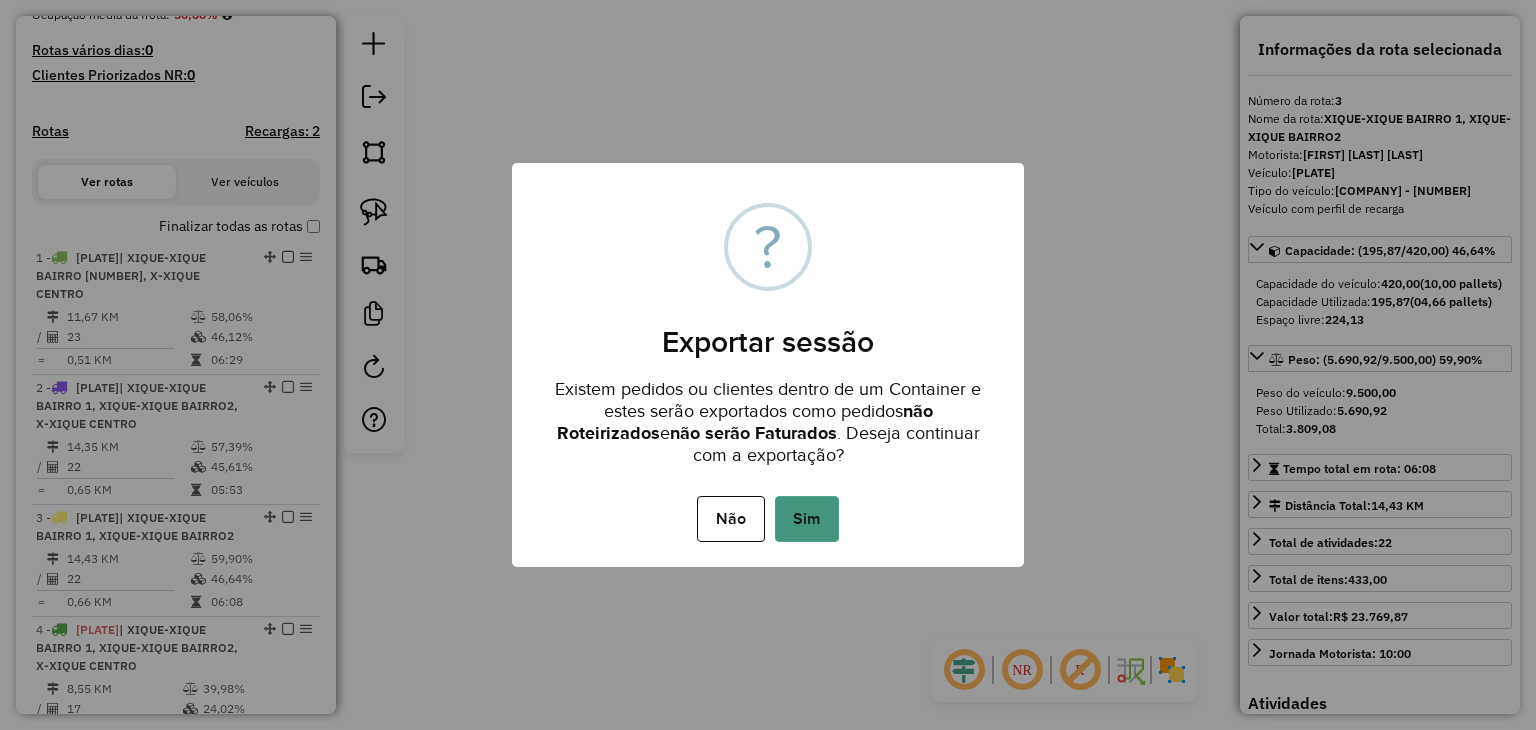 click on "Sim" at bounding box center [807, 519] 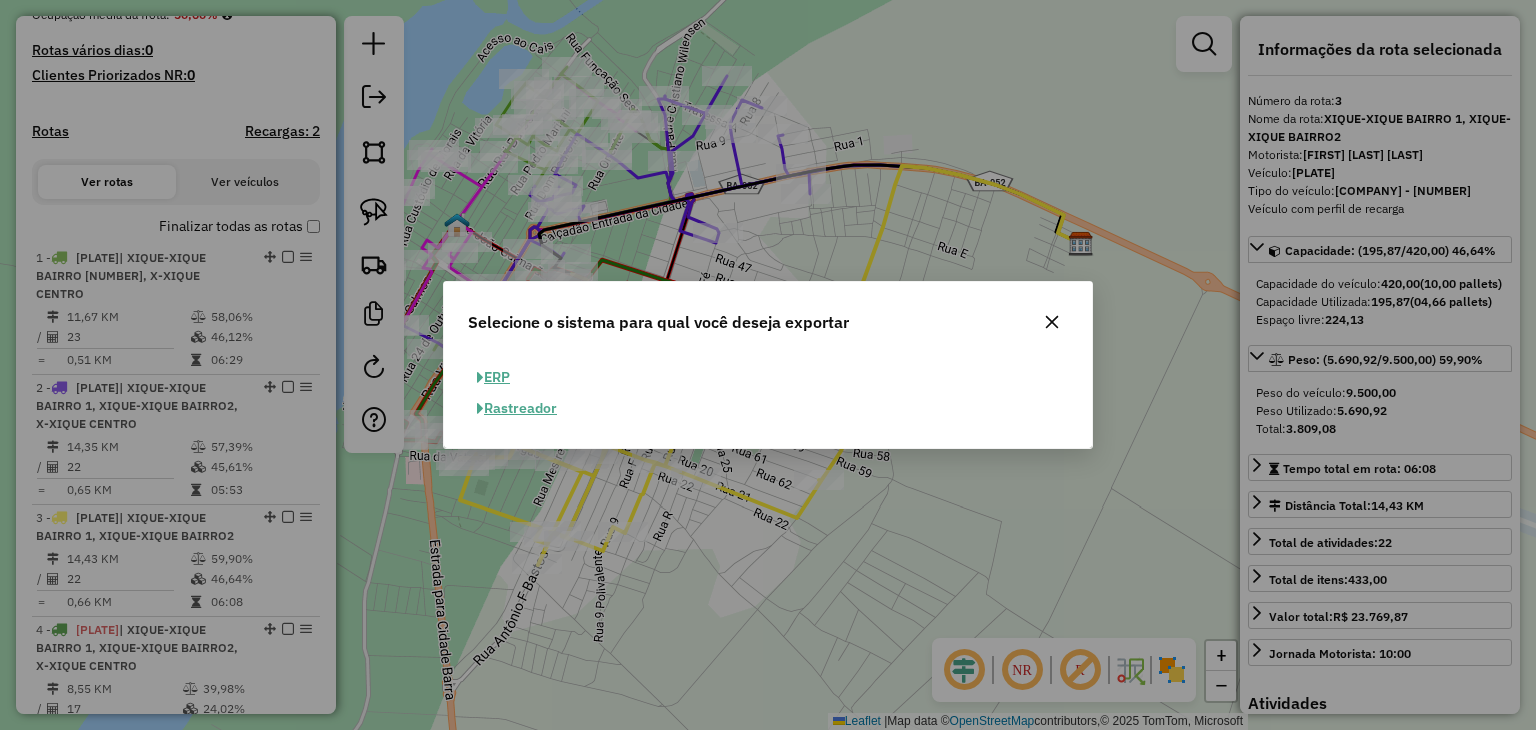 click on "ERP" 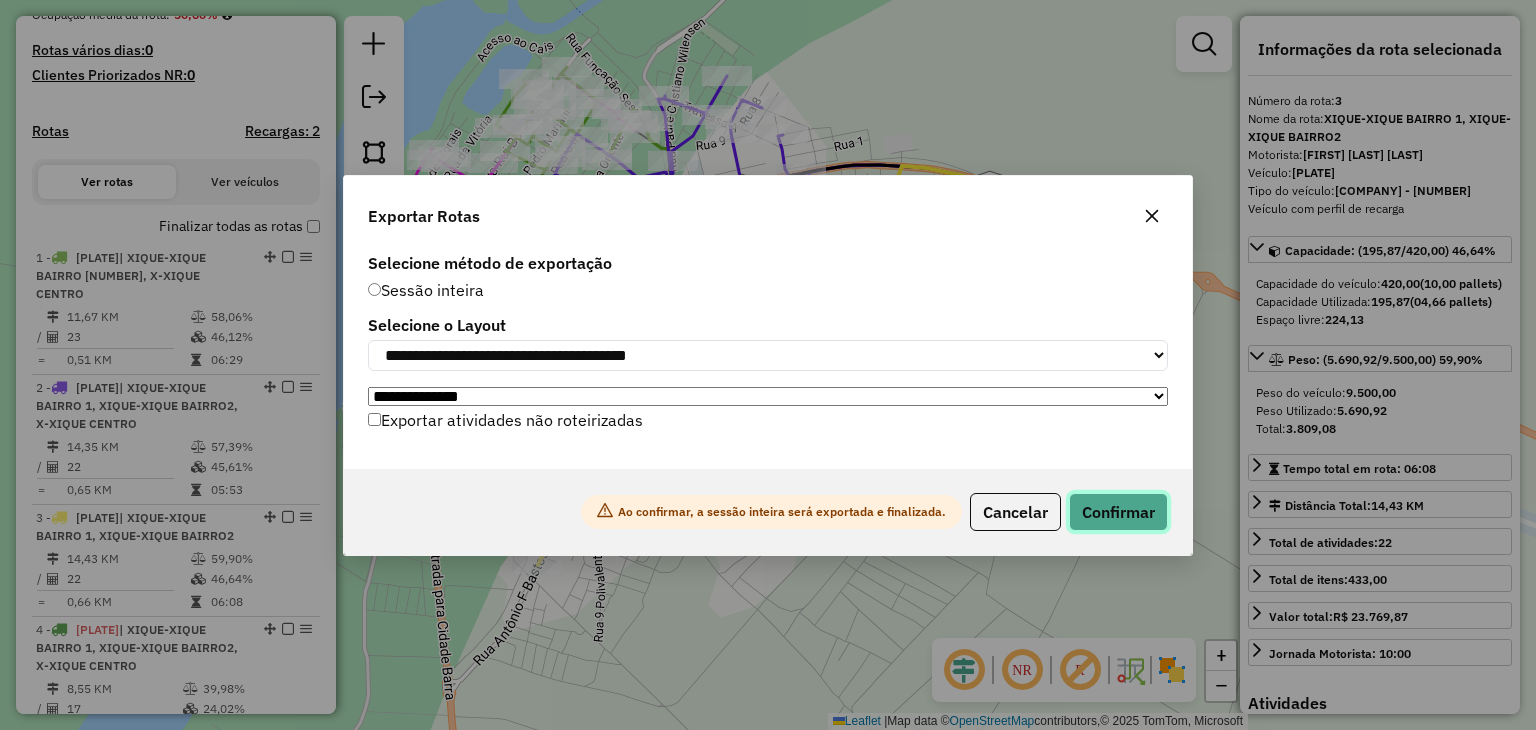 click on "Confirmar" 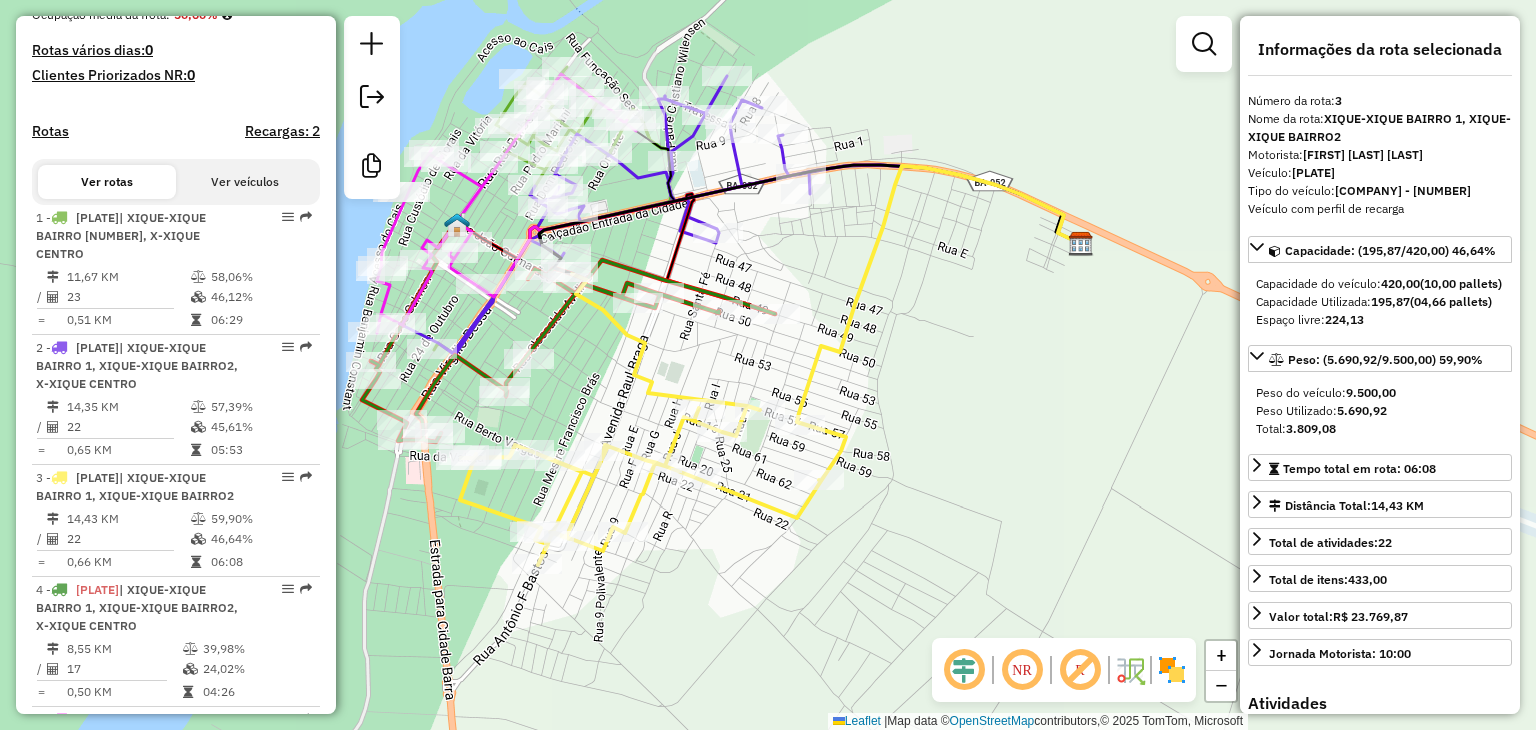 scroll, scrollTop: 990, scrollLeft: 0, axis: vertical 